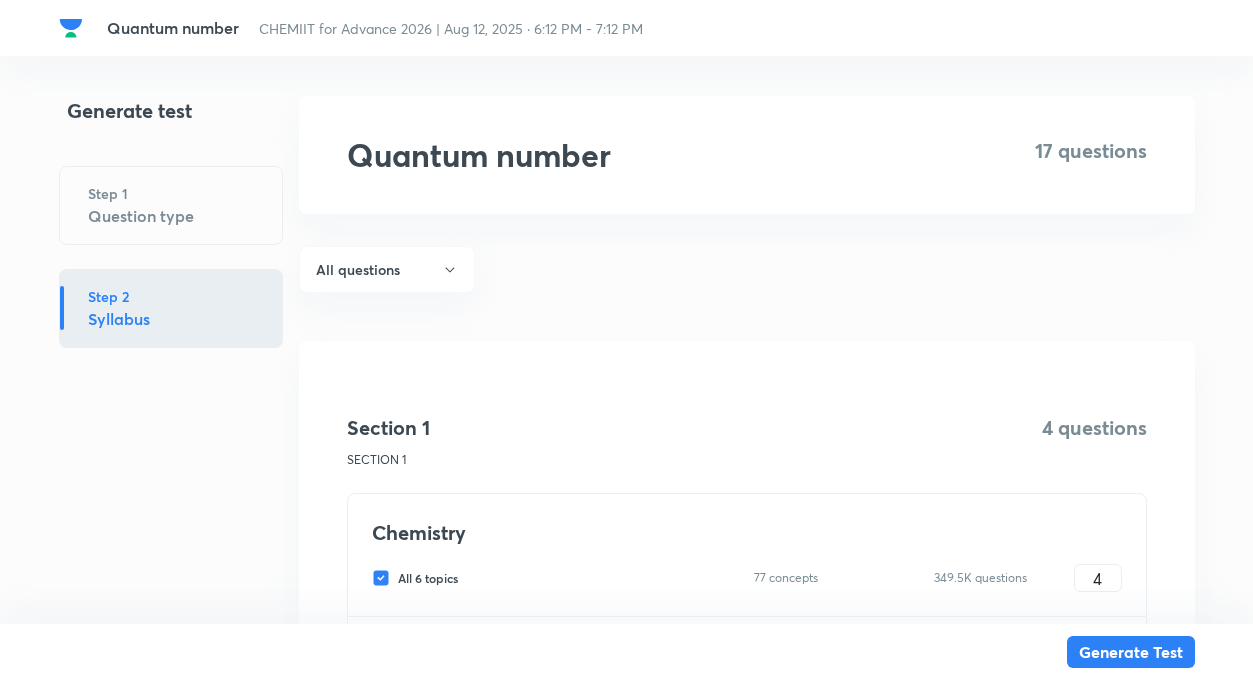scroll, scrollTop: 280, scrollLeft: 0, axis: vertical 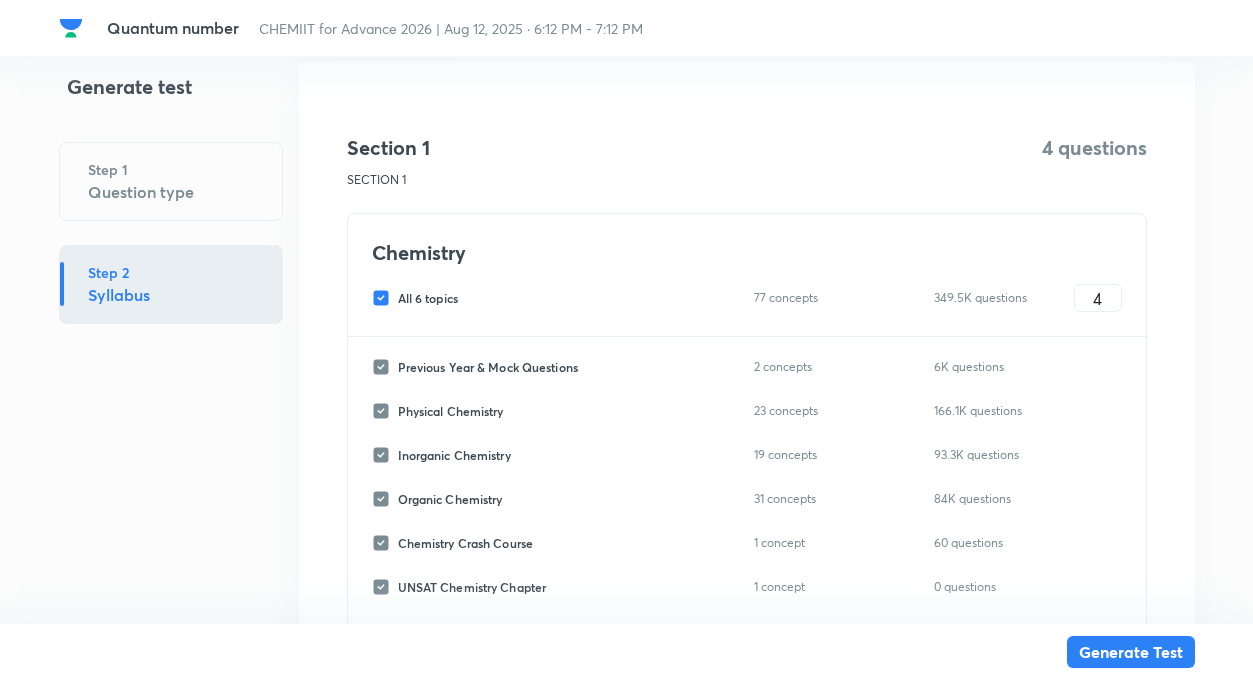 click on "All 6 topics" at bounding box center [385, 298] 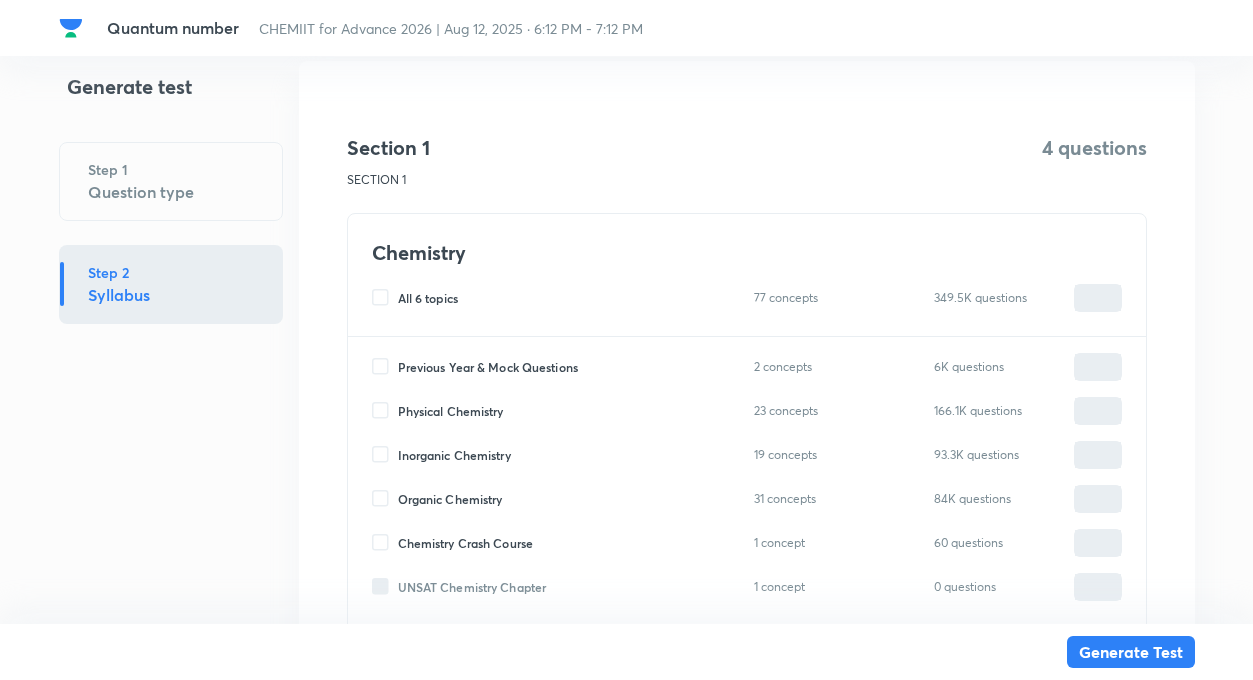 click on "Inorganic Chemistry" at bounding box center [385, 455] 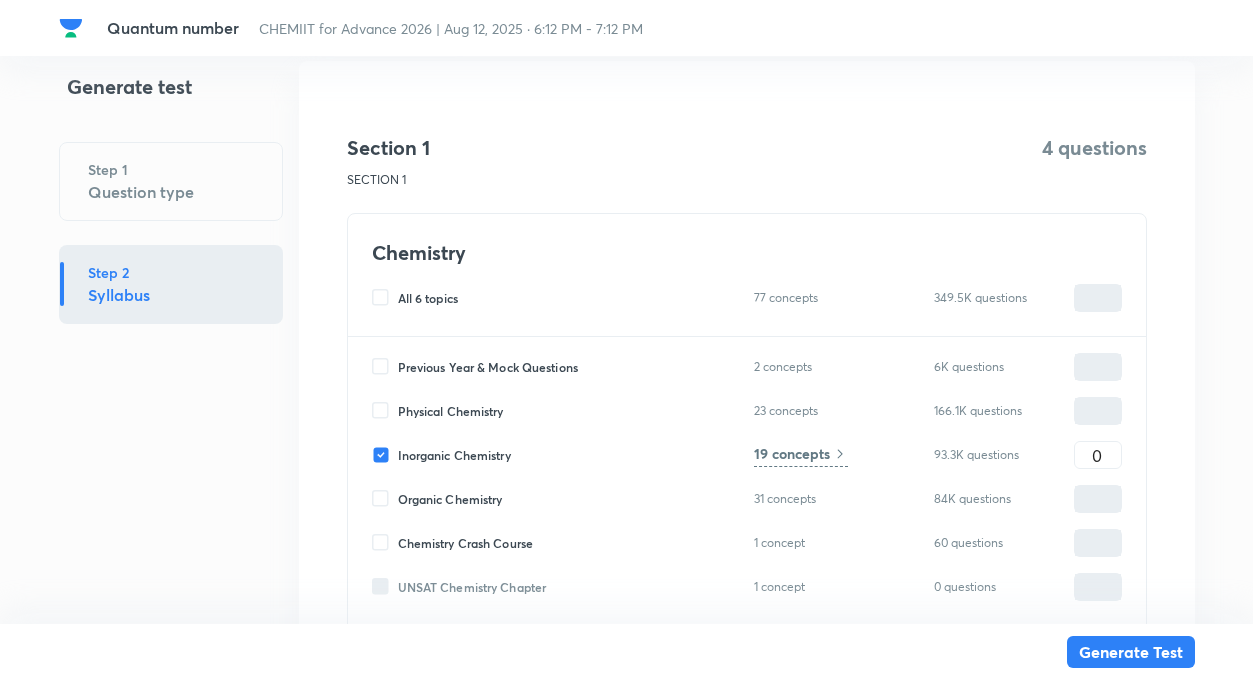 type on "0" 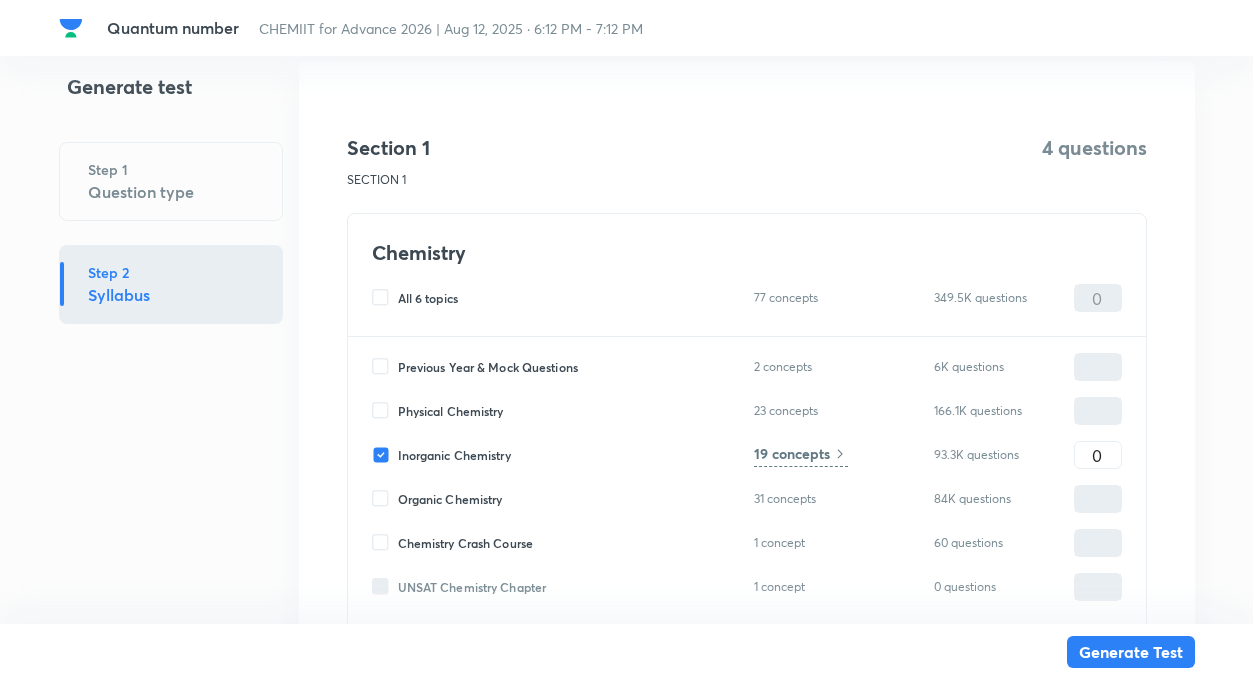 click on "19 concepts" at bounding box center (801, 455) 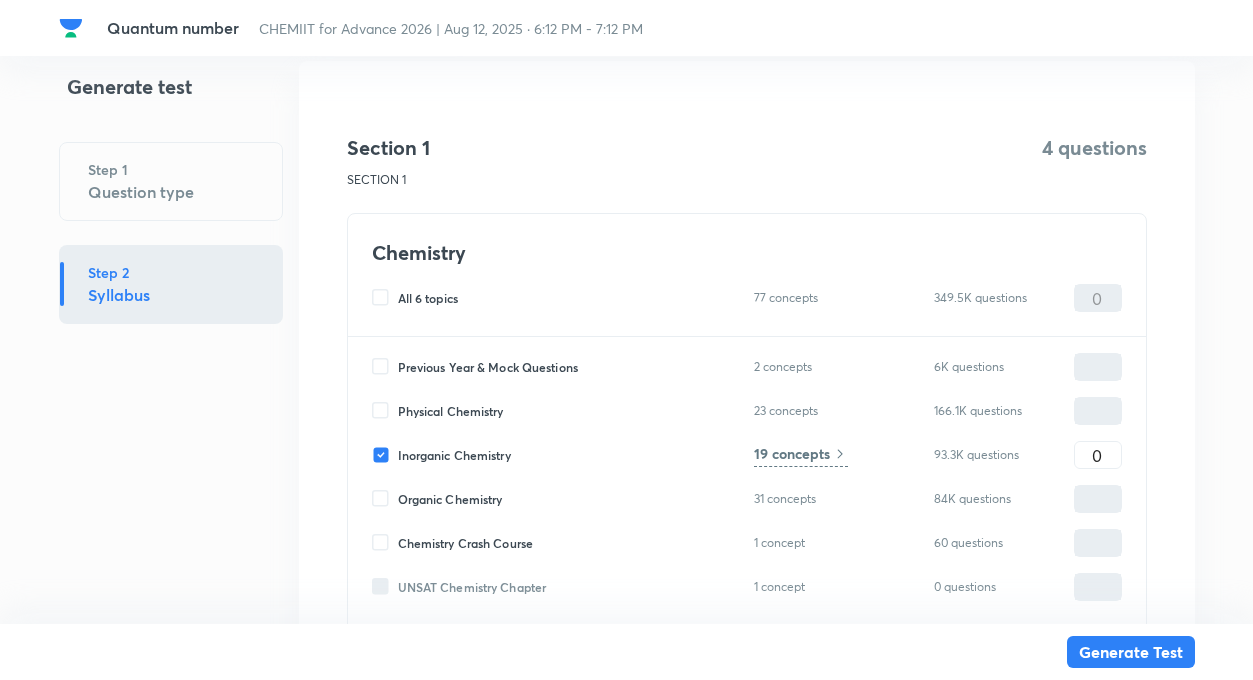 click on "19 concepts" at bounding box center (792, 453) 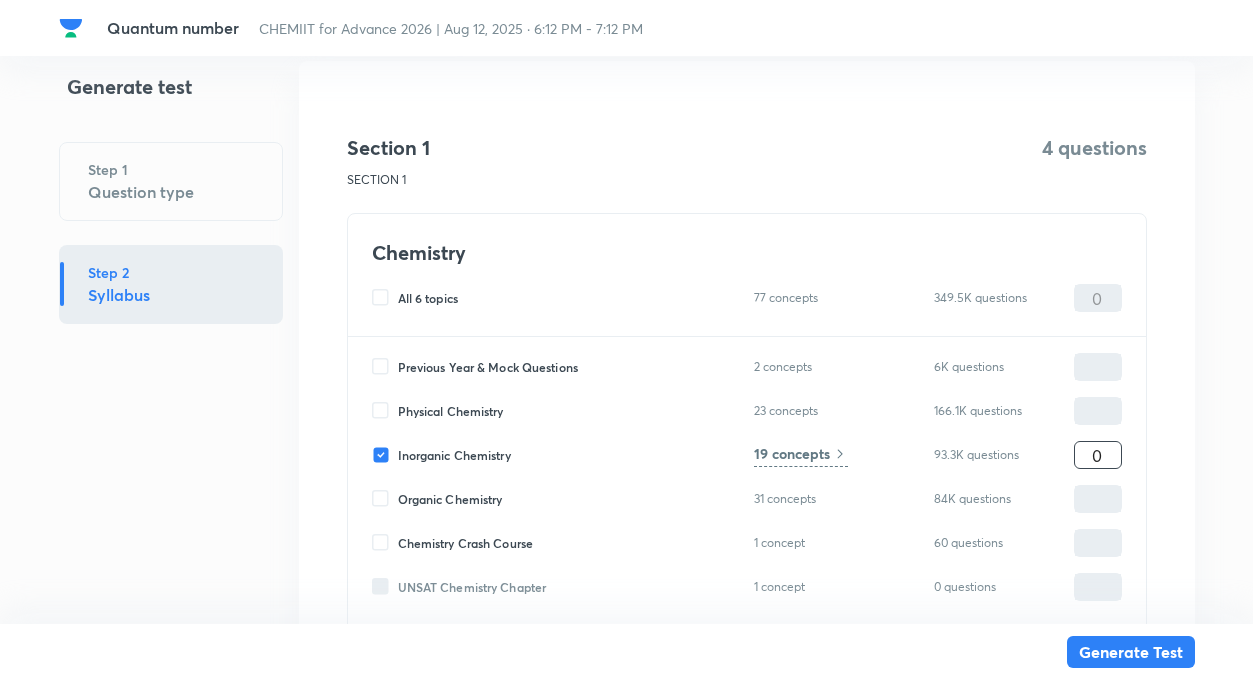 click on "0" at bounding box center (1098, 455) 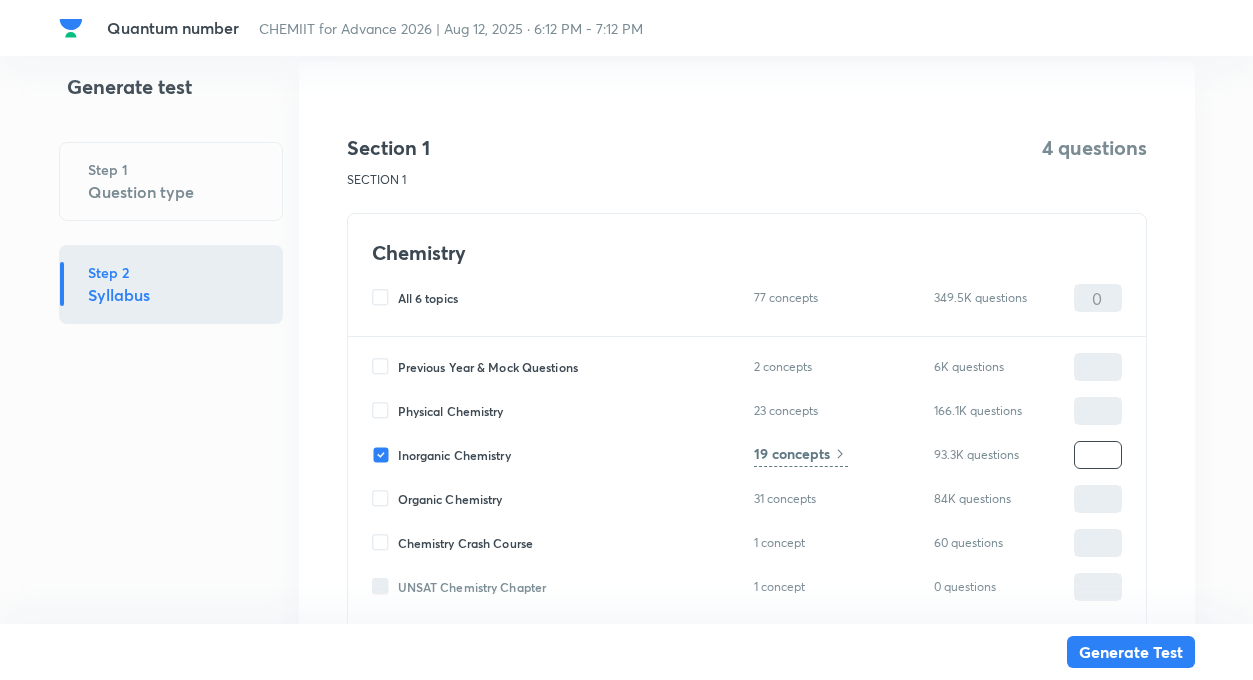 type on "4" 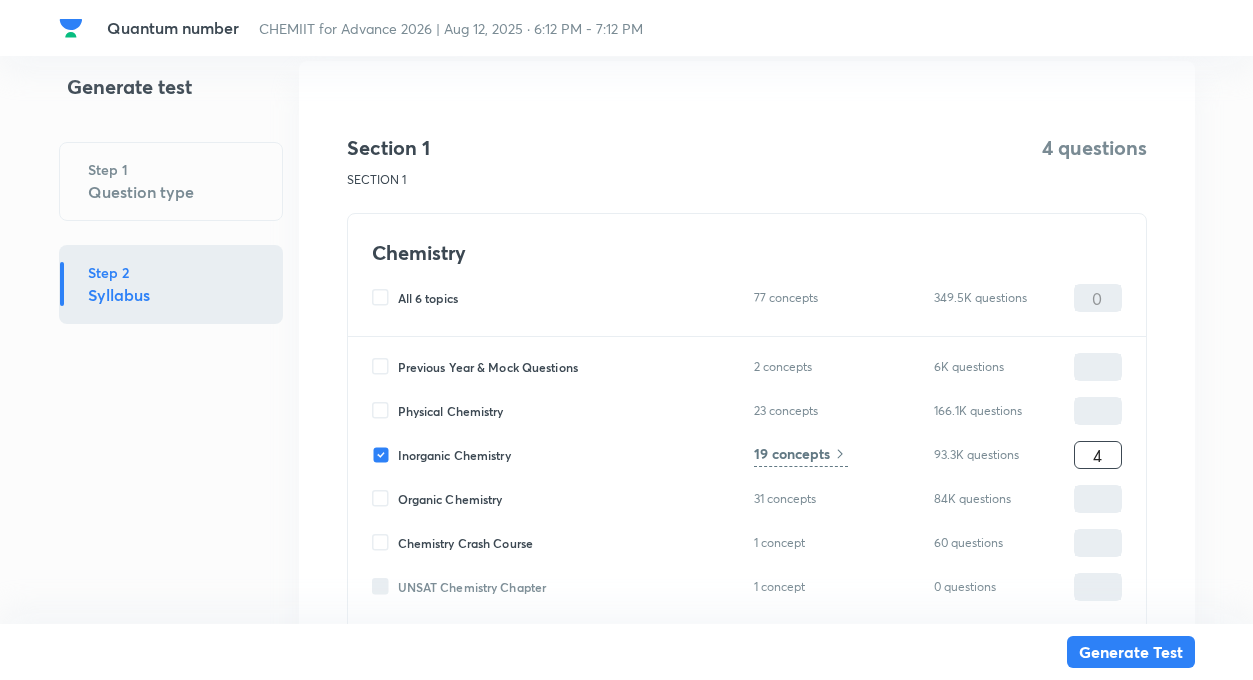 type on "4" 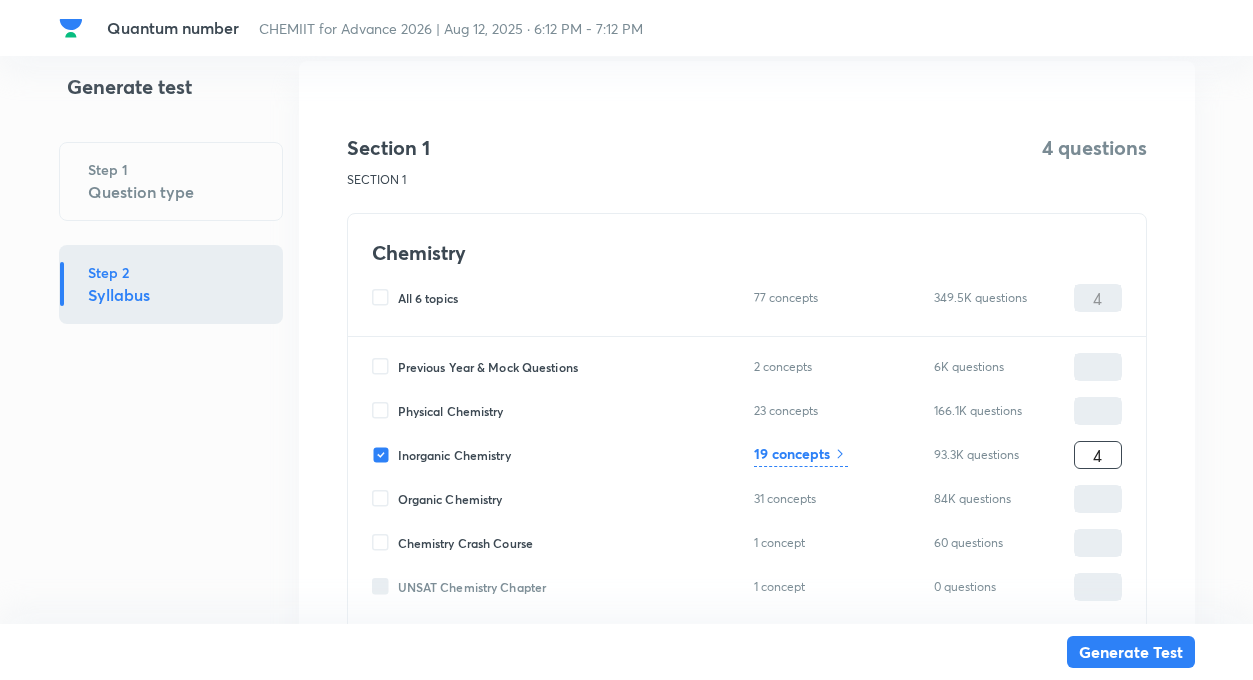 type on "4" 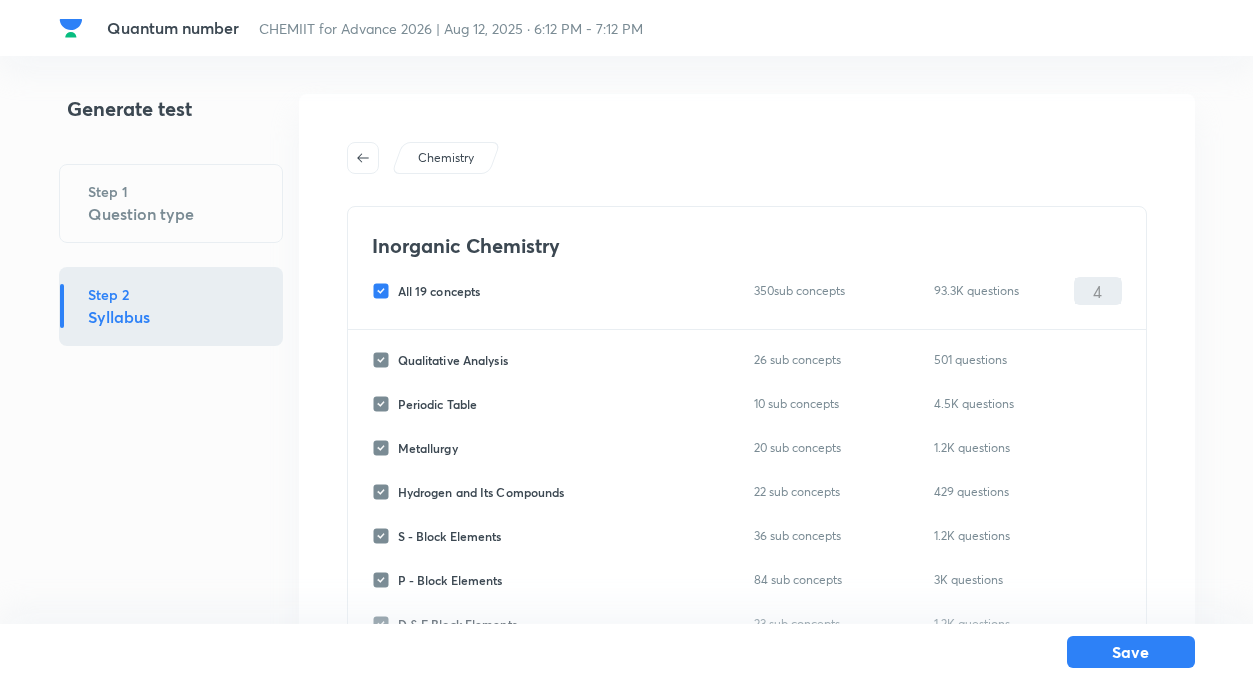 scroll, scrollTop: 0, scrollLeft: 0, axis: both 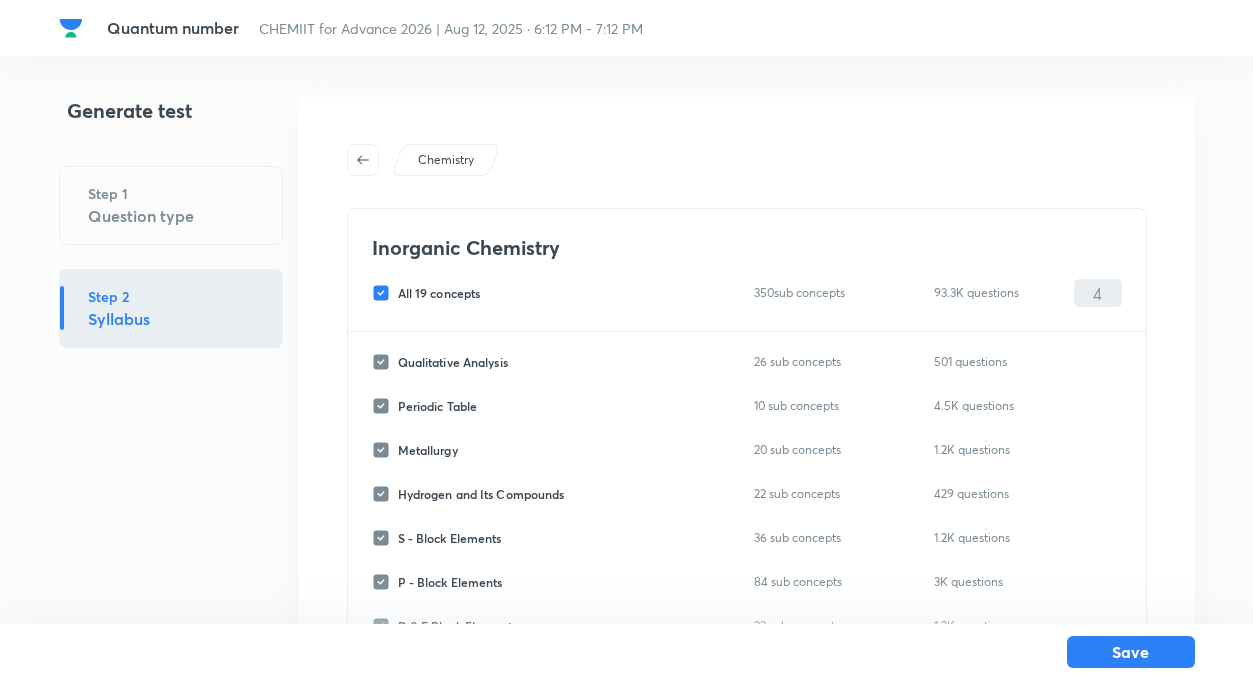 click on "All 19 concepts" at bounding box center (385, 293) 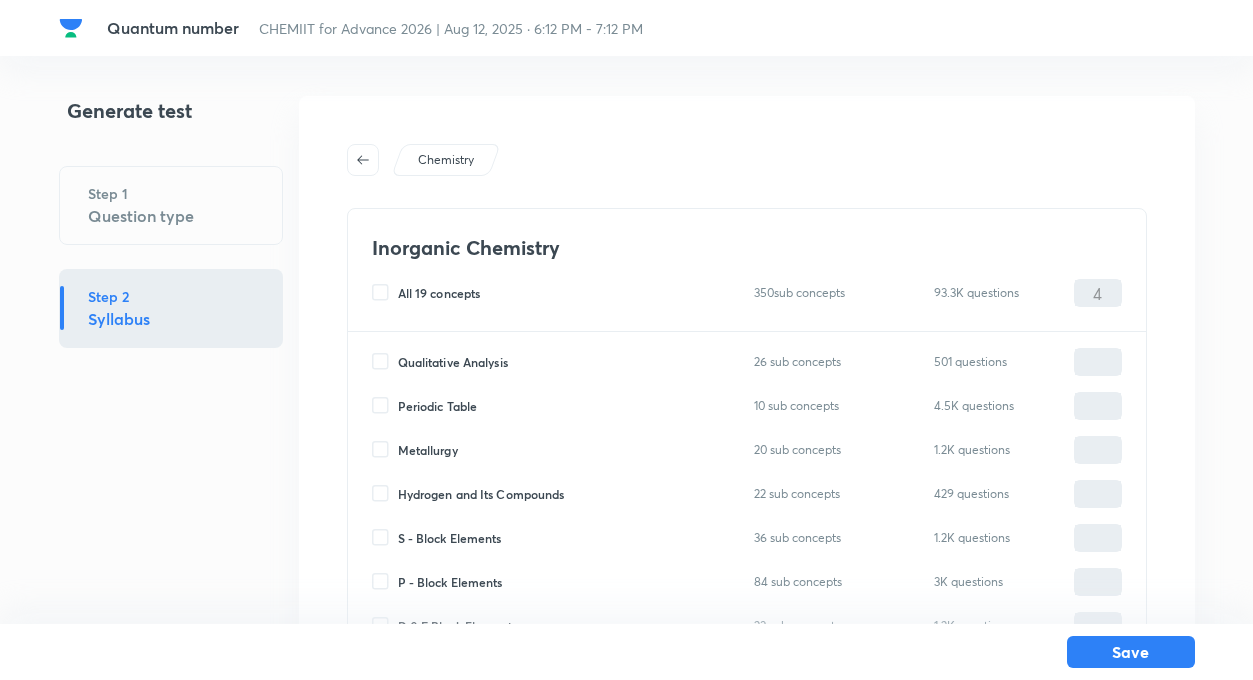 click on "Inorganic Chemistry All 19 concepts 350  sub concepts 93.3K questions 4 ​" at bounding box center [747, 270] 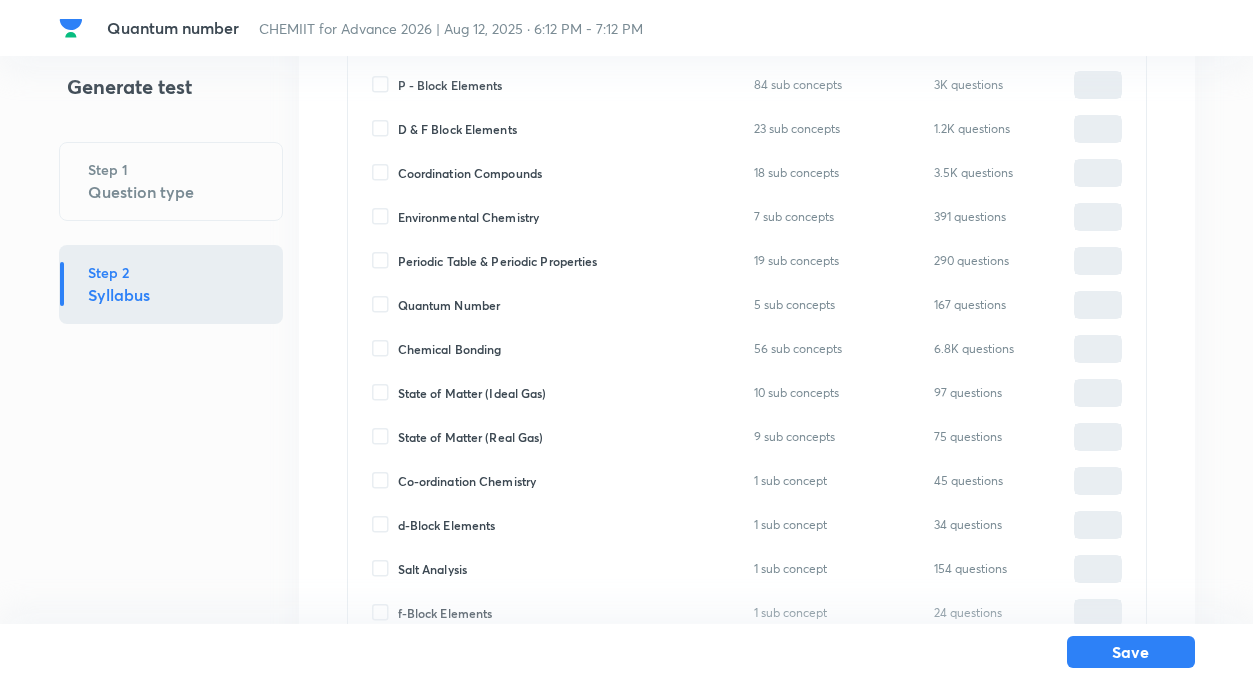 scroll, scrollTop: 520, scrollLeft: 0, axis: vertical 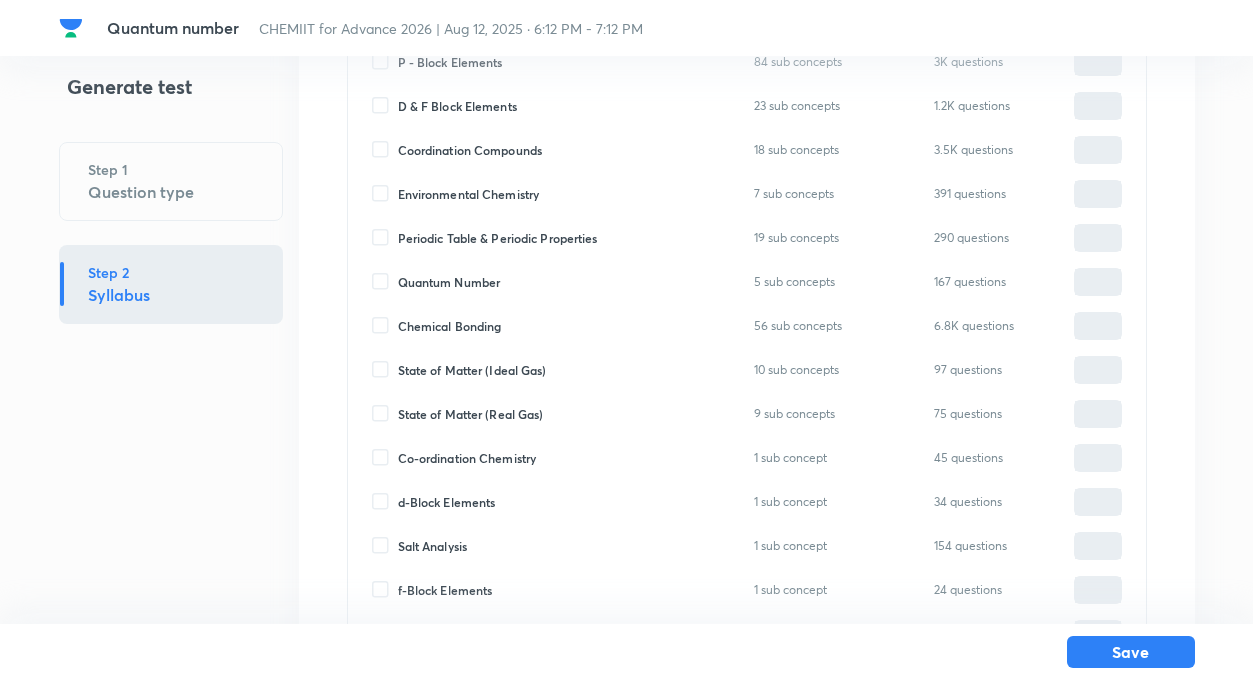 click on "Quantum Number" at bounding box center [385, 282] 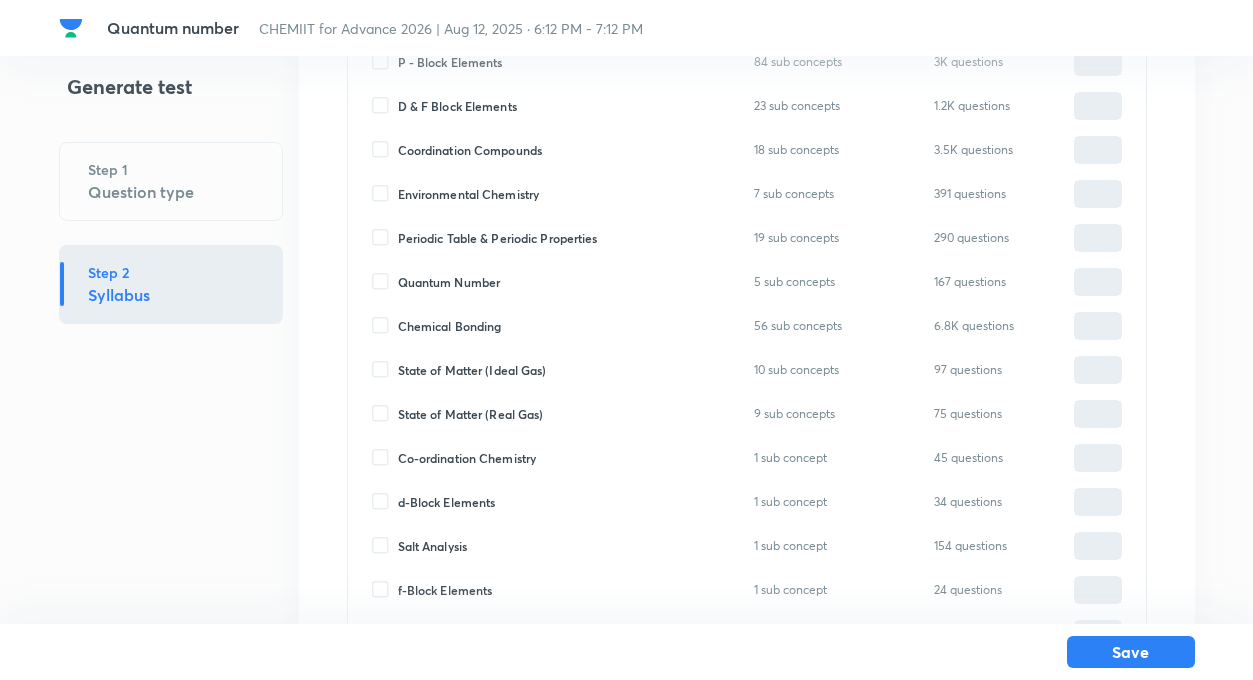 type on "0" 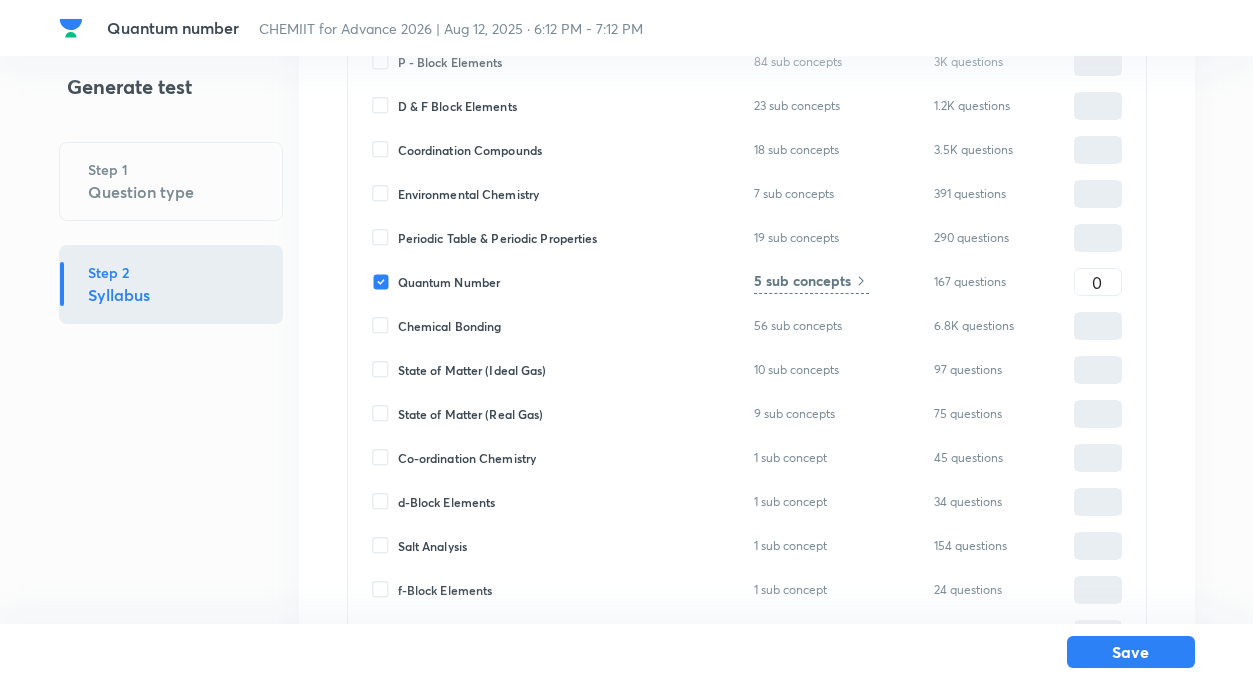 click on "Qualitative Analysis 26 sub concepts 501 questions ​ Periodic Table 10 sub concepts 4.5K questions ​ Metallurgy 20 sub concepts 1.2K questions ​ Hydrogen and Its Compounds 22 sub concepts 429 questions ​ S - Block Elements 36 sub concepts 1.2K questions ​ P - Block Elements 84 sub concepts 3K questions ​ D & F Block Elements 23 sub concepts 1.2K questions ​ Coordination Compounds 18 sub concepts 3.5K questions ​ Environmental Chemistry 7 sub concepts 391 questions ​ Periodic Table & Periodic Properties 19 sub concepts 290 questions ​ Quantum Number 5 sub concepts 167 questions 0 ​ Chemical Bonding 56 sub concepts 6.8K questions ​ State of Matter (Ideal Gas) 10 sub concepts 97 questions ​ State of Matter (Real Gas) 9 sub concepts 75 questions ​ Co-ordination Chemistry 1 sub concept 45 questions ​ d-Block Elements 1 sub concept 34 questions ​ Salt Analysis 1 sub concept 154 questions ​ f-Block Elements 1 sub concept 24 questions ​ Heating Effect 1 sub concept 6 questions ​" at bounding box center (747, 246) 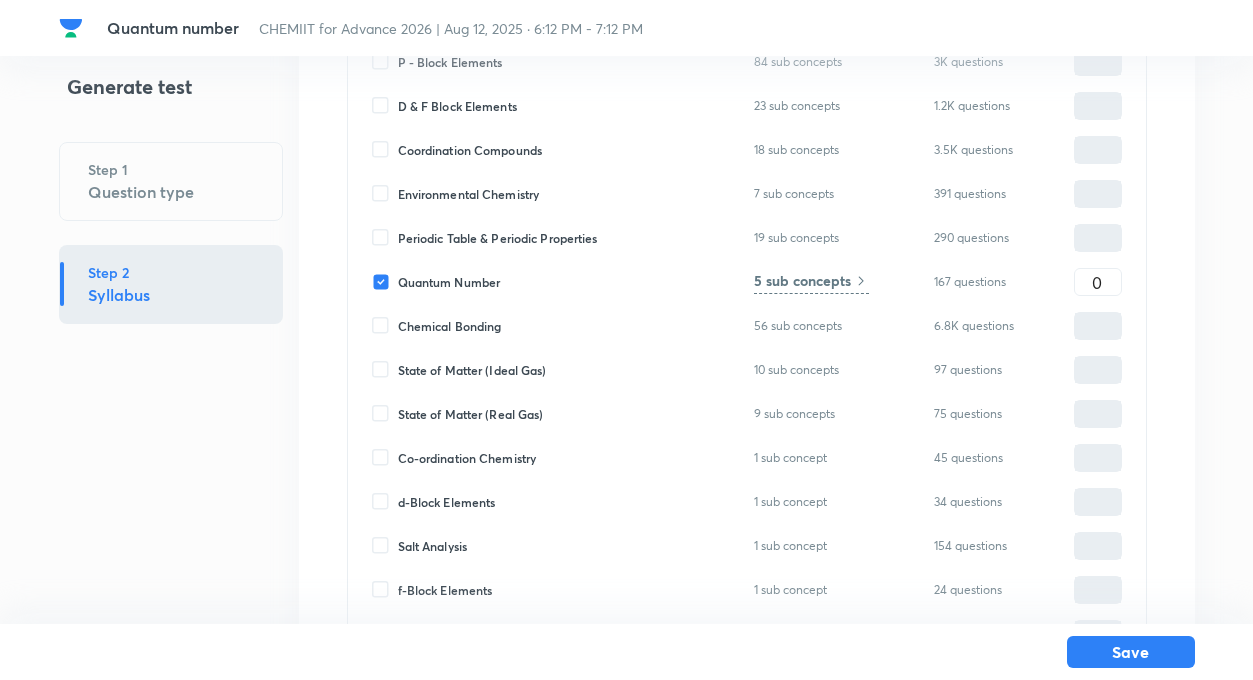 click on "5 sub concepts" at bounding box center (802, 280) 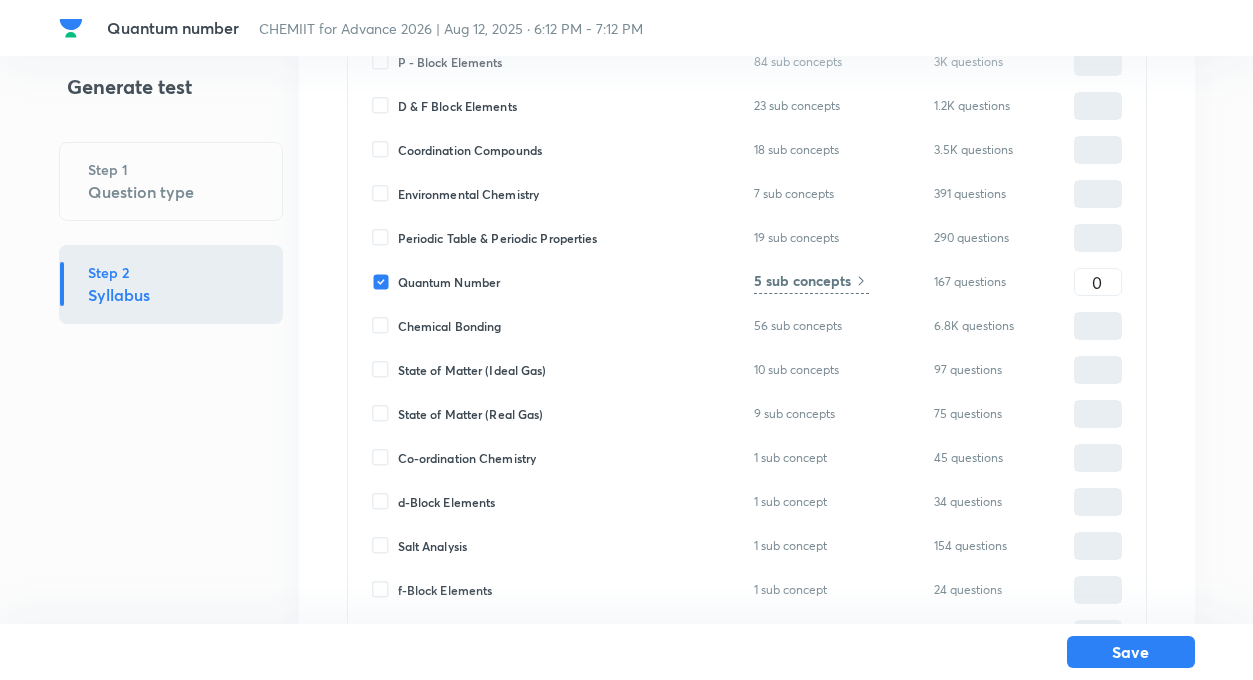 click on "5 sub concepts" at bounding box center [802, 280] 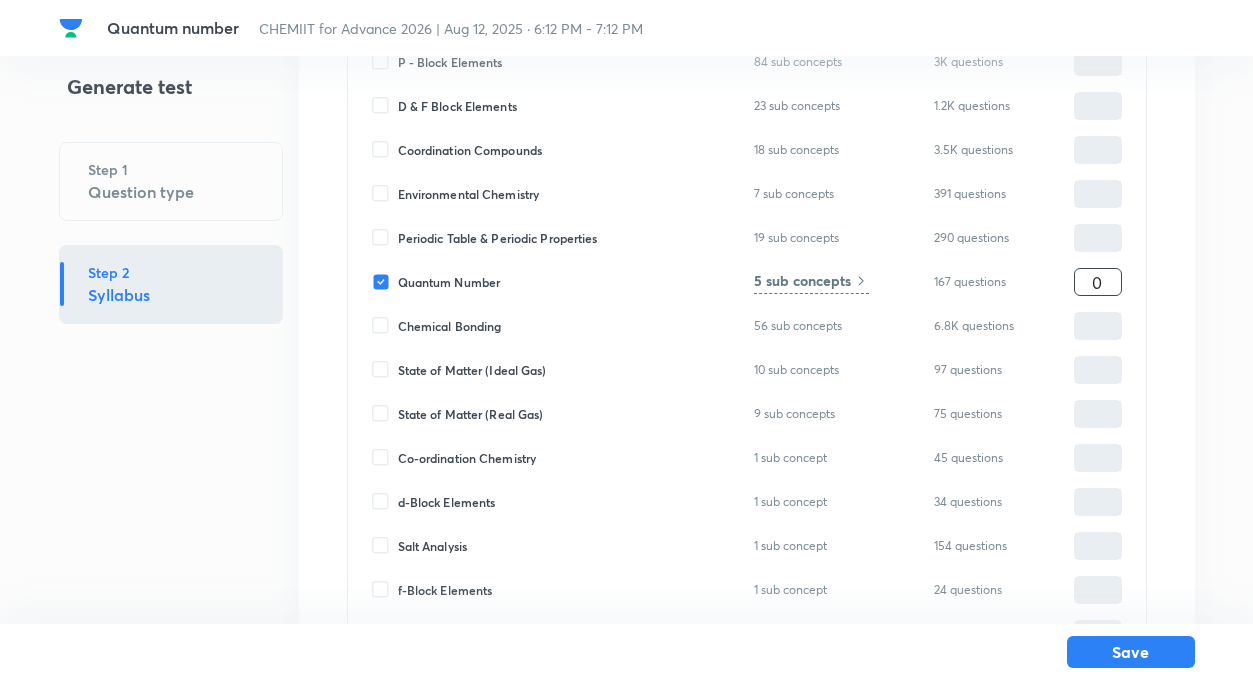 click on "0" at bounding box center [1098, 282] 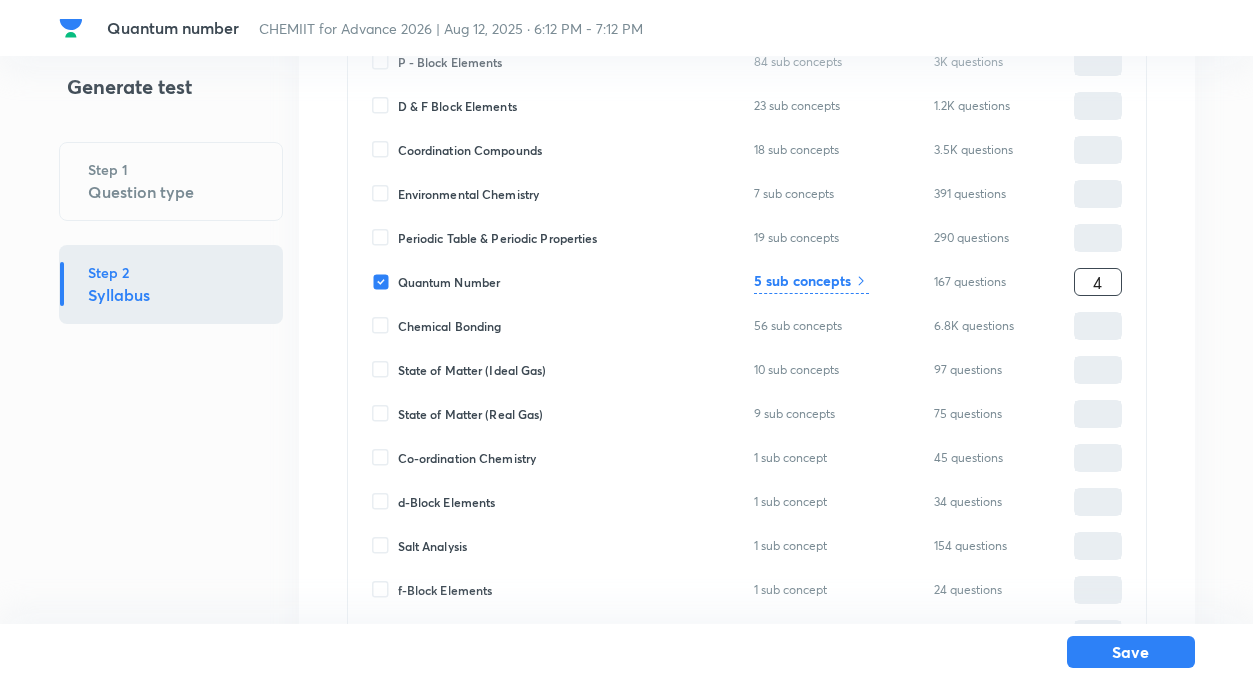 type on "4" 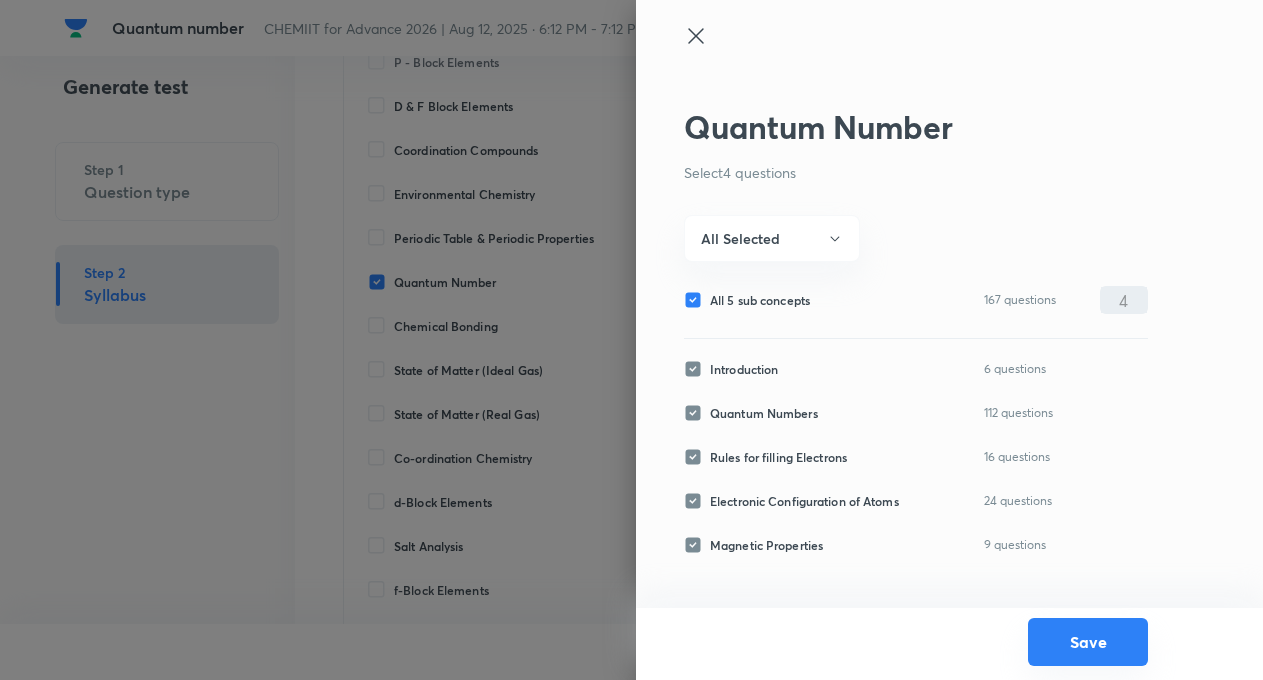 click on "Save" at bounding box center [1088, 642] 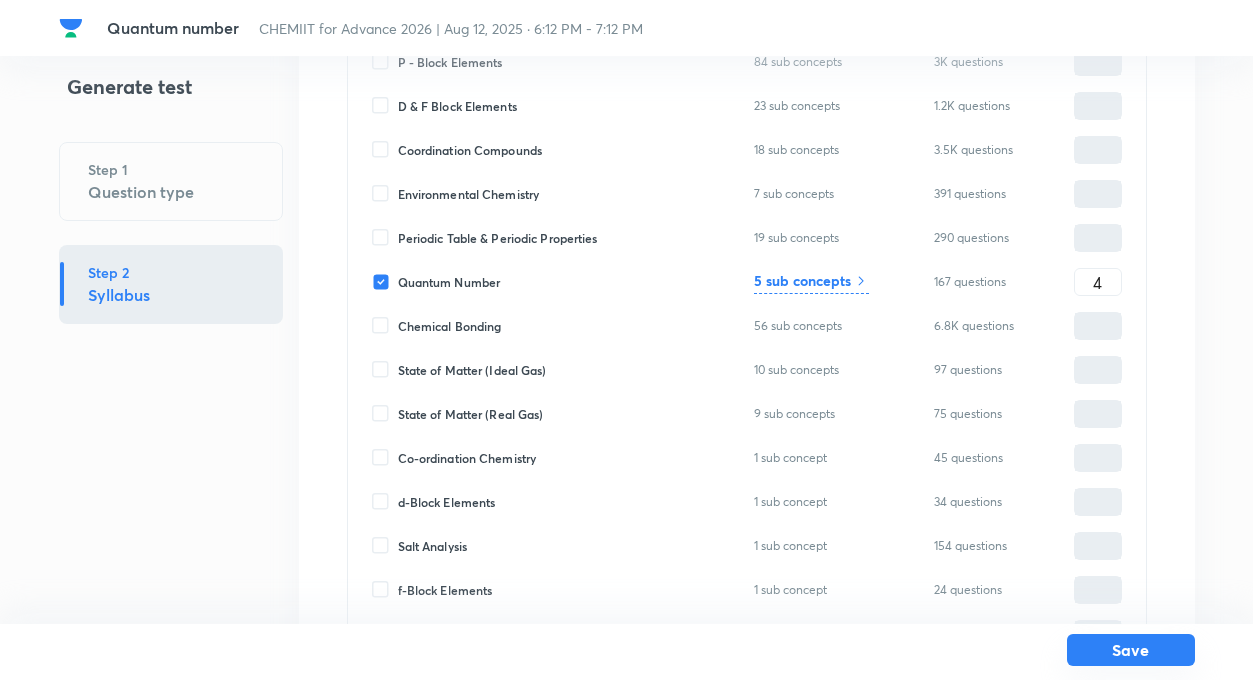 click on "Save" at bounding box center (1131, 650) 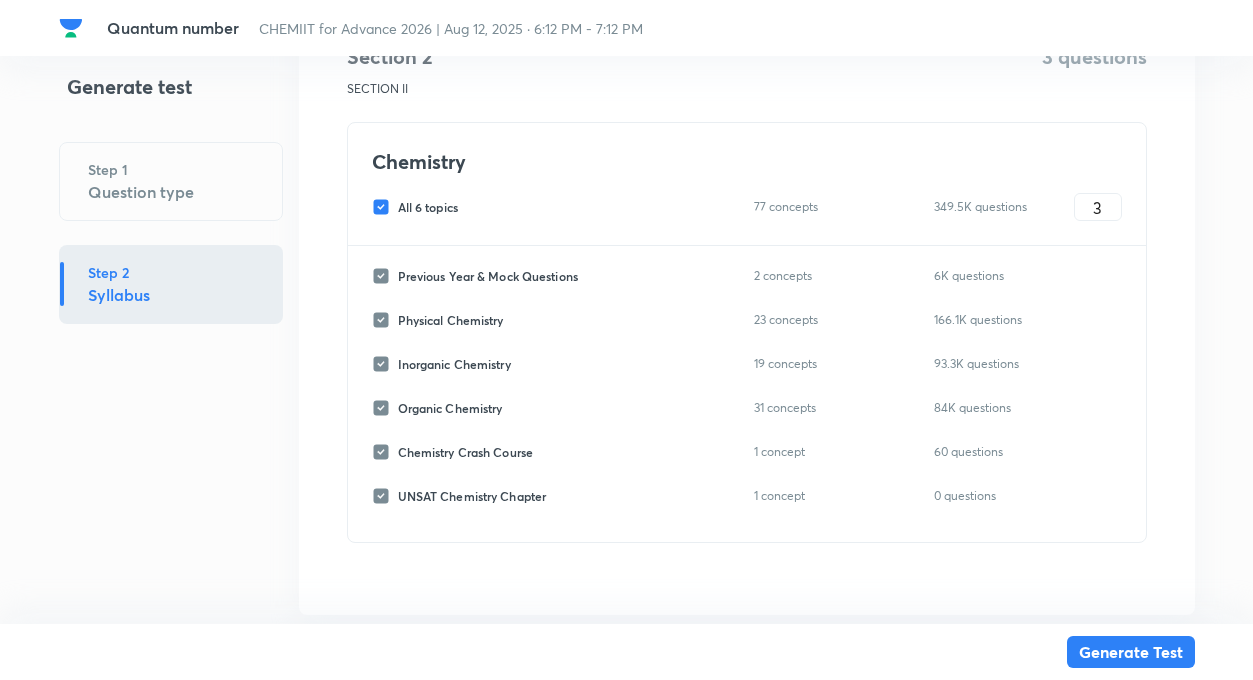 scroll, scrollTop: 1045, scrollLeft: 0, axis: vertical 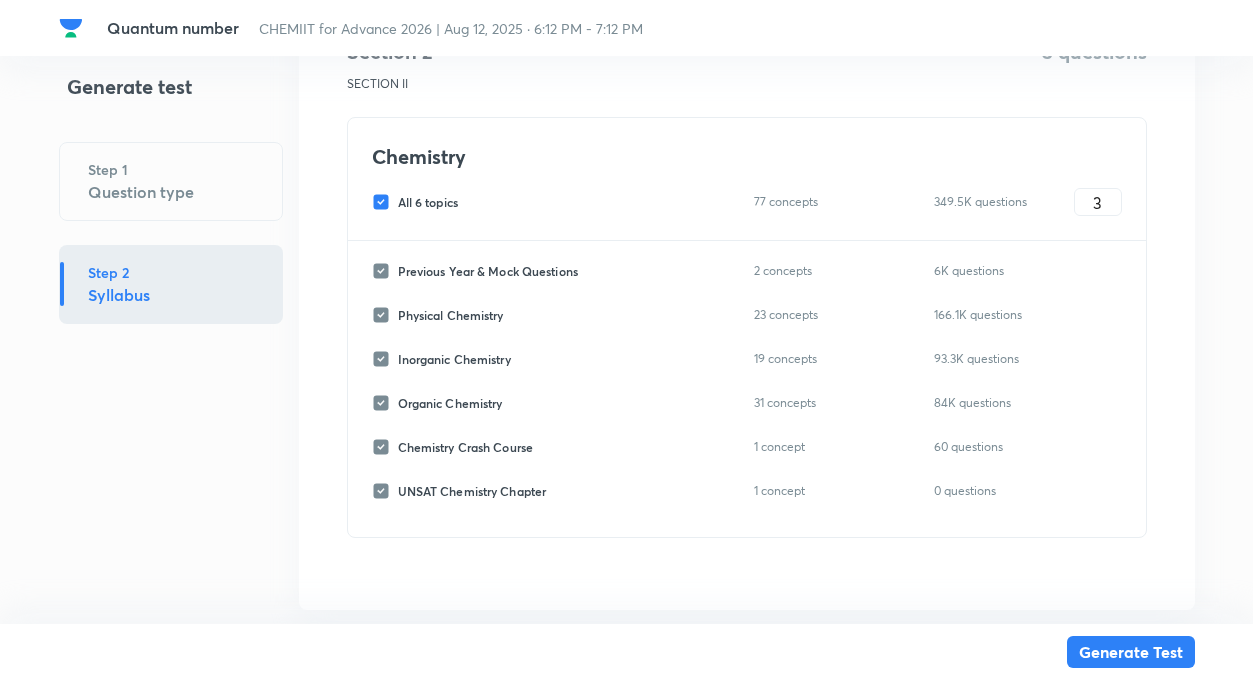 click on "All 6 topics" at bounding box center [385, 202] 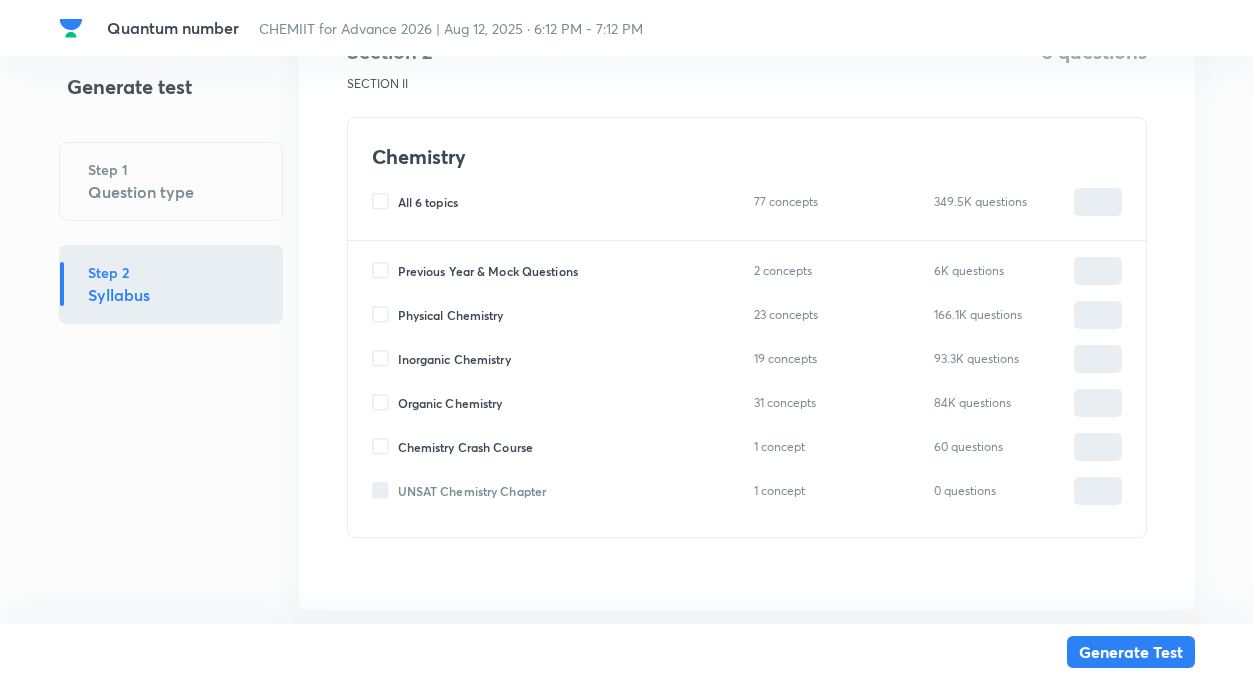click on "Inorganic Chemistry" at bounding box center [385, 359] 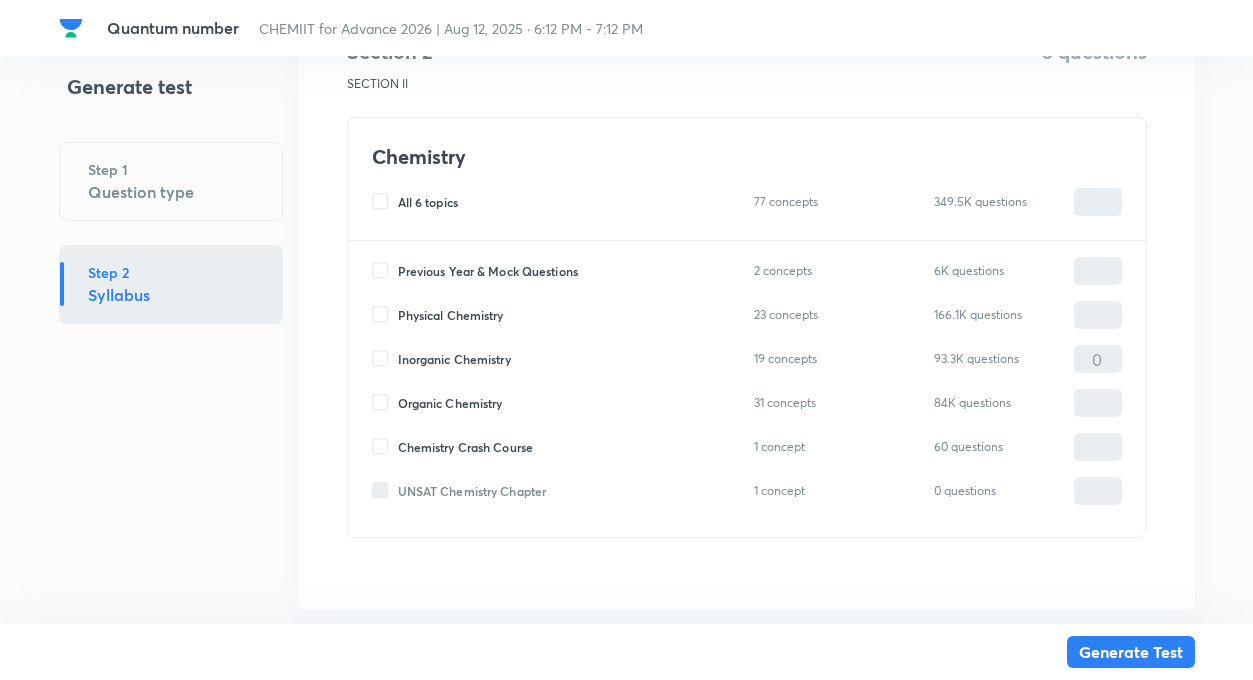 type on "0" 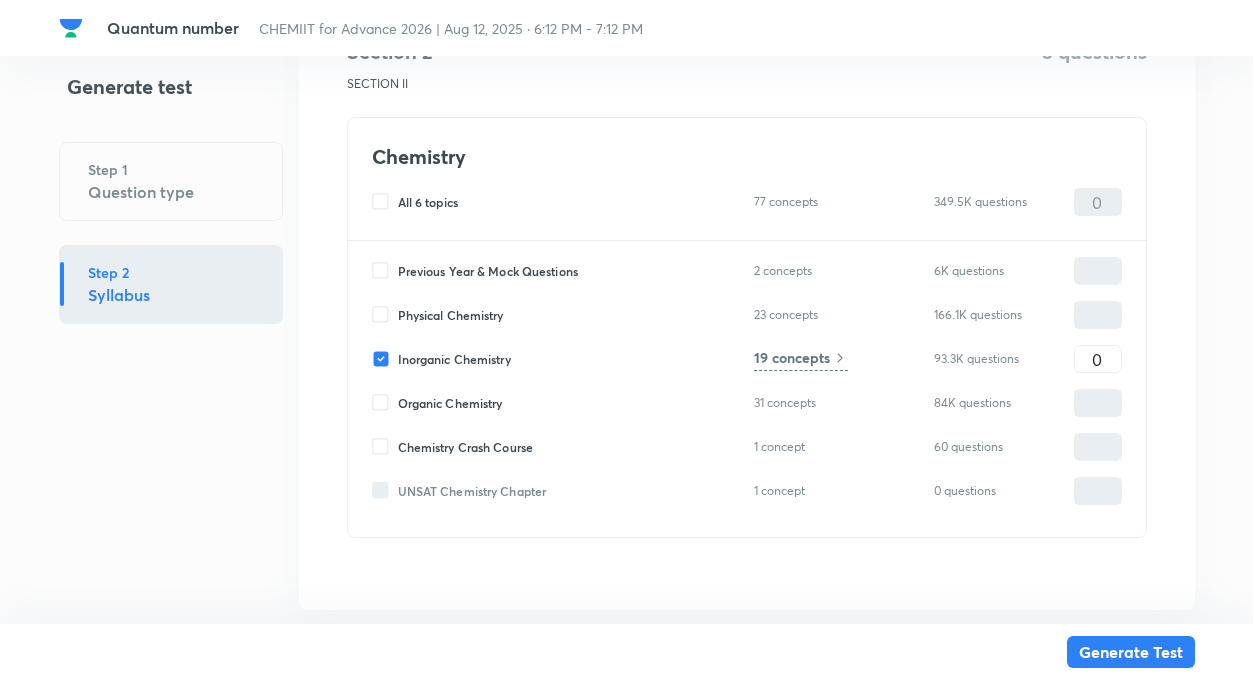 click on "19 concepts" at bounding box center (792, 357) 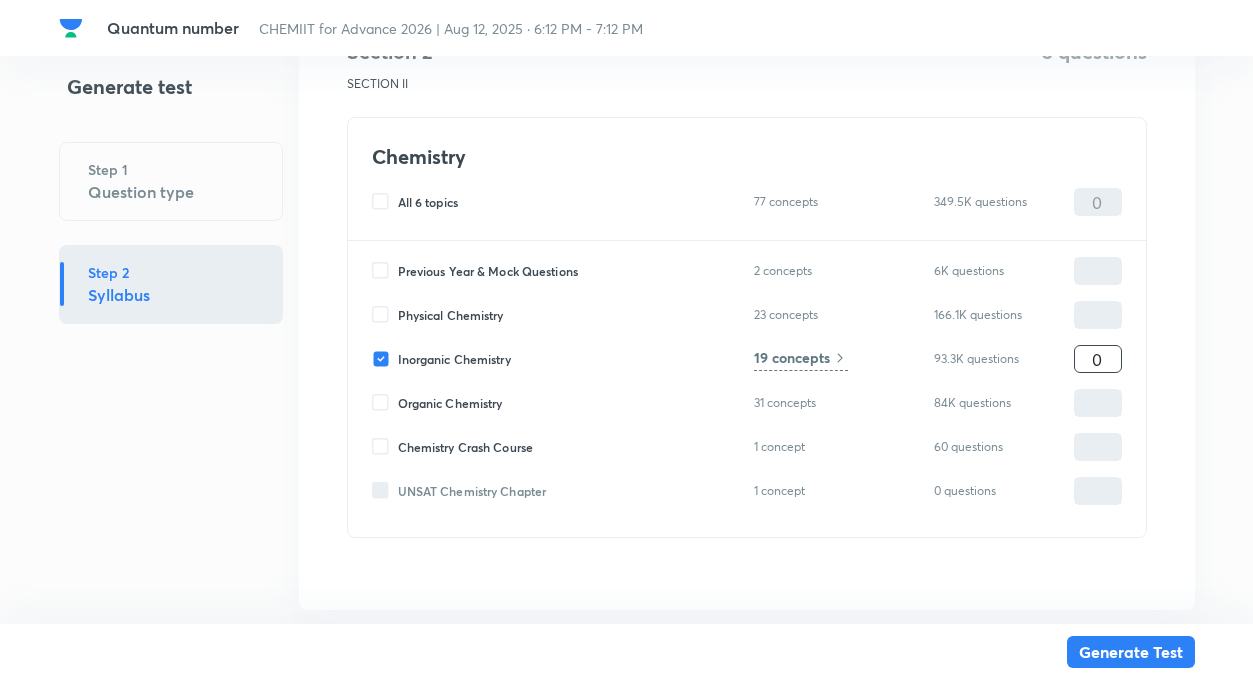 click on "0" at bounding box center [1098, 359] 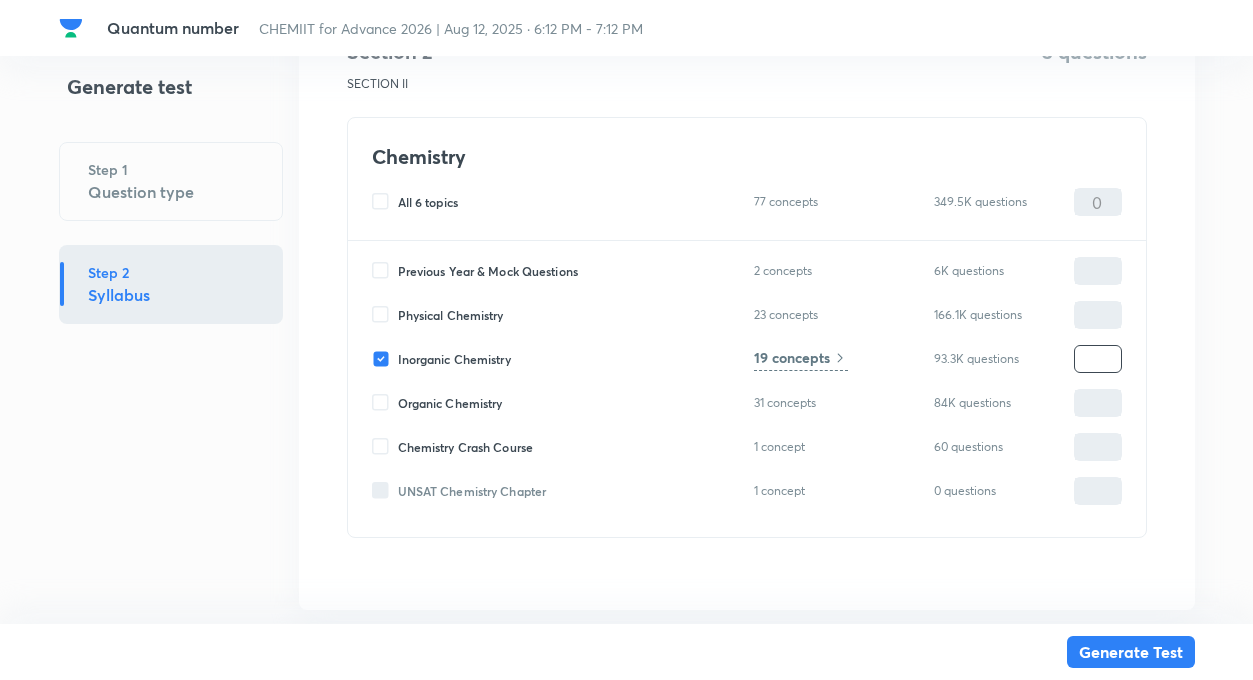 type on "3" 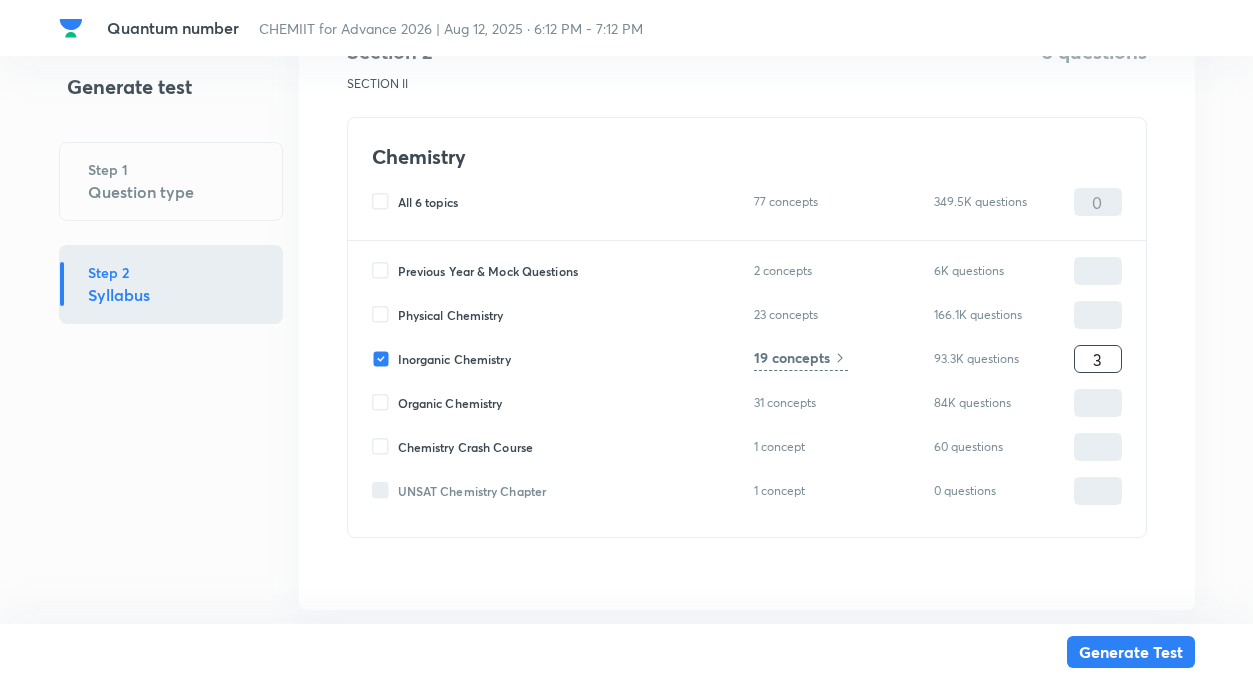 type on "3" 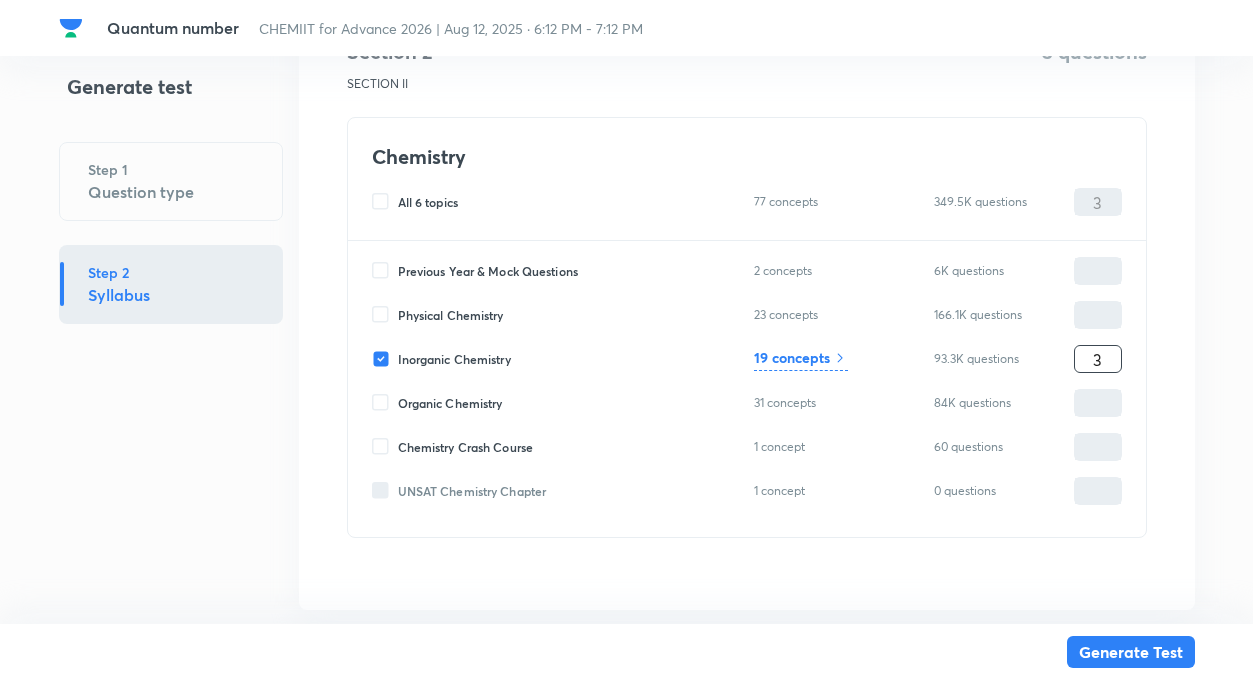 type on "3" 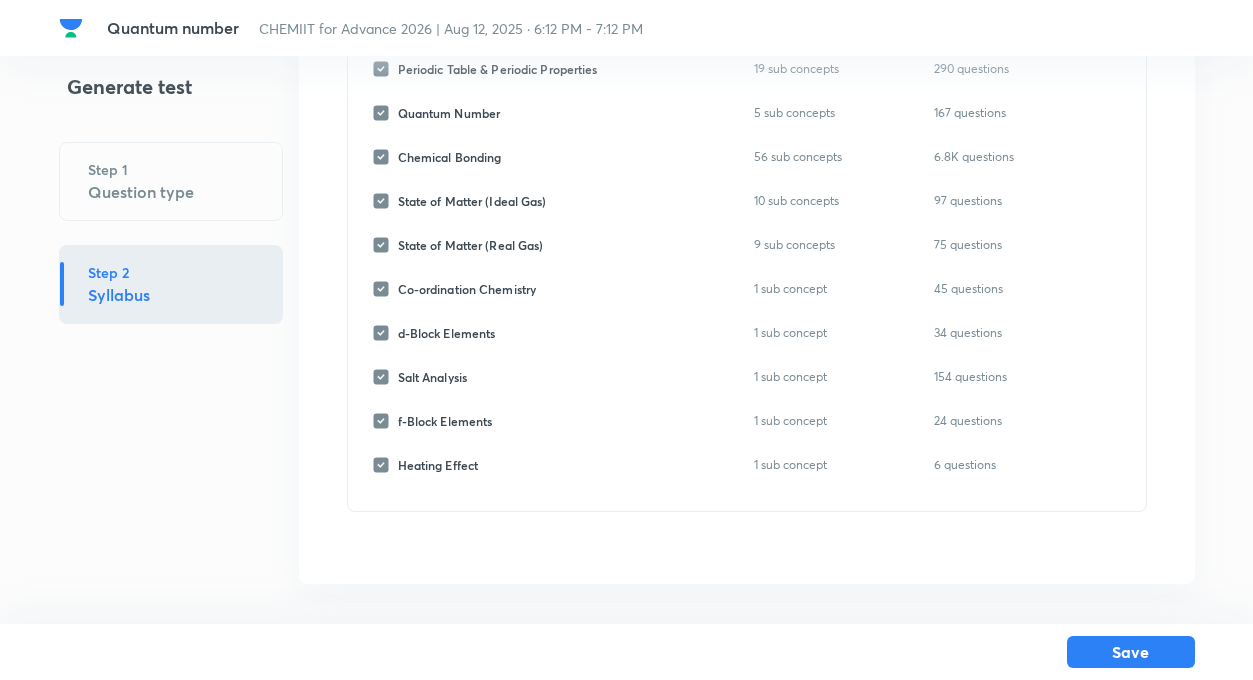 scroll, scrollTop: 590, scrollLeft: 0, axis: vertical 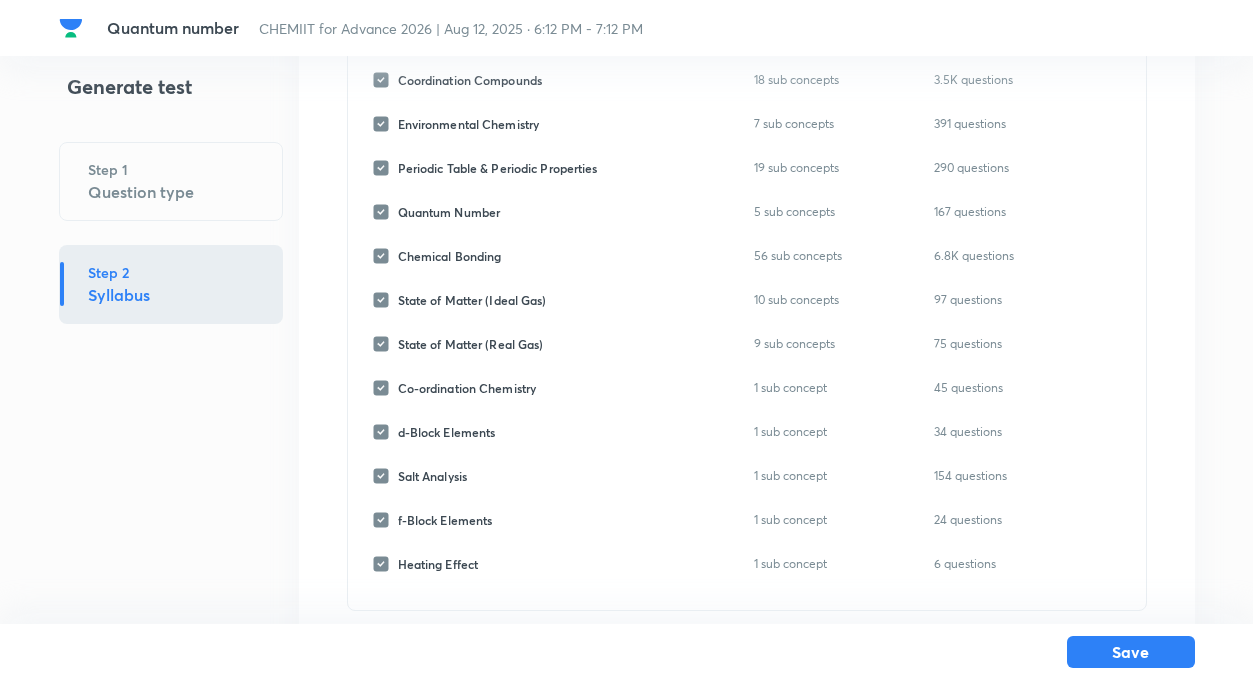 click on "D & F Block Elements" at bounding box center [543, 36] 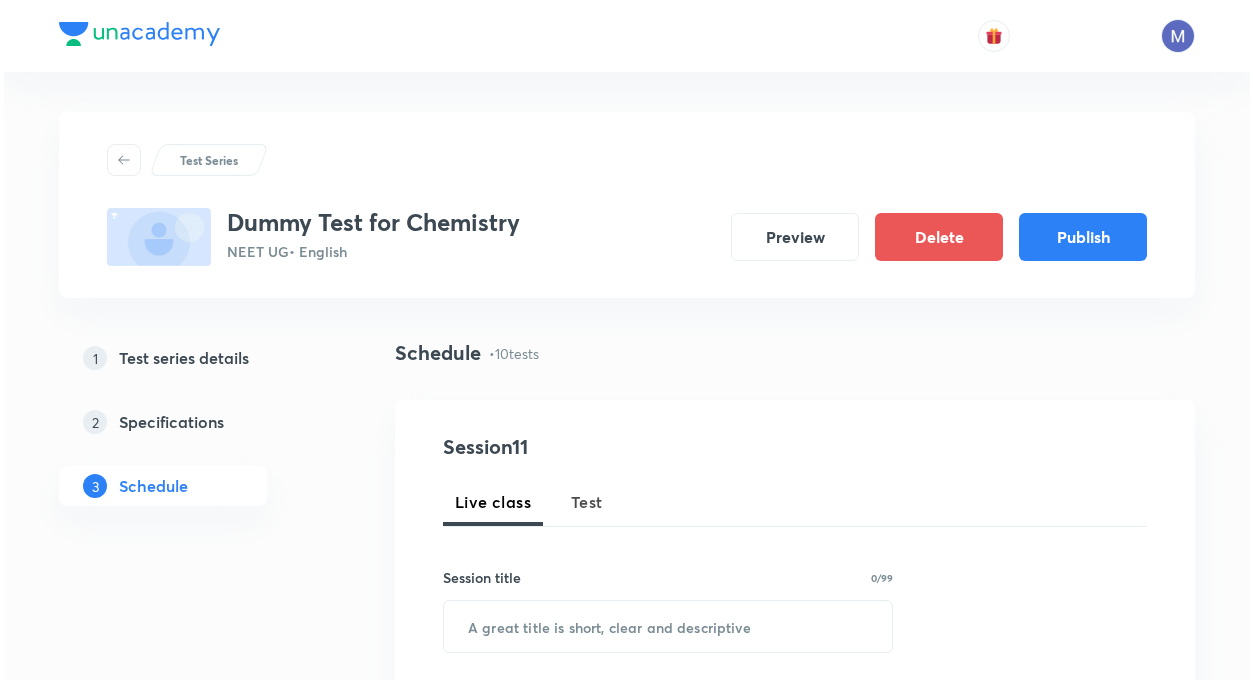 scroll, scrollTop: 453, scrollLeft: 0, axis: vertical 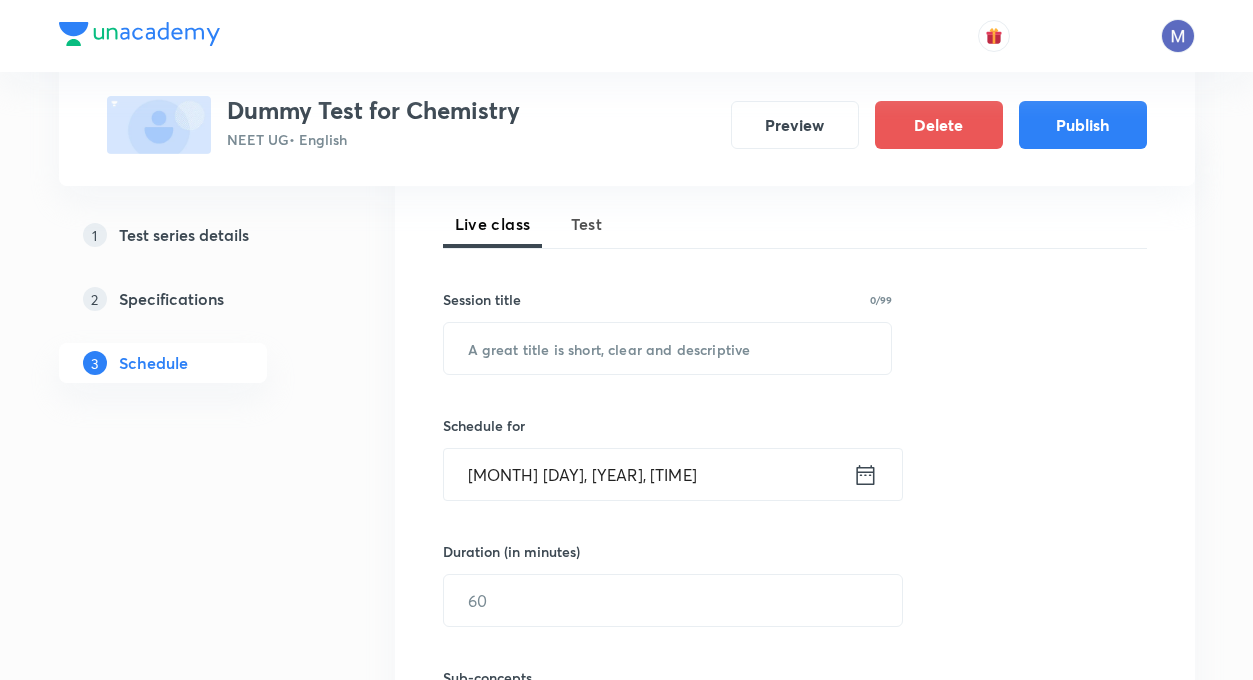 click on "Test" at bounding box center (587, 224) 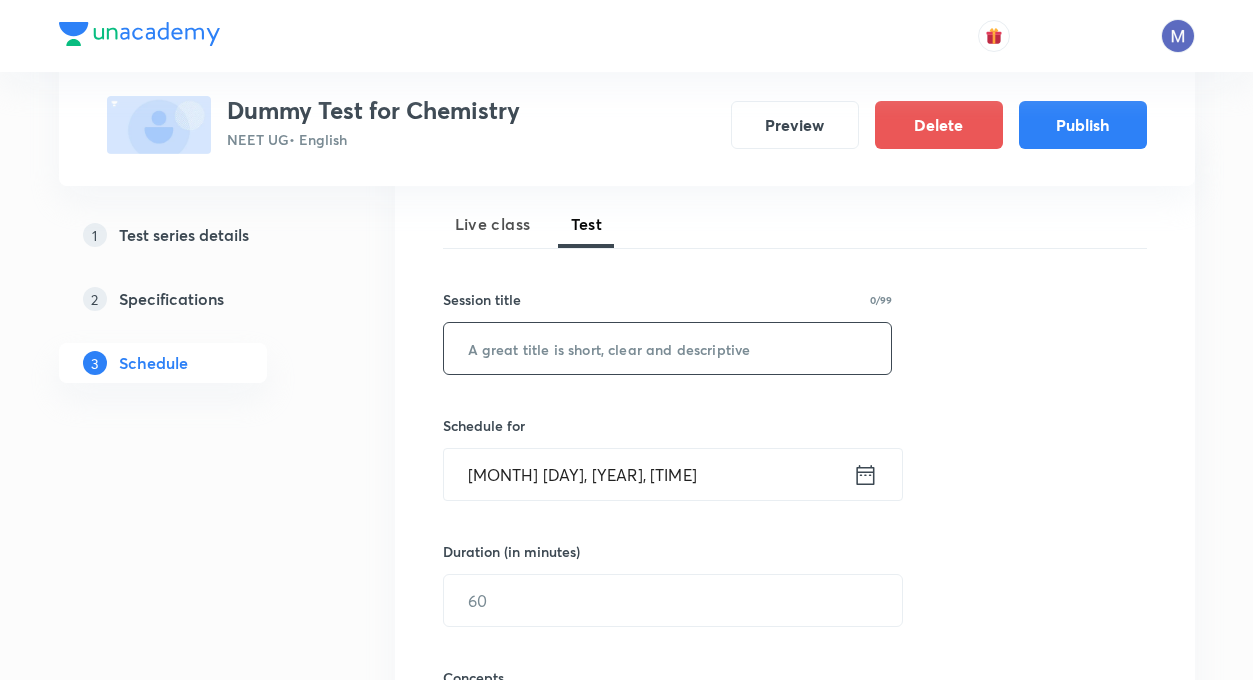 click at bounding box center [668, 348] 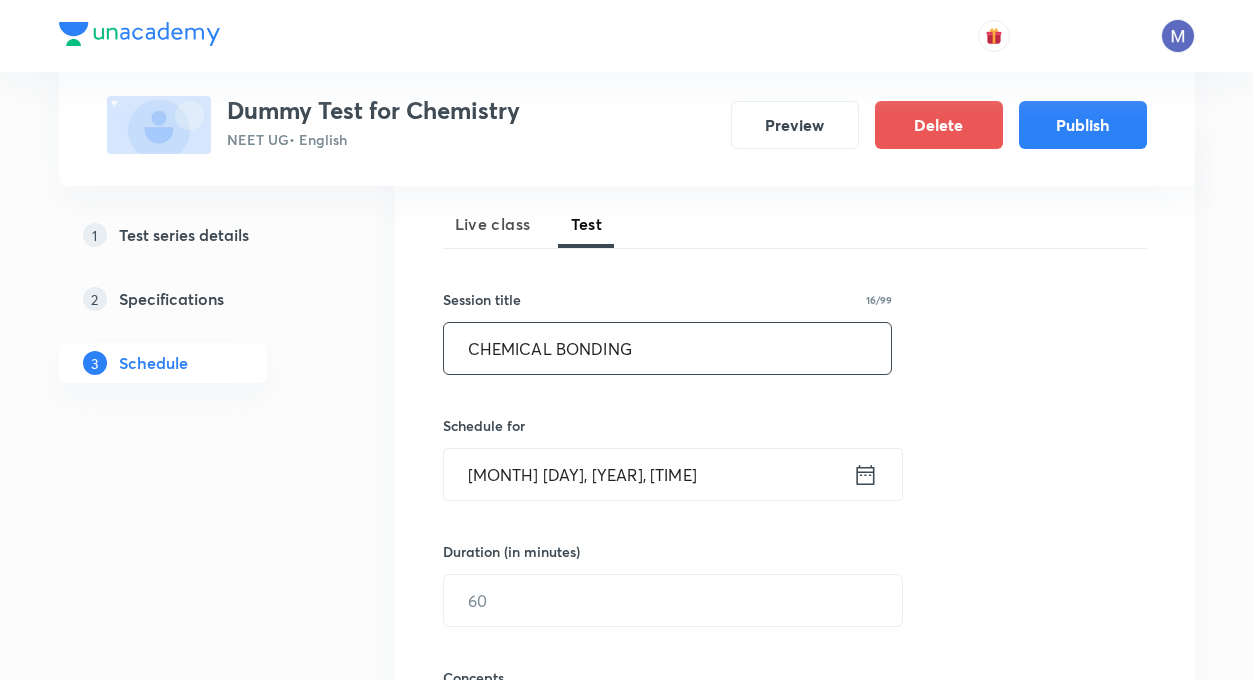 type on "CHEMICAL BONDING" 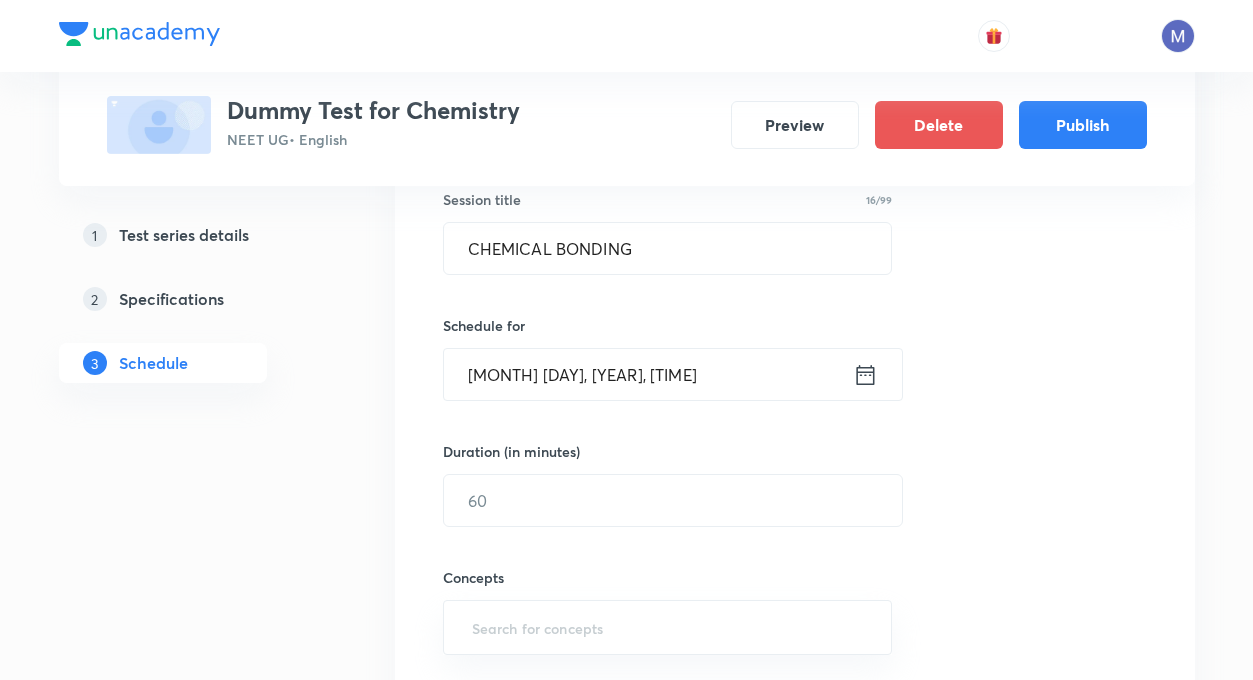 scroll, scrollTop: 398, scrollLeft: 0, axis: vertical 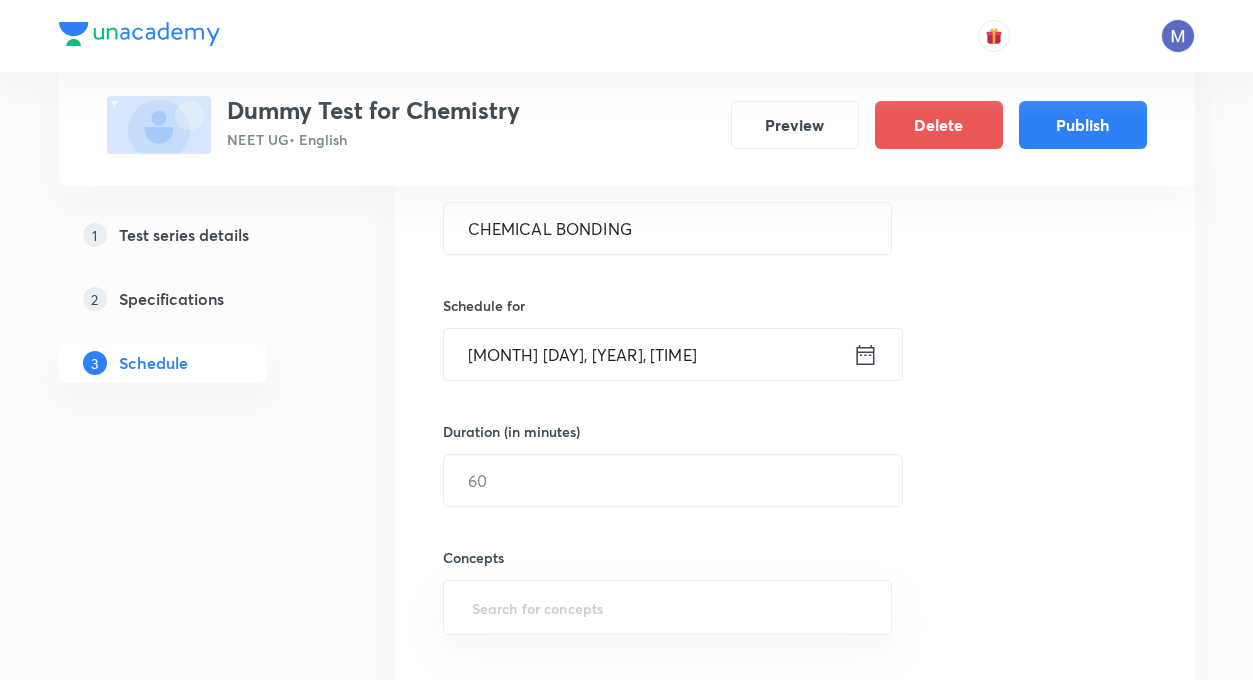 click 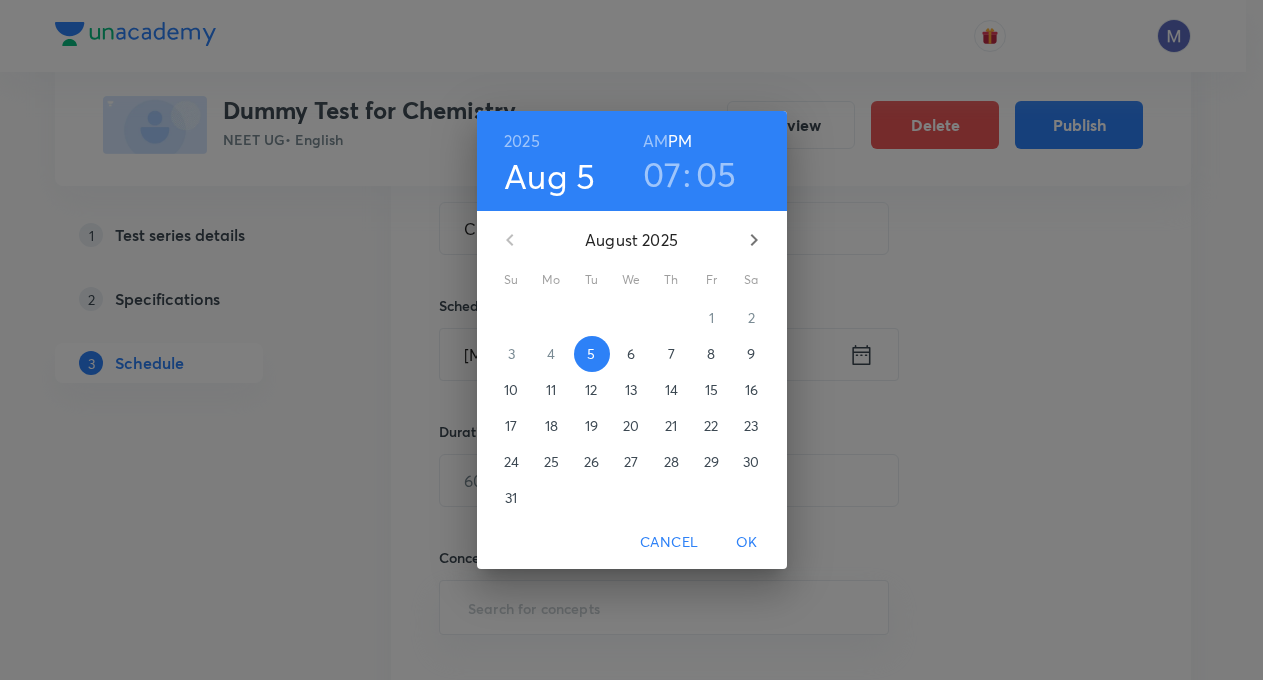 click on "7" at bounding box center (672, 354) 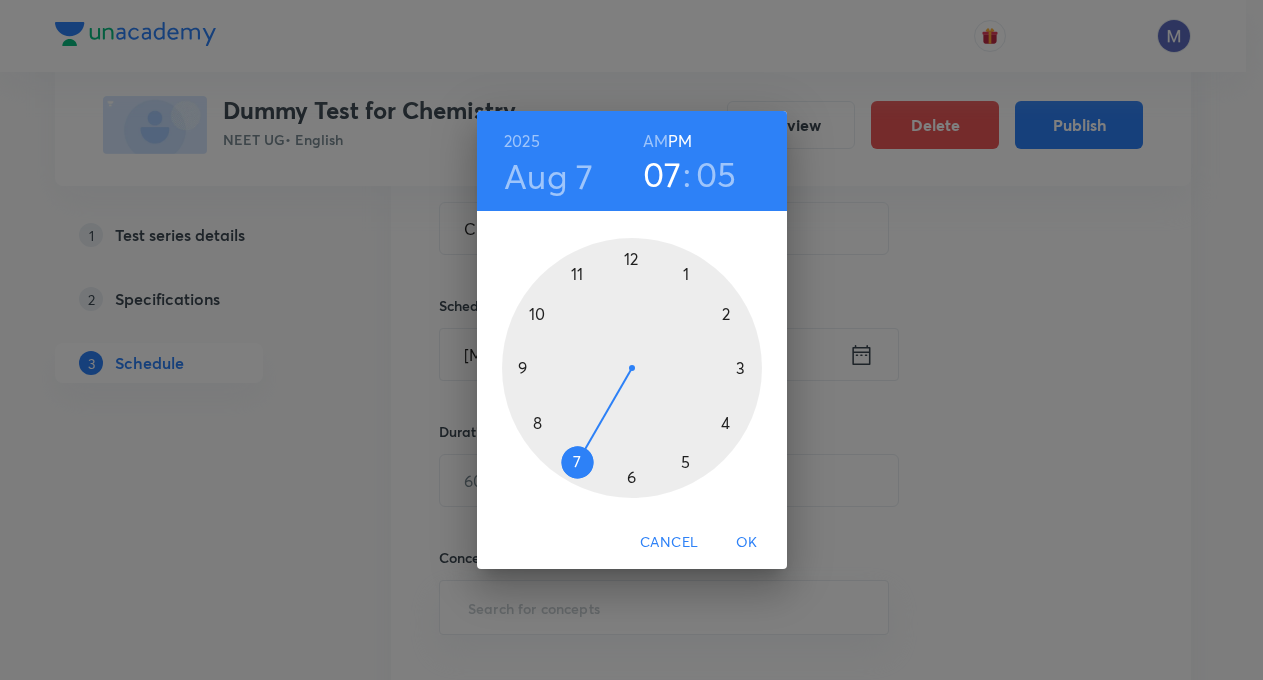 click at bounding box center (632, 368) 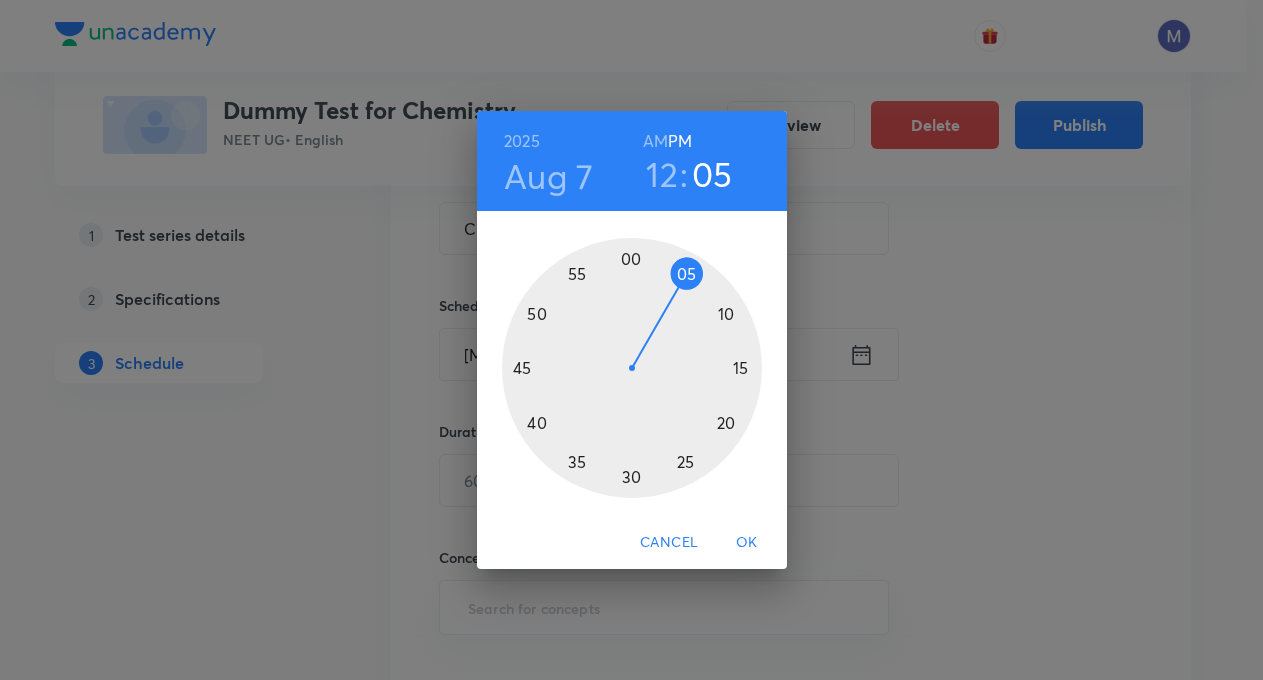 click on "OK" at bounding box center [747, 542] 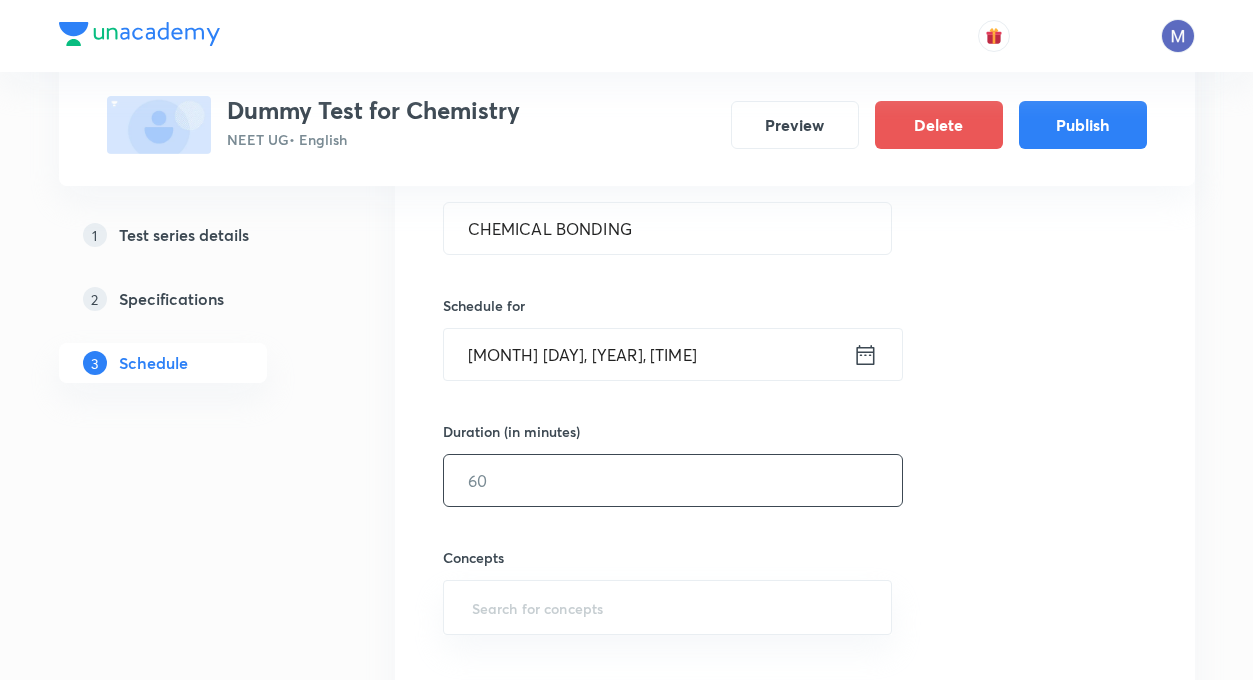 click at bounding box center [673, 480] 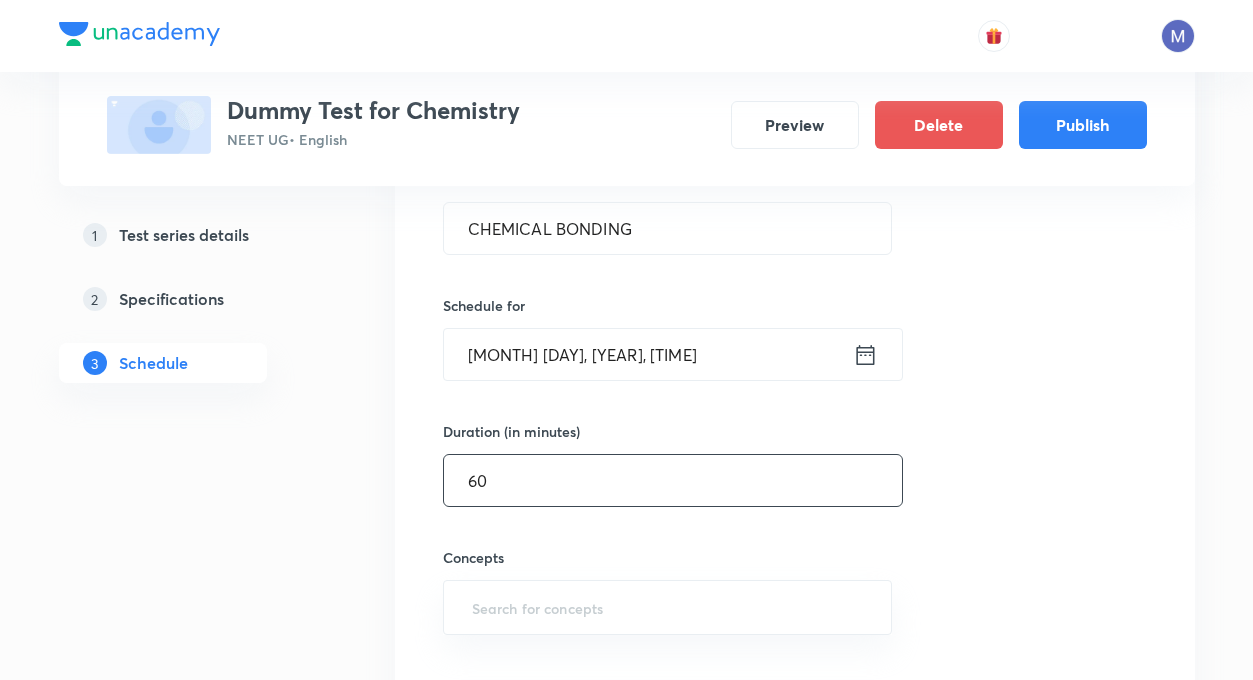 type on "60" 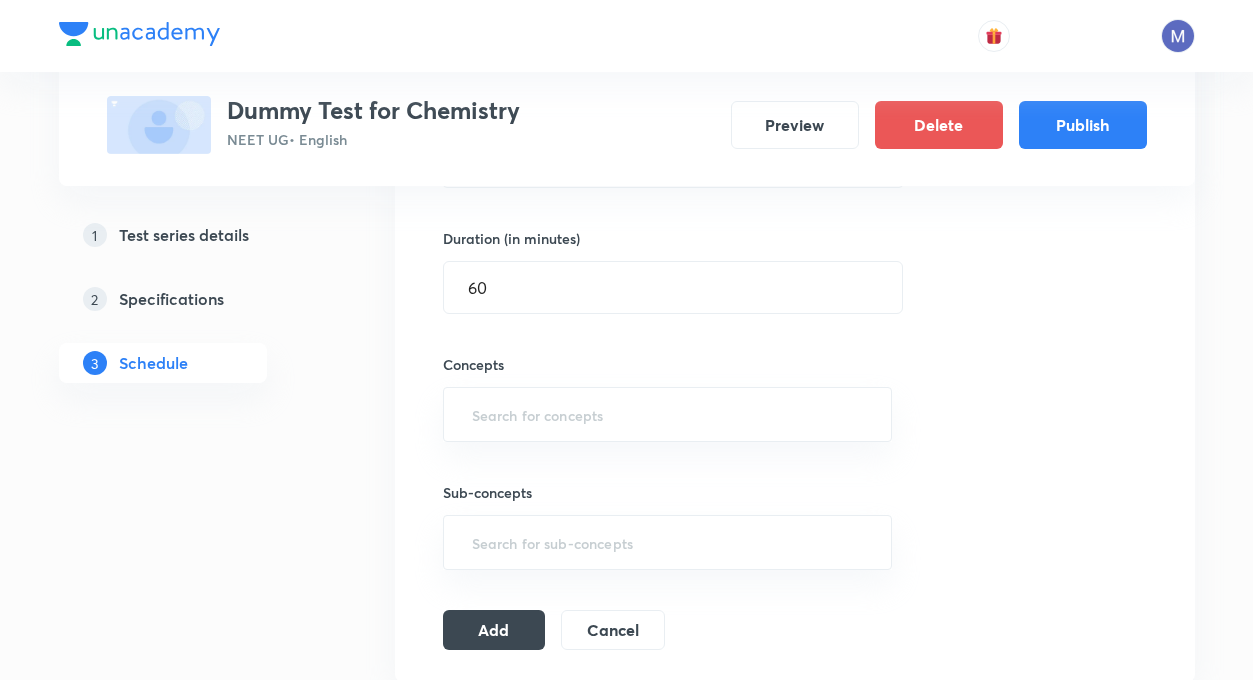 scroll, scrollTop: 598, scrollLeft: 0, axis: vertical 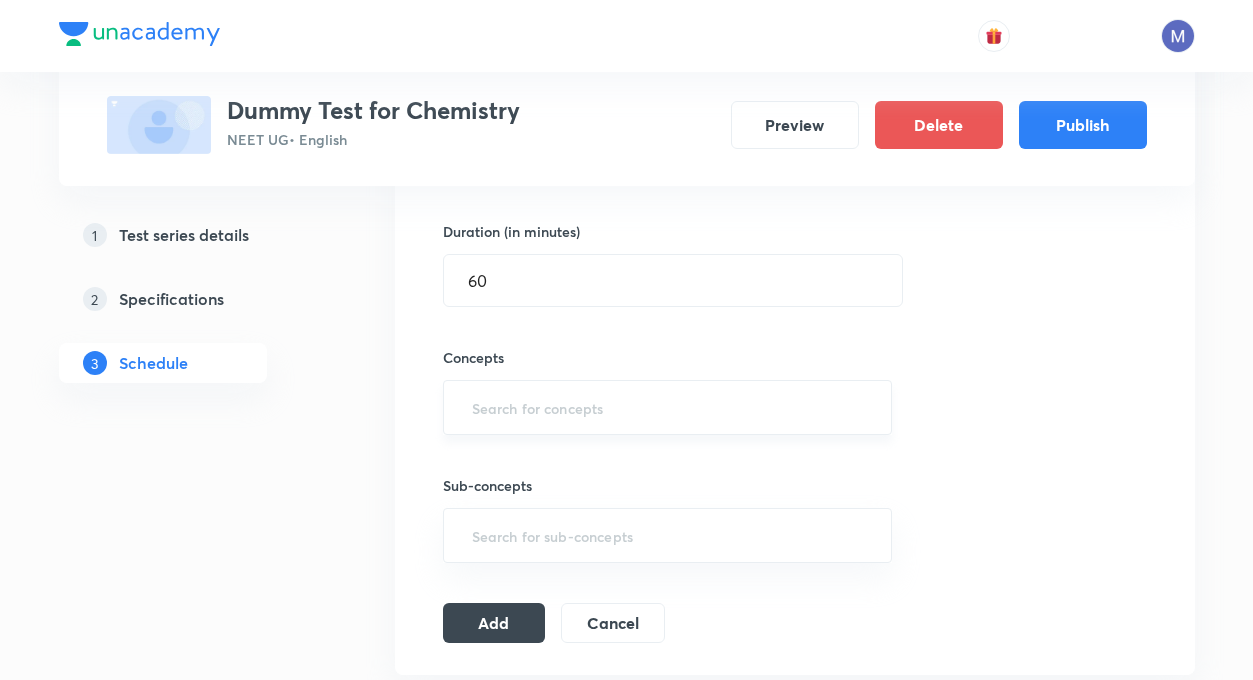click at bounding box center (668, 407) 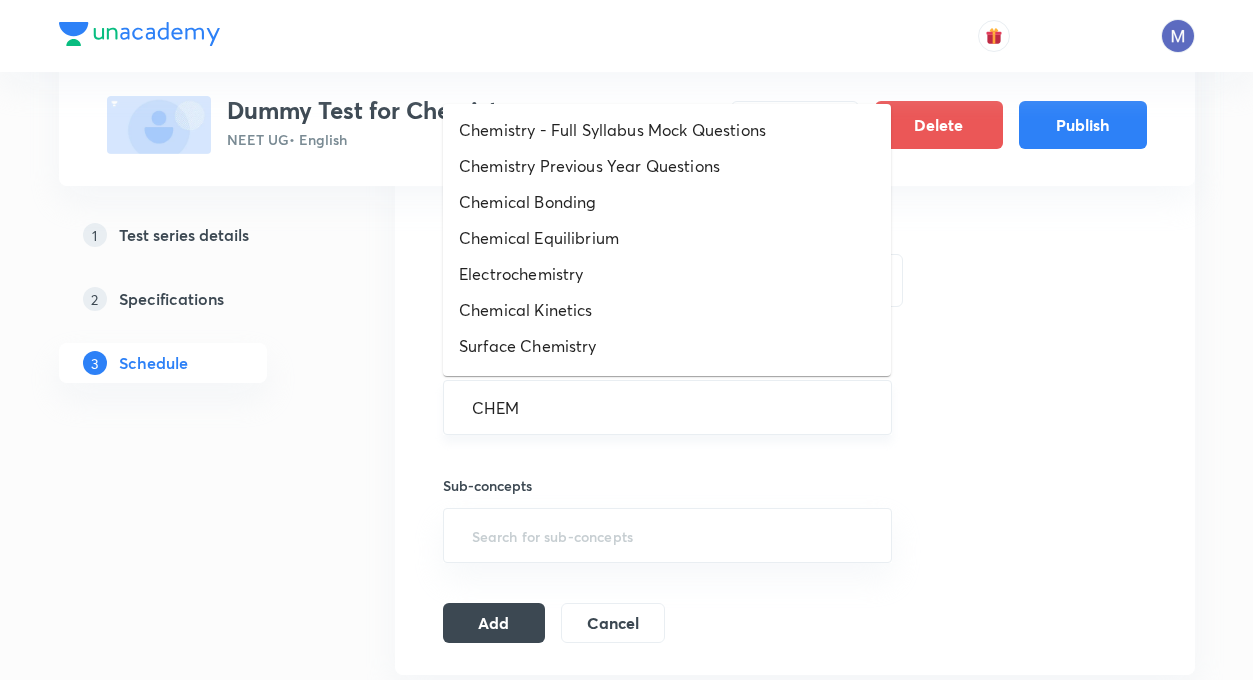 type on "CHEMI" 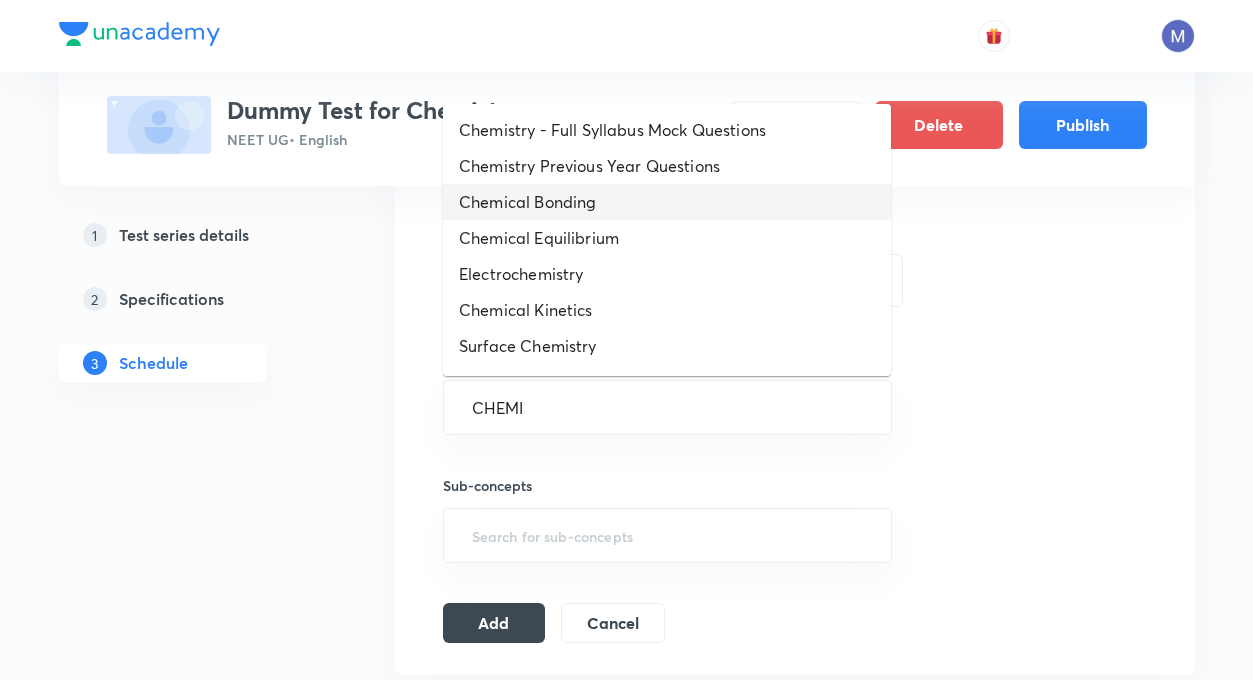 click on "Chemical Bonding" at bounding box center [667, 202] 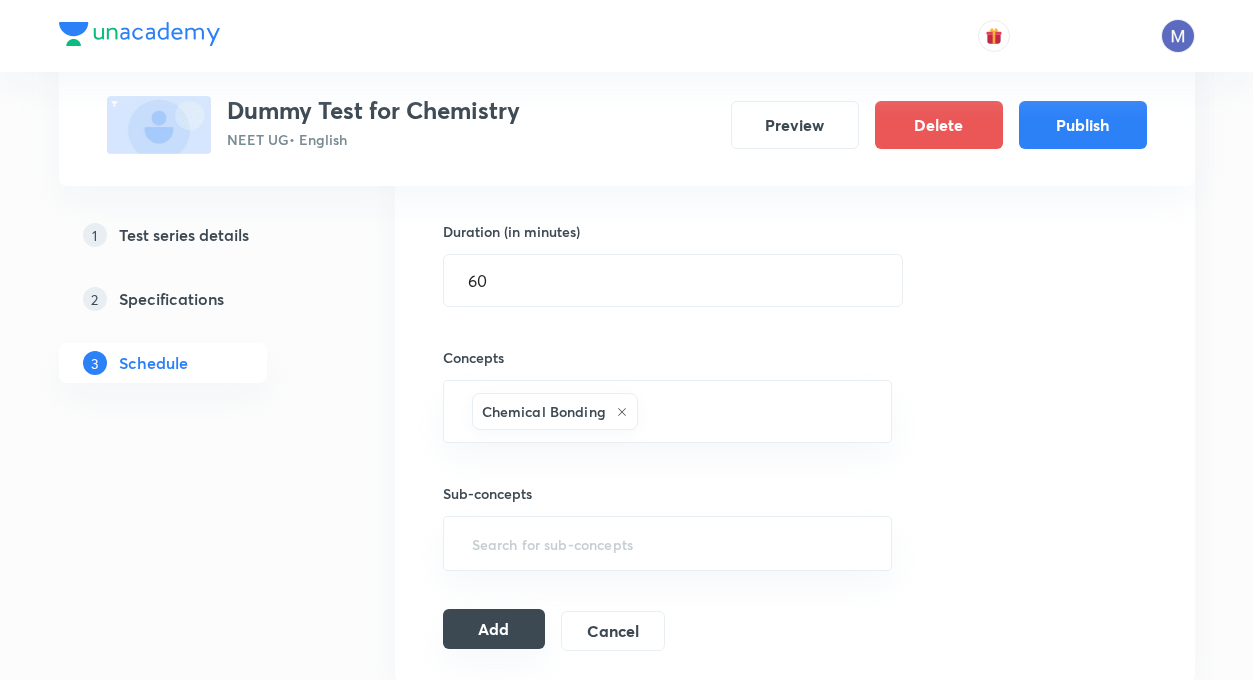 click on "Add" at bounding box center (494, 629) 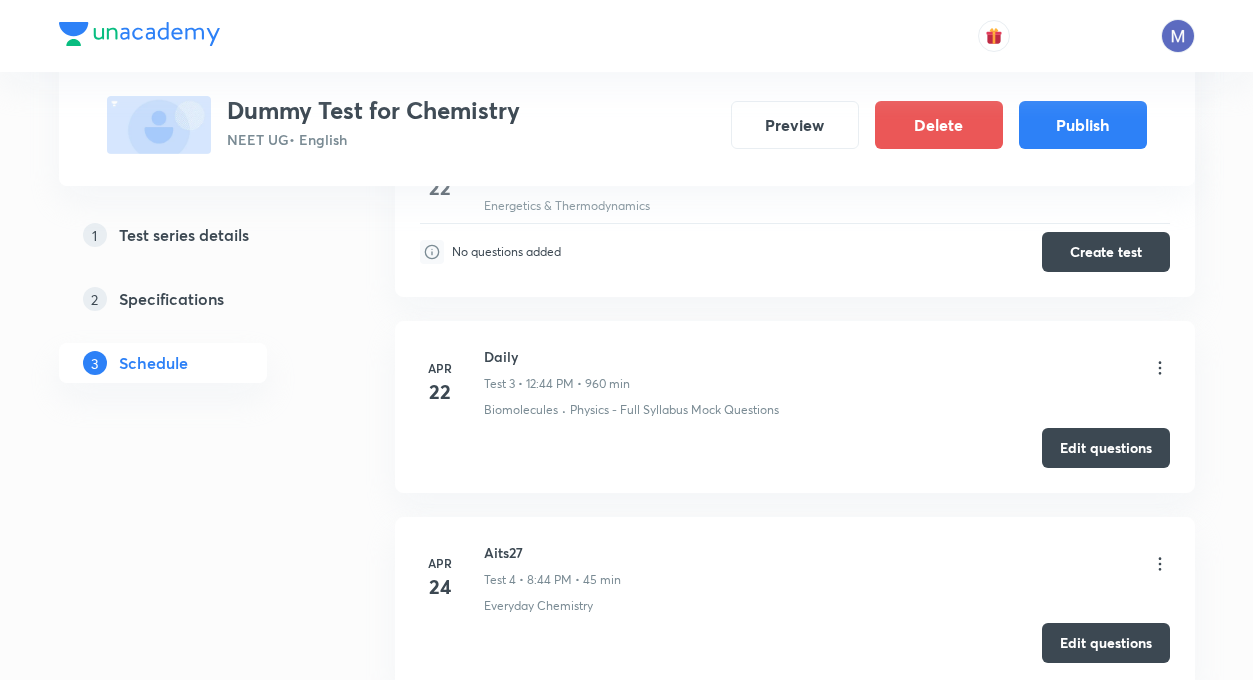 click on "Test Series Dummy Test for Chemistry NEET UG  • English Preview Delete Publish 1 Test series details 2 Specifications 3 Schedule Schedule •  11  tests Add a new session Apr 21 T2bvvbc Test 1 • 2:01 PM • 180 min Chemistry - Full Syllabus Mock Questions · Biology - Full Syllabus Mock Questions · Physics - Full Syllabus Mock Questions Edit questions Apr 22 PRIYA Test 2 • 2:00 AM • 180 min Energetics & Thermodynamics No questions added  Create test Apr 22 Daily Test 3 • 12:44 PM • 960 min Biomolecules · Physics - Full Syllabus Mock Questions Edit questions Apr 24 Aits27 Test 4 • 8:44 PM • 45 min Everyday Chemistry Edit questions Apr 30 Fst1111111 Test 5 • 2:01 PM • 45 min Stereoisomerism Edit questions Jun 10 Electro Test 6 • 8:05 AM • 180 min Electrochemistry Edit questions Jun 11 Basic inorganic chemistry Test 7 • 5:29 PM • 180 min Cell - Unit of Life · Cell Cycle & Cell Division · Units and Measurements · Units & Dimensions · Some basic Concepts of Chemistry · Jun 15 Aug" at bounding box center [626, 835] 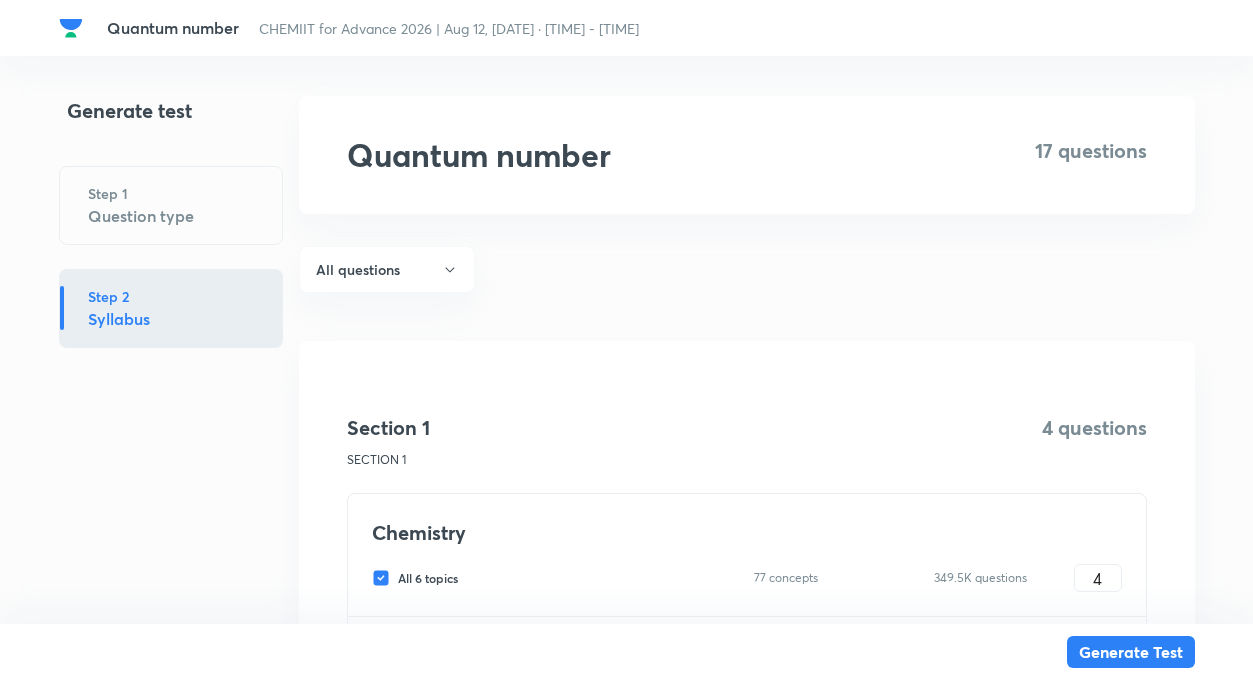 click on "Quantum number CHEMIIT for Advance 2026 | Aug 12, [DATE] · [TIME] - [TIME] Generate test Step 1 Question type Step 2 Syllabus Quantum number 17 questions All questions Section 1 SECTION 1 4 questions Chemistry All 6 topics 77 concepts 349.5K questions 4 ​ Previous Year & Mock Questions 2 concepts 6K questions Physical Chemistry 23 concepts 166.1K questions Inorganic Chemistry 19 concepts 93.3K questions Organic Chemistry 31 concepts 84K questions Chemistry Crash Course 1 concept 60 questions UNSAT Chemistry Chapter 1 concept 0 questions Section 2 SECTION II 3 questions Chemistry All 6 topics 77 concepts 349.5K questions 3 ​ Previous Year & Mock Questions 2 concepts 6K questions Physical Chemistry 23 concepts 166.1K questions Inorganic Chemistry 19 concepts 93.3K questions Organic Chemistry 31 concepts 84K questions Chemistry Crash Course 1 concept 60 questions UNSAT Chemistry Chapter 1 concept 0 questions Section 3 SECTION III 6 questions Chemistry All 6 topics 77 concepts 349.5K questions 6 ​ 4 ​" at bounding box center (626, 1556) 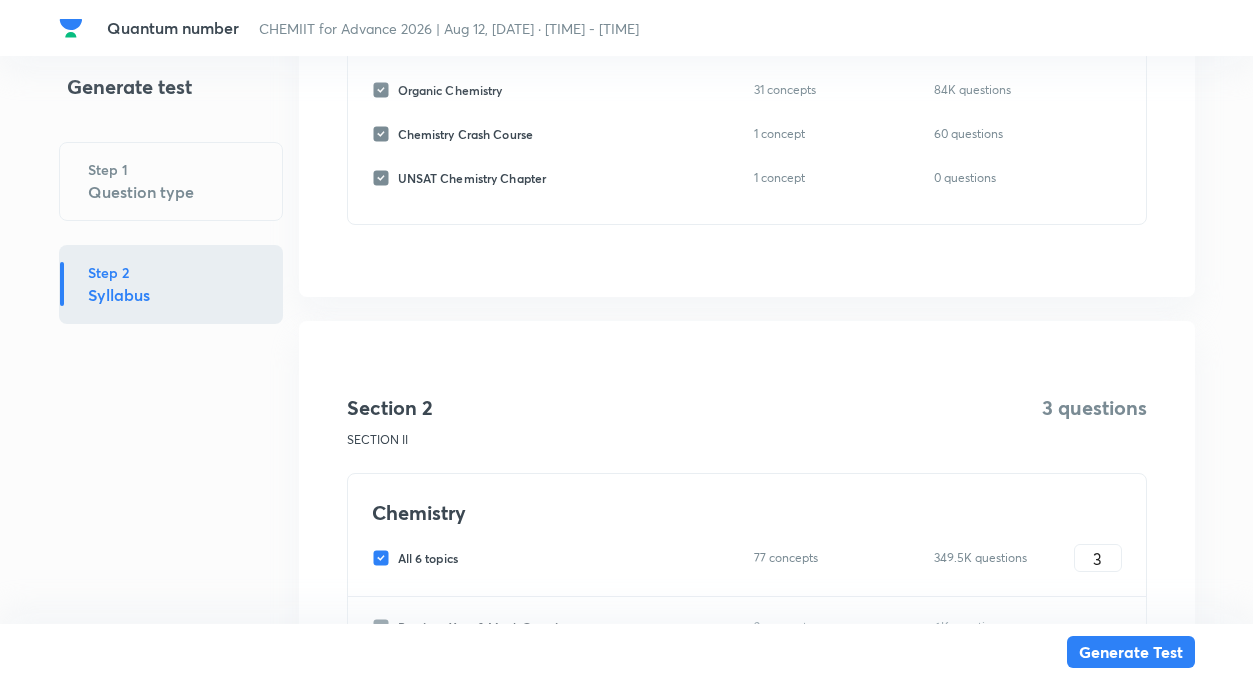 scroll, scrollTop: 689, scrollLeft: 0, axis: vertical 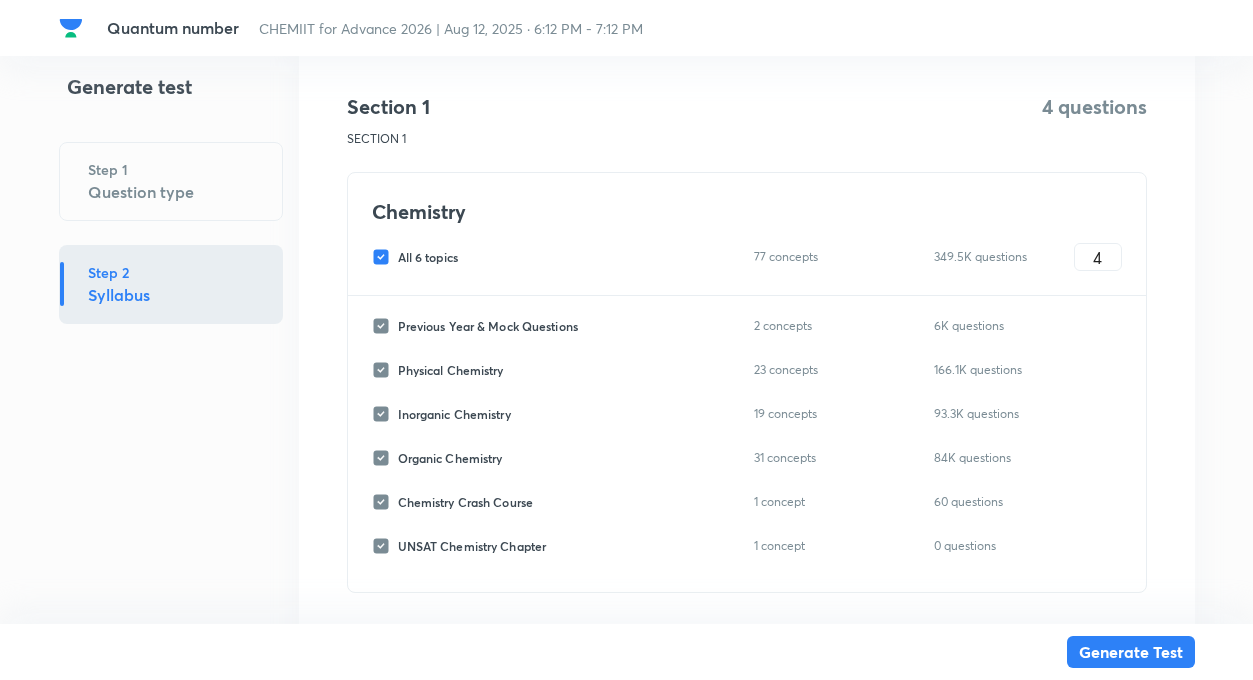 click on "All 6 topics" at bounding box center (385, 257) 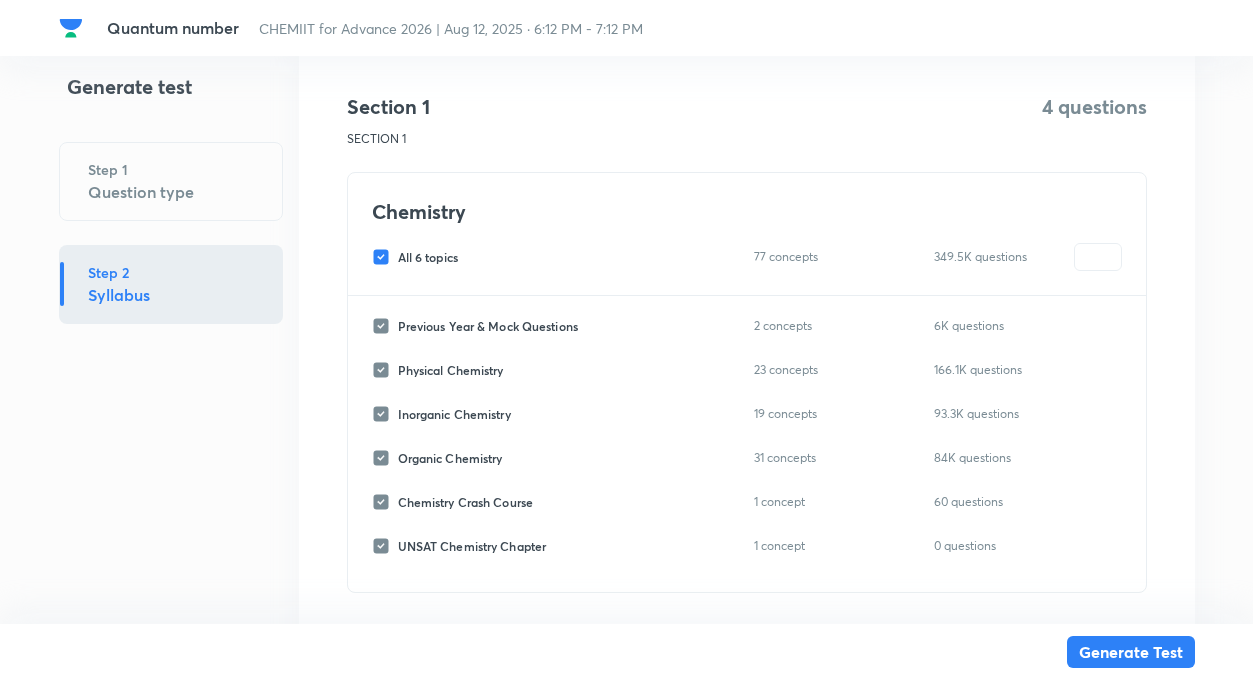 checkbox on "false" 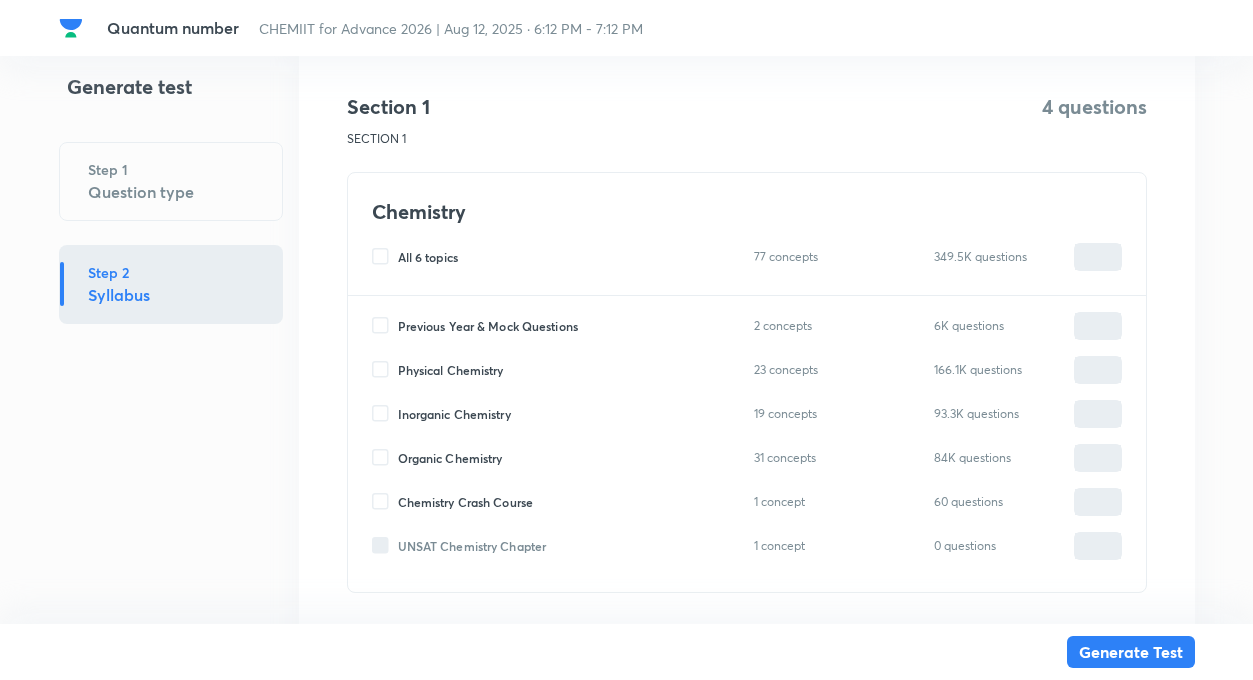 click on "Inorganic Chemistry" at bounding box center (385, 414) 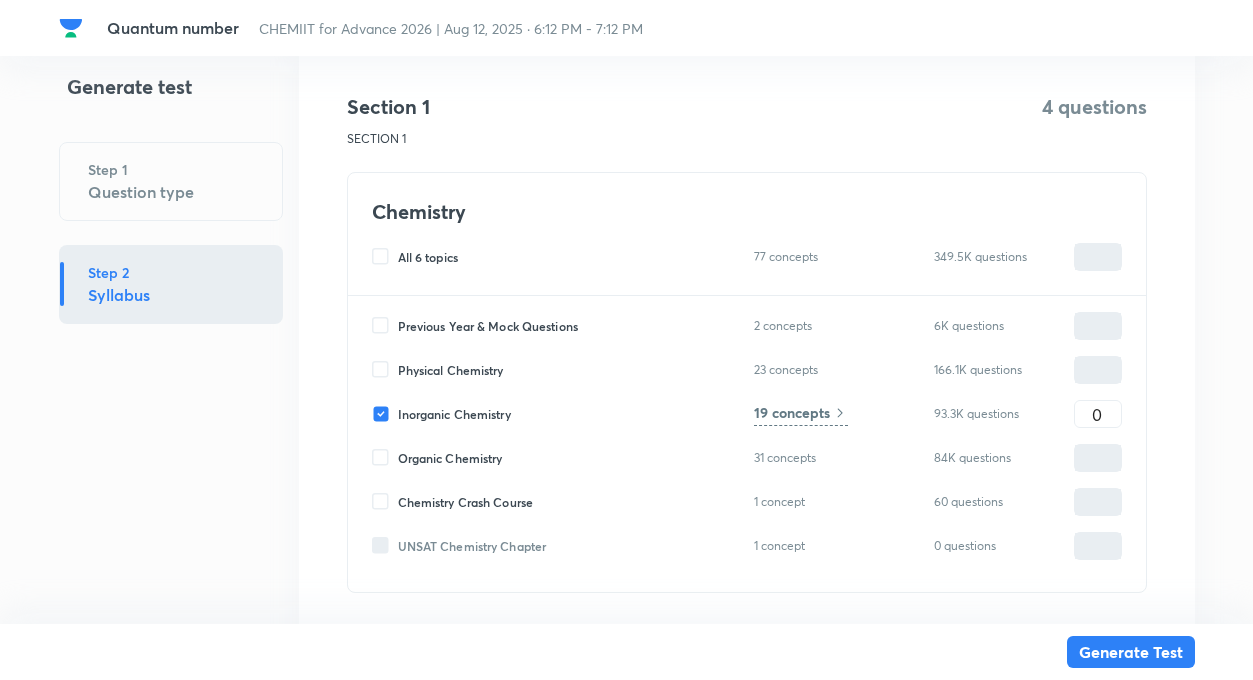 type on "0" 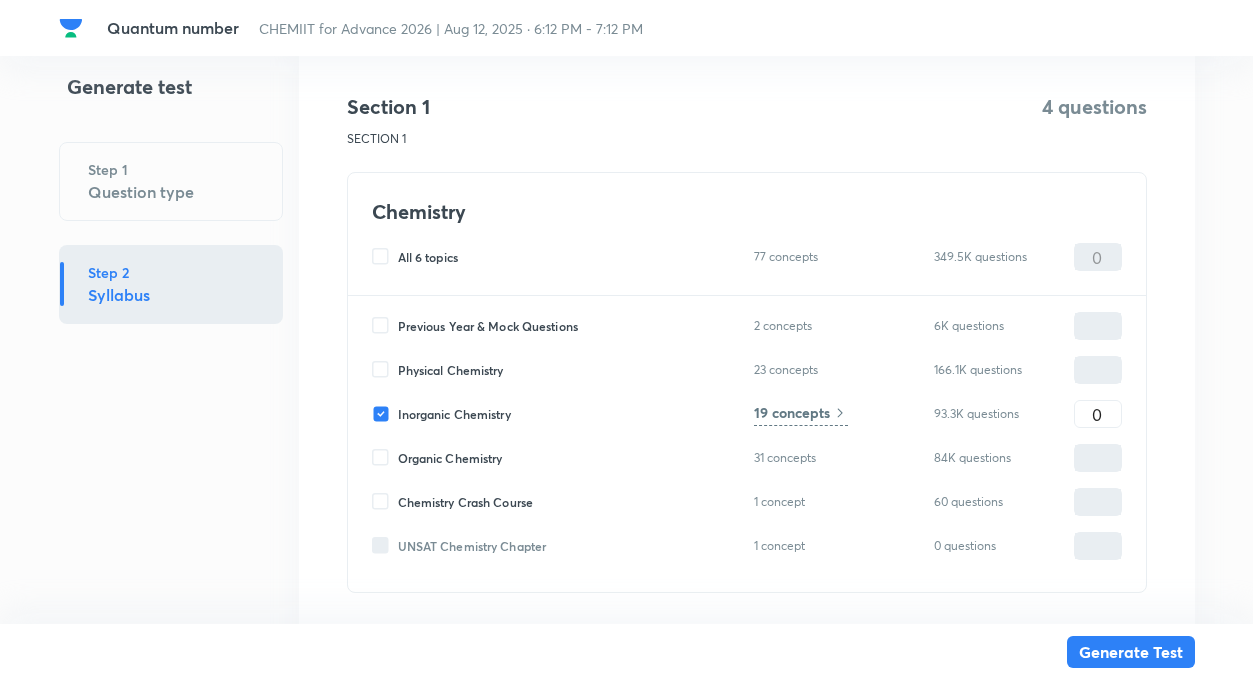click on "19 concepts" at bounding box center [792, 412] 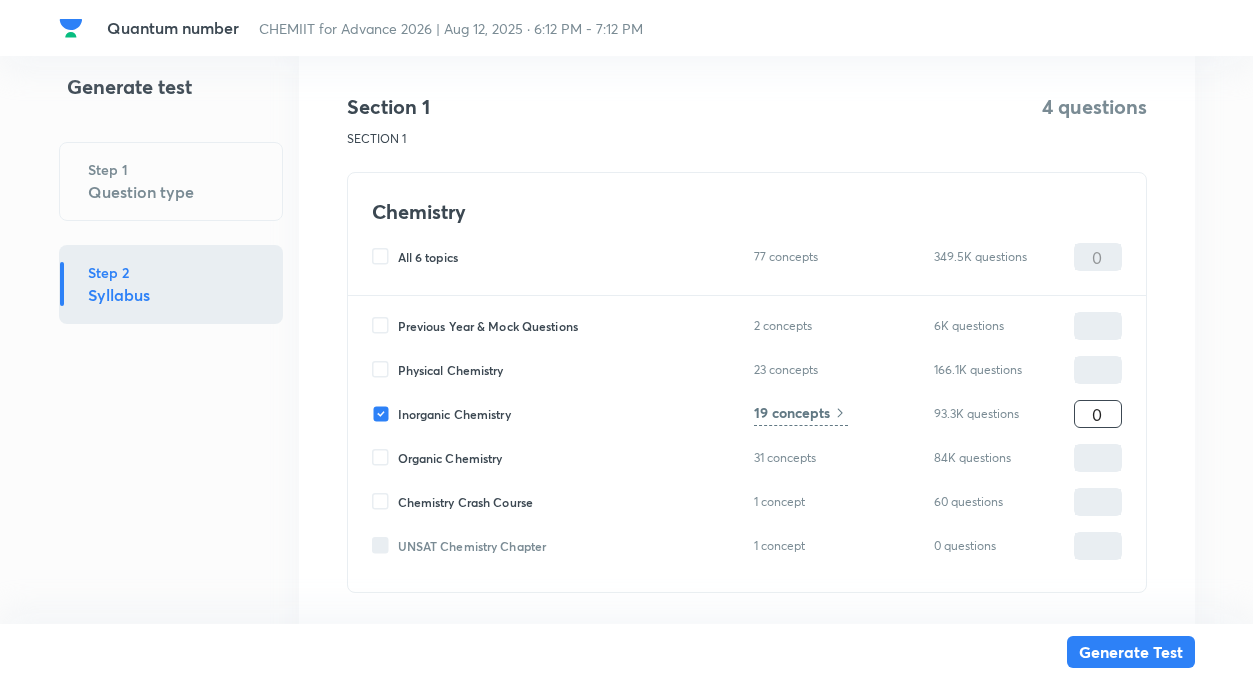 click on "0" at bounding box center (1098, 414) 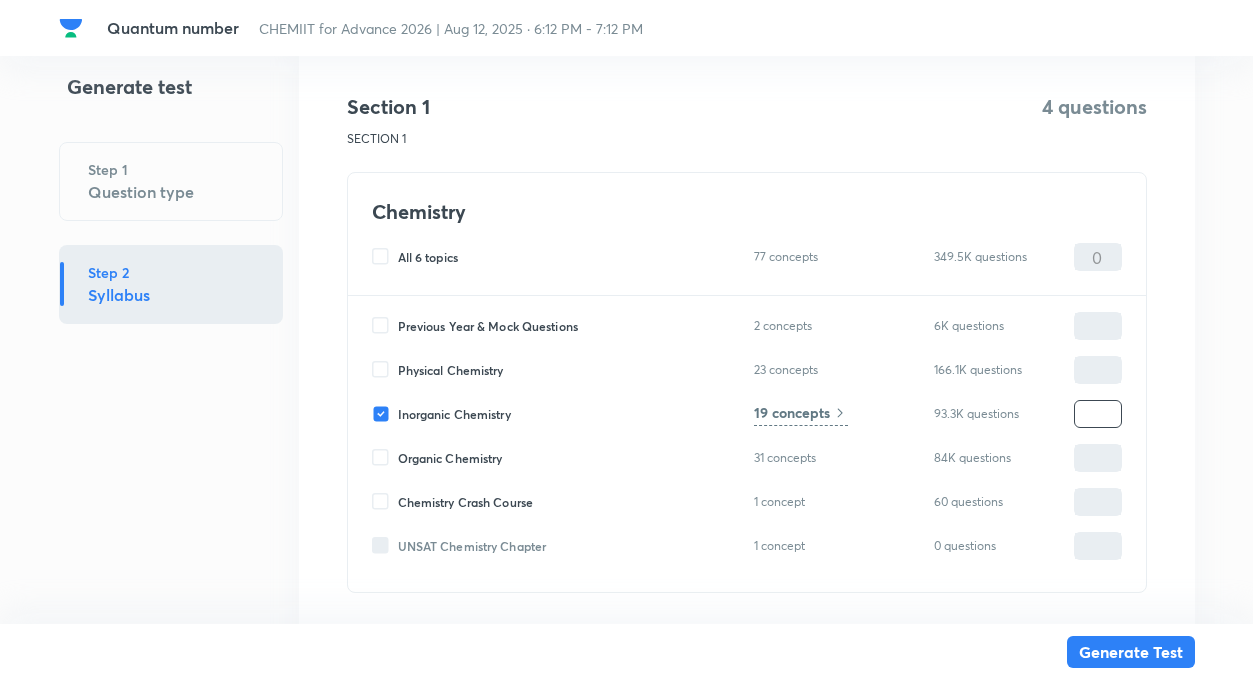 type on "4" 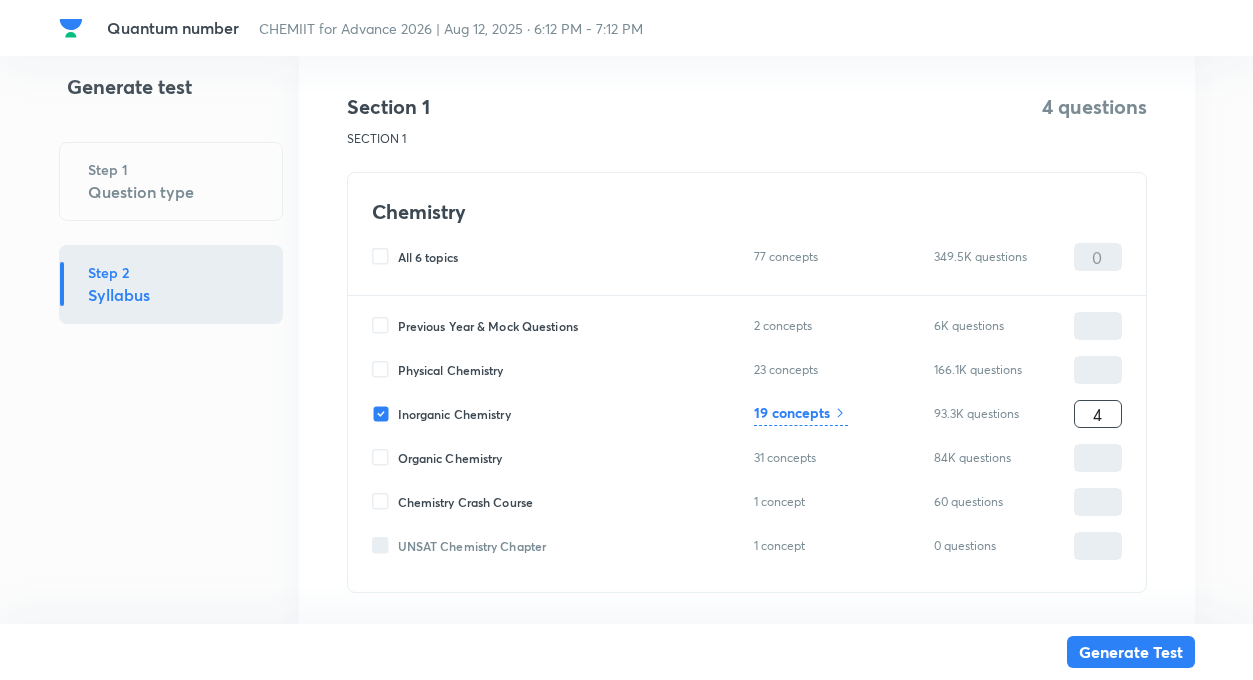 type on "4" 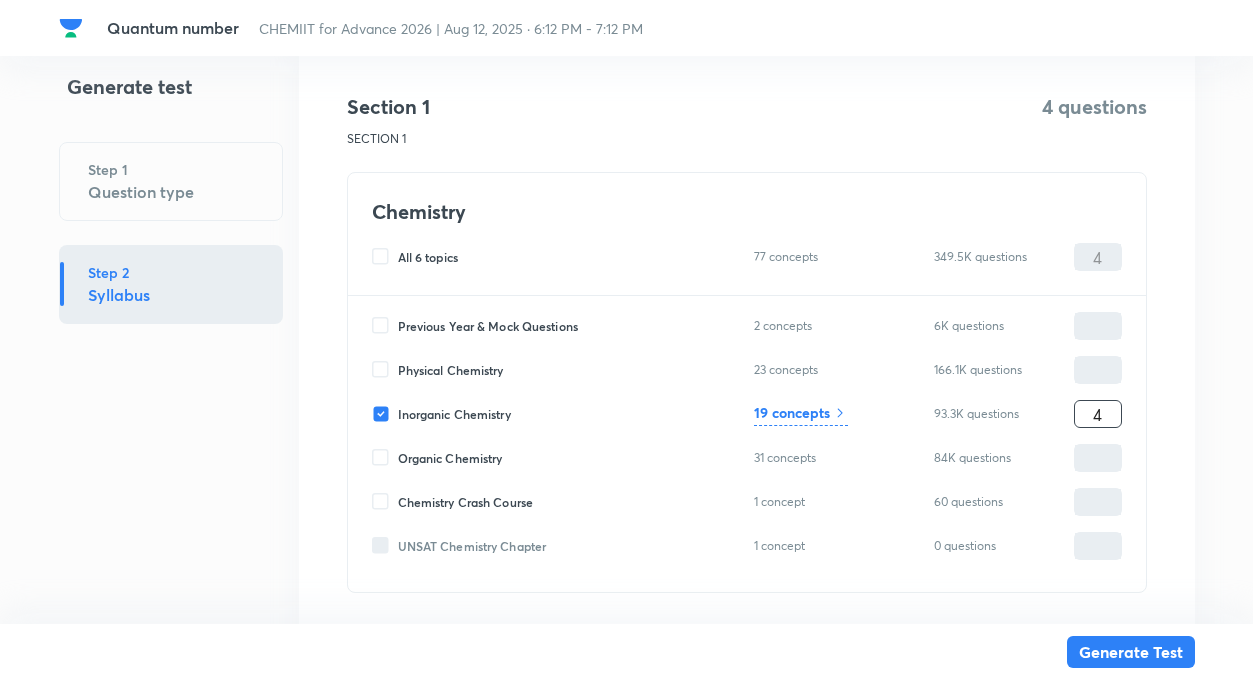 type on "4" 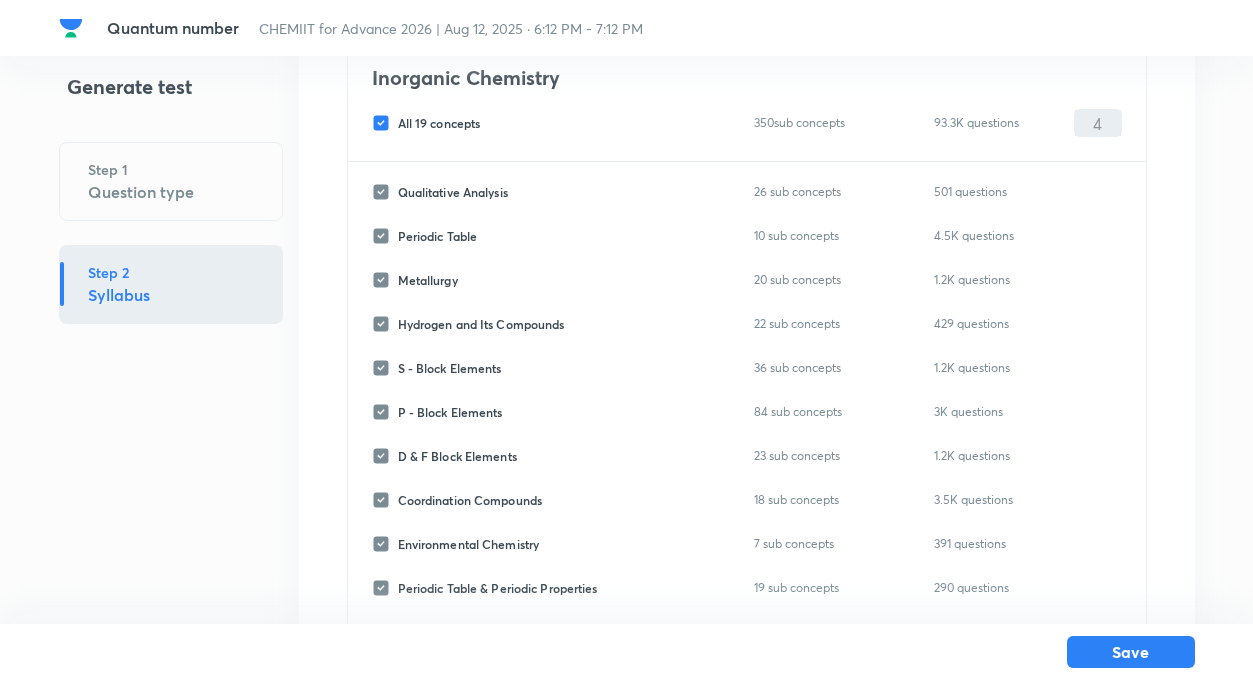 scroll, scrollTop: 159, scrollLeft: 0, axis: vertical 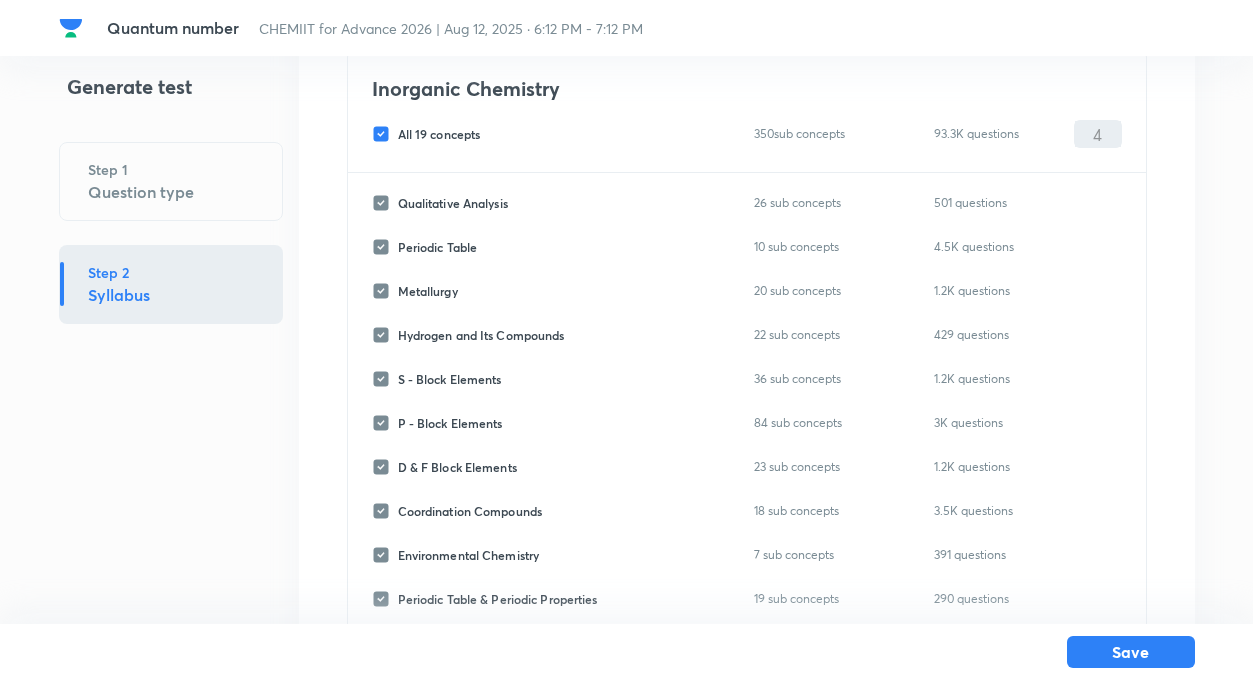 click on "All 19 concepts" at bounding box center (385, 134) 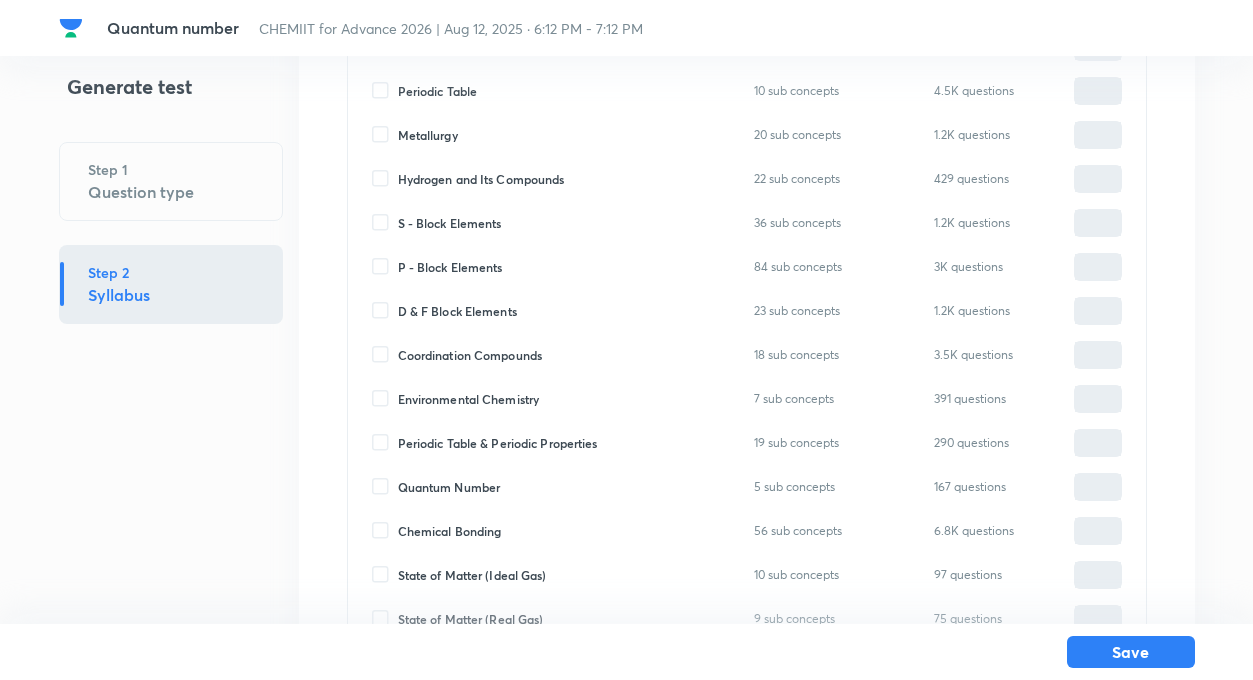 scroll, scrollTop: 319, scrollLeft: 0, axis: vertical 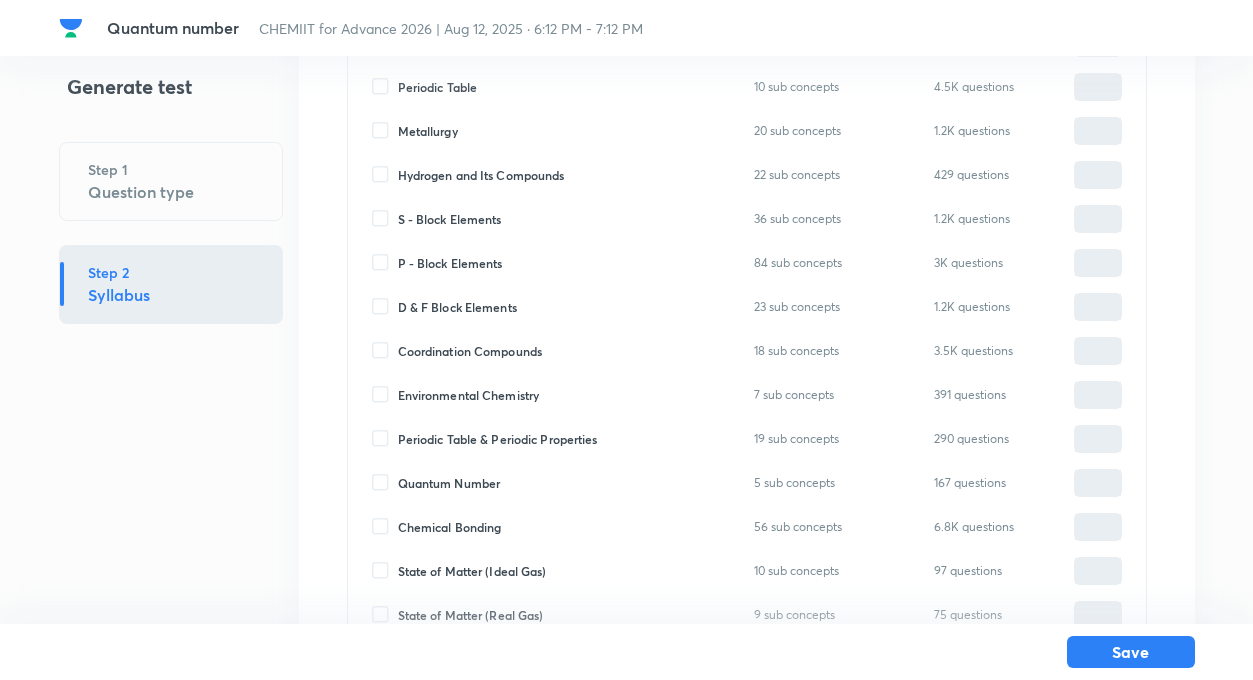 click on "Quantum Number" at bounding box center [385, 483] 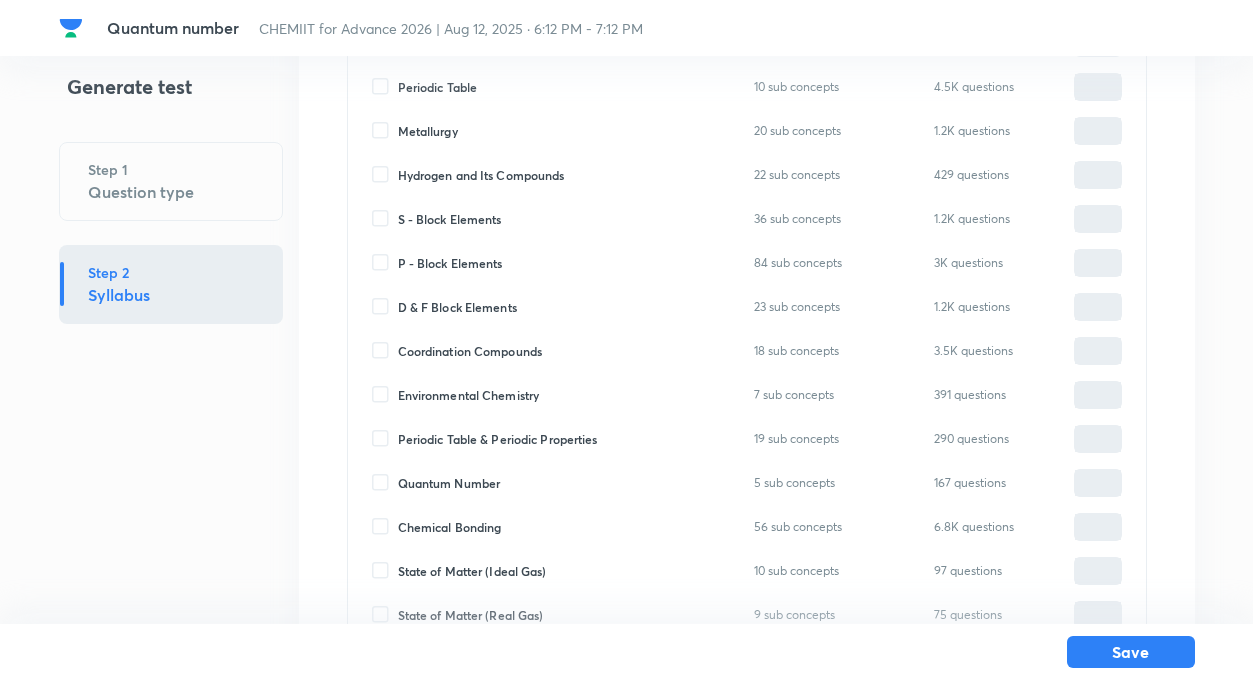 checkbox on "true" 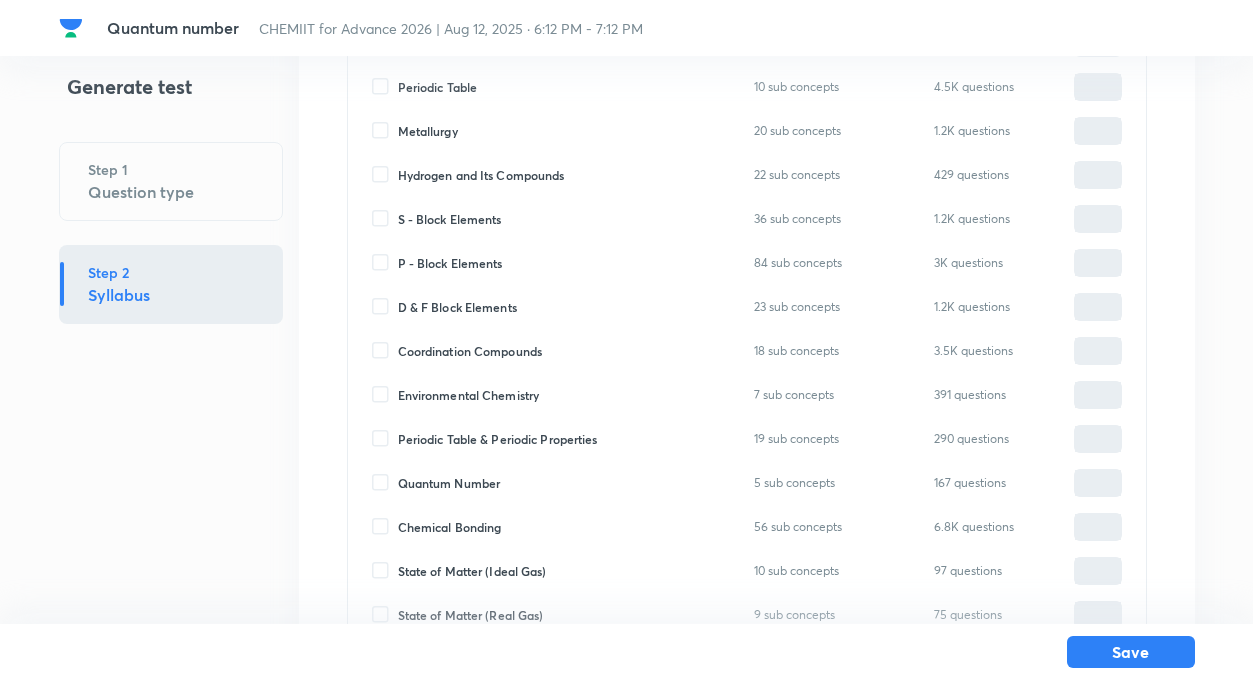 type on "0" 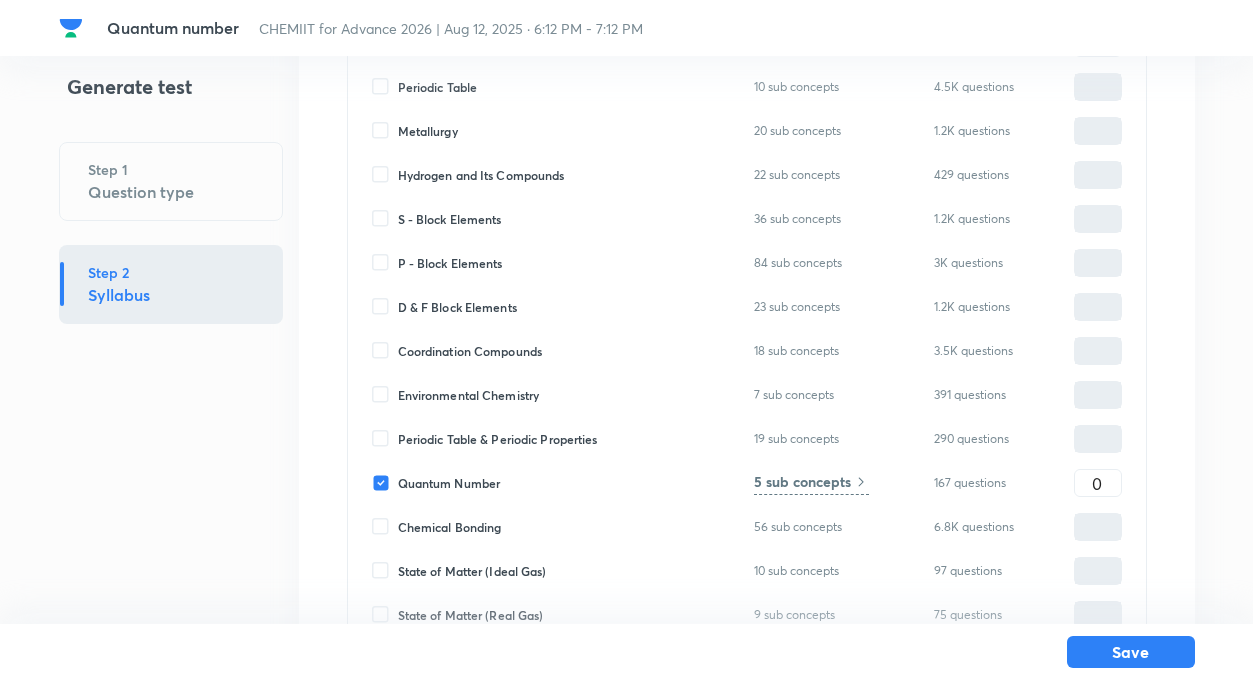 click 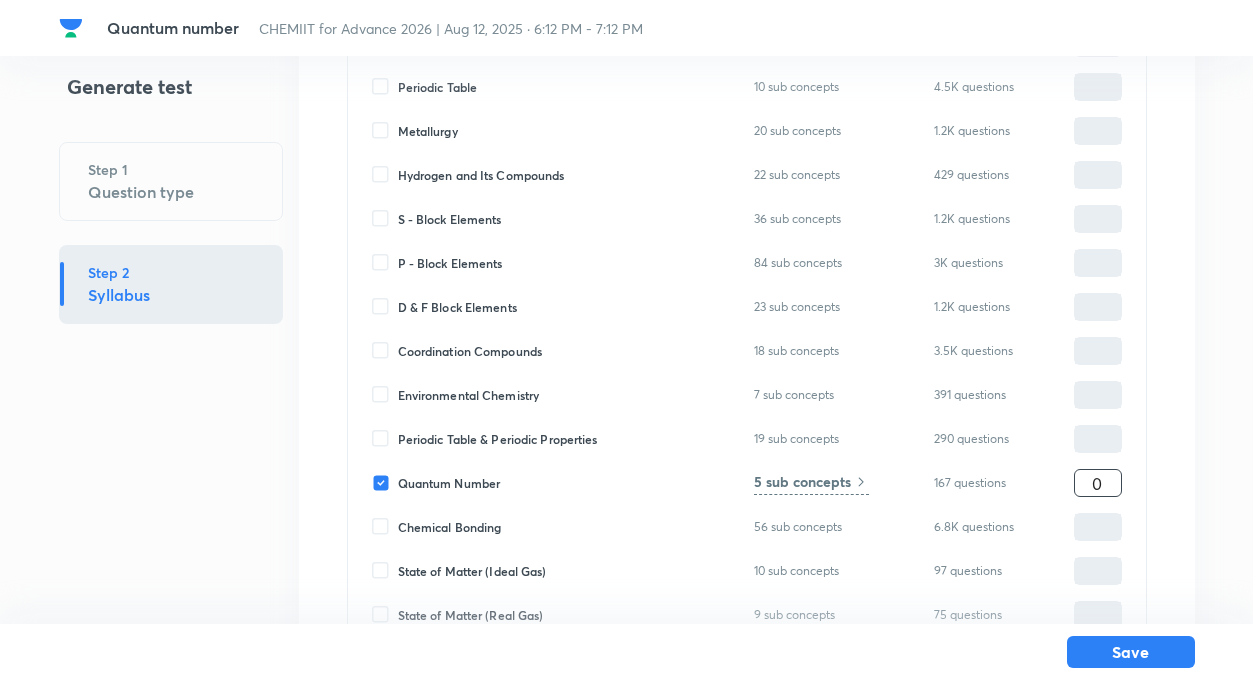 click on "0" at bounding box center [1098, 483] 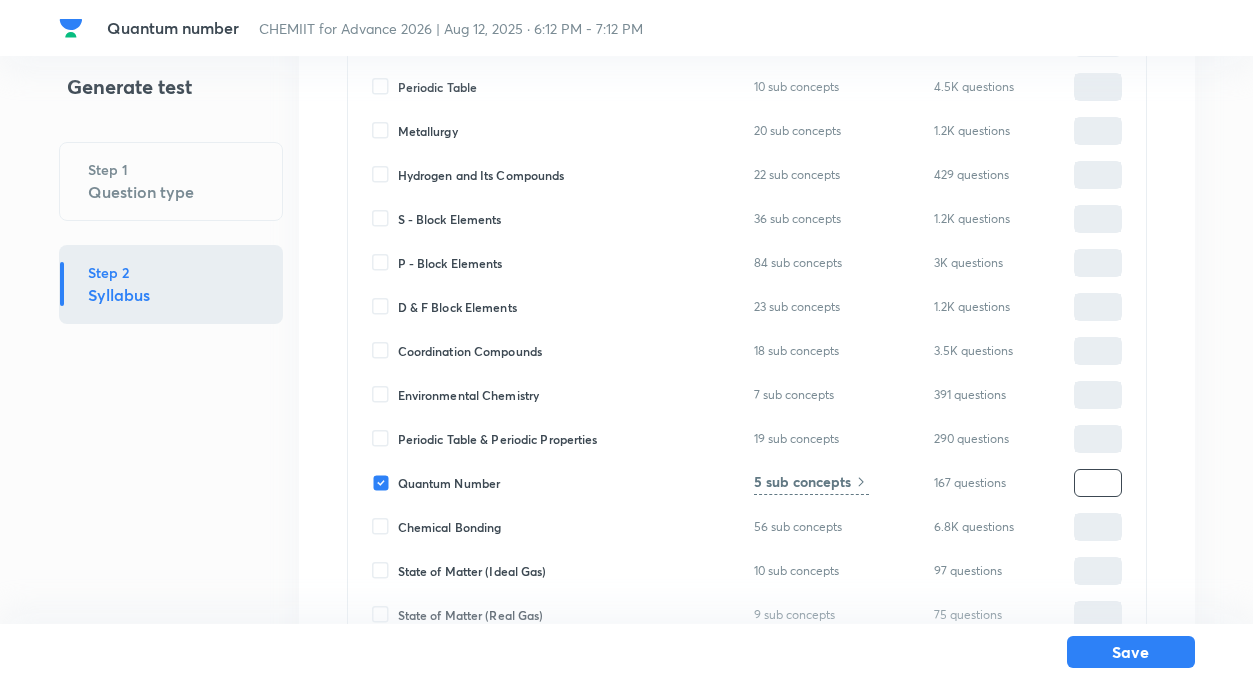 type on "4" 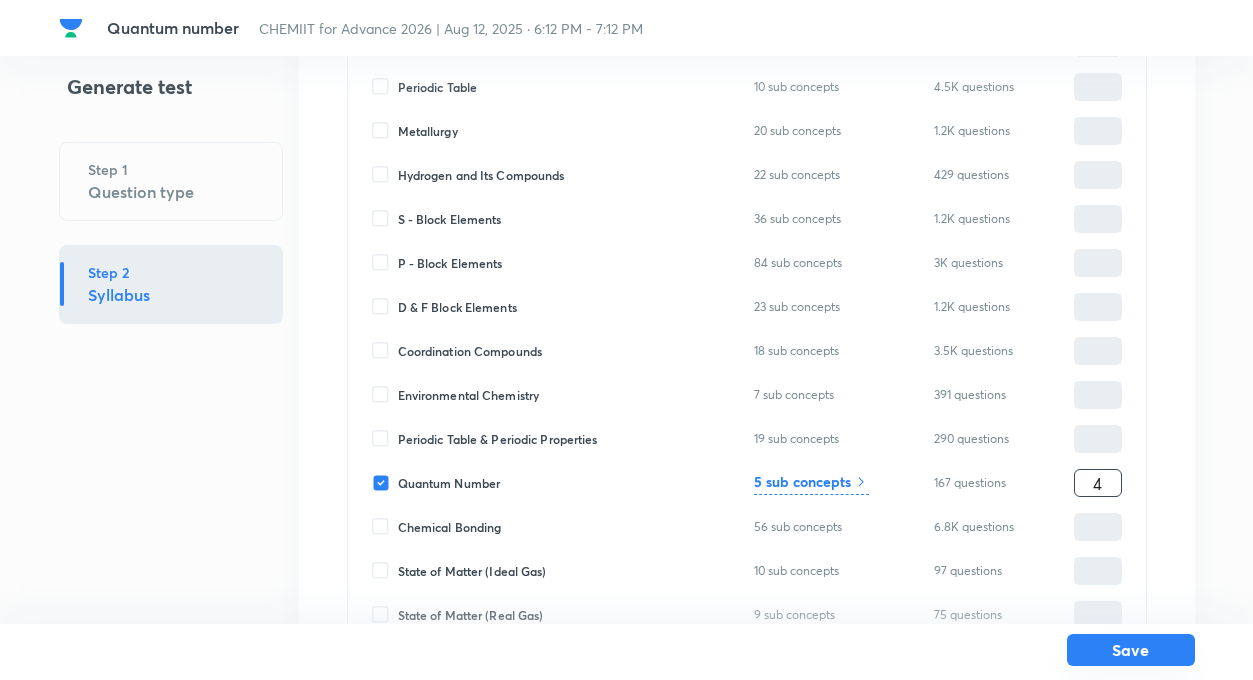 click on "Save" at bounding box center [1131, 650] 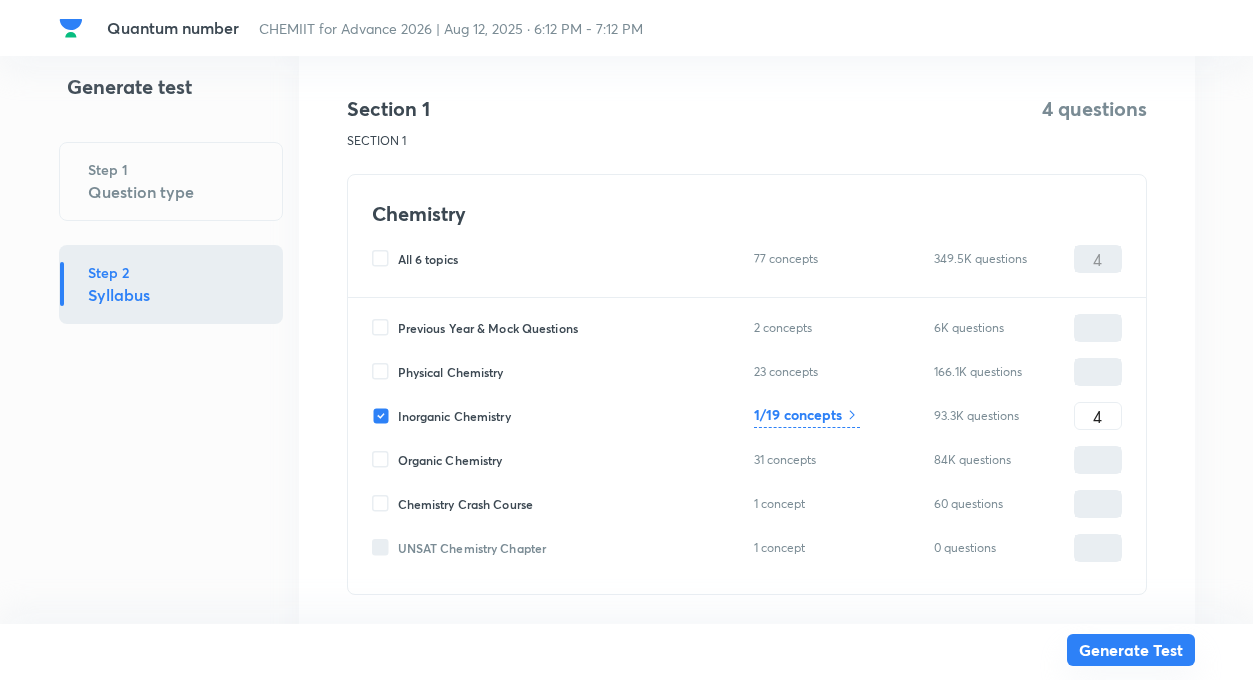 type 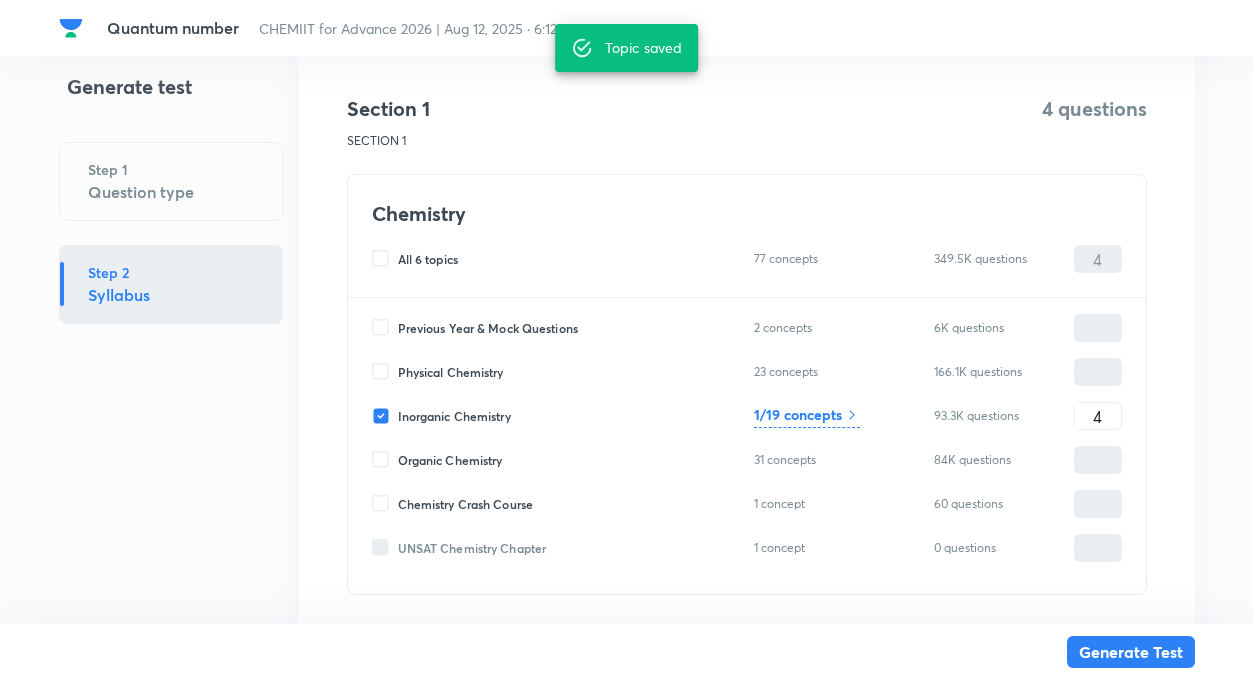 click on "Quantum number CHEMIIT for Advance 2026 | Aug 12, 2025 · 6:12 PM - 7:12 PM Generate test Step 1 Question type Step 2 Syllabus Quantum number 17 questions All questions Section 1 SECTION 1 4 questions Chemistry All 6 topics 77 concepts 349.5K questions 4 ​ Previous Year & Mock Questions 2 concepts 6K questions ​ Physical Chemistry 23 concepts 166.1K questions ​ Inorganic Chemistry 1/19 concepts 93.3K questions 4 ​ Organic Chemistry 31 concepts 84K questions ​ Chemistry Crash Course 1 concept 60 questions ​ UNSAT Chemistry Chapter  1 concept 0 questions ​ Section 2 SECTION II 3 questions Chemistry All 6 topics 77 concepts 349.5K questions 3 ​ Previous Year & Mock Questions 2 concepts 6K questions Physical Chemistry 23 concepts 166.1K questions Inorganic Chemistry 19 concepts 93.3K questions Organic Chemistry 31 concepts 84K questions Chemistry Crash Course 1 concept 60 questions UNSAT Chemistry Chapter  1 concept 0 questions Section 3 SECTION III 6 questions Chemistry All 6 topics 77 concepts 6" at bounding box center [626, 1237] 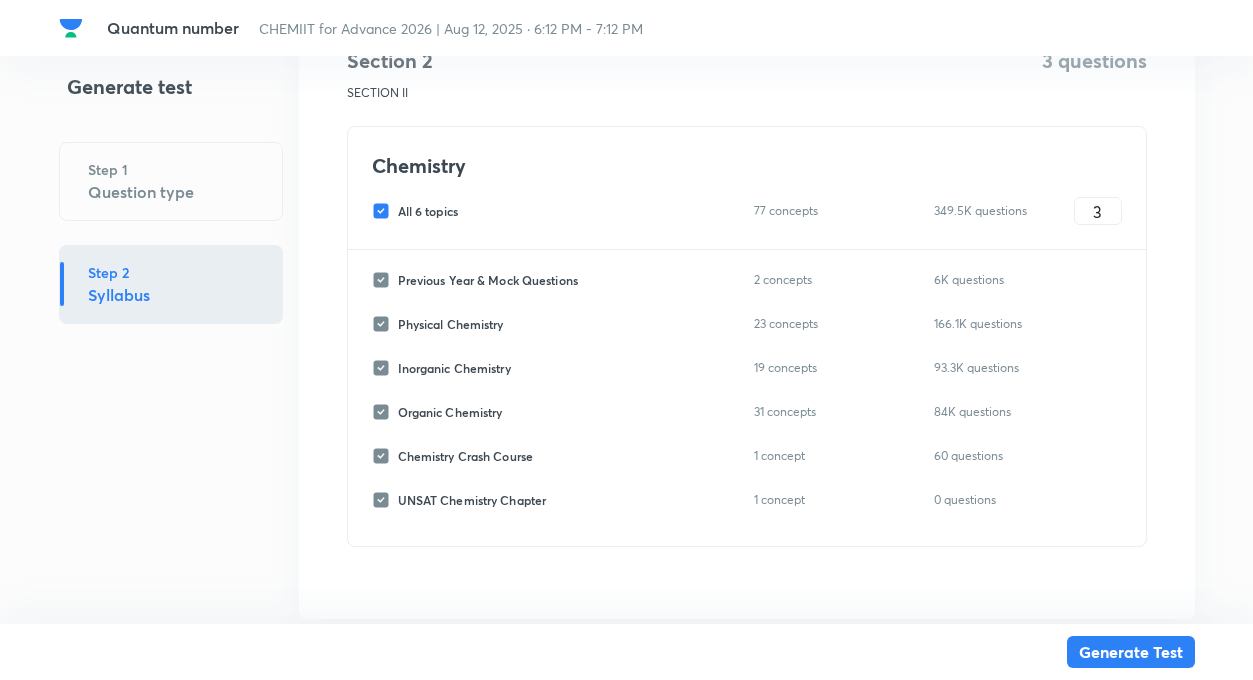 scroll, scrollTop: 1039, scrollLeft: 0, axis: vertical 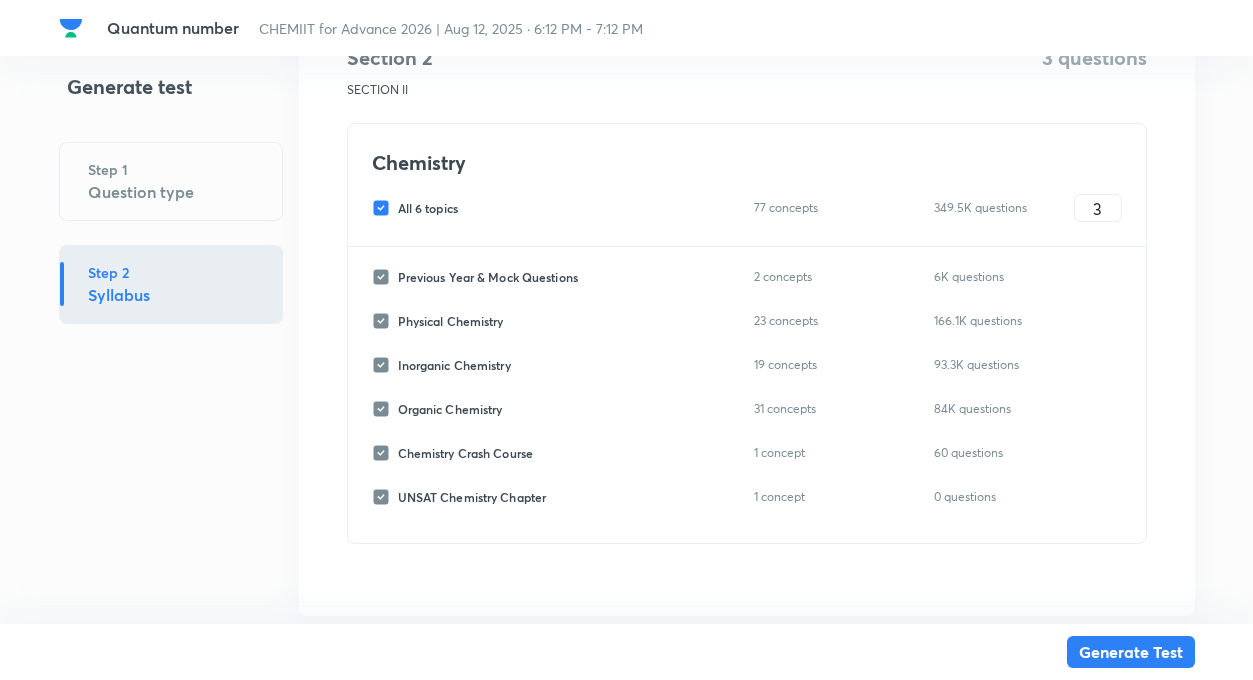 click on "All 6 topics" at bounding box center [385, 208] 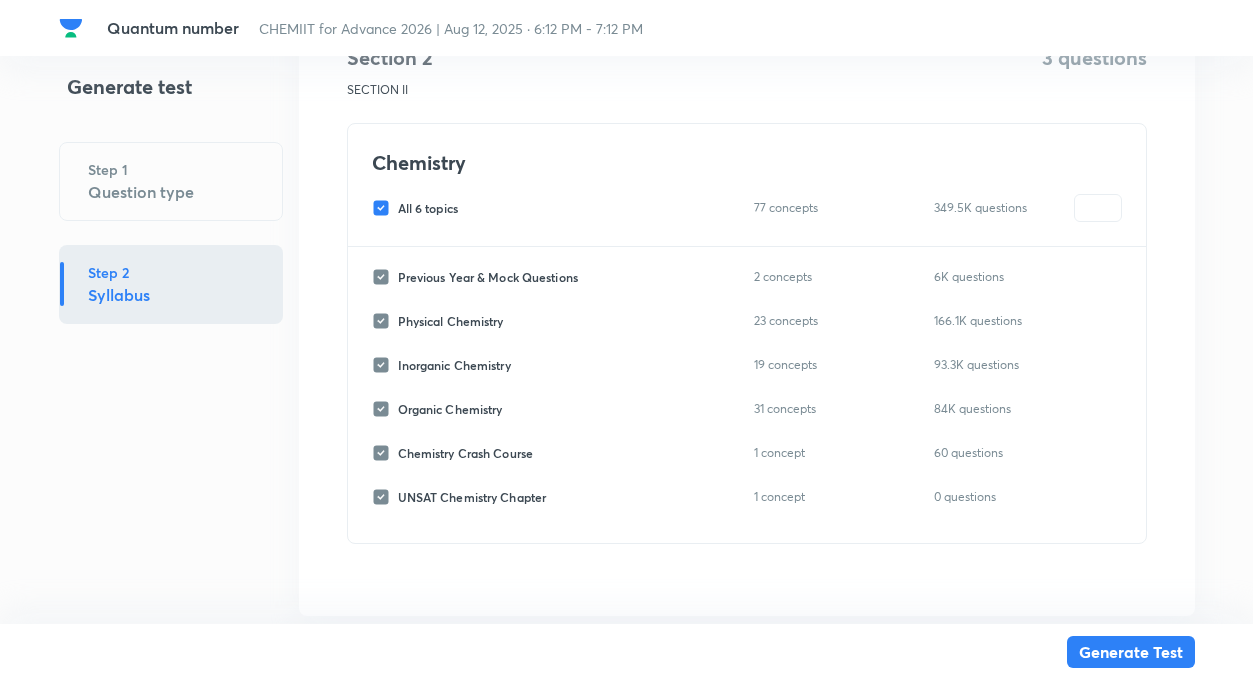 checkbox on "false" 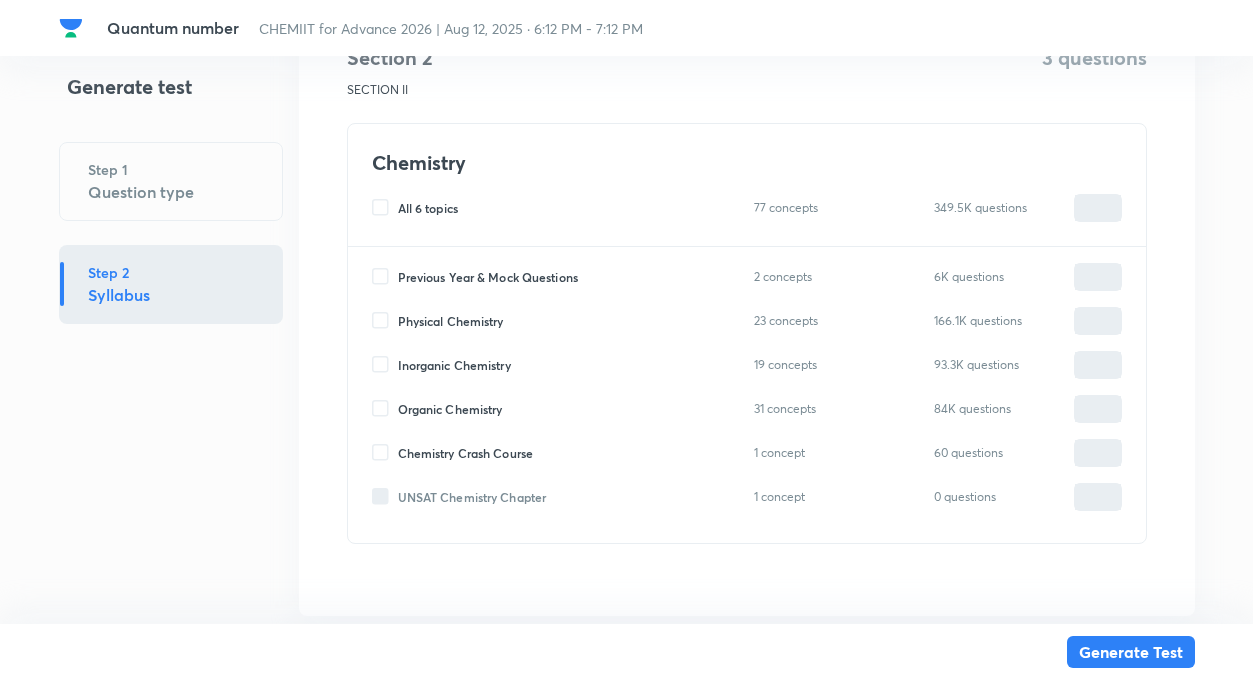 click on "Inorganic Chemistry" at bounding box center [385, 365] 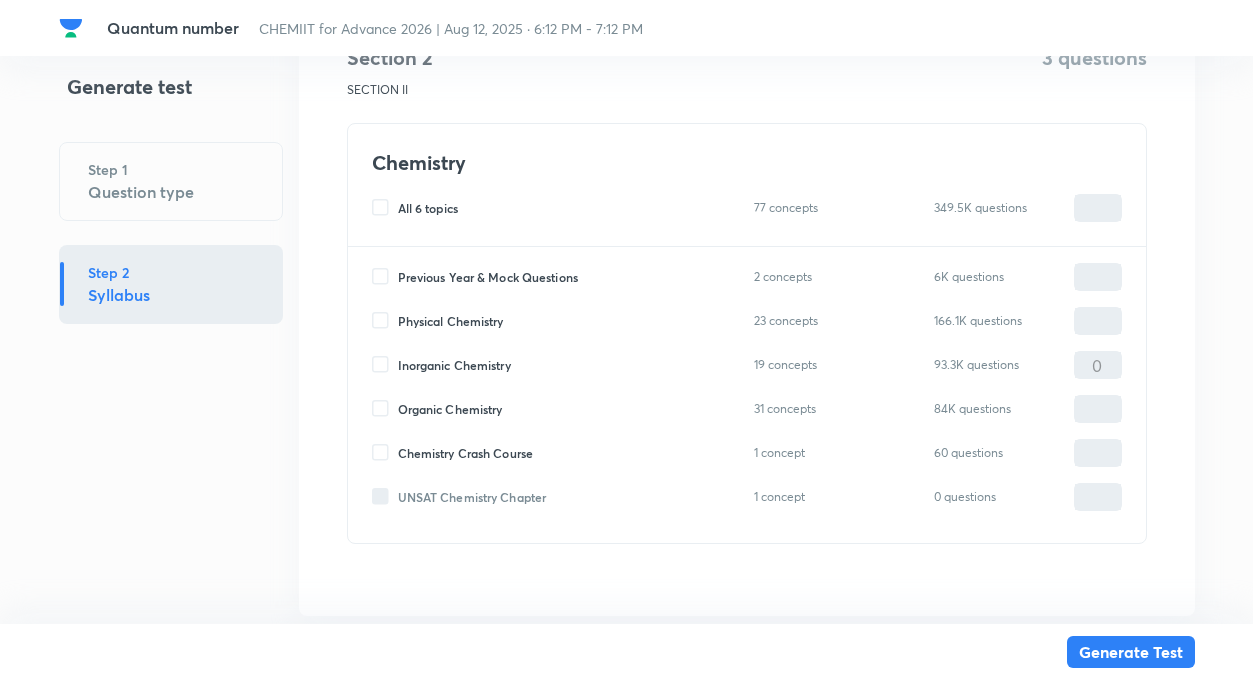 type on "0" 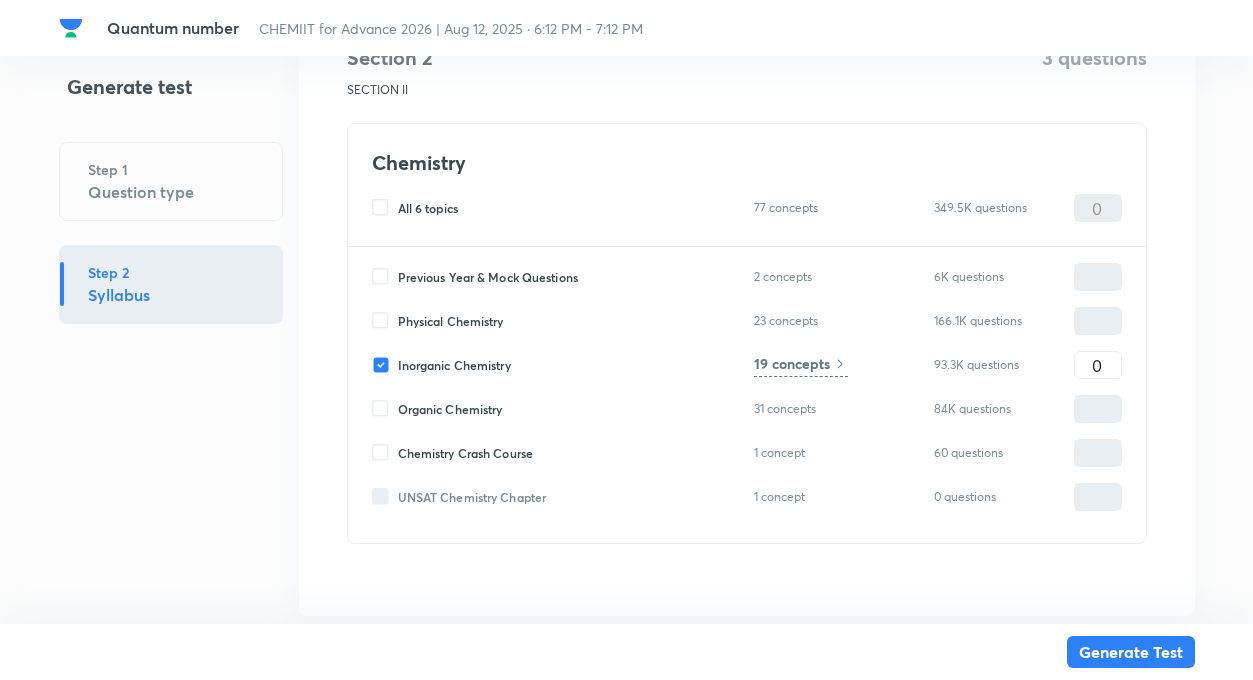 click on "19 concepts" at bounding box center [792, 363] 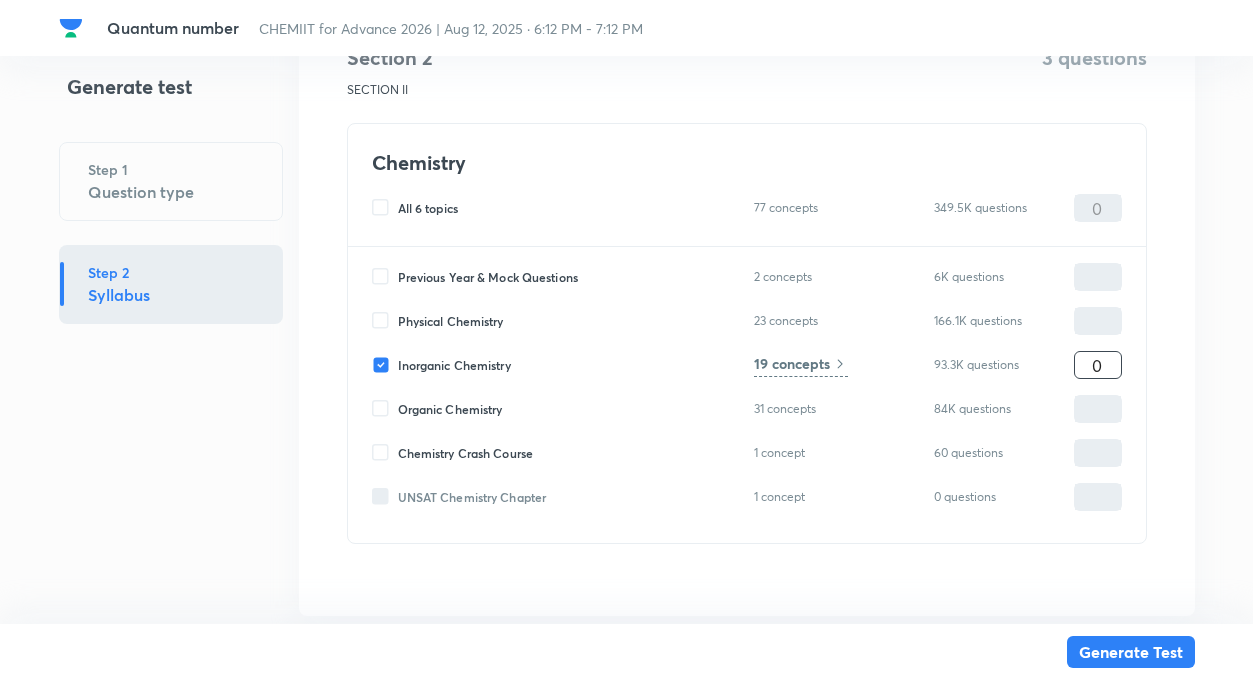click on "0" at bounding box center (1098, 365) 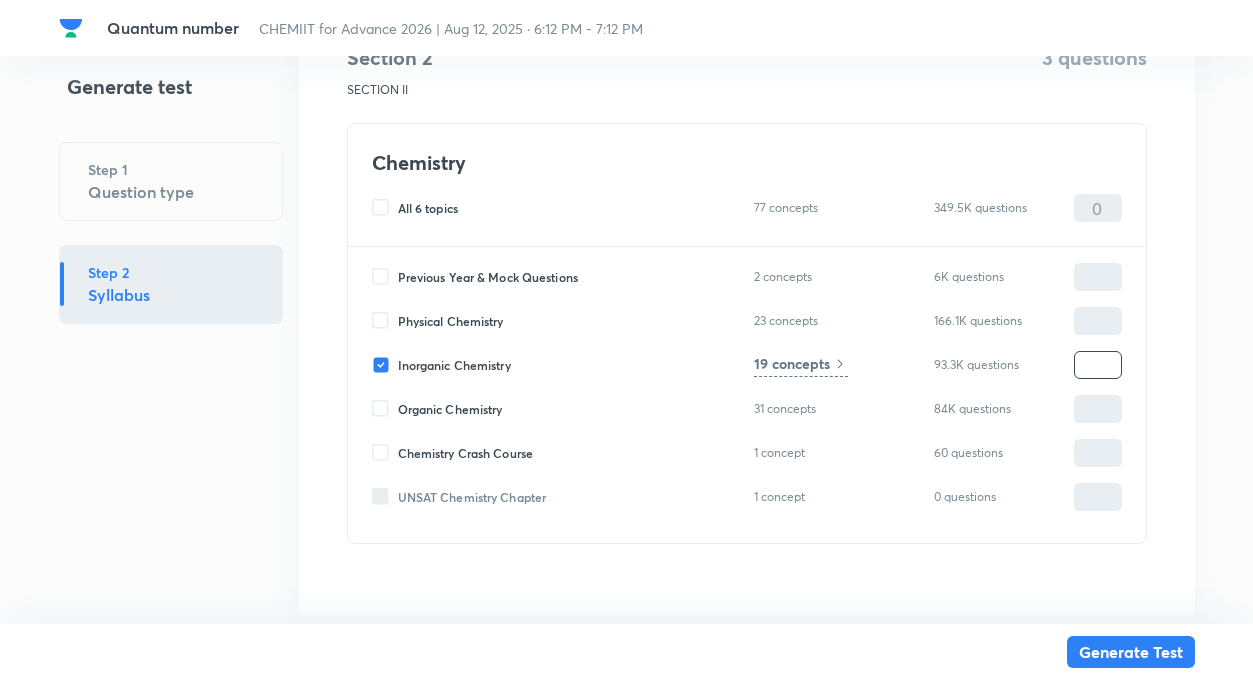 type on "3" 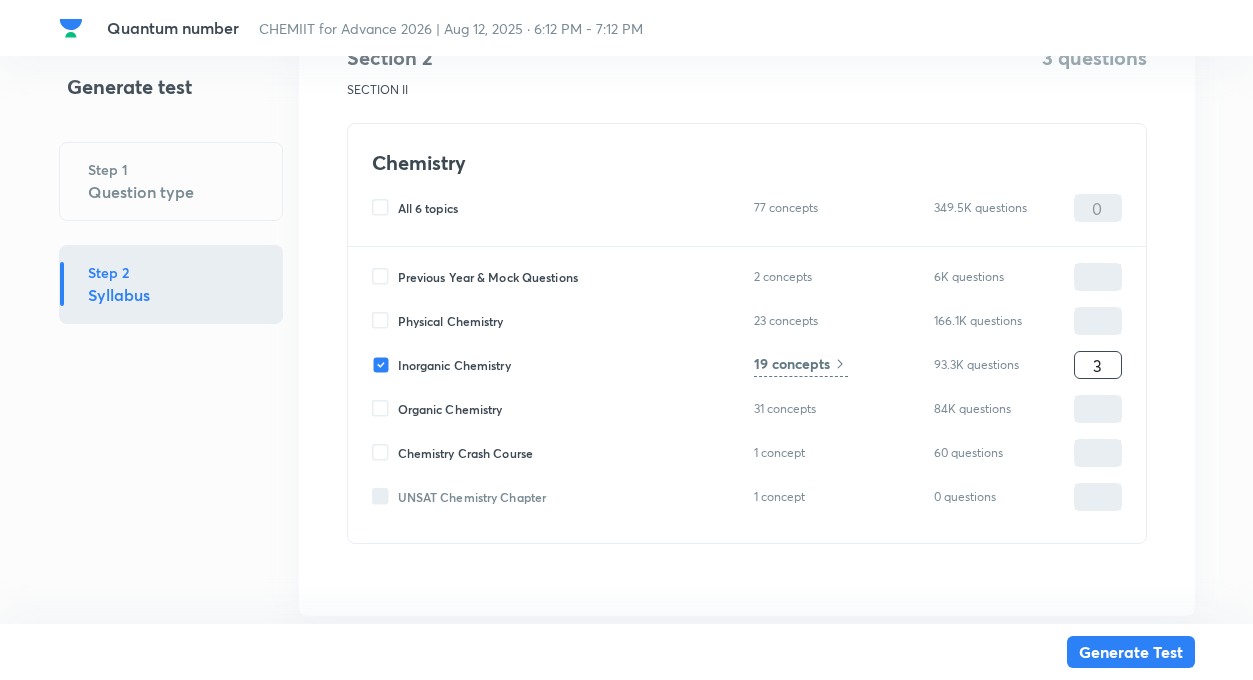 type on "3" 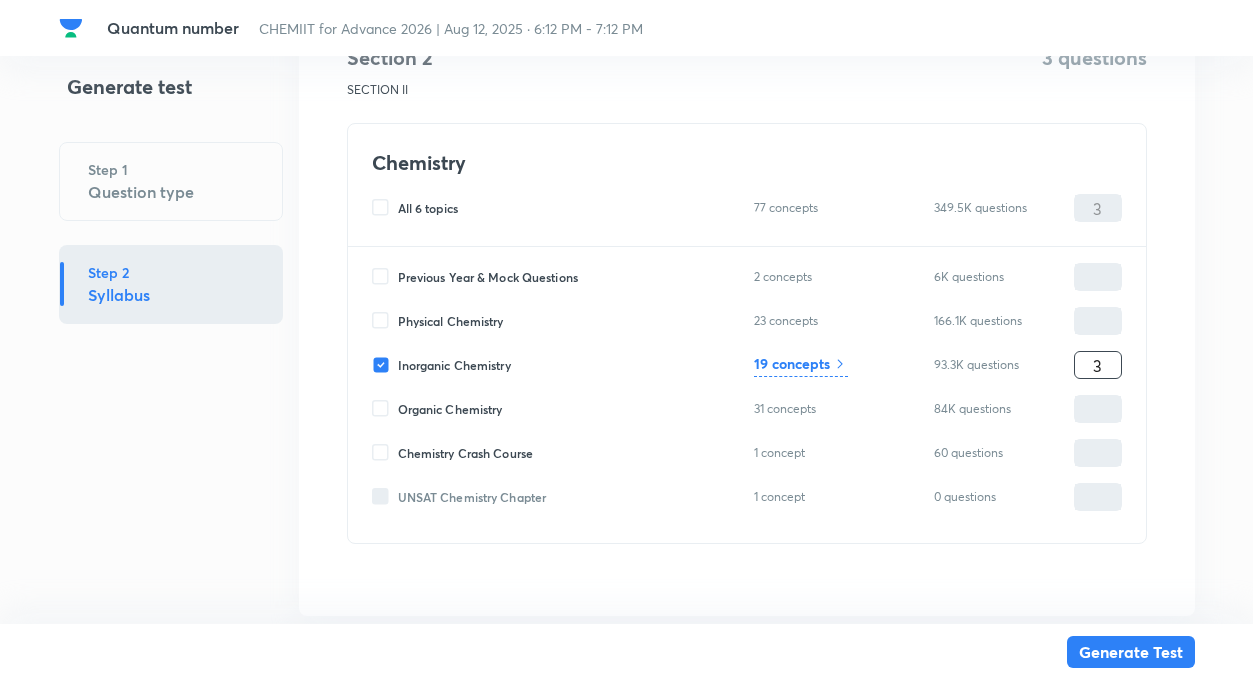 type on "3" 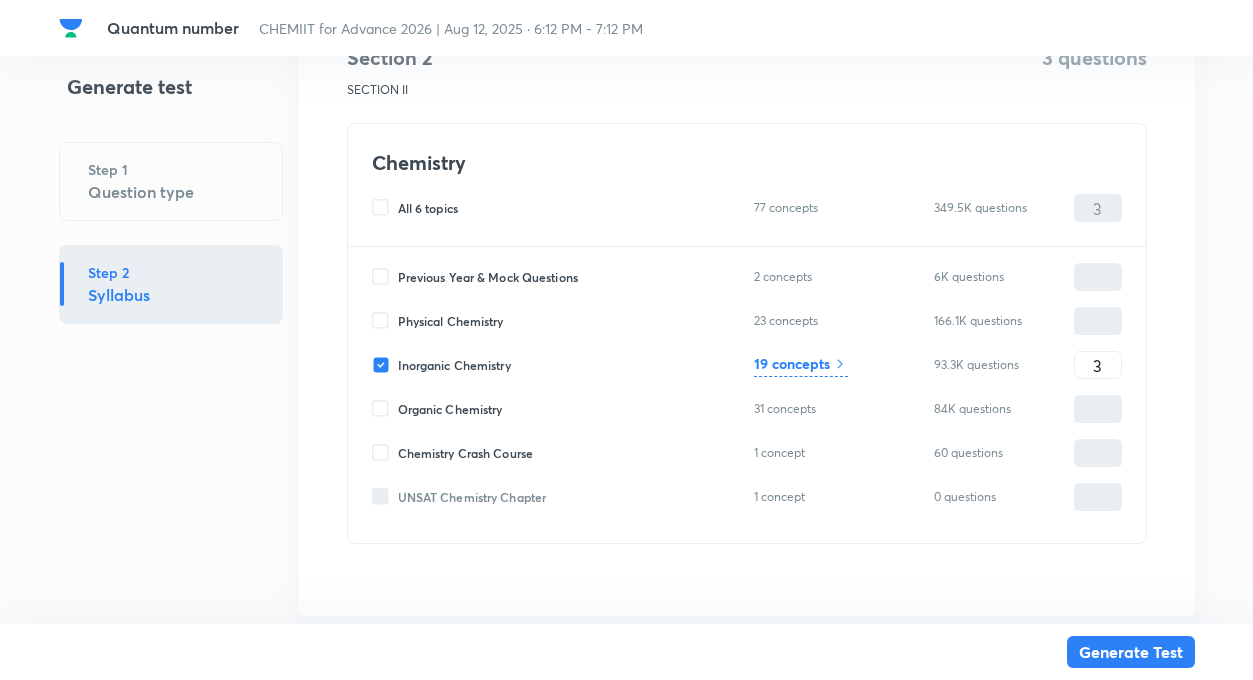 click on "19 concepts" at bounding box center [792, 363] 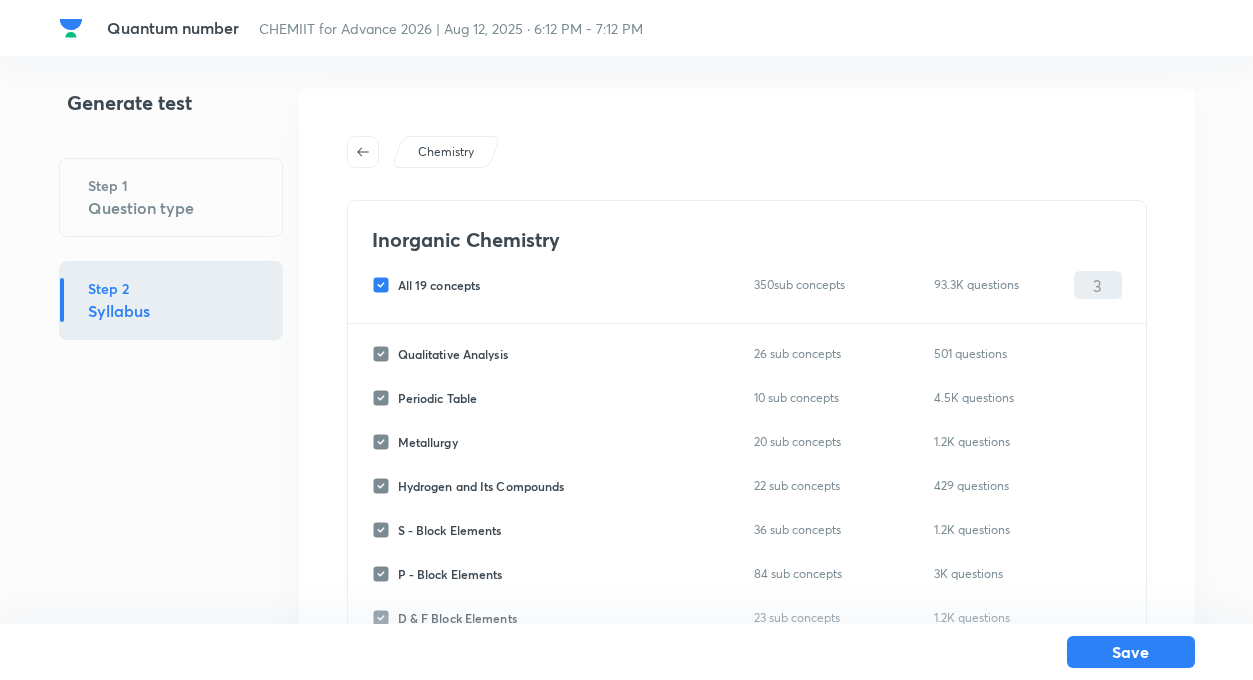 scroll, scrollTop: 0, scrollLeft: 0, axis: both 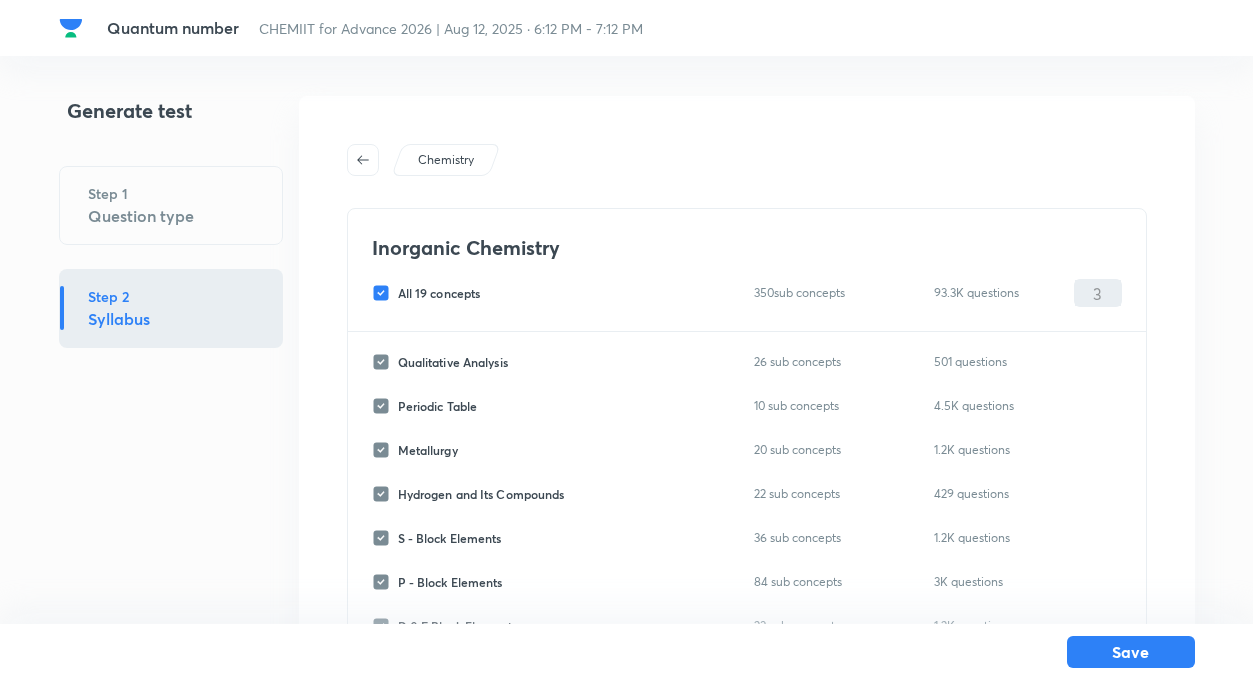 click on "All 19 concepts" at bounding box center [385, 293] 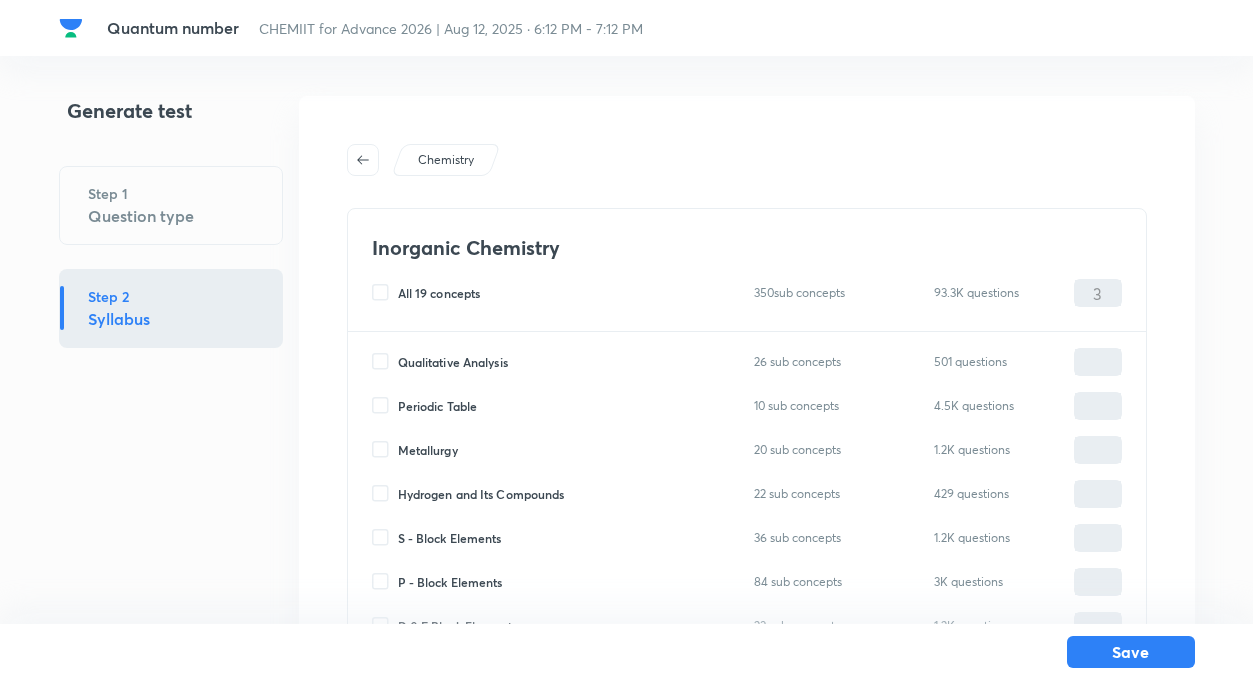 click on "Chemistry Inorganic Chemistry All 19 concepts 350  sub concepts 93.3K questions 3 ​ Qualitative Analysis 26 sub concepts 501 questions ​ Periodic Table 10 sub concepts 4.5K questions ​ Metallurgy 20 sub concepts 1.2K questions ​ Hydrogen and Its Compounds 22 sub concepts 429 questions ​ S - Block Elements 36 sub concepts 1.2K questions ​ P - Block Elements 84 sub concepts 3K questions ​ D & F Block Elements 23 sub concepts 1.2K questions ​ Coordination Compounds 18 sub concepts 3.5K questions ​ Environmental Chemistry 7 sub concepts 391 questions ​ Periodic Table & Periodic Properties 19 sub concepts 290 questions ​ Quantum Number 5 sub concepts 167 questions ​ Chemical Bonding 56 sub concepts 6.8K questions ​ State of Matter (Ideal Gas) 10 sub concepts 97 questions ​ State of Matter (Real Gas) 9 sub concepts 75 questions ​ Co-ordination Chemistry 1 sub concept 45 questions ​ d-Block Elements 1 sub concept 34 questions ​ Salt Analysis 1 sub concept 154 questions ​ ​ ​" at bounding box center [747, 684] 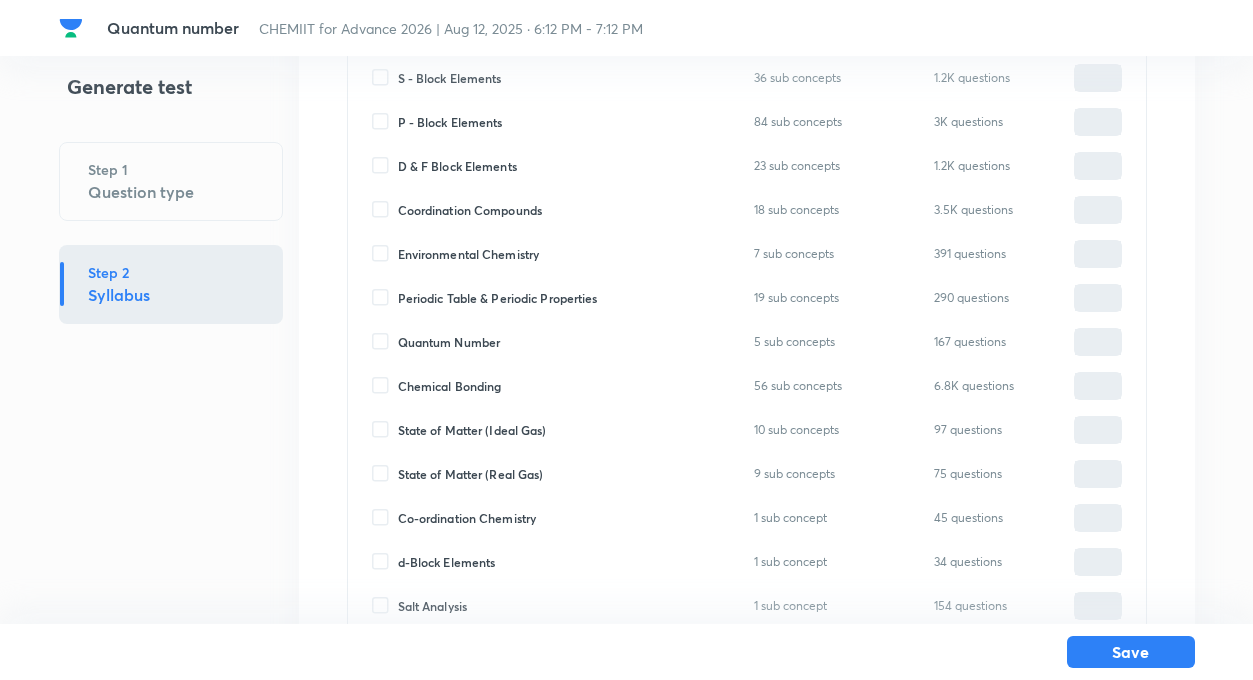 scroll, scrollTop: 480, scrollLeft: 0, axis: vertical 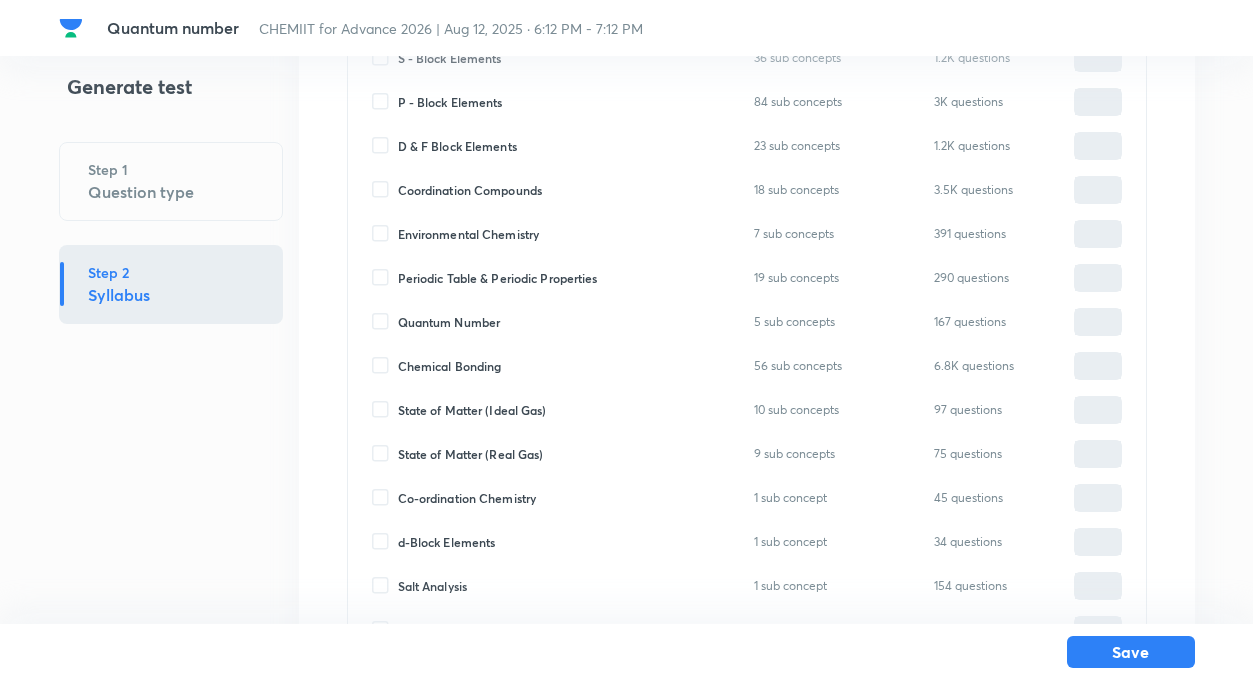 click on "Quantum Number" at bounding box center [385, 322] 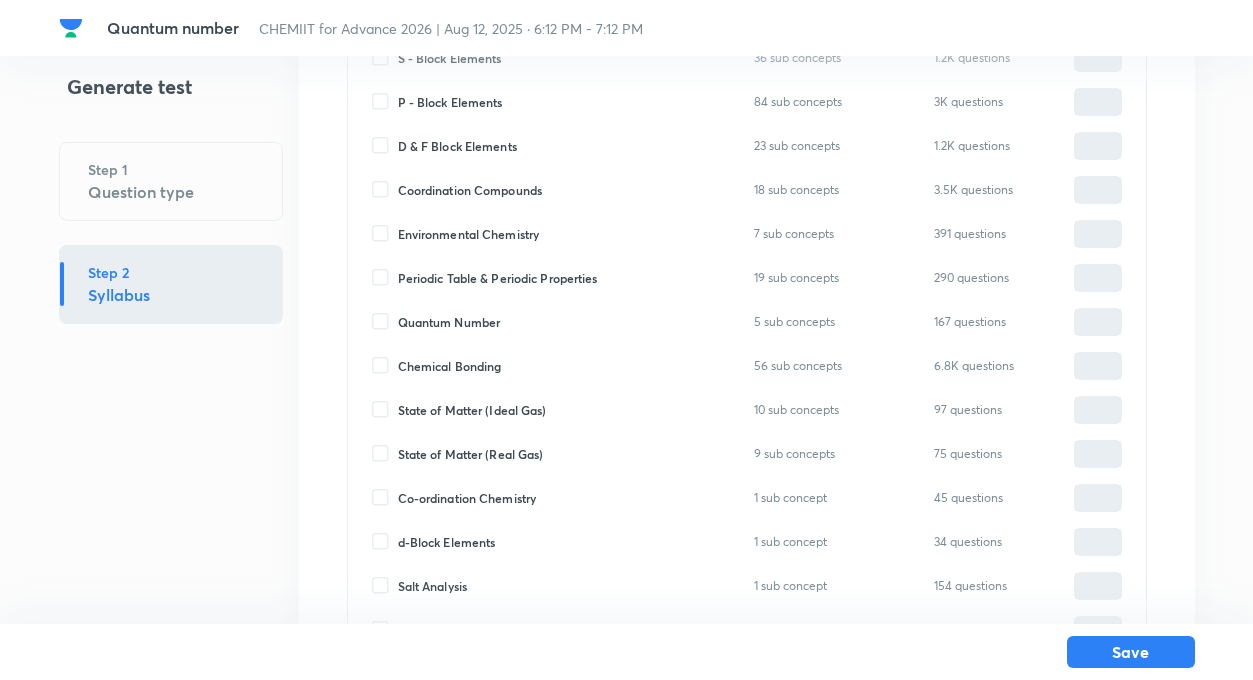 checkbox on "true" 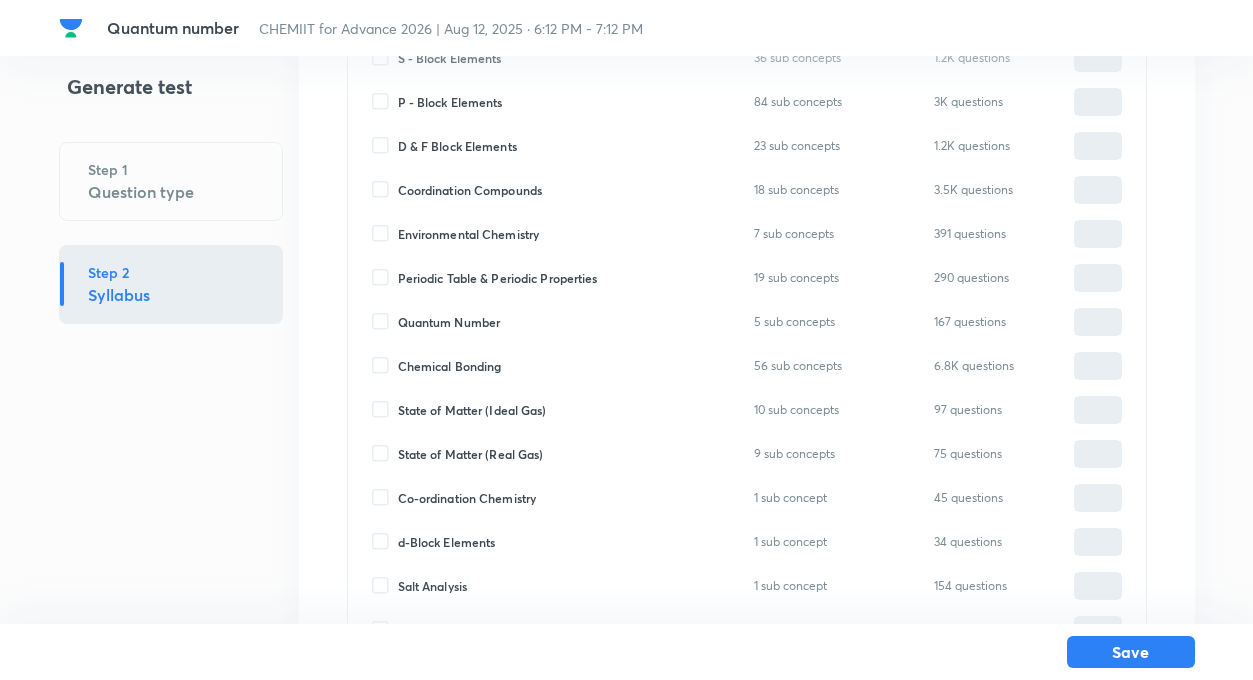type on "0" 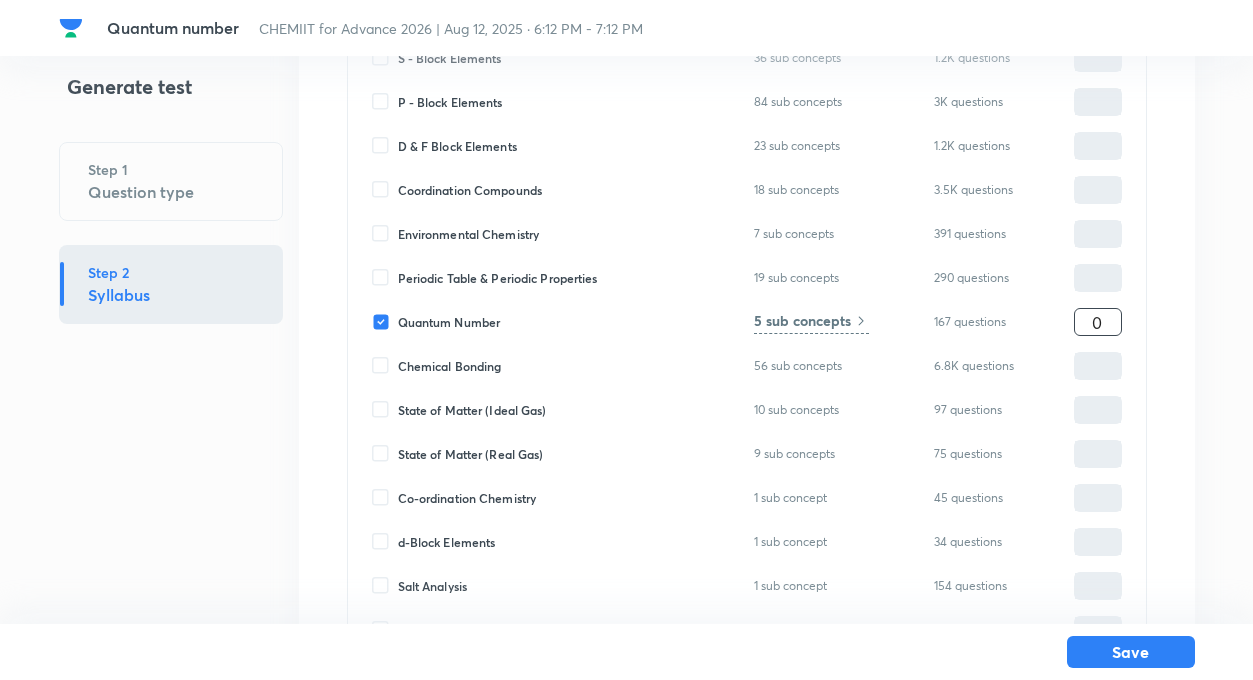 click on "0" at bounding box center (1098, 322) 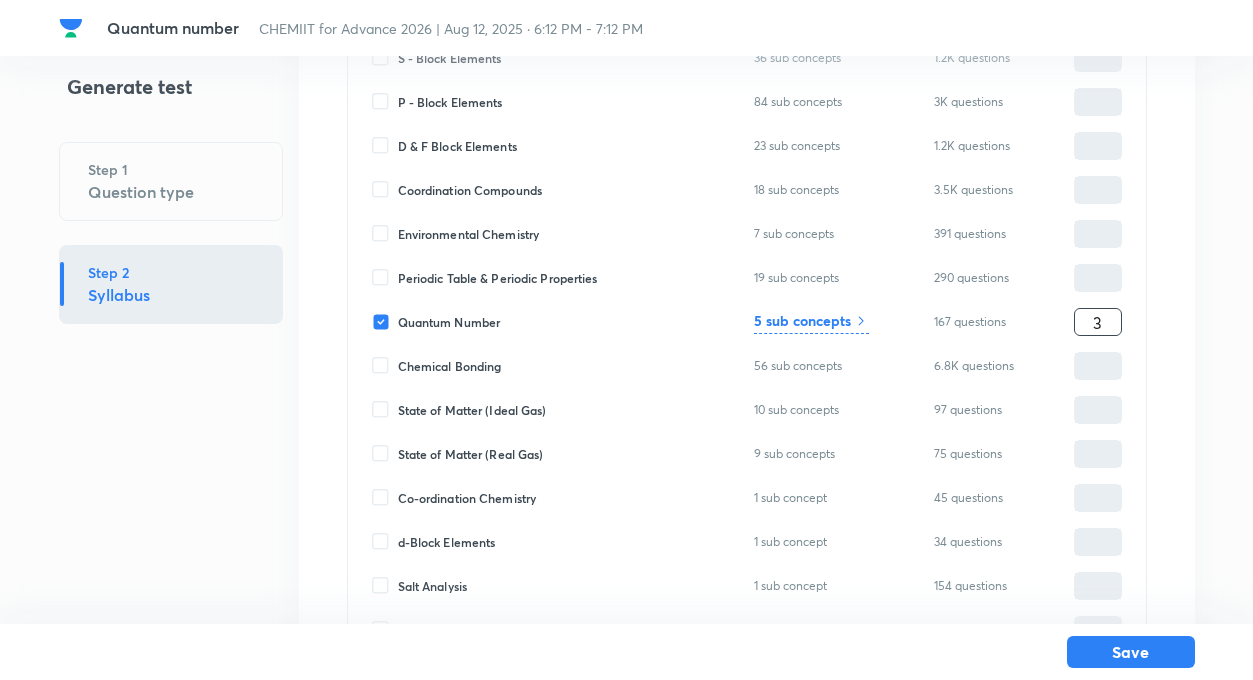 type on "3" 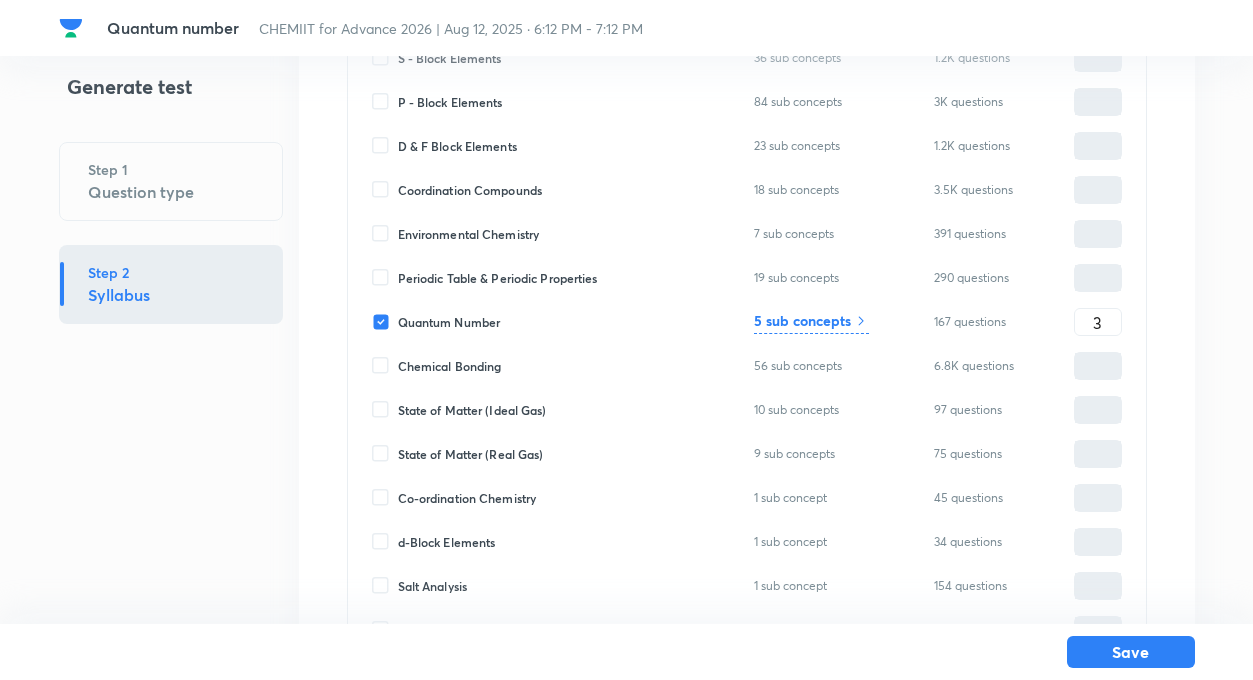 click on "Quantum number CHEMIIT for Advance 2026 | Aug 12, 2025 · 6:12 PM - 7:12 PM Generate test Step 1 Question type Step 2 Syllabus Chemistry Inorganic Chemistry All 19 concepts 350  sub concepts 93.3K questions 3 ​ Qualitative Analysis 26 sub concepts 501 questions ​ Periodic Table 10 sub concepts 4.5K questions ​ Metallurgy 20 sub concepts 1.2K questions ​ Hydrogen and Its Compounds 22 sub concepts 429 questions ​ S - Block Elements 36 sub concepts 1.2K questions ​ P - Block Elements 84 sub concepts 3K questions ​ D & F Block Elements 23 sub concepts 1.2K questions ​ Coordination Compounds 18 sub concepts 3.5K questions ​ Environmental Chemistry 7 sub concepts 391 questions ​ Periodic Table & Periodic Properties 19 sub concepts 290 questions ​ Quantum Number 5 sub concepts 167 questions 3 ​ Chemical Bonding 56 sub concepts 6.8K questions ​ State of Matter (Ideal Gas) 10 sub concepts 97 questions ​ State of Matter (Real Gas) 9 sub concepts 75 questions ​ Co-ordination Chemistry ​" at bounding box center [626, 204] 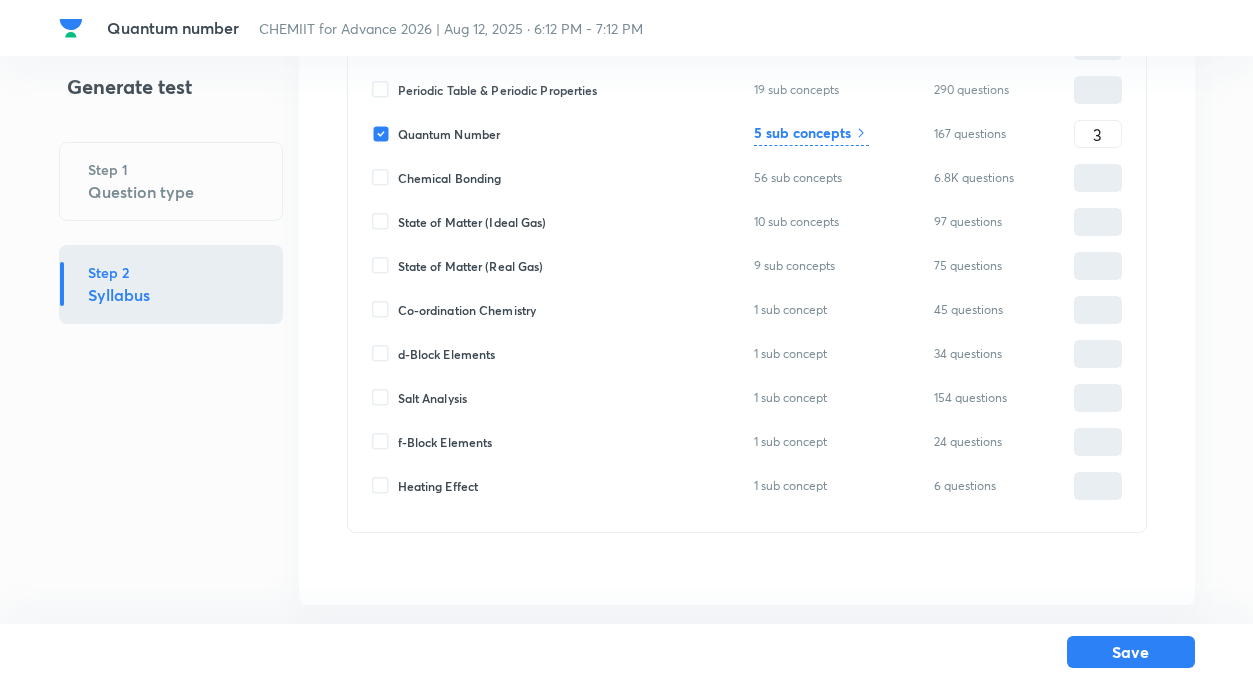 scroll, scrollTop: 689, scrollLeft: 0, axis: vertical 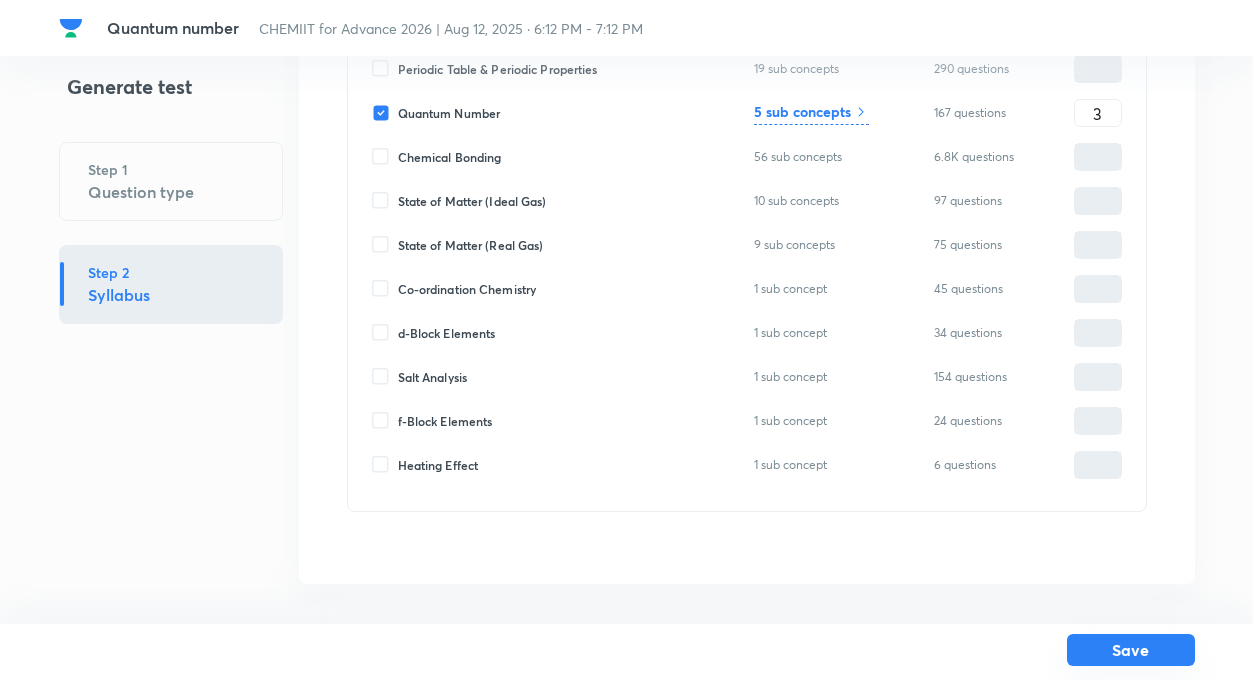 click on "Save" at bounding box center [1131, 650] 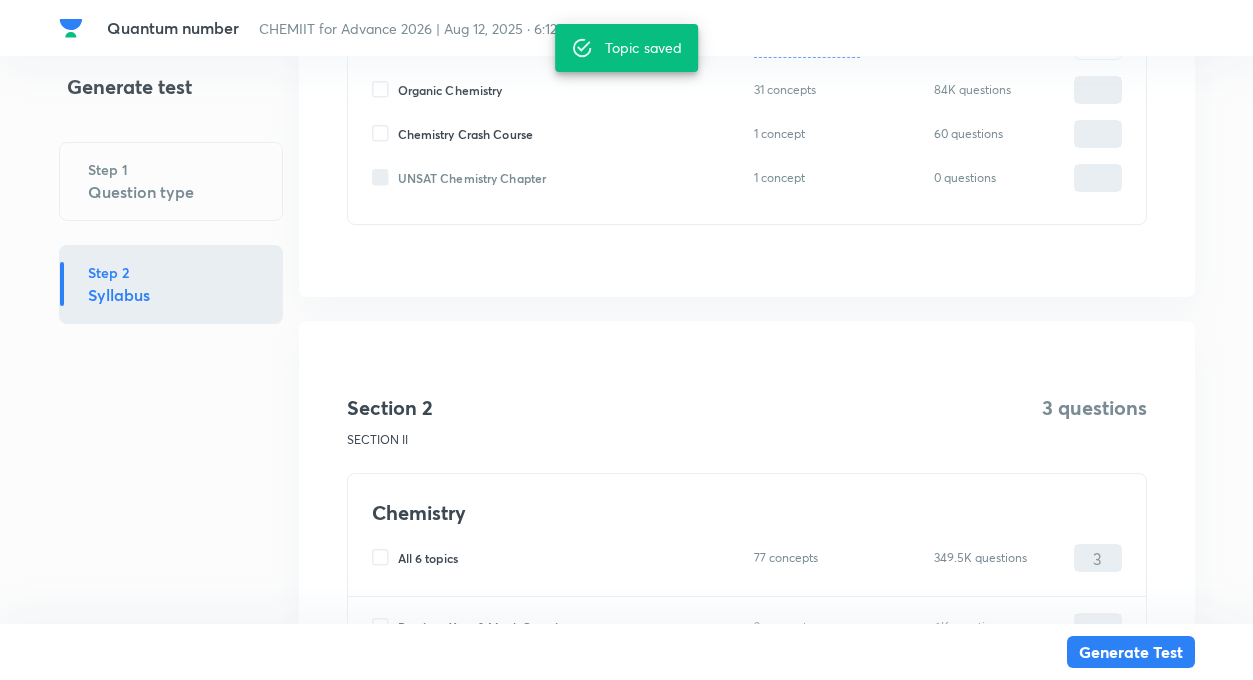 click on "Generate test Step 1 Question type Step 2 Syllabus" at bounding box center [171, 867] 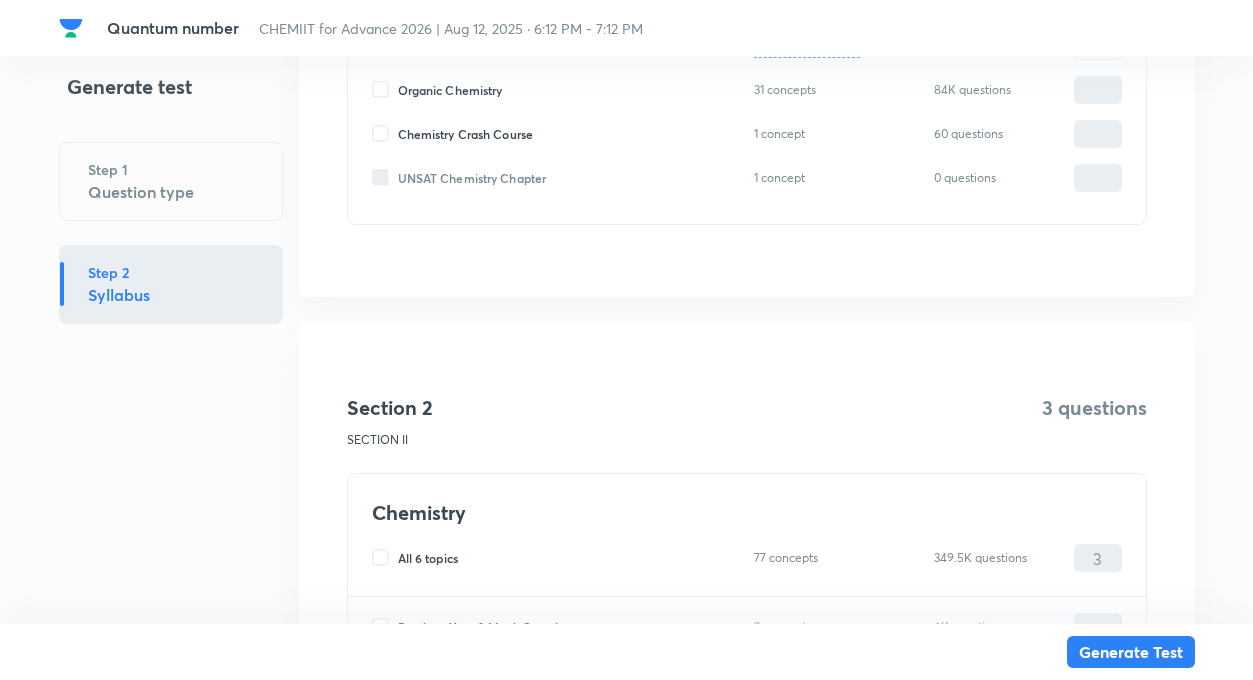 scroll, scrollTop: 649, scrollLeft: 0, axis: vertical 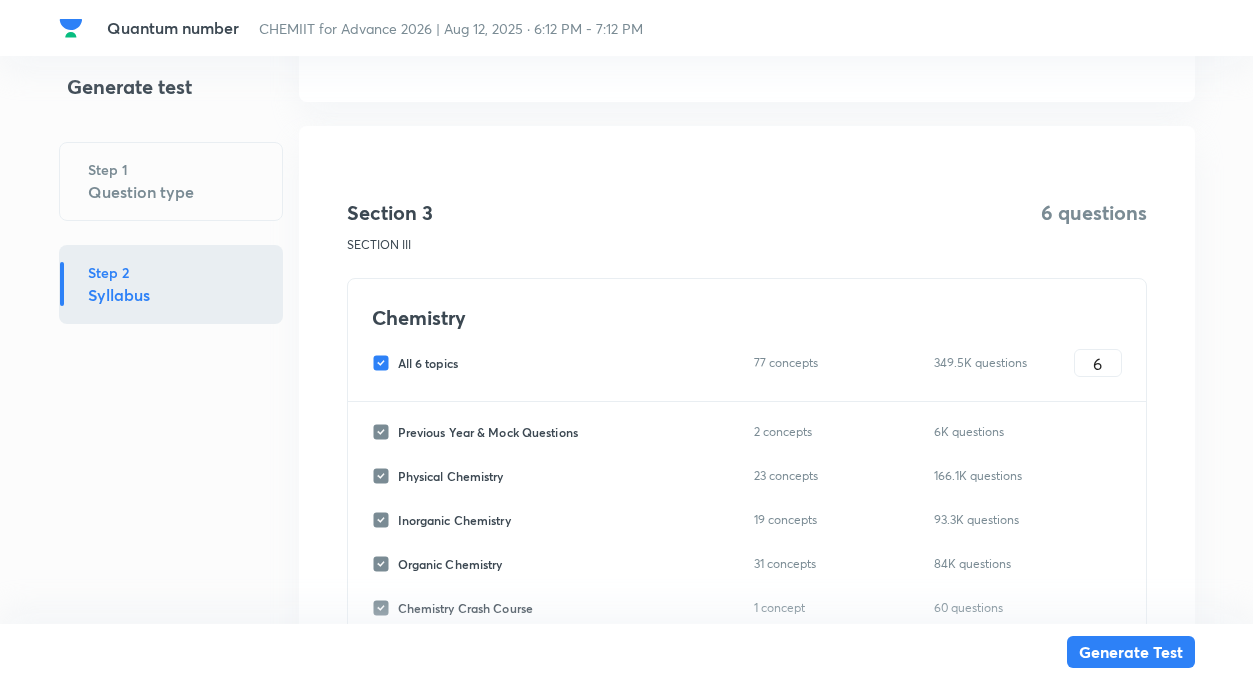 click on "All 6 topics" at bounding box center [385, 363] 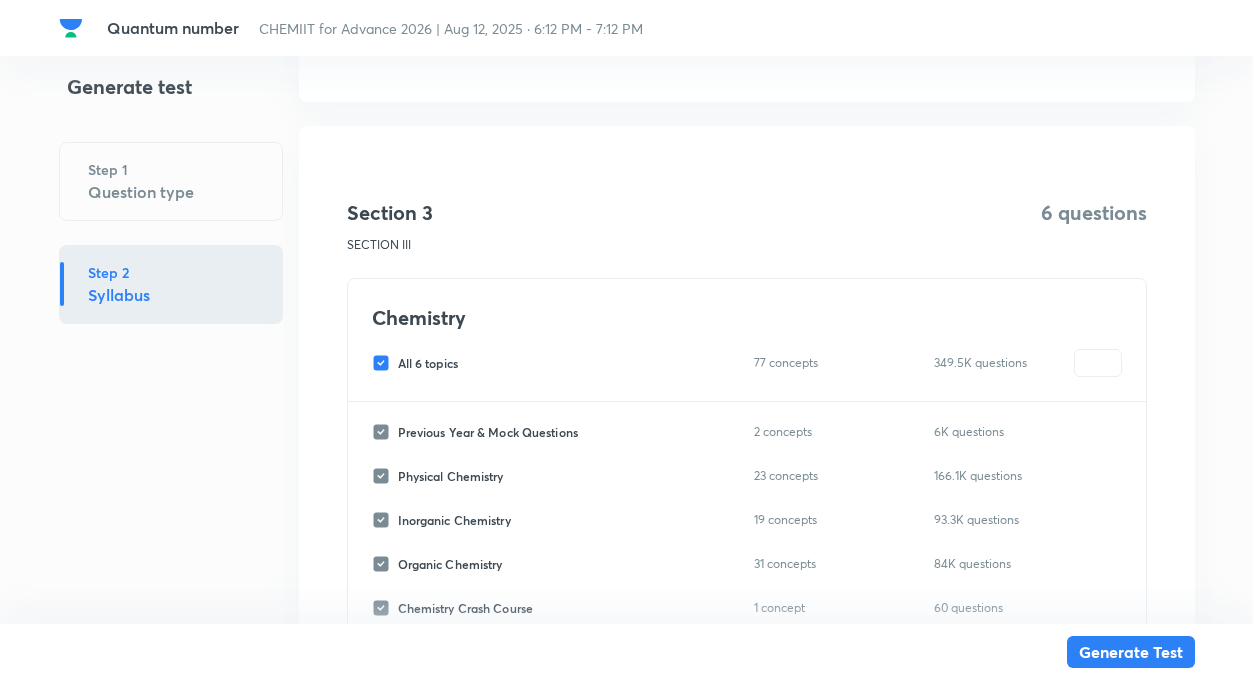 checkbox on "false" 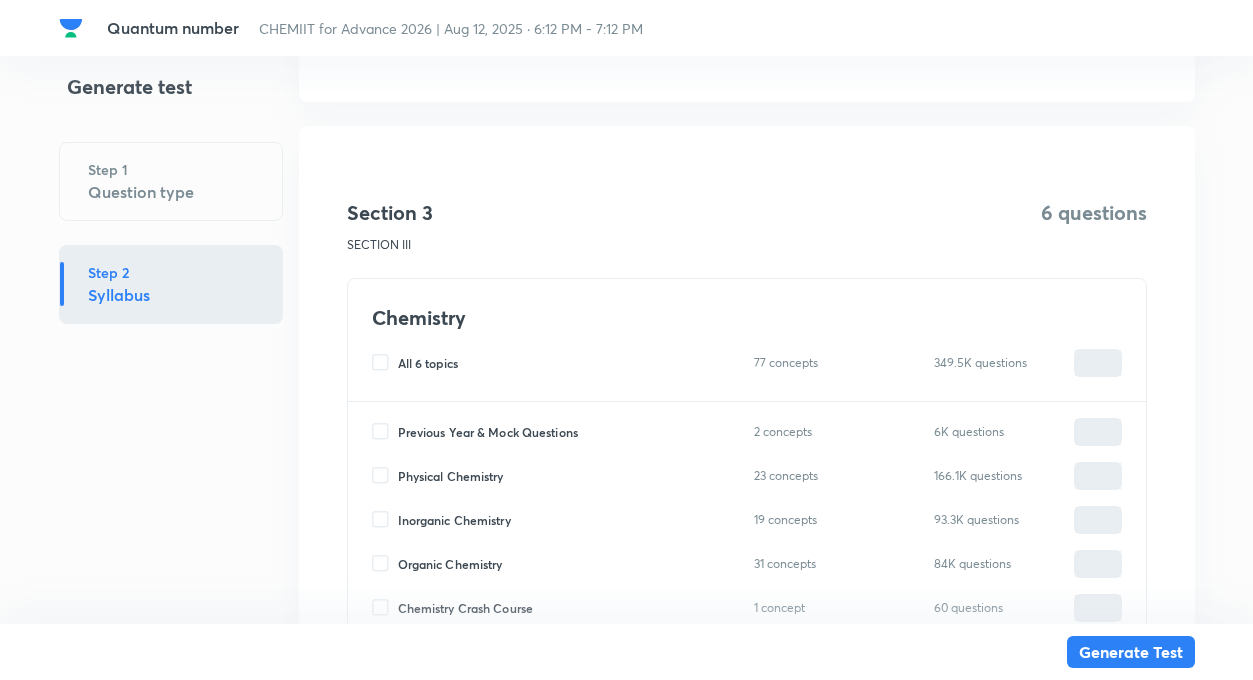 scroll, scrollTop: 1699, scrollLeft: 0, axis: vertical 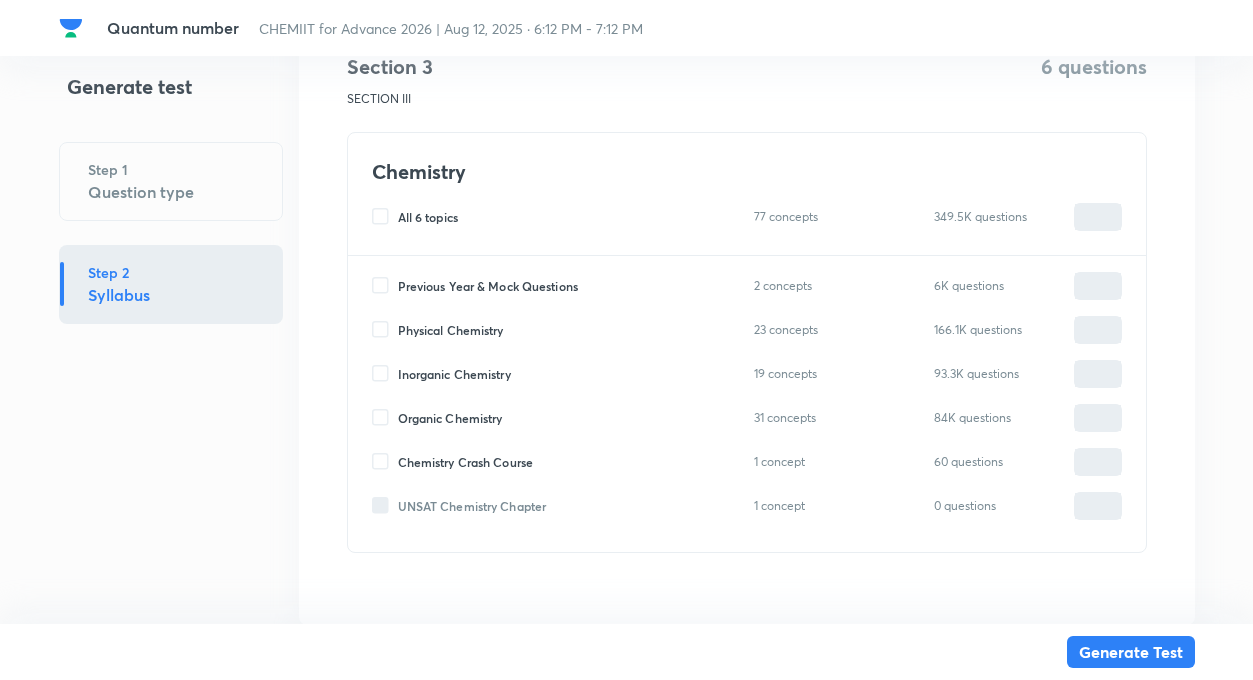 click on "All 6 topics" at bounding box center (385, 217) 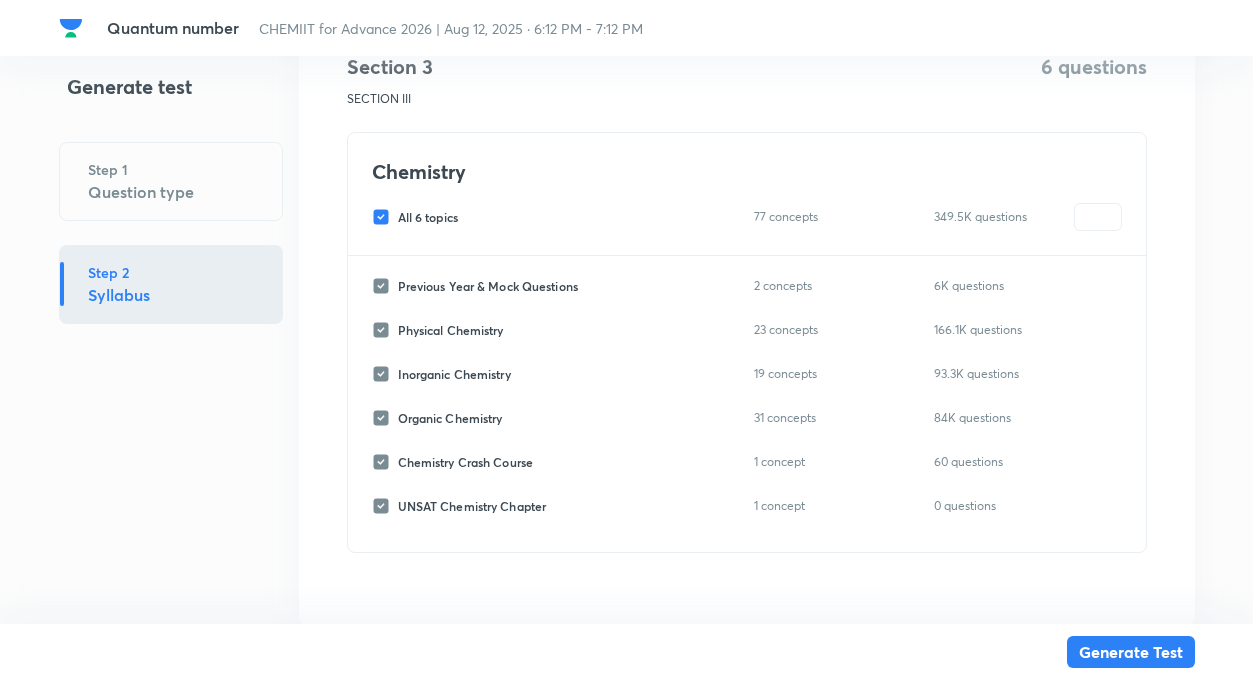 click on "All 6 topics" at bounding box center (385, 217) 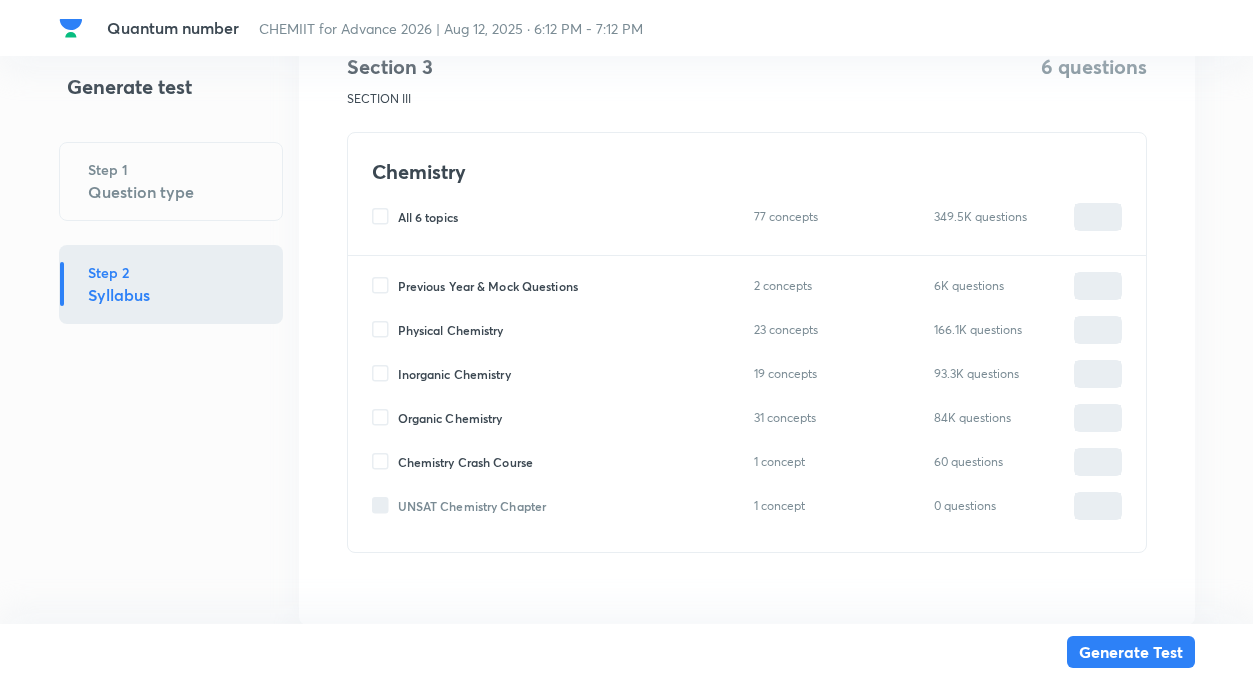 click on "Inorganic Chemistry" at bounding box center (385, 374) 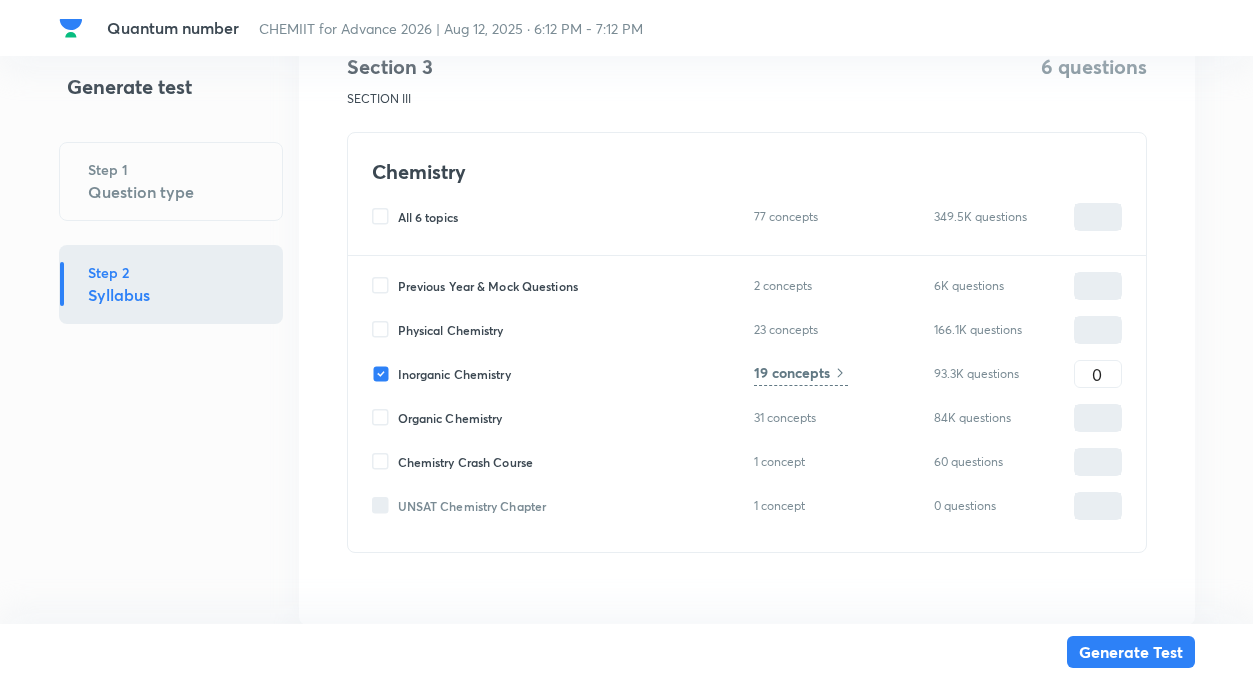 type on "0" 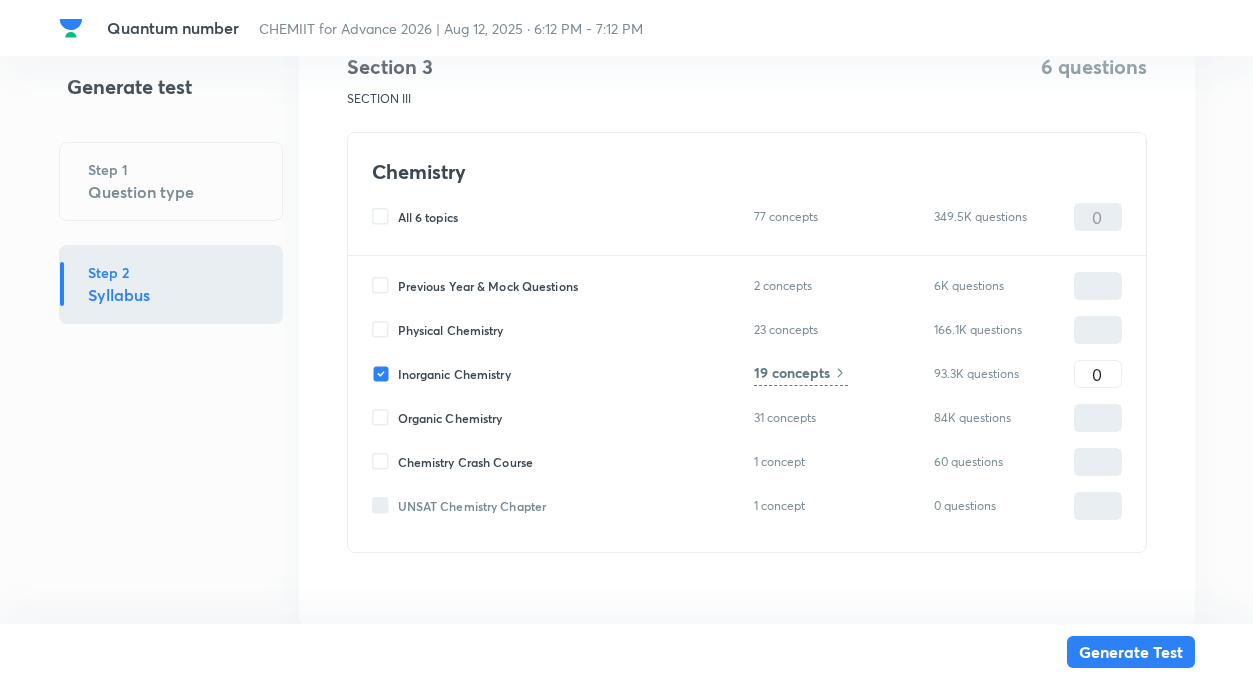 click on "19 concepts" at bounding box center [792, 372] 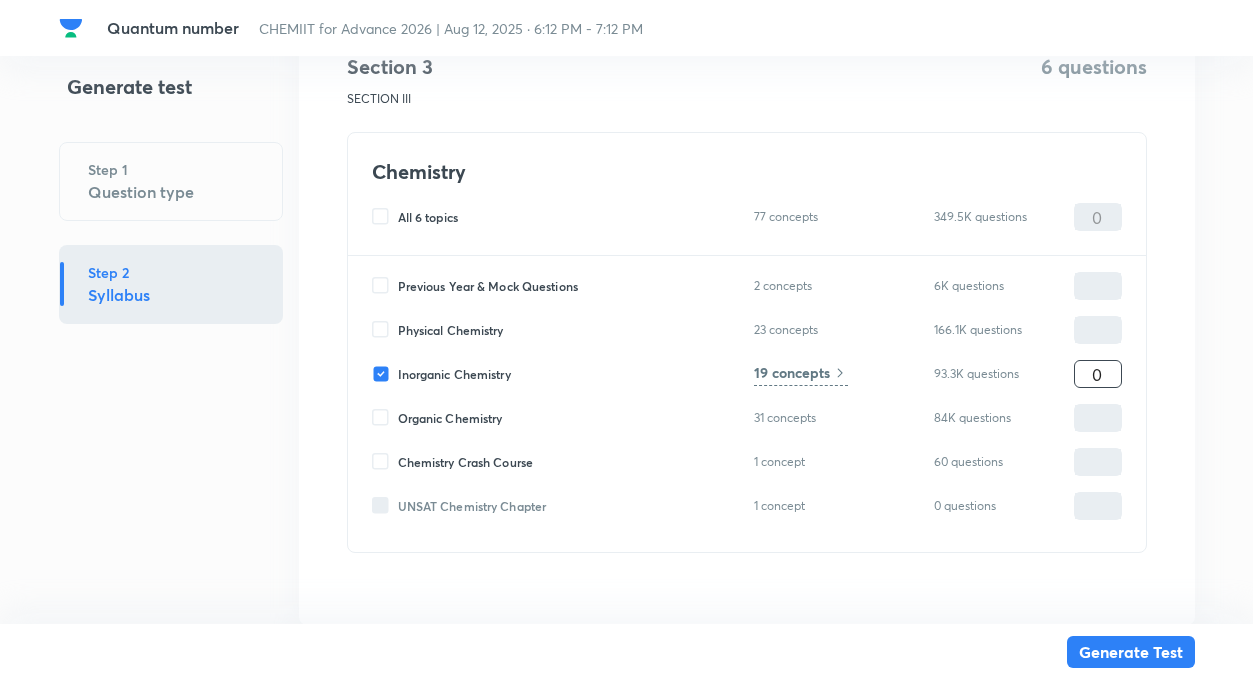 click on "0" at bounding box center (1098, 374) 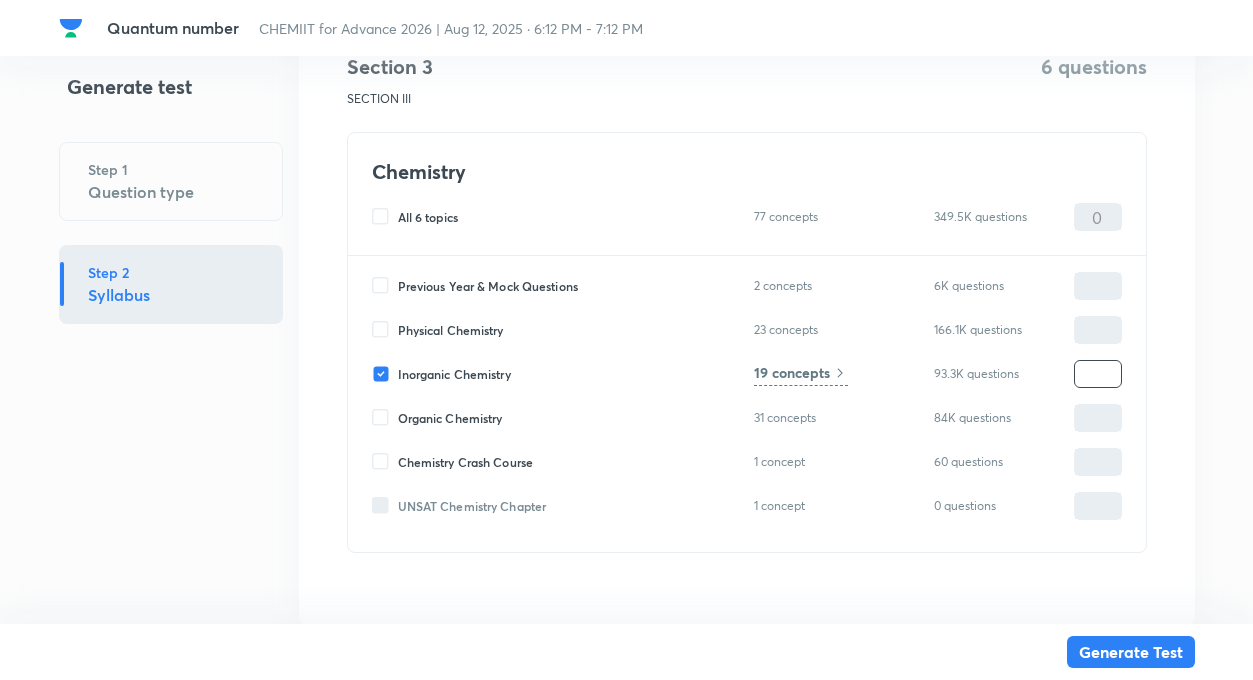 type on "6" 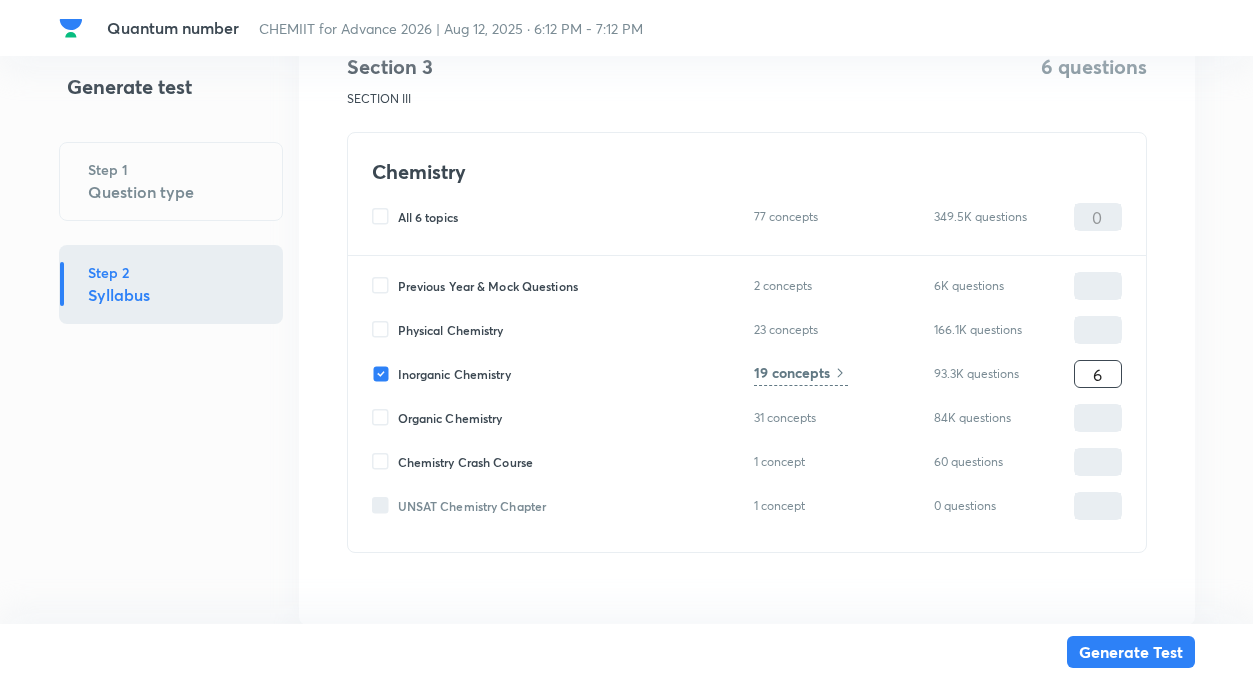 type on "6" 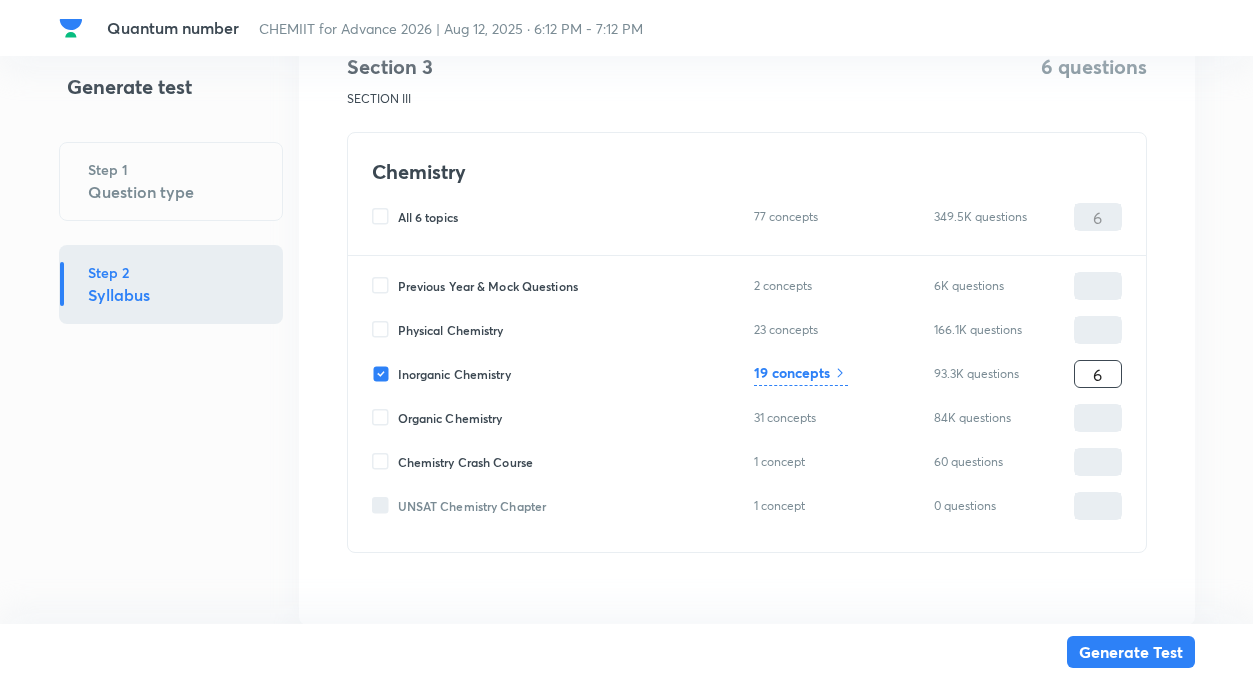 type on "6" 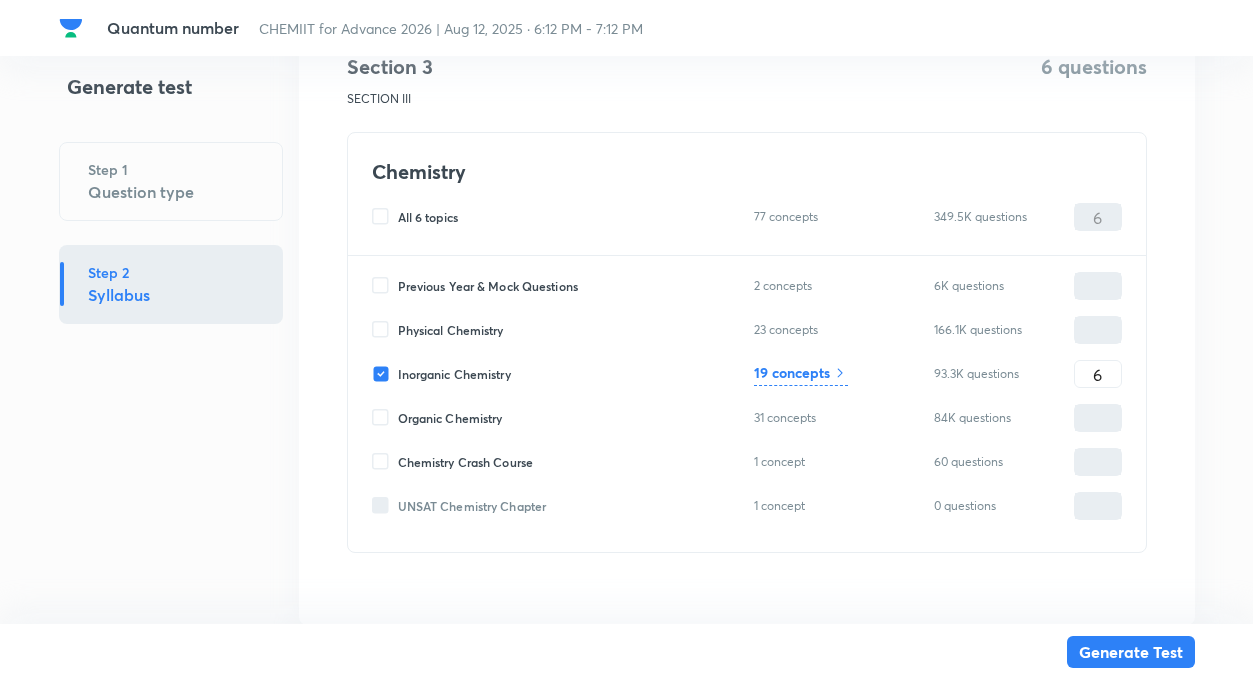 click on "19 concepts" at bounding box center (792, 372) 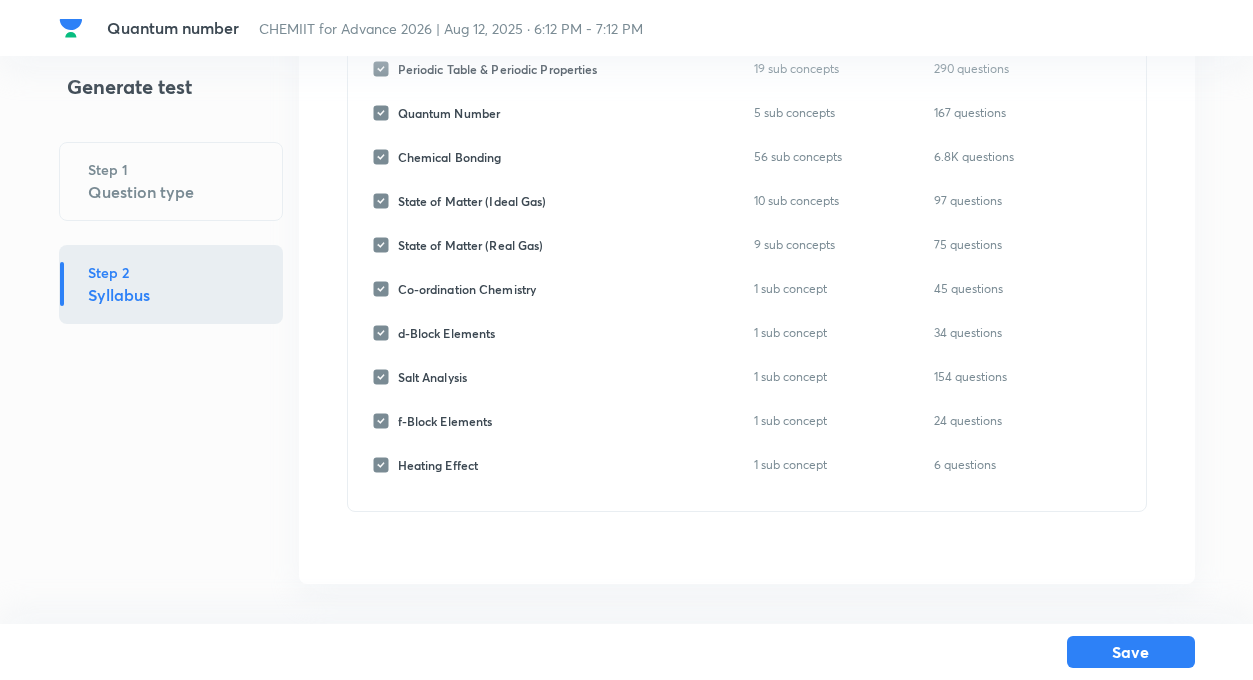 click on "1 sub concept" at bounding box center [824, 377] 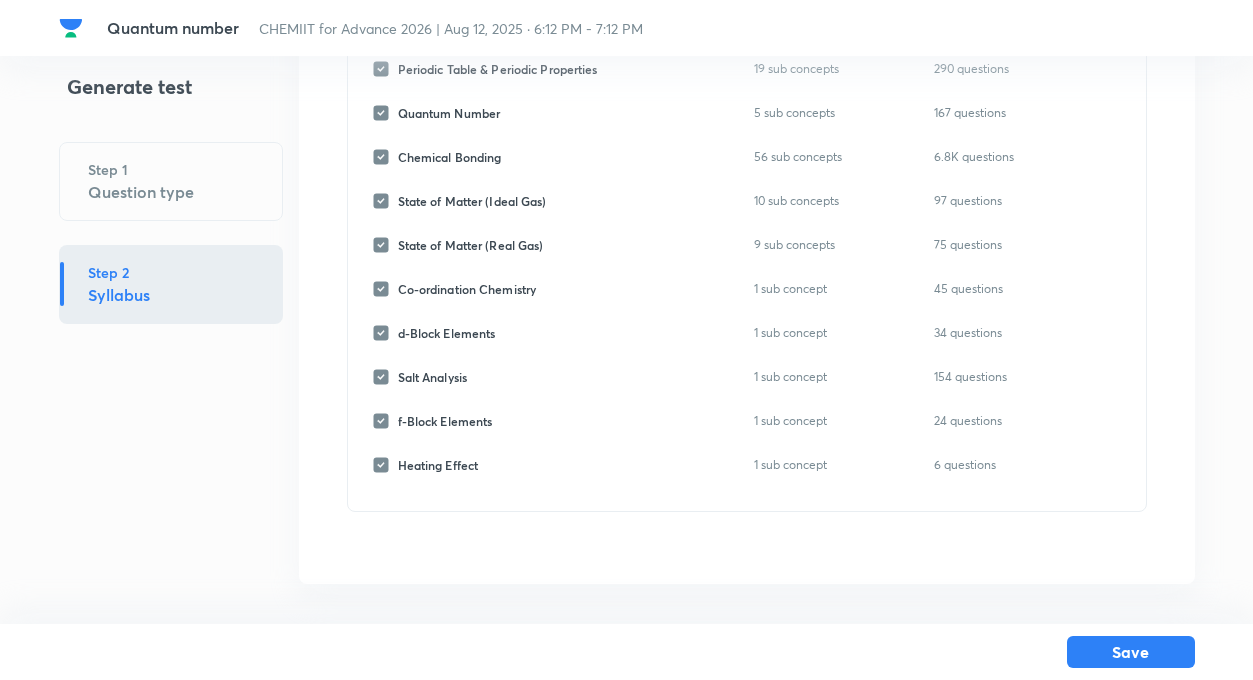 click on "1 sub concept" at bounding box center (824, 377) 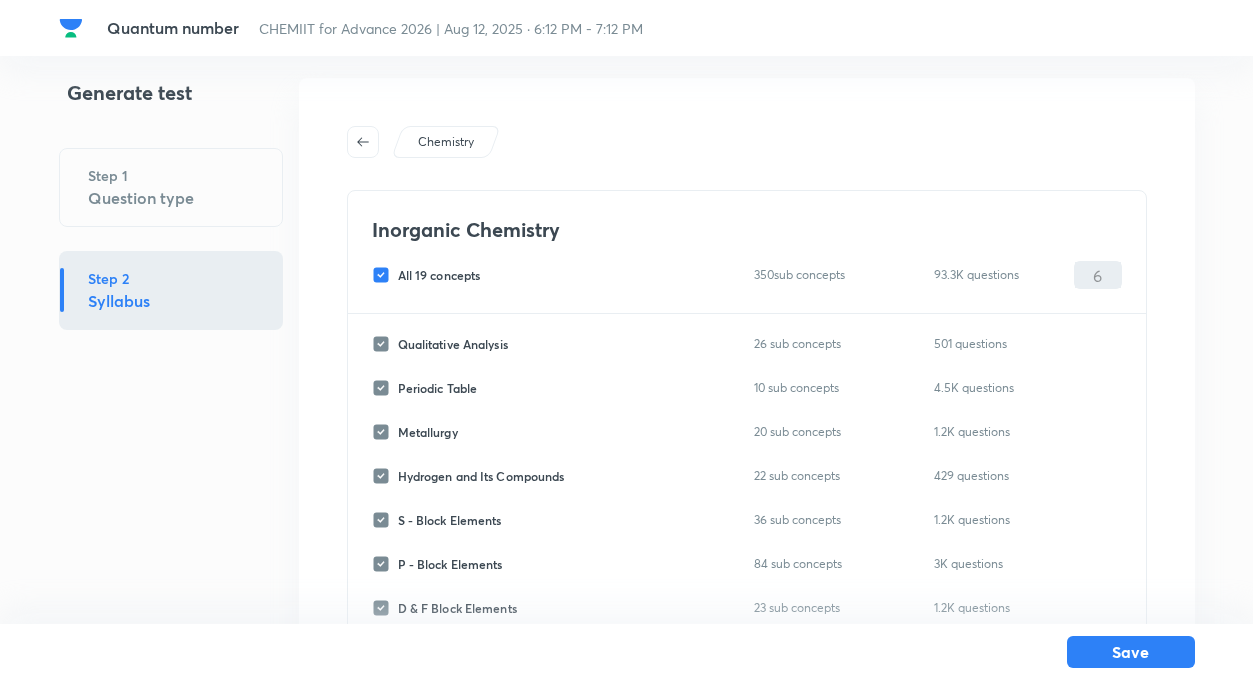 scroll, scrollTop: 0, scrollLeft: 0, axis: both 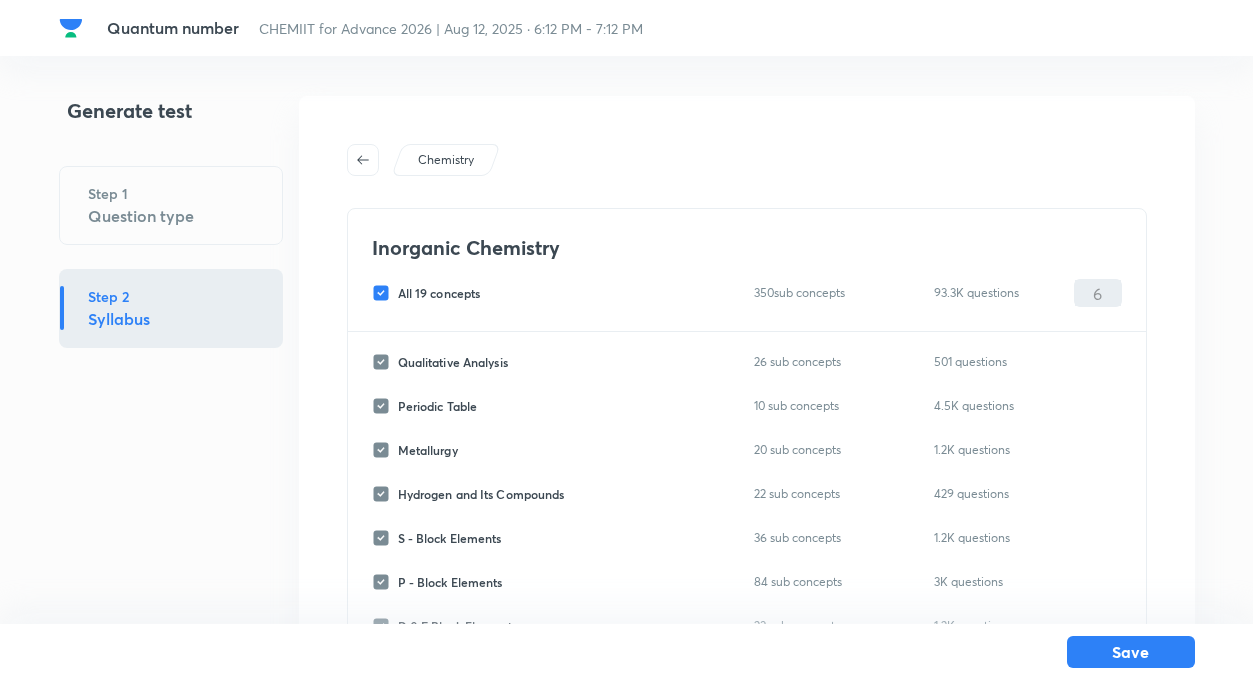 click on "All 19 concepts" at bounding box center (385, 293) 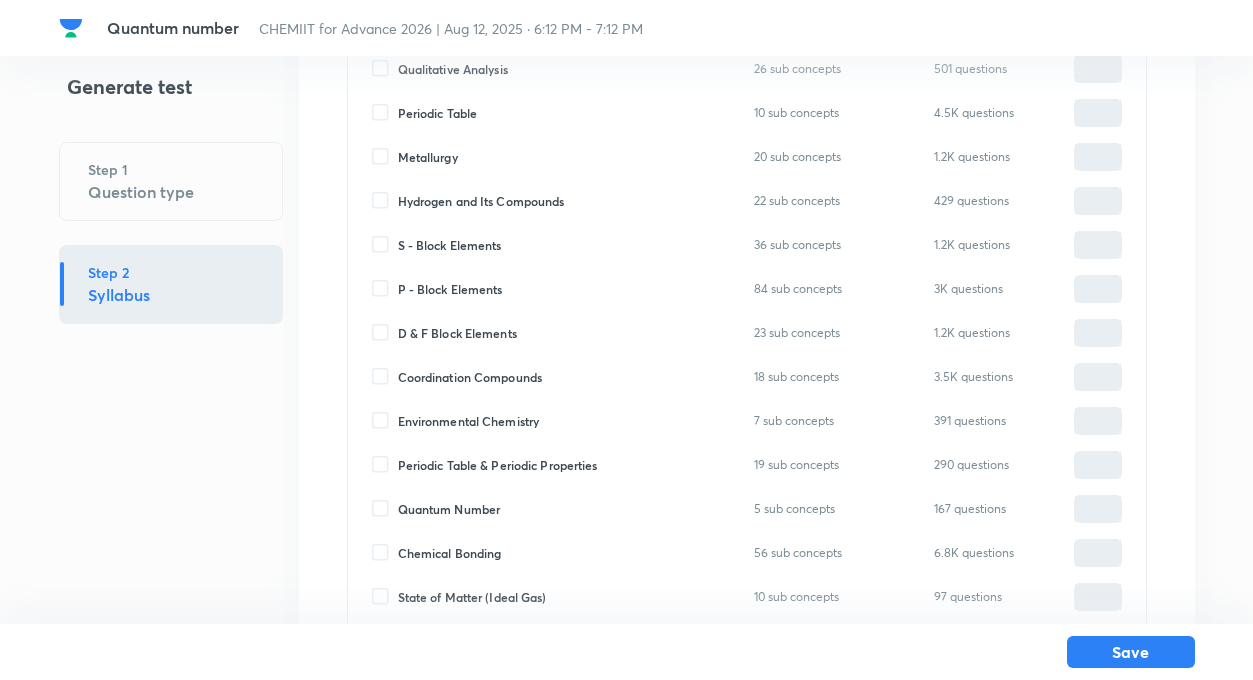 scroll, scrollTop: 360, scrollLeft: 0, axis: vertical 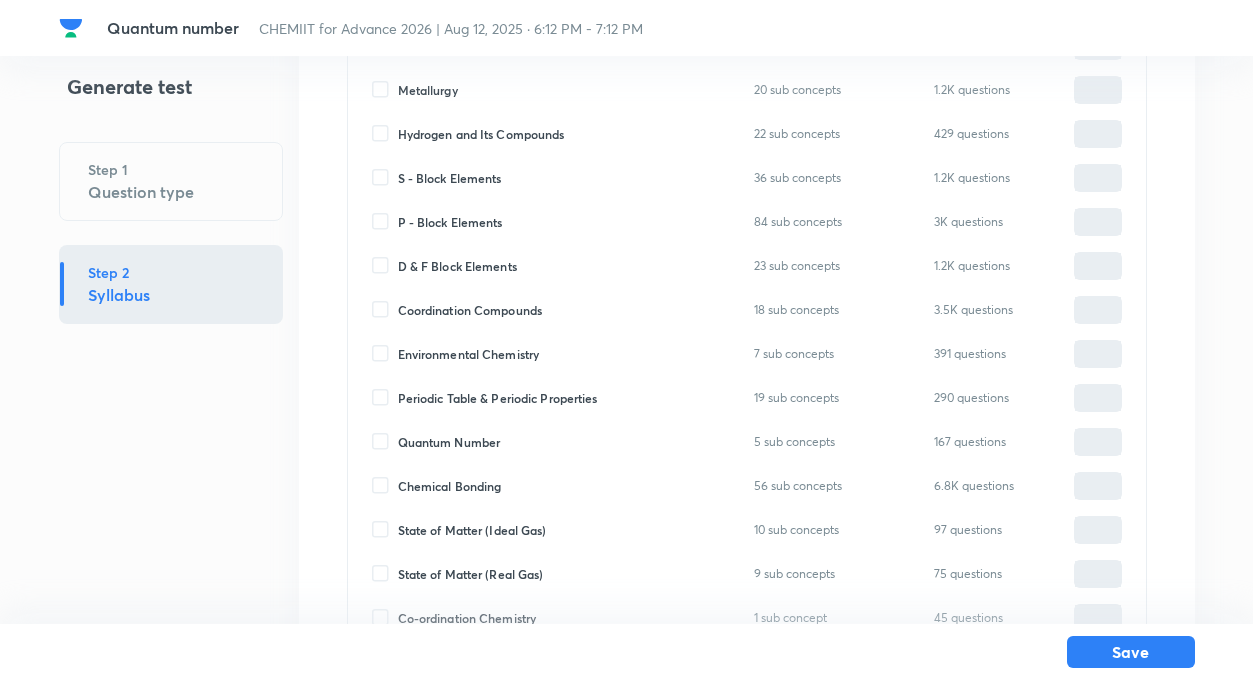 click on "Quantum Number" at bounding box center [385, 442] 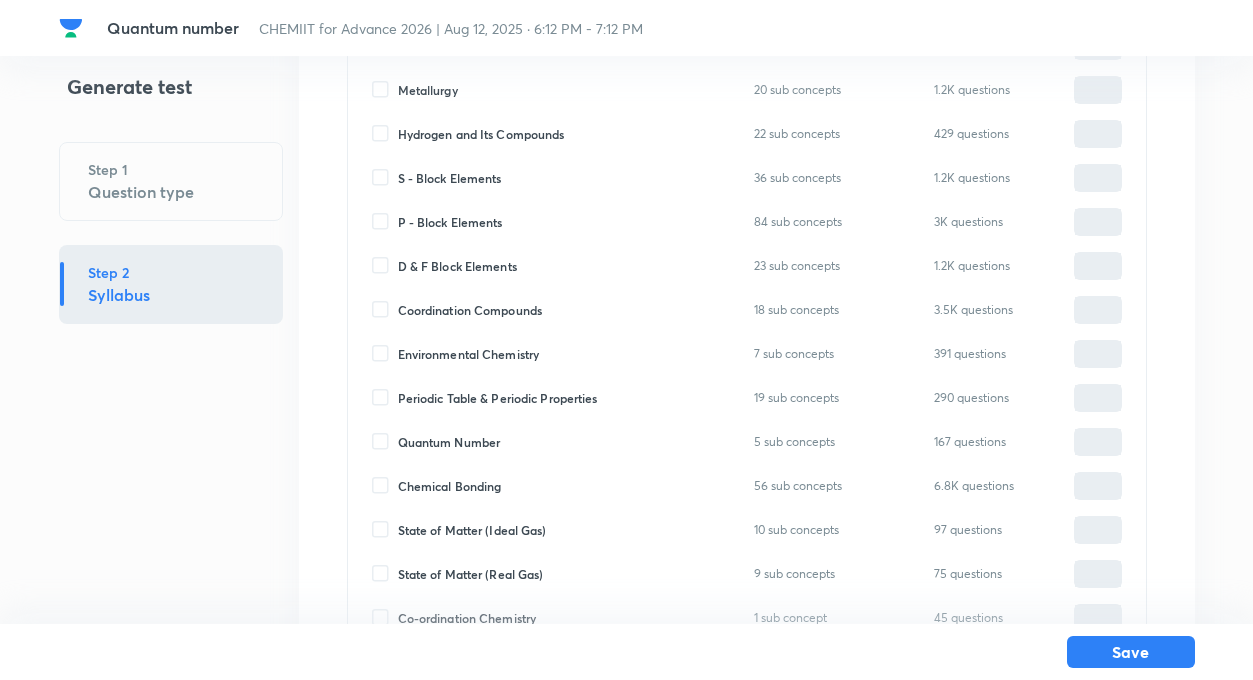 checkbox on "true" 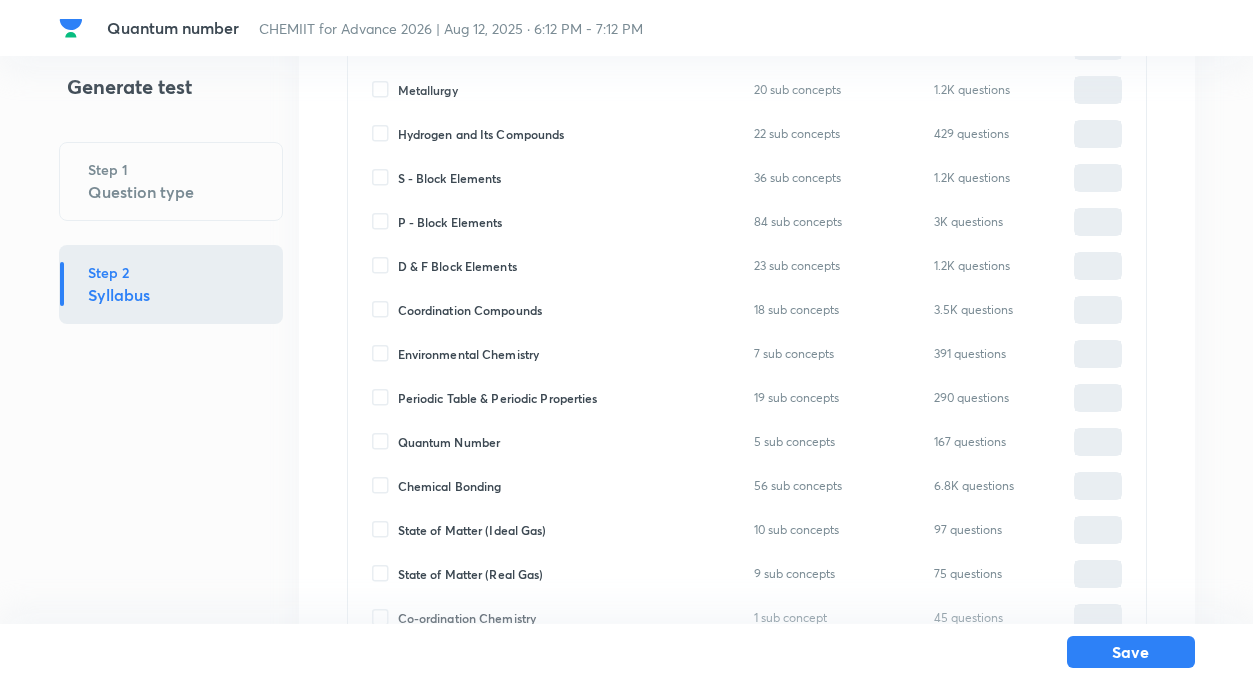type on "0" 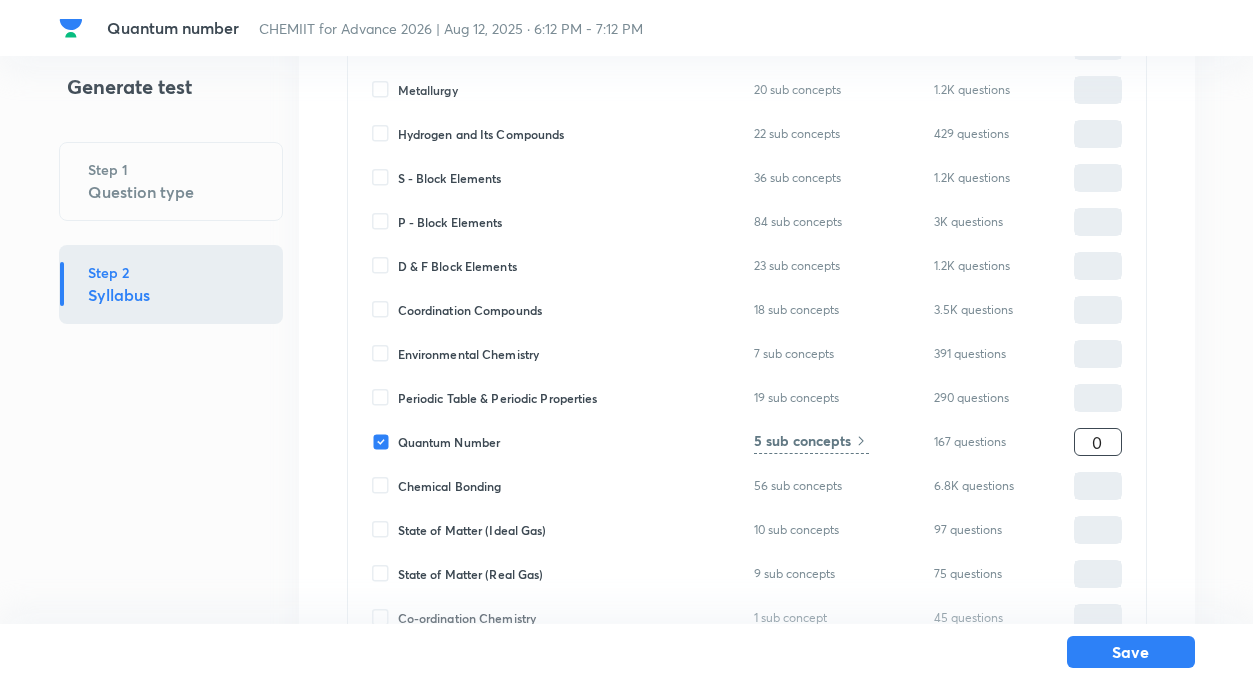 click on "0" at bounding box center [1098, 442] 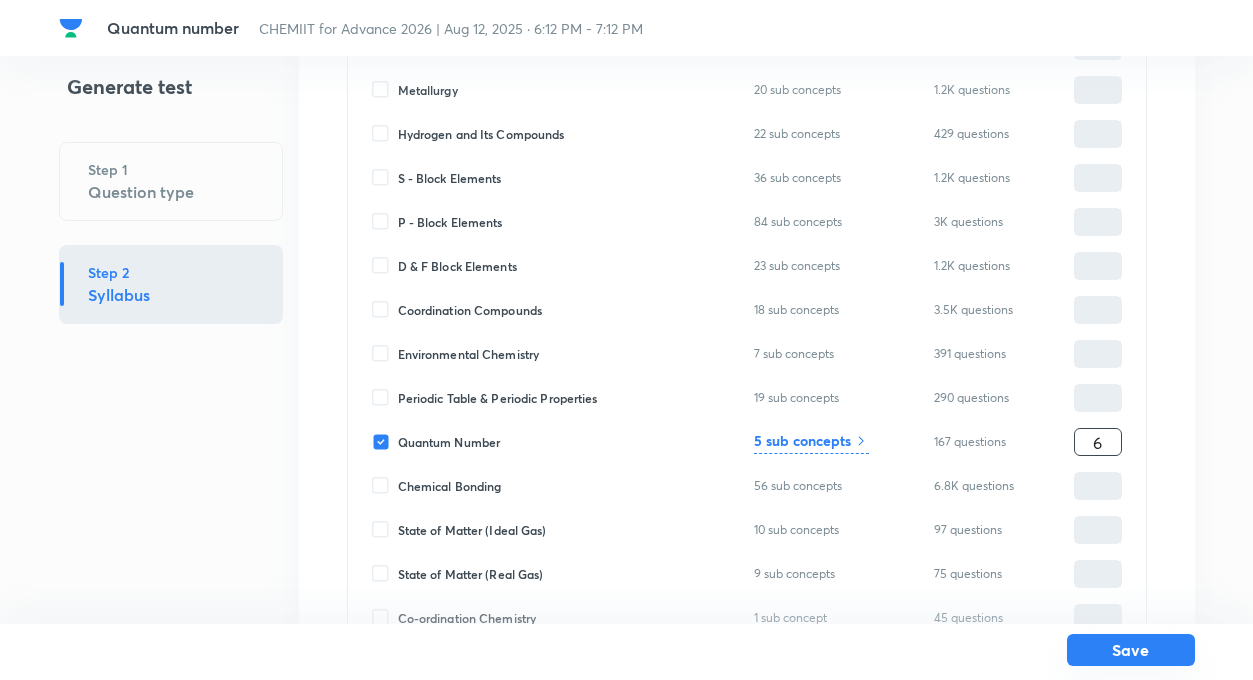 type on "6" 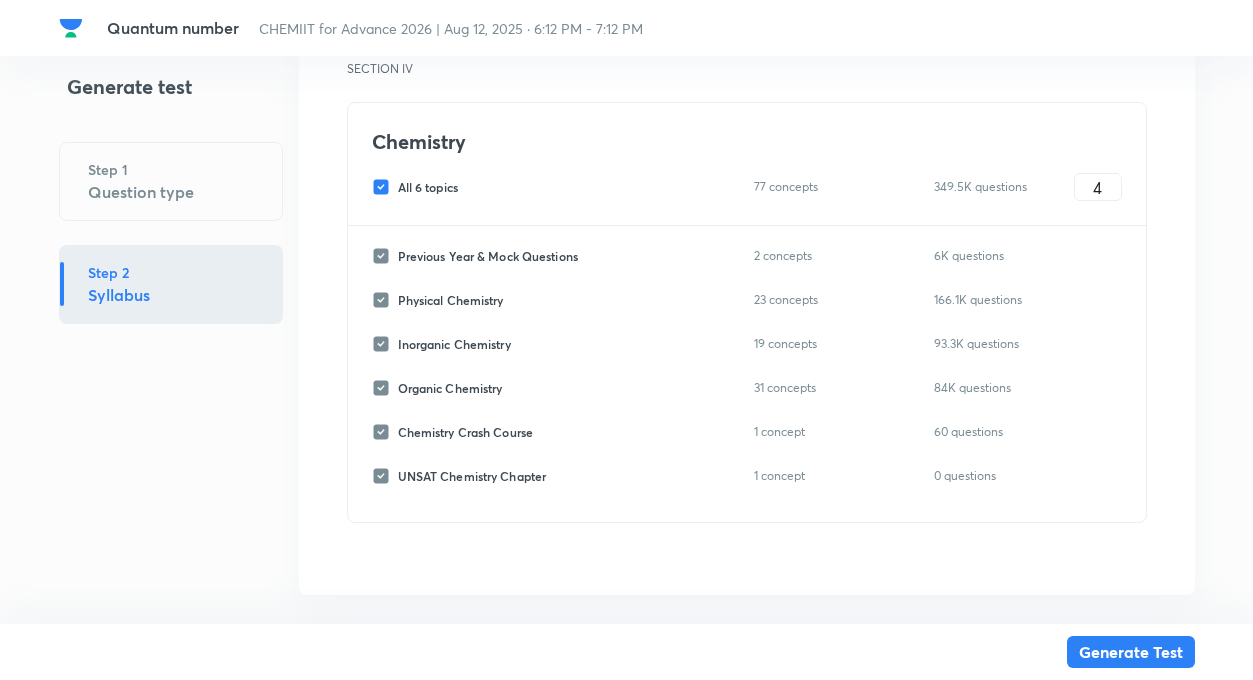 scroll, scrollTop: 2393, scrollLeft: 0, axis: vertical 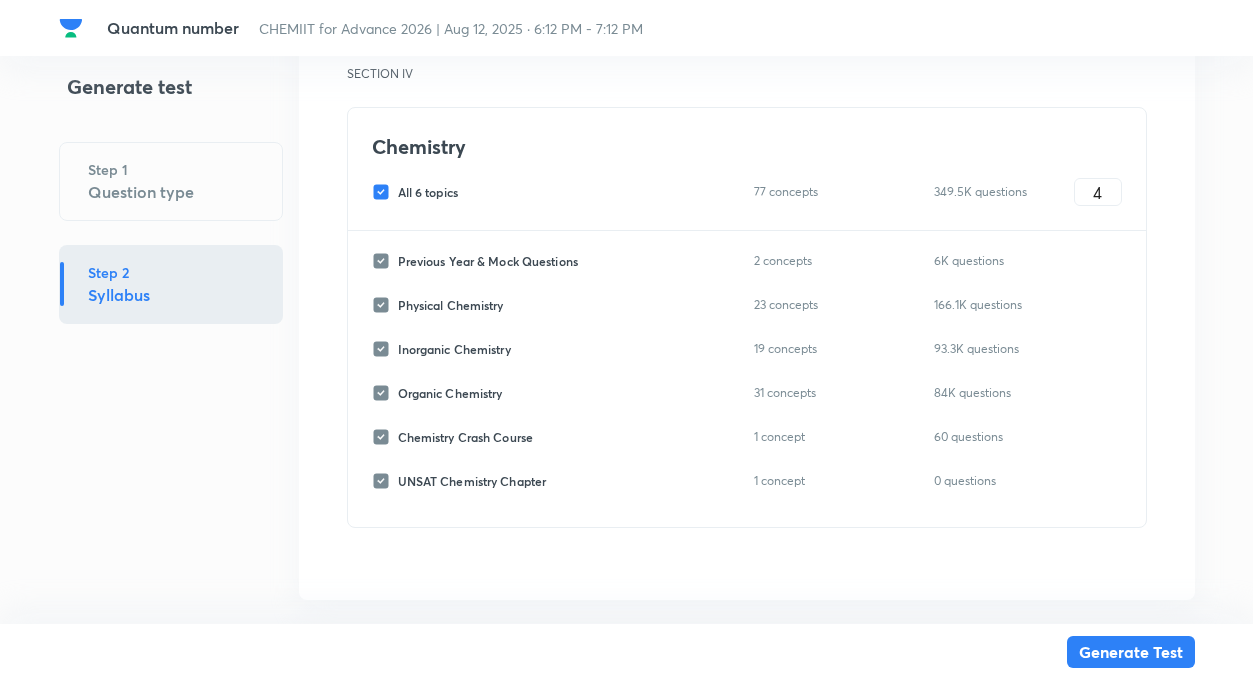 click on "All 6 topics" at bounding box center [385, 192] 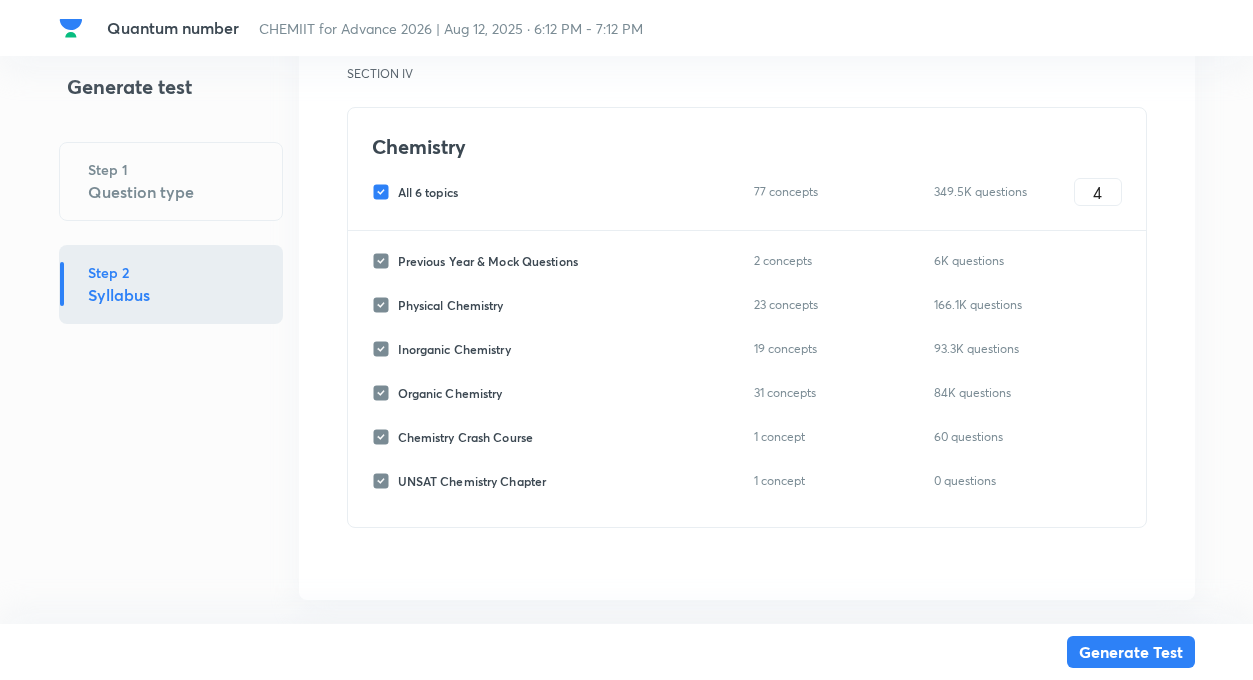 type 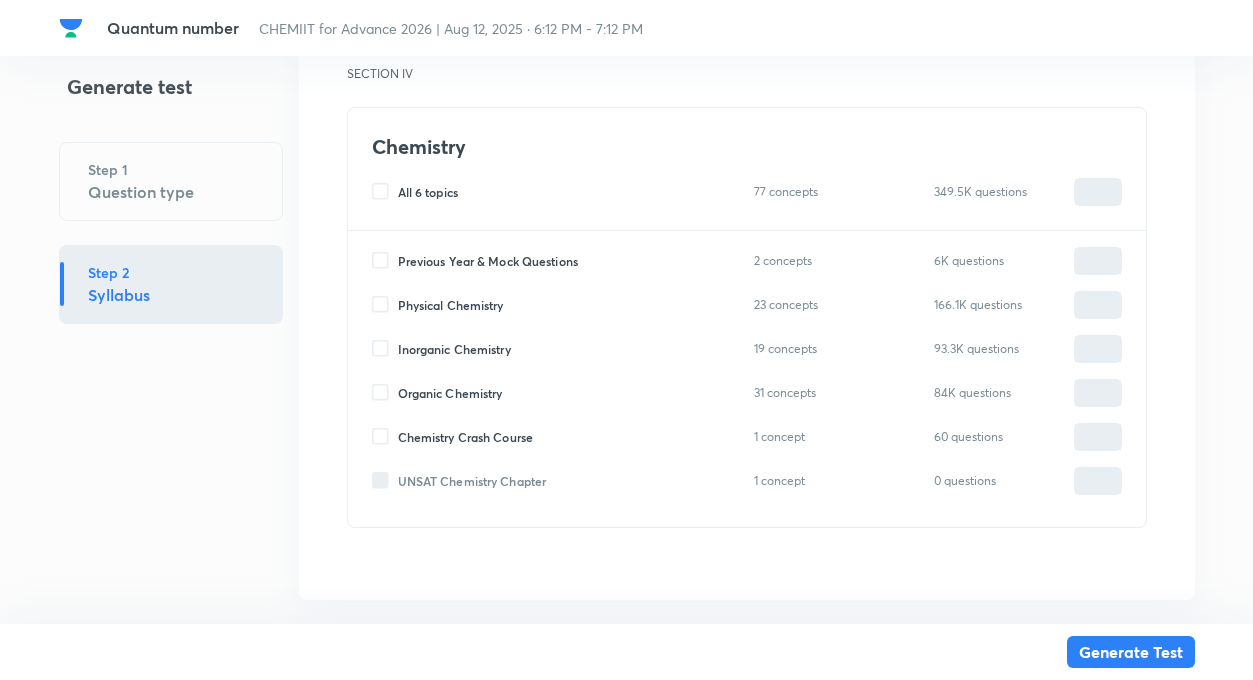 click on "Inorganic Chemistry" at bounding box center [385, 349] 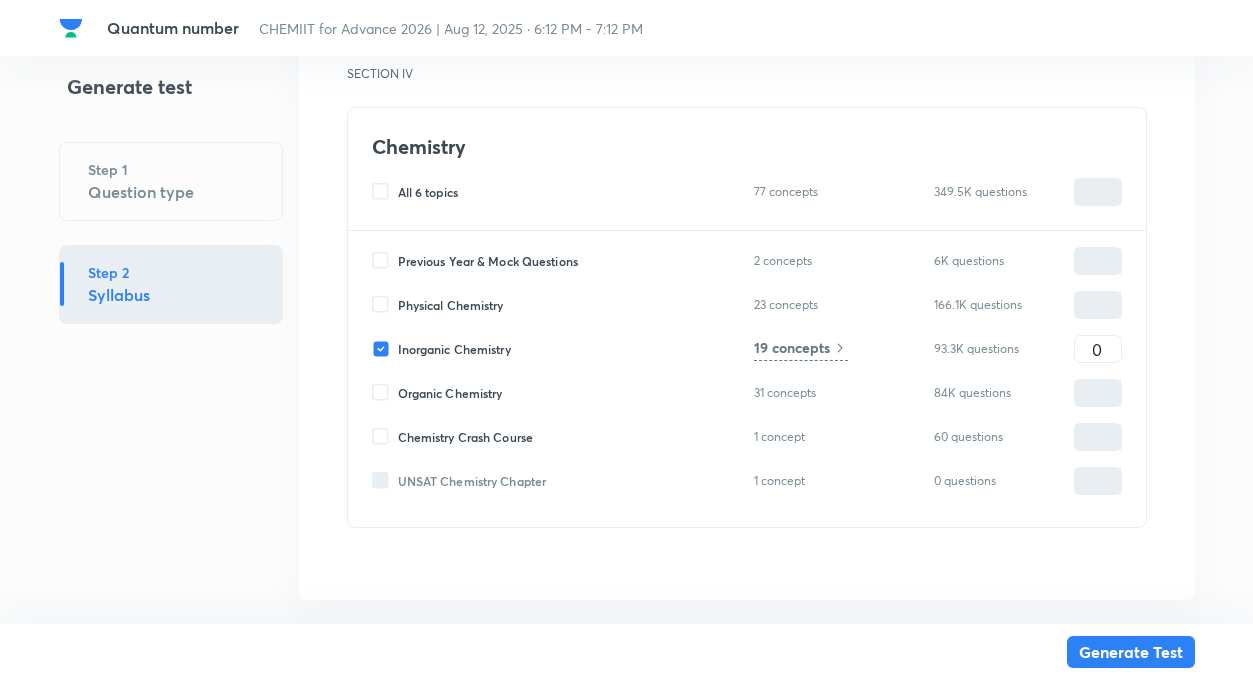 type on "0" 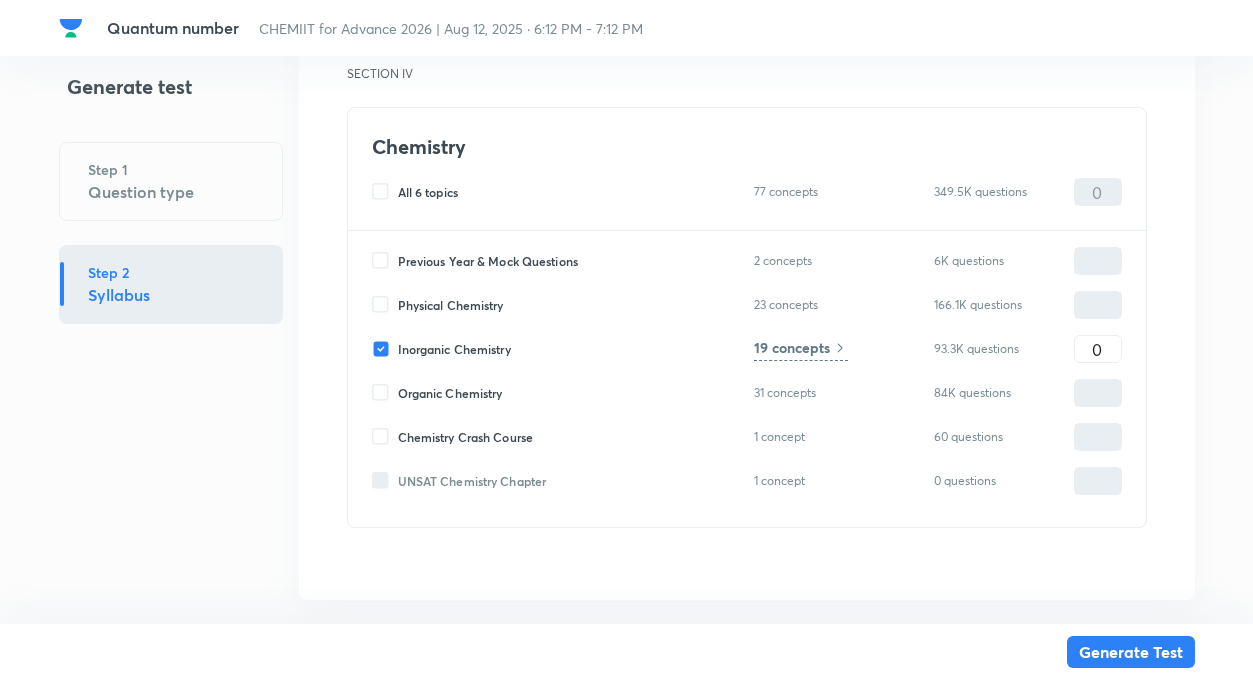 click on "19 concepts" at bounding box center (792, 347) 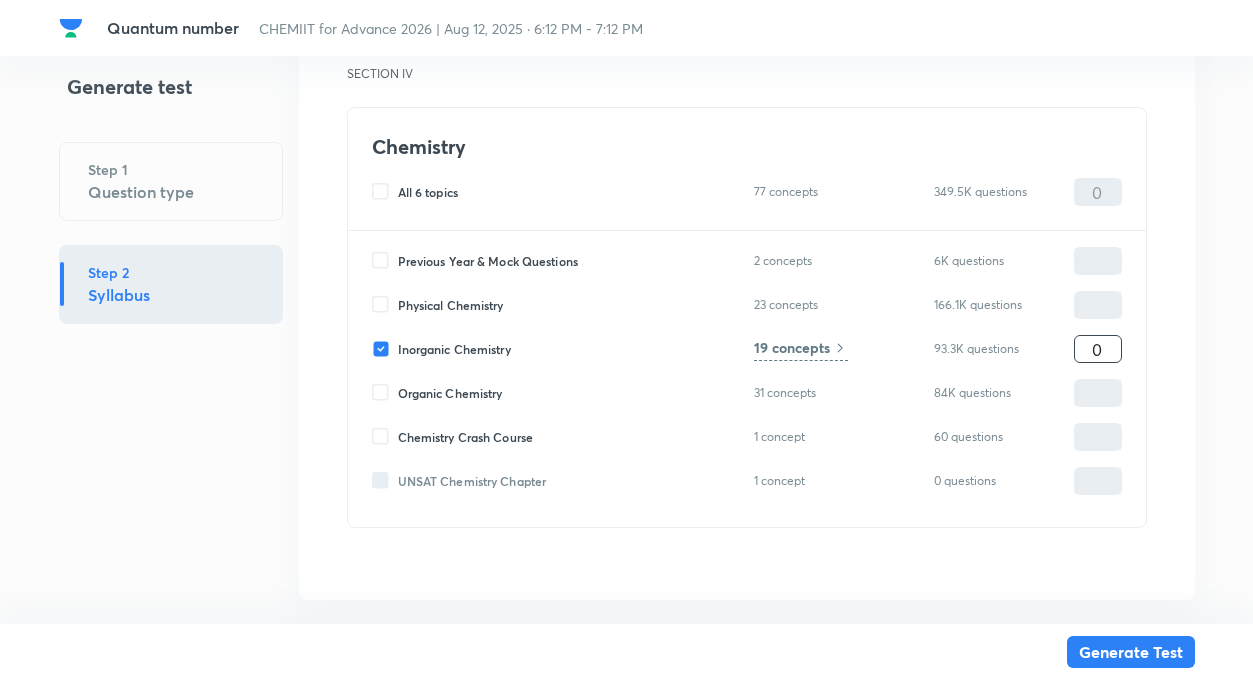 click on "0" at bounding box center (1098, 349) 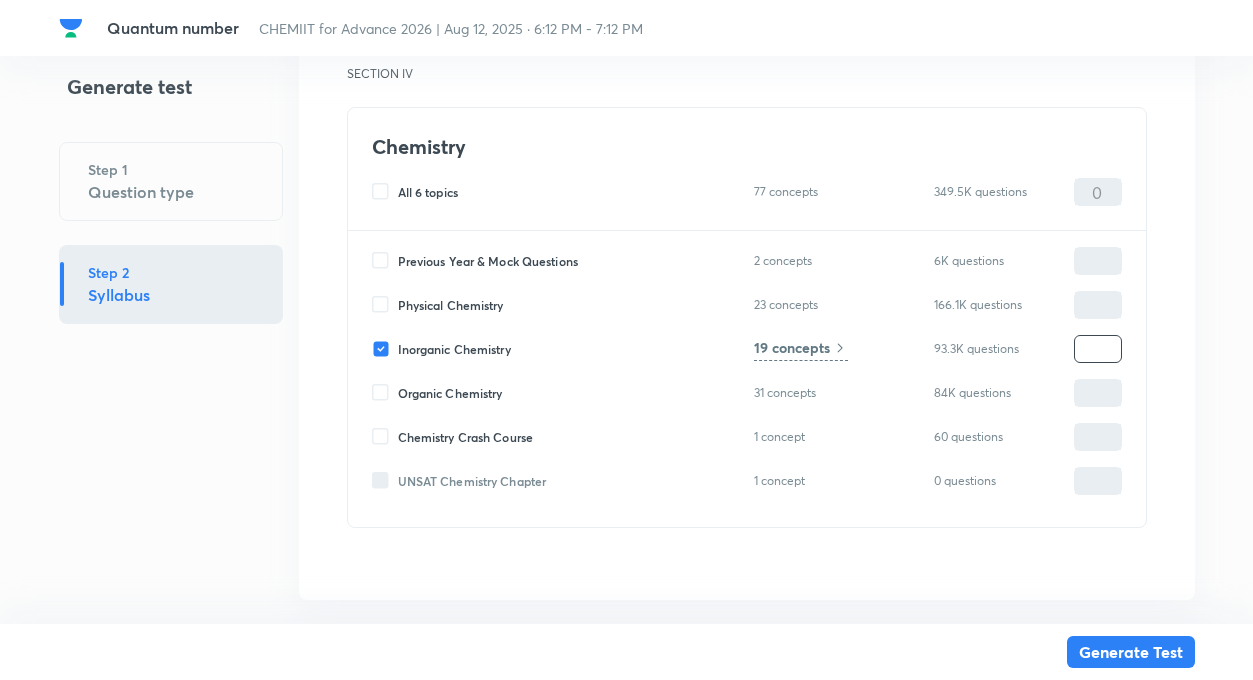 type on "4" 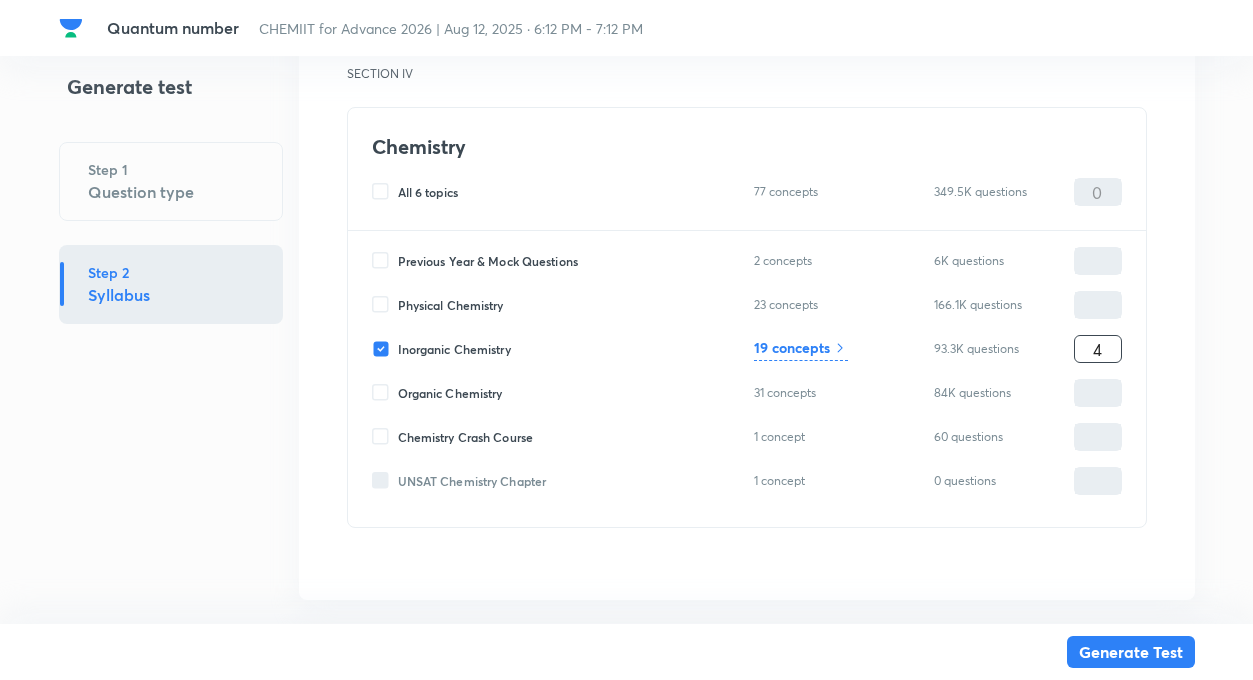 type on "4" 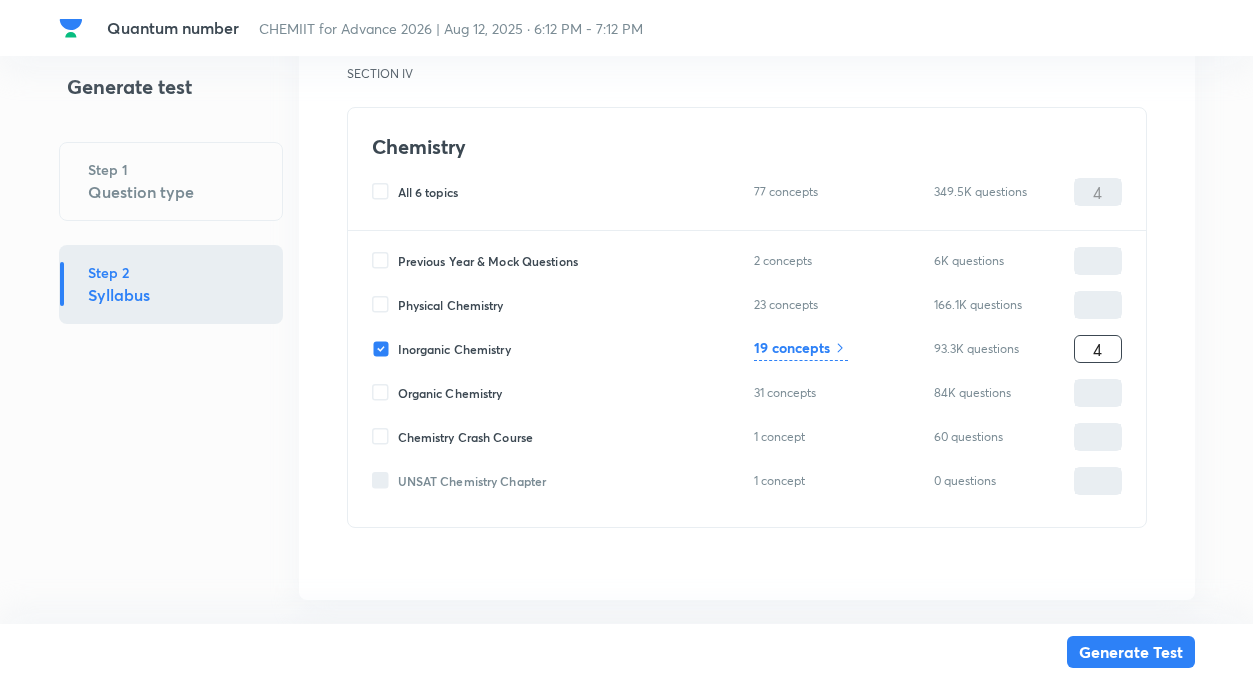 type on "4" 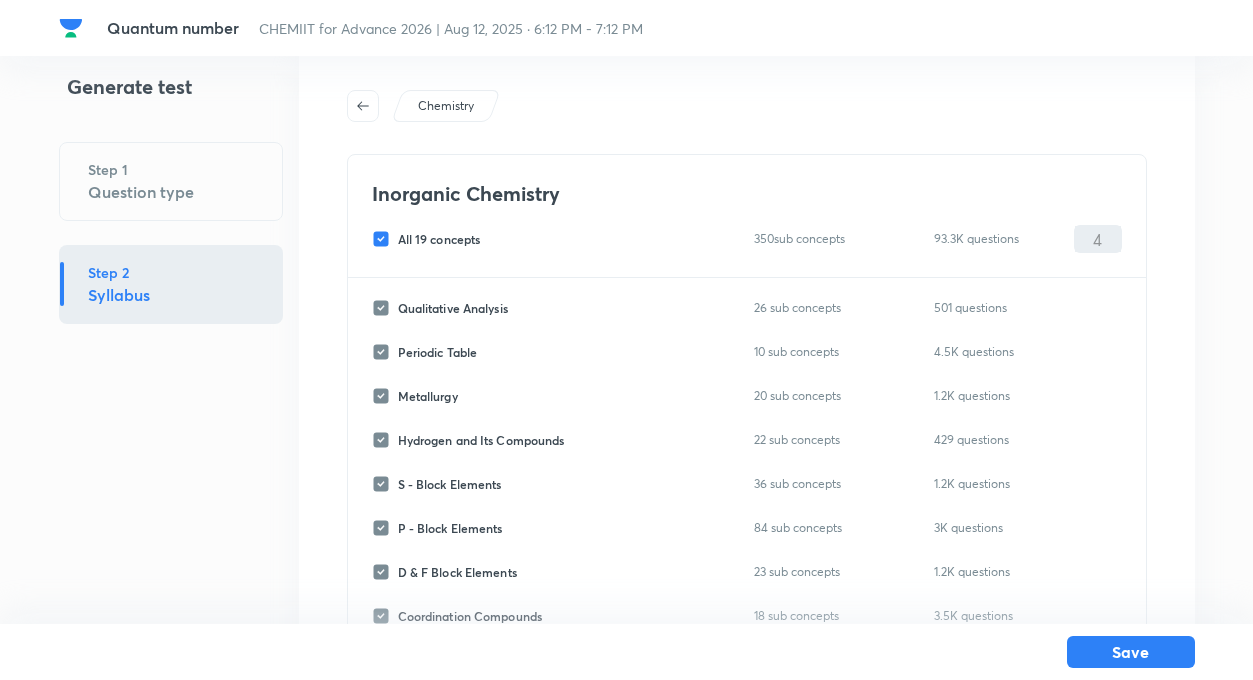scroll, scrollTop: 0, scrollLeft: 0, axis: both 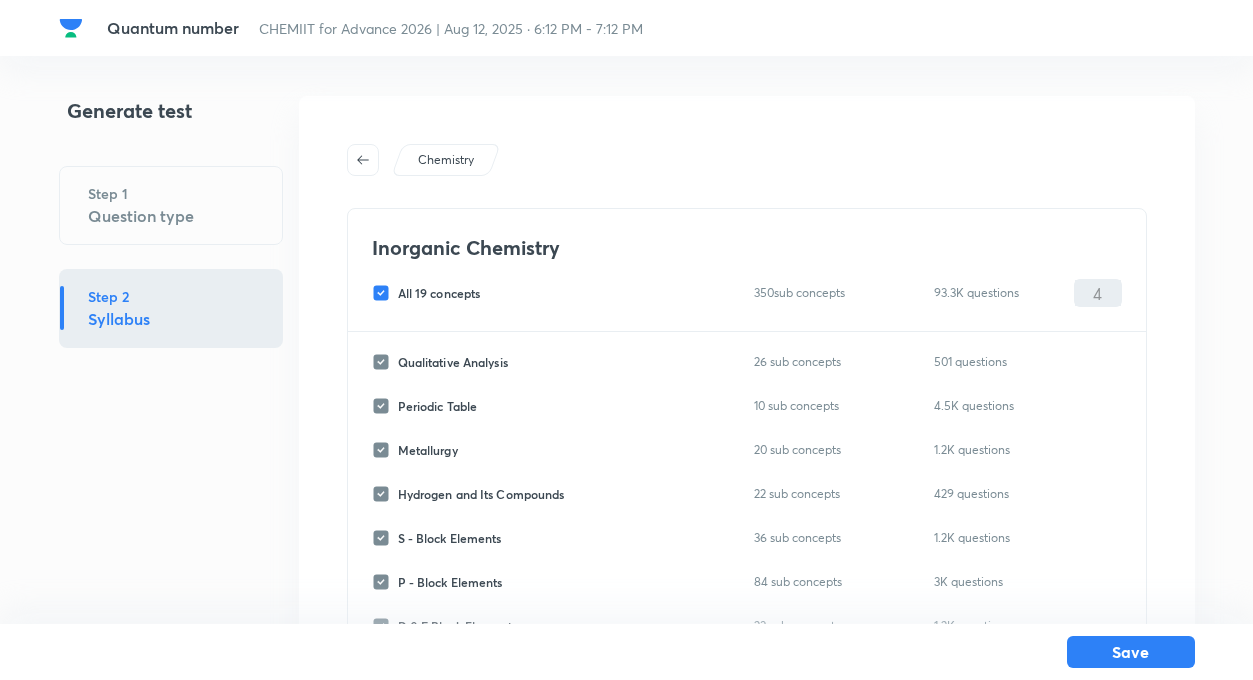 click on "All 19 concepts" at bounding box center (385, 293) 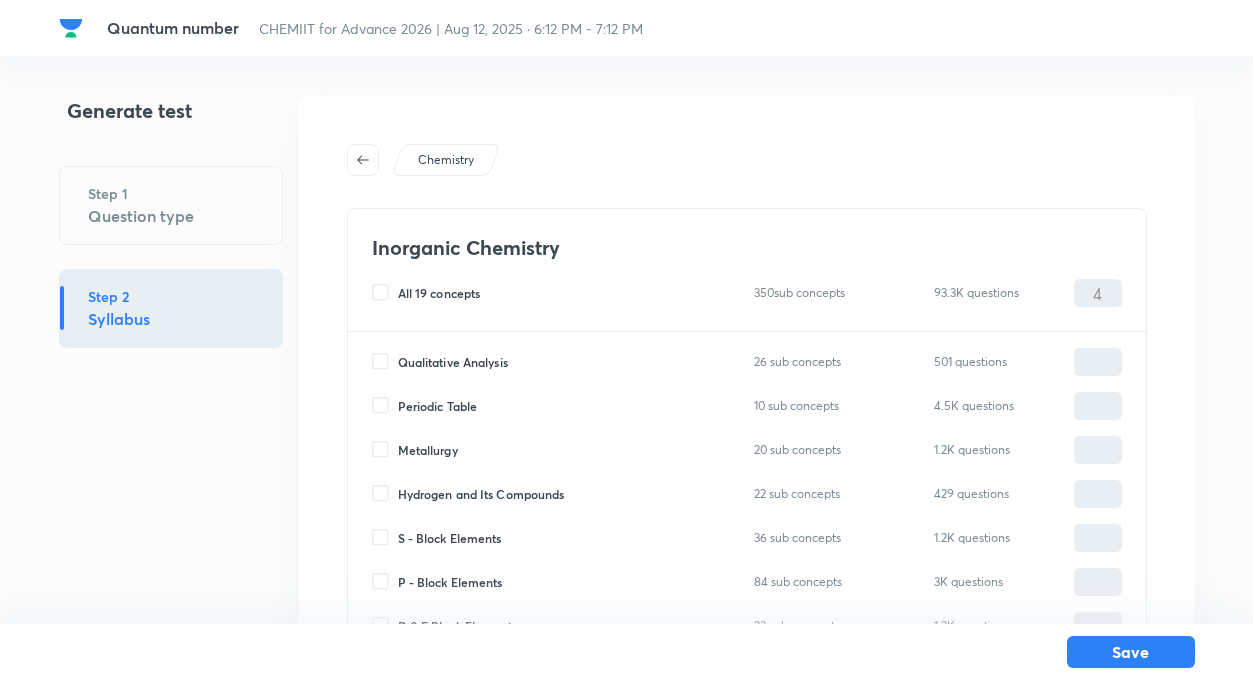 click on "Inorganic Chemistry All 19 concepts 350  sub concepts 93.3K questions 4 ​" at bounding box center [747, 270] 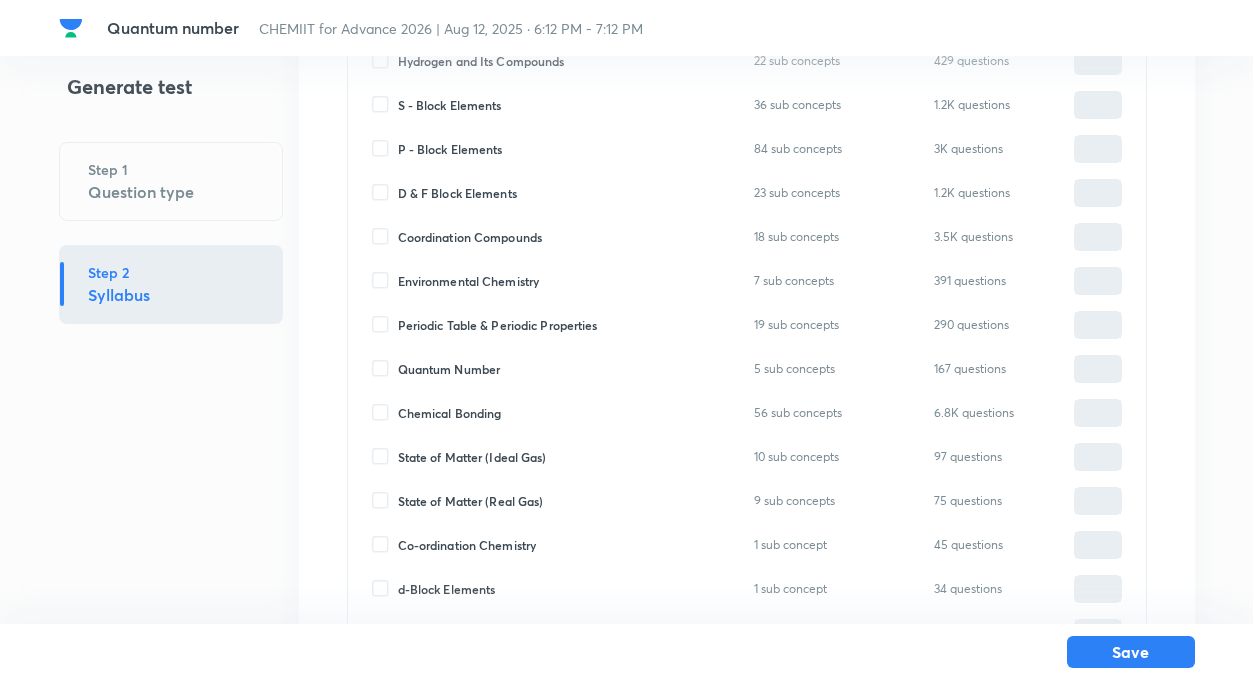 scroll, scrollTop: 440, scrollLeft: 0, axis: vertical 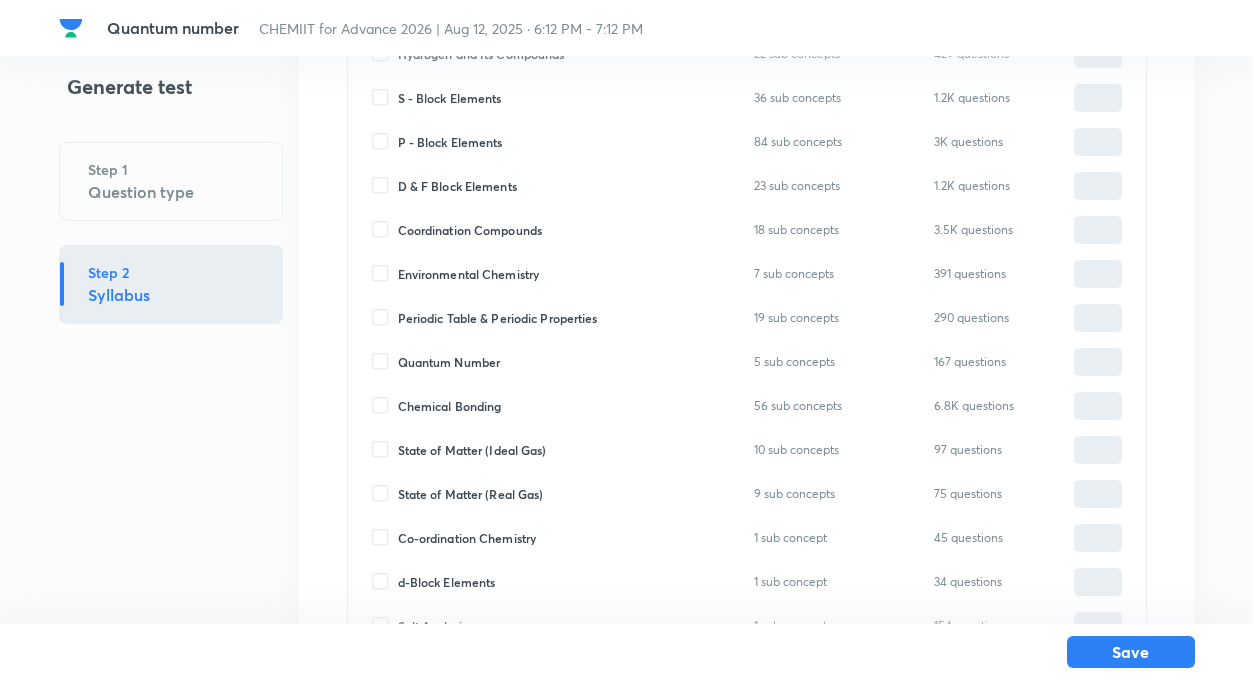 click on "Quantum Number" at bounding box center [385, 362] 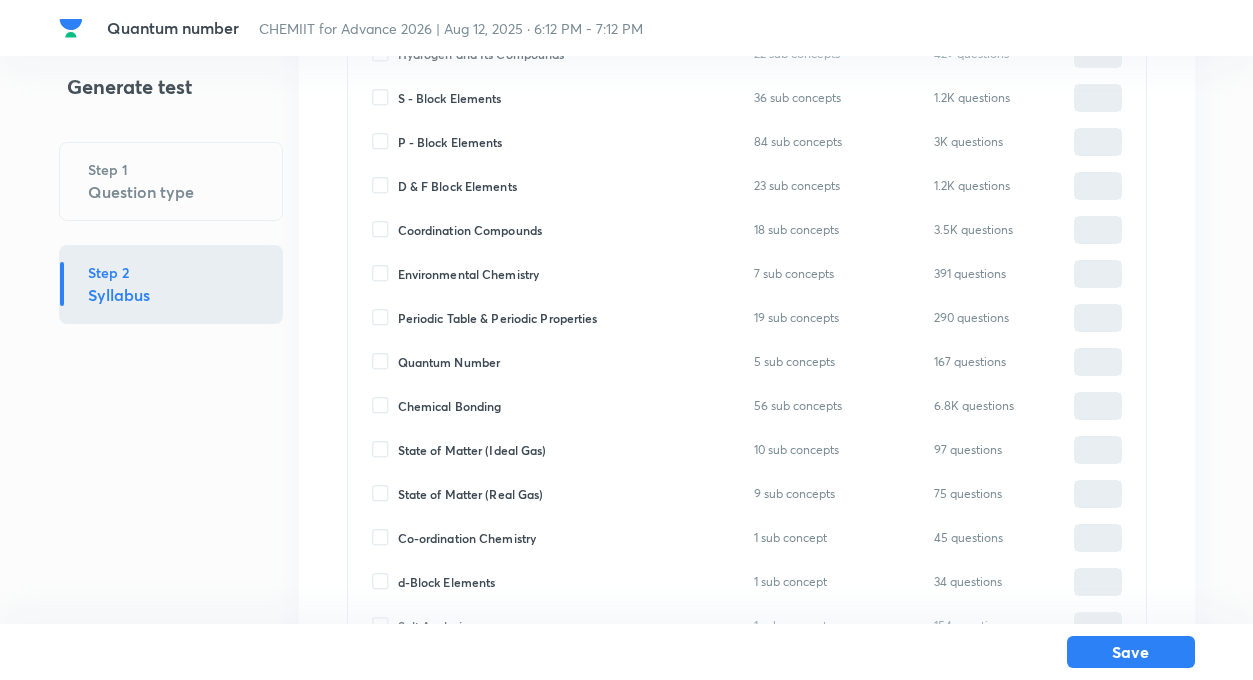 type on "0" 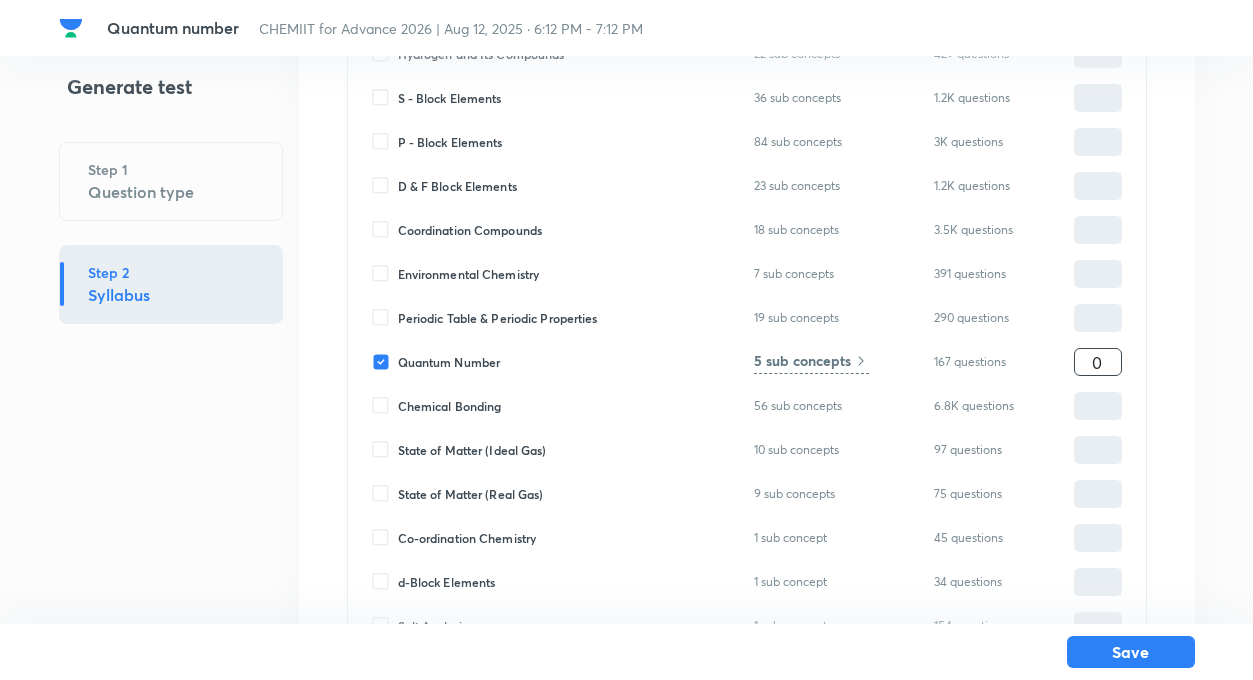 click on "0" at bounding box center [1098, 362] 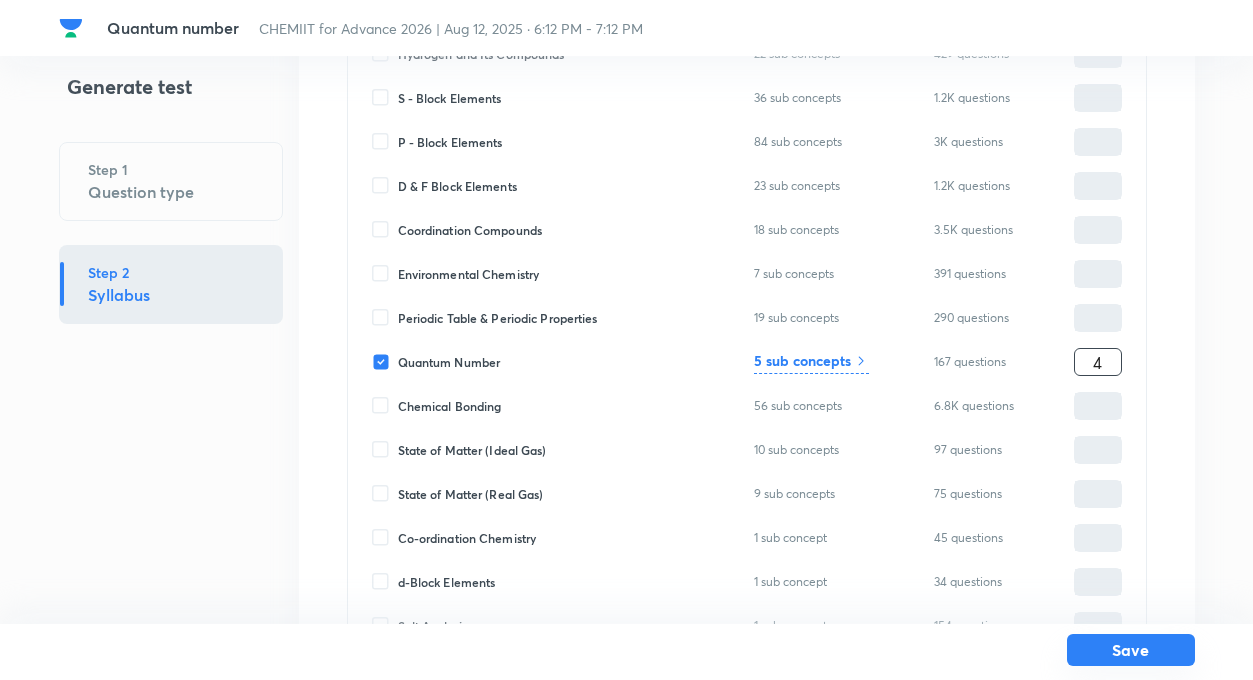 type on "4" 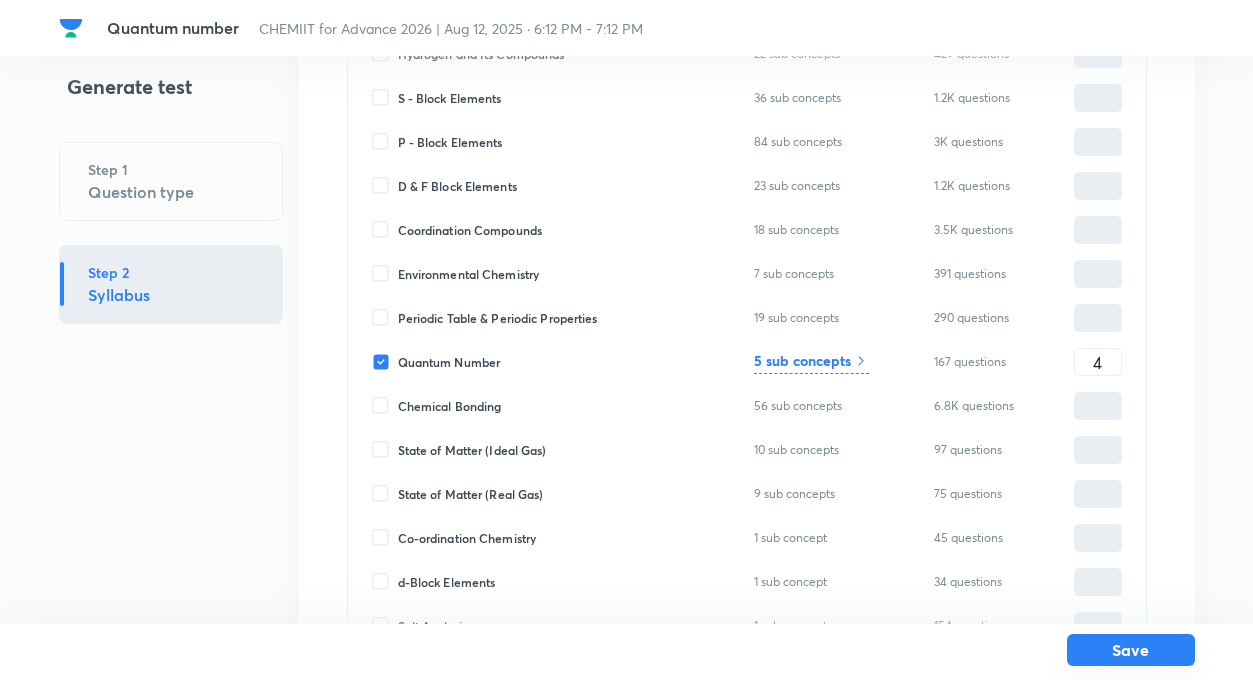 click on "Save" at bounding box center [1131, 650] 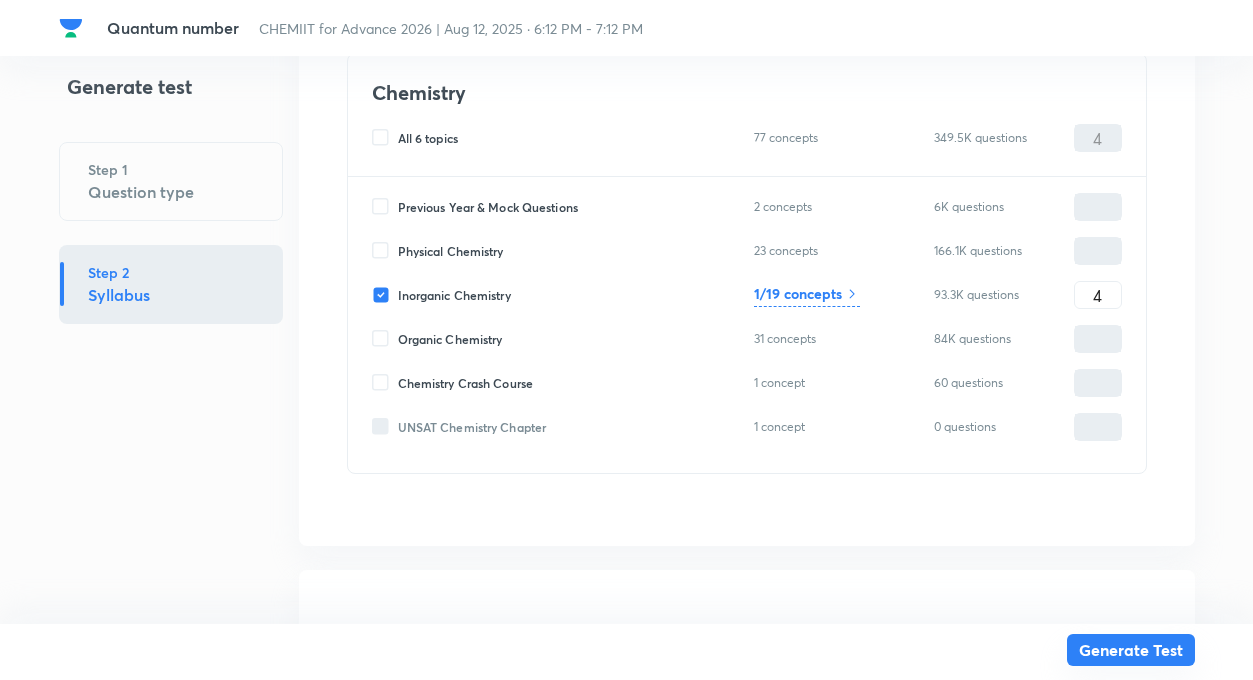 click on "Generate Test" at bounding box center (1131, 650) 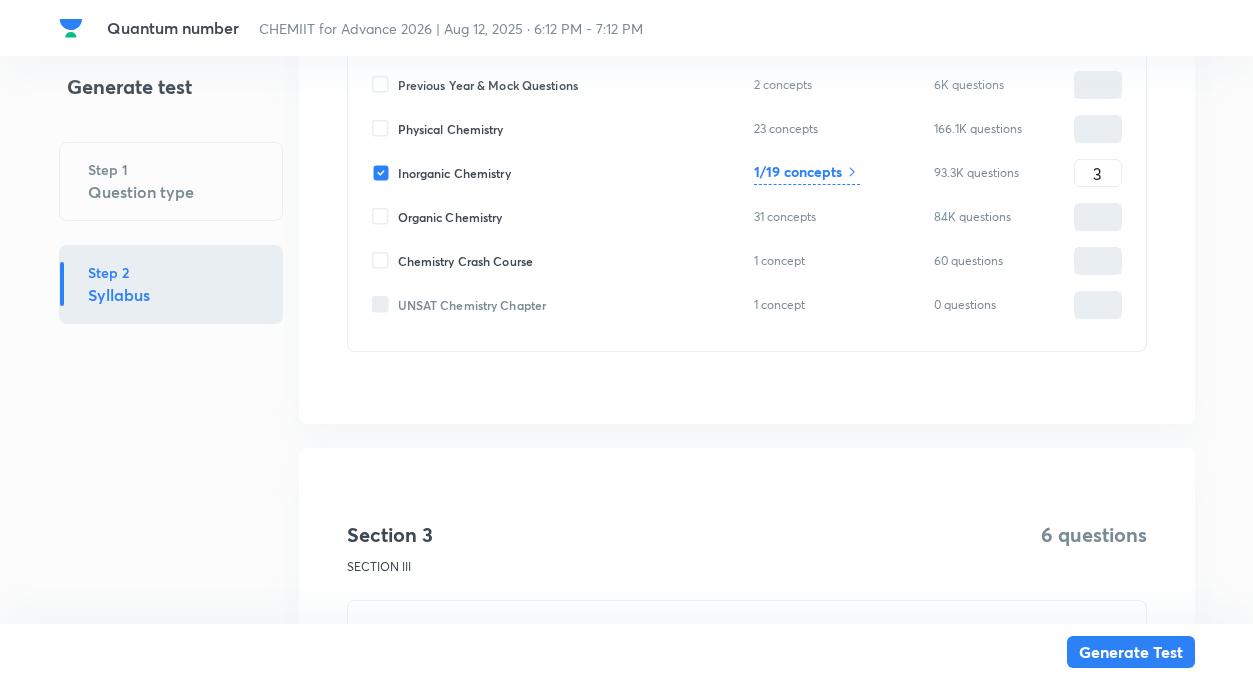 scroll, scrollTop: 1240, scrollLeft: 0, axis: vertical 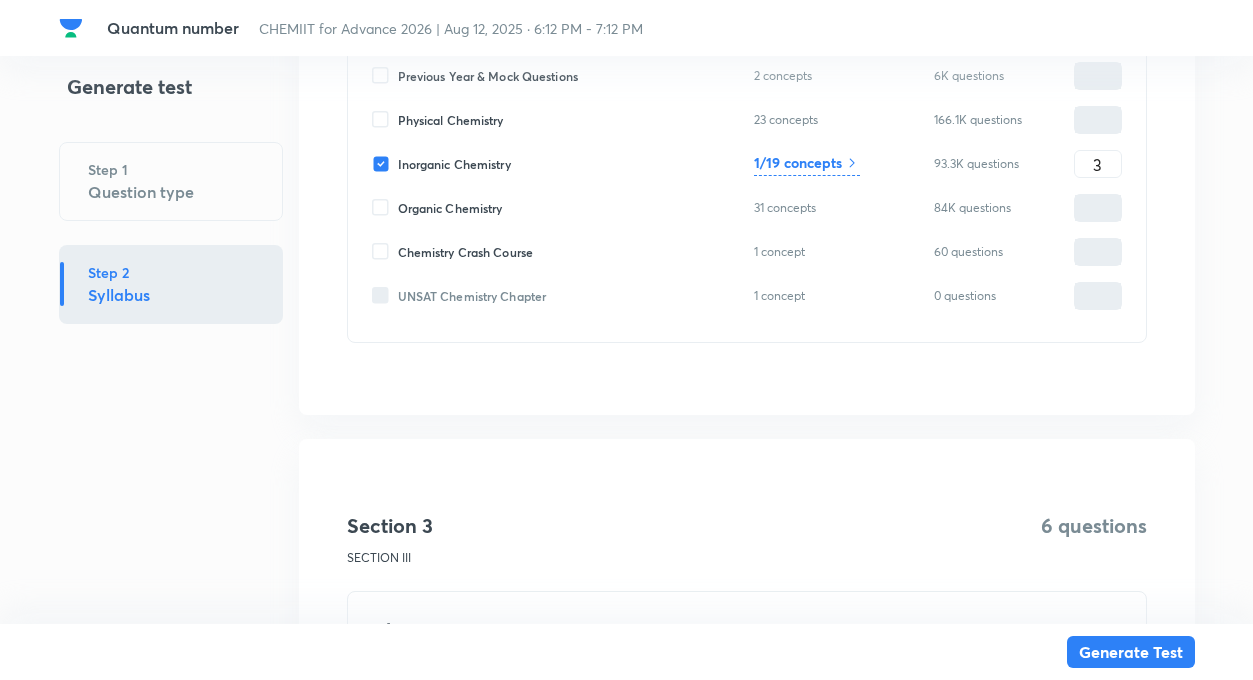click on "Quantum number 17 questions All questions Section 1 SECTION 1 4 questions Chemistry All 6 topics 77 concepts 349.5K questions 4 ​ Previous Year & Mock Questions 2 concepts 6K questions ​ Physical Chemistry 23 concepts 166.1K questions ​ Inorganic Chemistry 1/19 concepts 93.3K questions 4 ​ Organic Chemistry 31 concepts 84K questions ​ Chemistry Crash Course 1 concept 60 questions ​ UNSAT Chemistry Chapter  1 concept 0 questions ​ Section 2 SECTION II 3 questions Chemistry All 6 topics 77 concepts 349.5K questions 3 ​ Previous Year & Mock Questions 2 concepts 6K questions ​ Physical Chemistry 23 concepts 166.1K questions ​ Inorganic Chemistry 1/19 concepts 93.3K questions 3 ​ Organic Chemistry 31 concepts 84K questions ​ Chemistry Crash Course 1 concept 60 questions ​ UNSAT Chemistry Chapter  1 concept 0 questions ​ Section 3 SECTION III 6 questions Chemistry All 6 topics 77 concepts 349.5K questions 6 ​ Previous Year & Mock Questions 2 concepts 6K questions ​ Physical Chemistry" at bounding box center [747, 316] 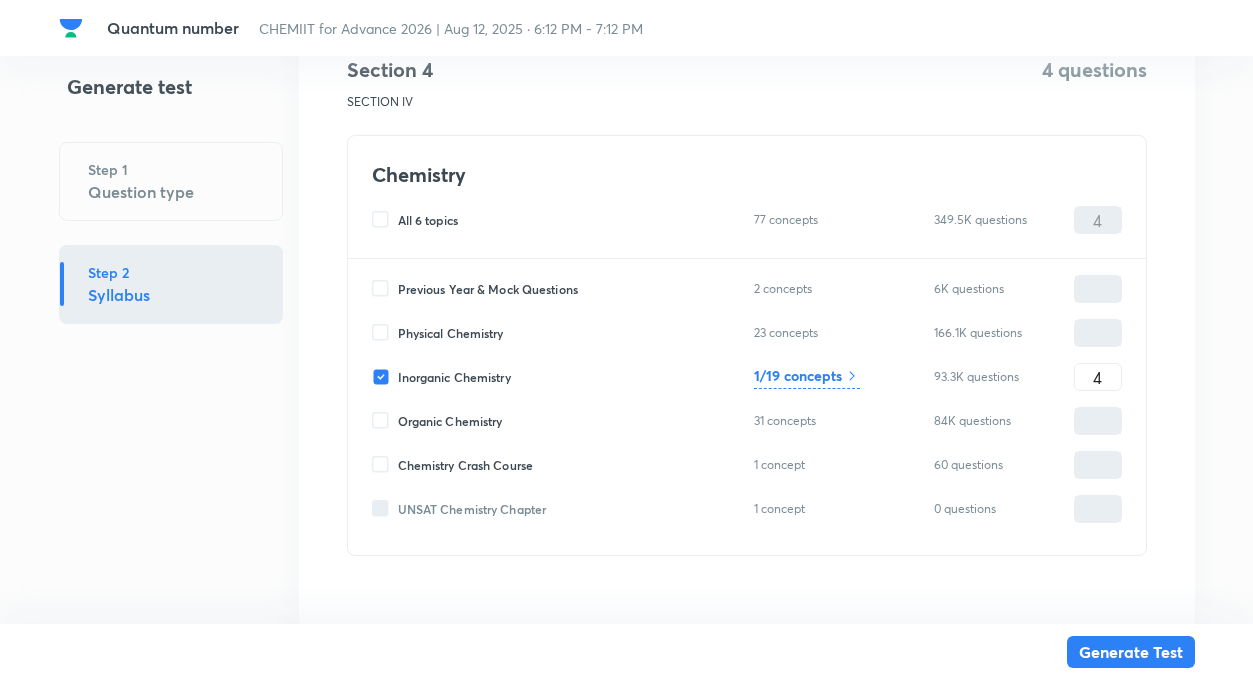 scroll, scrollTop: 2433, scrollLeft: 0, axis: vertical 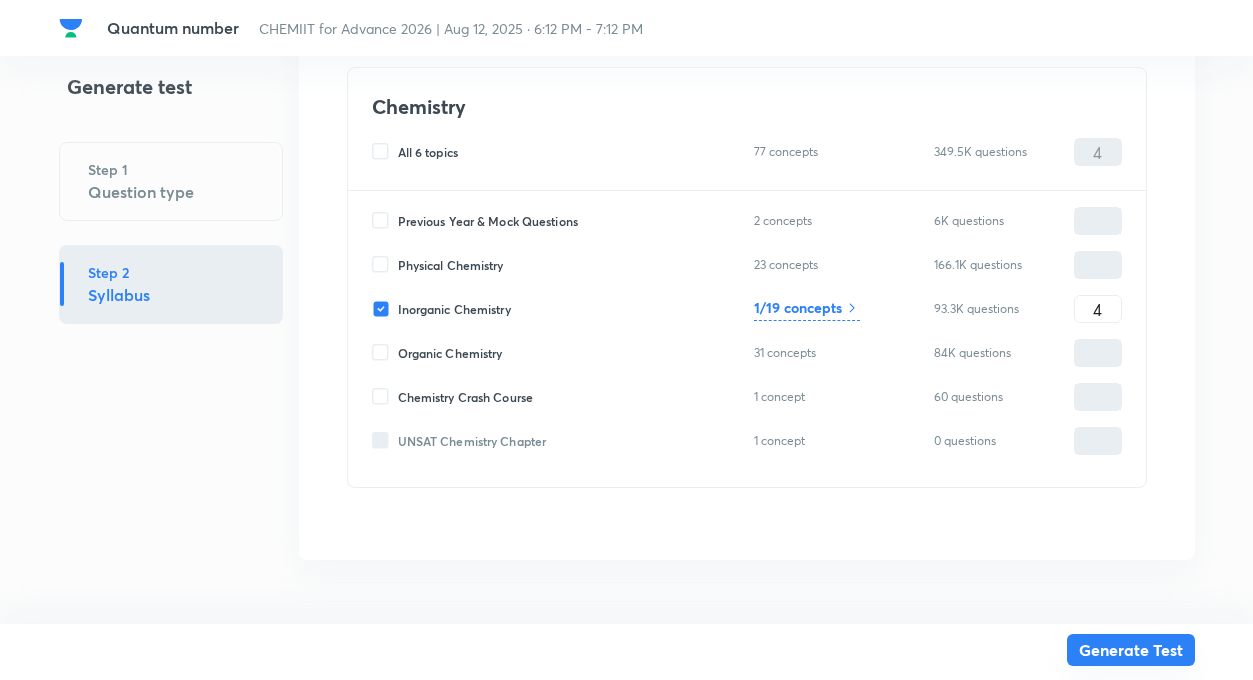 click on "Generate Test" at bounding box center [1131, 650] 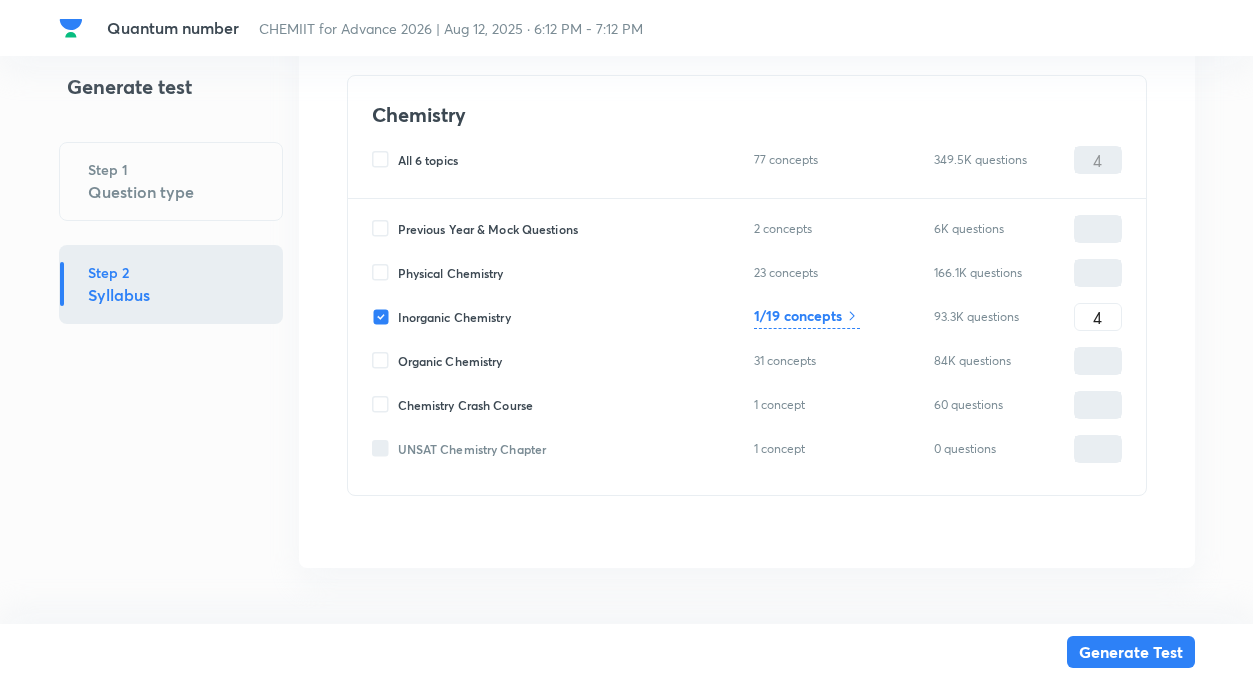 scroll, scrollTop: 2433, scrollLeft: 0, axis: vertical 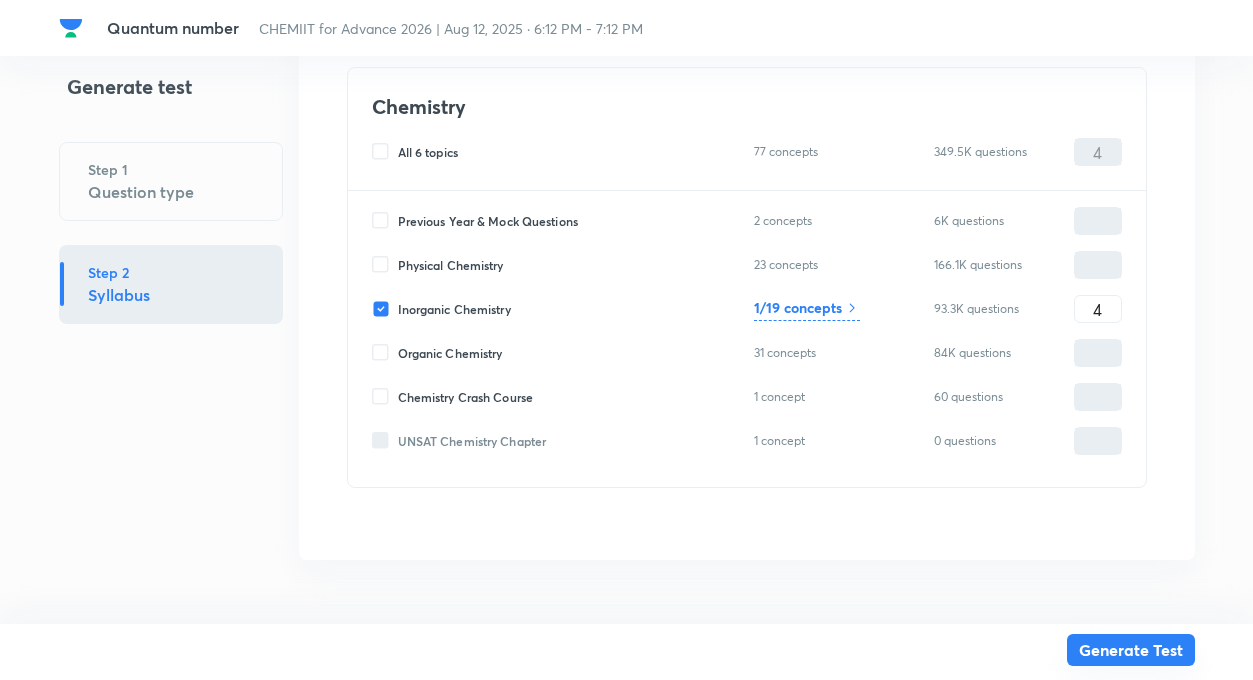 click on "Generate Test" at bounding box center (1131, 650) 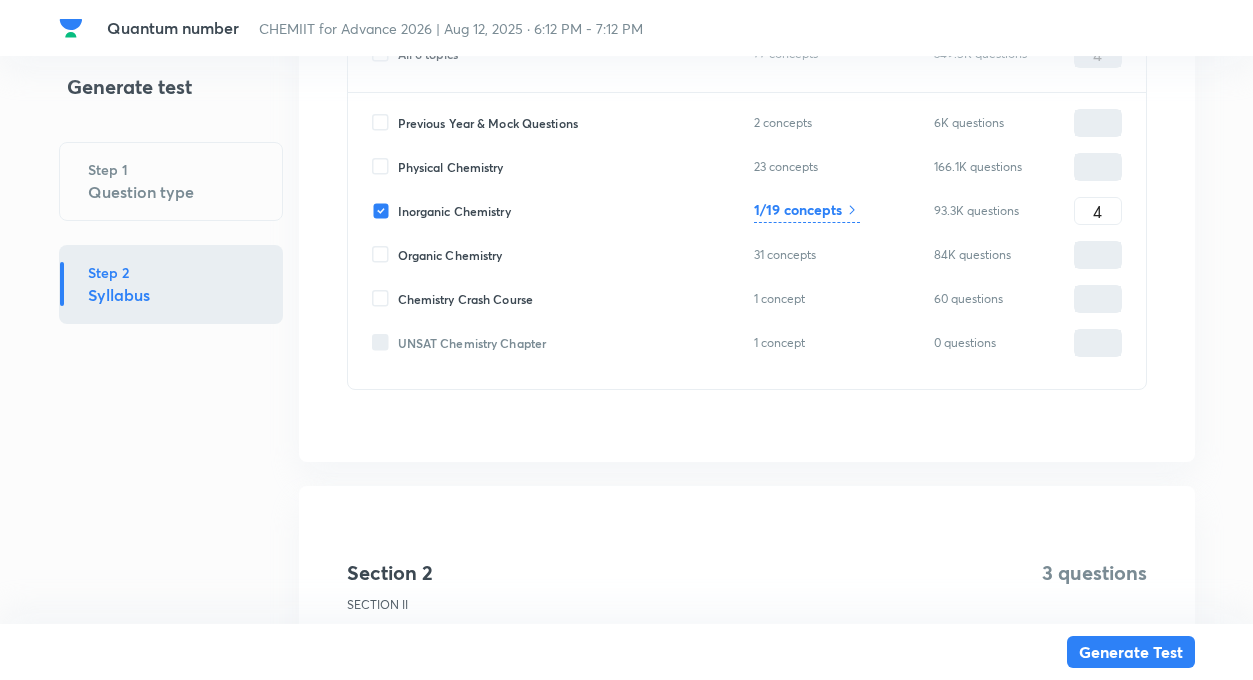 scroll, scrollTop: 513, scrollLeft: 0, axis: vertical 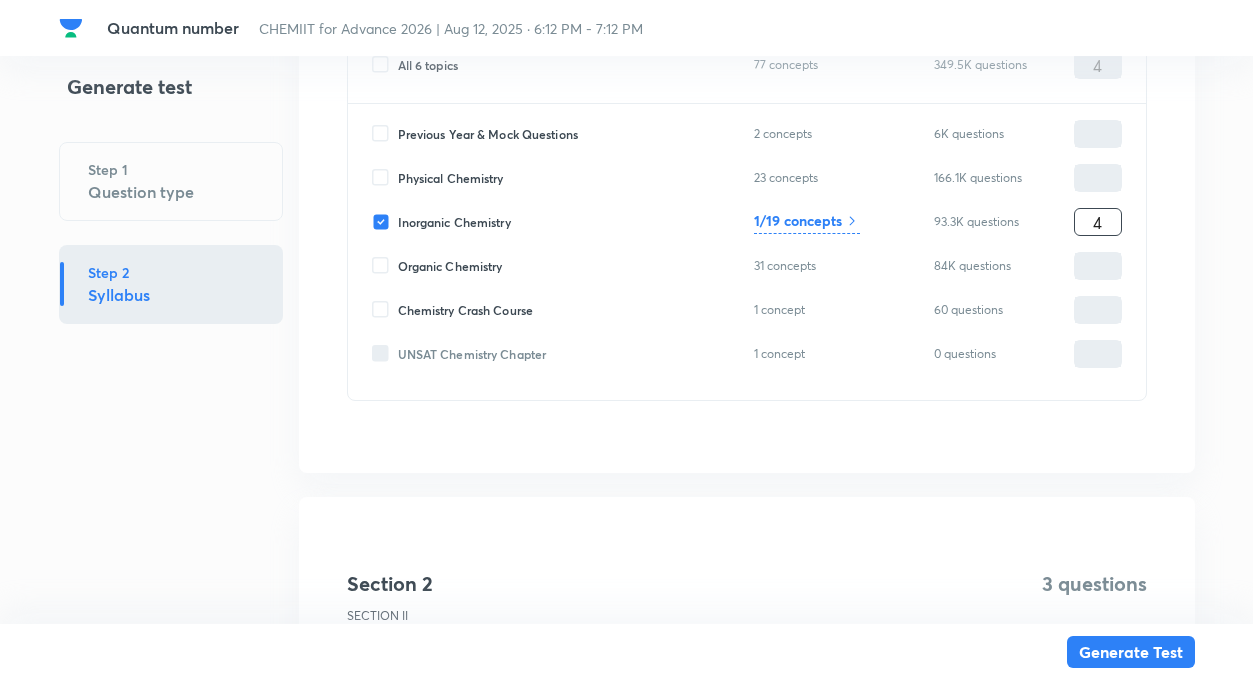 click on "4" at bounding box center [1098, 222] 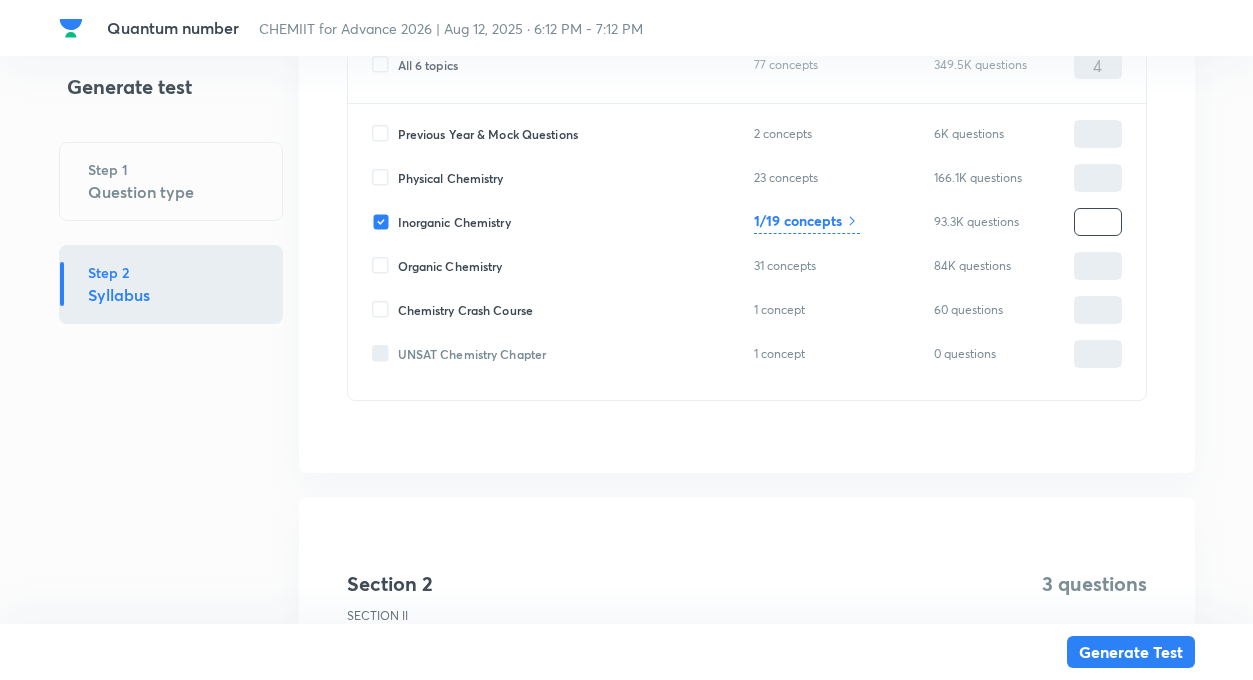 type on "0" 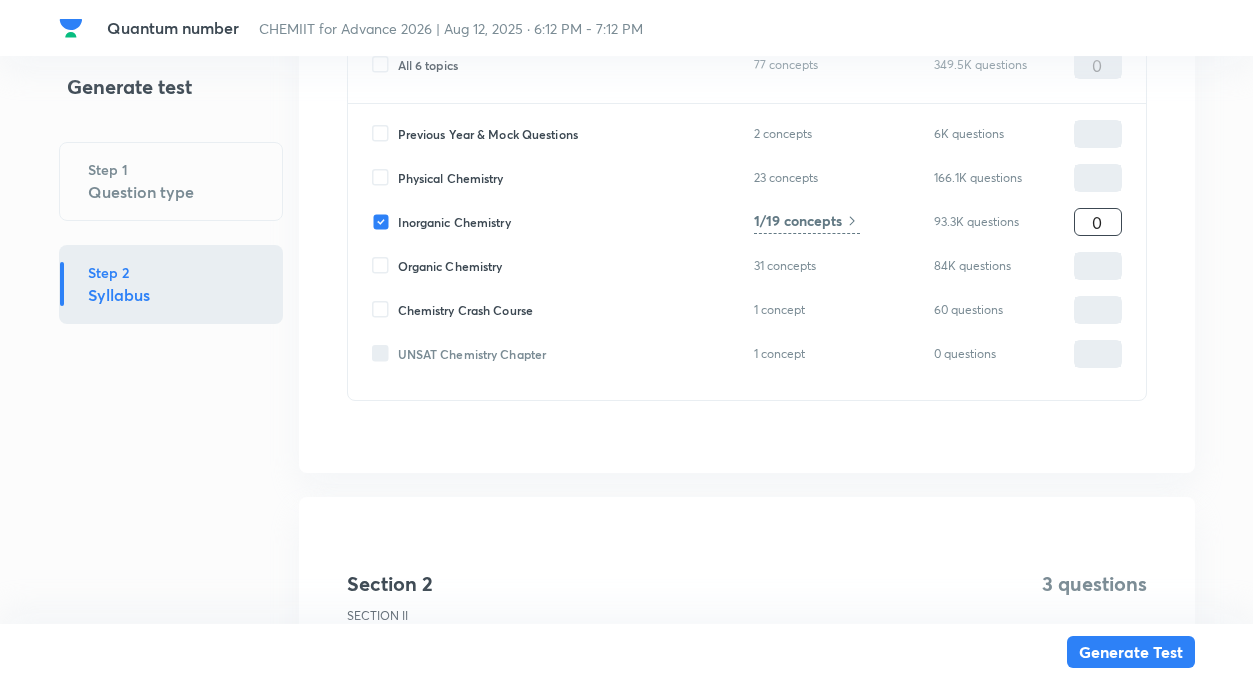 type on "0" 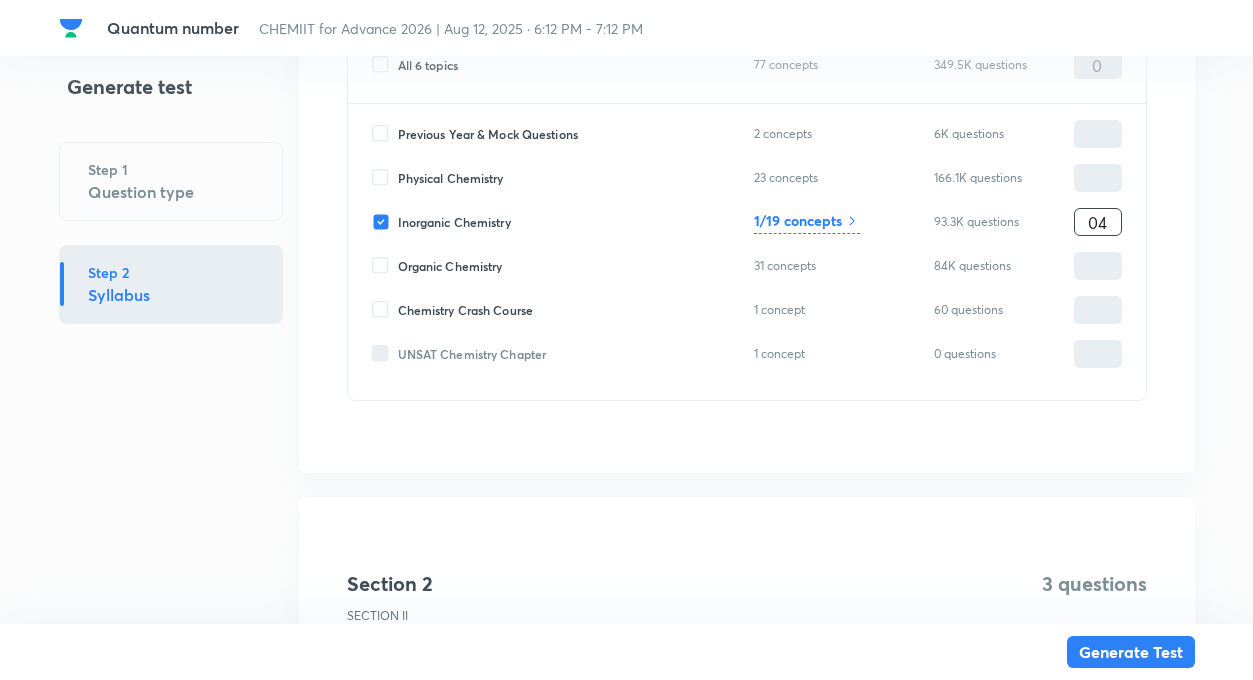 type on "4" 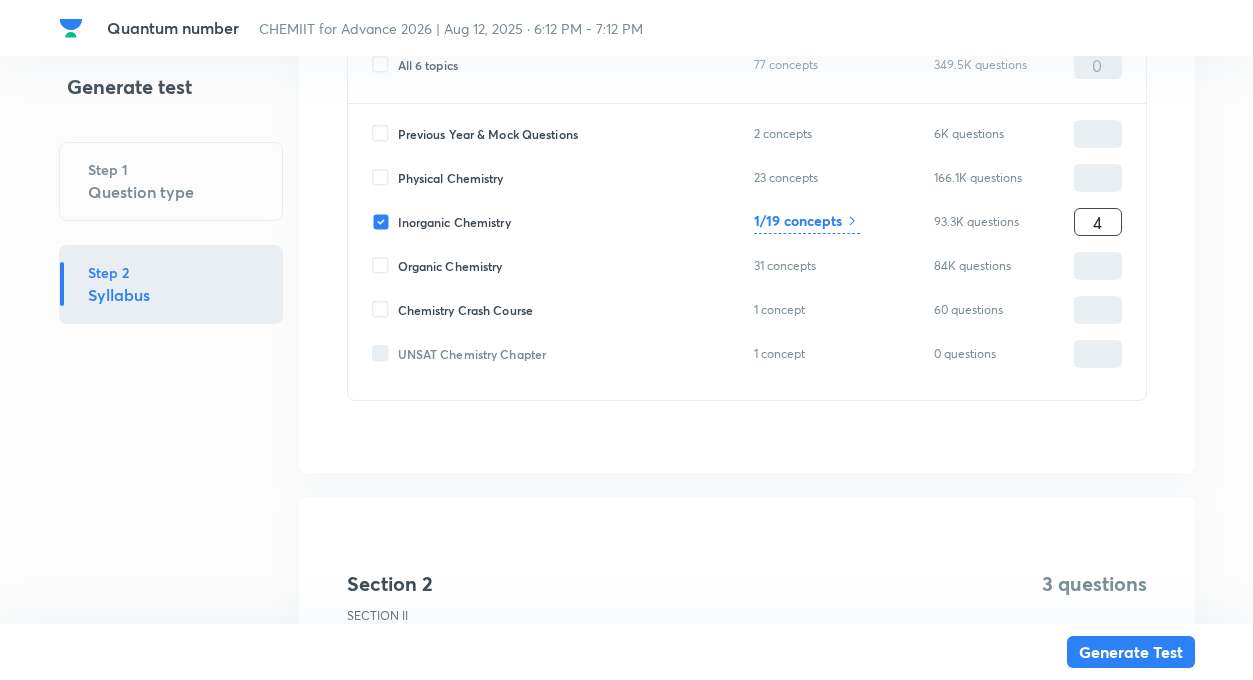type on "4" 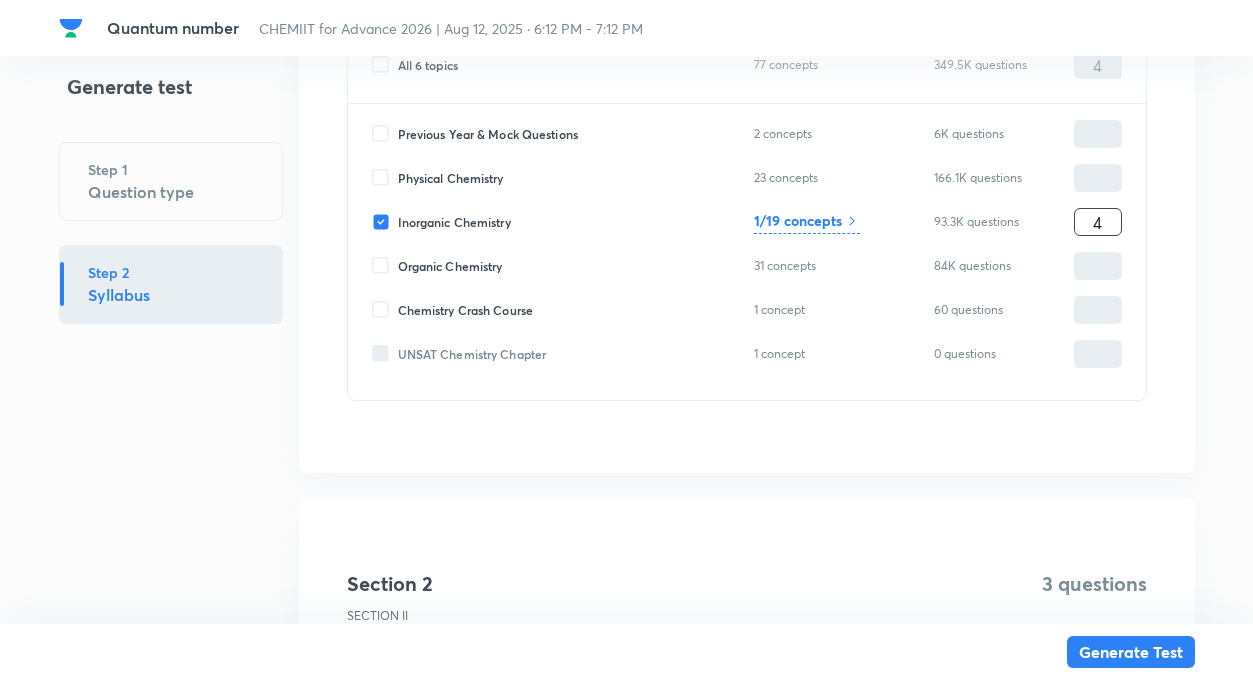 click on "Section 1 SECTION 1 4 questions Chemistry All 6 topics 77 concepts 349.5K questions 4 ​ Previous Year & Mock Questions 2 concepts 6K questions ​ Physical Chemistry 23 concepts 166.1K questions ​ Inorganic Chemistry 1/19 concepts 93.3K questions 4 ​ Organic Chemistry 31 concepts 84K questions ​ Chemistry Crash Course 1 concept 60 questions ​ UNSAT Chemistry Chapter  1 concept 0 questions ​" at bounding box center [747, 150] 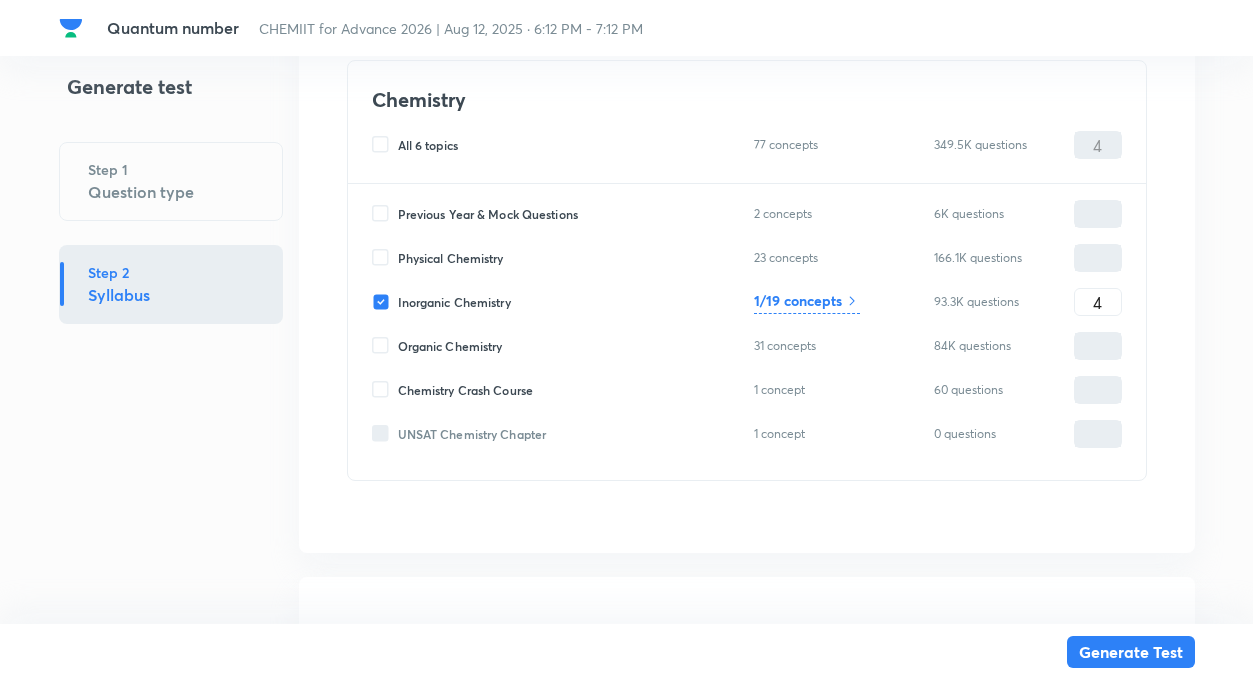 scroll, scrollTop: 393, scrollLeft: 0, axis: vertical 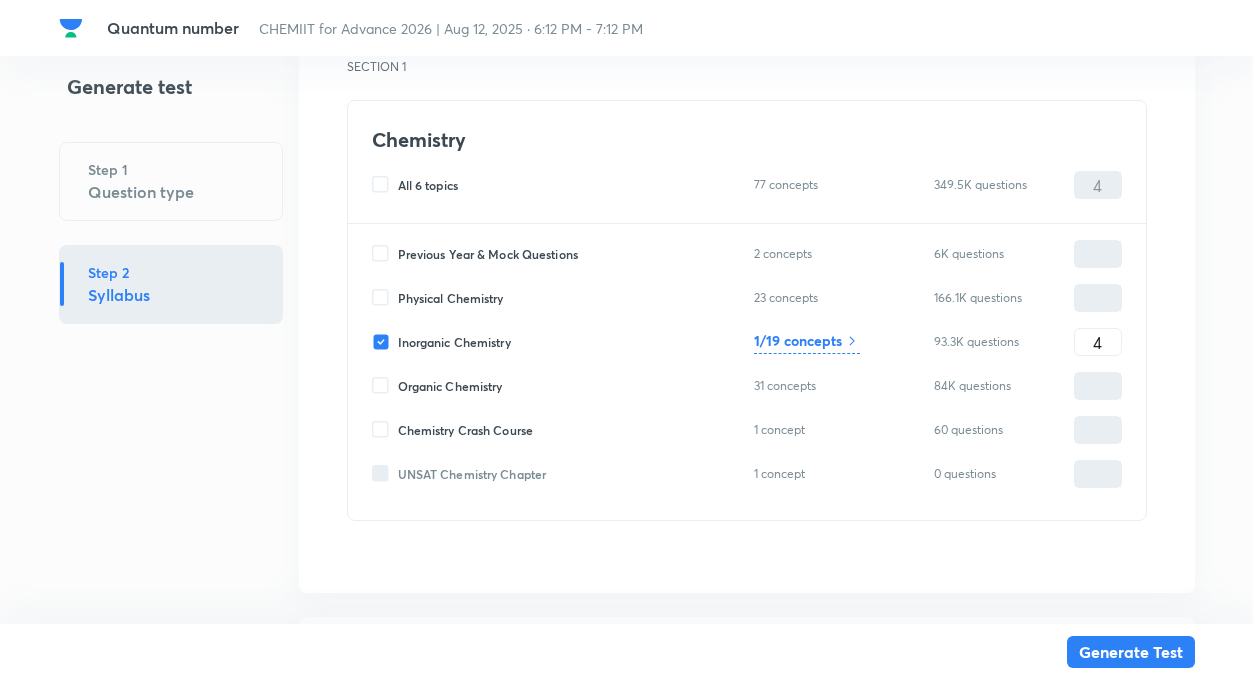click on "All 6 topics" at bounding box center [385, 185] 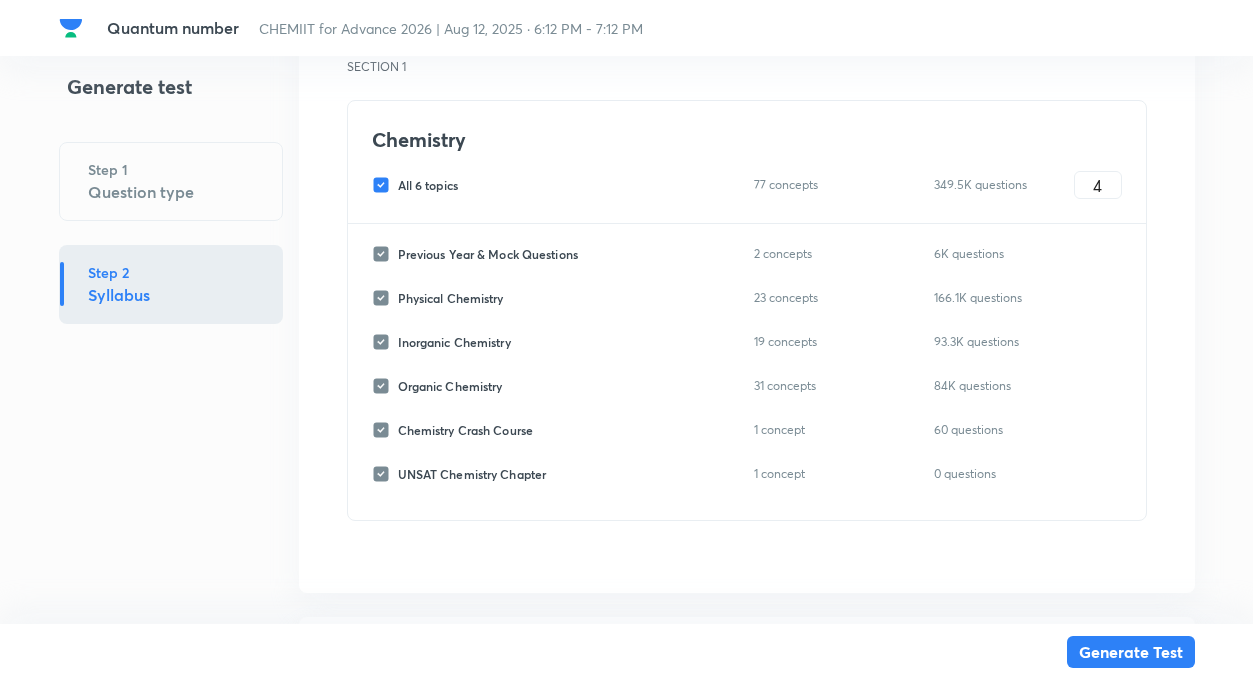 click on "All 6 topics" at bounding box center [385, 185] 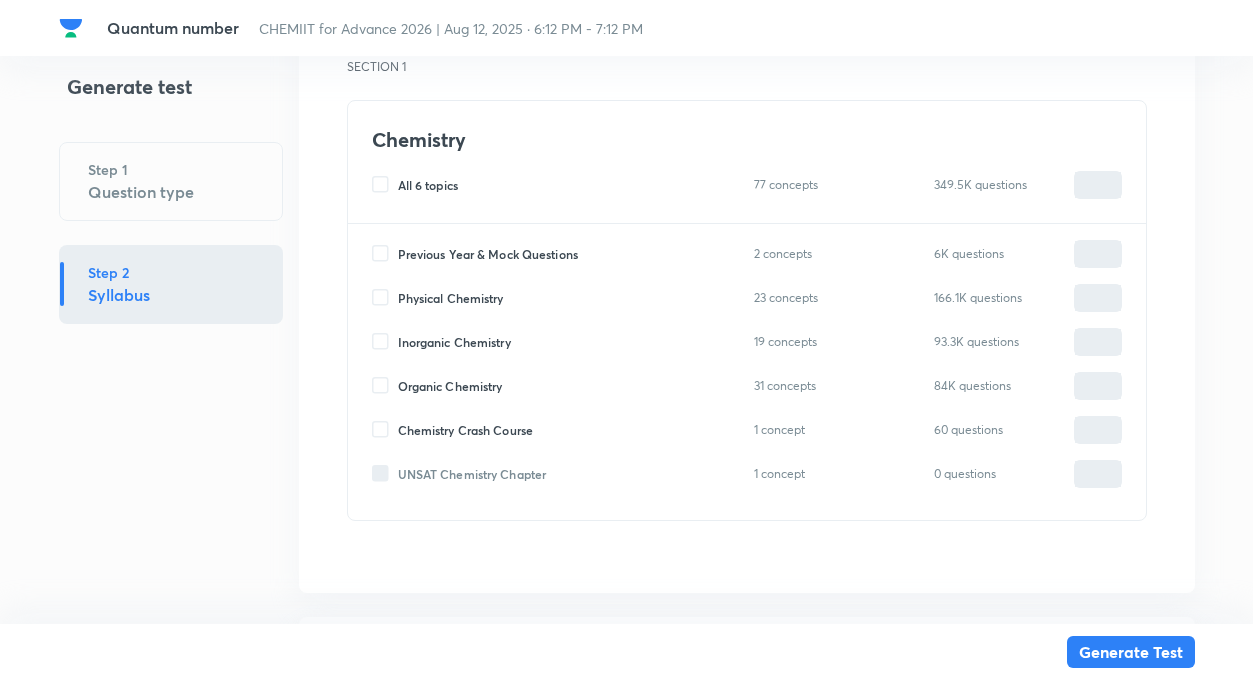 click on "Inorganic Chemistry" at bounding box center [385, 342] 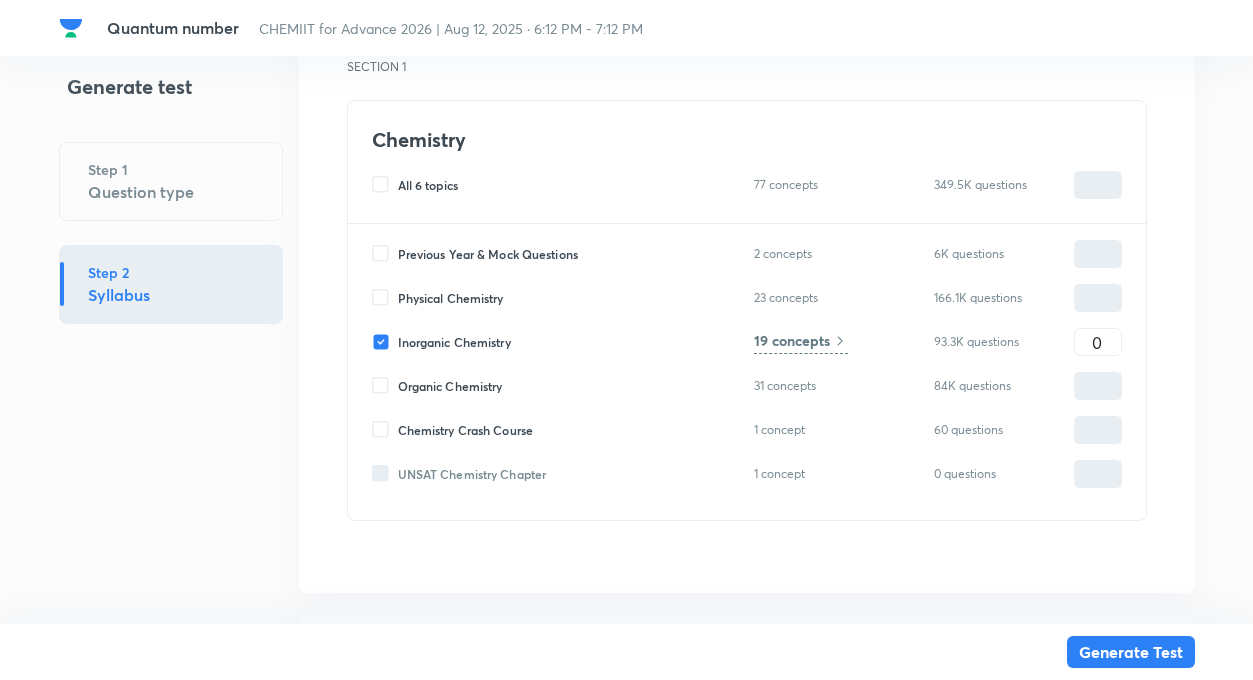 type on "0" 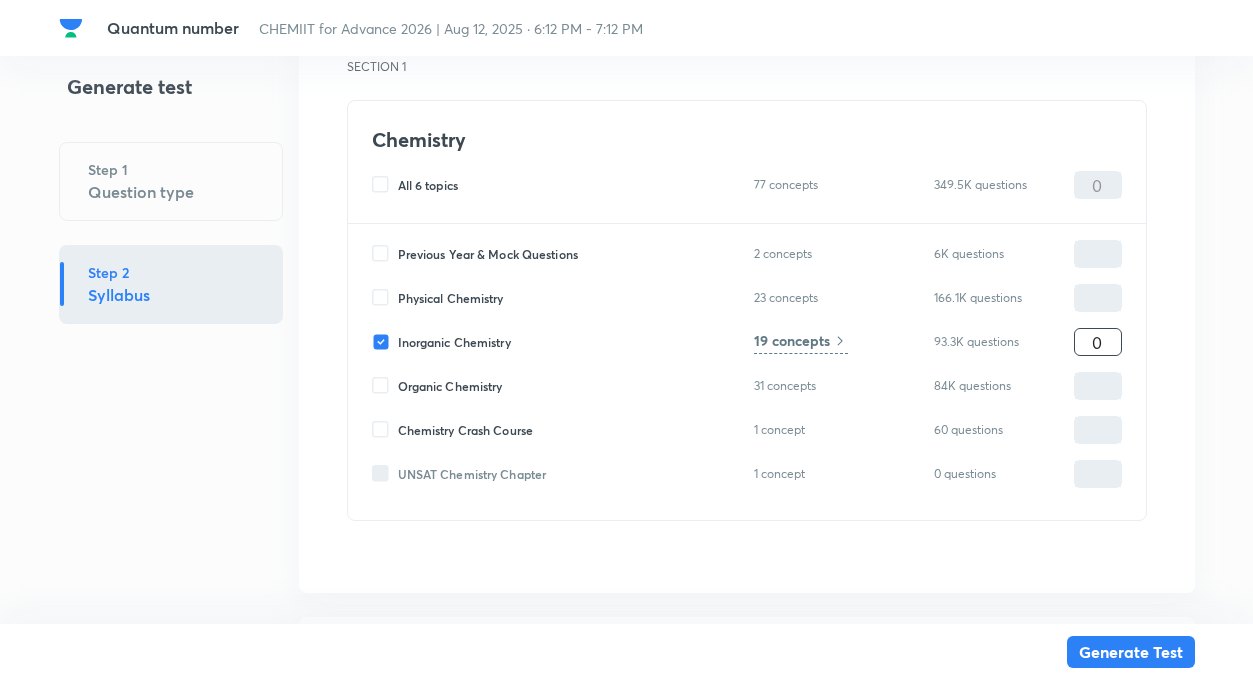 click on "0 ​" at bounding box center (1098, 342) 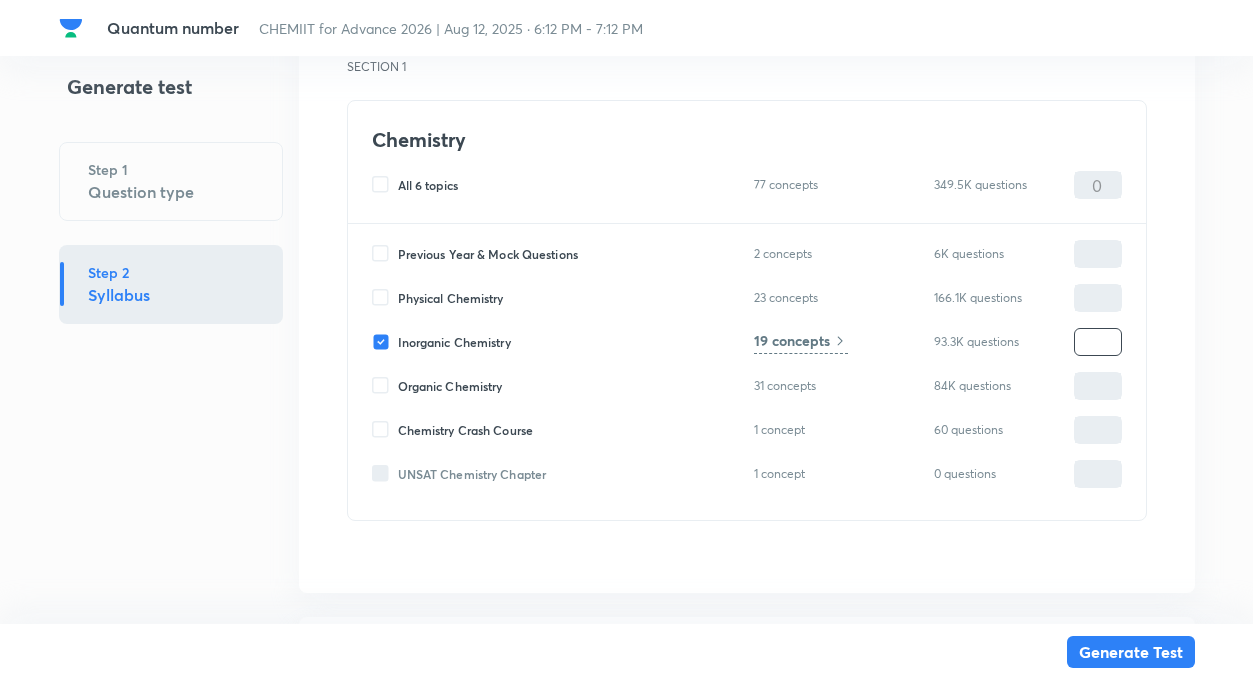 type on "4" 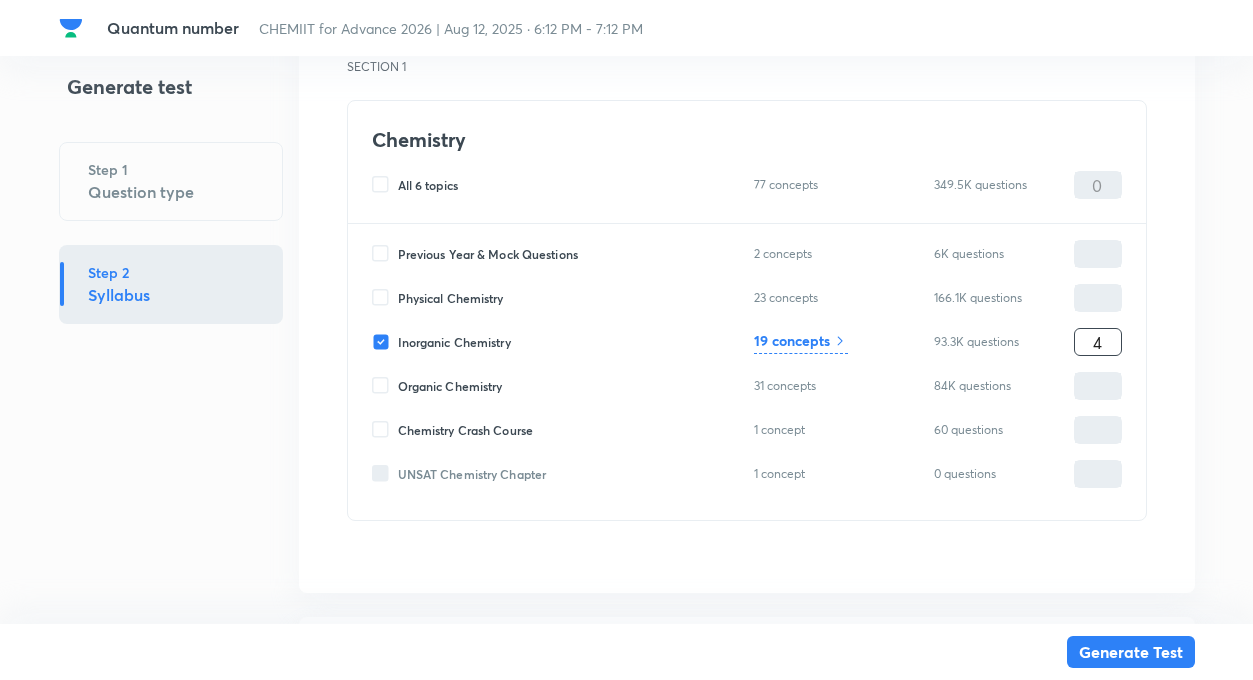 type on "4" 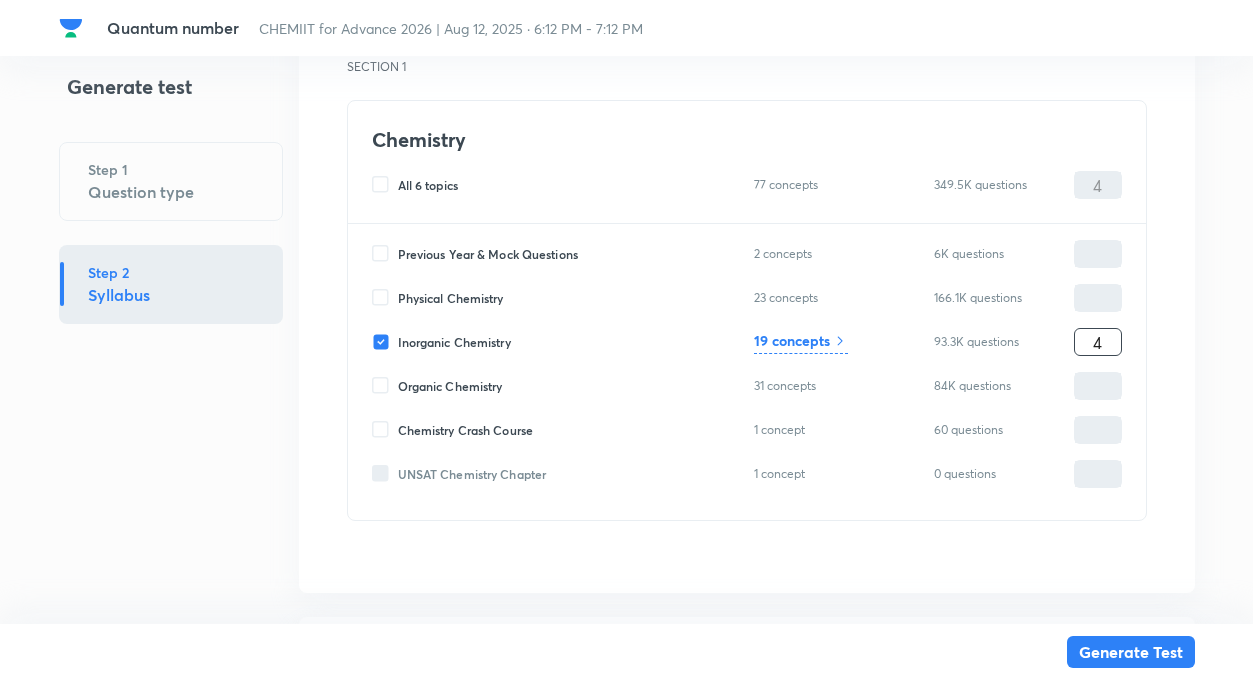 type on "4" 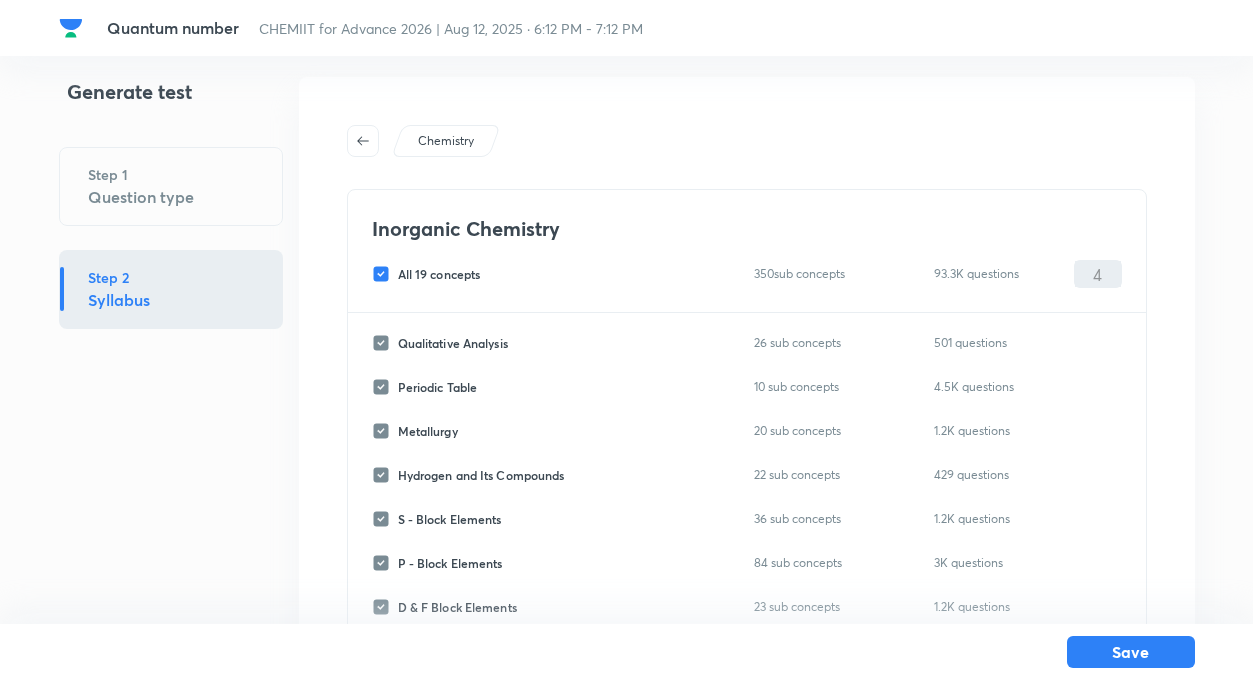 scroll, scrollTop: 0, scrollLeft: 0, axis: both 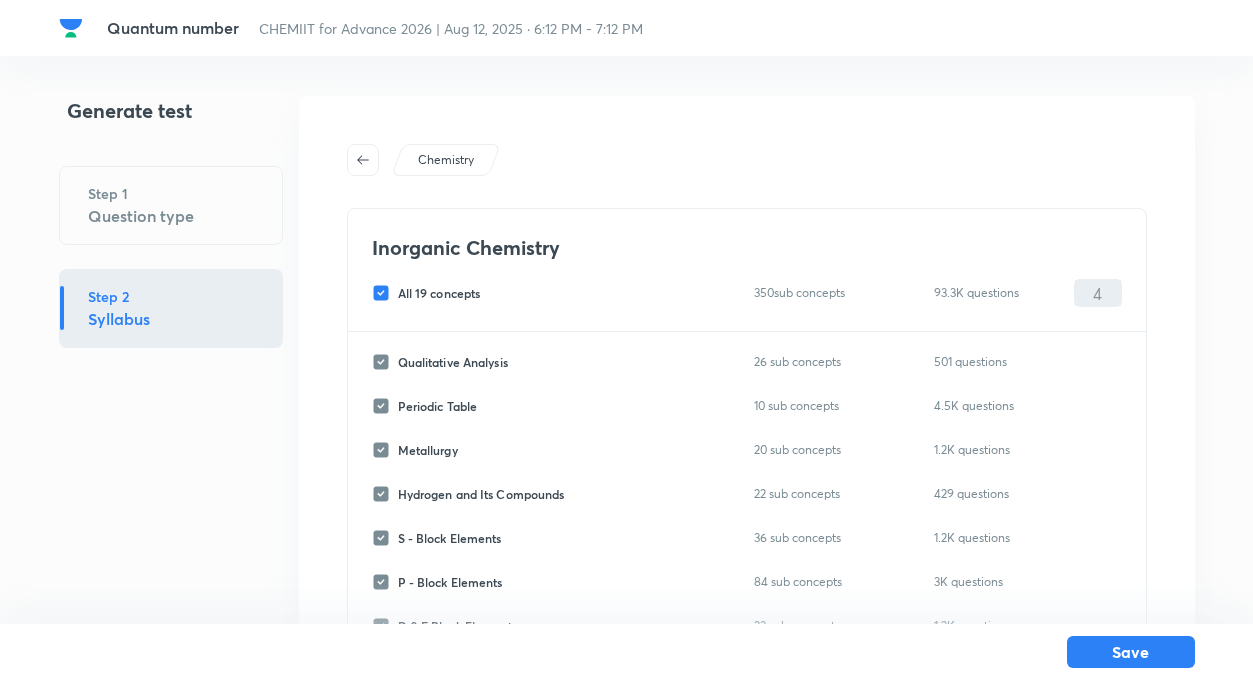 click on "All 19 concepts 350  sub concepts 93.3K questions 4 ​" at bounding box center [747, 293] 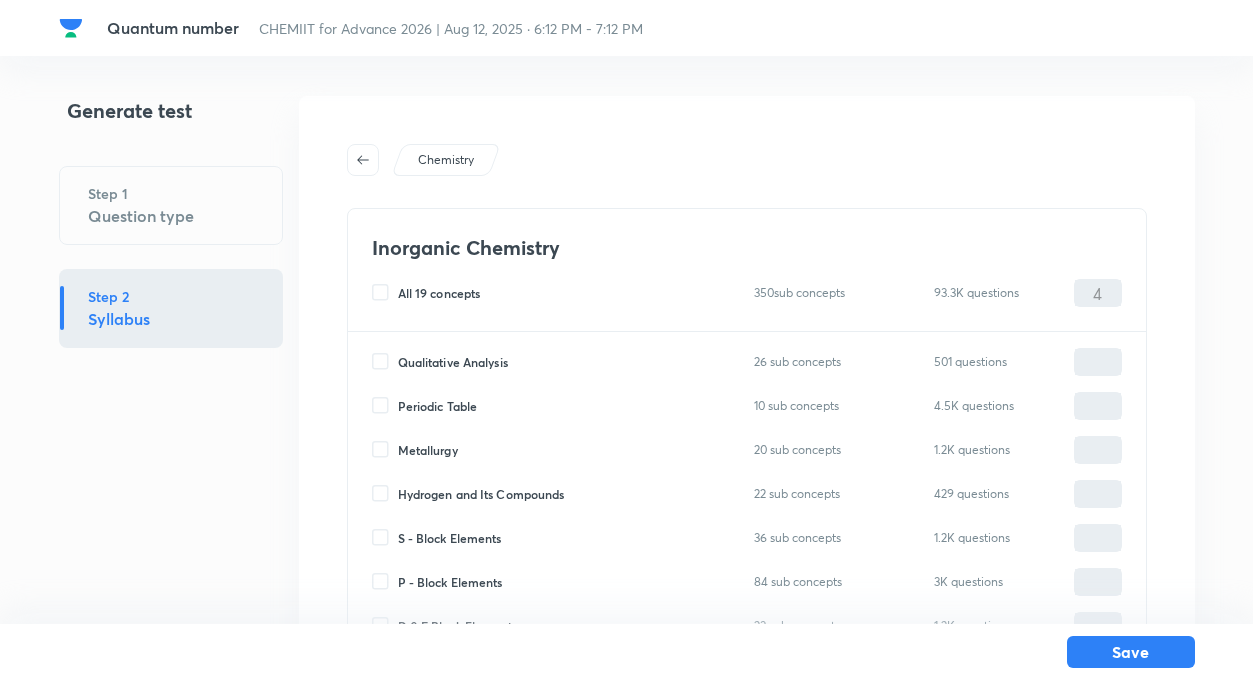 click on "Chemistry Inorganic Chemistry All 19 concepts 350  sub concepts 93.3K questions 4 ​ Qualitative Analysis 26 sub concepts 501 questions ​ Periodic Table 10 sub concepts 4.5K questions ​ Metallurgy 20 sub concepts 1.2K questions ​ Hydrogen and Its Compounds 22 sub concepts 429 questions ​ S - Block Elements 36 sub concepts 1.2K questions ​ P - Block Elements 84 sub concepts 3K questions ​ D & F Block Elements 23 sub concepts 1.2K questions ​ Coordination Compounds 18 sub concepts 3.5K questions ​ Environmental Chemistry 7 sub concepts 391 questions ​ Periodic Table & Periodic Properties 19 sub concepts 290 questions ​ Quantum Number 5 sub concepts 167 questions ​ Chemical Bonding 56 sub concepts 6.8K questions ​ State of Matter (Ideal Gas) 10 sub concepts 97 questions ​ State of Matter (Real Gas) 9 sub concepts 75 questions ​ Co-ordination Chemistry 1 sub concept 45 questions ​ d-Block Elements 1 sub concept 34 questions ​ Salt Analysis 1 sub concept 154 questions ​ ​ ​" at bounding box center (747, 684) 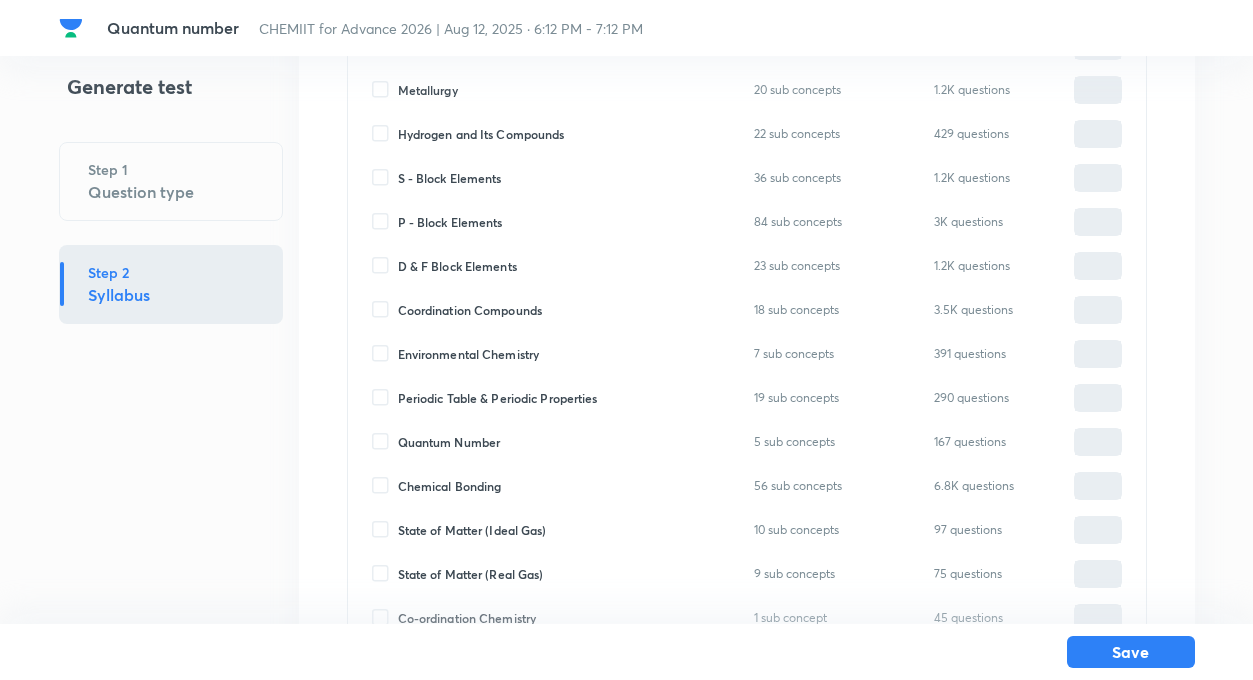 scroll, scrollTop: 400, scrollLeft: 0, axis: vertical 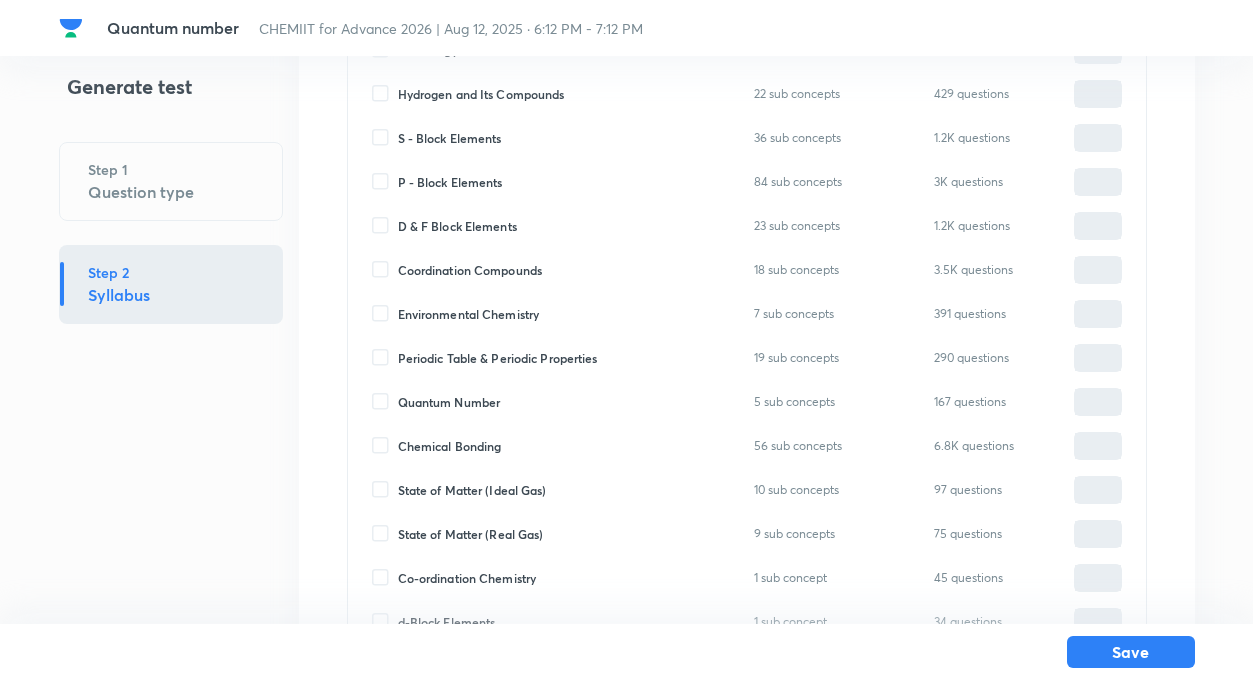 click on "Quantum Number" at bounding box center [385, 402] 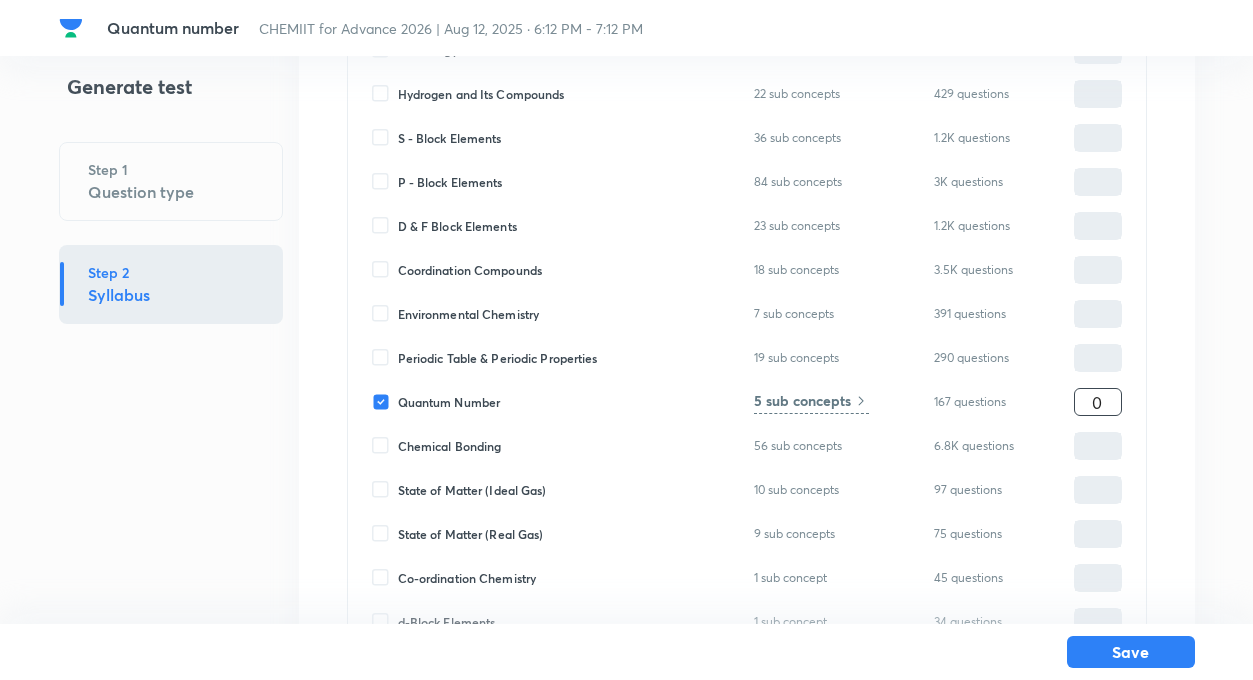 click on "0" at bounding box center [1098, 402] 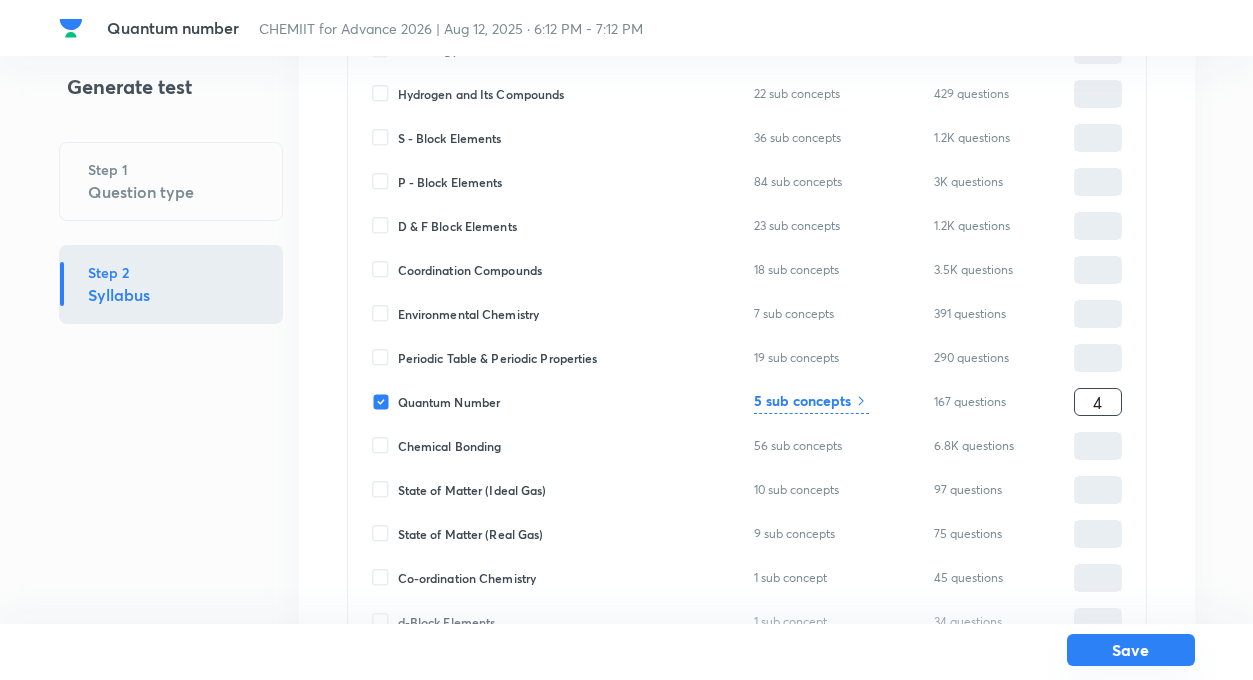 click on "Save" at bounding box center (1131, 650) 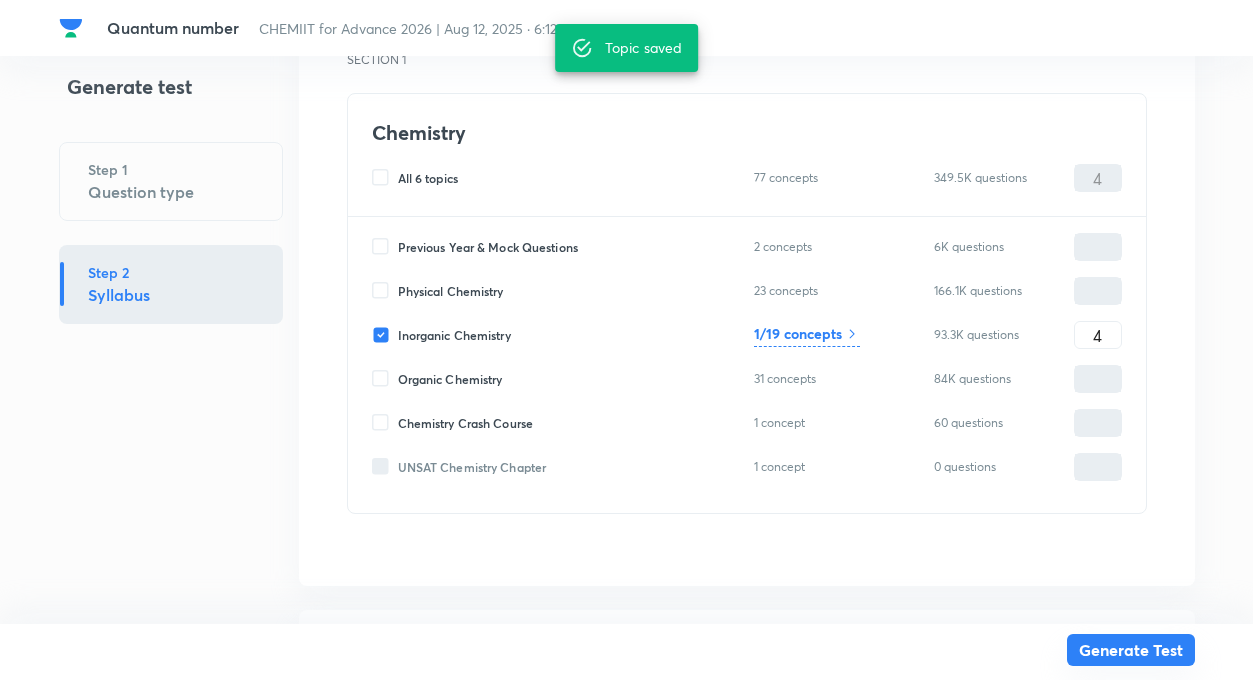click on "Generate Test" at bounding box center [1131, 650] 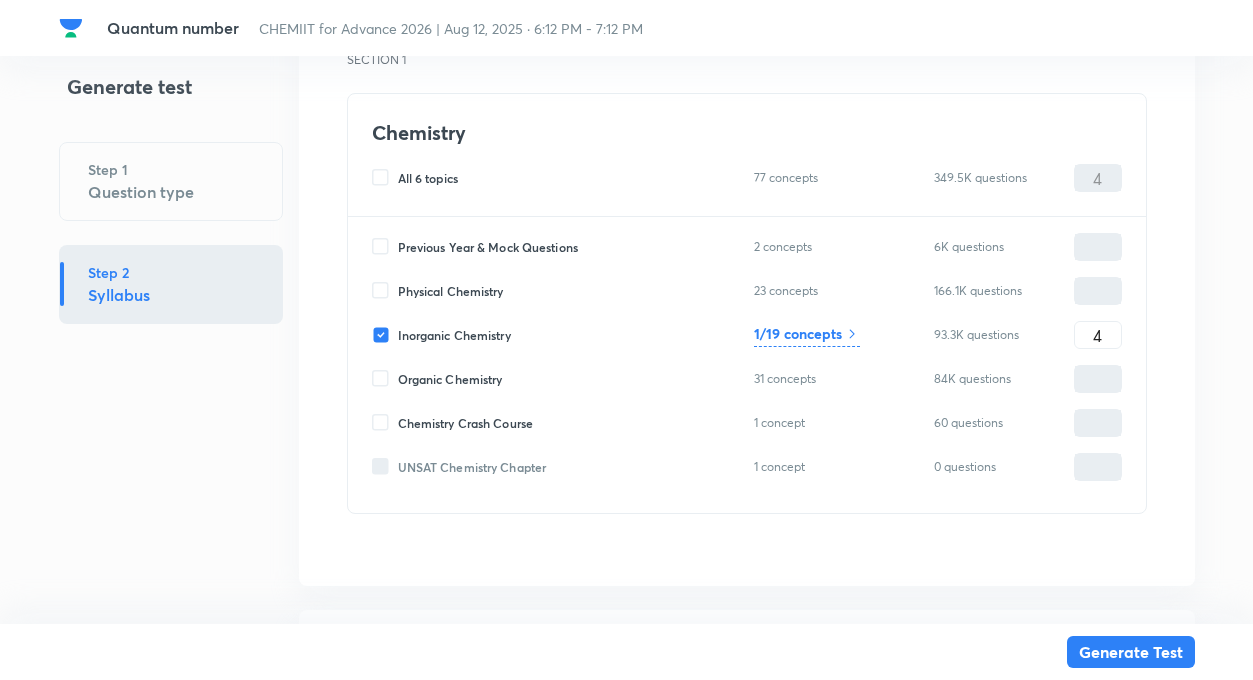click on "Quantum number 17 questions All questions Section 1 SECTION 1 4 questions Chemistry All 6 topics 77 concepts 349.5K questions 4 ​ Previous Year & Mock Questions 2 concepts 6K questions ​ Physical Chemistry 23 concepts 166.1K questions ​ Inorganic Chemistry 1/19 concepts 93.3K questions 4 ​ Organic Chemistry 31 concepts 84K questions ​ Chemistry Crash Course 1 concept 60 questions ​ UNSAT Chemistry Chapter  1 concept 0 questions ​ Section 2 SECTION II 3 questions Chemistry All 6 topics 77 concepts 349.5K questions 3 ​ Previous Year & Mock Questions 2 concepts 6K questions ​ Physical Chemistry 23 concepts 166.1K questions ​ Inorganic Chemistry 1/19 concepts 93.3K questions 3 ​ Organic Chemistry 31 concepts 84K questions ​ Chemistry Crash Course 1 concept 60 questions ​ UNSAT Chemistry Chapter  1 concept 0 questions ​ Section 3 SECTION III 6 questions Chemistry All 6 topics 77 concepts 349.5K questions 6 ​ Previous Year & Mock Questions 2 concepts 6K questions ​ Physical Chemistry" at bounding box center [747, 1156] 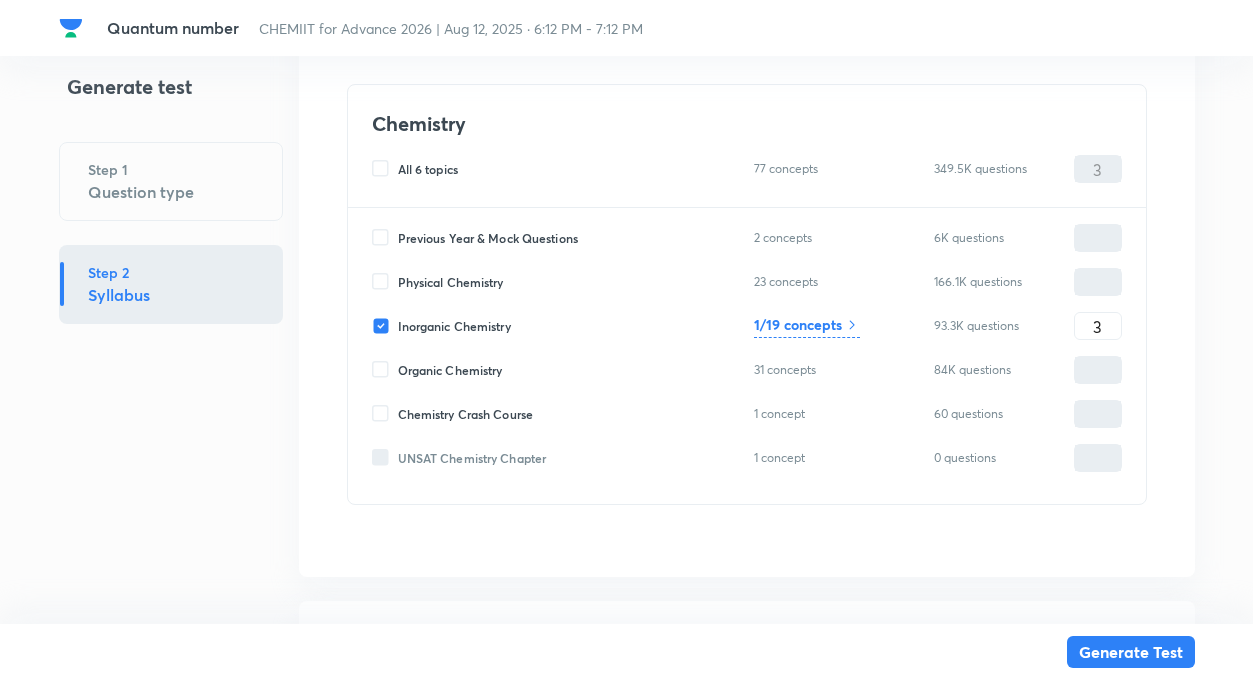 scroll, scrollTop: 1080, scrollLeft: 0, axis: vertical 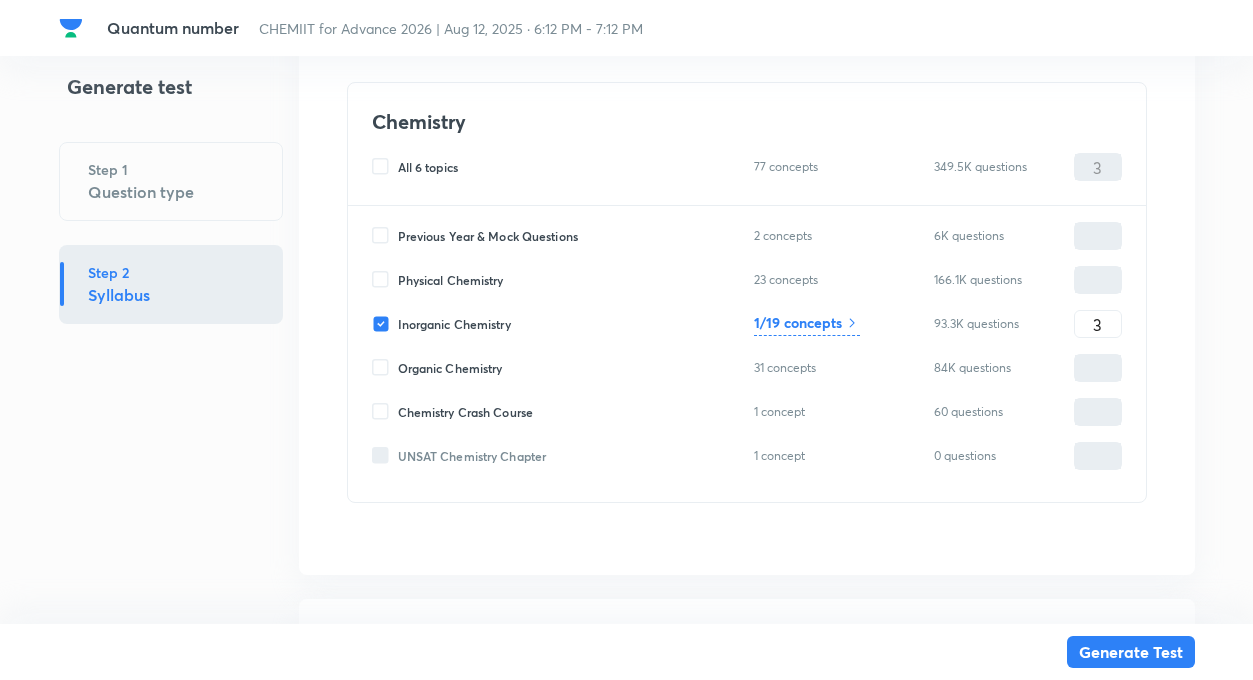 click on "Inorganic Chemistry 1/19 concepts 93.3K questions 3 ​" at bounding box center [747, 324] 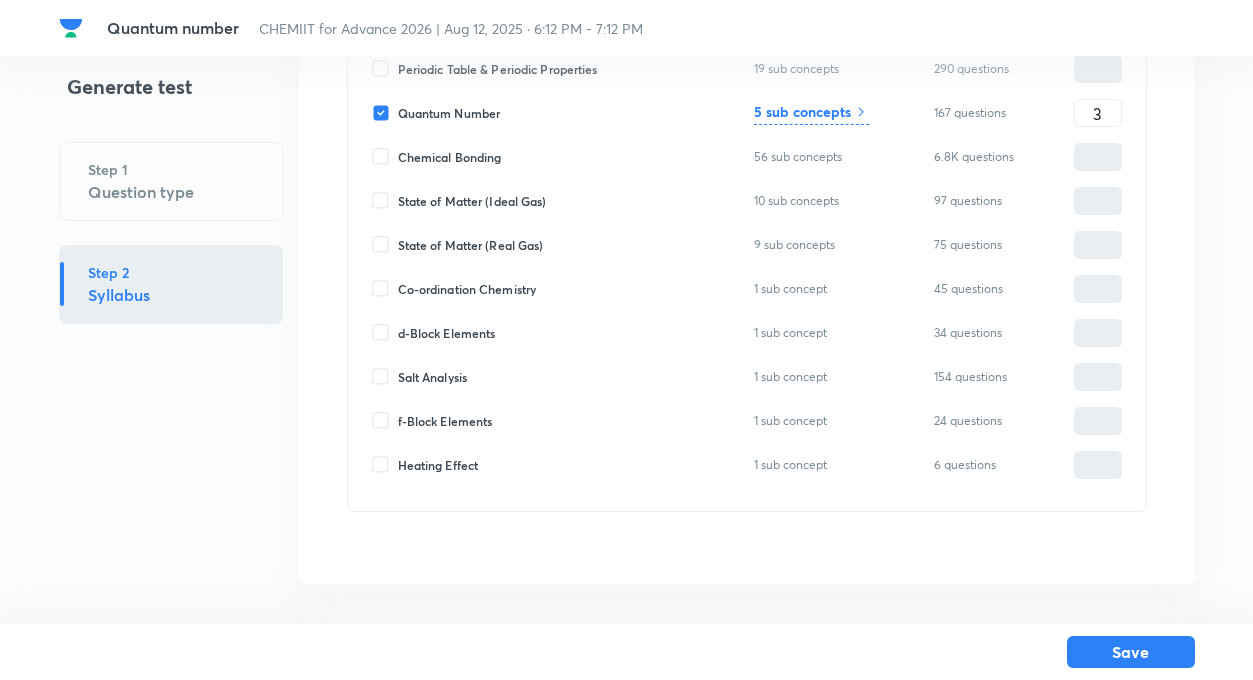 click on "Qualitative Analysis 26 sub concepts 501 questions ​ Periodic Table 10 sub concepts 4.5K questions ​ Metallurgy 20 sub concepts 1.2K questions ​ Hydrogen and Its Compounds 22 sub concepts 429 questions ​ S - Block Elements 36 sub concepts 1.2K questions ​ P - Block Elements 84 sub concepts 3K questions ​ D & F Block Elements 23 sub concepts 1.2K questions ​ Coordination Compounds 18 sub concepts 3.5K questions ​ Environmental Chemistry 7 sub concepts 391 questions ​ Periodic Table & Periodic Properties 19 sub concepts 290 questions ​ Quantum Number 5 sub concepts 167 questions 3 ​ Chemical Bonding 56 sub concepts 6.8K questions ​ State of Matter (Ideal Gas) 10 sub concepts 97 questions ​ State of Matter (Real Gas) 9 sub concepts 75 questions ​ Co-ordination Chemistry 1 sub concept 45 questions ​ d-Block Elements 1 sub concept 34 questions ​ Salt Analysis 1 sub concept 154 questions ​ f-Block Elements 1 sub concept 24 questions ​ Heating Effect 1 sub concept 6 questions ​" at bounding box center [747, 77] 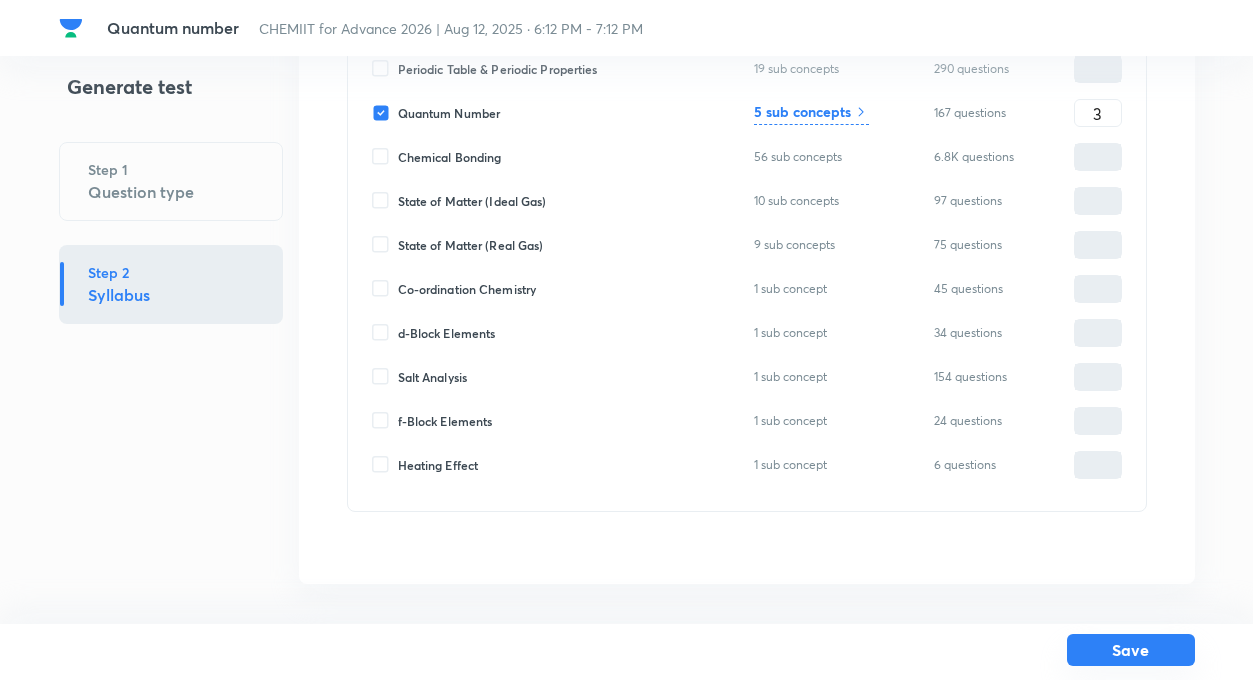 click on "Save" at bounding box center (1131, 650) 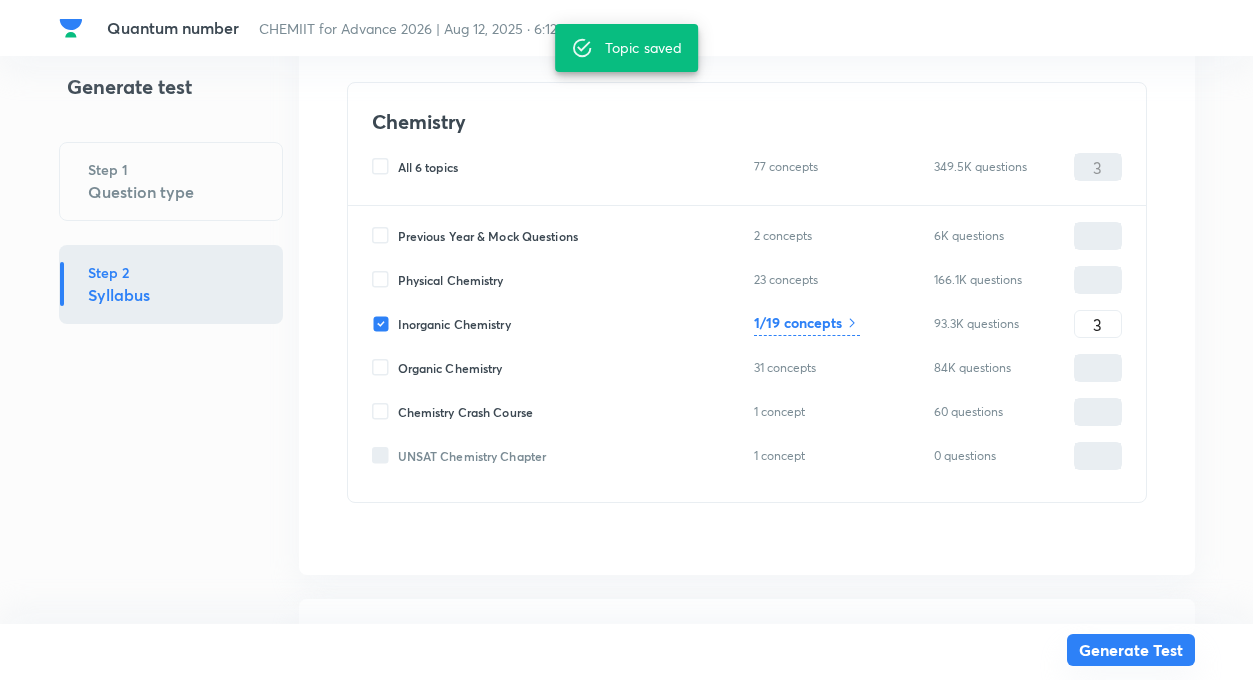click on "Generate Test" at bounding box center (1131, 650) 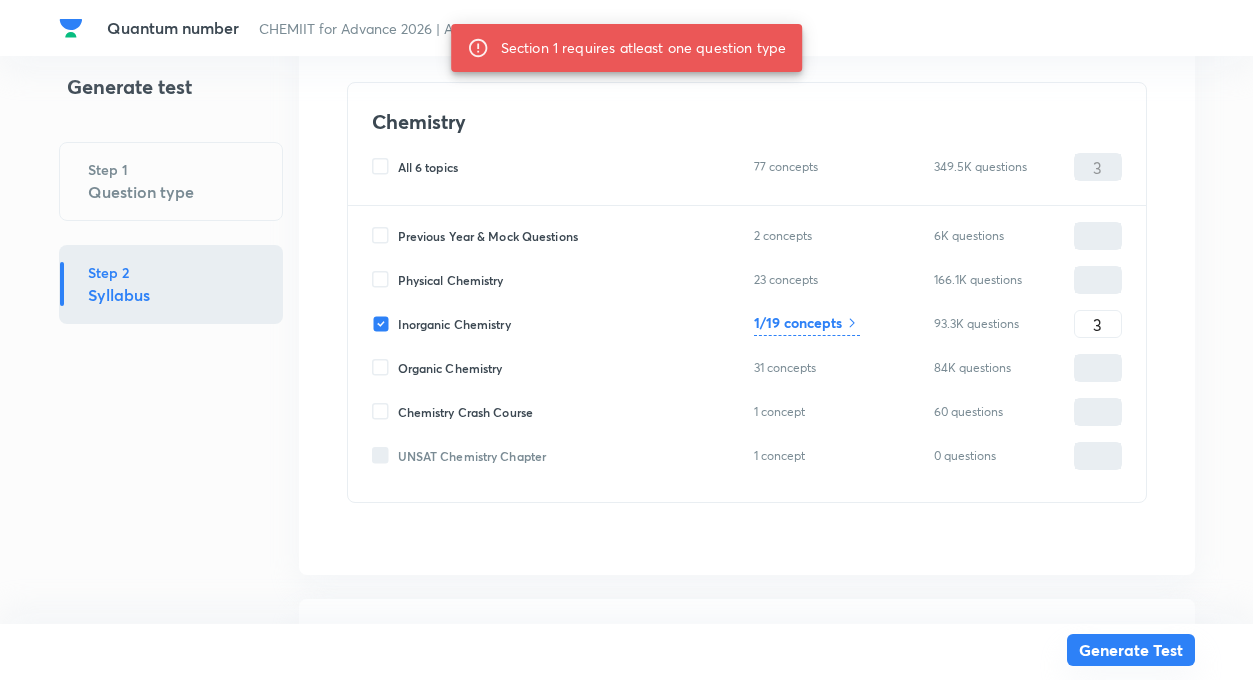 click on "Generate Test" at bounding box center [1131, 650] 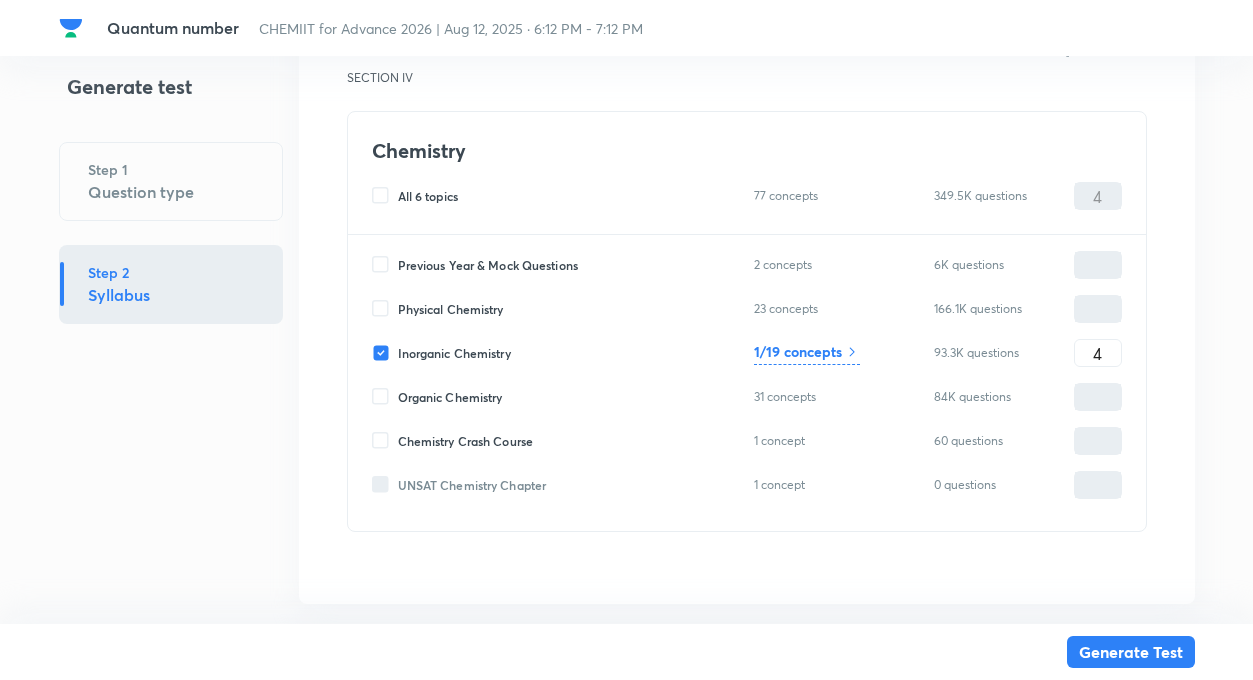scroll, scrollTop: 2433, scrollLeft: 0, axis: vertical 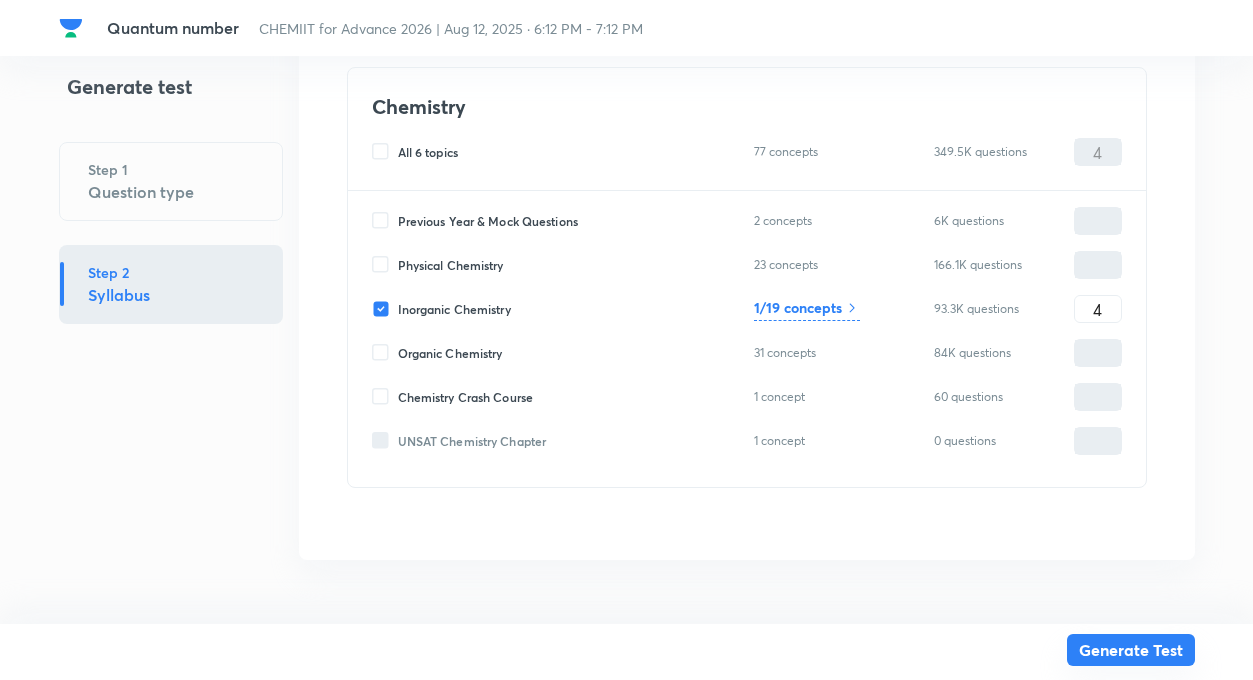 click on "Generate Test" at bounding box center [1131, 650] 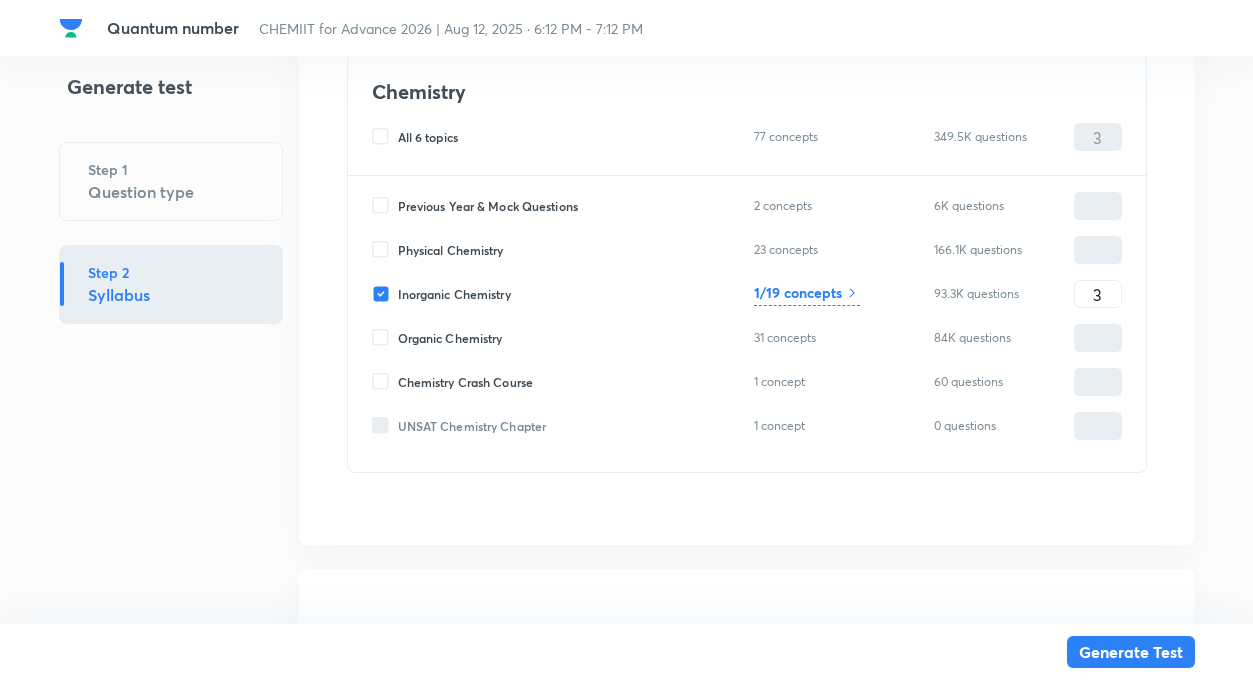 scroll, scrollTop: 1073, scrollLeft: 0, axis: vertical 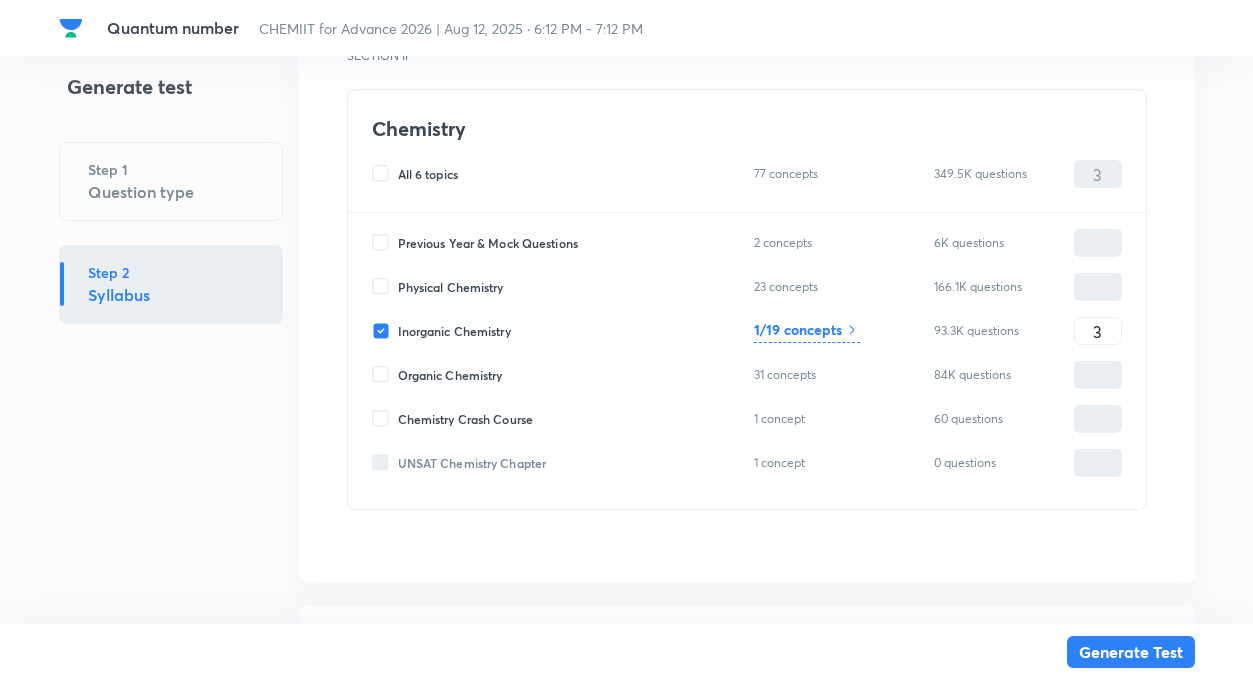 click on "1/19 concepts" at bounding box center [798, 329] 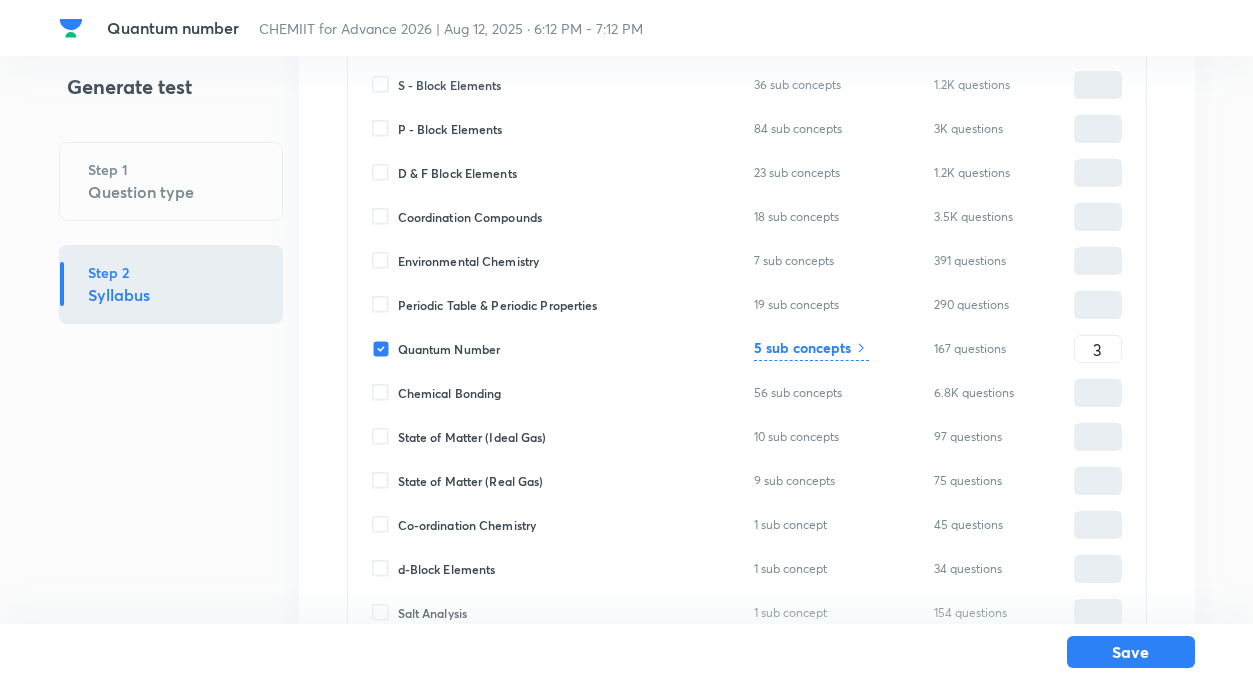 scroll, scrollTop: 449, scrollLeft: 0, axis: vertical 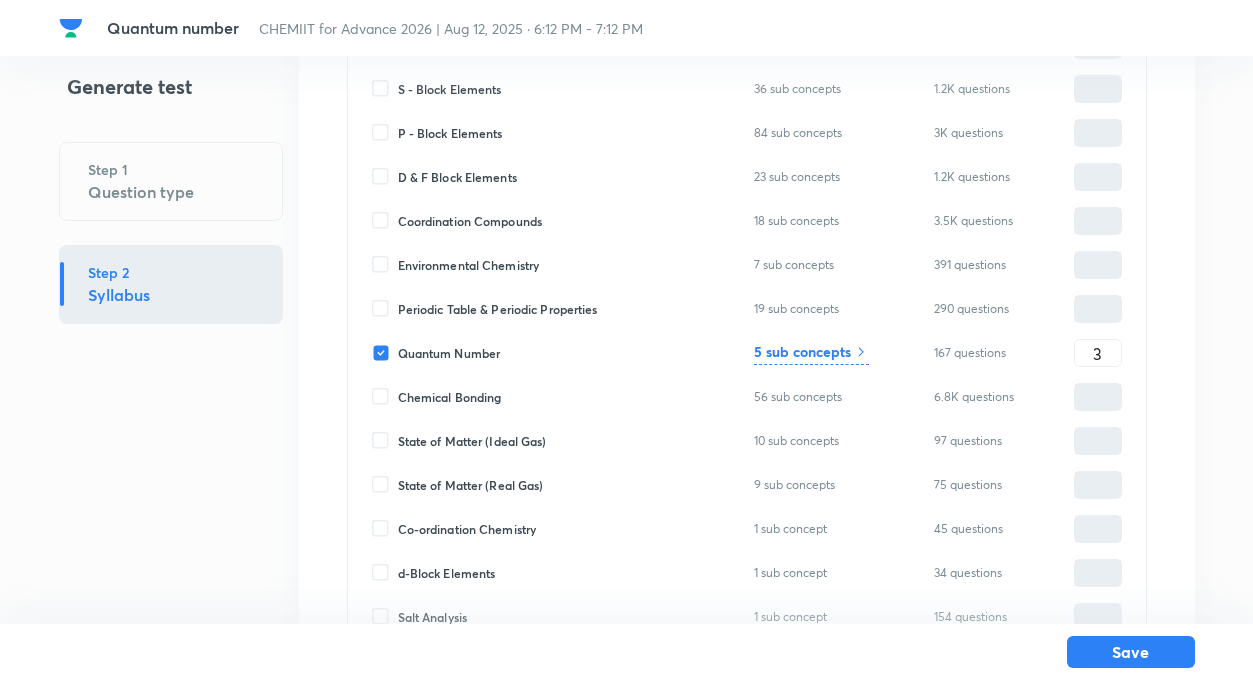 click on "5 sub concepts" at bounding box center (802, 351) 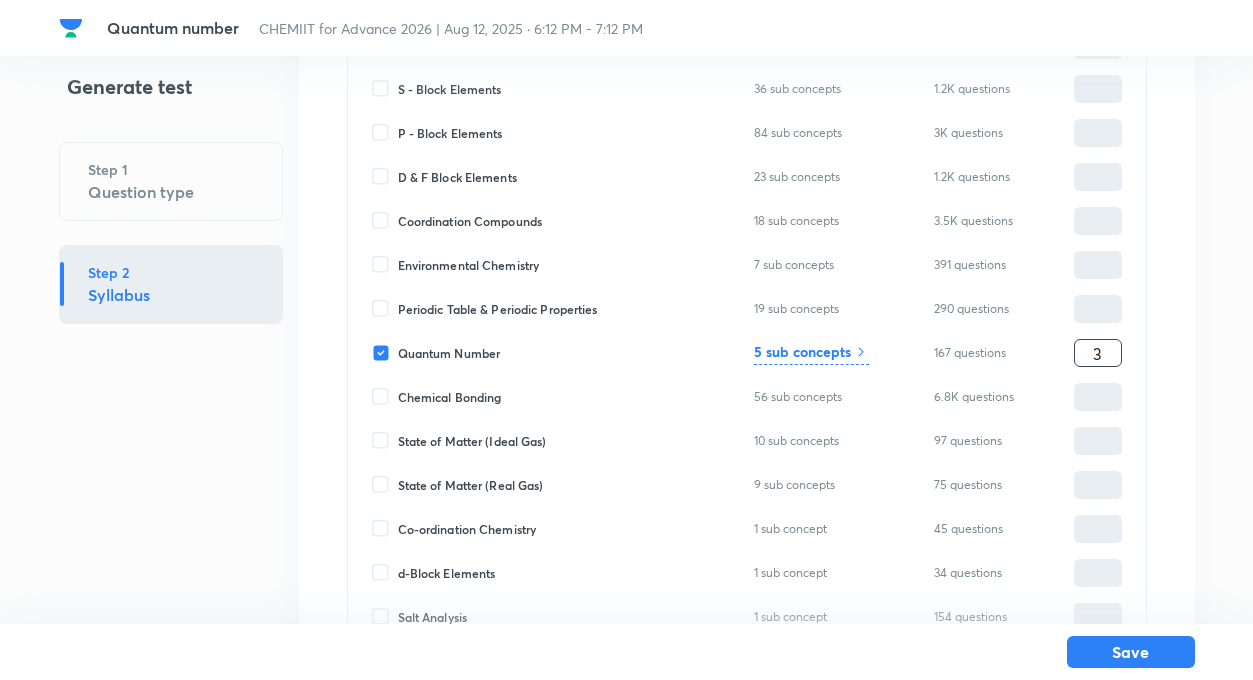 click on "3" at bounding box center (1098, 353) 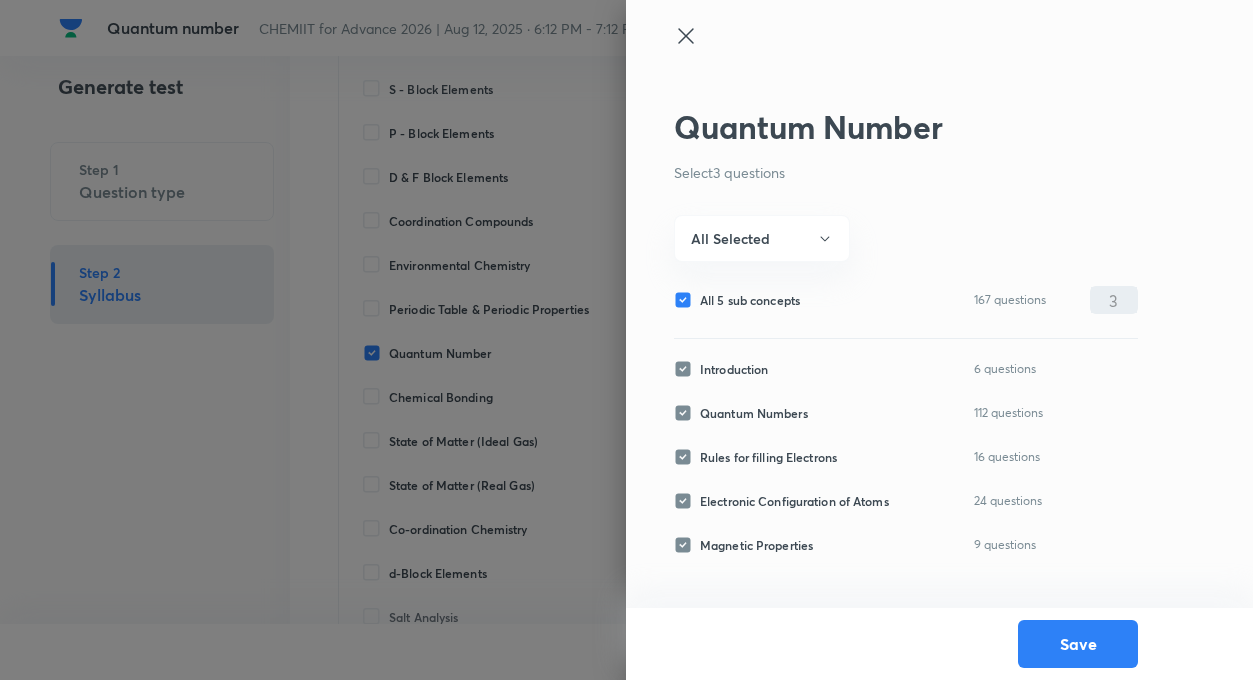 click at bounding box center [626, 340] 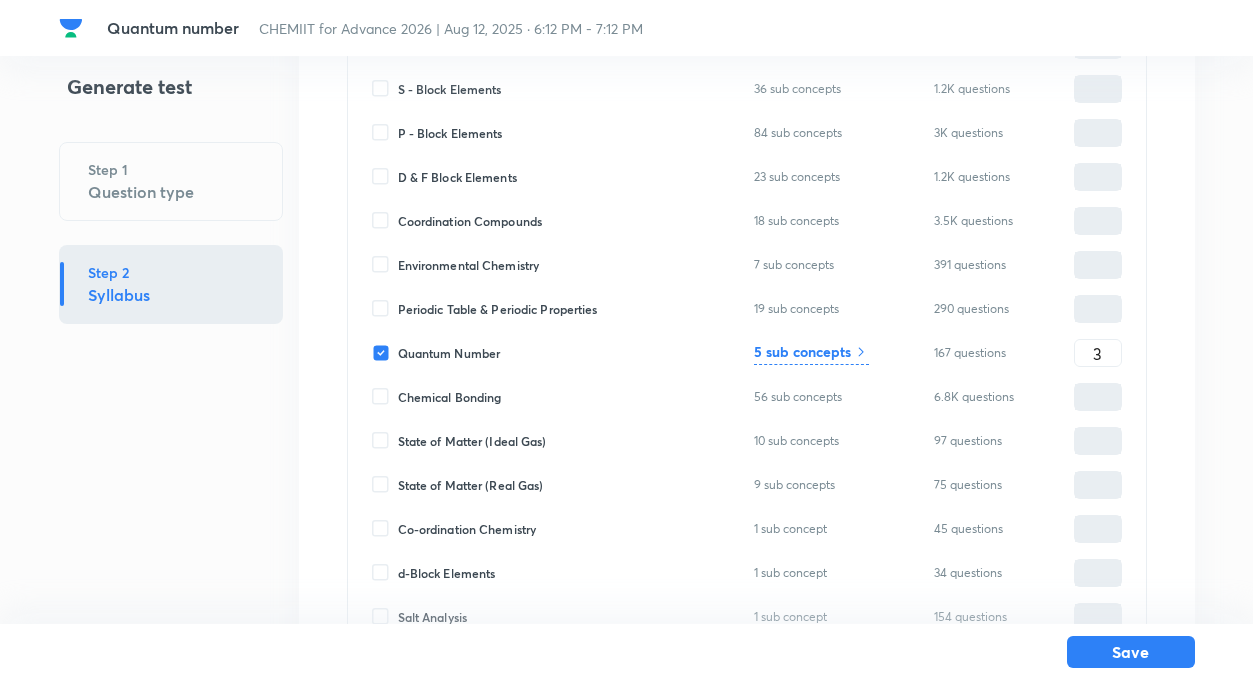 click on "Qualitative Analysis 26 sub concepts 501 questions ​ Periodic Table 10 sub concepts 4.5K questions ​ Metallurgy 20 sub concepts 1.2K questions ​ Hydrogen and Its Compounds 22 sub concepts 429 questions ​ S - Block Elements 36 sub concepts 1.2K questions ​ P - Block Elements 84 sub concepts 3K questions ​ D & F Block Elements 23 sub concepts 1.2K questions ​ Coordination Compounds 18 sub concepts 3.5K questions ​ Environmental Chemistry 7 sub concepts 391 questions ​ Periodic Table & Periodic Properties 19 sub concepts 290 questions ​ Quantum Number 5 sub concepts 167 questions 3 ​ Chemical Bonding 56 sub concepts 6.8K questions ​ State of Matter (Ideal Gas) 10 sub concepts 97 questions ​ State of Matter (Real Gas) 9 sub concepts 75 questions ​ Co-ordination Chemistry 1 sub concept 45 questions ​ d-Block Elements 1 sub concept 34 questions ​ Salt Analysis 1 sub concept 154 questions ​ f-Block Elements 1 sub concept 24 questions ​ Heating Effect 1 sub concept 6 questions ​" at bounding box center [747, 317] 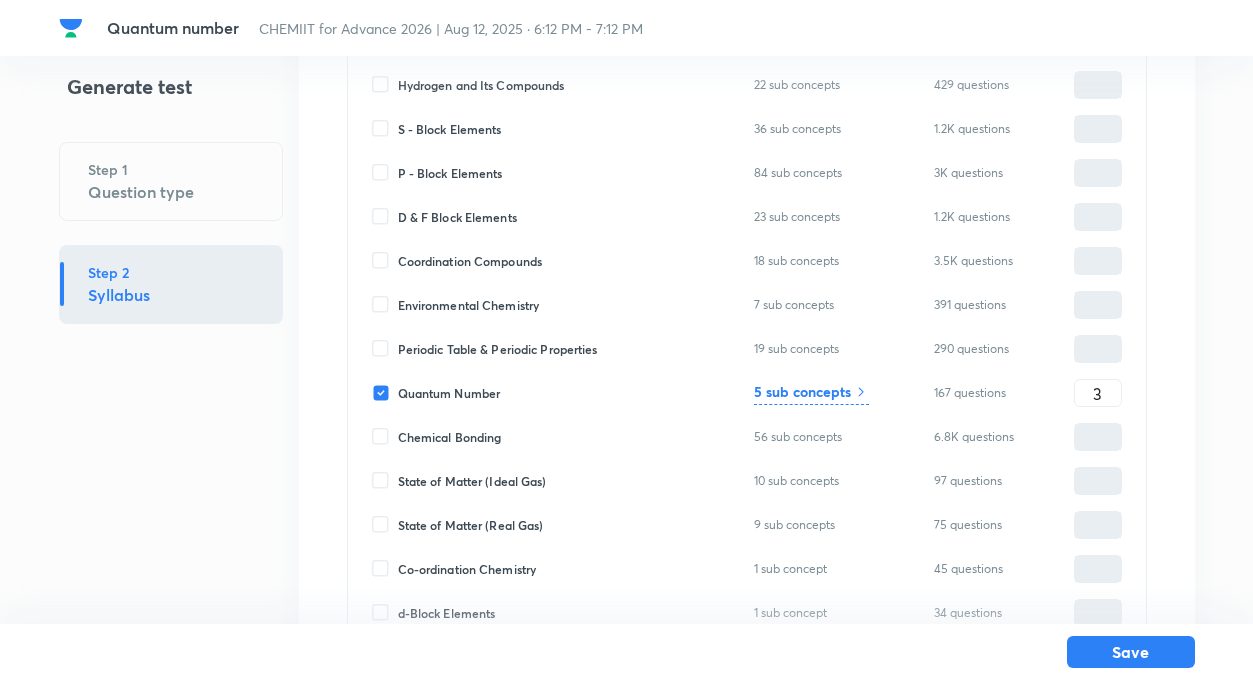 click on "Chemistry Inorganic Chemistry All 19 concepts 350  sub concepts 93.3K questions 3 ​ Qualitative Analysis 26 sub concepts 501 questions ​ Periodic Table 10 sub concepts 4.5K questions ​ Metallurgy 20 sub concepts 1.2K questions ​ Hydrogen and Its Compounds 22 sub concepts 429 questions ​ S - Block Elements 36 sub concepts 1.2K questions ​ P - Block Elements 84 sub concepts 3K questions ​ D & F Block Elements 23 sub concepts 1.2K questions ​ Coordination Compounds 18 sub concepts 3.5K questions ​ Environmental Chemistry 7 sub concepts 391 questions ​ Periodic Table & Periodic Properties 19 sub concepts 290 questions ​ Quantum Number 5 sub concepts 167 questions 3 ​ Chemical Bonding 56 sub concepts 6.8K questions ​ State of Matter (Ideal Gas) 10 sub concepts 97 questions ​ State of Matter (Real Gas) 9 sub concepts 75 questions ​ Co-ordination Chemistry 1 sub concept 45 questions ​ d-Block Elements 1 sub concept 34 questions ​ Salt Analysis 1 sub concept 154 questions ​ ​ ​" at bounding box center (747, 275) 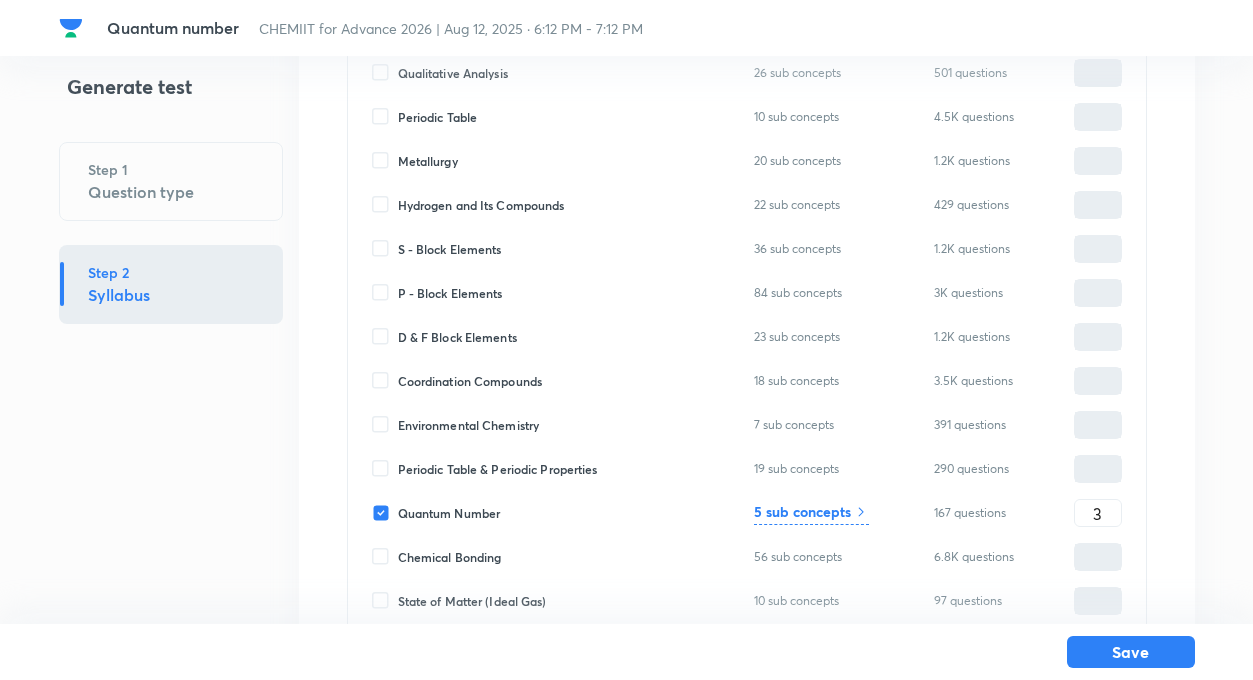 scroll, scrollTop: 329, scrollLeft: 0, axis: vertical 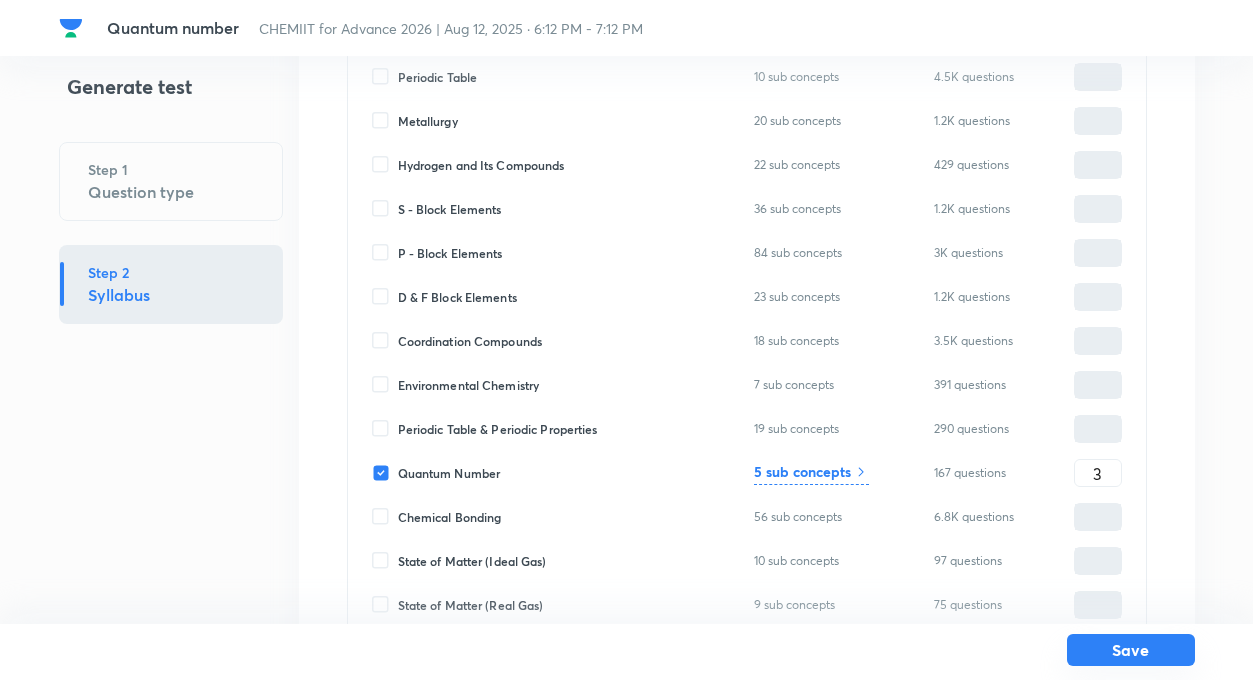 click on "Save" at bounding box center (1131, 650) 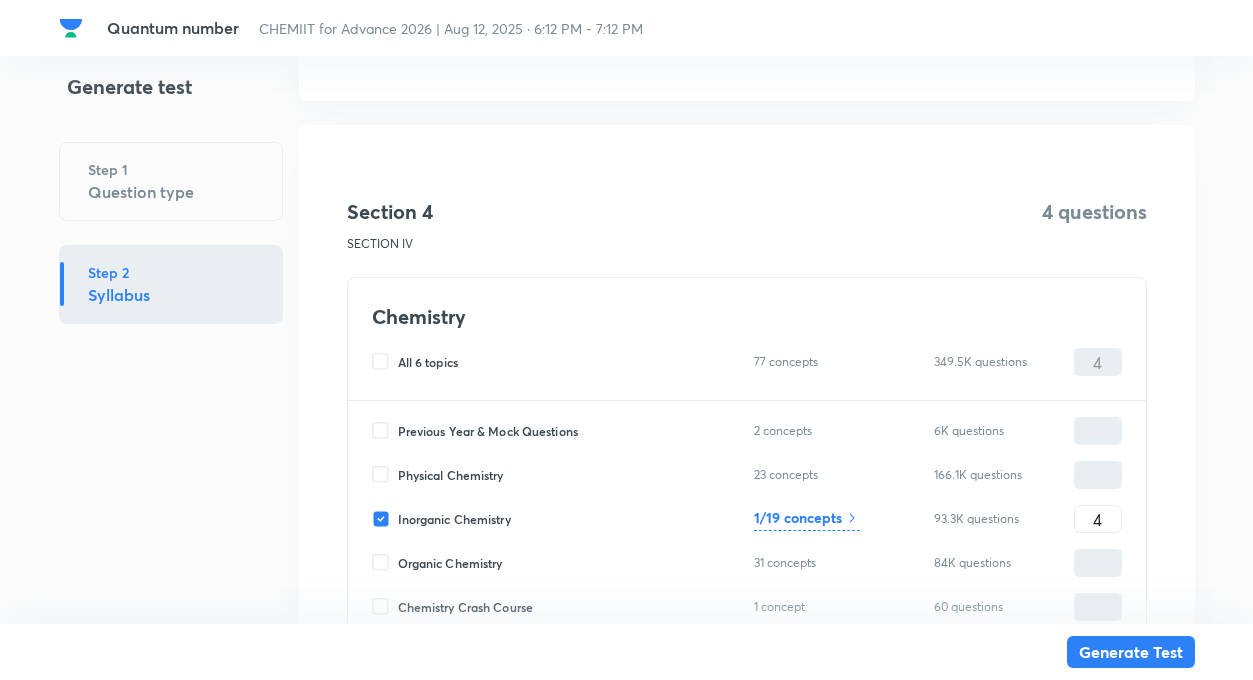 scroll, scrollTop: 2433, scrollLeft: 0, axis: vertical 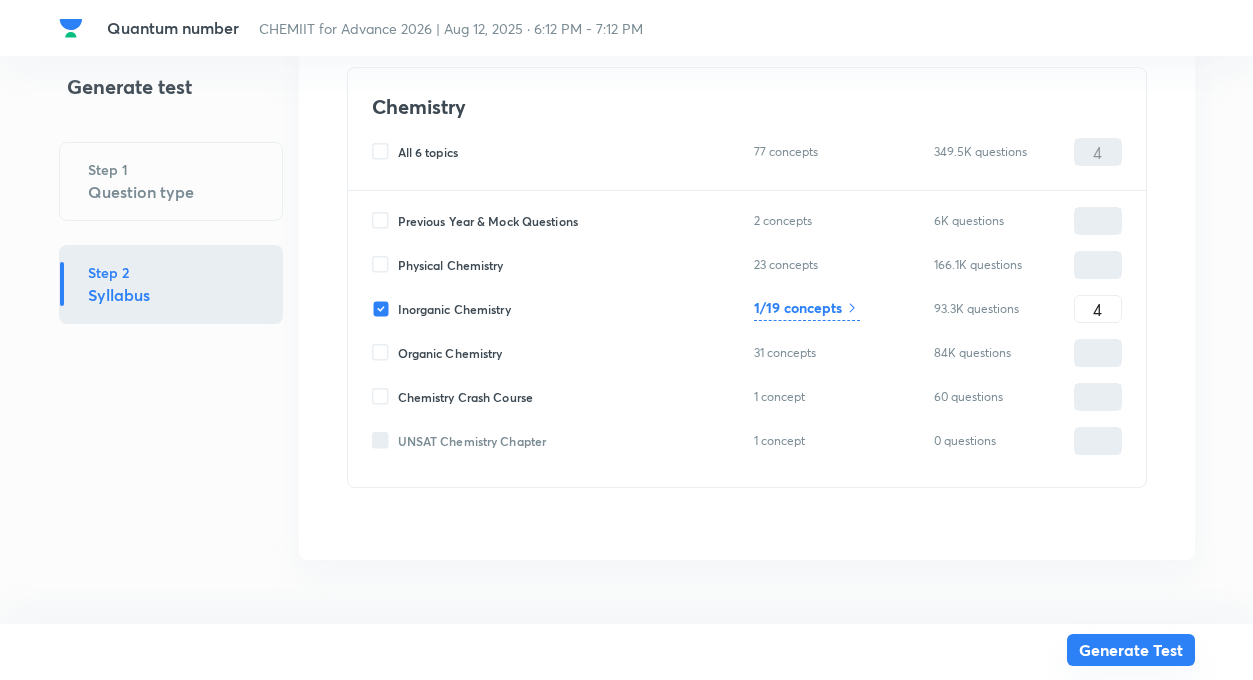 click on "Generate Test" at bounding box center (1131, 650) 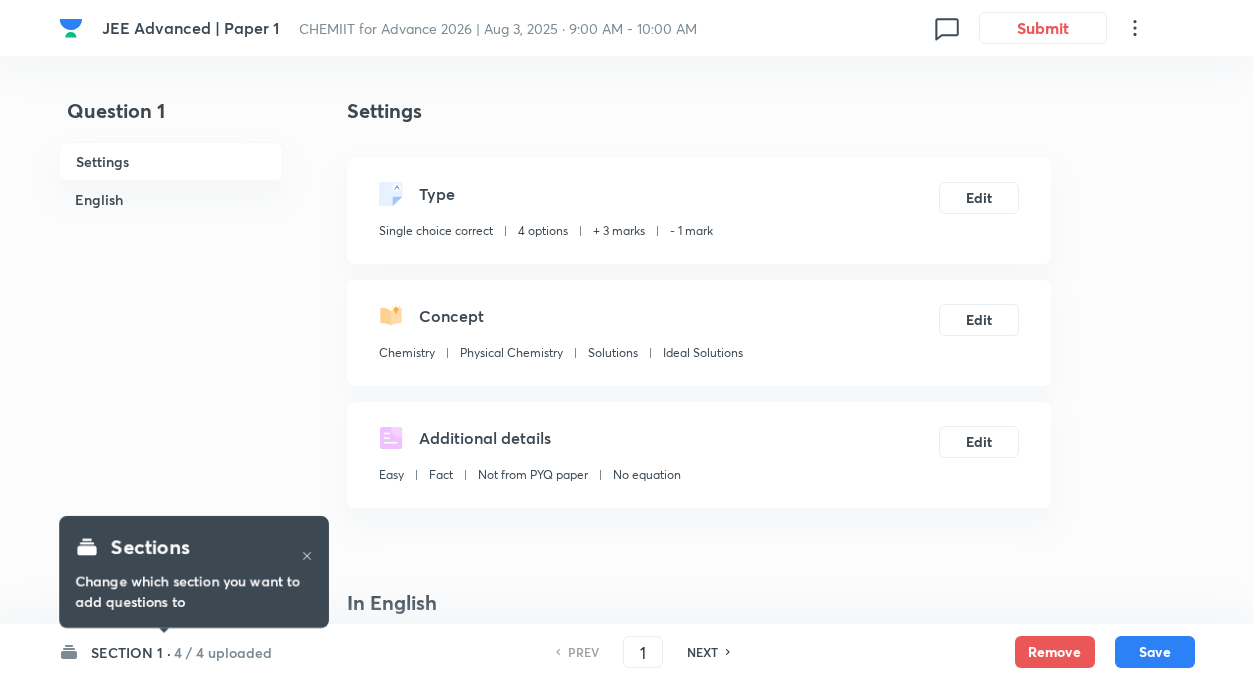 scroll, scrollTop: 0, scrollLeft: 0, axis: both 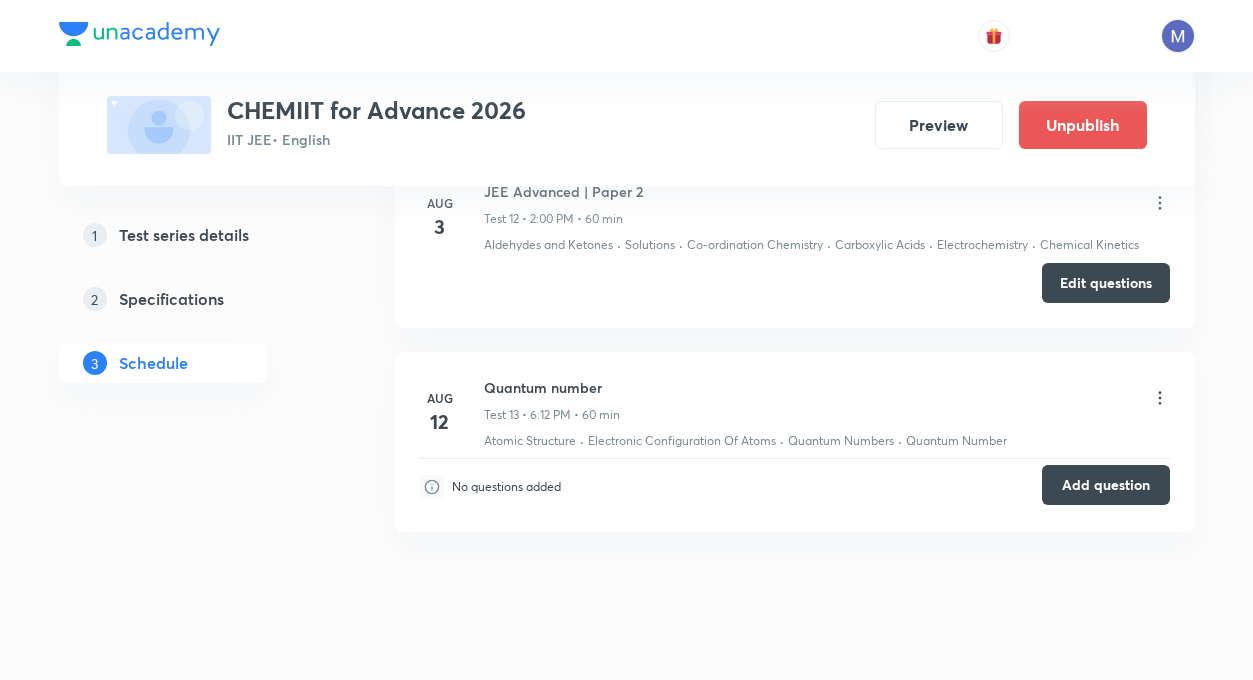 click on "Add question" at bounding box center (1106, 485) 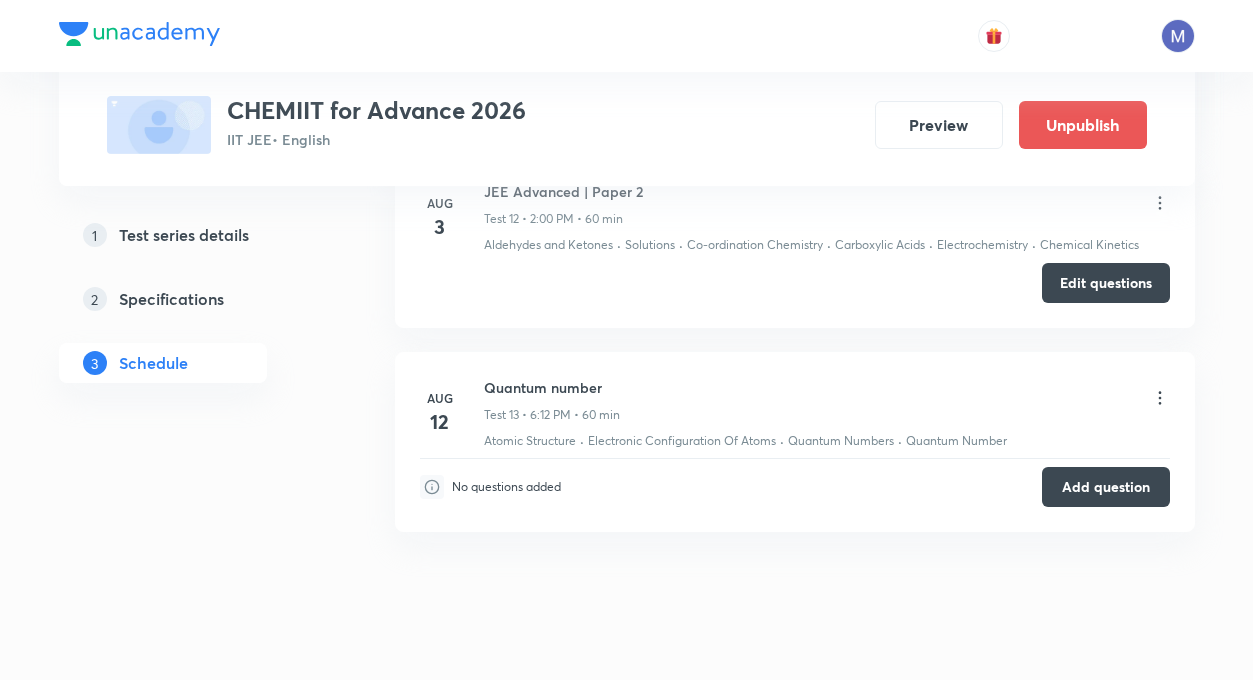 click 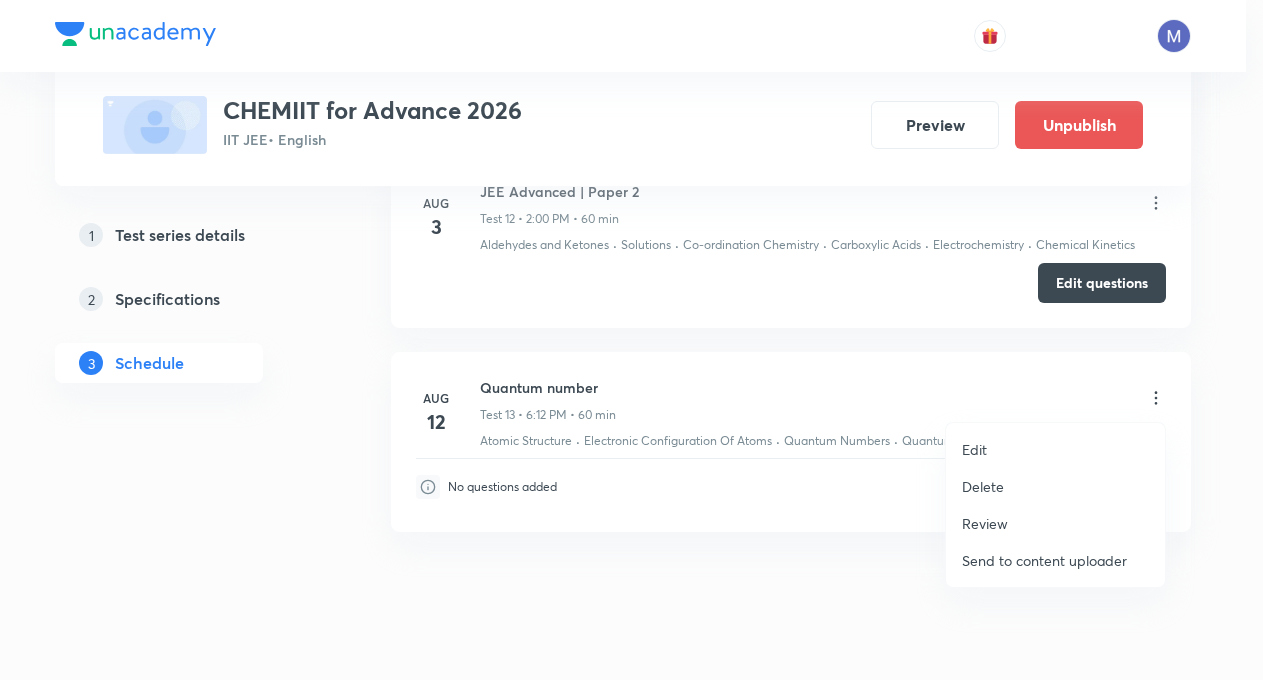 click on "Delete" at bounding box center (983, 486) 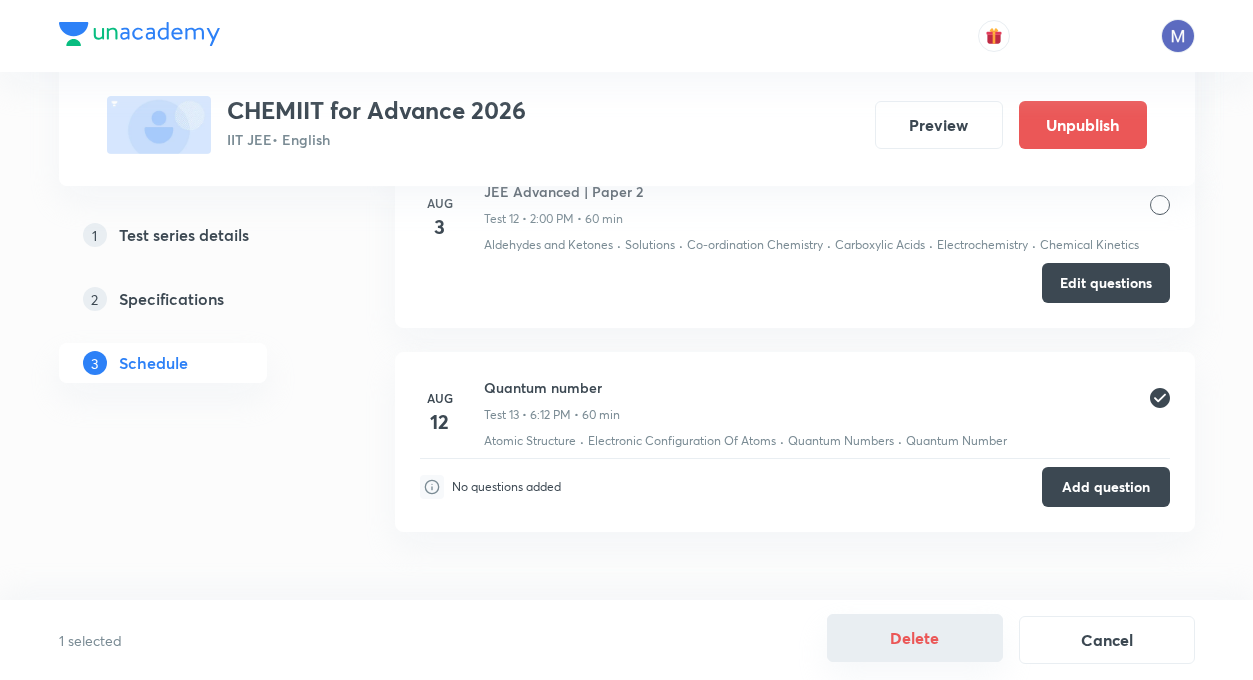 click on "Delete" at bounding box center [915, 638] 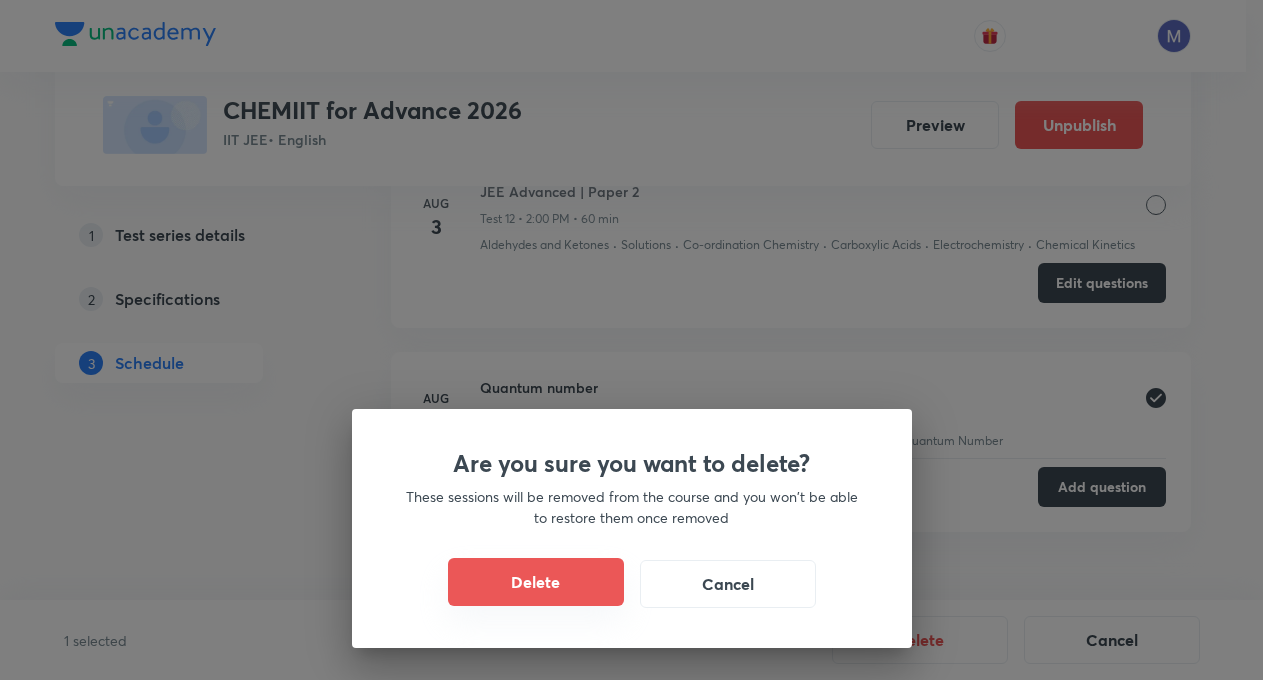 click on "Delete" at bounding box center [536, 582] 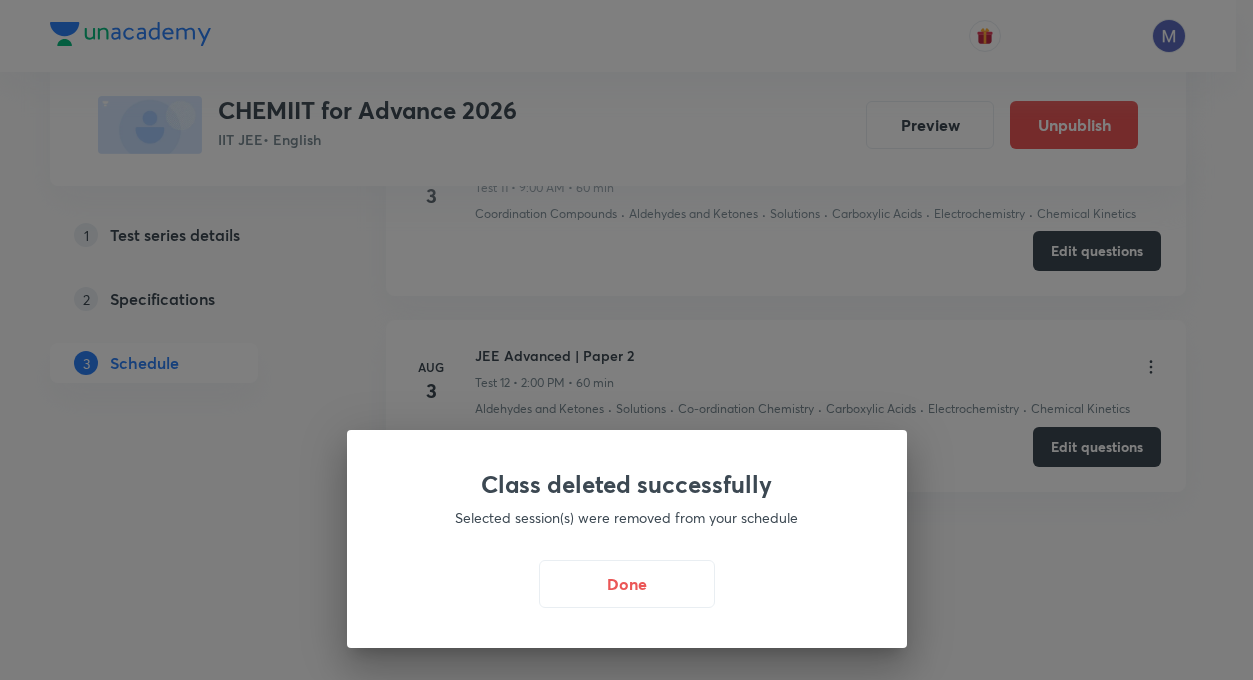 scroll, scrollTop: 3028, scrollLeft: 0, axis: vertical 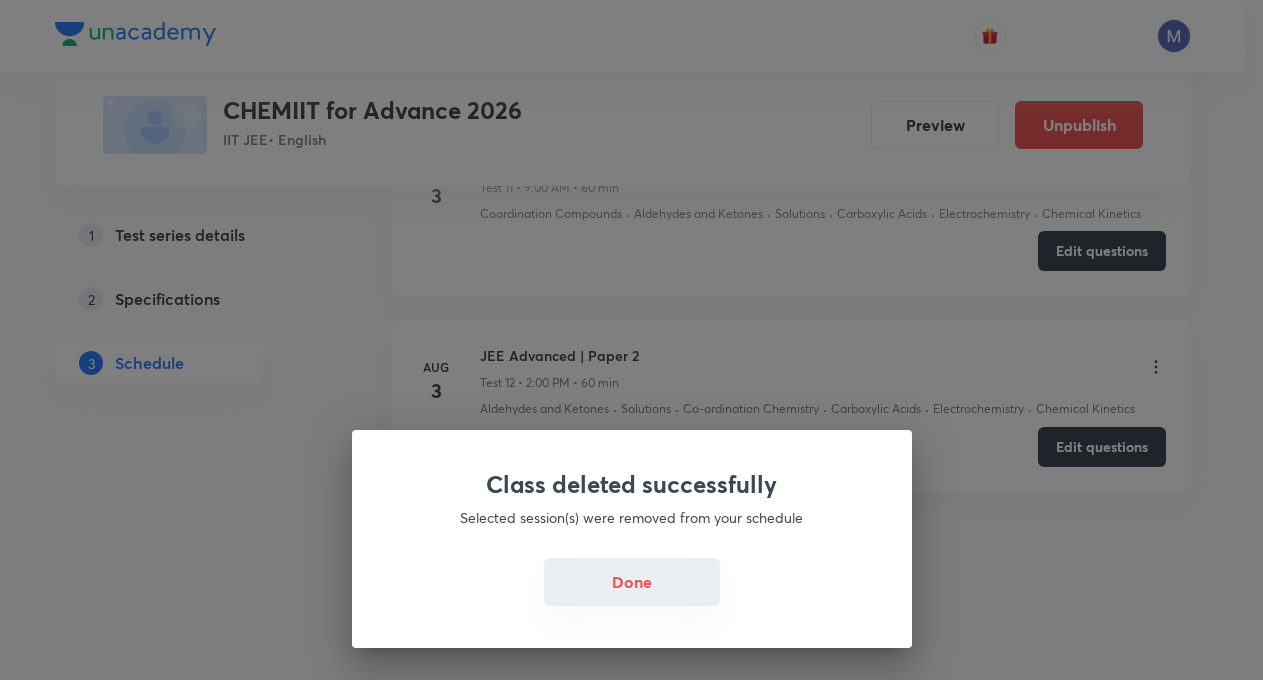 click on "Done" at bounding box center [632, 582] 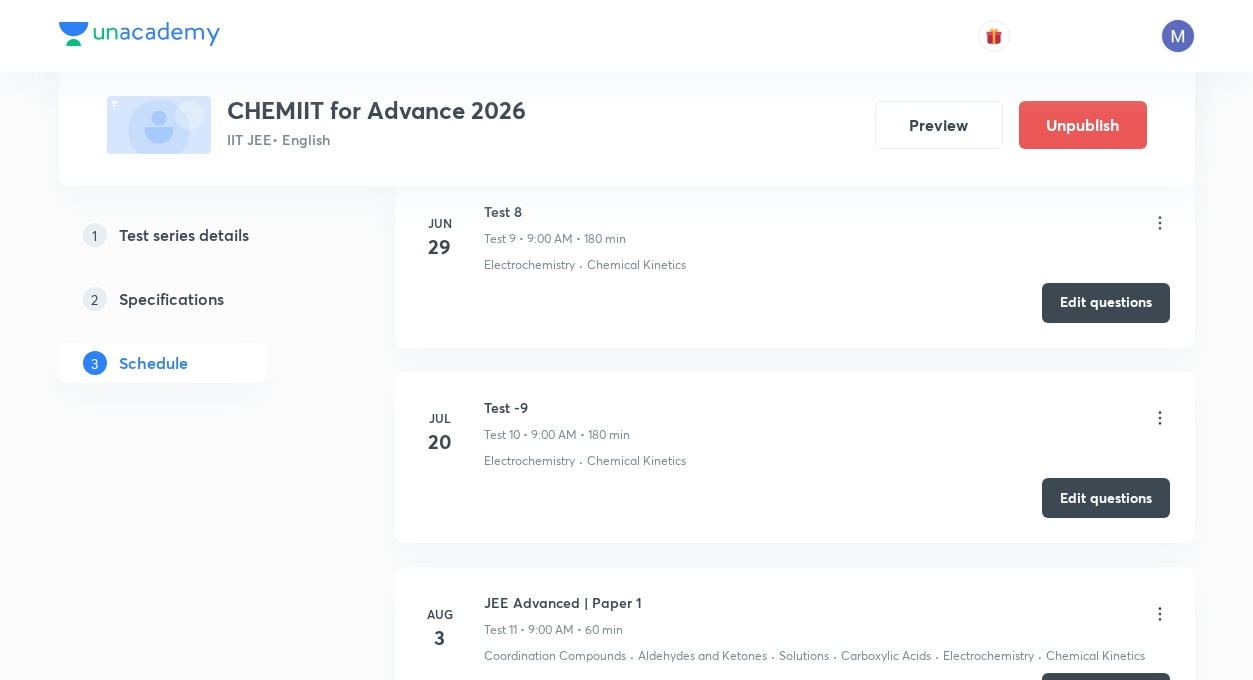 scroll, scrollTop: 2564, scrollLeft: 0, axis: vertical 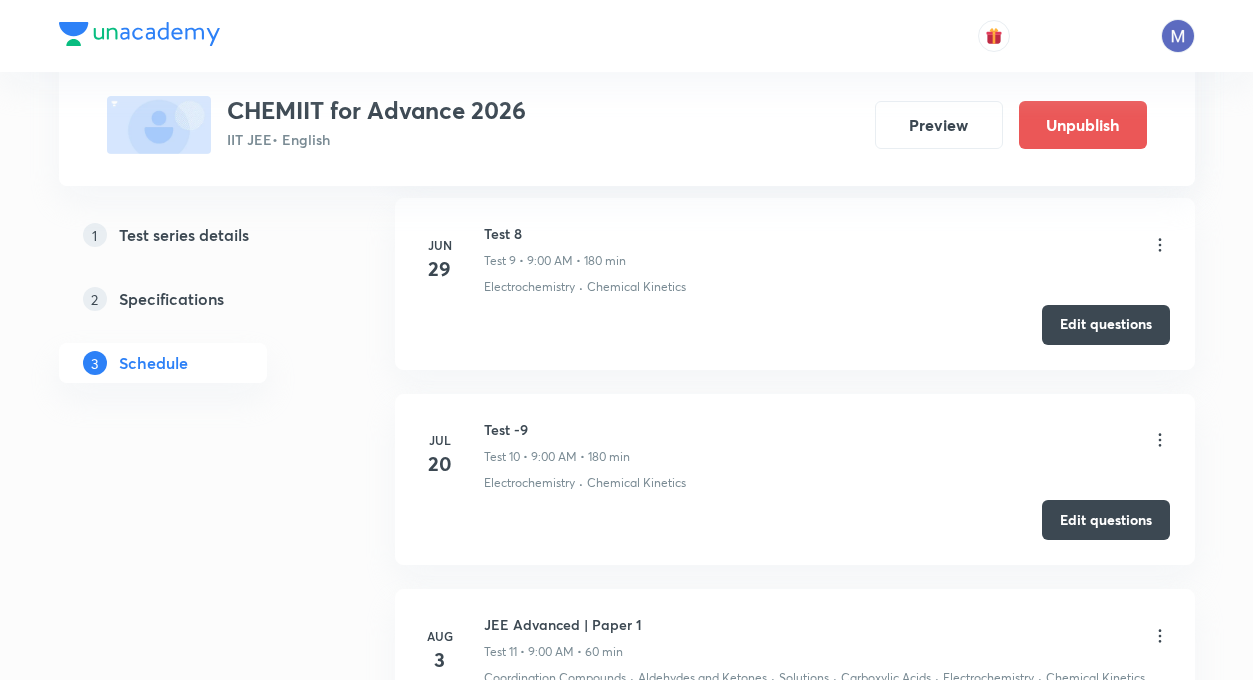 click 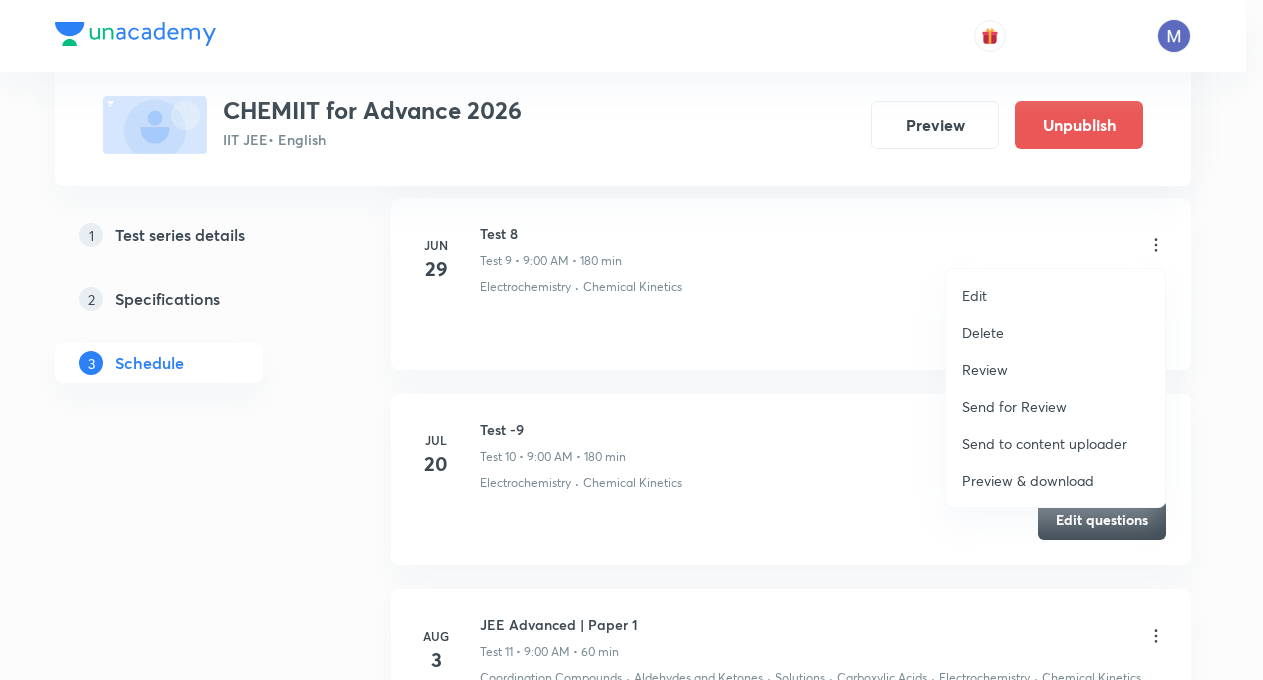 click on "Edit" at bounding box center (974, 295) 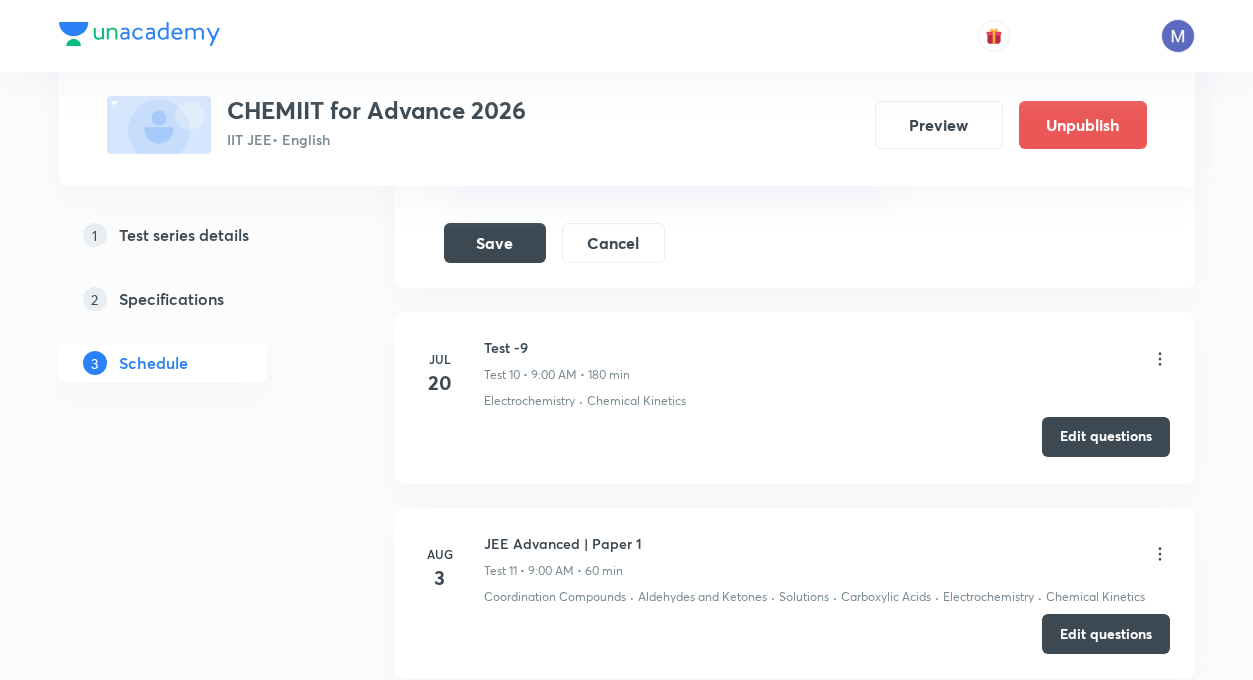 click on "Edit questions" at bounding box center [1106, 437] 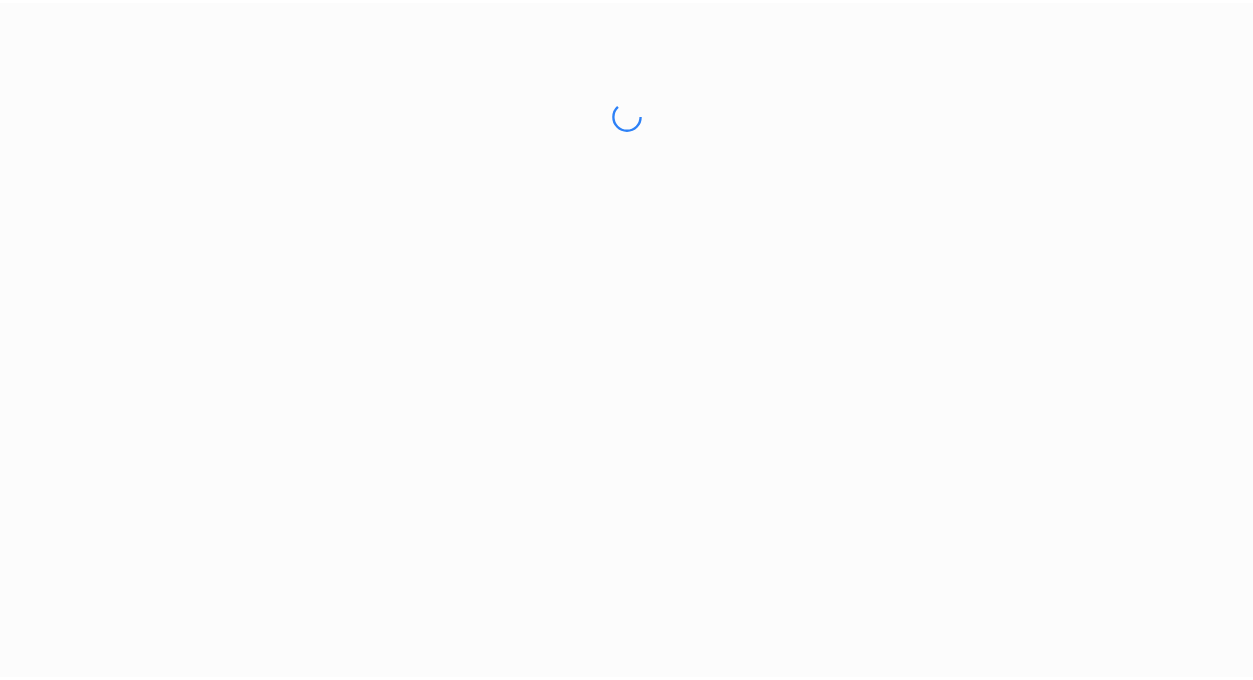 scroll, scrollTop: 0, scrollLeft: 0, axis: both 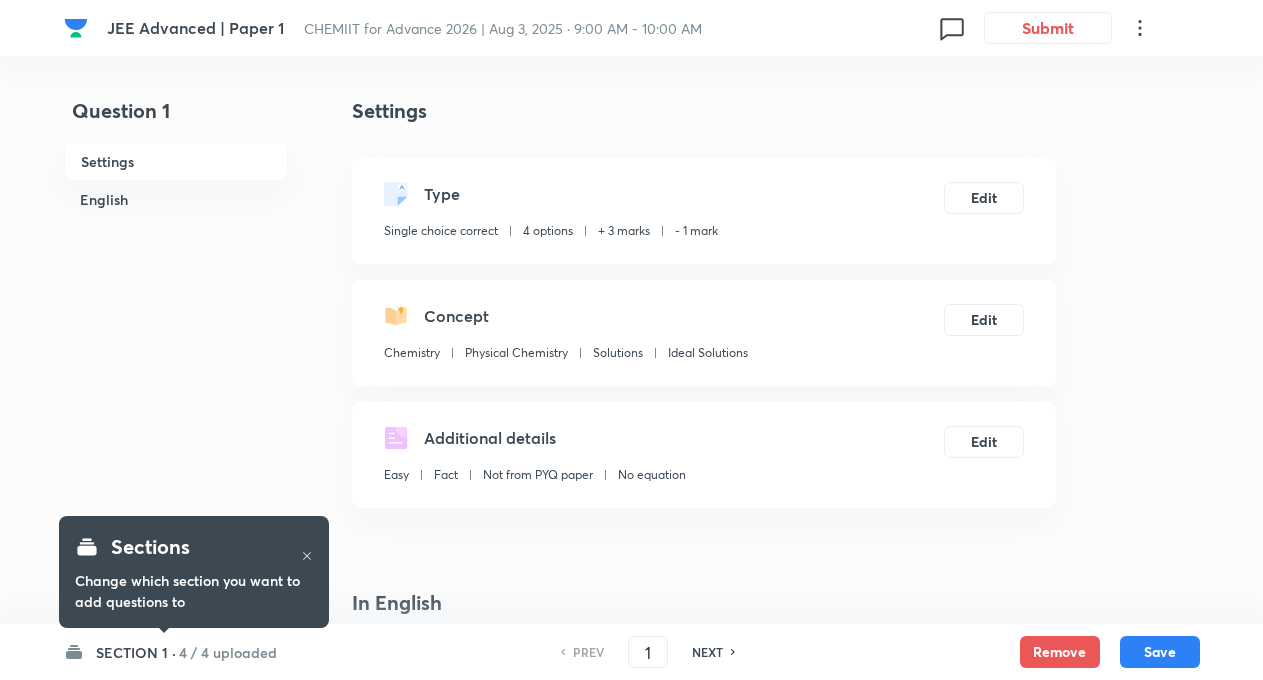 checkbox on "true" 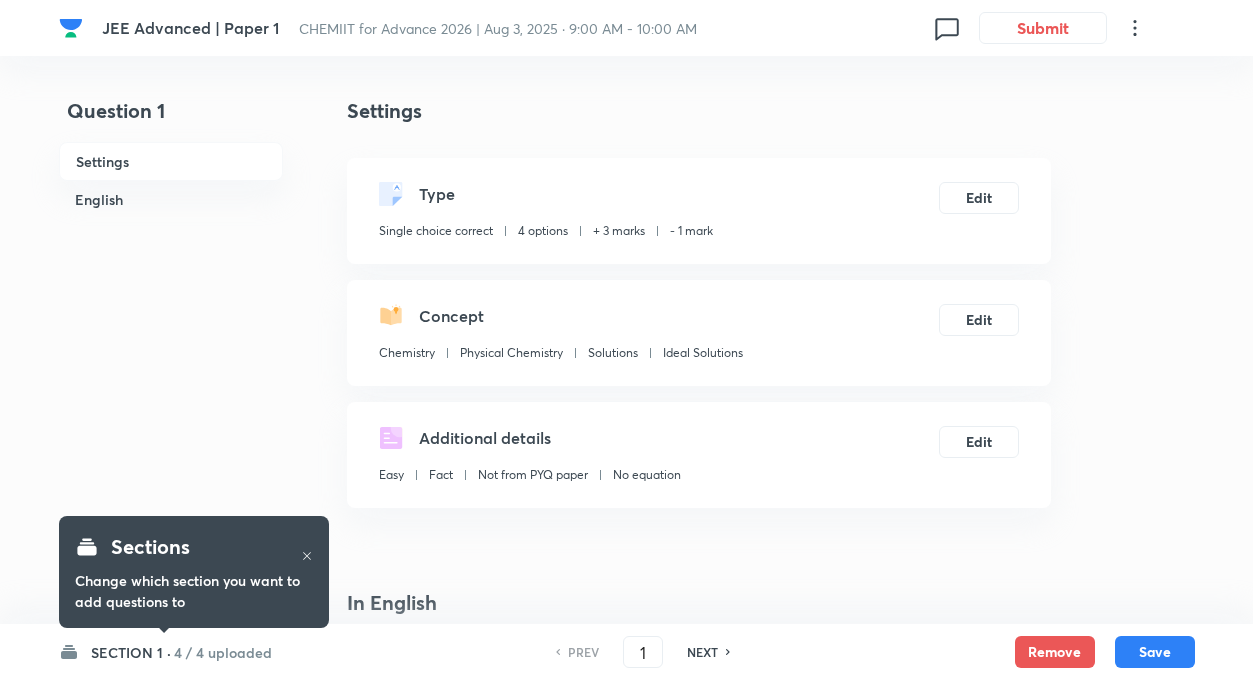 scroll, scrollTop: 0, scrollLeft: 0, axis: both 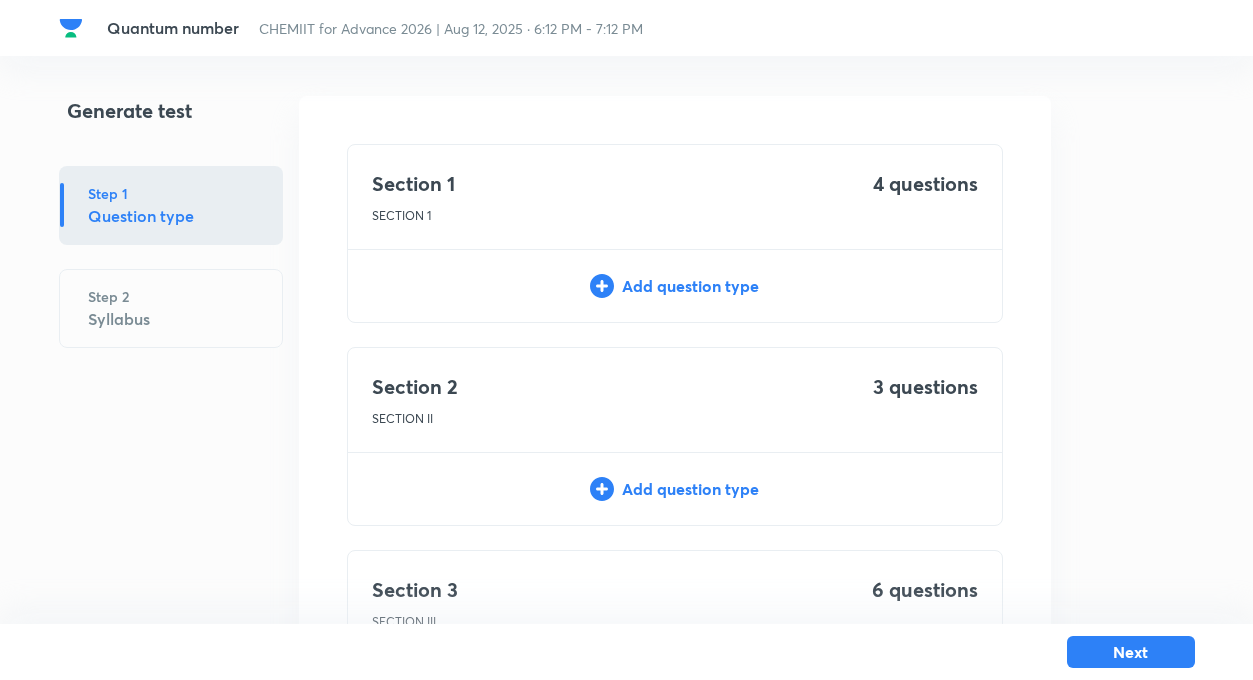 click on "Add question type" at bounding box center (675, 286) 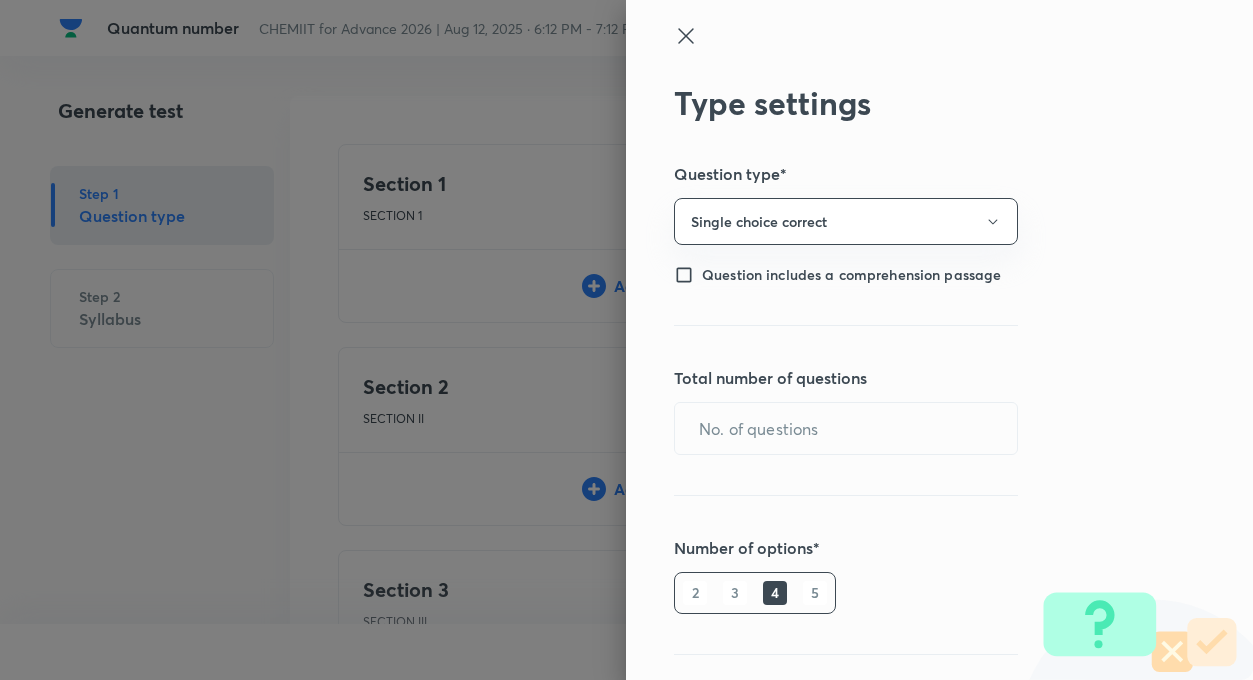 type on "1" 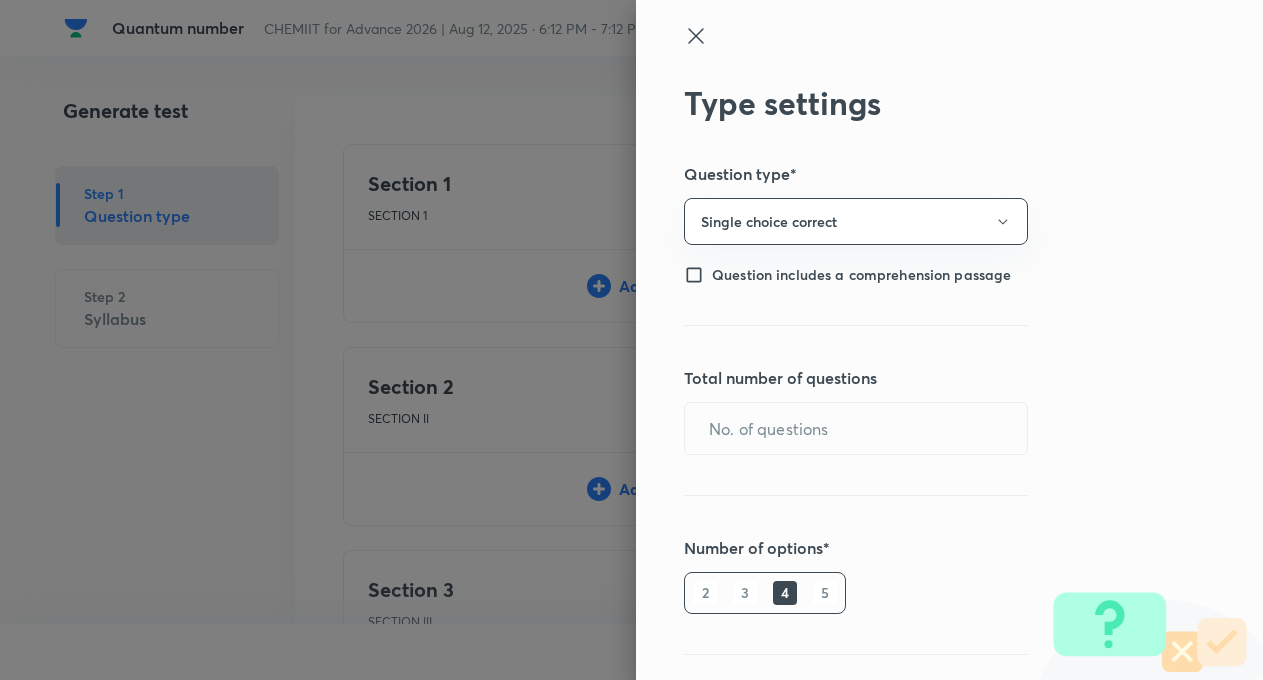 click on "Type settings Question type* Single choice correct Question includes a comprehension passage Total number of questions ​ Number of options* 2 3 4 5 Positive mark 1 ​ Negative Marks (Don’t add negative sign) 0 ​ Save" at bounding box center [949, 340] 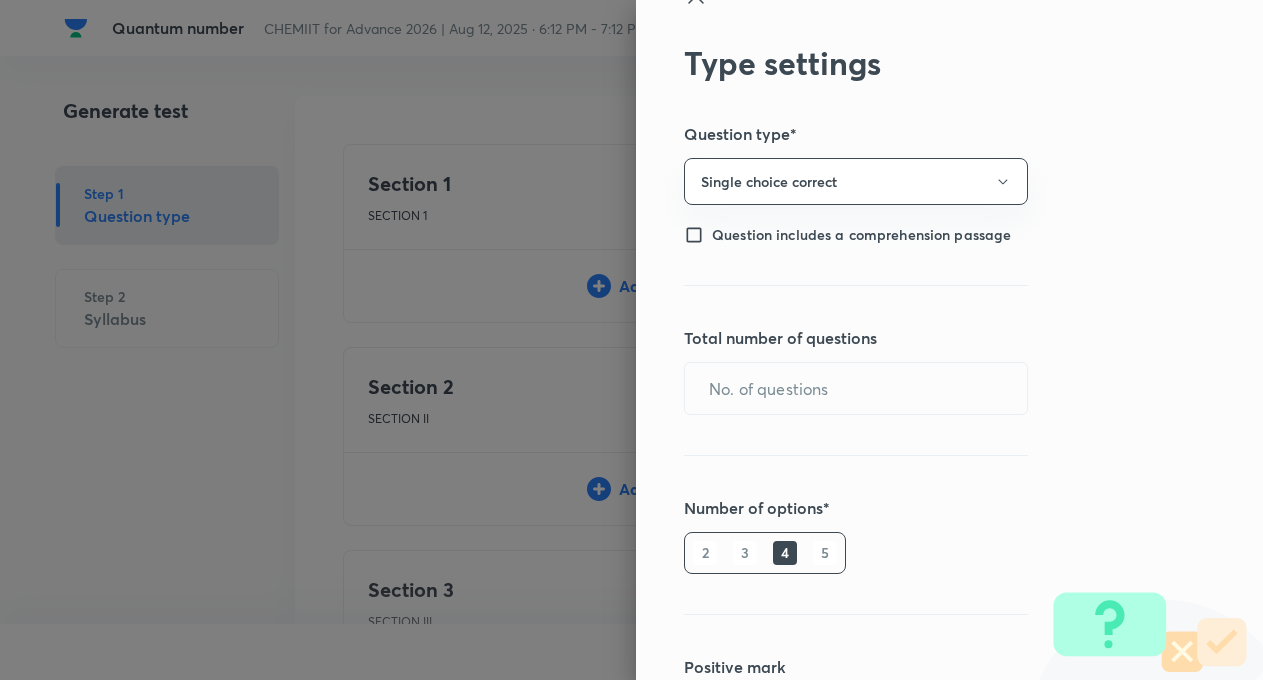 scroll, scrollTop: 80, scrollLeft: 0, axis: vertical 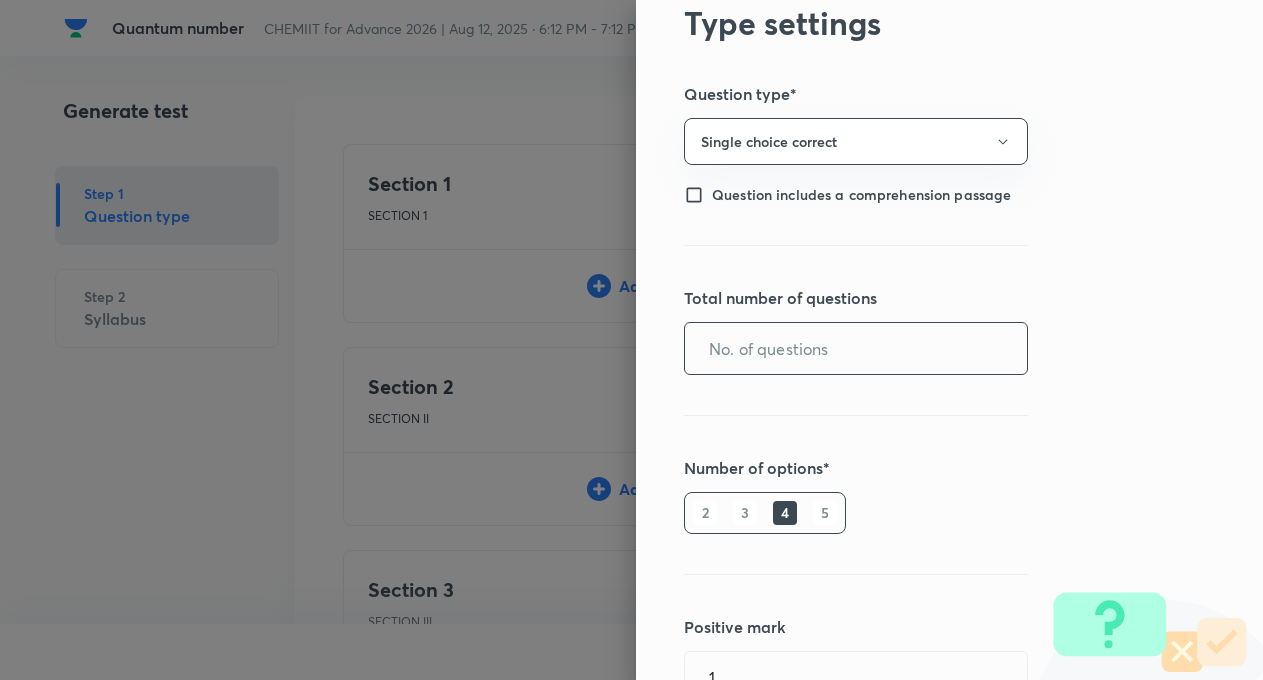 click at bounding box center (856, 348) 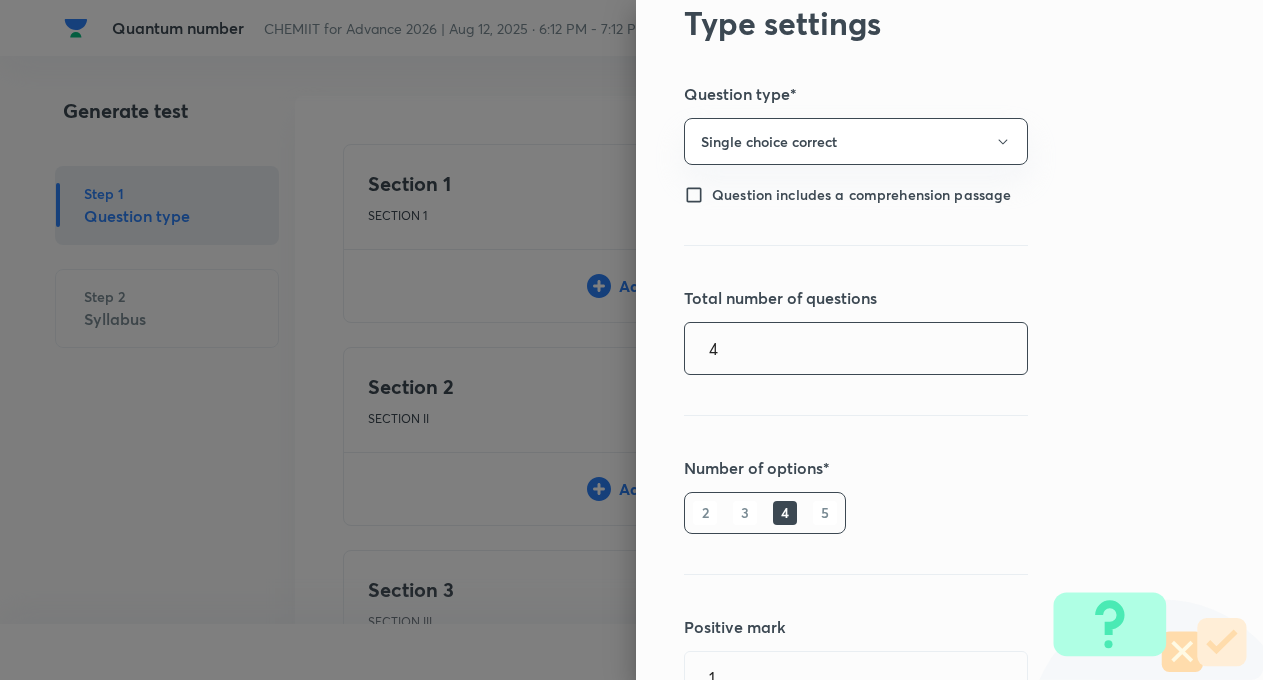 type on "4" 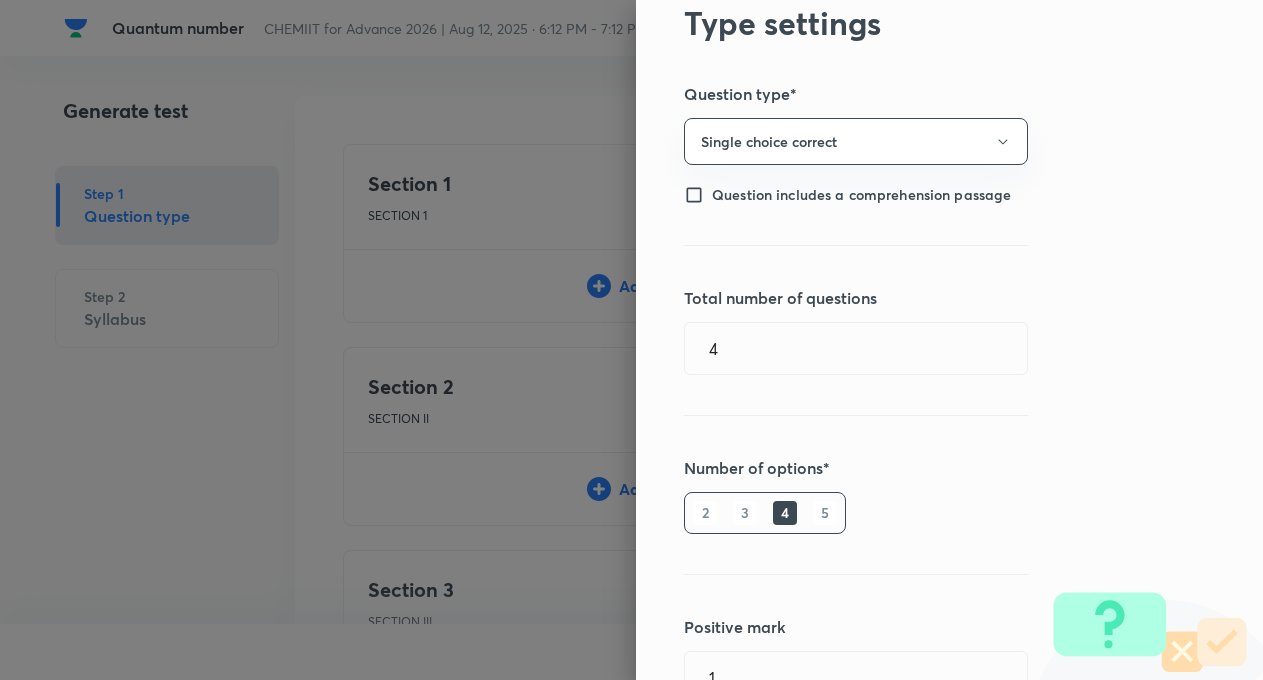 click on "Type settings Question type* Single choice correct Question includes a comprehension passage Total number of questions 4 ​ Number of options* 2 3 4 5 Positive mark 1 ​ Negative Marks (Don’t add negative sign) 0 ​ Save" at bounding box center (949, 340) 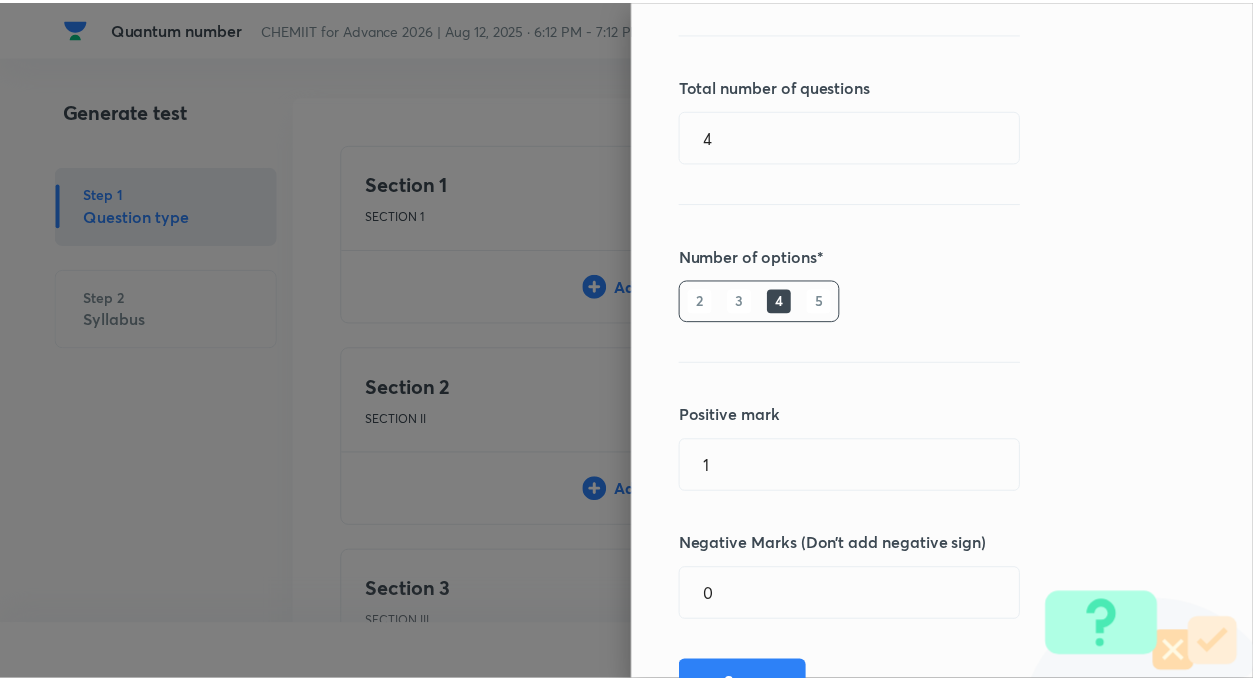 scroll, scrollTop: 384, scrollLeft: 0, axis: vertical 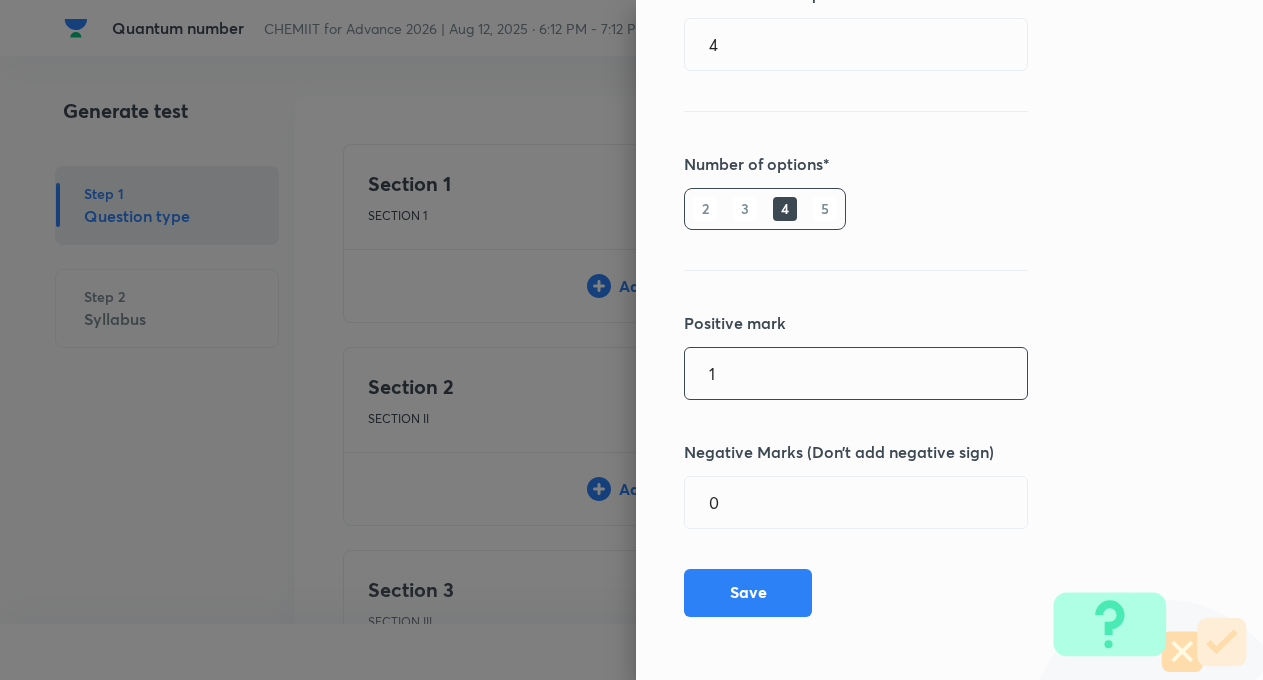 click on "1" at bounding box center [856, 373] 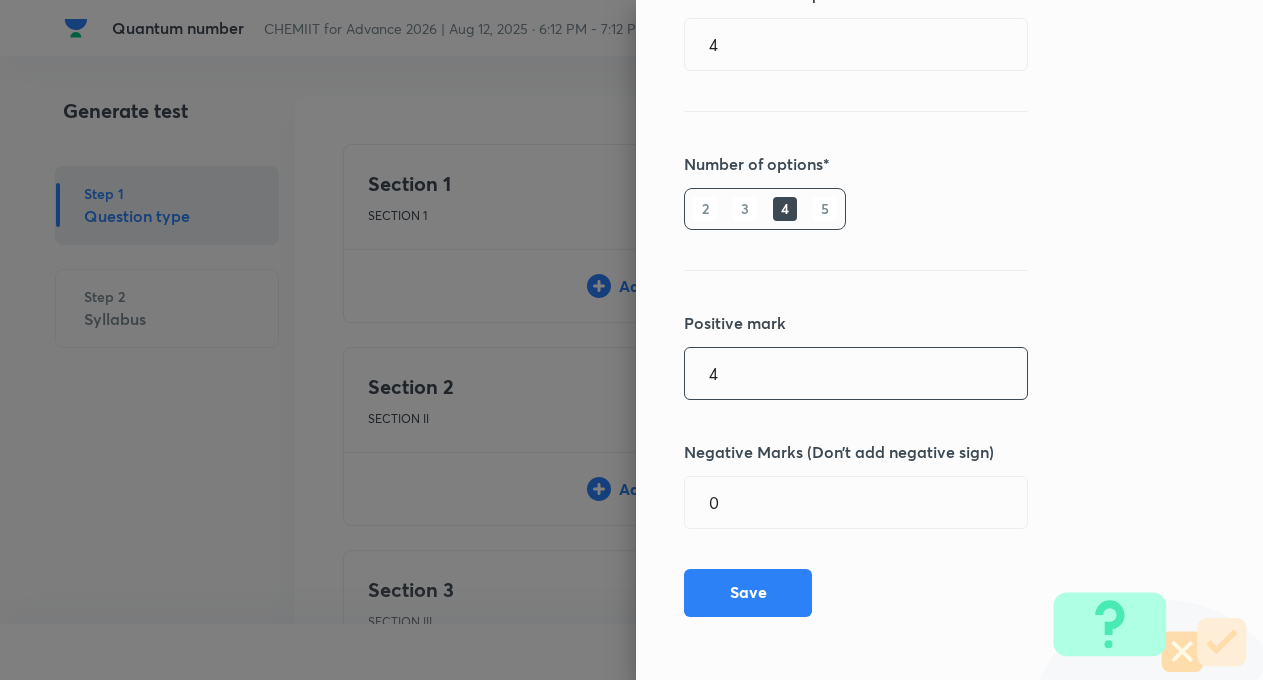 click on "4" at bounding box center [856, 373] 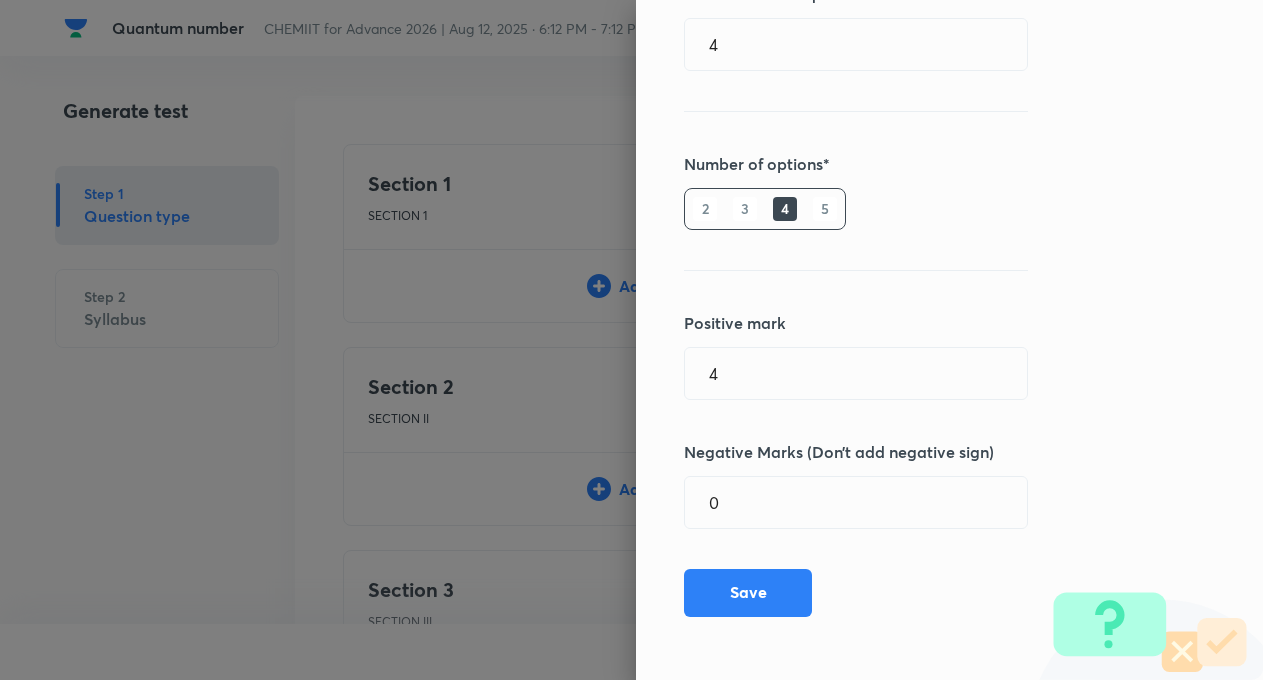 drag, startPoint x: 830, startPoint y: 380, endPoint x: 1051, endPoint y: 352, distance: 222.7667 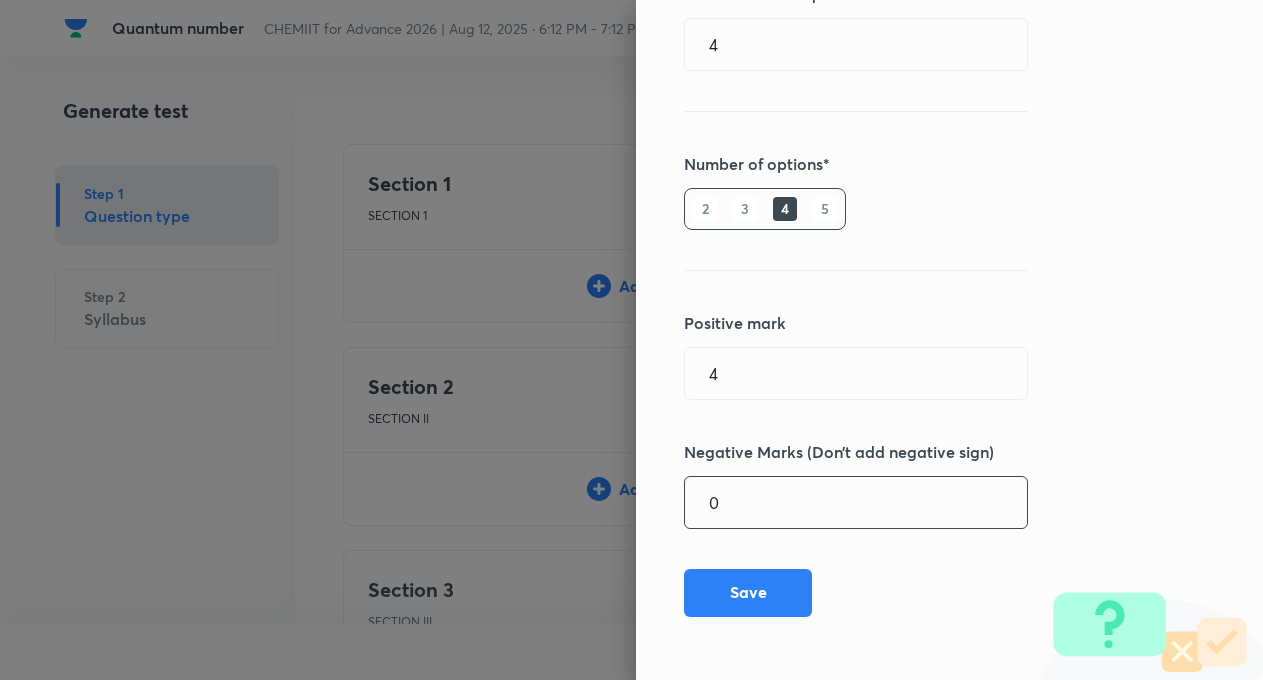 click on "0" at bounding box center (856, 502) 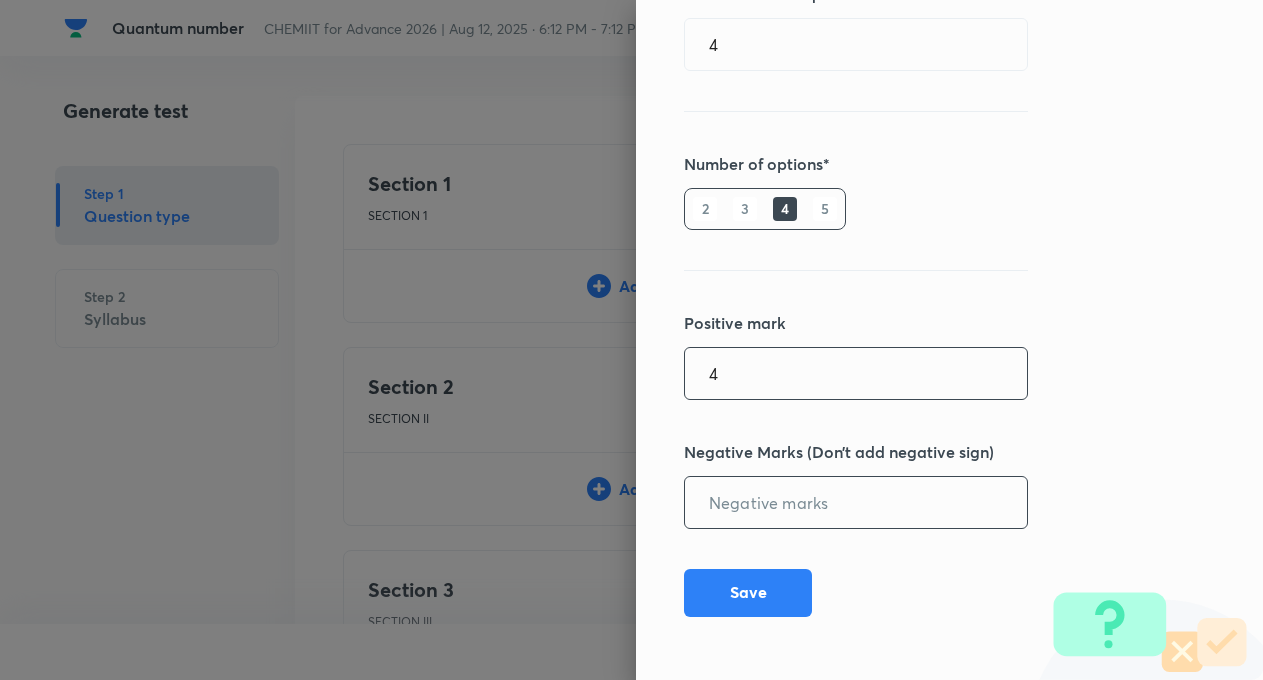 type 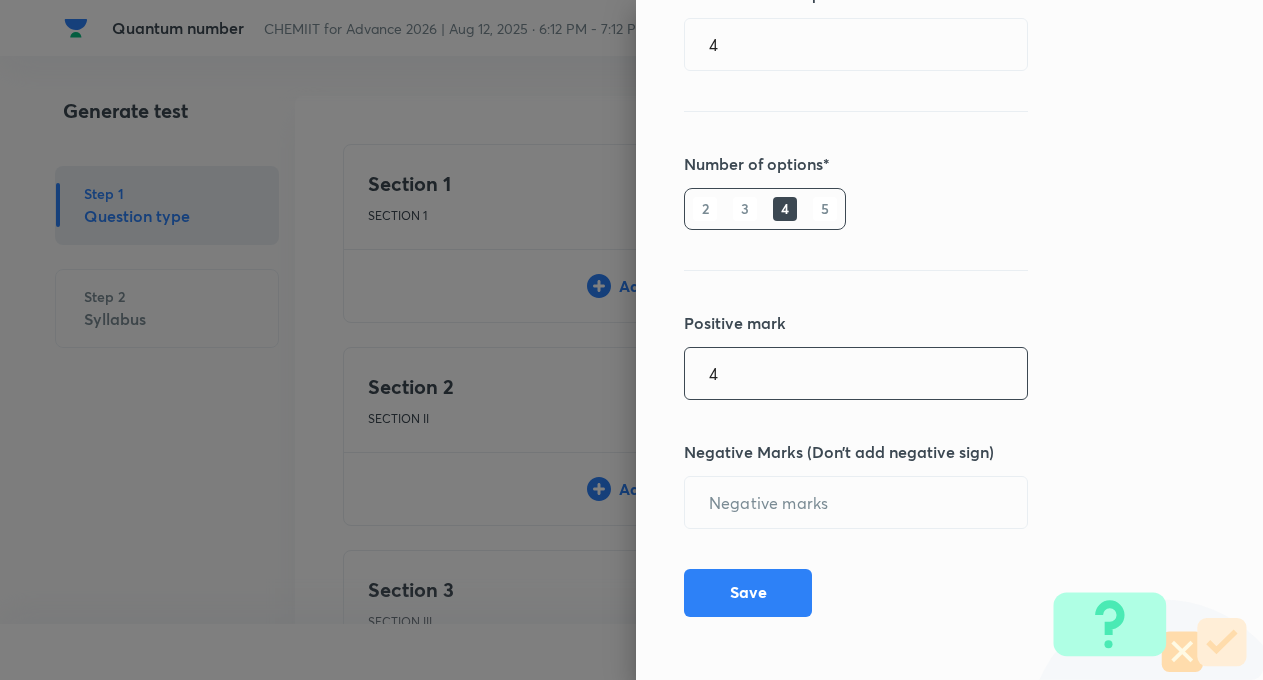 click on "4" at bounding box center [856, 373] 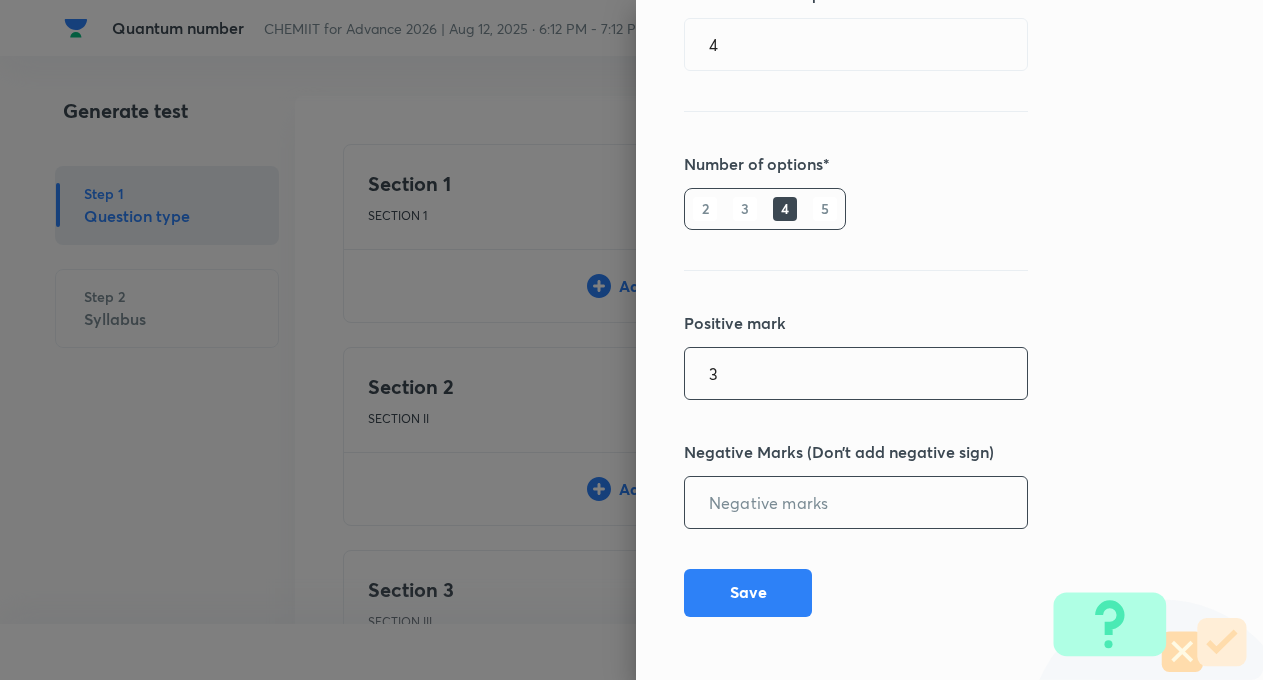 type on "3" 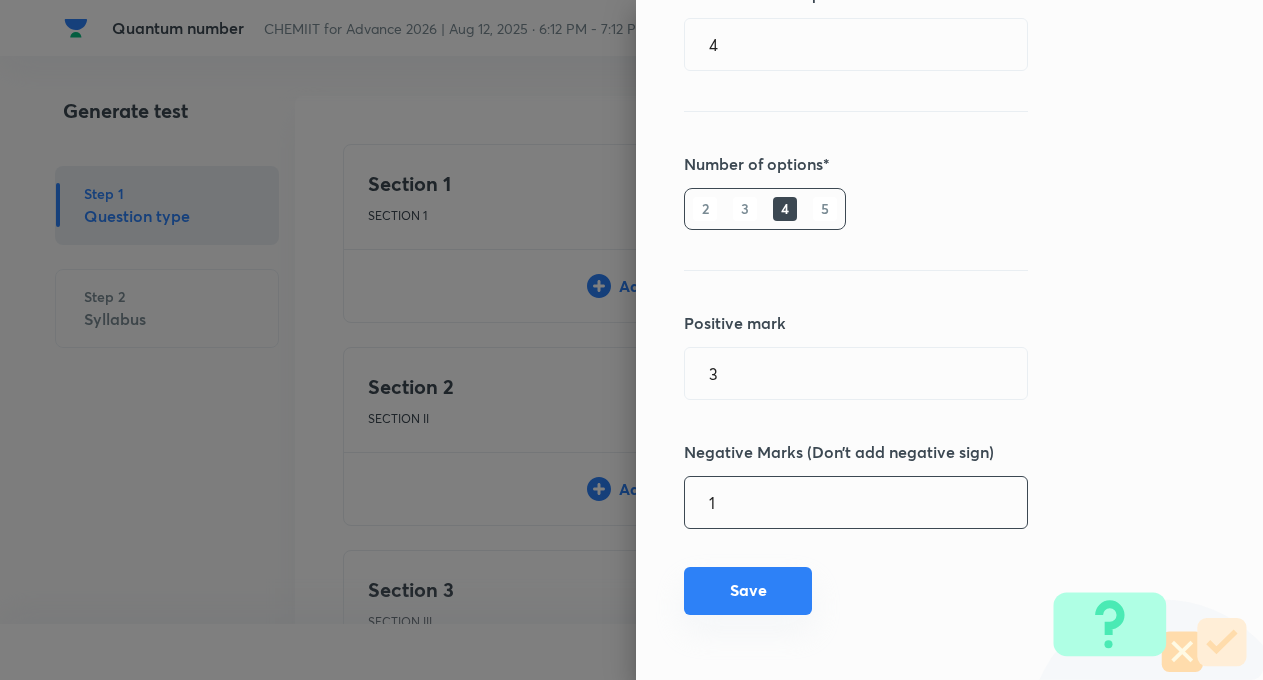 type on "1" 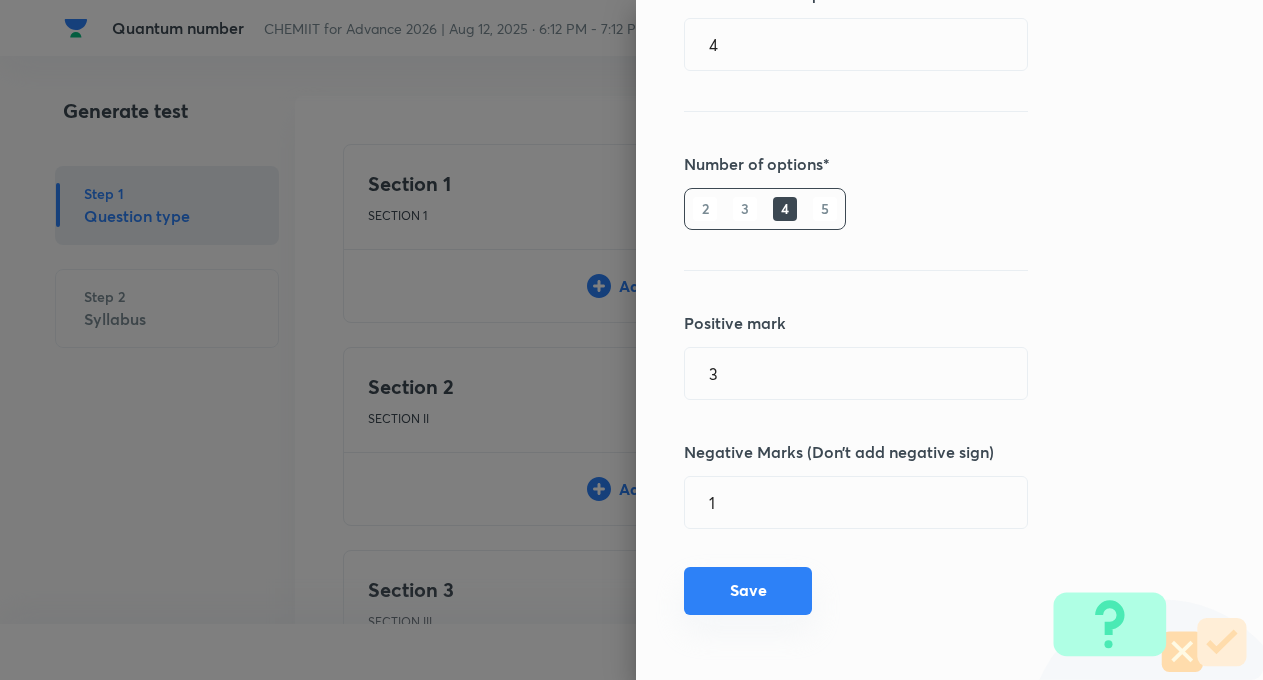 click on "Save" at bounding box center (748, 591) 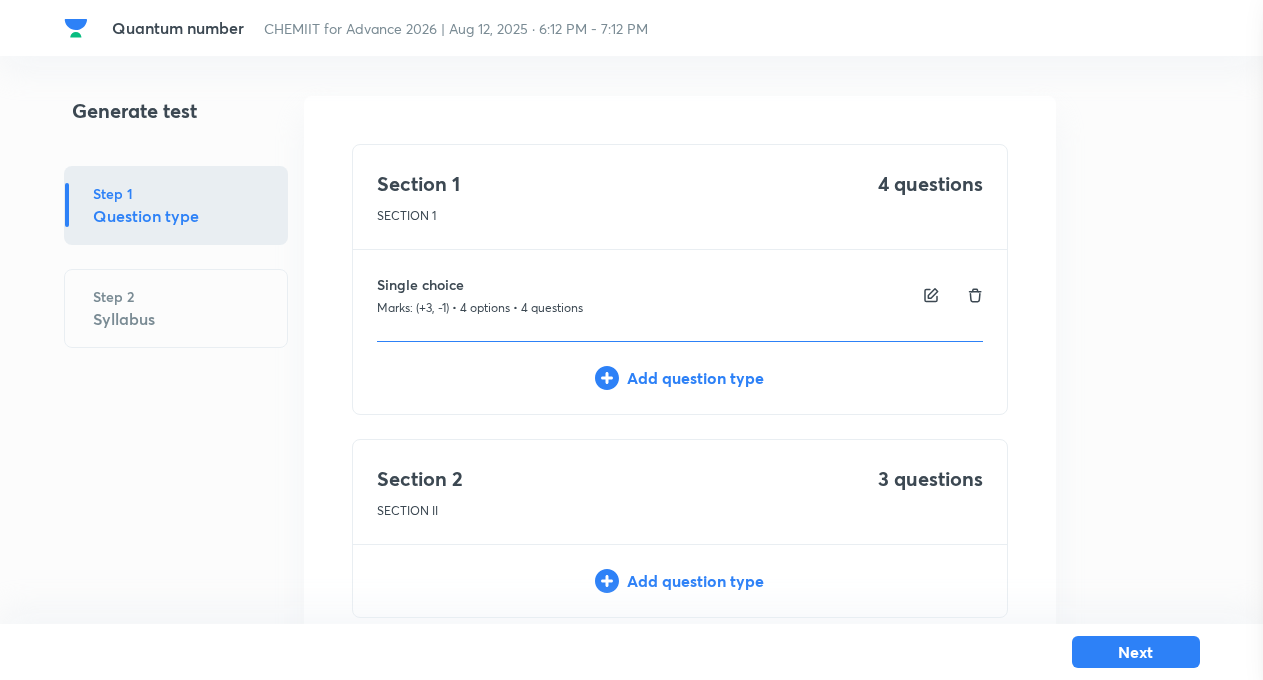 type 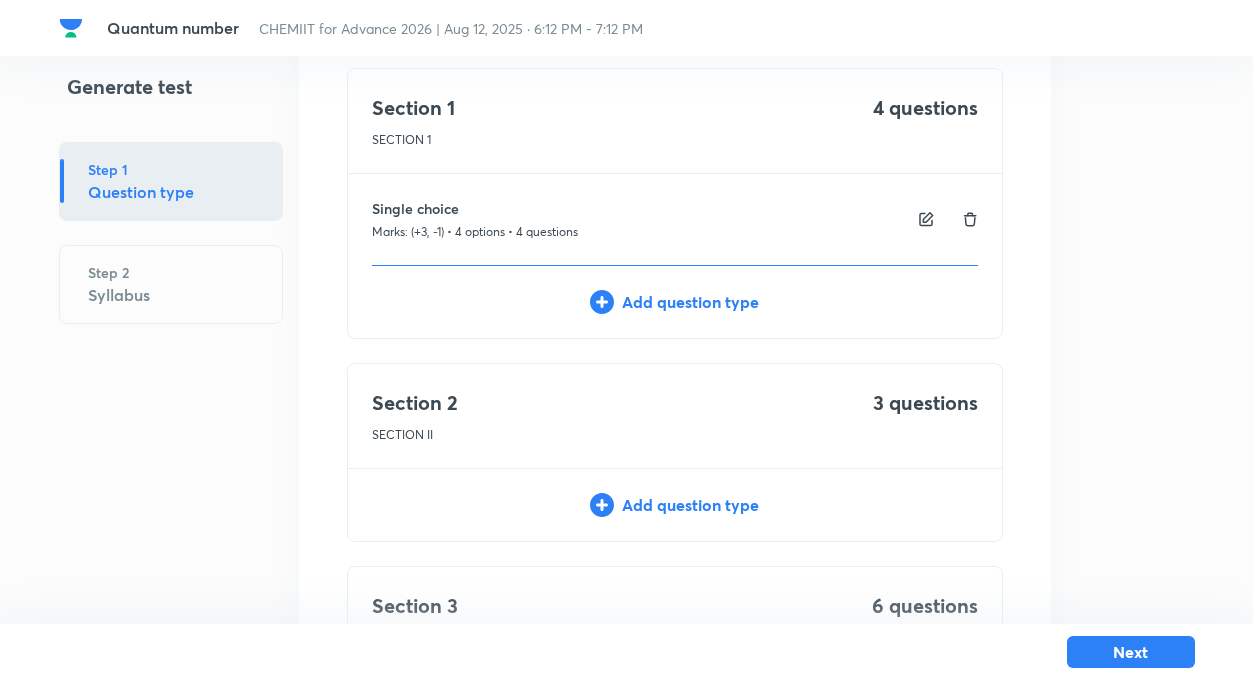 scroll, scrollTop: 80, scrollLeft: 0, axis: vertical 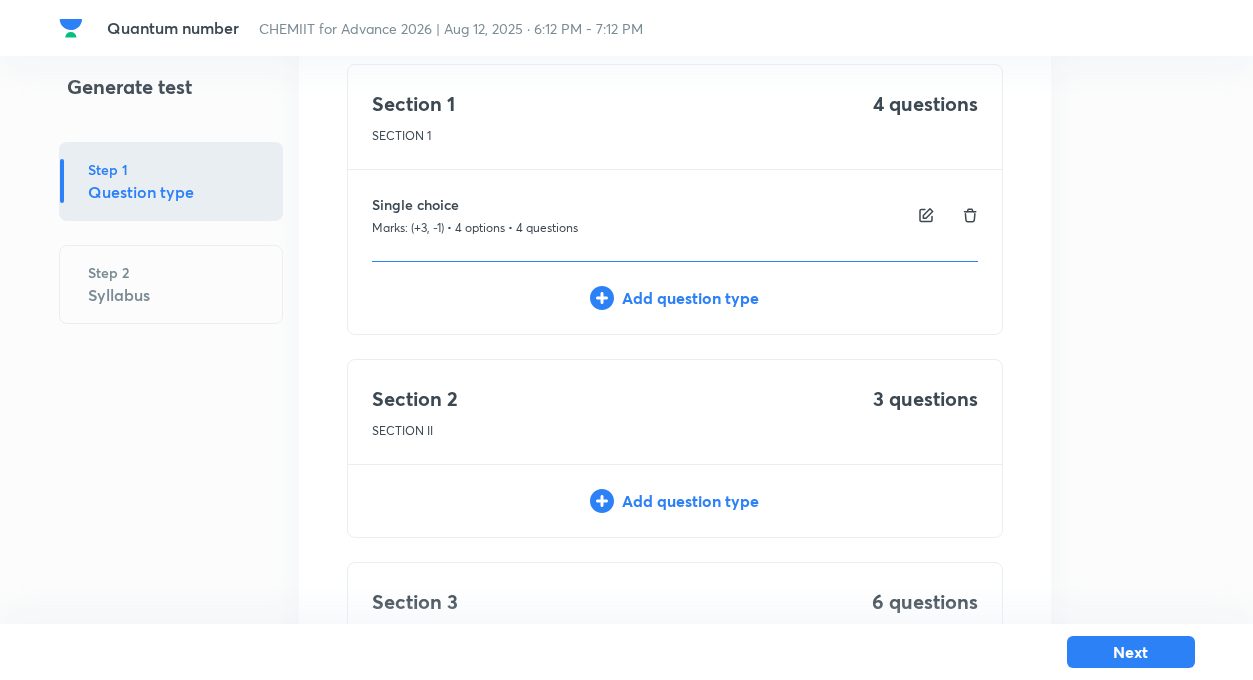 click on "Section 1 SECTION 1 4 questions Single choice Marks: (+3, -1) • 4 options • 4 questions Add question type Section 2 SECTION II 3 questions Add question type Section 3 SECTION III 6 questions Add question type Section 4 SECTION IV 4 questions Add question type Question types in the test will appear in this order" at bounding box center [675, 526] 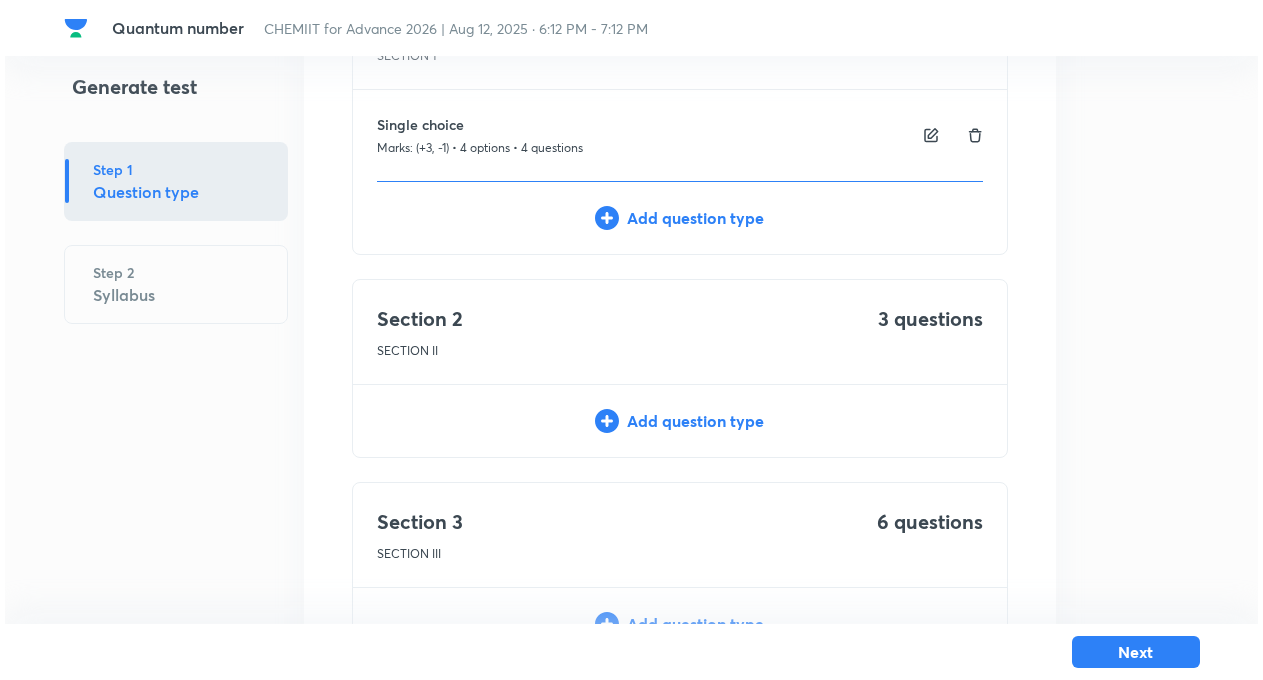 scroll, scrollTop: 200, scrollLeft: 0, axis: vertical 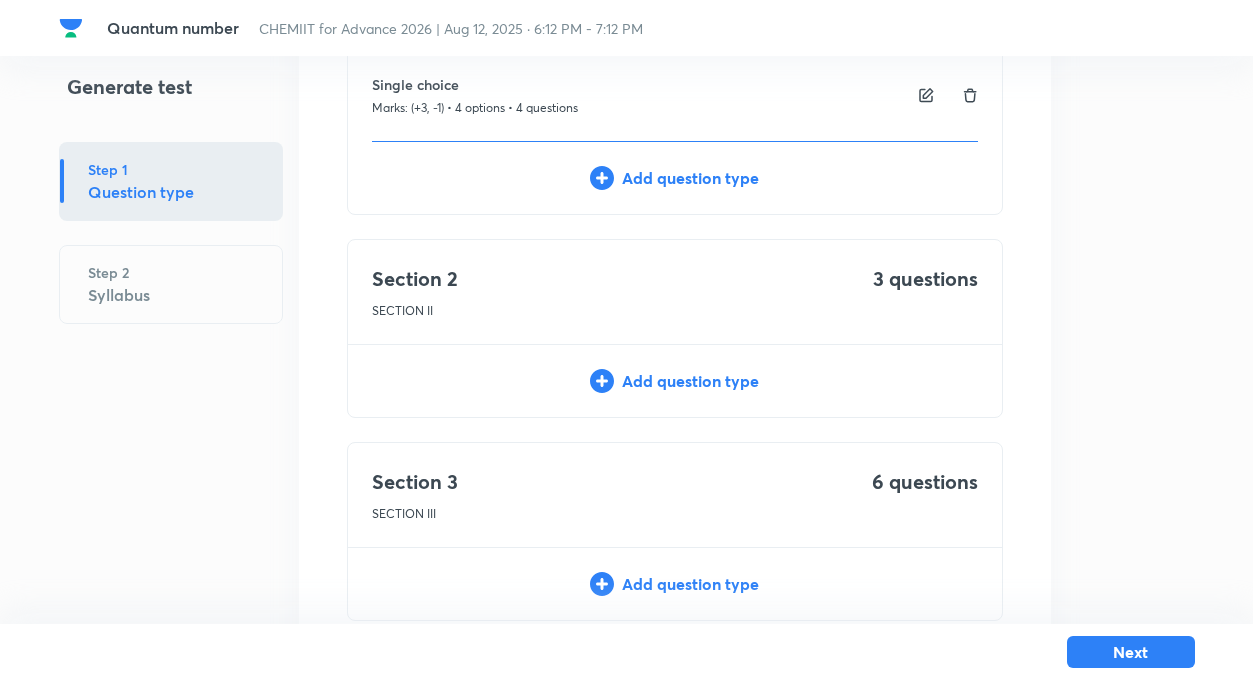 click on "Add question type" at bounding box center (675, 381) 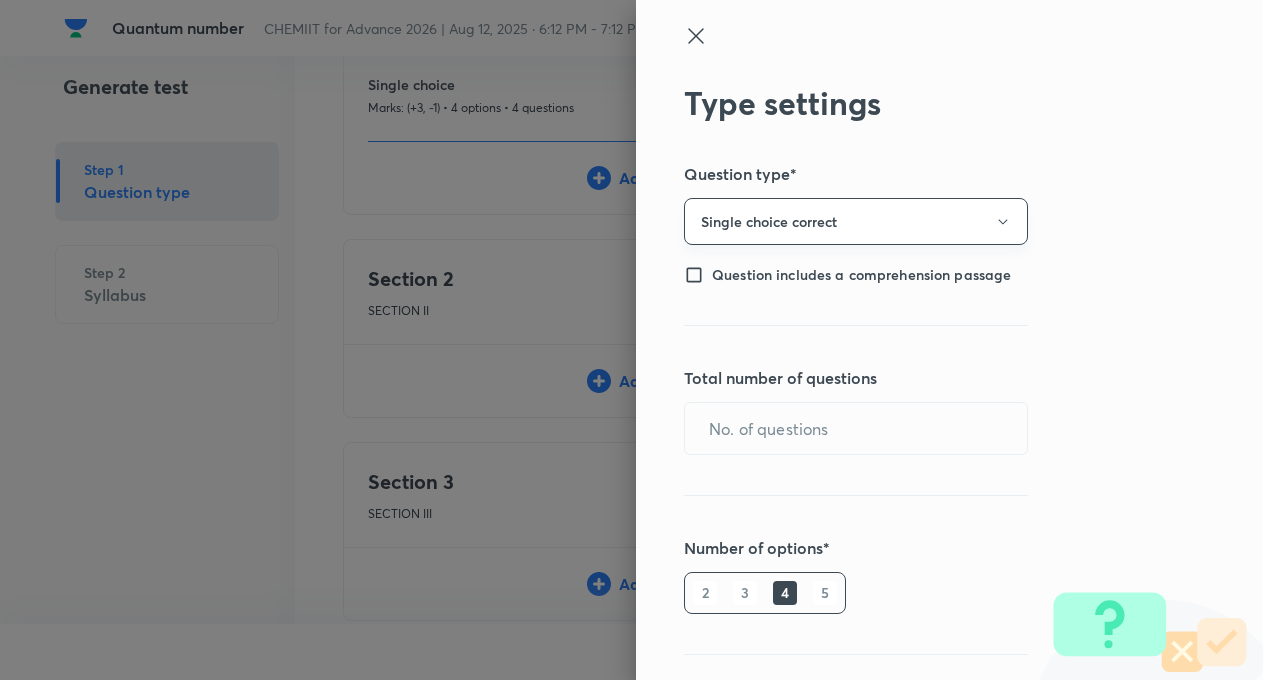 click on "Single choice correct" at bounding box center [856, 221] 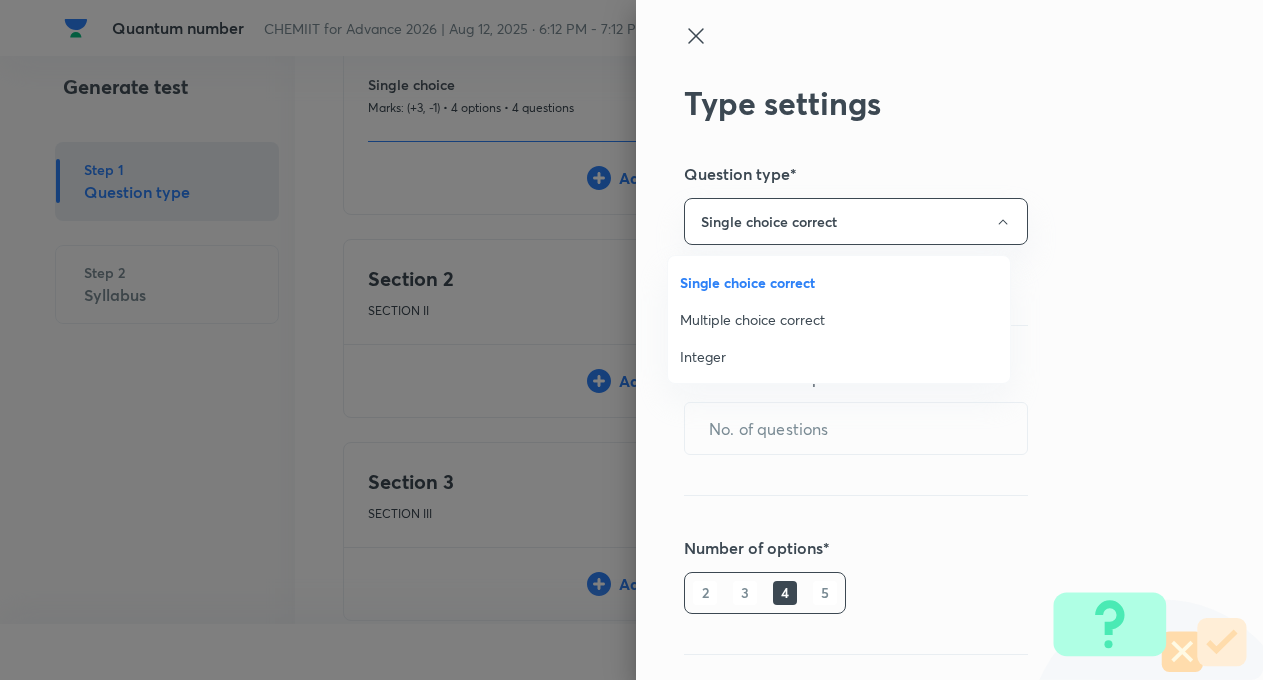 click on "Multiple choice correct" at bounding box center [839, 319] 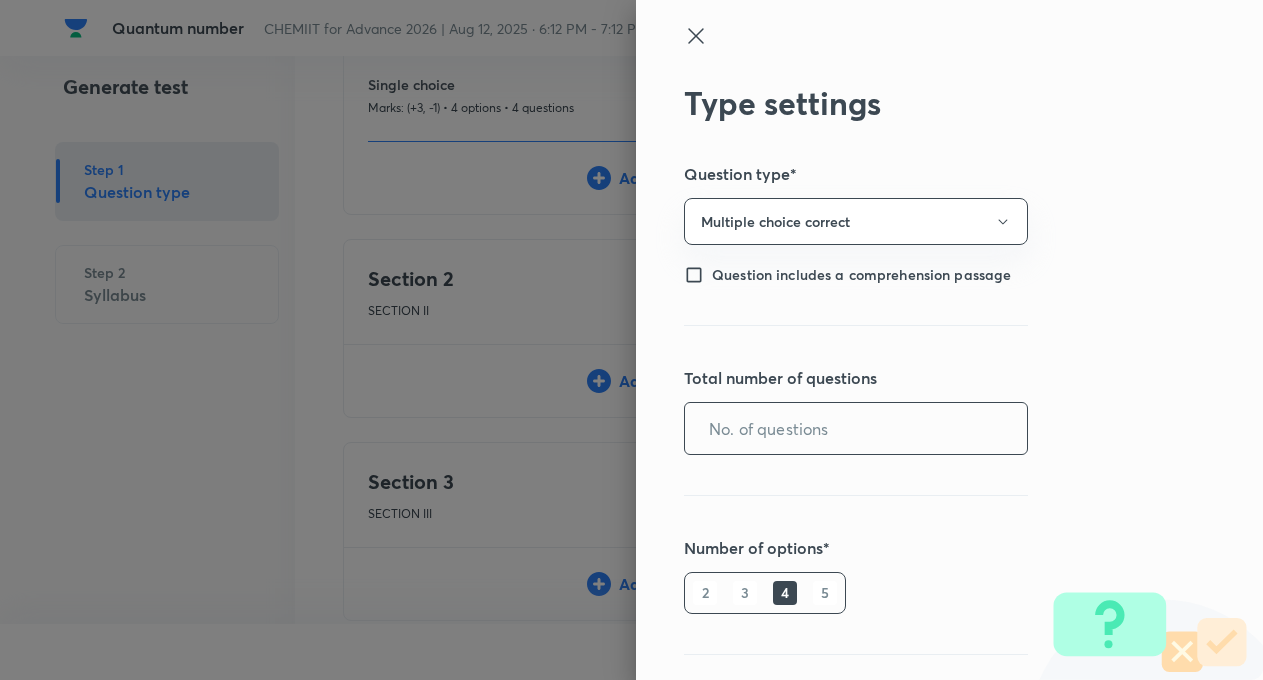 click at bounding box center [856, 428] 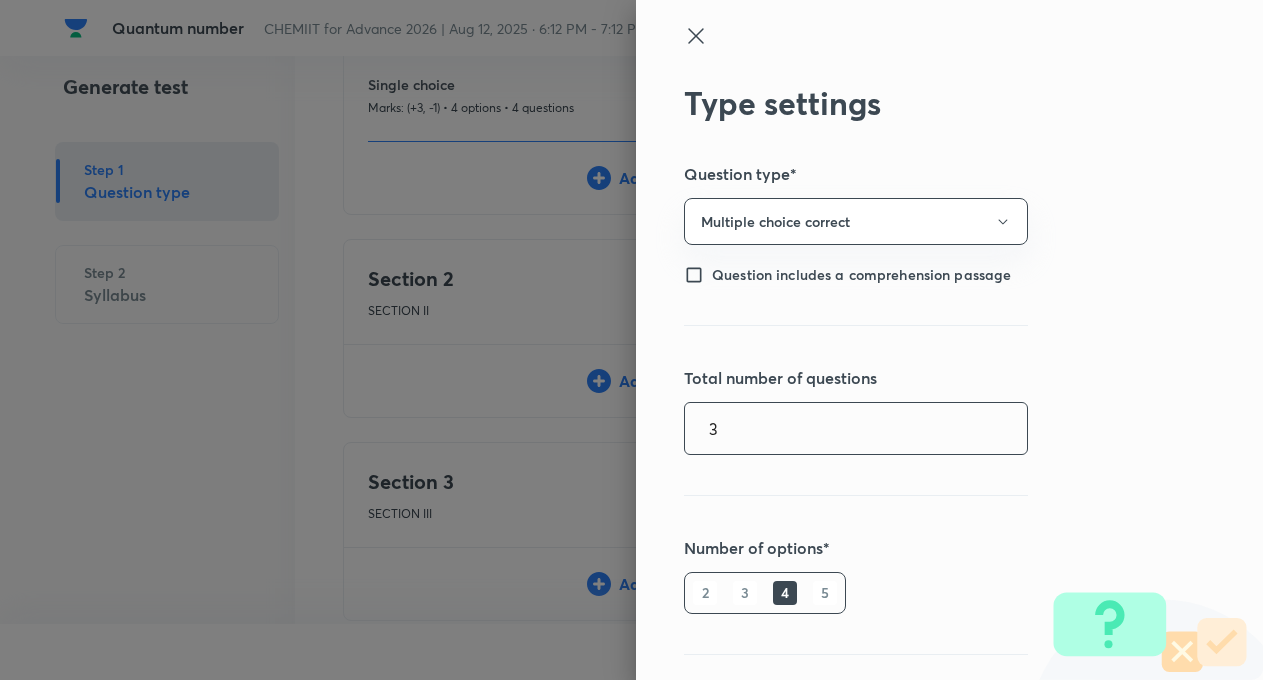type on "3" 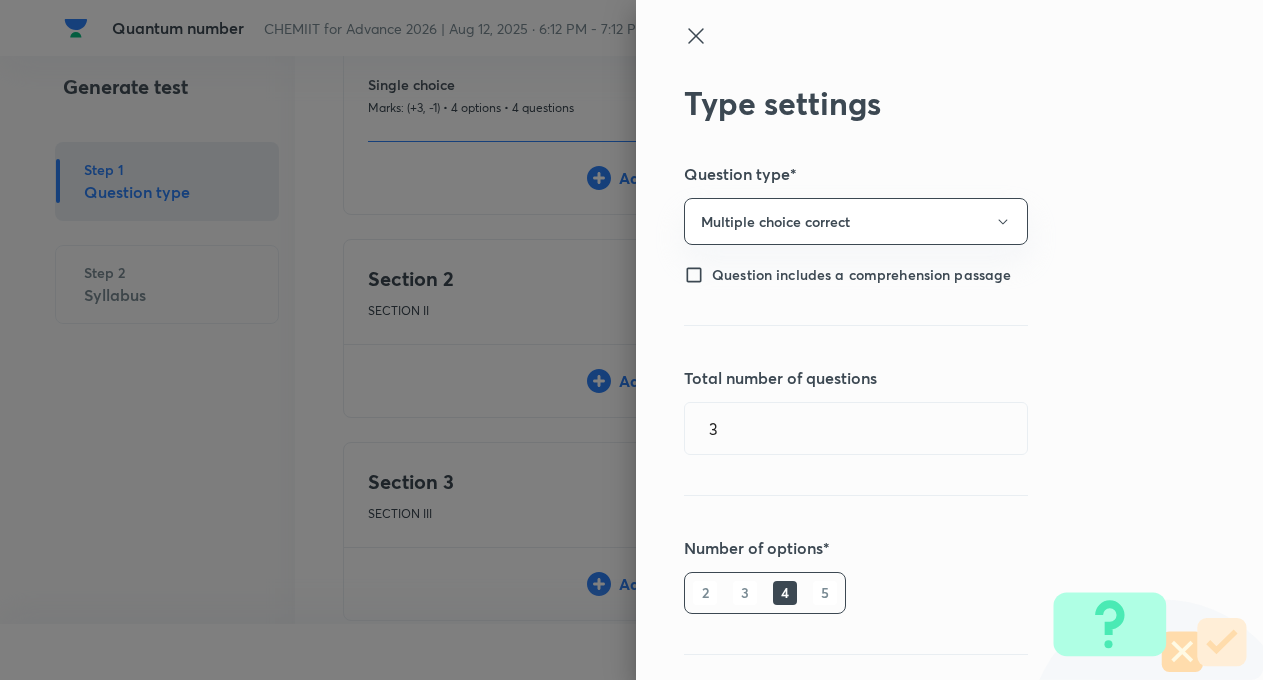 click on "Type settings Question type* Multiple choice correct Question includes a comprehension passage Total number of questions 3 ​ Number of options* 2 3 4 5 Does this question have a partial marking? Yes No Positive mark 1 ​ Negative Marks (Don’t add negative sign) 0 ​ Save" at bounding box center (949, 340) 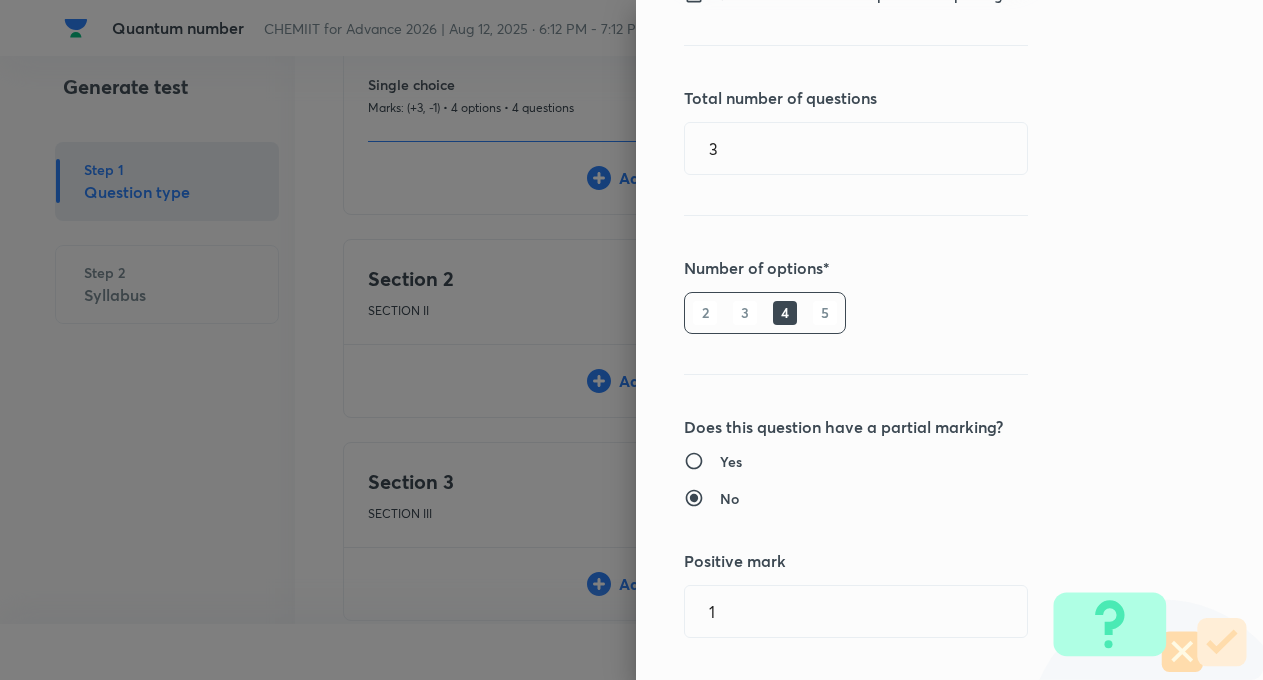 scroll, scrollTop: 320, scrollLeft: 0, axis: vertical 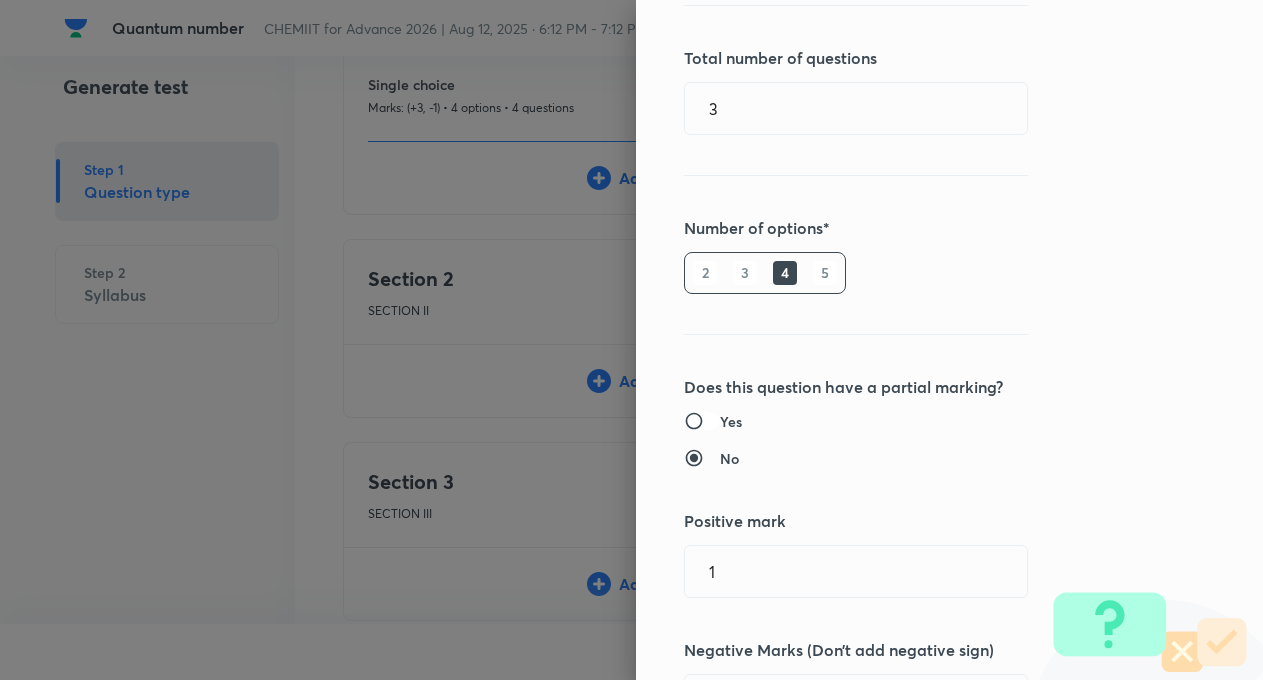 click on "Yes" at bounding box center (702, 421) 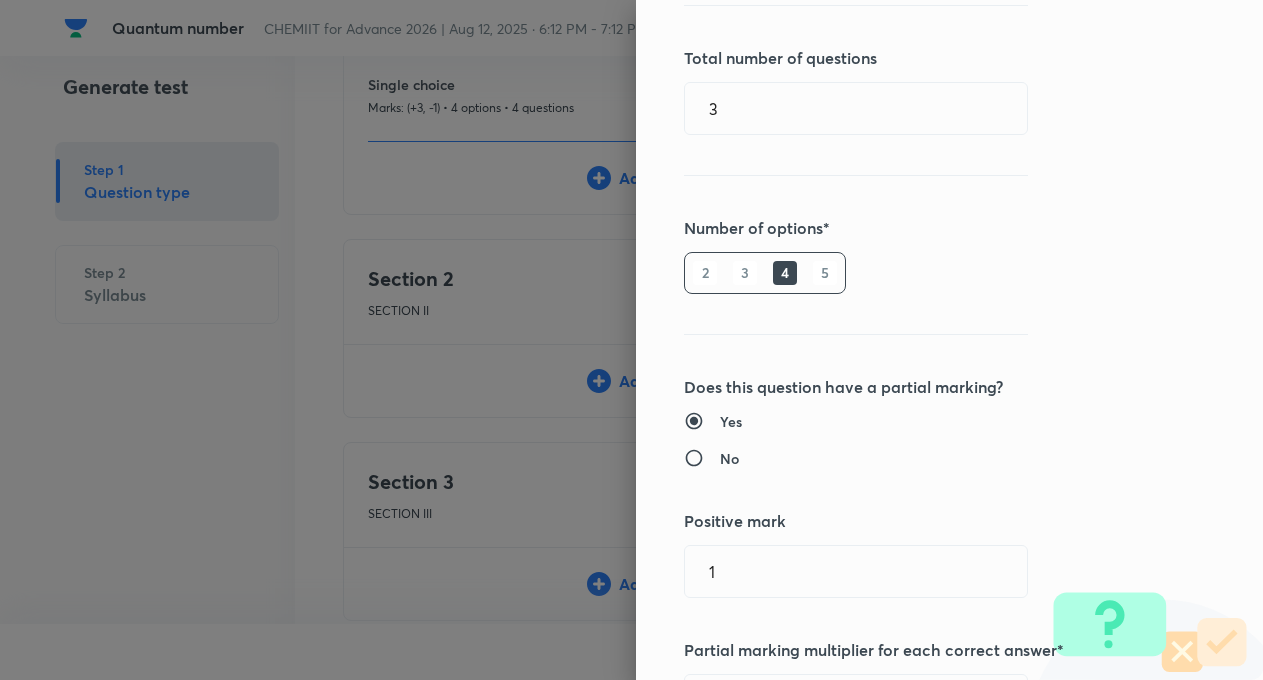 click on "Yes" at bounding box center (908, 421) 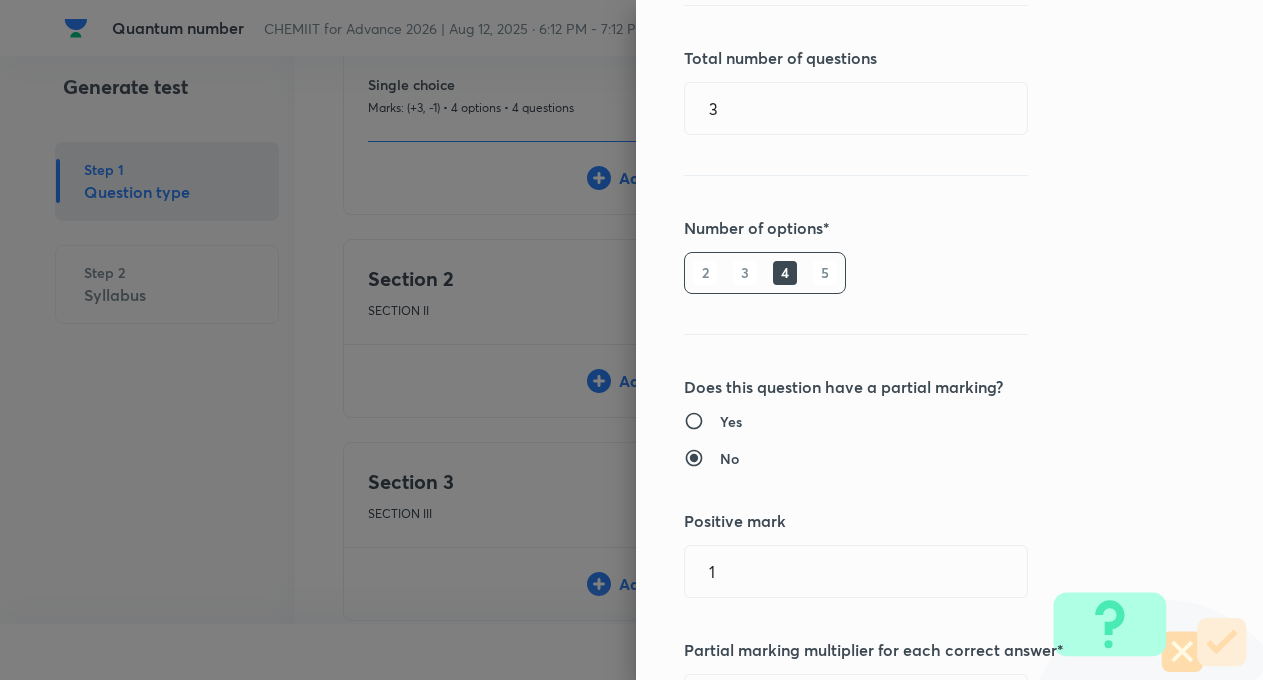 click on "Yes" at bounding box center (702, 421) 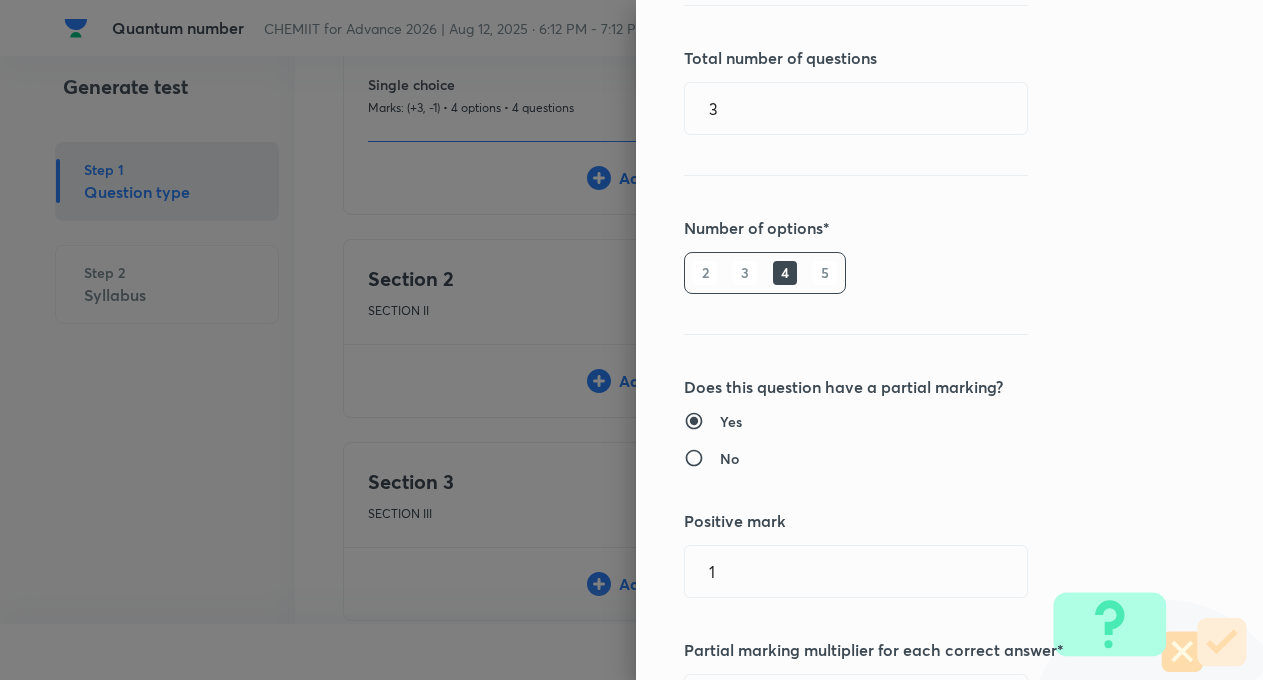 click on "Yes" at bounding box center [908, 421] 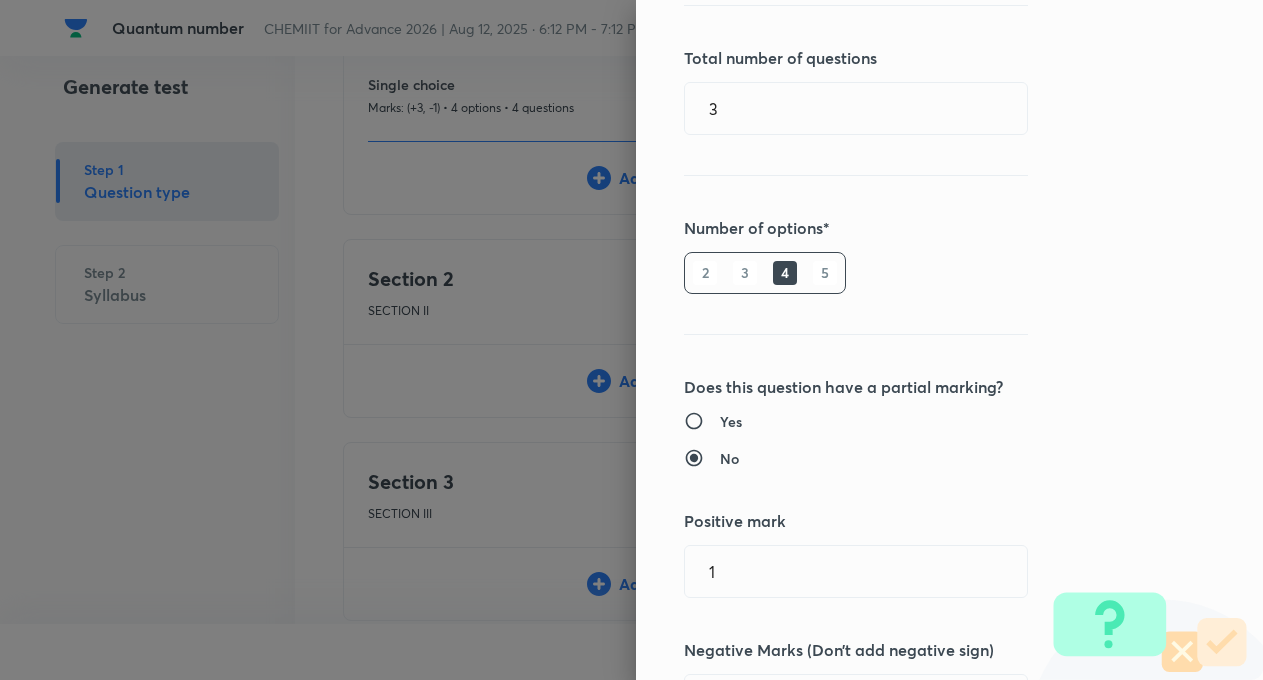 click on "Yes" at bounding box center (702, 421) 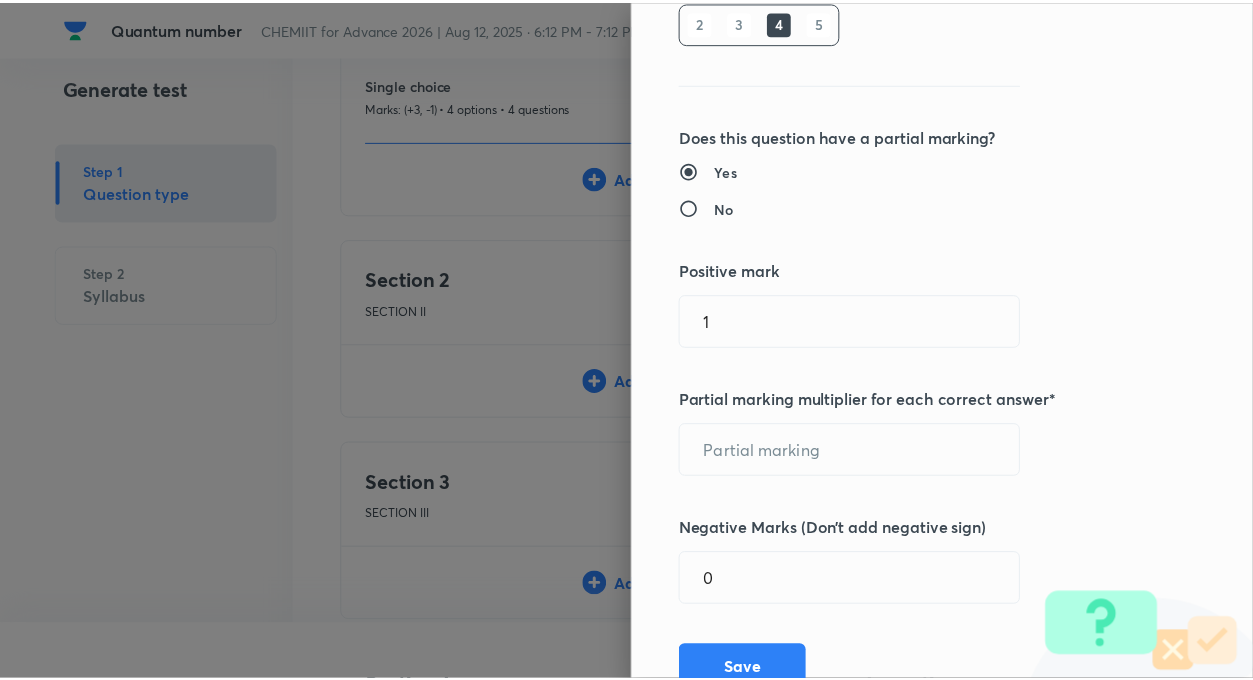 scroll, scrollTop: 573, scrollLeft: 0, axis: vertical 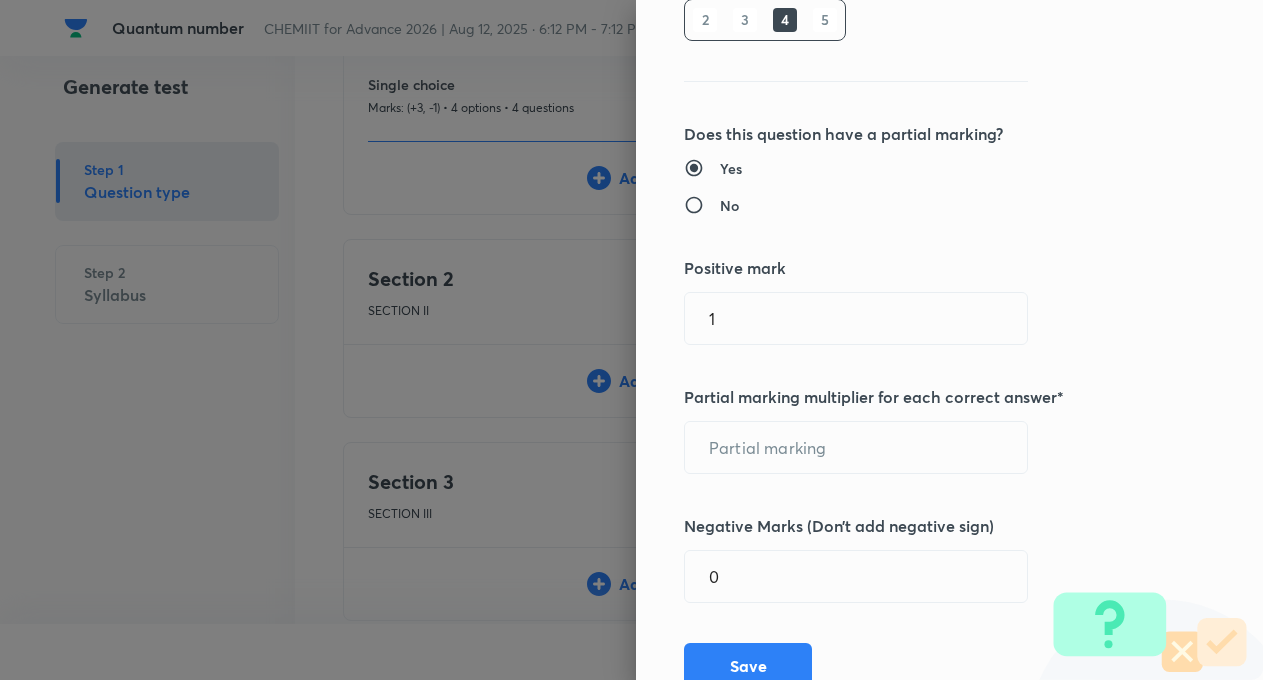 click on "Type settings Question type* Multiple choice correct Question includes a comprehension passage Total number of questions 3 ​ Number of options* 2 3 4 5 Does this question have a partial marking? Yes No Positive mark 1 ​ Partial marking multiplier for each correct answer* ​ Negative Marks (Don’t add negative sign) 0 ​ Save" at bounding box center (949, 340) 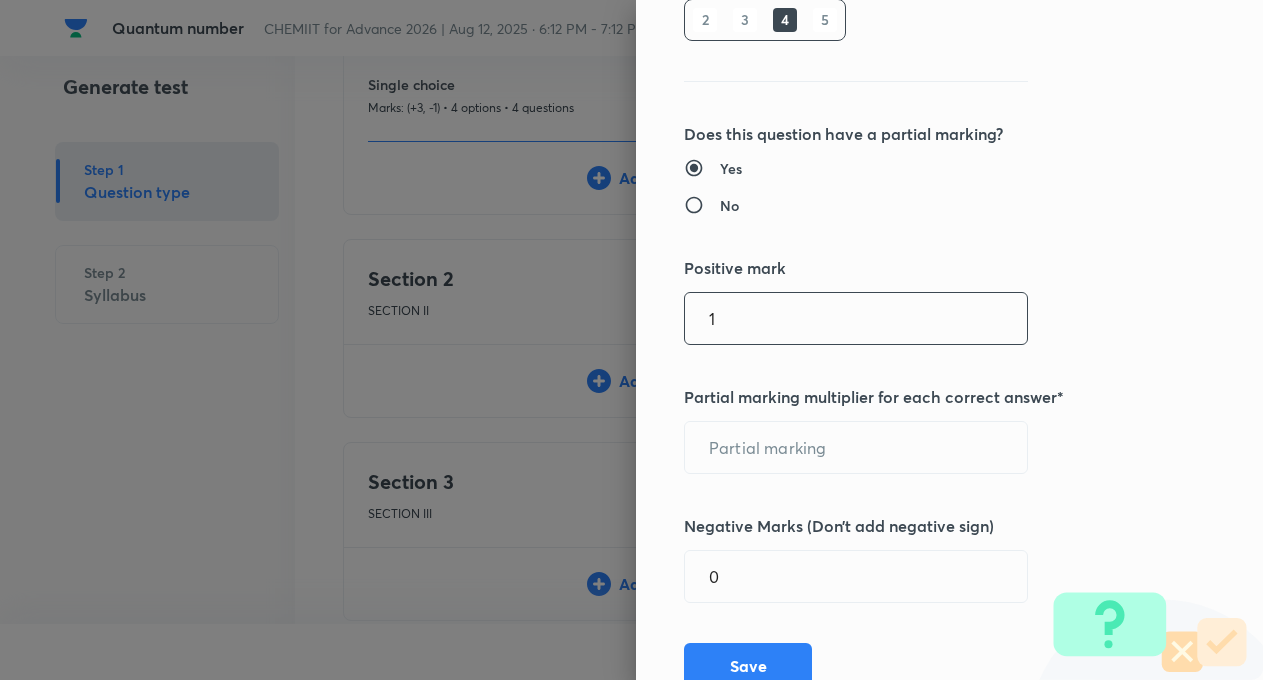 click on "1" at bounding box center [856, 318] 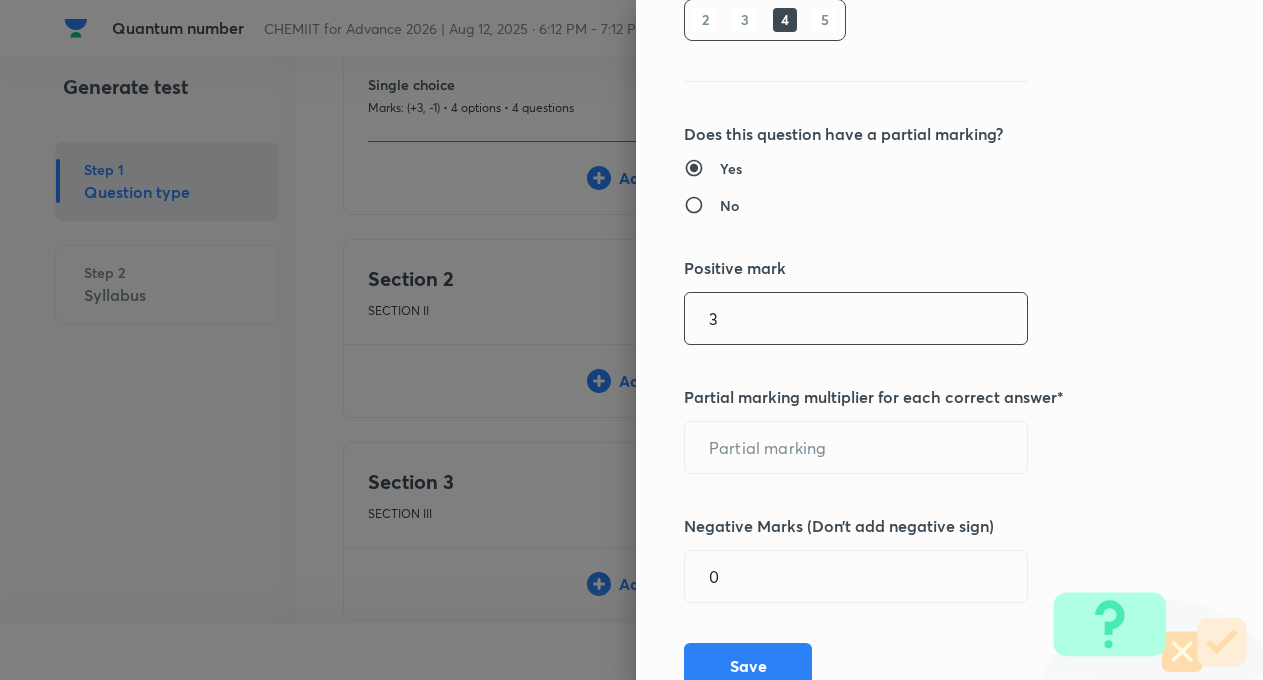 type on "3" 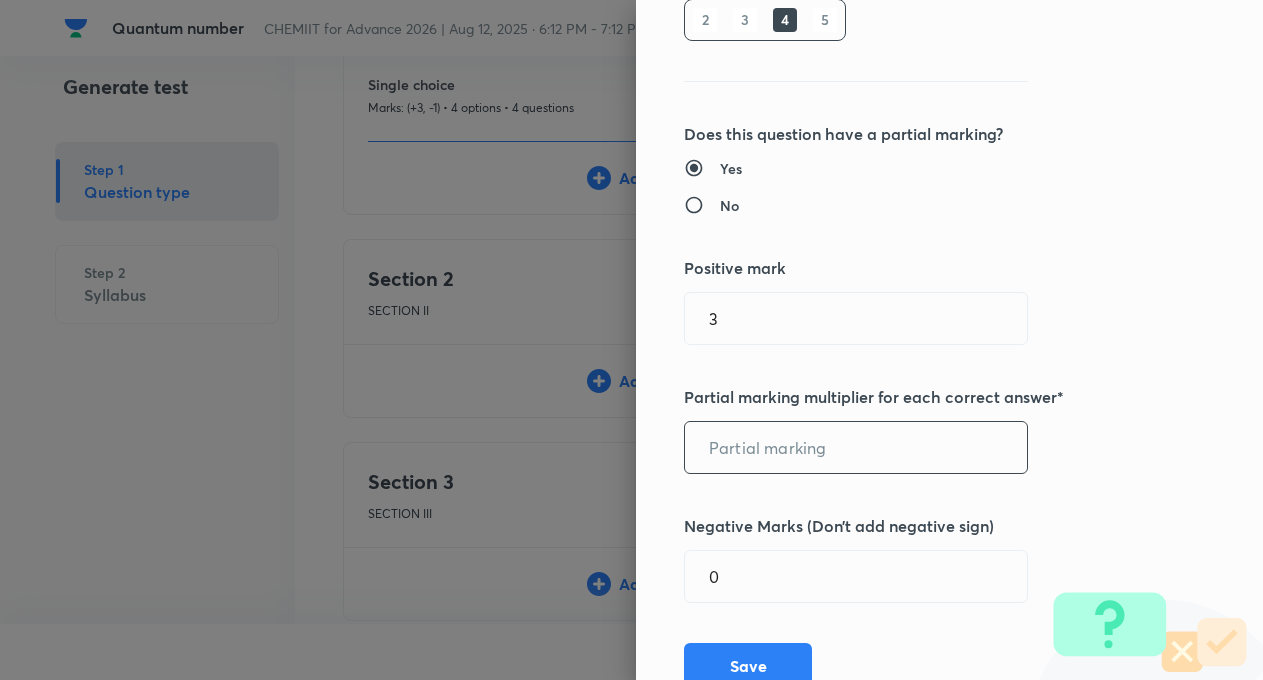 click at bounding box center [856, 447] 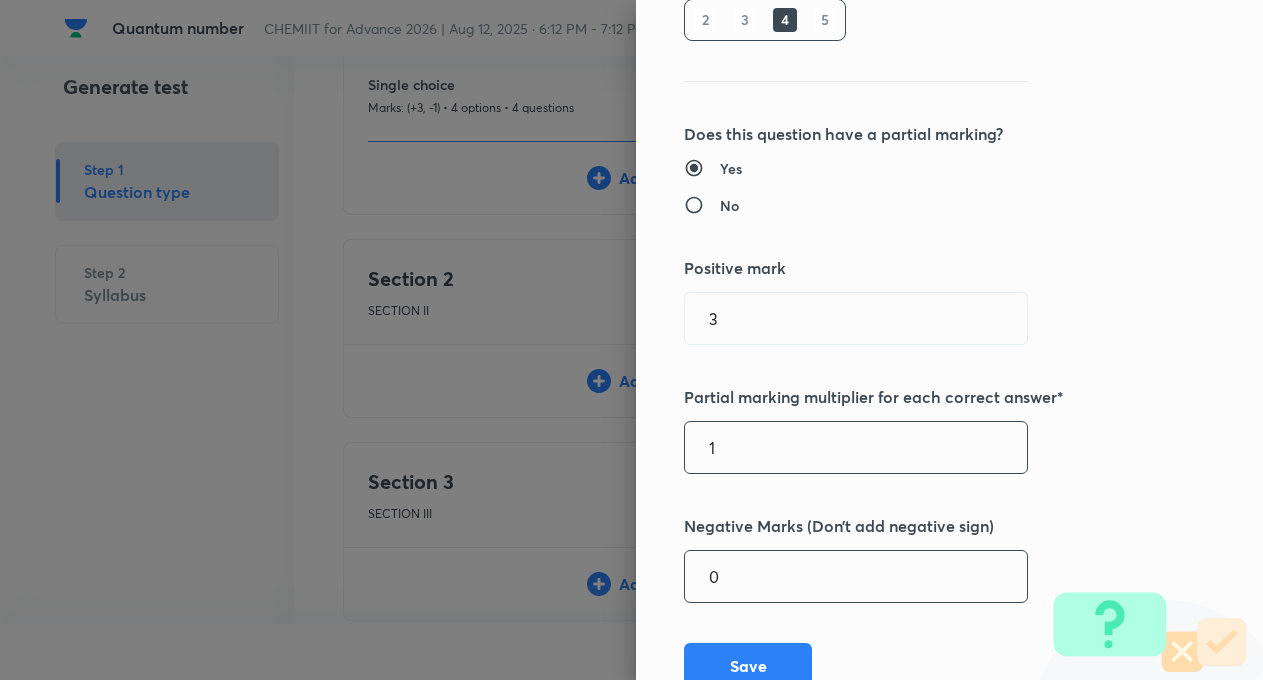type on "1" 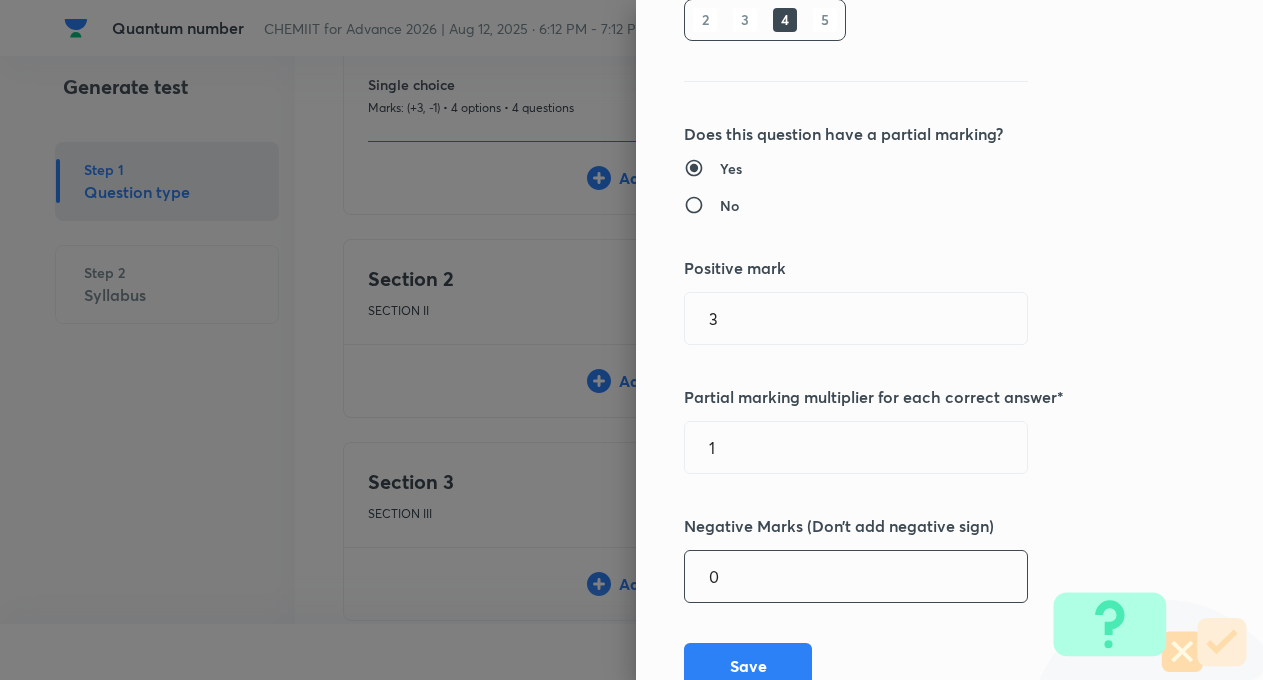 click on "0" at bounding box center (856, 576) 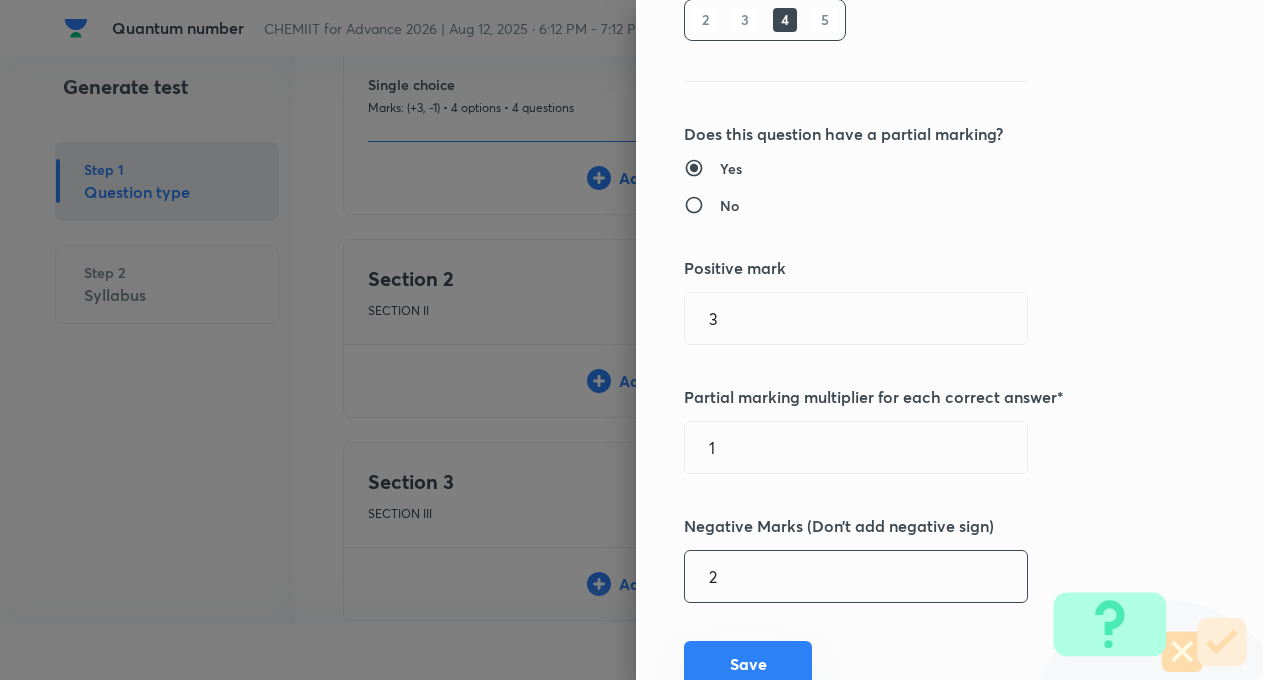 type on "2" 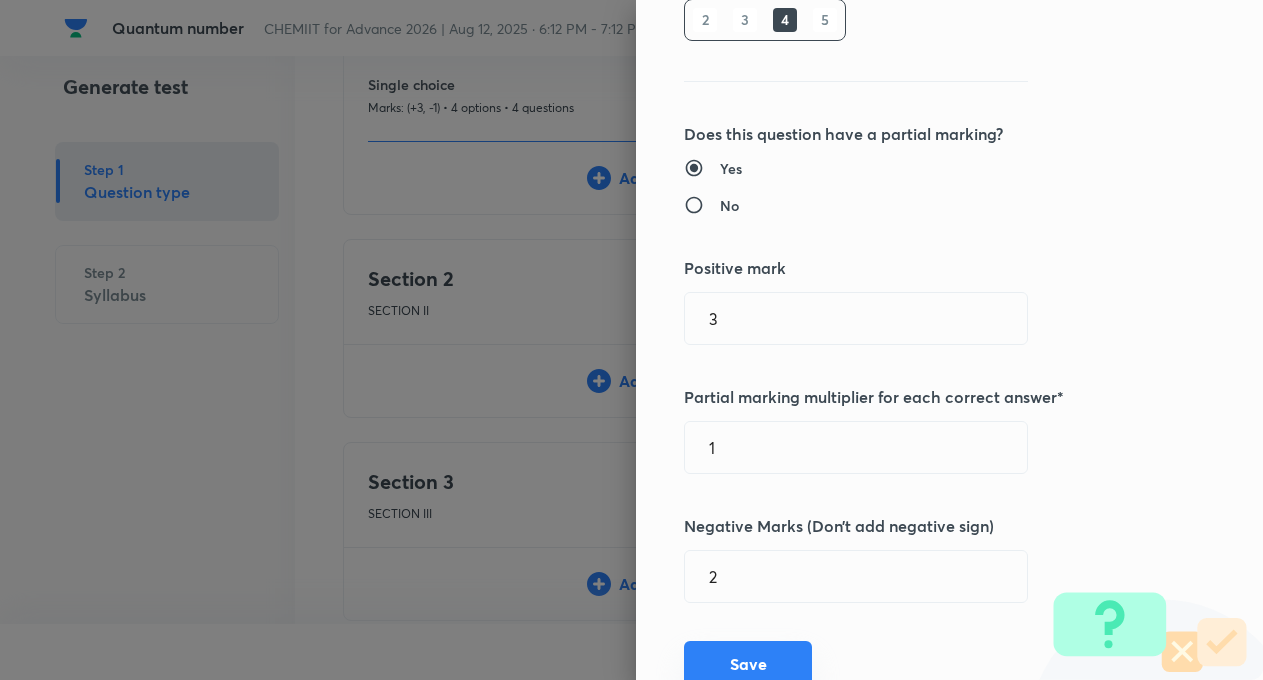 click on "Save" at bounding box center [748, 665] 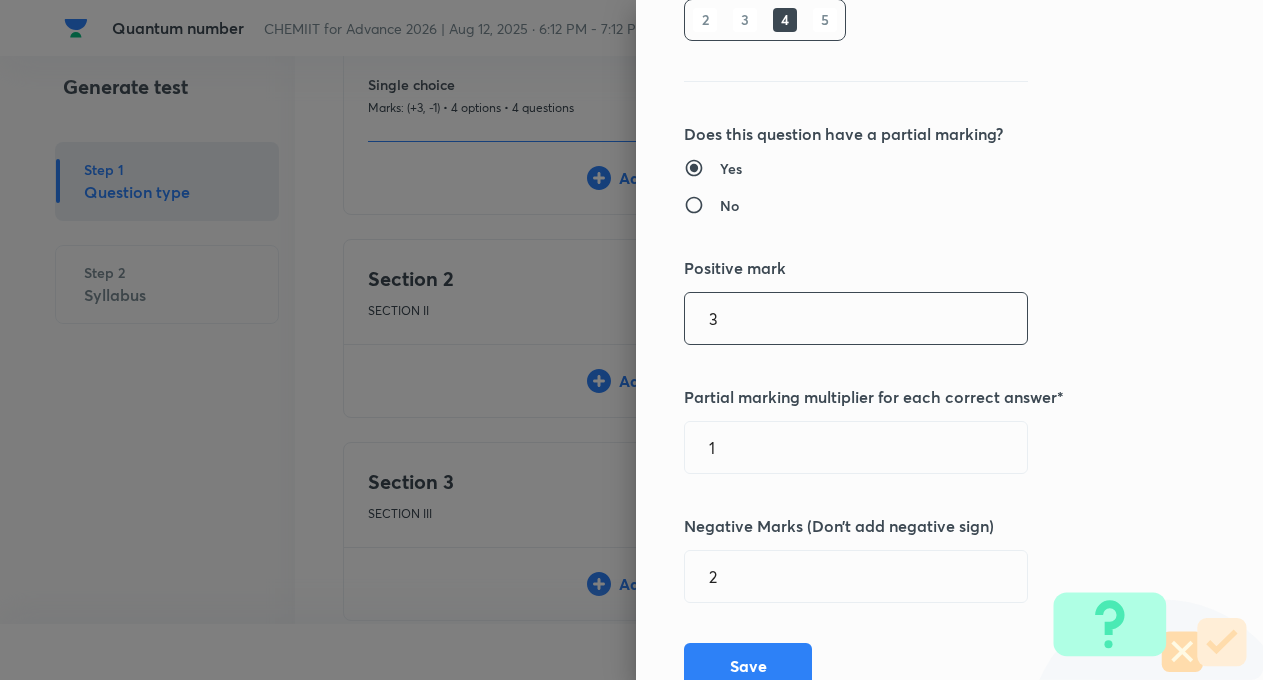 click on "3" at bounding box center (856, 318) 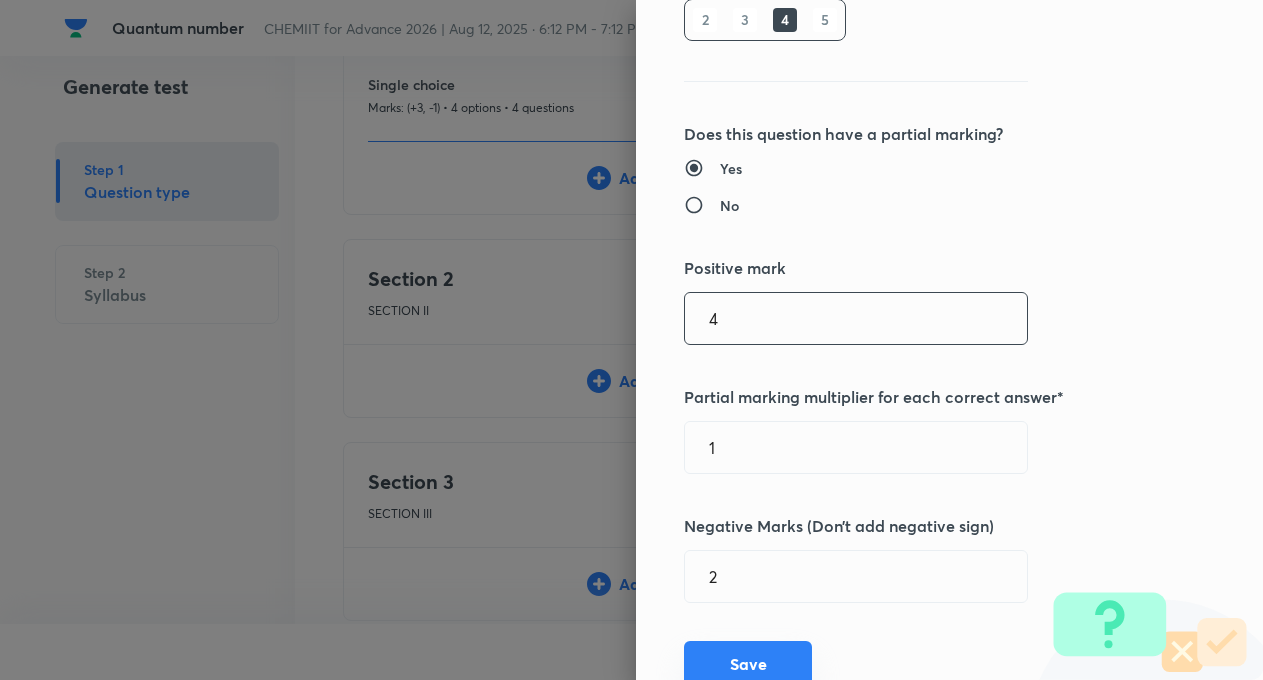 type on "4" 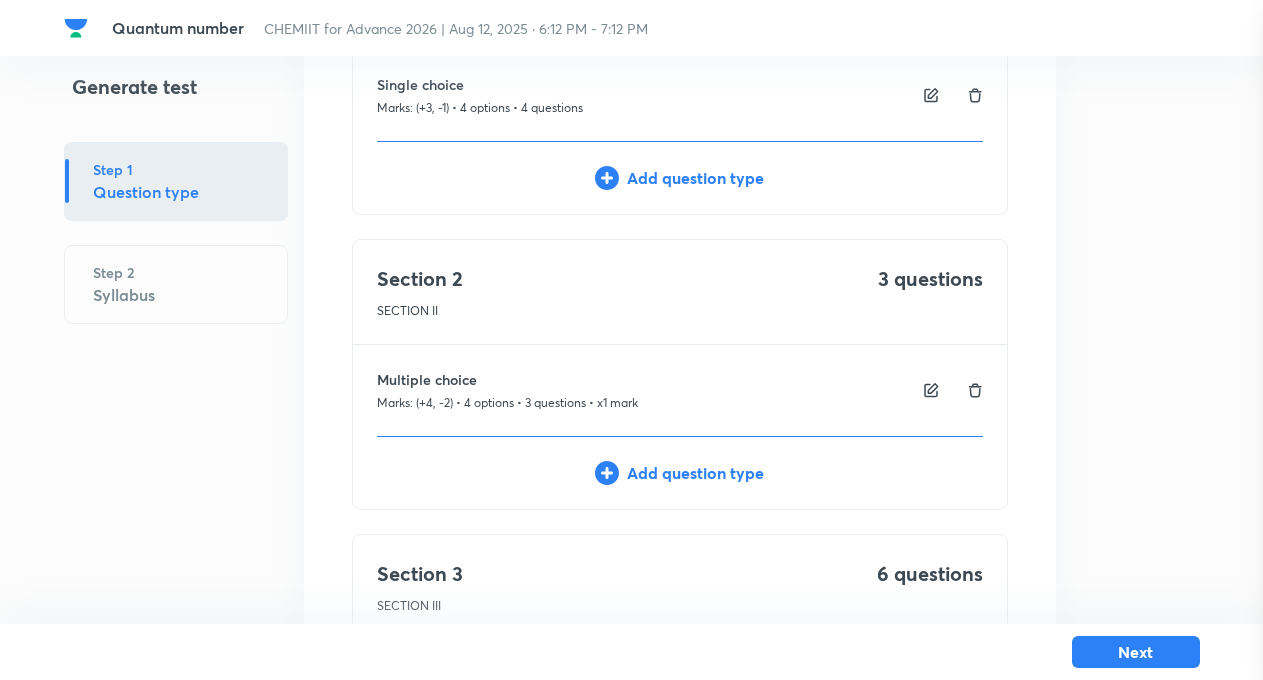 type 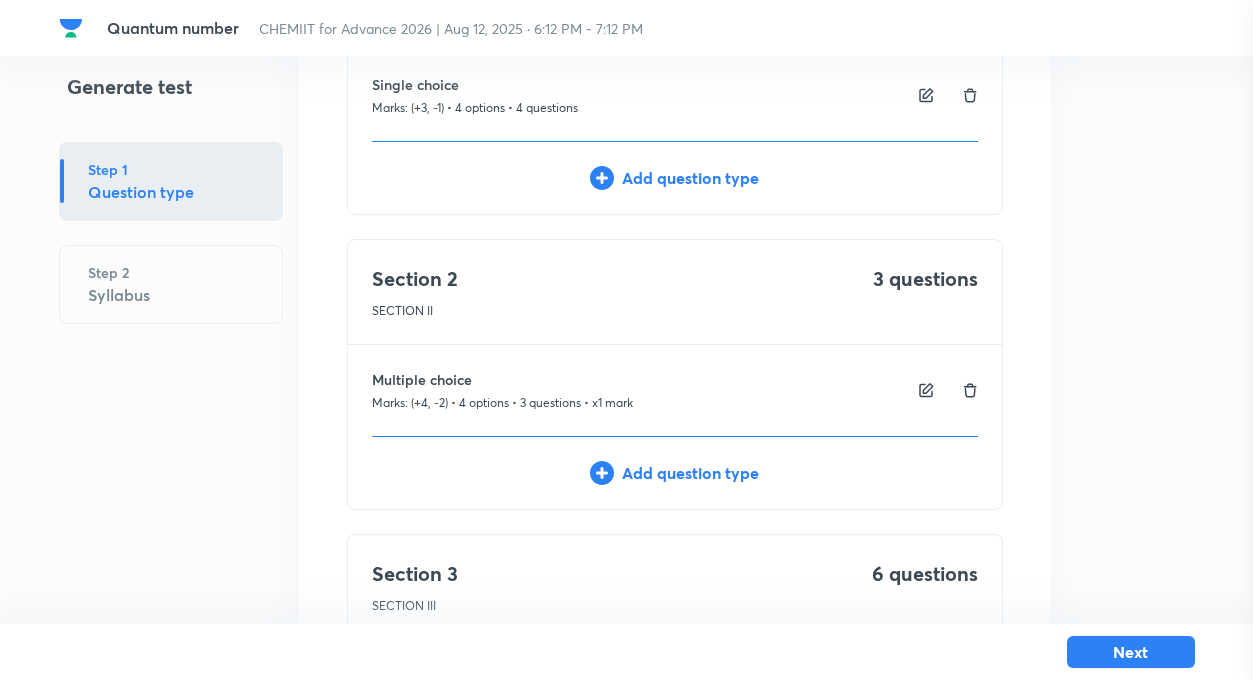 scroll, scrollTop: 384, scrollLeft: 0, axis: vertical 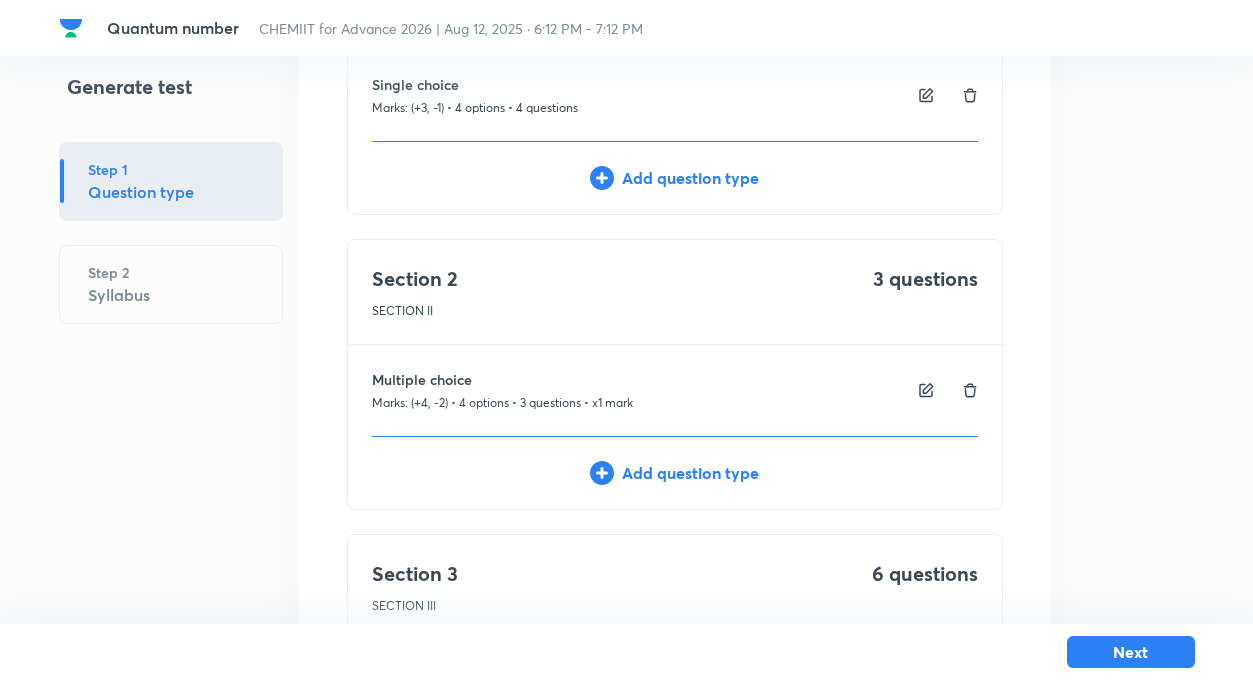 click on "Generate test Step 1 Question type Step 2 Syllabus Section 1 SECTION 1 4 questions Single choice Marks: (+3, -1) • 4 options • 4 questions Add question type Section 2 SECTION II 3 questions Multiple choice Marks: (+4, -2) • 4 options • 3 questions • x1 mark Add question type Section 3 SECTION III 6 questions Add question type Section 4 SECTION IV 4 questions Add question type Question types in the test will appear in this order" at bounding box center [627, 452] 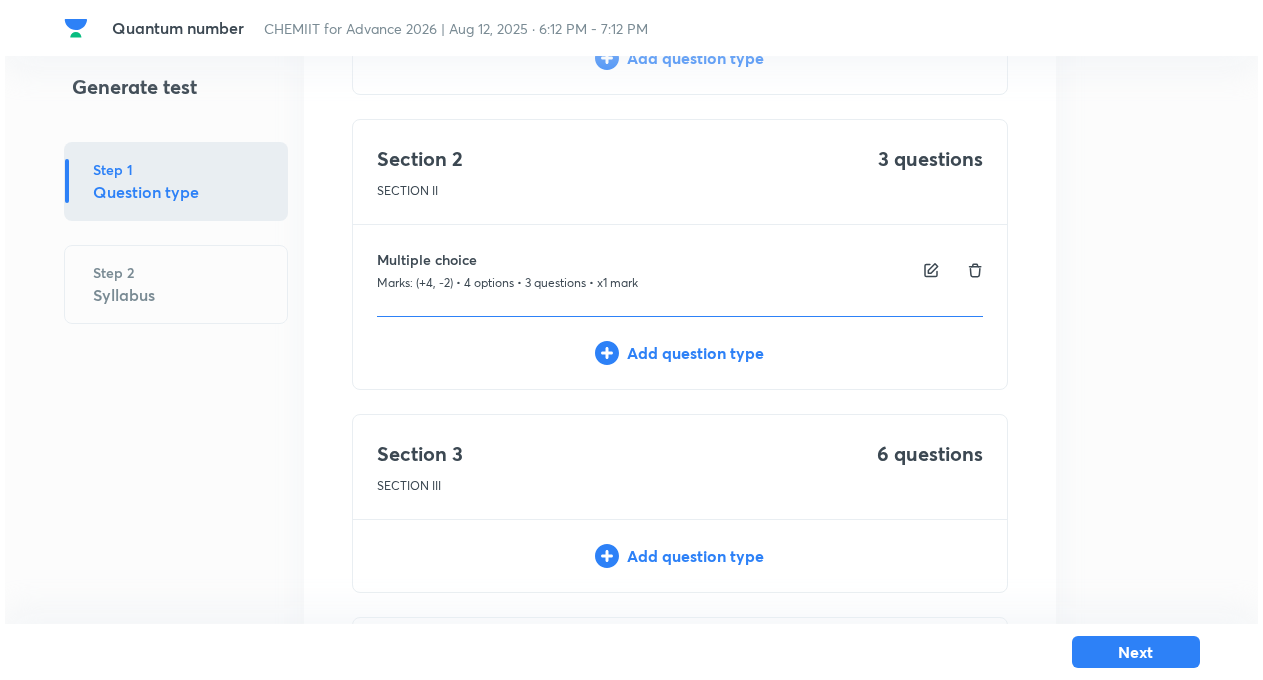 scroll, scrollTop: 360, scrollLeft: 0, axis: vertical 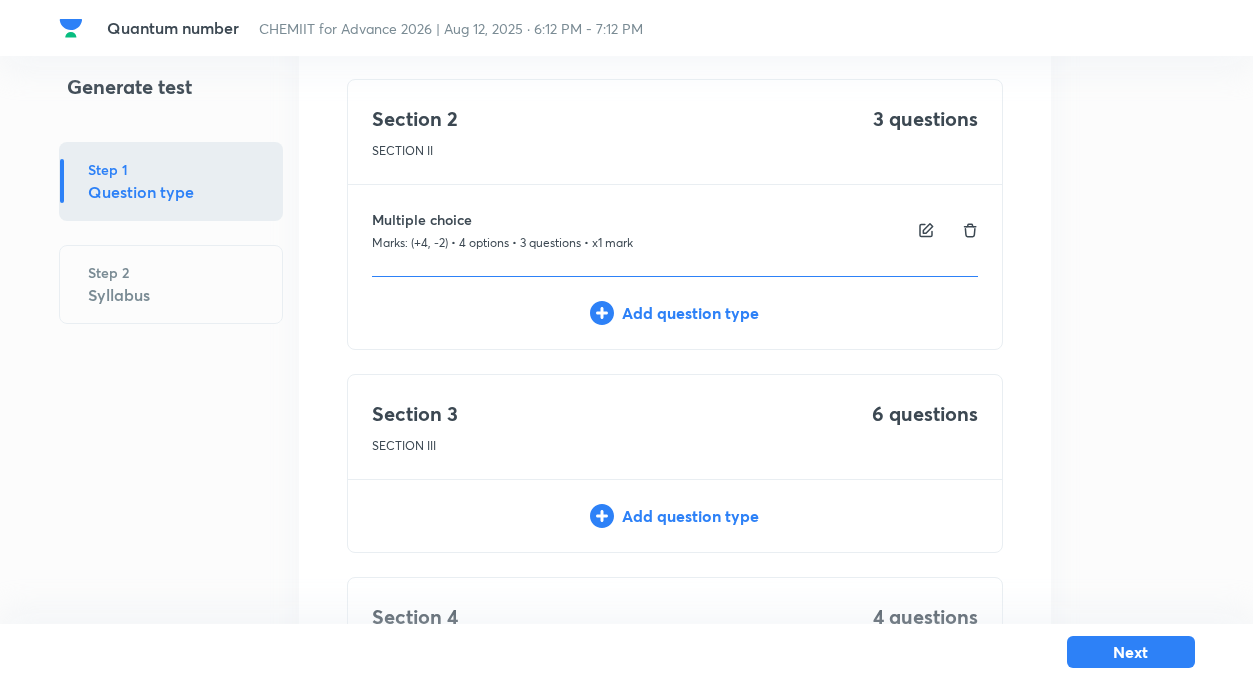 click on "Add question type" at bounding box center [675, 516] 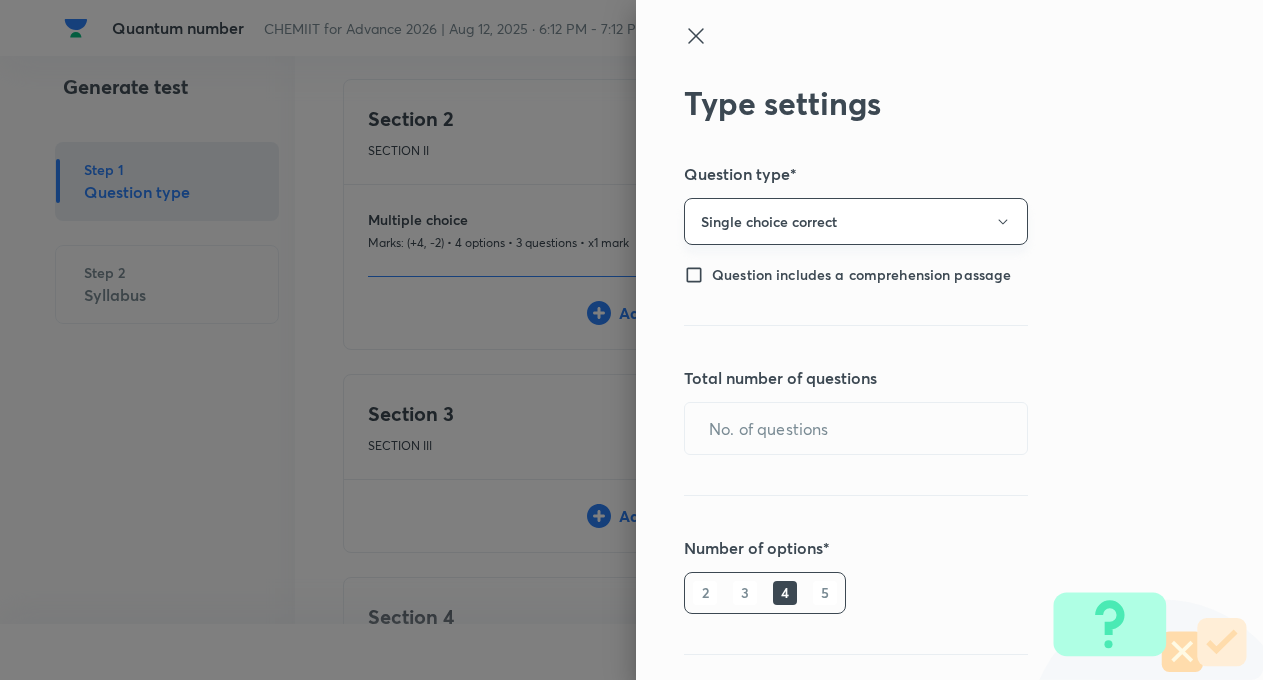 click on "Single choice correct" at bounding box center [856, 221] 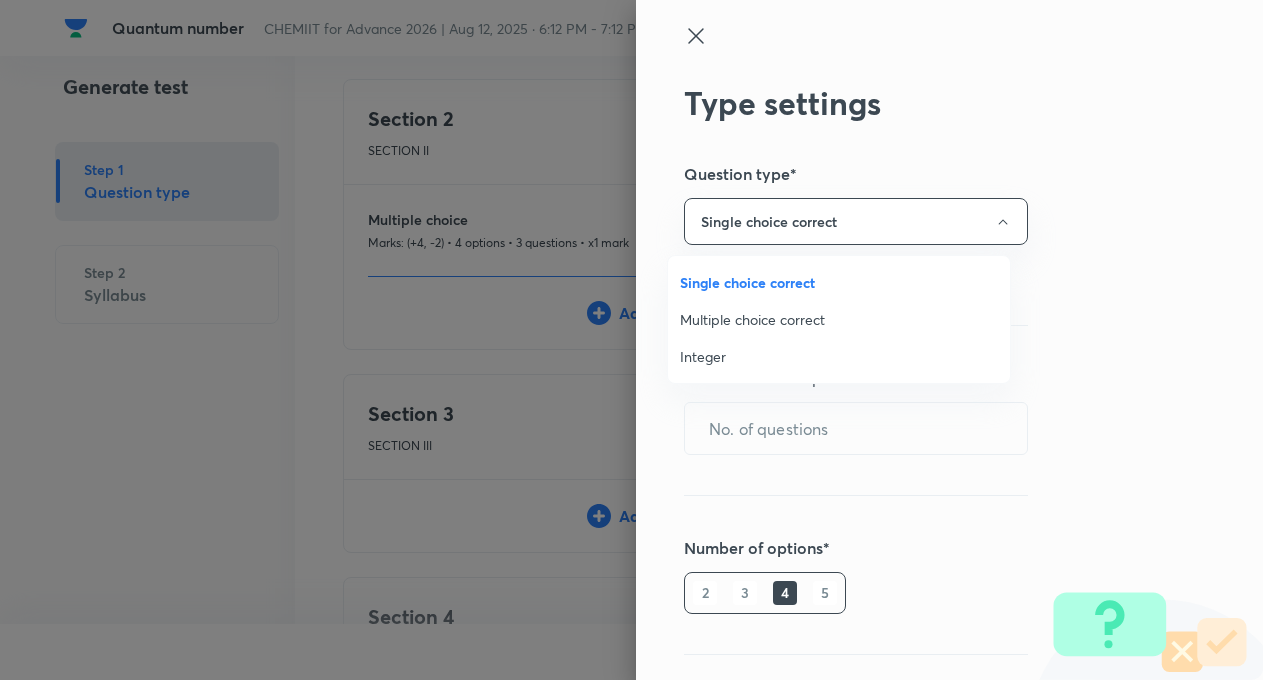 click on "Integer" at bounding box center (839, 356) 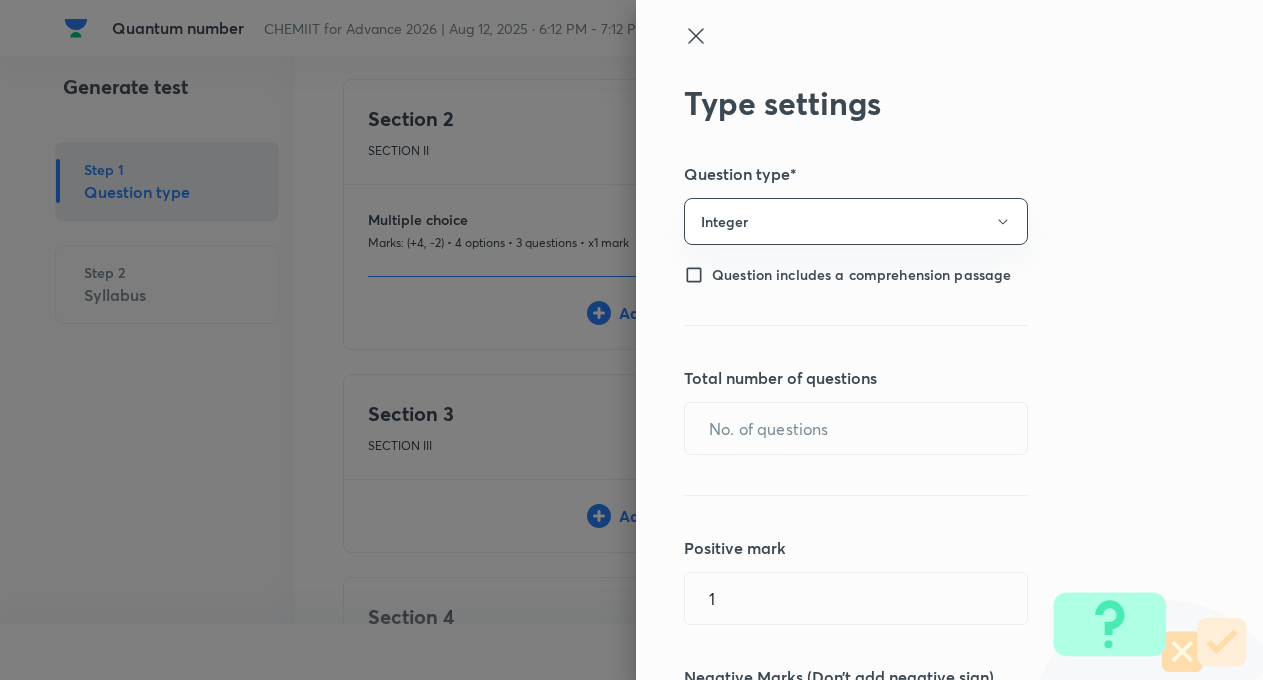 click on "Type settings Question type* Integer Question includes a comprehension passage Total number of questions ​ Positive mark 1 ​ Negative Marks (Don’t add negative sign) 0 ​ Save" at bounding box center [949, 340] 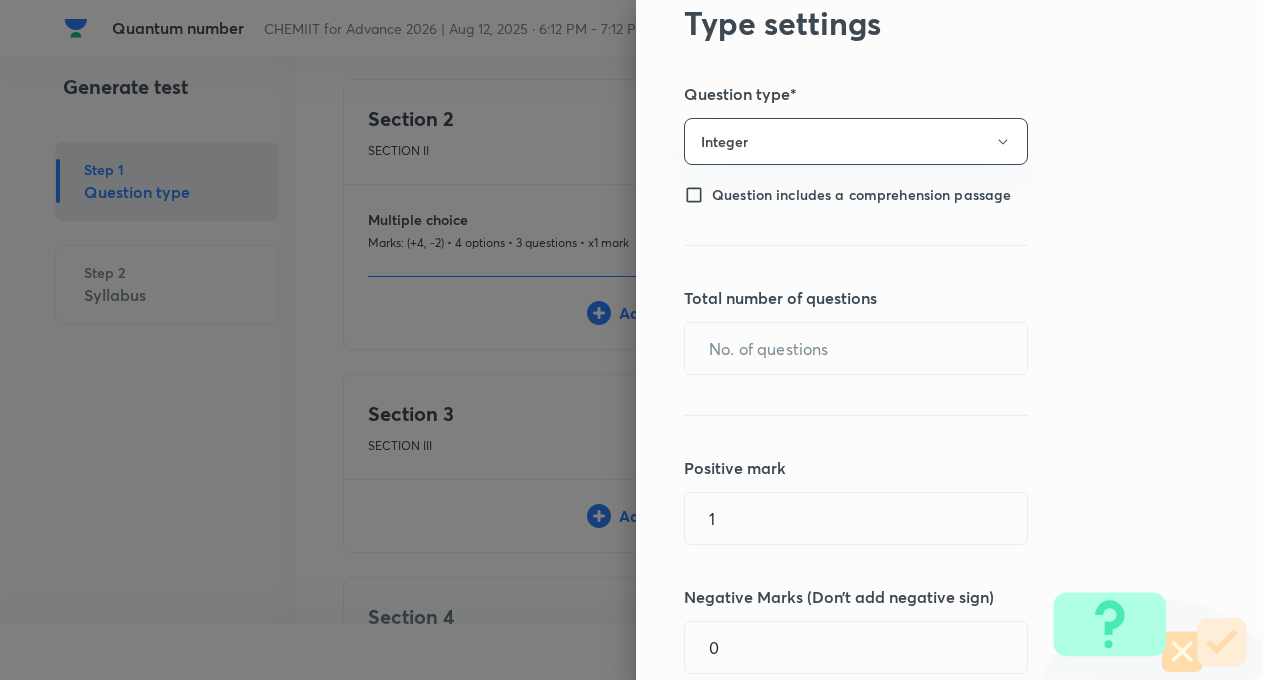 scroll, scrollTop: 120, scrollLeft: 0, axis: vertical 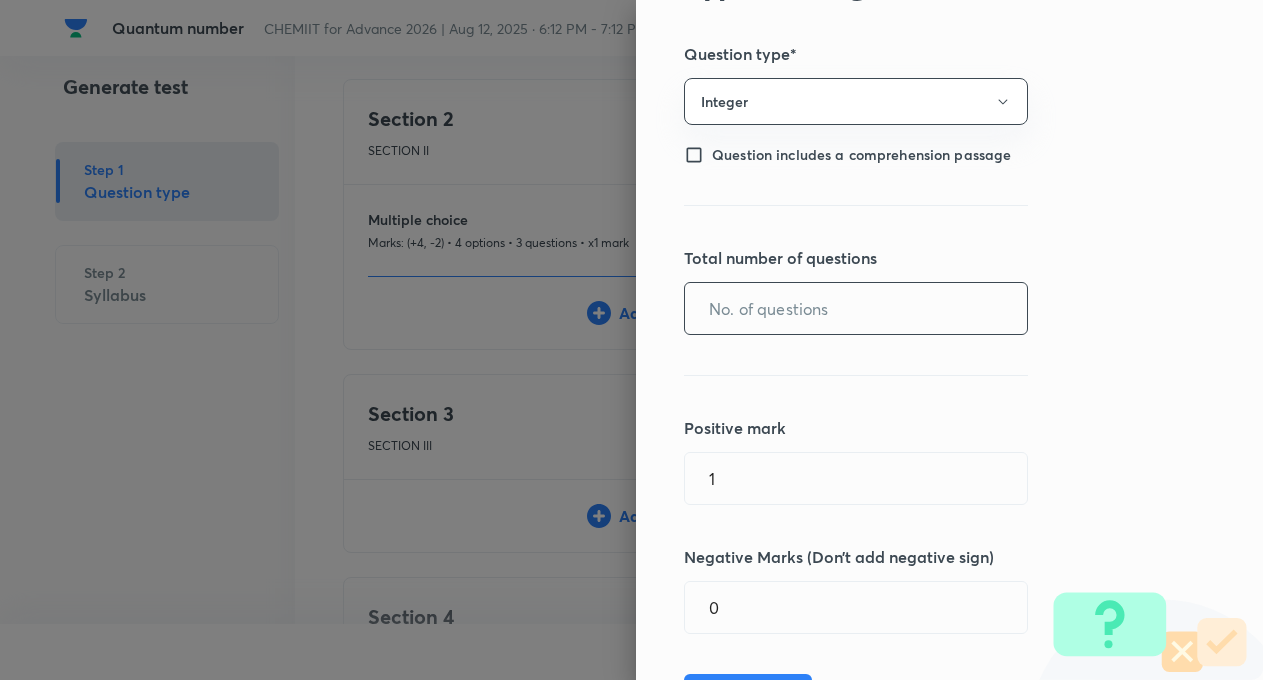 click at bounding box center [856, 308] 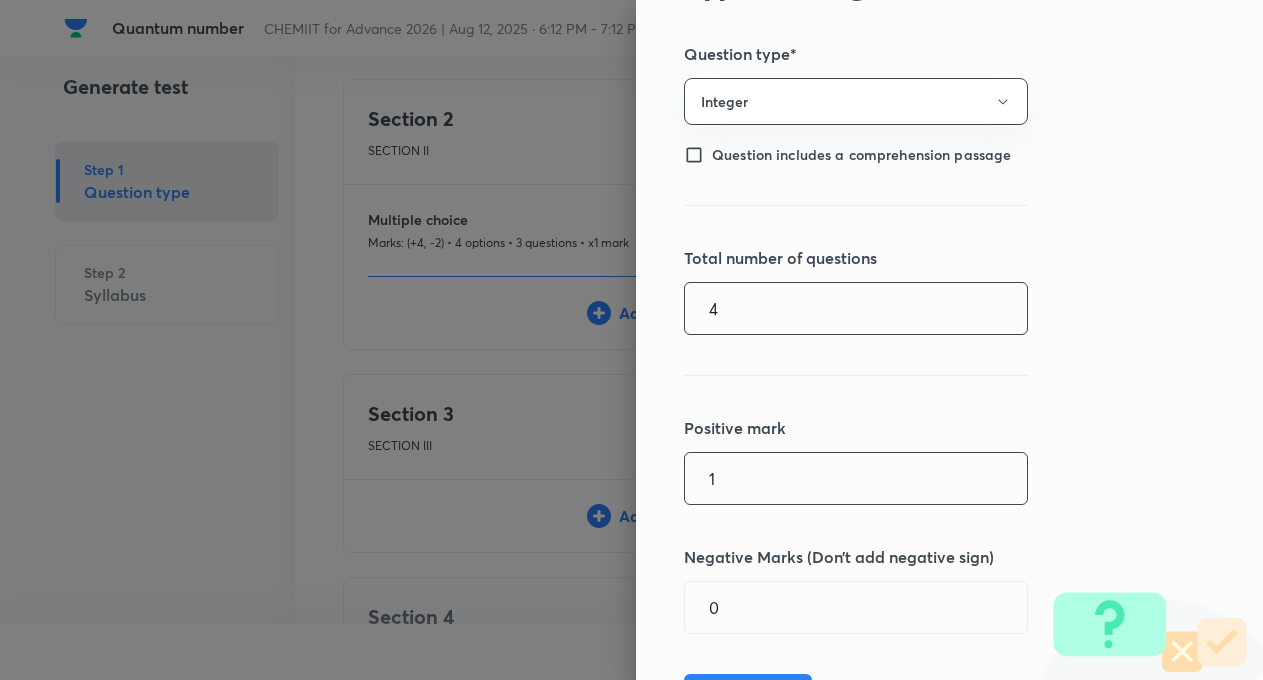 type on "4" 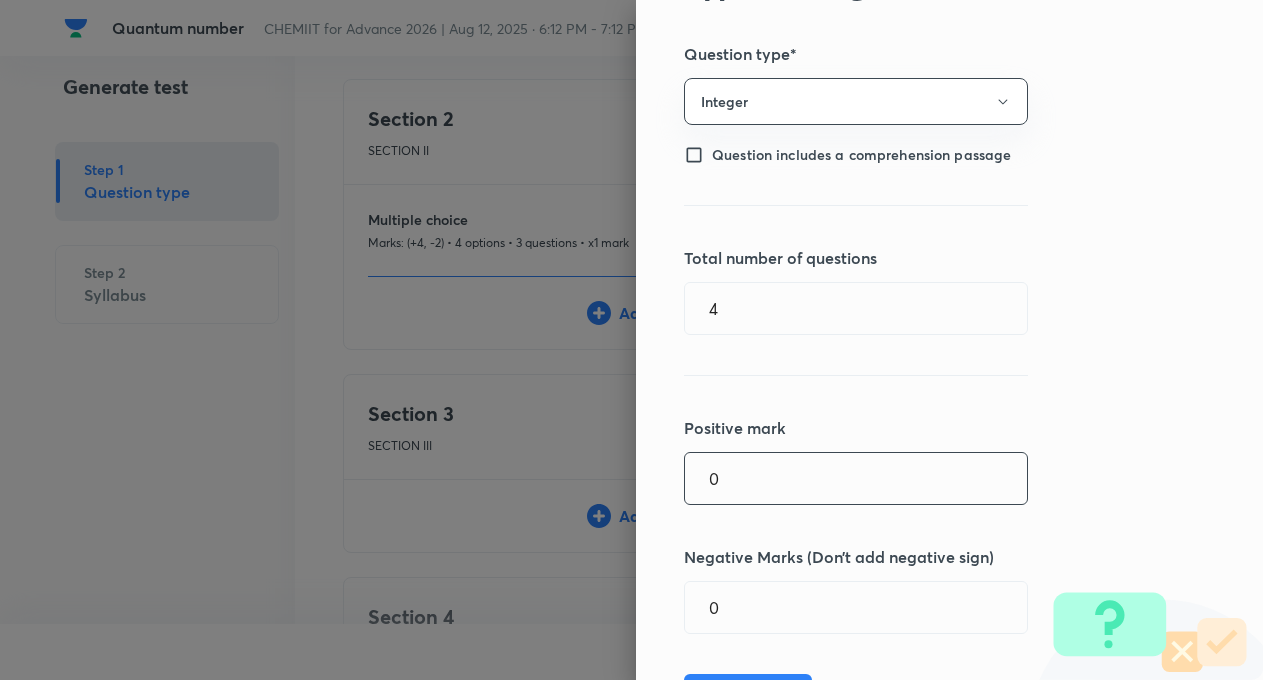 type on "0" 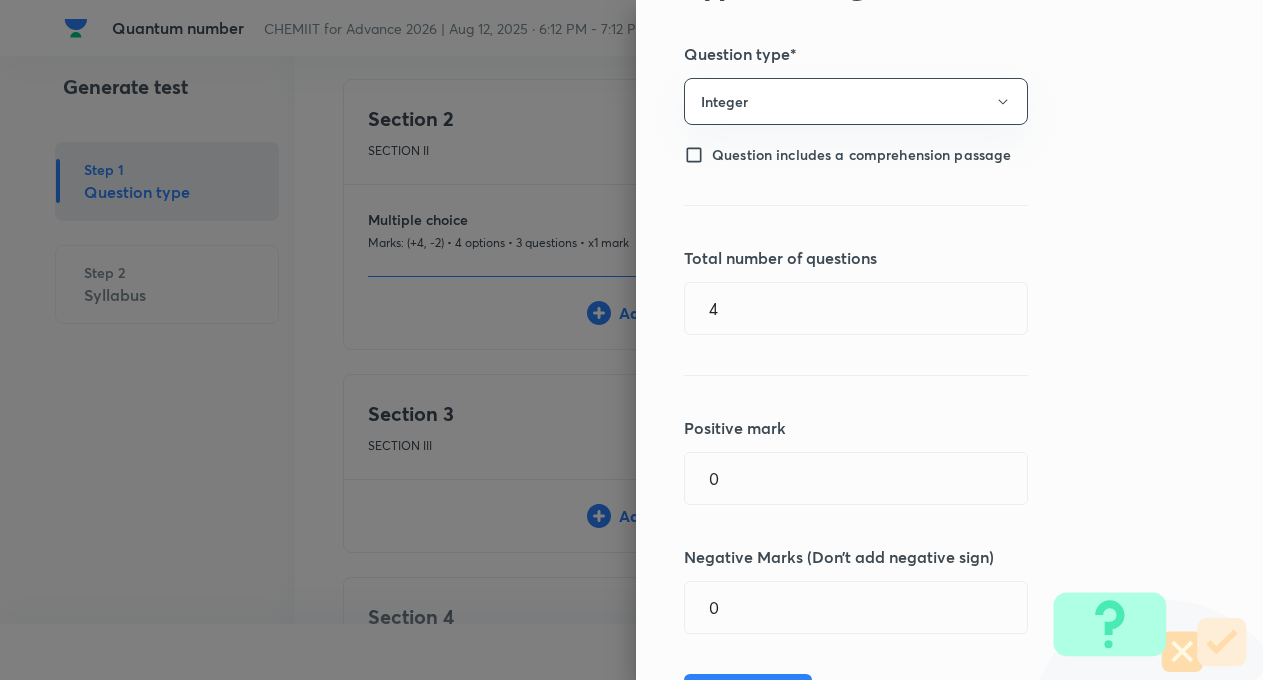 click on "Positive mark" at bounding box center (916, 428) 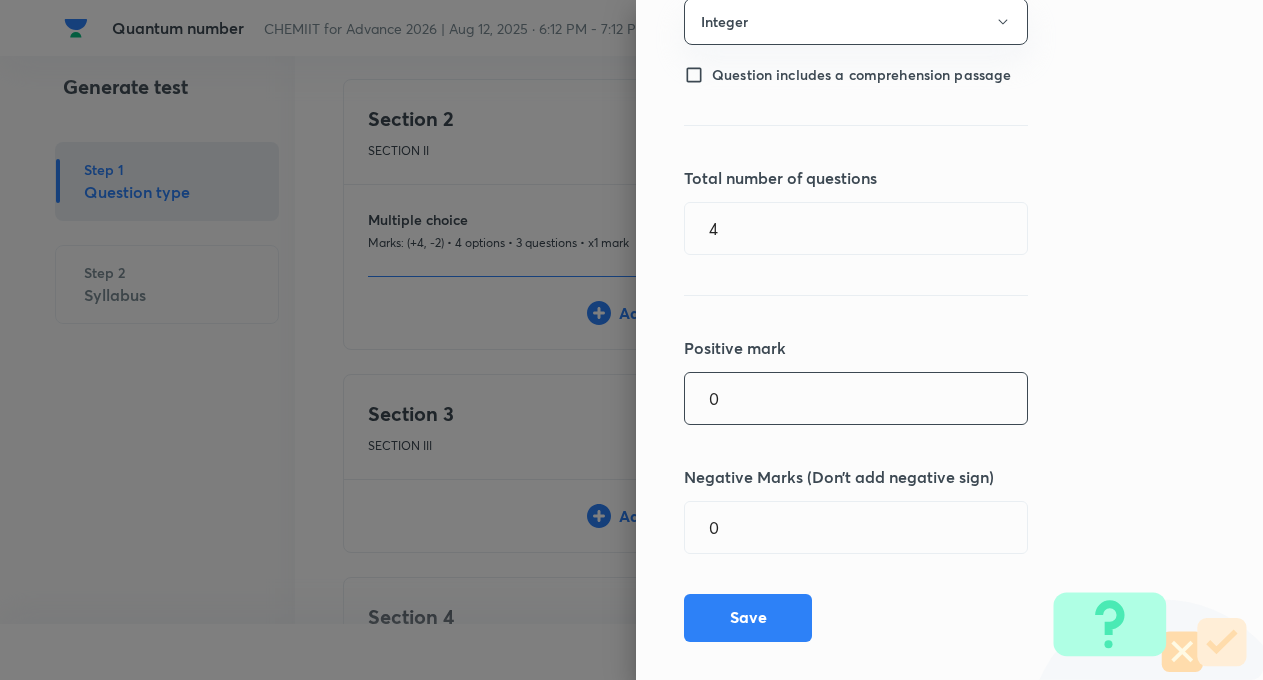 scroll, scrollTop: 225, scrollLeft: 0, axis: vertical 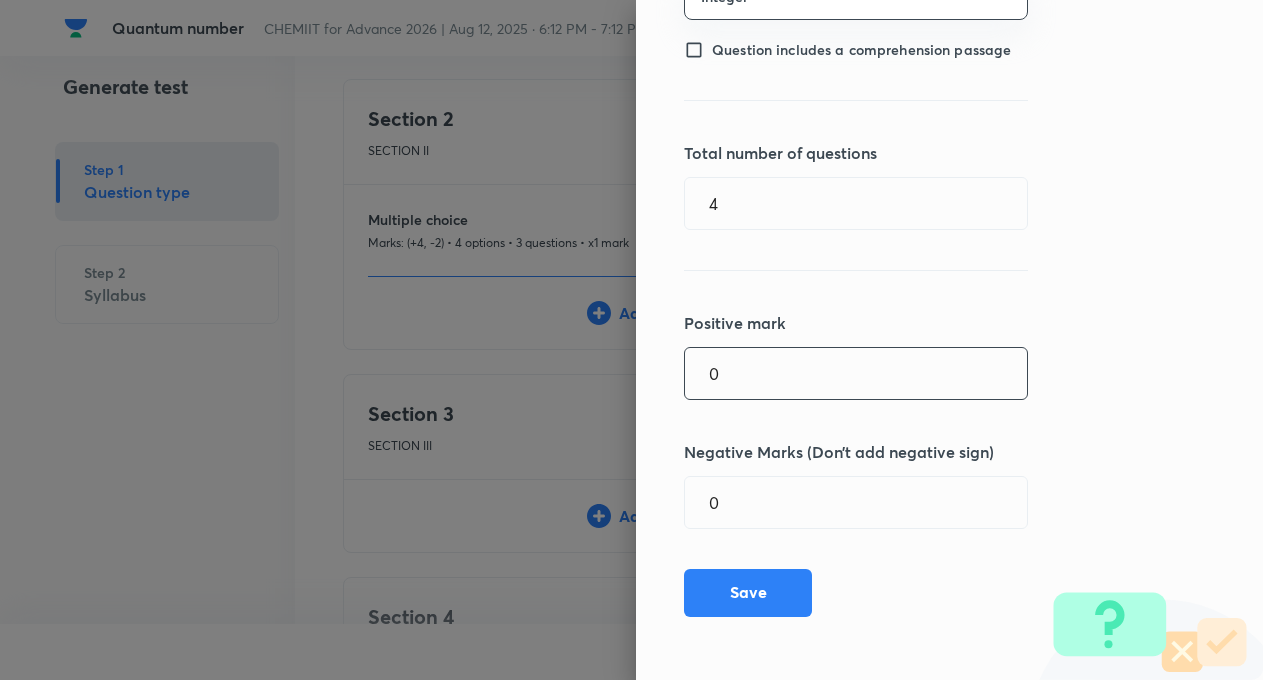 click on "0" at bounding box center [856, 373] 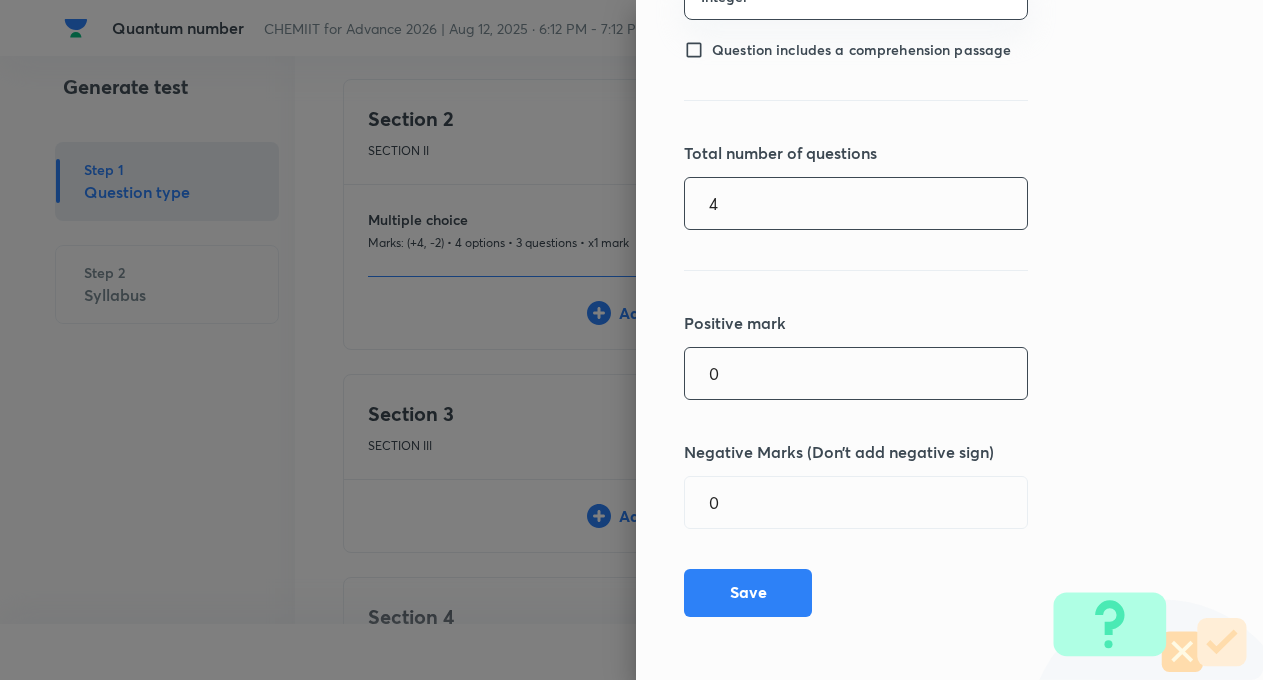 click on "4" at bounding box center [856, 203] 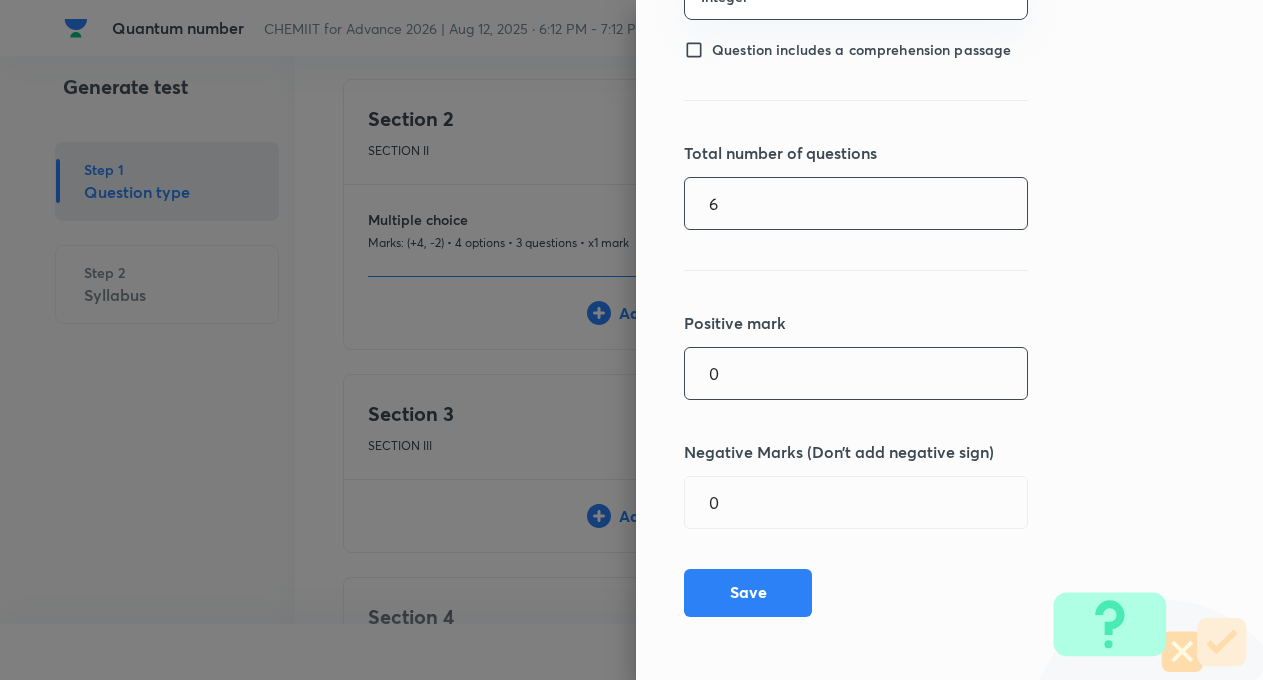 type on "6" 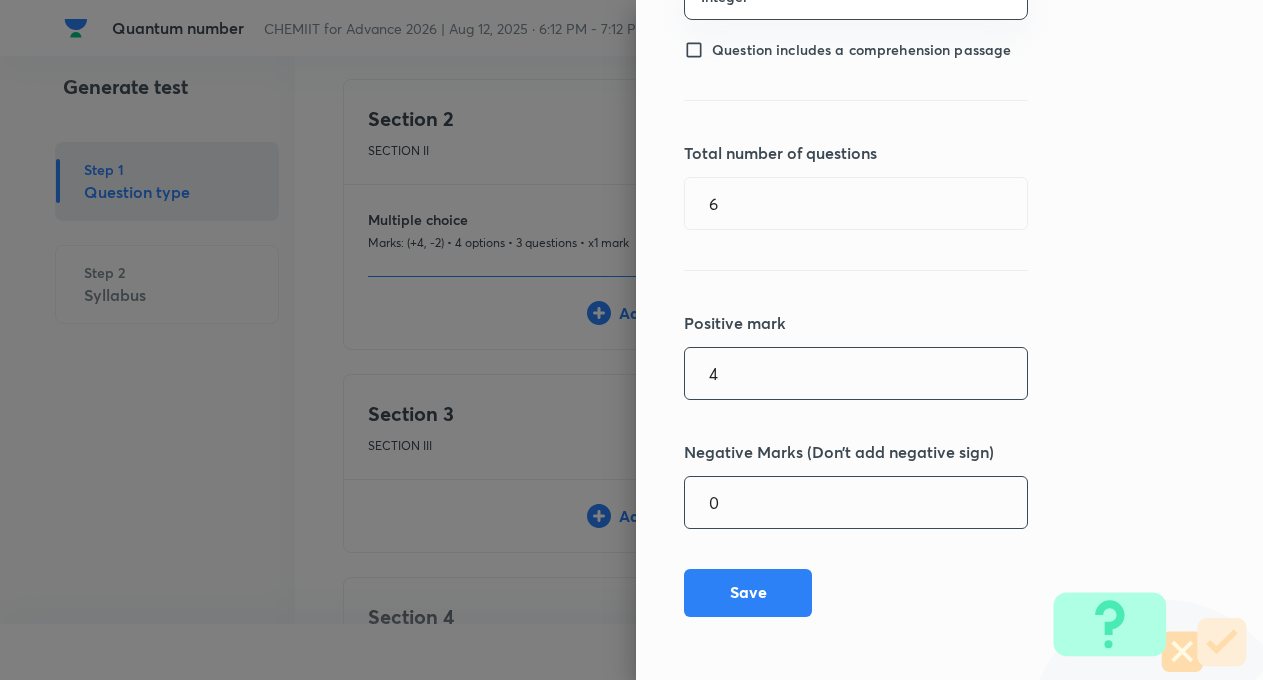type on "4" 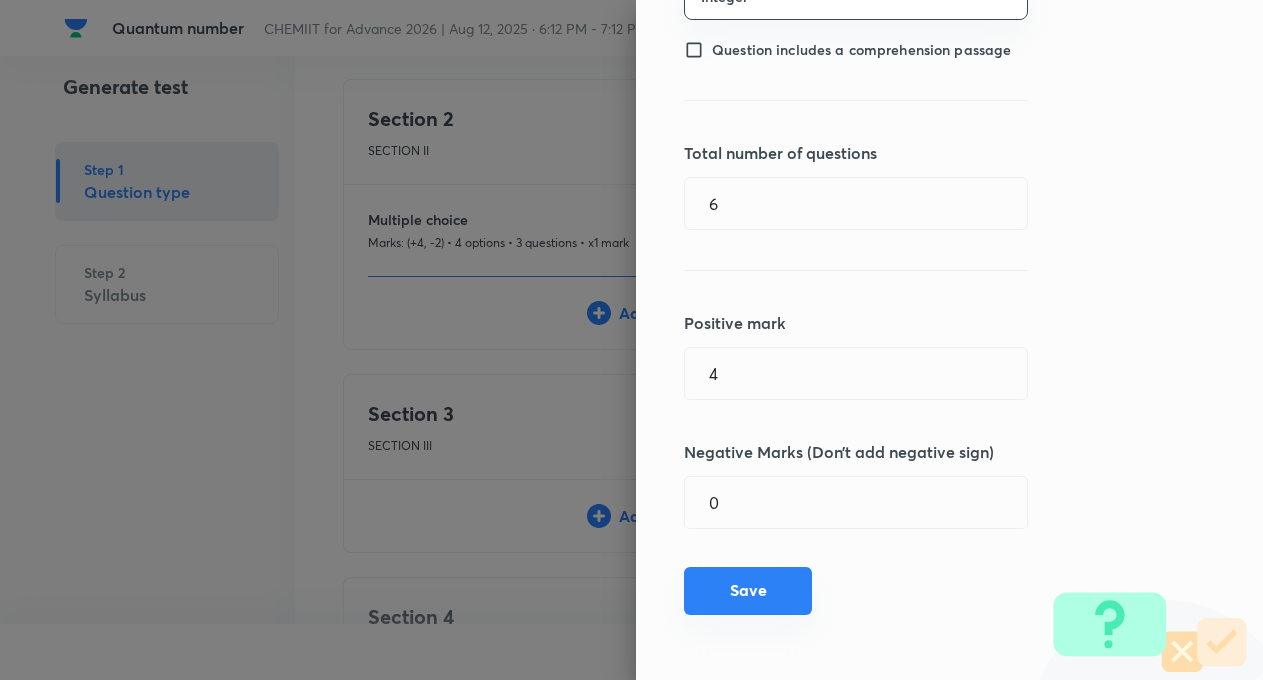 click on "Save" at bounding box center (748, 591) 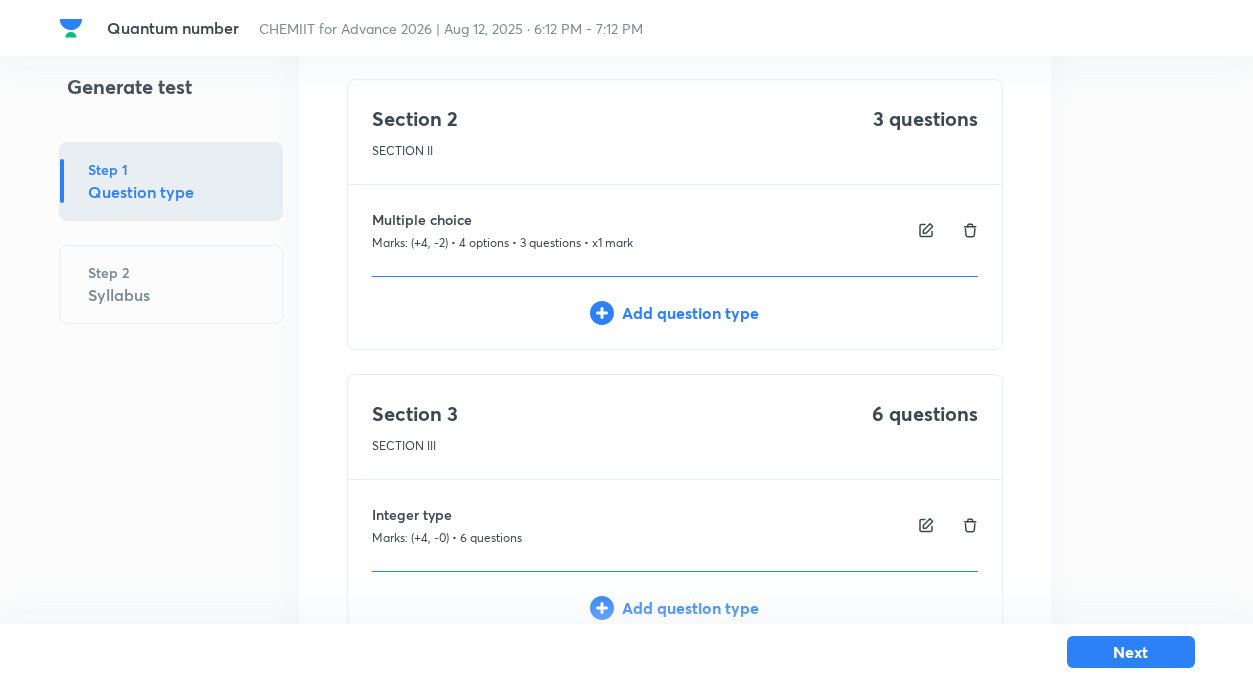 click at bounding box center [926, 525] 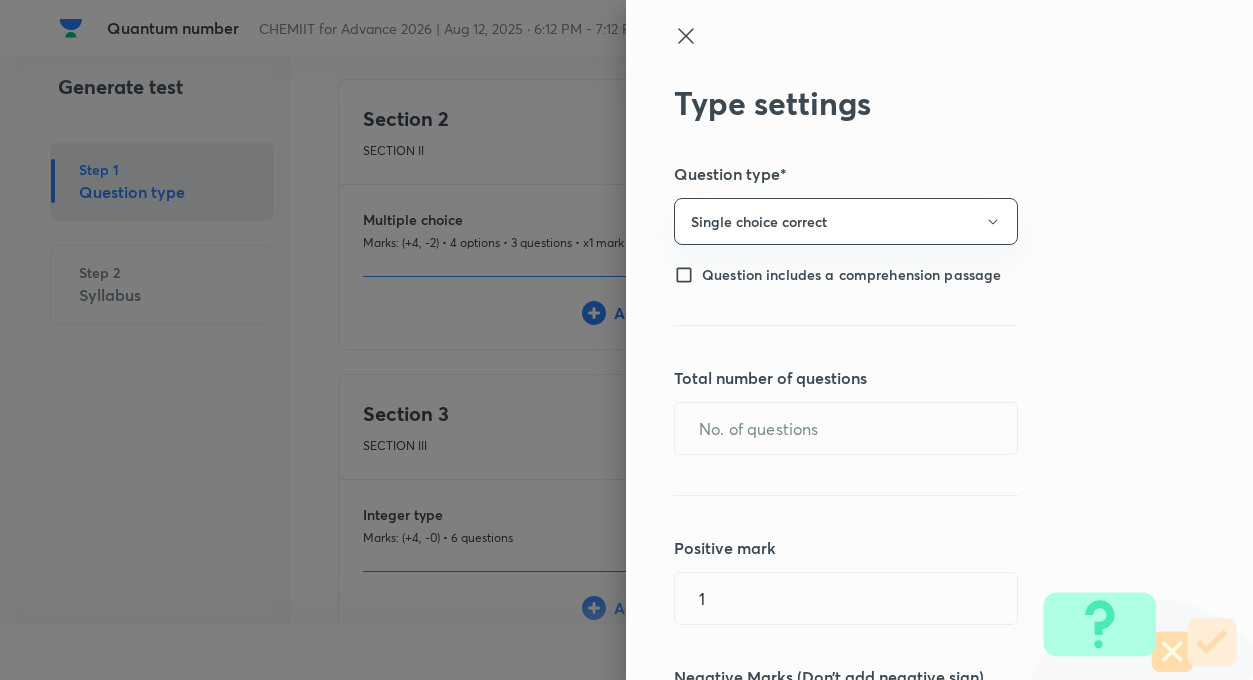 type on "6" 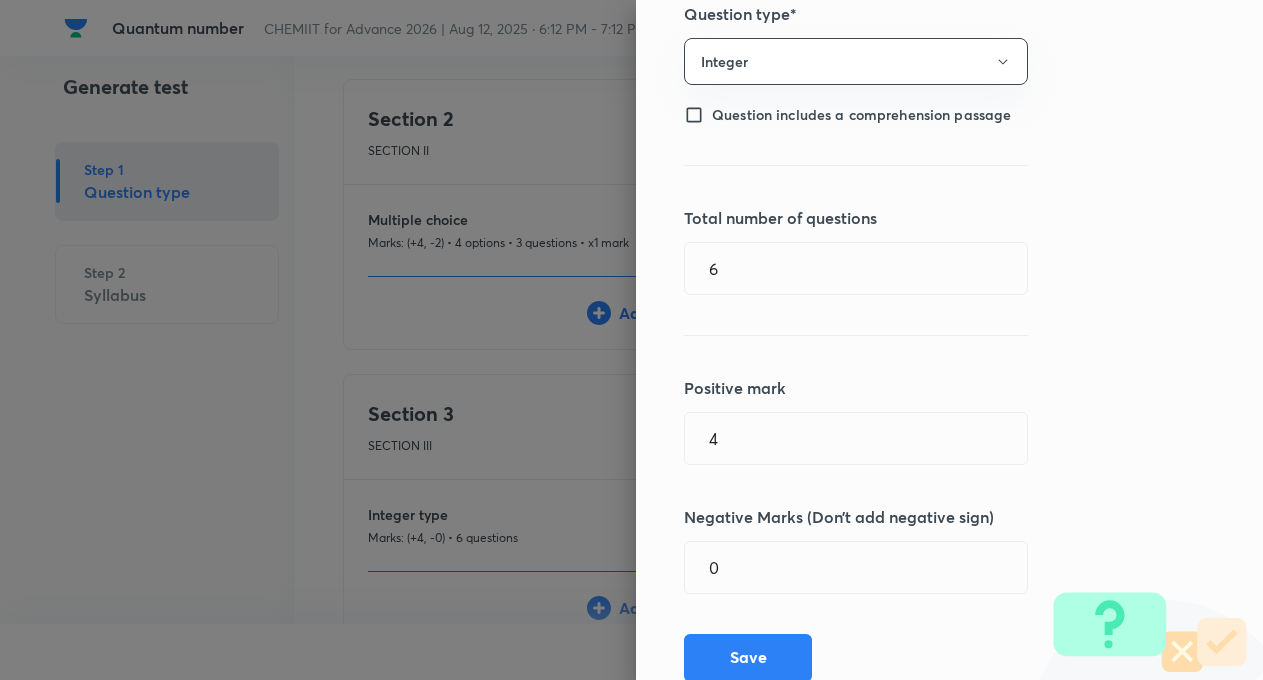scroll, scrollTop: 200, scrollLeft: 0, axis: vertical 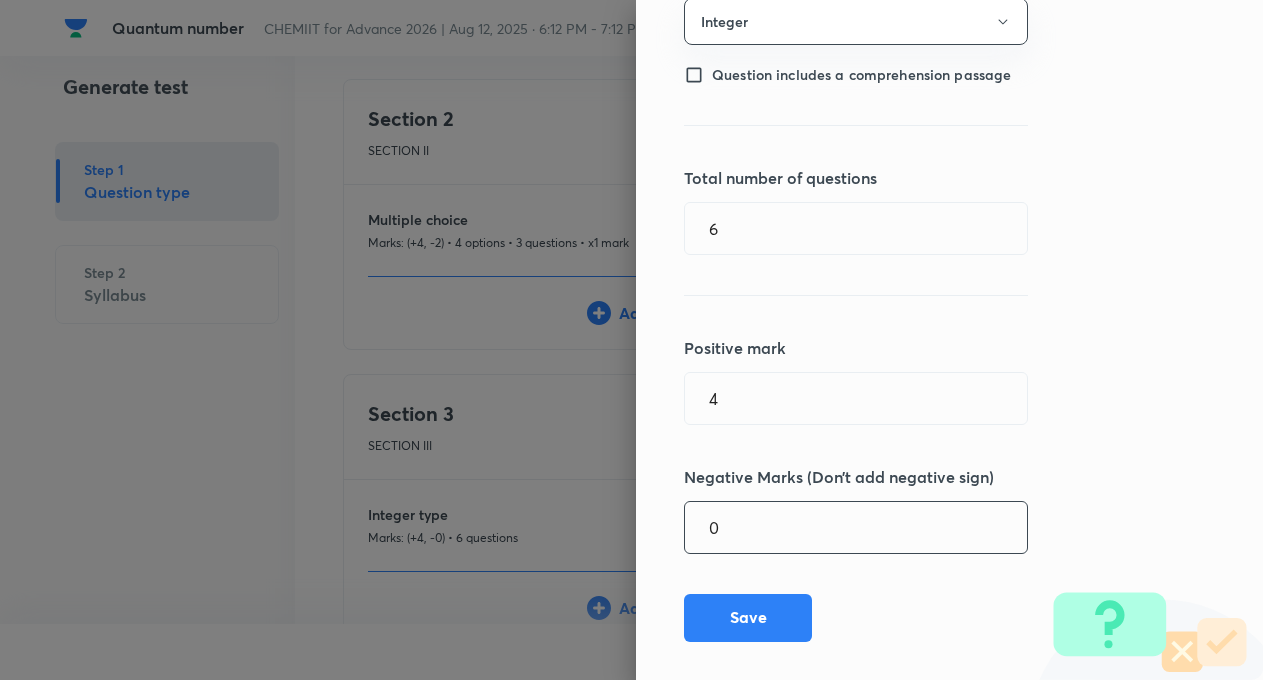 click on "0" at bounding box center [856, 527] 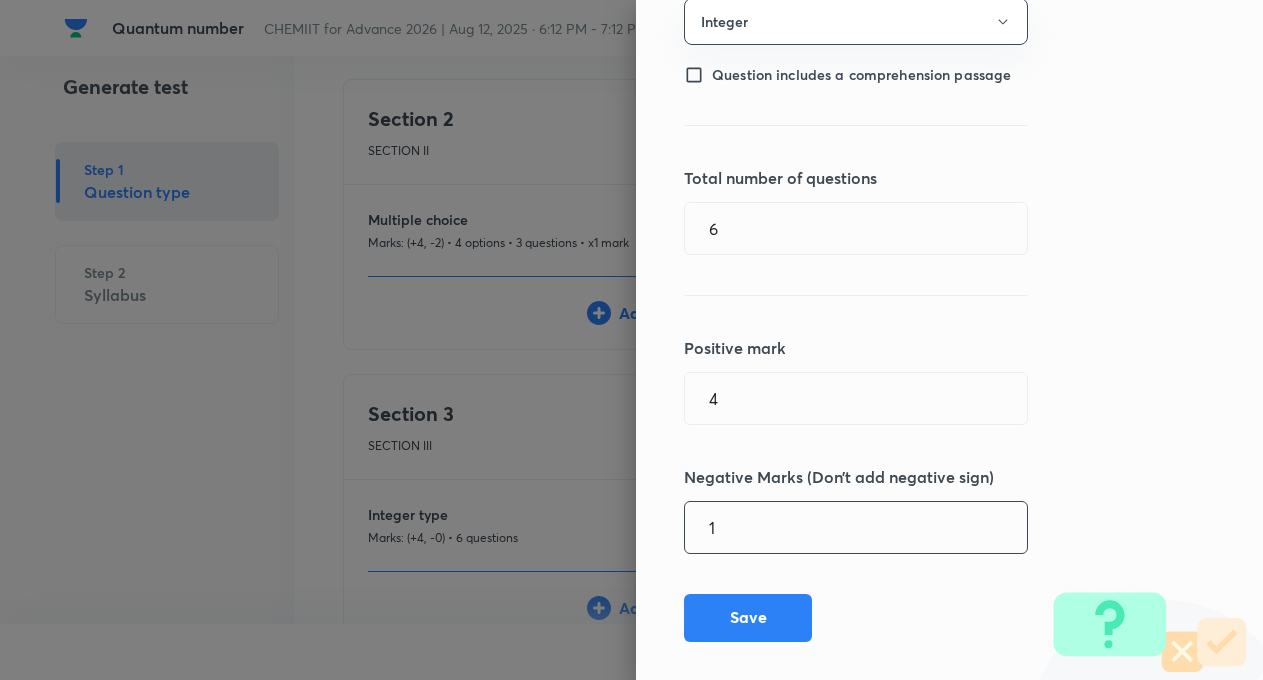 type on "1" 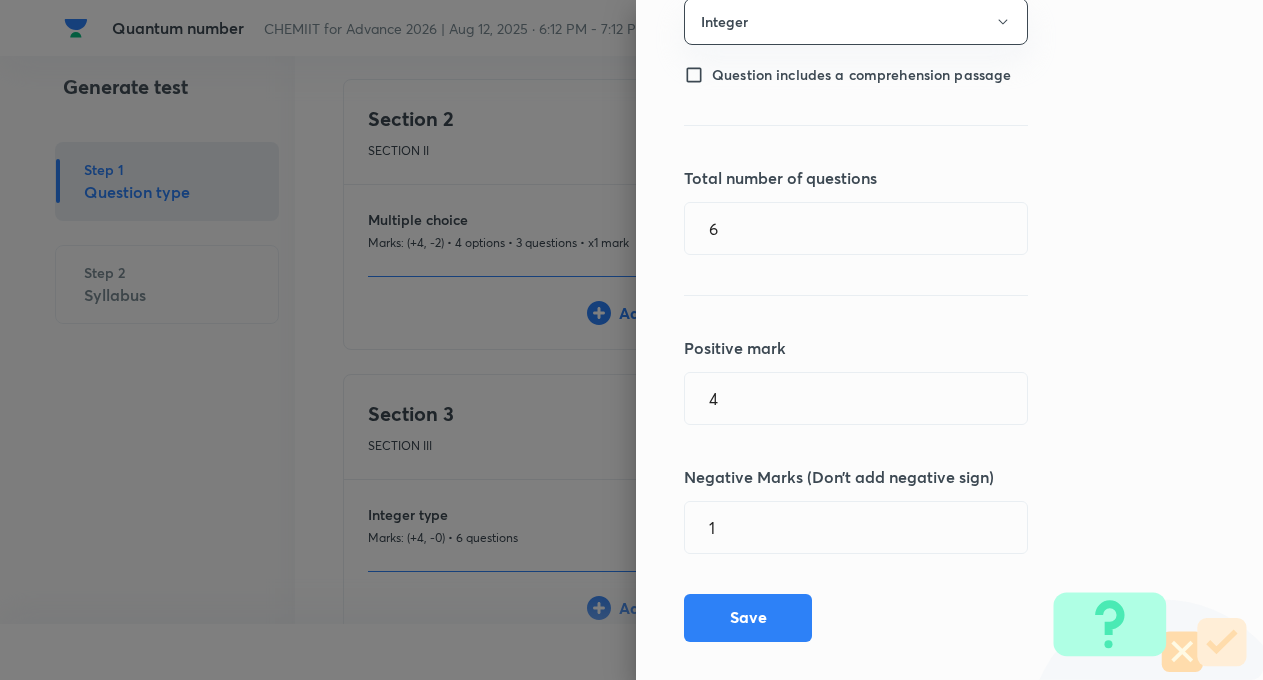 click on "Type settings Question type* Integer Question includes a comprehension passage Total number of questions 6 ​ Positive mark 4 ​ Negative Marks (Don’t add negative sign) 1 ​ Save" at bounding box center [949, 340] 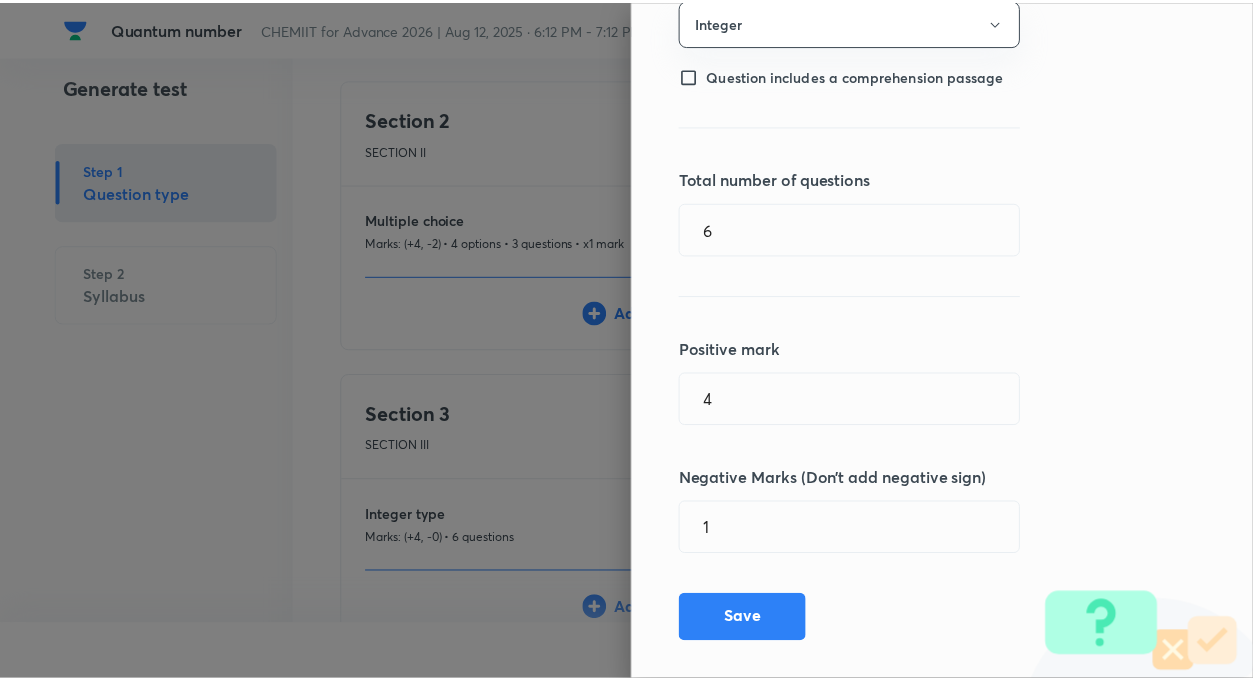 scroll, scrollTop: 225, scrollLeft: 0, axis: vertical 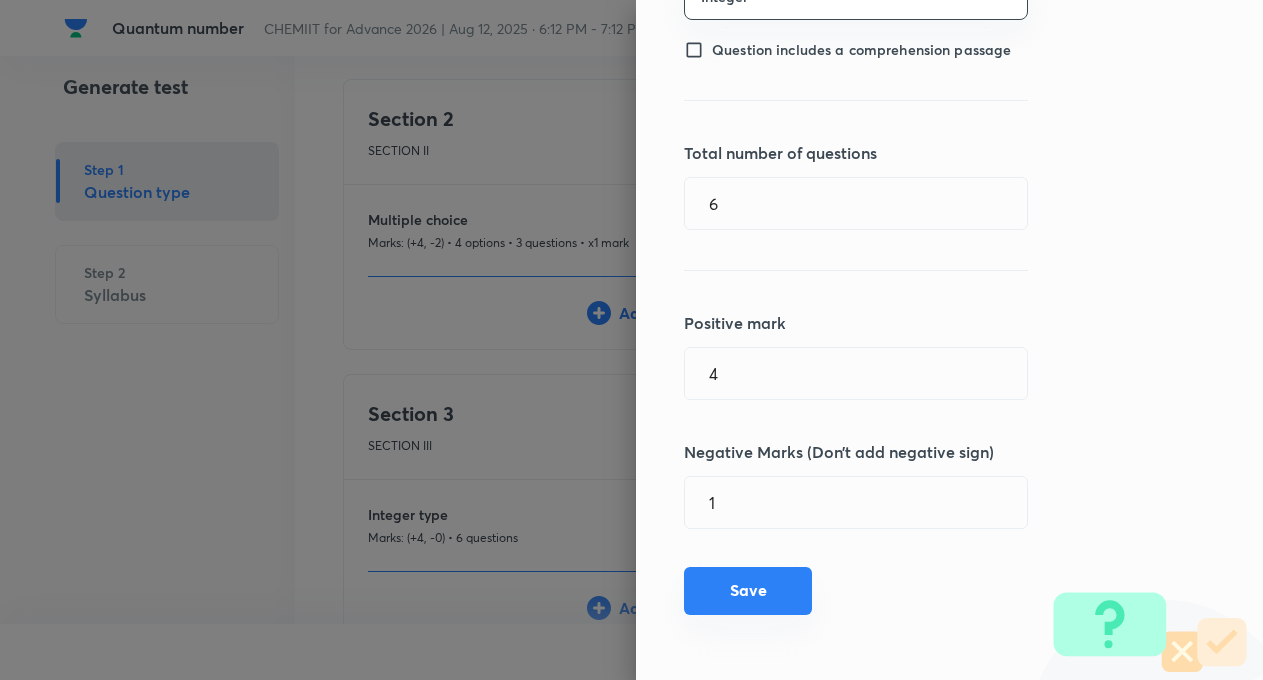 click on "Save" at bounding box center [748, 591] 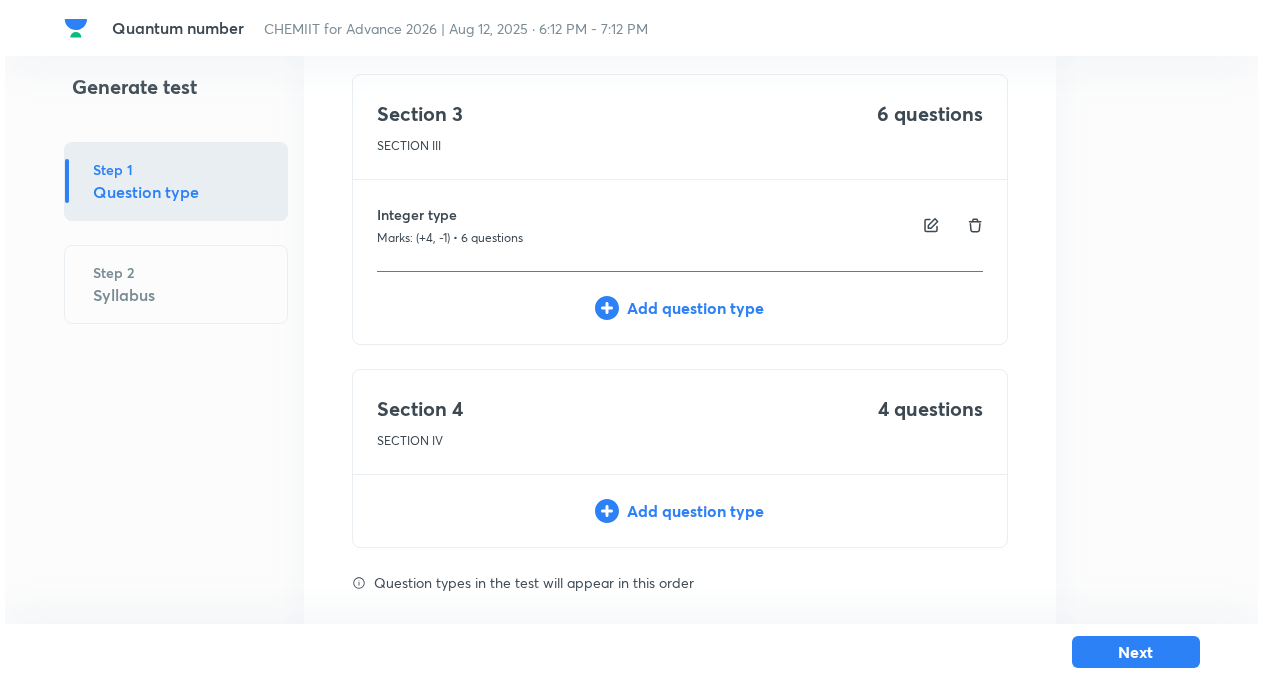 scroll, scrollTop: 717, scrollLeft: 0, axis: vertical 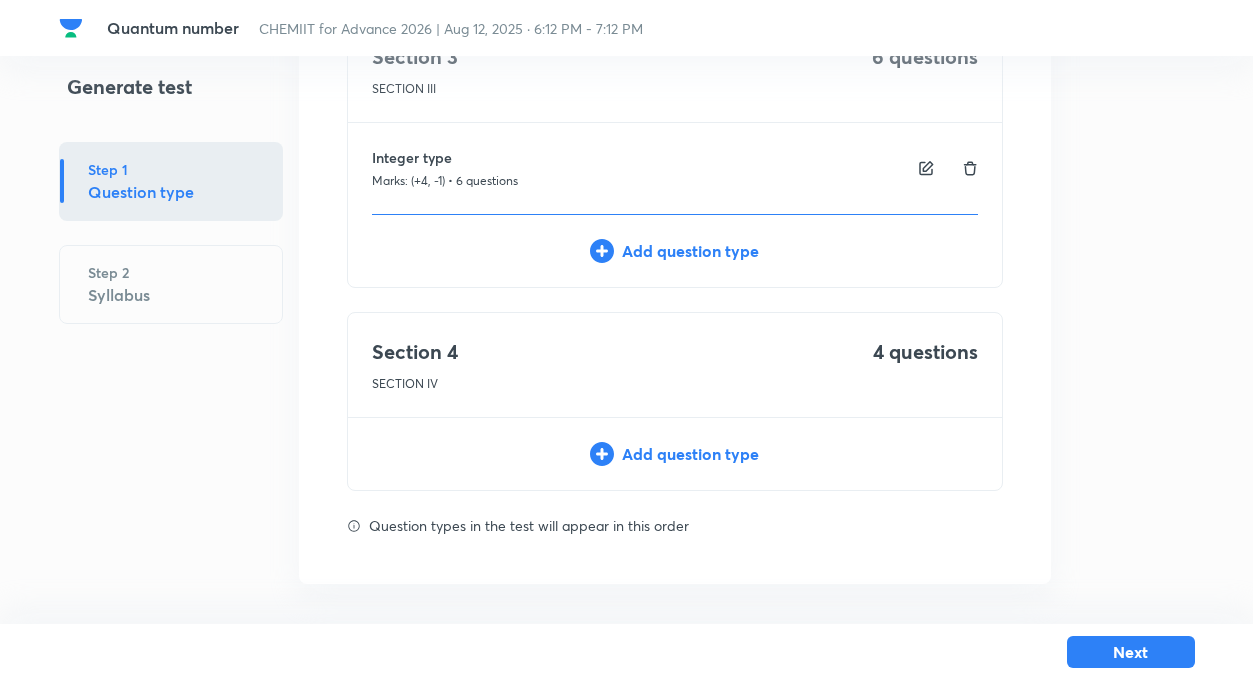 click on "Add question type" at bounding box center (675, 454) 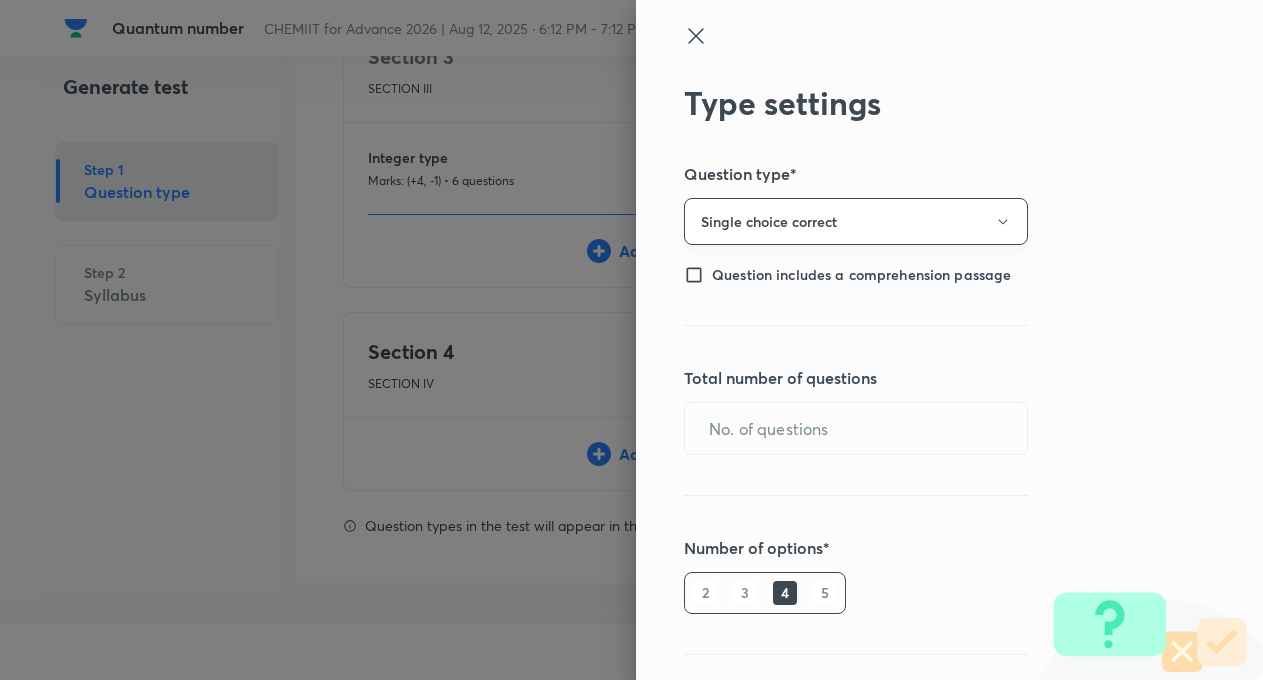 click on "Single choice correct" at bounding box center [856, 221] 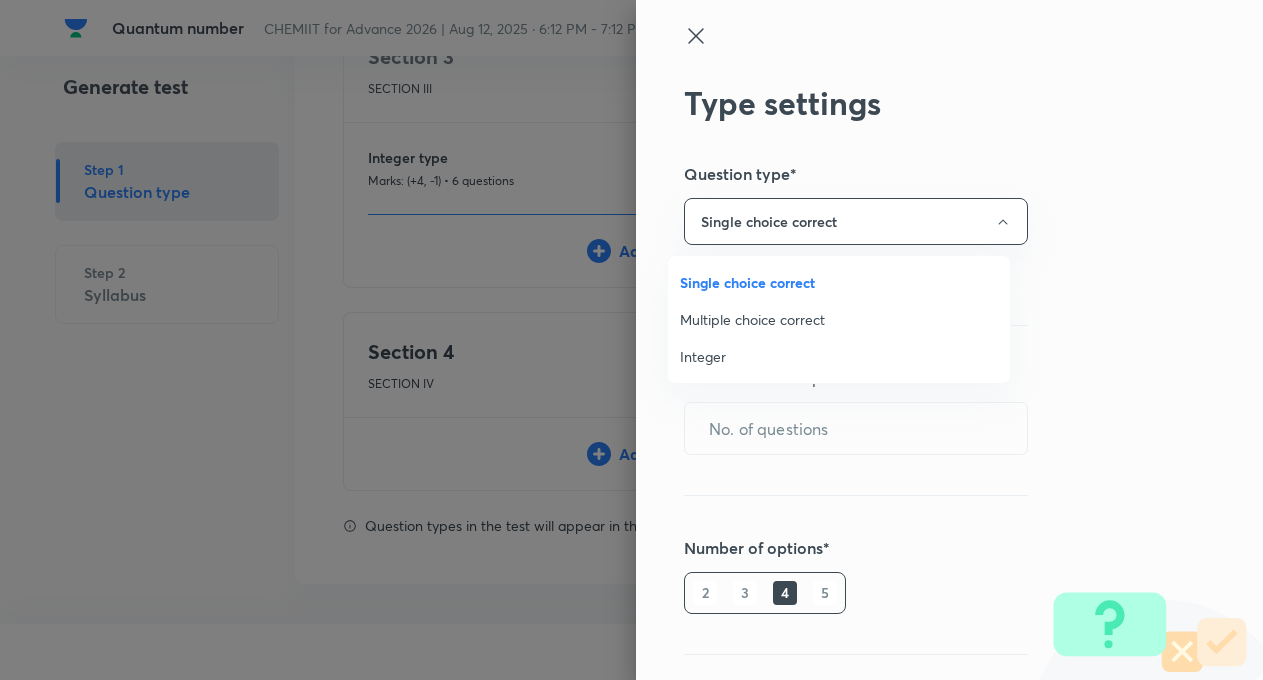 click at bounding box center (631, 340) 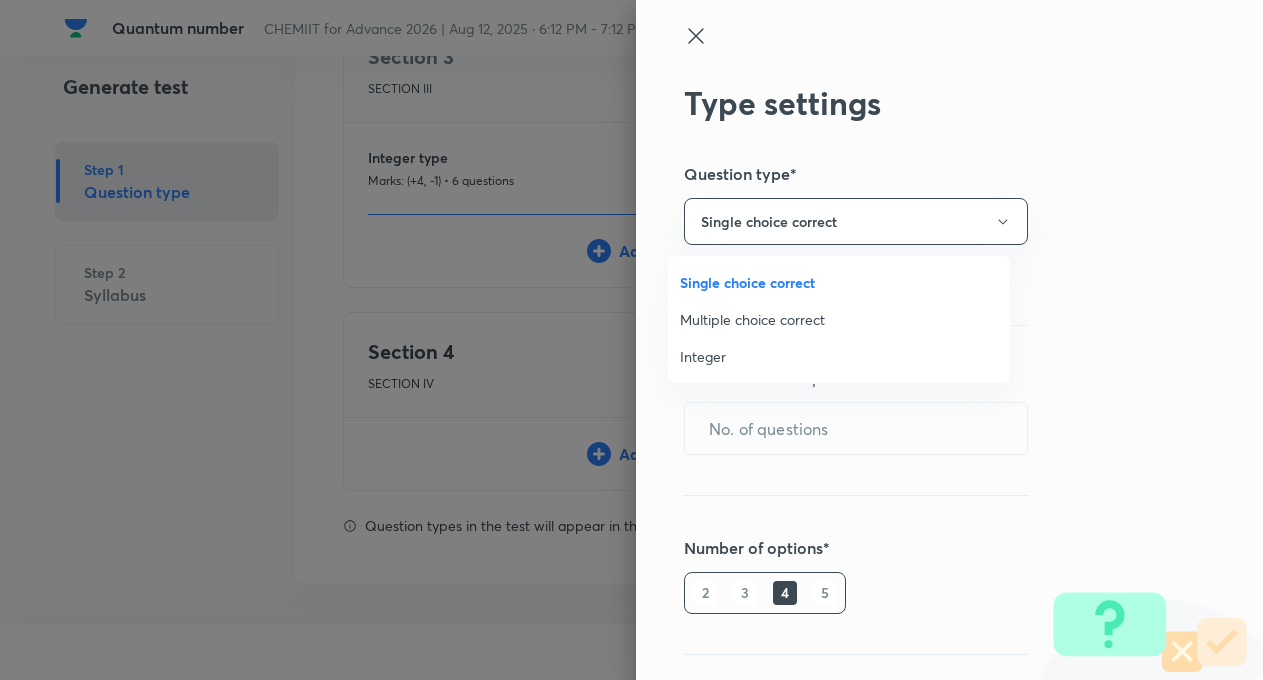 type 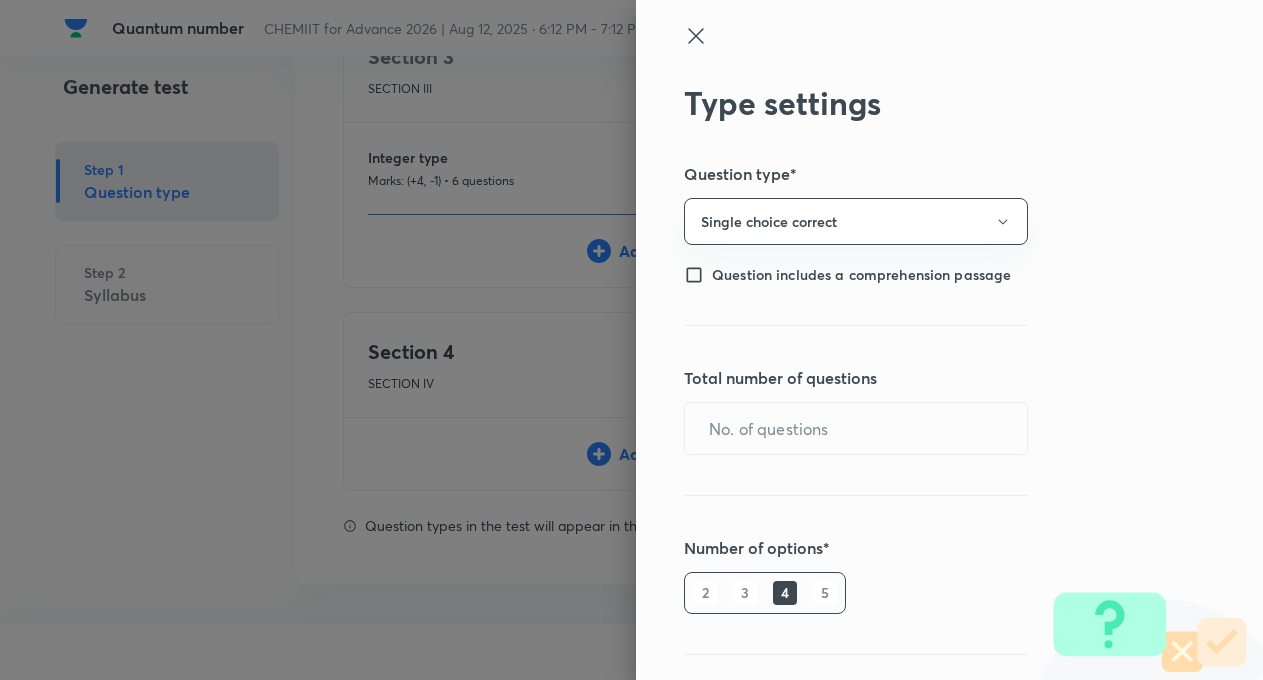 scroll, scrollTop: 40, scrollLeft: 0, axis: vertical 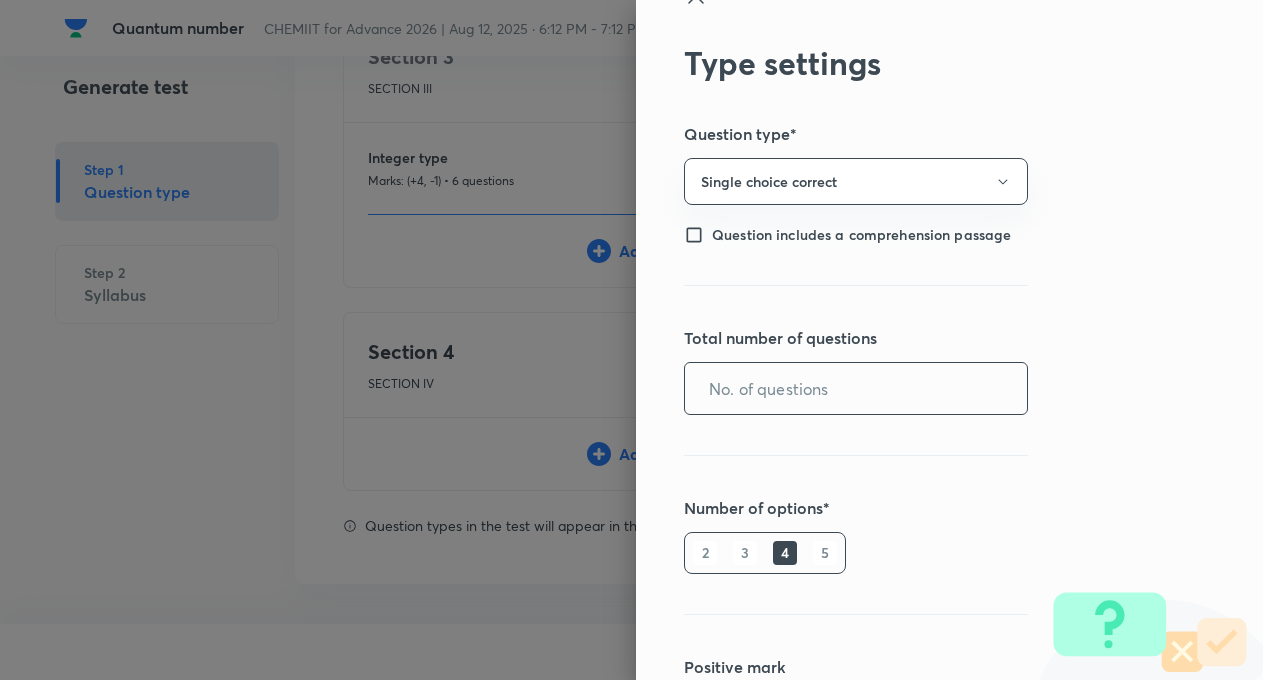 click at bounding box center [856, 388] 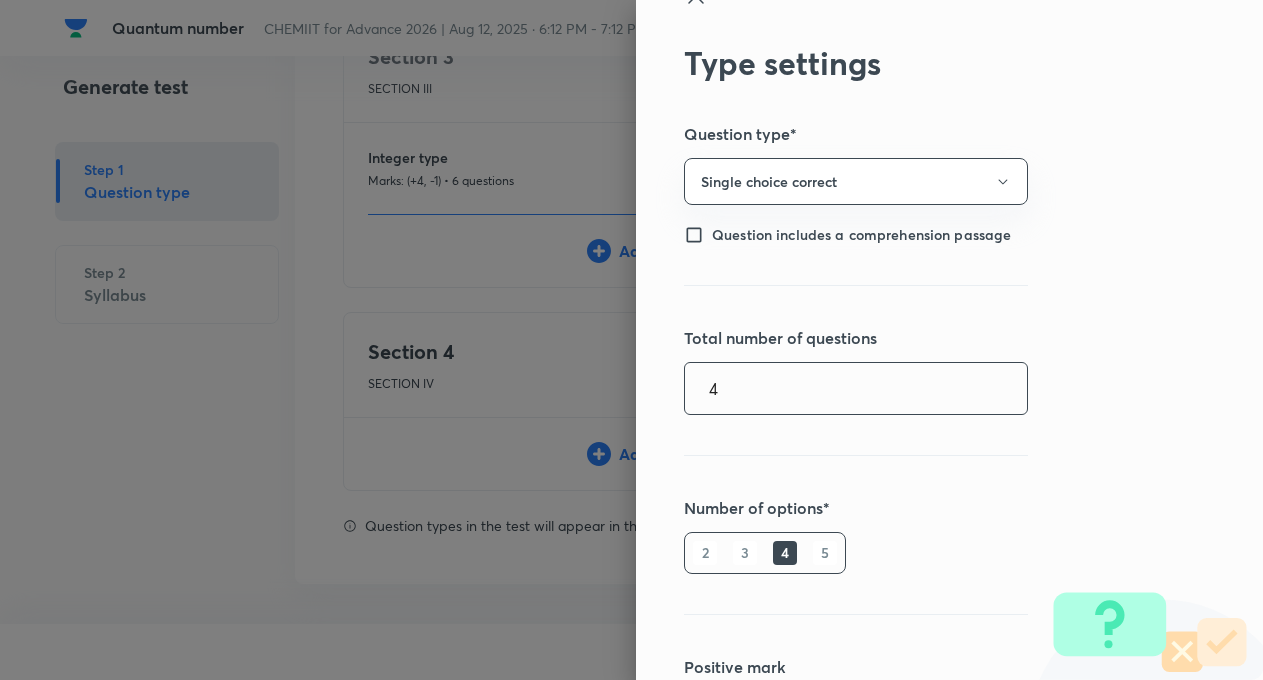 type on "4" 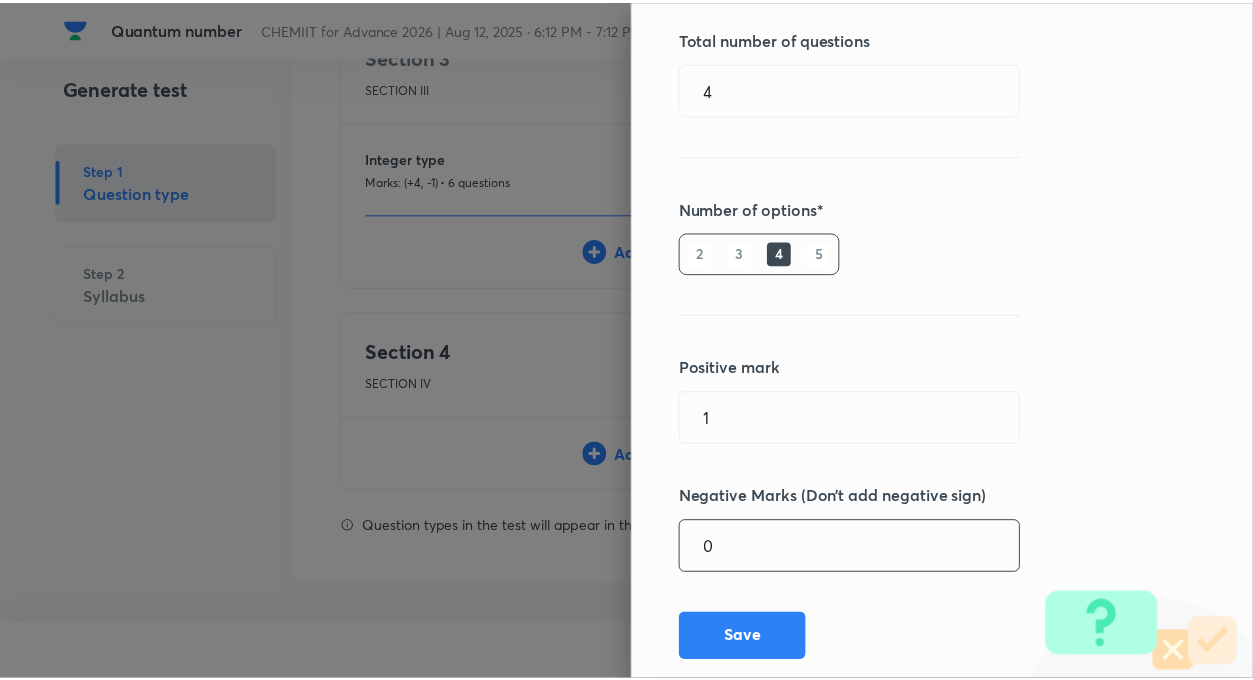 scroll, scrollTop: 384, scrollLeft: 0, axis: vertical 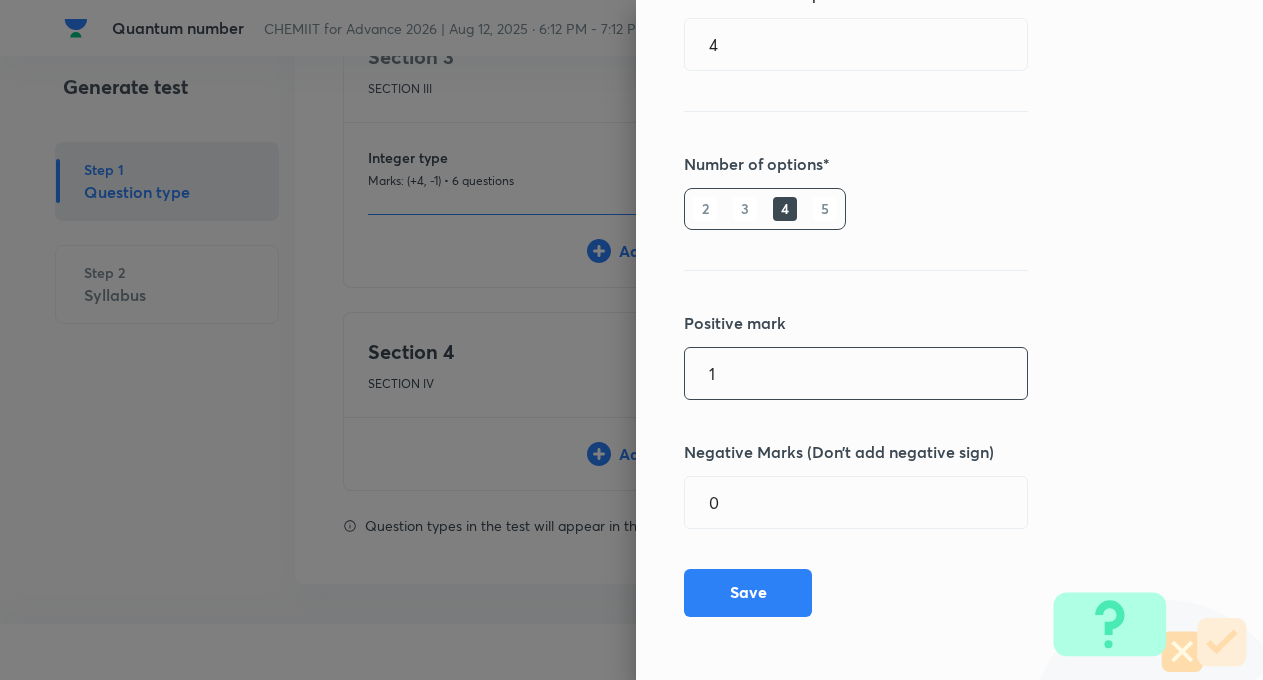 click on "1" at bounding box center [856, 373] 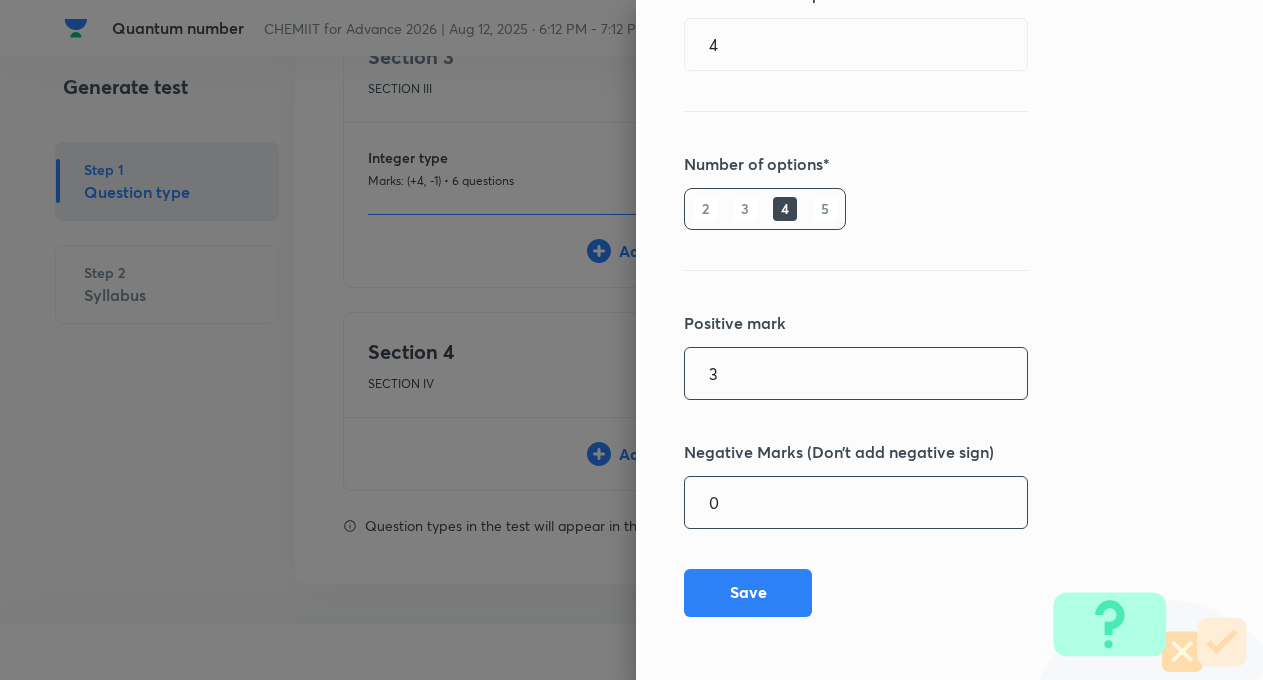 type on "3" 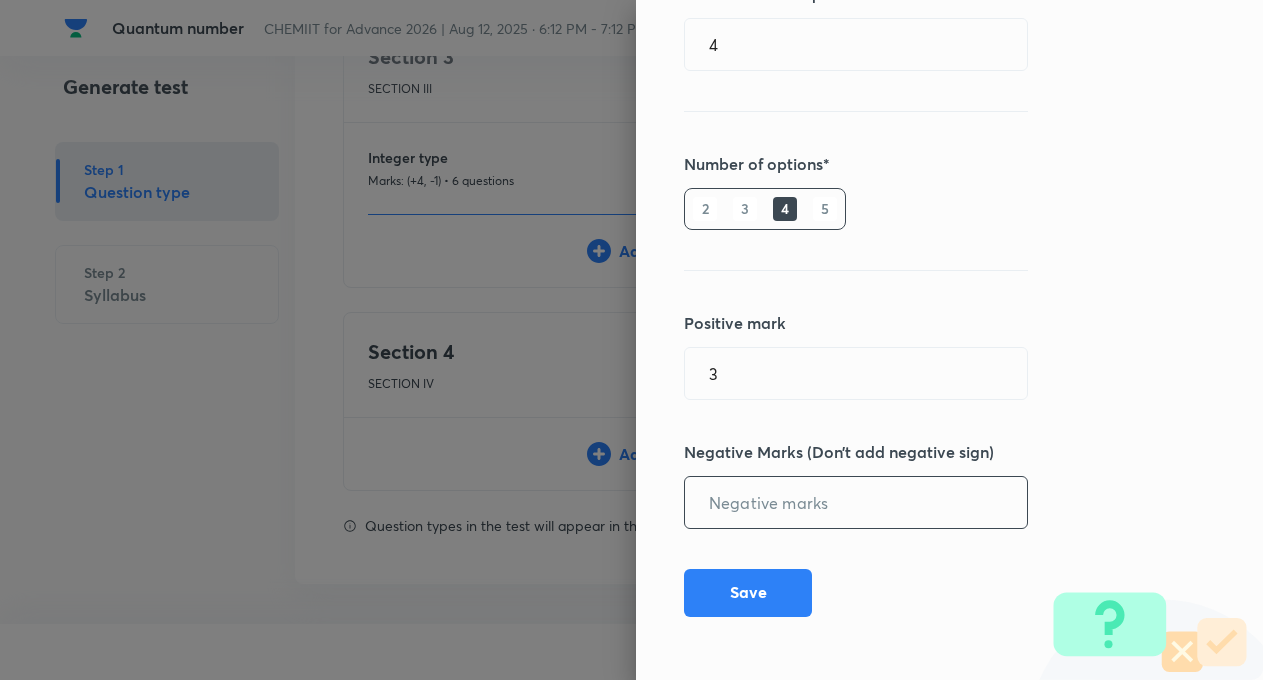 click at bounding box center (856, 502) 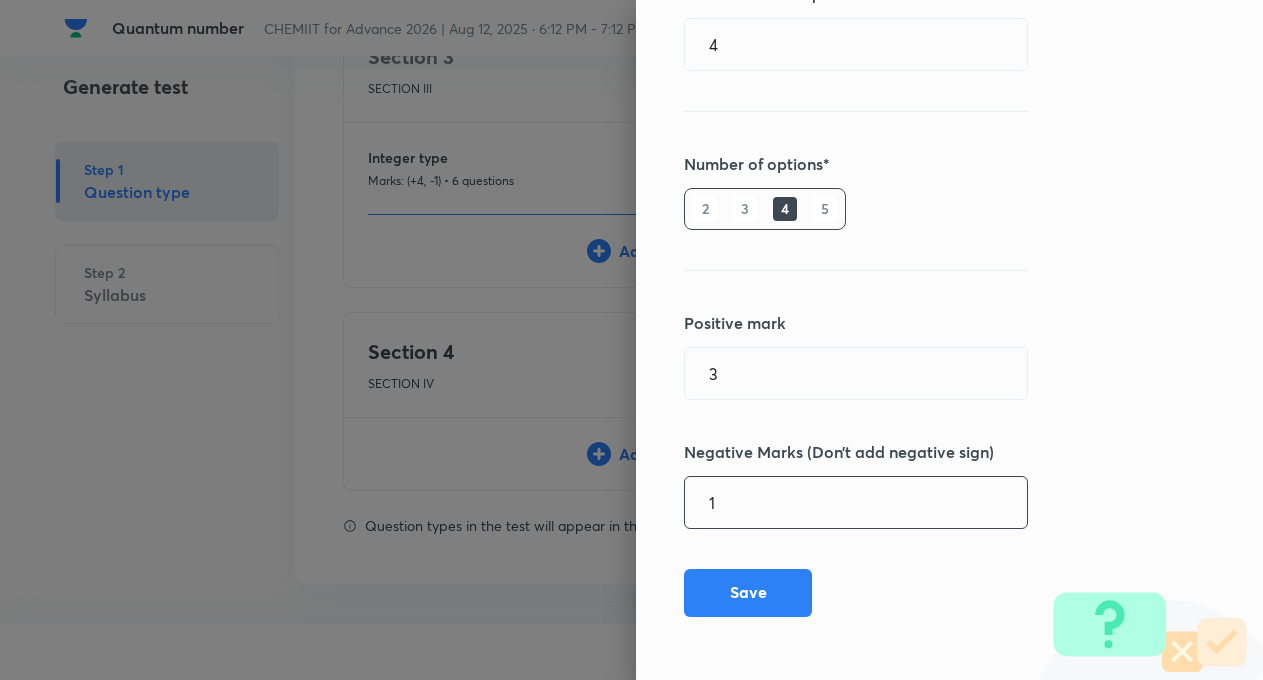 type on "1" 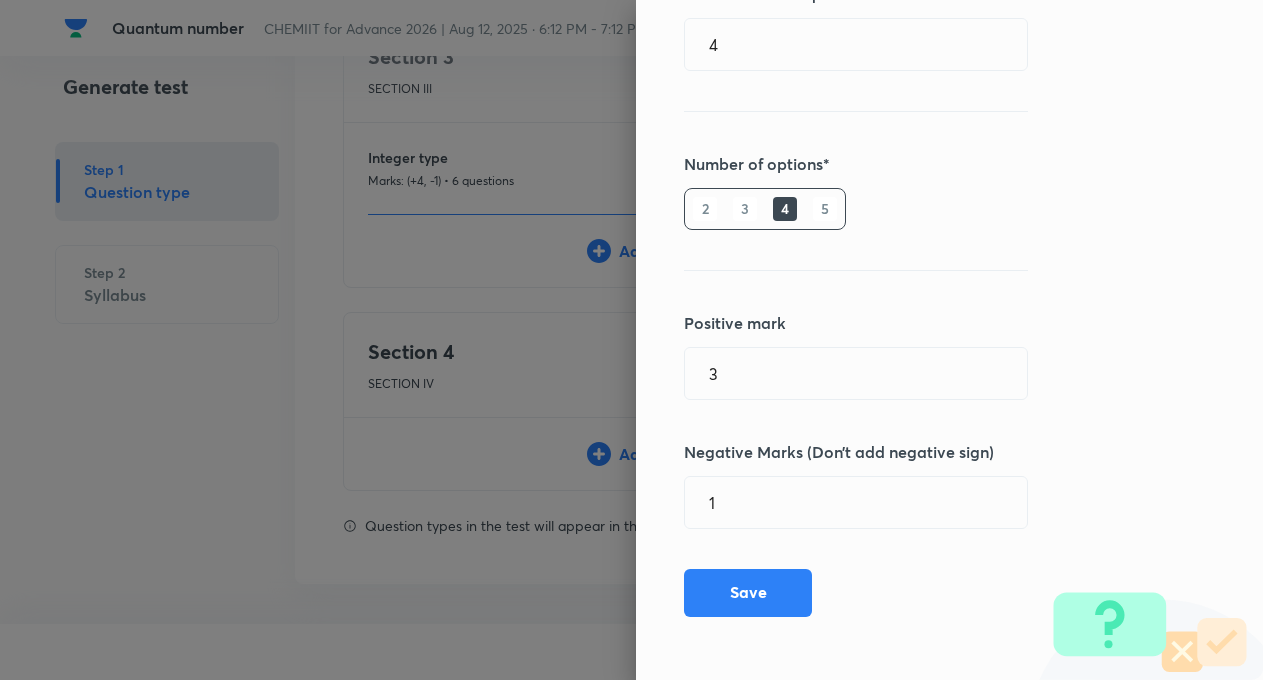 click on "Type settings Question type* Single choice correct Question includes a comprehension passage Total number of questions 4 ​ Number of options* 2 3 4 5 Positive mark 3 ​ Negative Marks (Don’t add negative sign) 1 ​ Save" at bounding box center [949, 340] 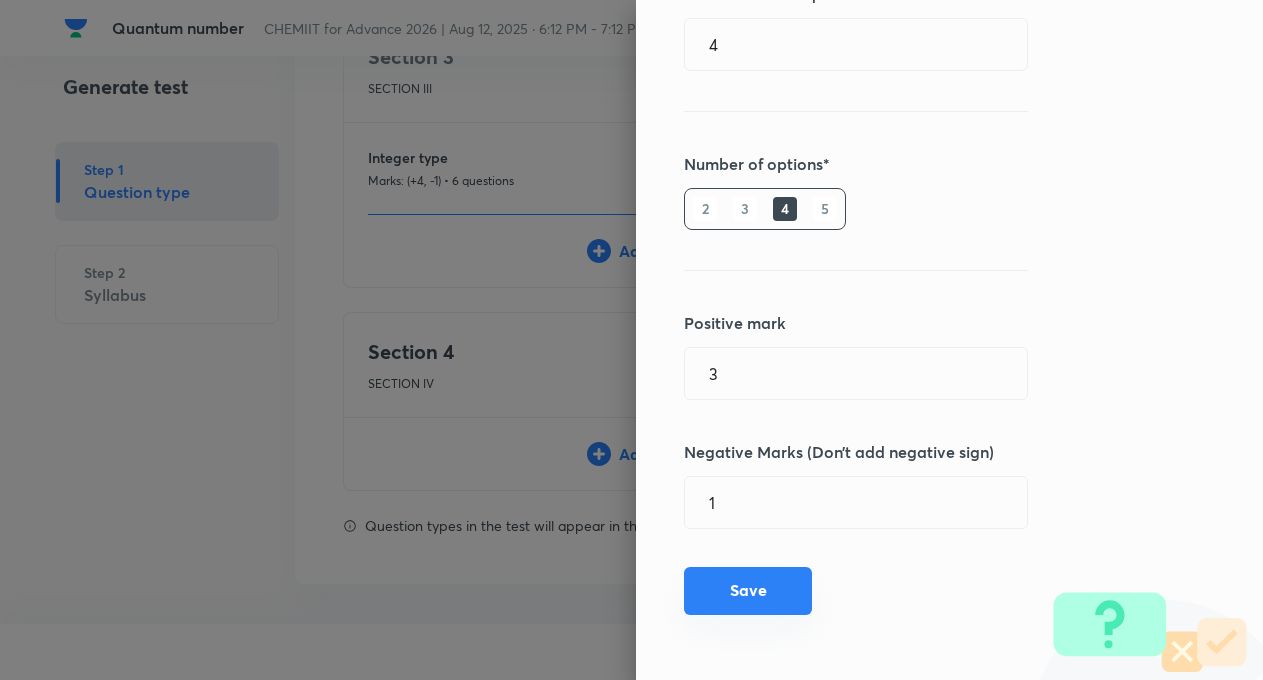 click on "Save" at bounding box center (748, 591) 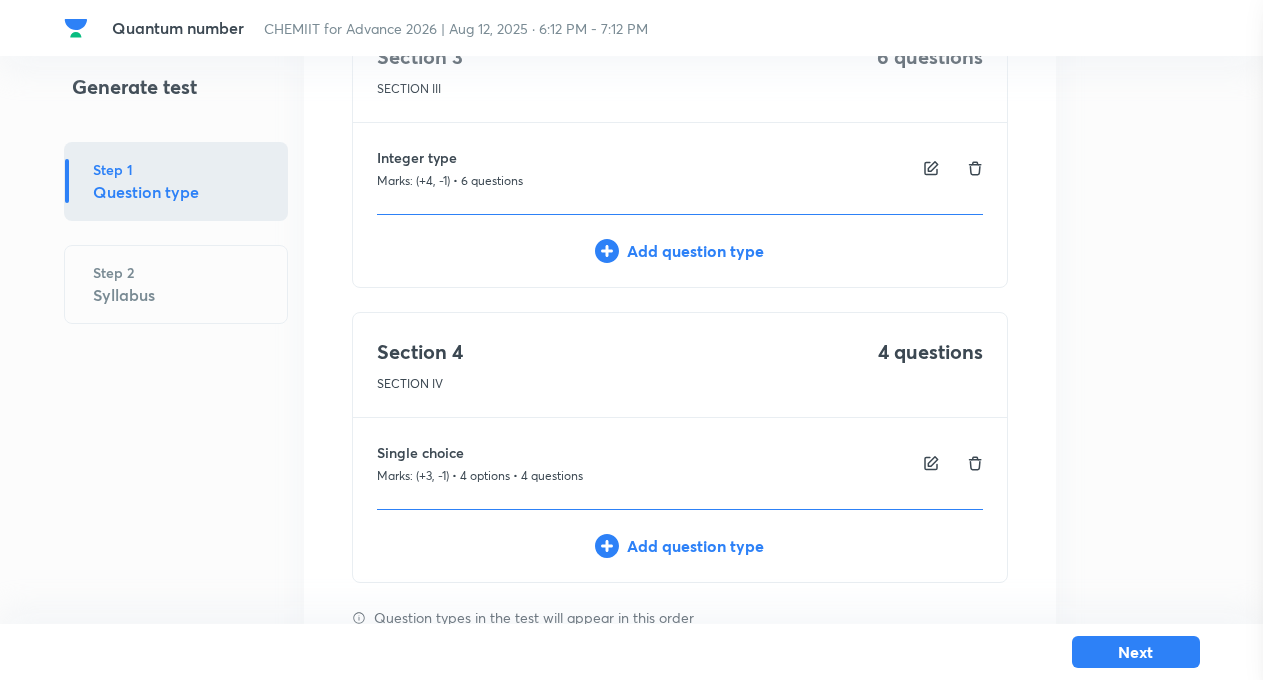 type 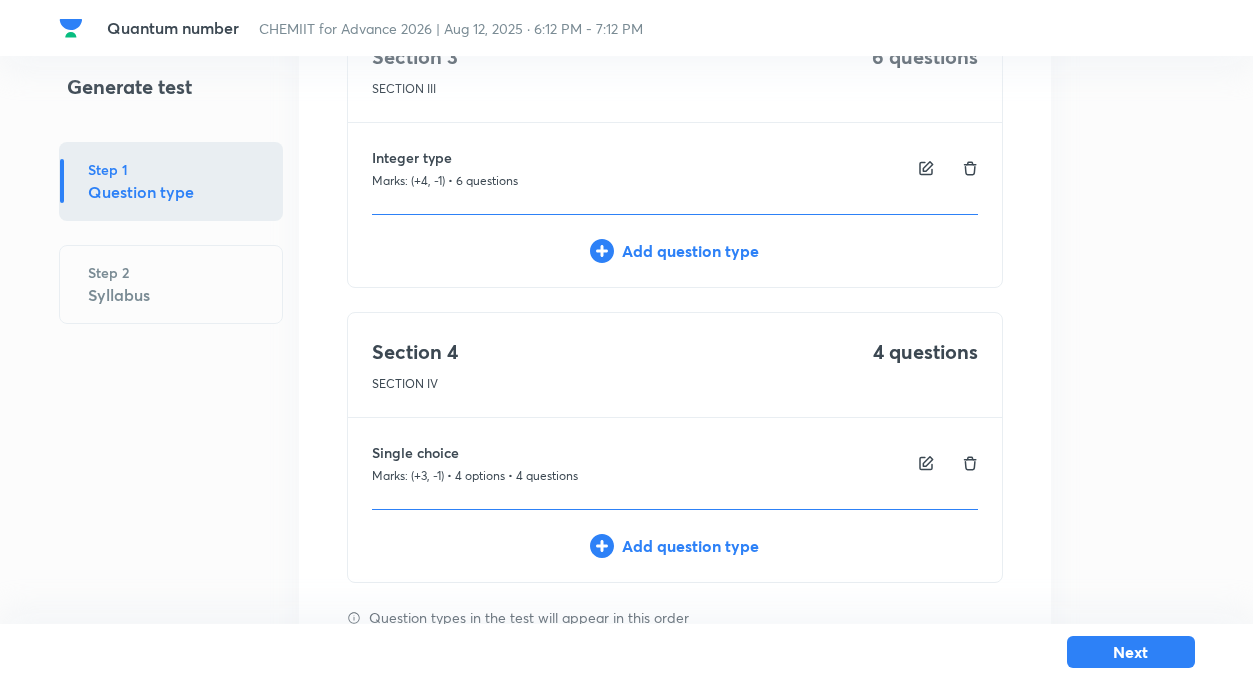 scroll, scrollTop: 757, scrollLeft: 0, axis: vertical 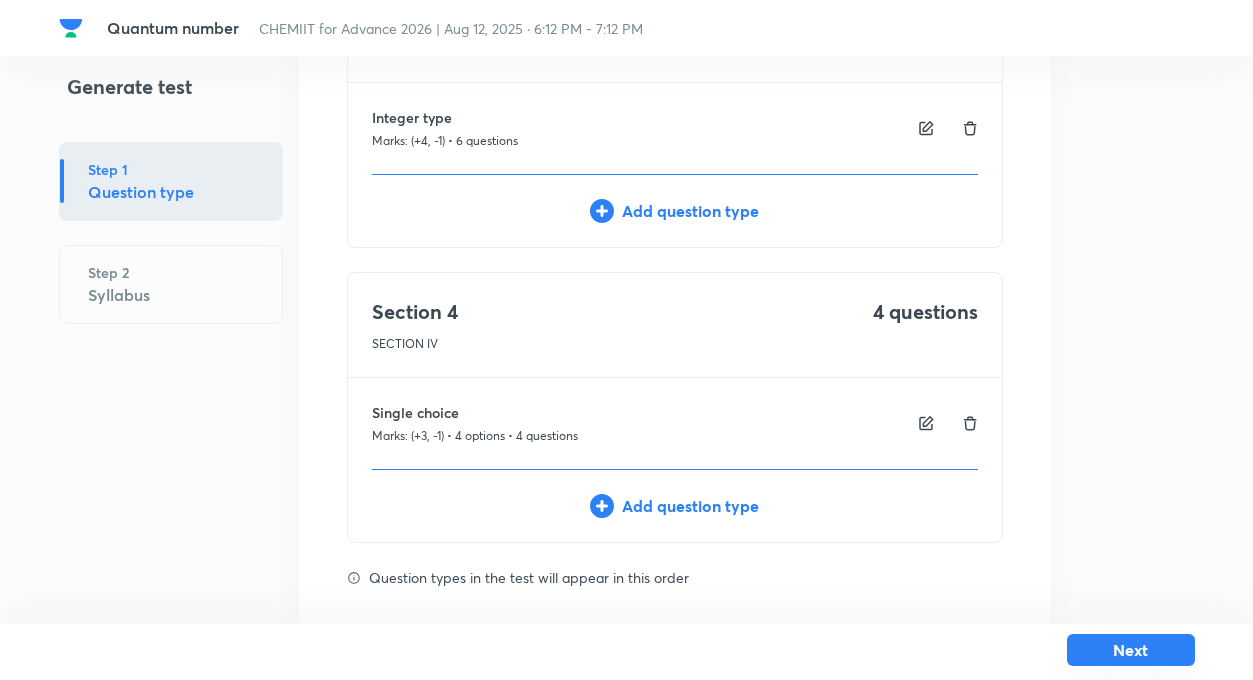 click on "Next" at bounding box center (1131, 650) 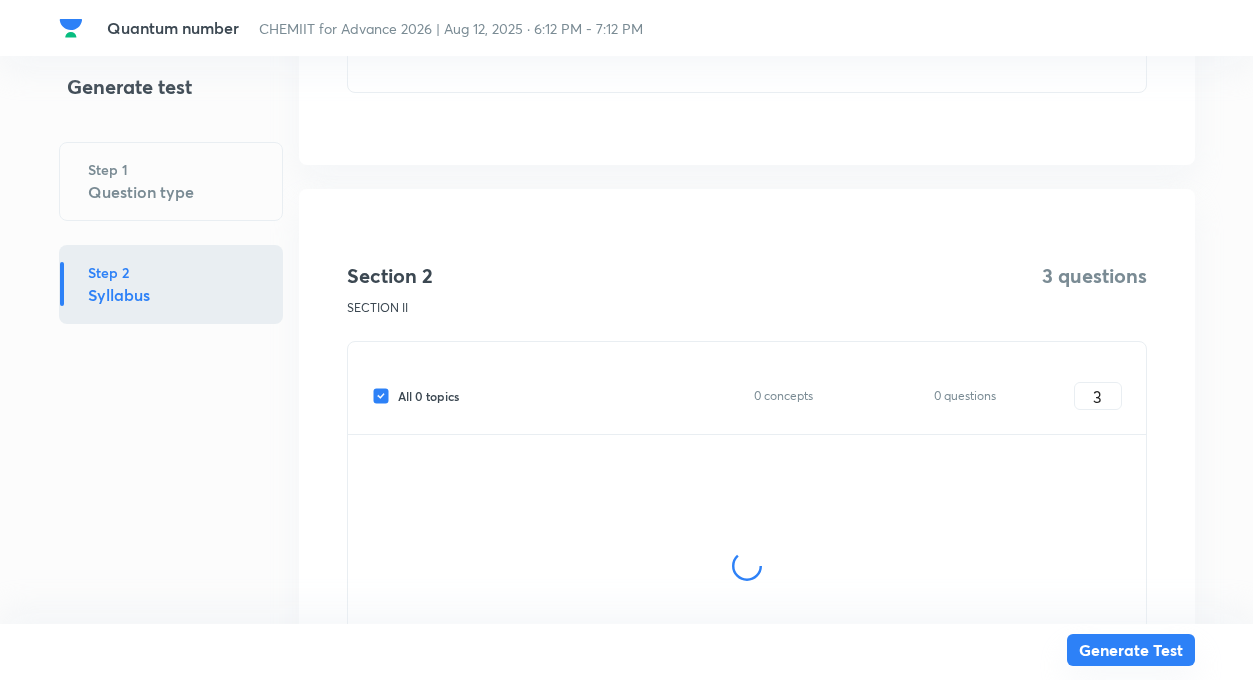 scroll, scrollTop: 0, scrollLeft: 0, axis: both 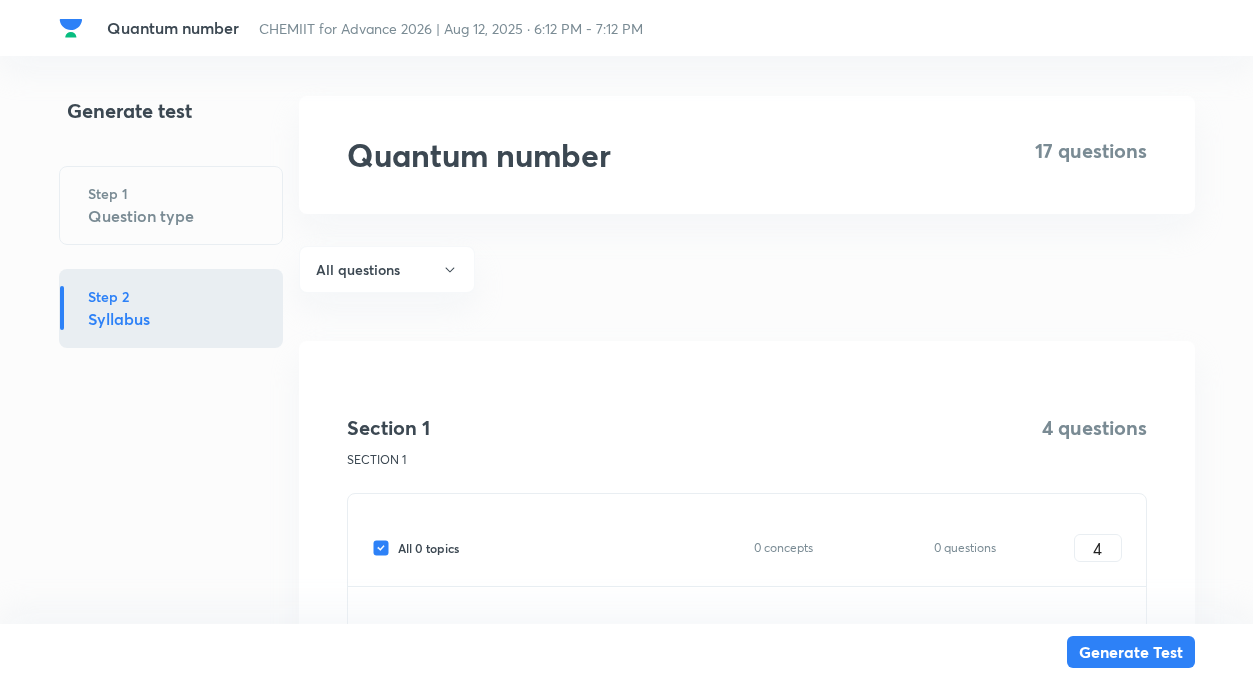 type 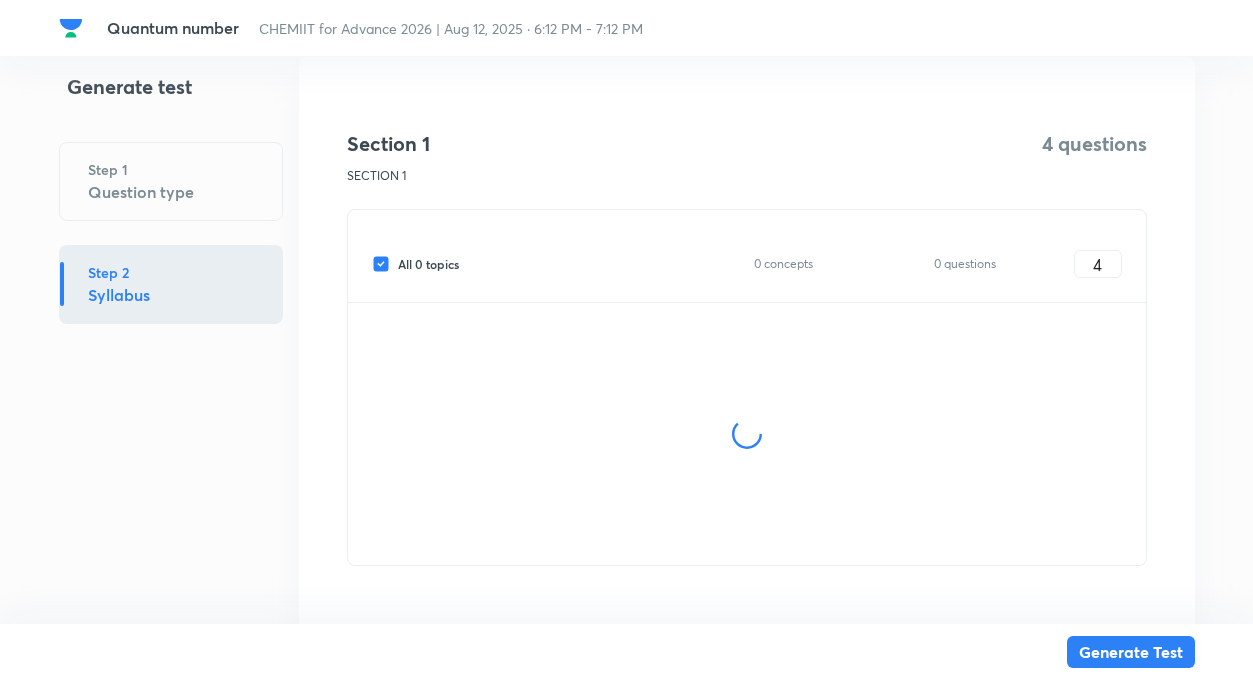 scroll, scrollTop: 280, scrollLeft: 0, axis: vertical 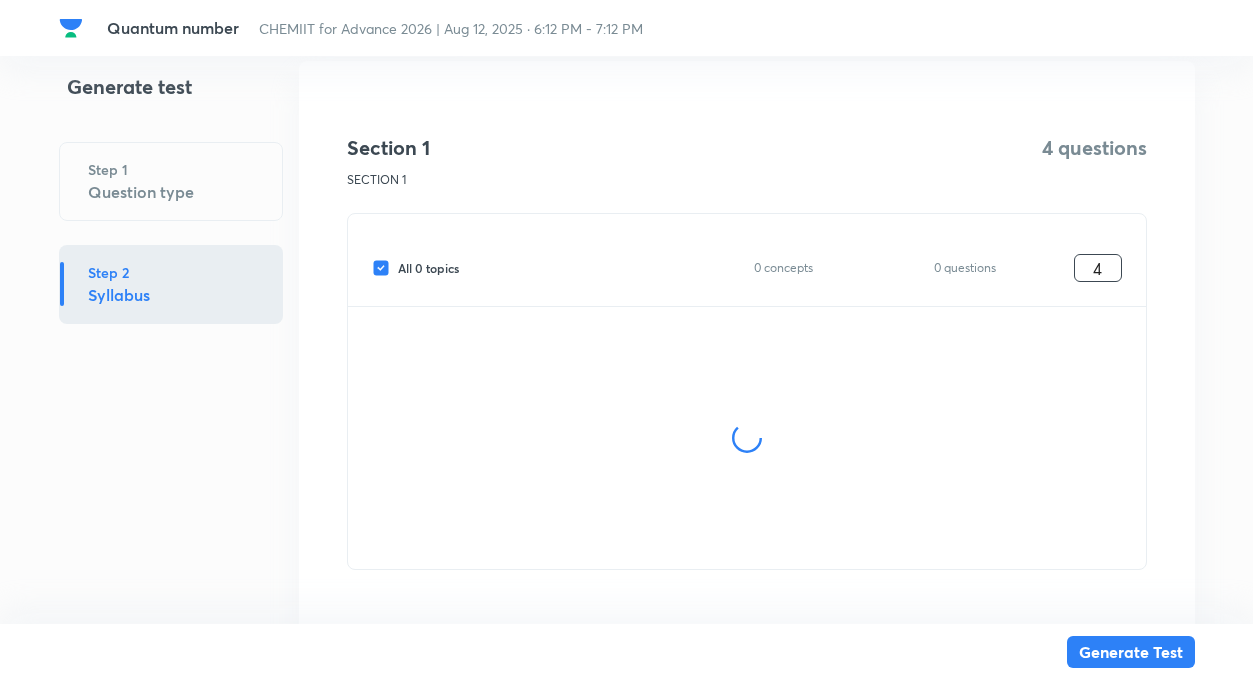 click on "4" at bounding box center [1098, 268] 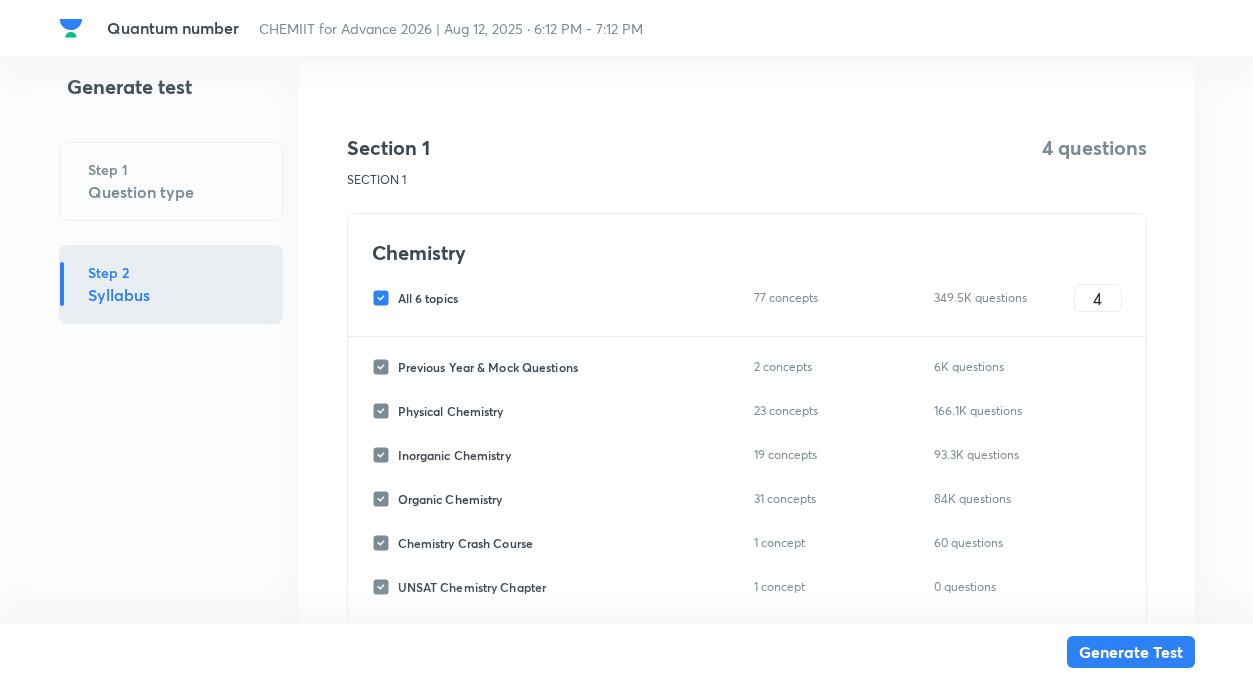 click on "All 6 topics" at bounding box center [385, 298] 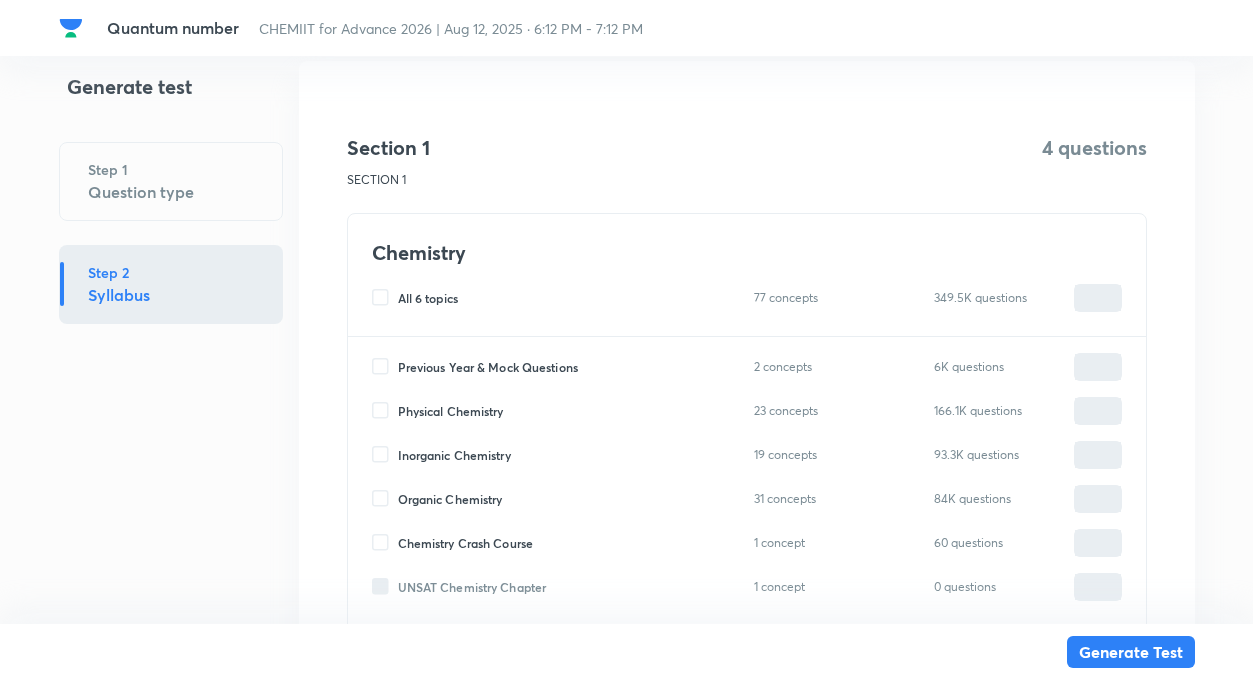 click on "Inorganic Chemistry" at bounding box center [385, 455] 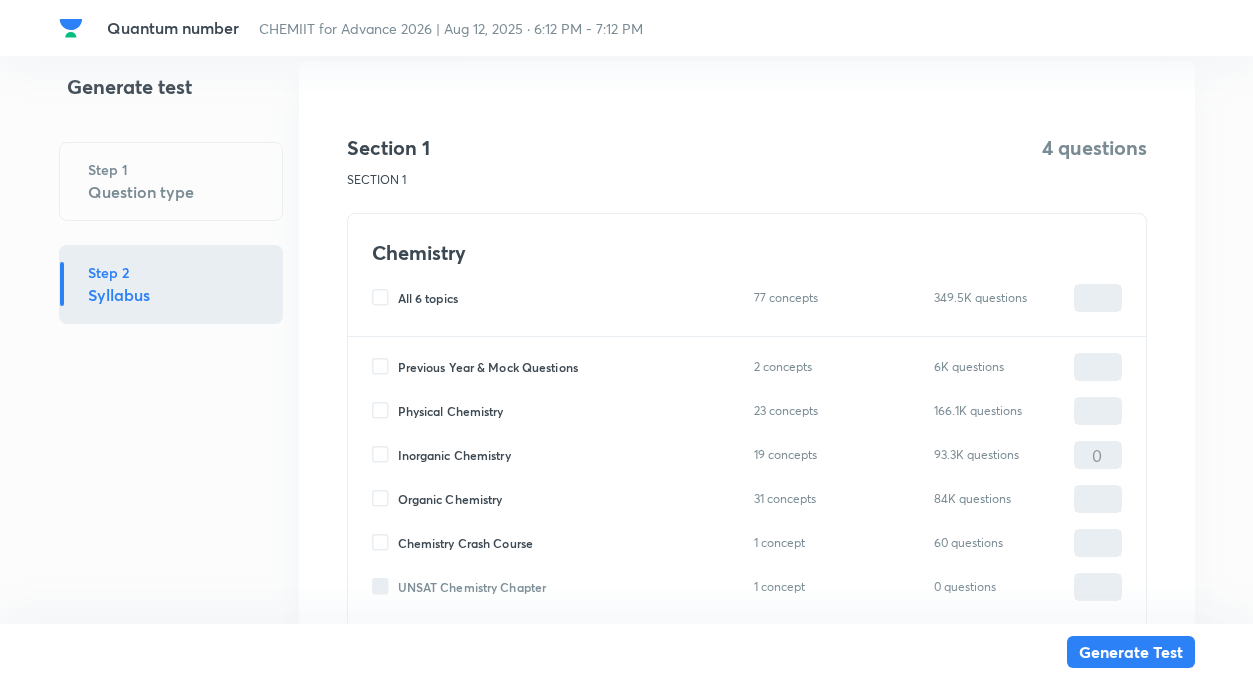 type on "0" 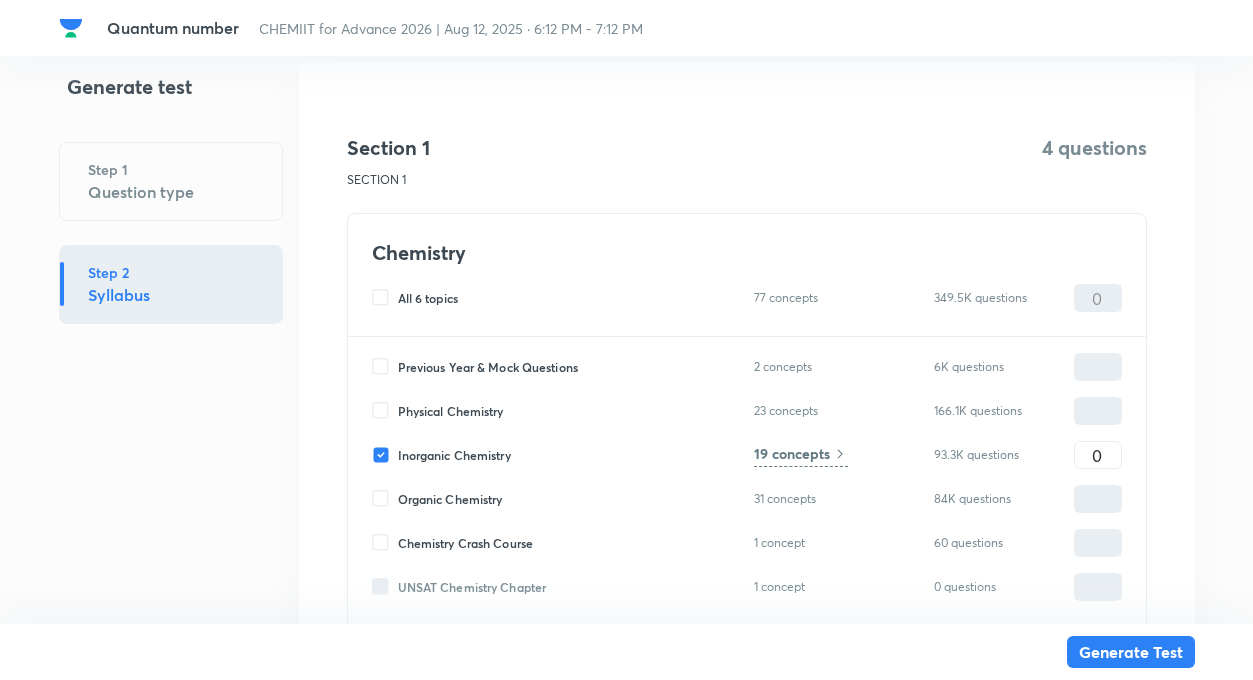 click on "19 concepts" at bounding box center [792, 453] 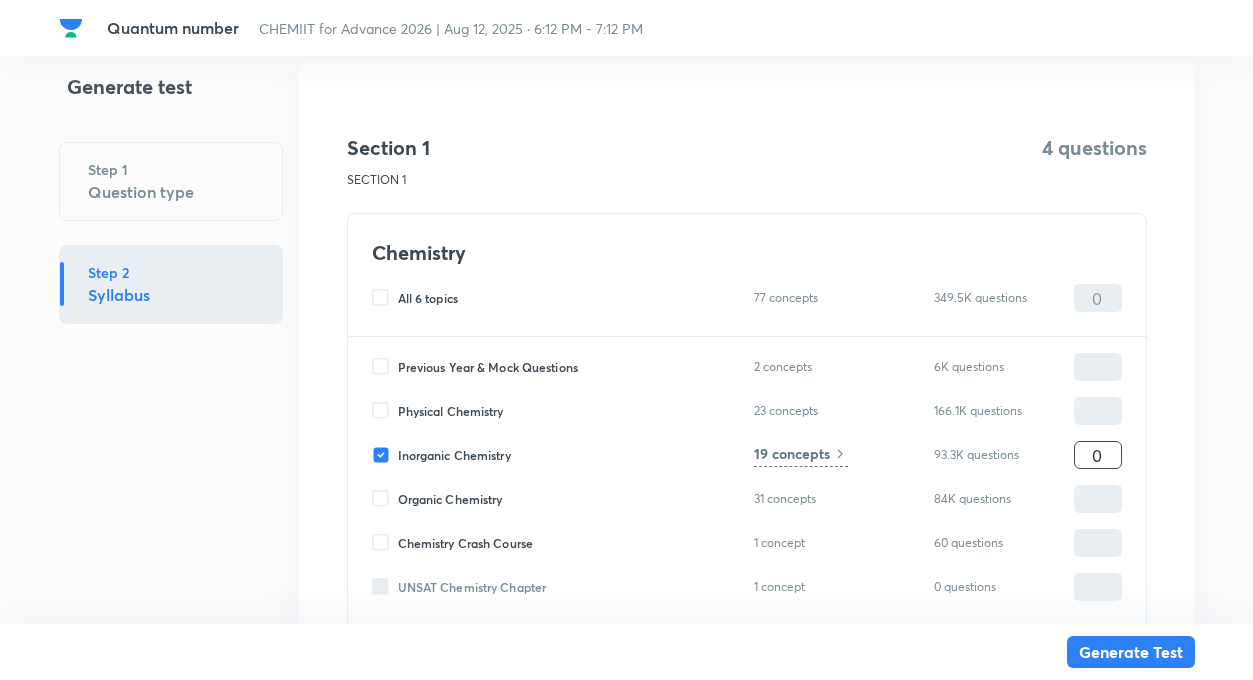 click on "0" at bounding box center (1098, 455) 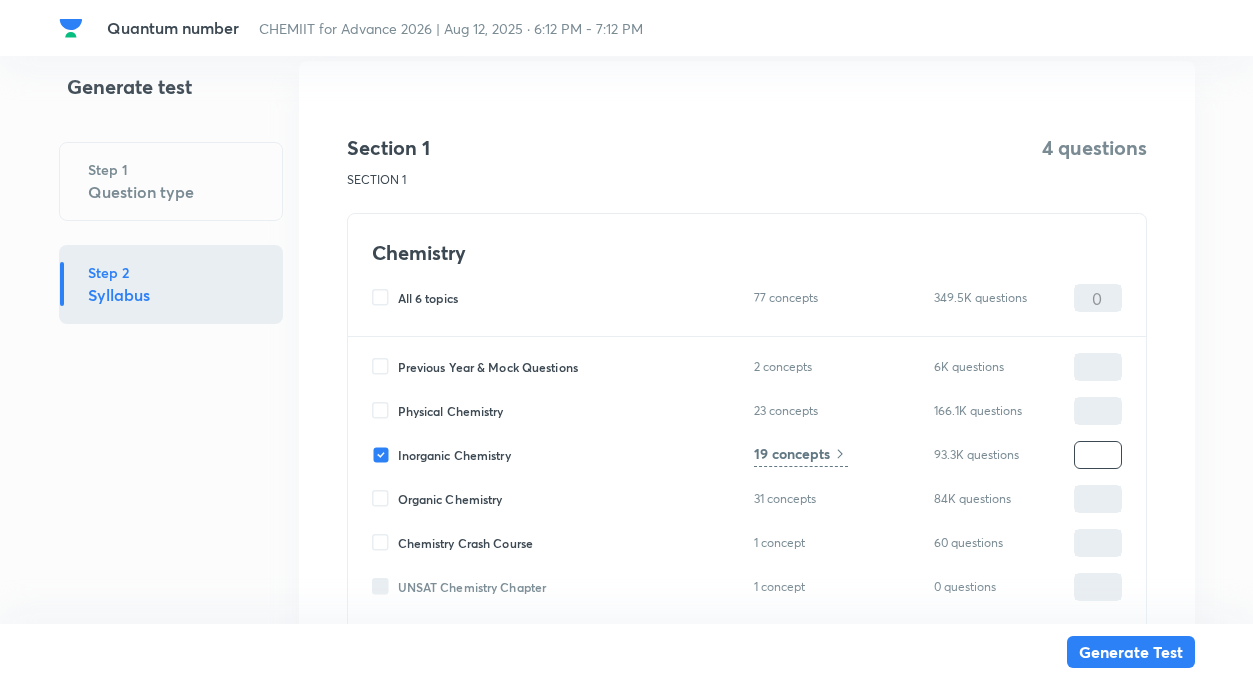 type on "4" 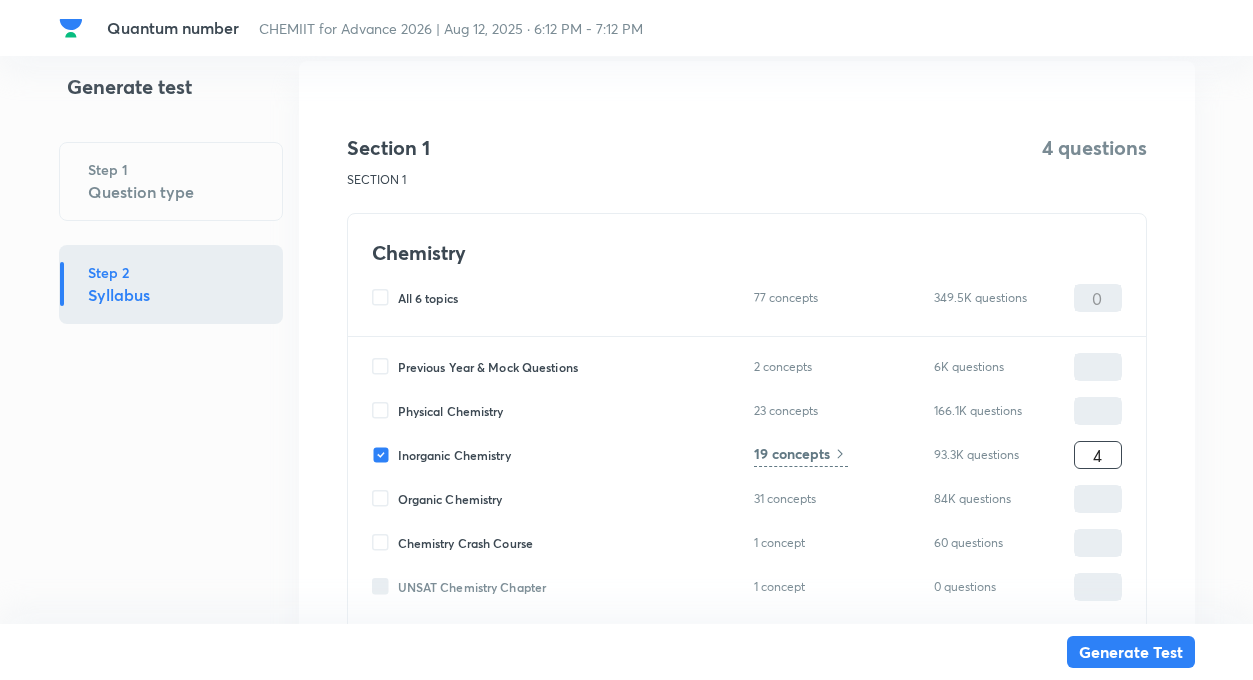 type on "4" 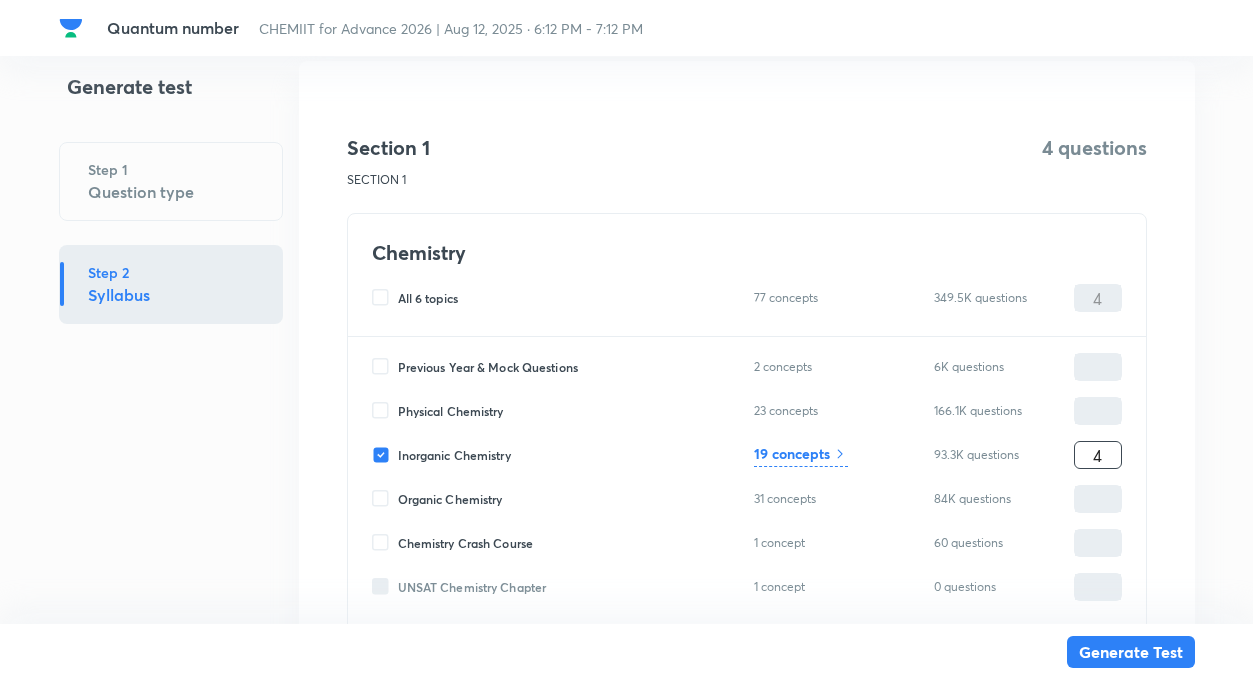 type on "4" 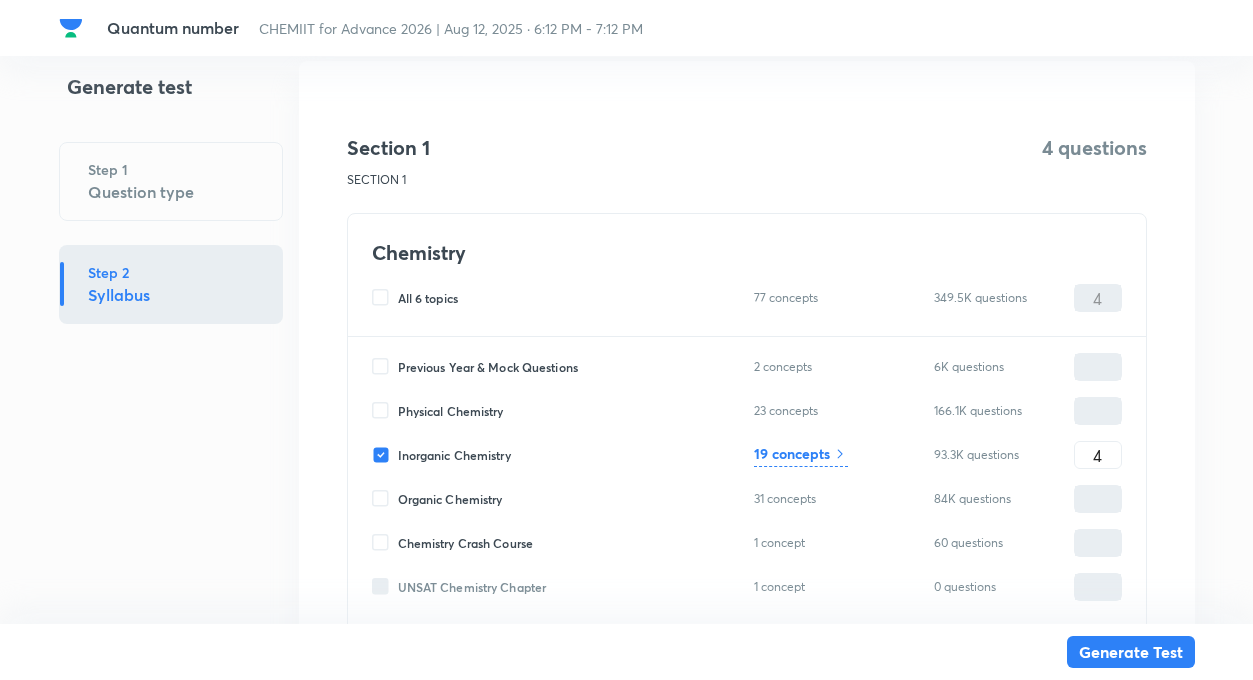 click on "19 concepts" at bounding box center [792, 453] 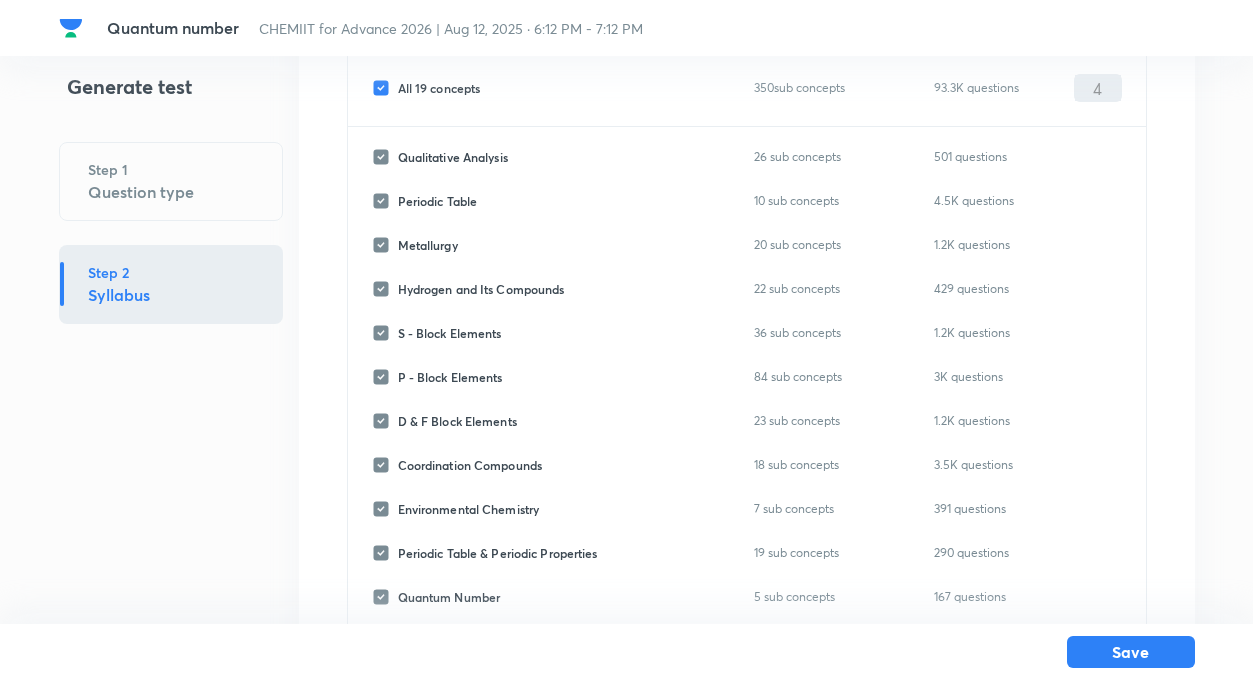 scroll, scrollTop: 200, scrollLeft: 0, axis: vertical 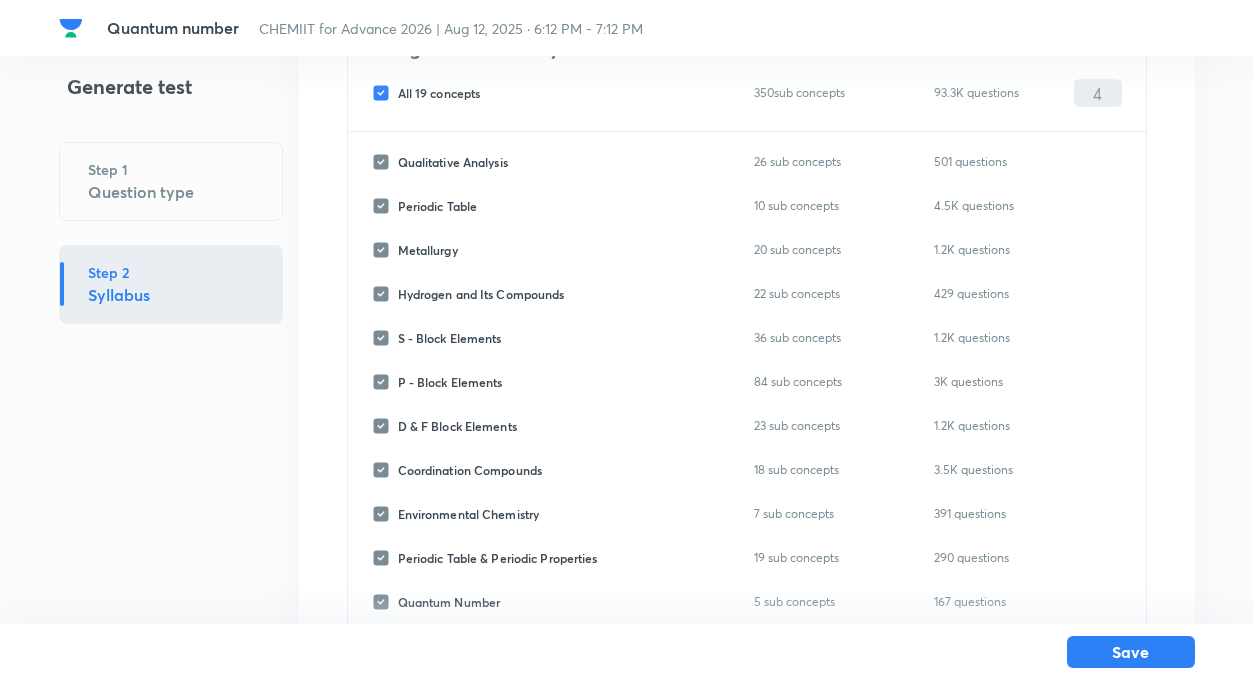 click on "All 19 concepts" at bounding box center (385, 93) 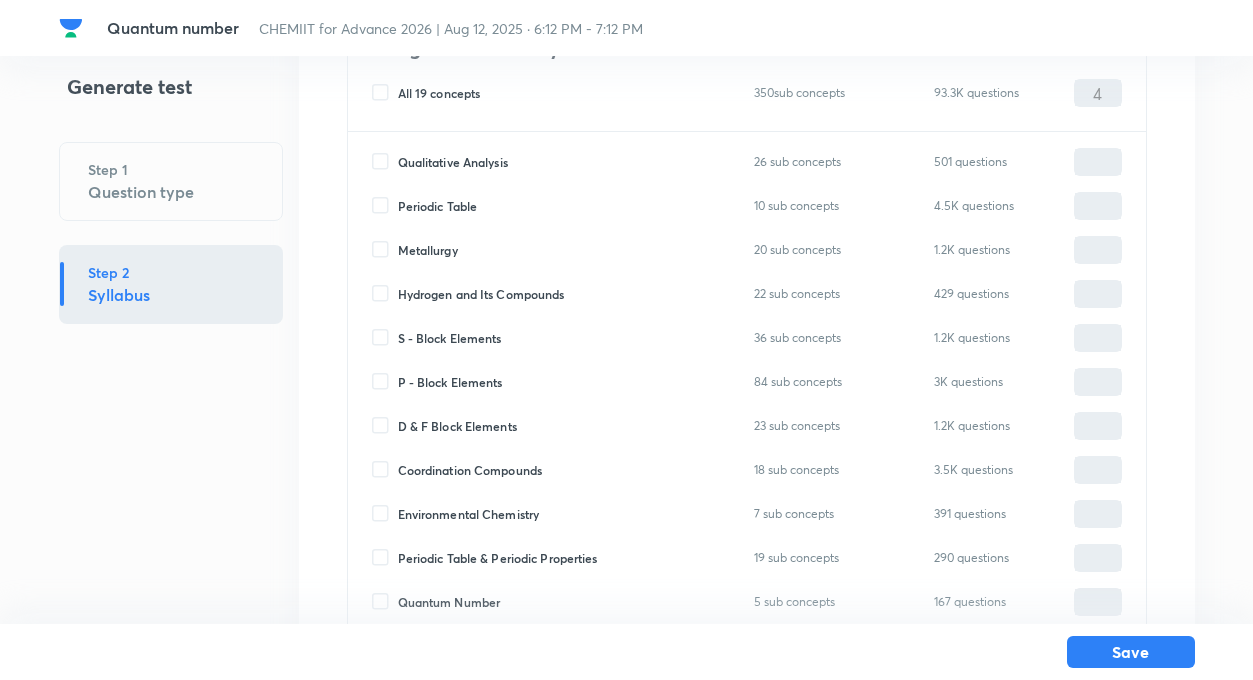 click on "Quantum Number" at bounding box center [385, 602] 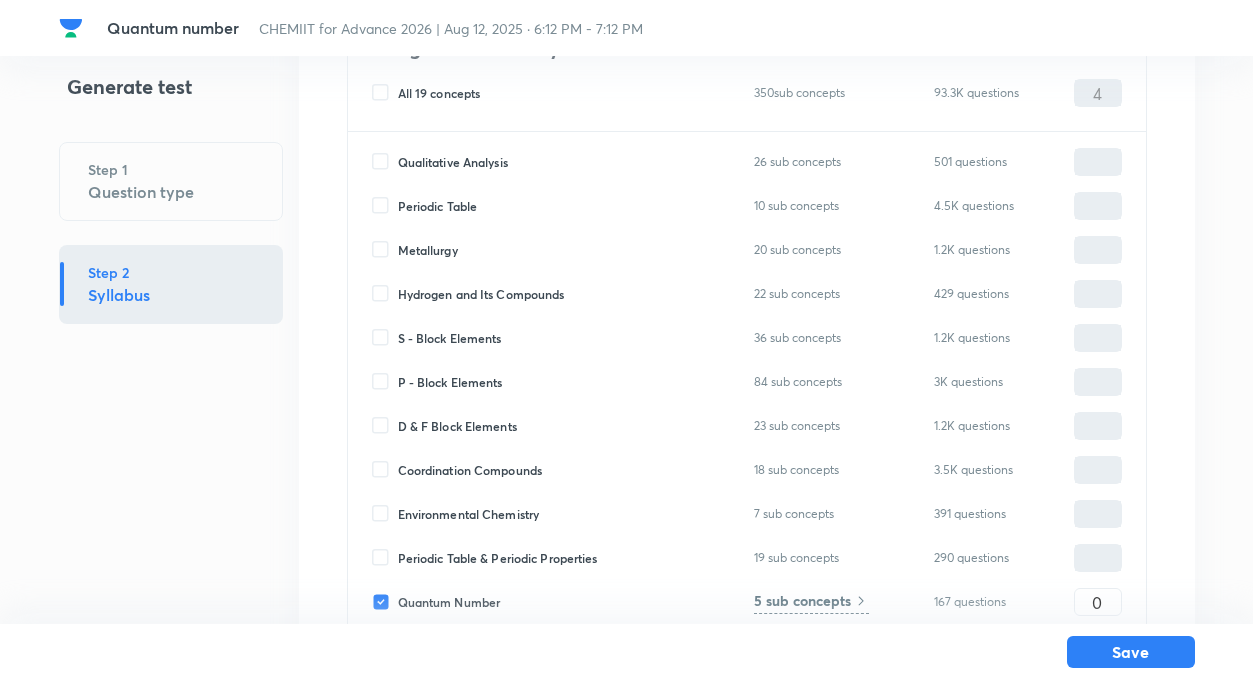 click on "Qualitative Analysis 26 sub concepts 501 questions ​ Periodic Table 10 sub concepts 4.5K questions ​ Metallurgy 20 sub concepts 1.2K questions ​ Hydrogen and Its Compounds 22 sub concepts 429 questions ​ S - Block Elements 36 sub concepts 1.2K questions ​ P - Block Elements 84 sub concepts 3K questions ​ D & F Block Elements 23 sub concepts 1.2K questions ​ Coordination Compounds 18 sub concepts 3.5K questions ​ Environmental Chemistry 7 sub concepts 391 questions ​ Periodic Table & Periodic Properties 19 sub concepts 290 questions ​ Quantum Number 5 sub concepts 167 questions 0 ​ Chemical Bonding 56 sub concepts 6.8K questions ​ State of Matter (Ideal Gas) 10 sub concepts 97 questions ​ State of Matter (Real Gas) 9 sub concepts 75 questions ​ Co-ordination Chemistry 1 sub concept 45 questions ​ d-Block Elements 1 sub concept 34 questions ​ Salt Analysis 1 sub concept 154 questions ​ f-Block Elements 1 sub concept 24 questions ​ Heating Effect 1 sub concept 6 questions ​" at bounding box center [747, 566] 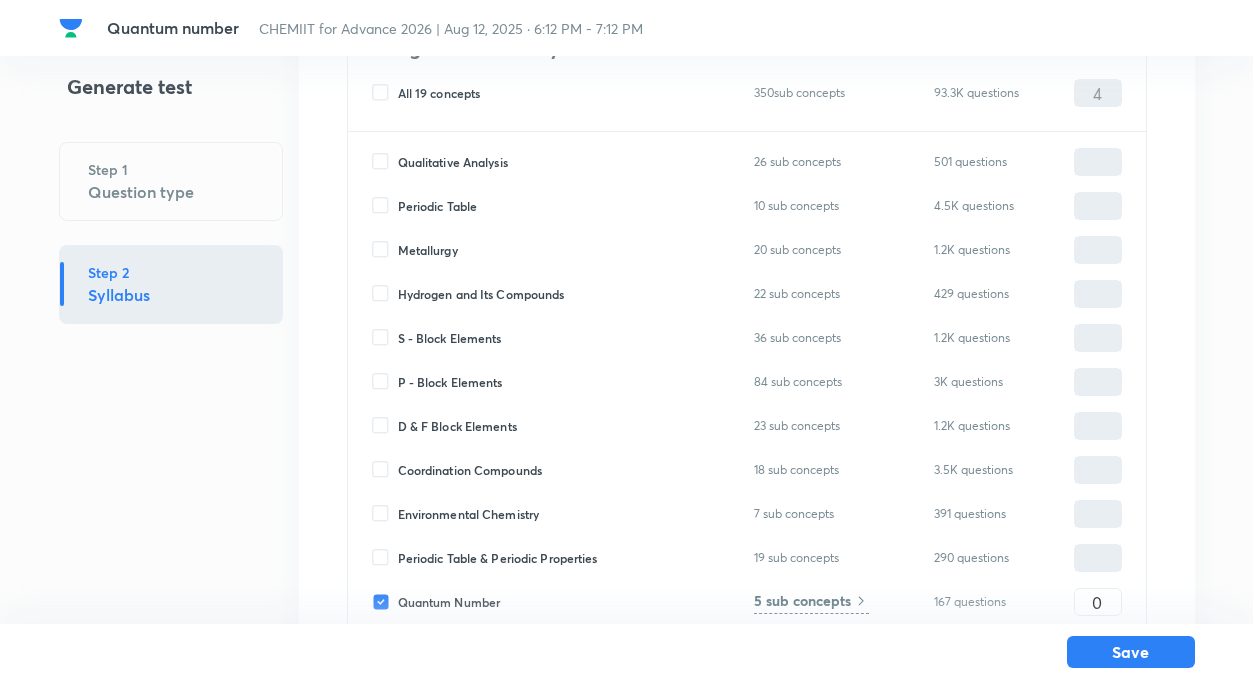 click on "5 sub concepts" at bounding box center (802, 600) 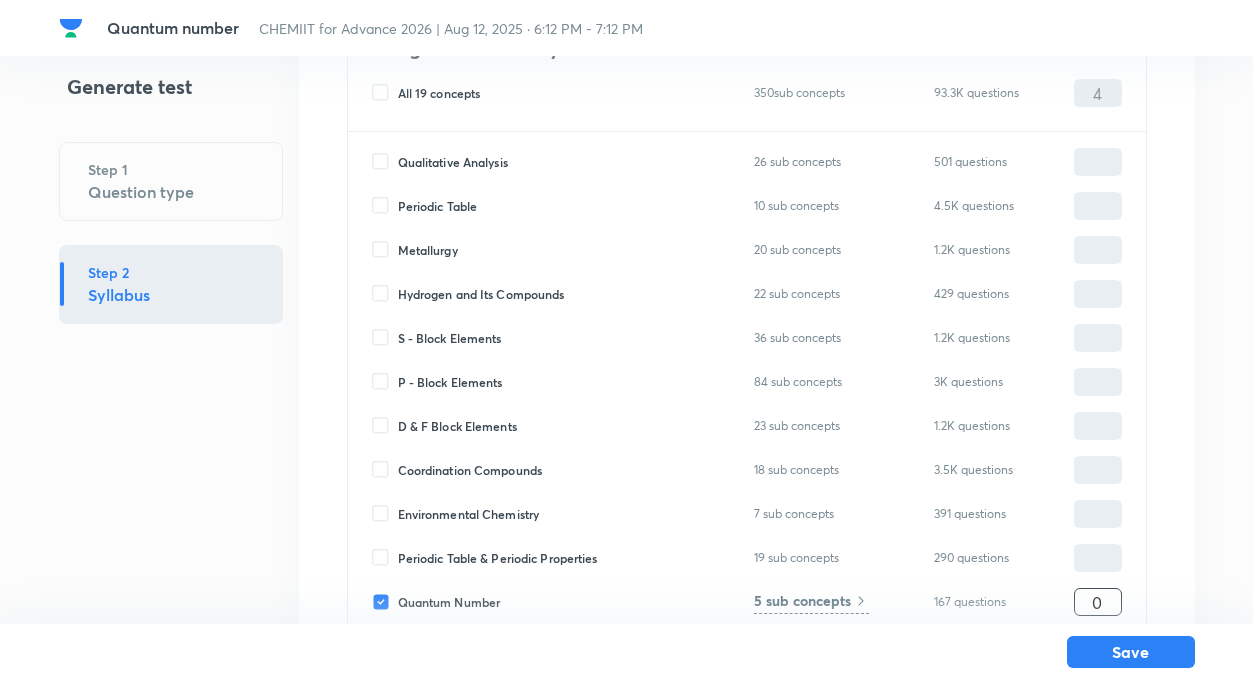 click on "0" at bounding box center (1098, 602) 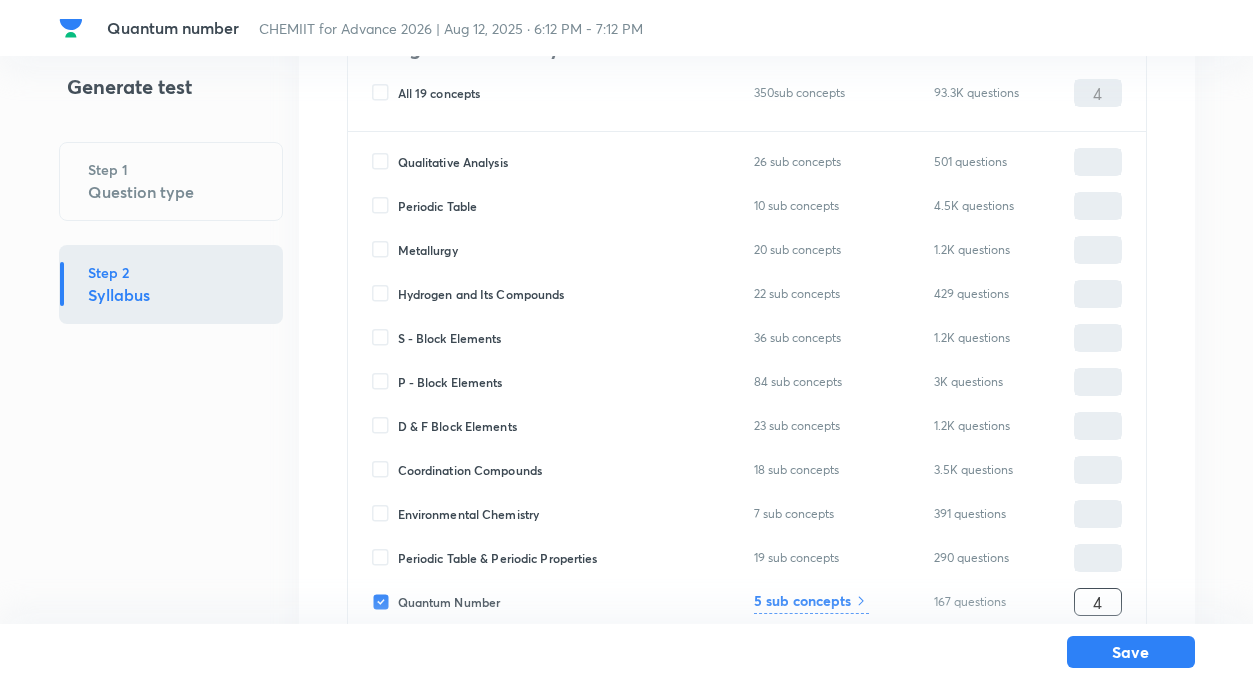 type on "4" 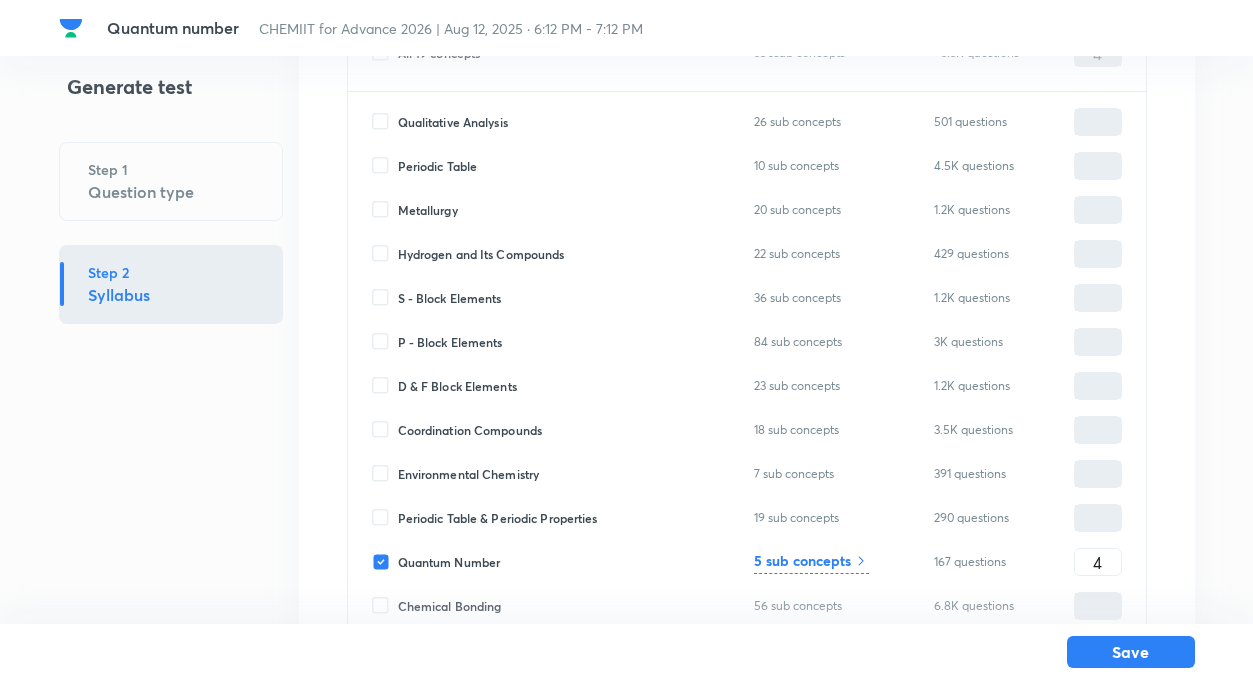 click on "Chemistry Inorganic Chemistry All 19 concepts 350  sub concepts 93.3K questions 4 ​ Qualitative Analysis 26 sub concepts 501 questions ​ Periodic Table 10 sub concepts 4.5K questions ​ Metallurgy 20 sub concepts 1.2K questions ​ Hydrogen and Its Compounds 22 sub concepts 429 questions ​ S - Block Elements 36 sub concepts 1.2K questions ​ P - Block Elements 84 sub concepts 3K questions ​ D & F Block Elements 23 sub concepts 1.2K questions ​ Coordination Compounds 18 sub concepts 3.5K questions ​ Environmental Chemistry 7 sub concepts 391 questions ​ Periodic Table & Periodic Properties 19 sub concepts 290 questions ​ Quantum Number 5 sub concepts 167 questions 4 ​ Chemical Bonding 56 sub concepts 6.8K questions ​ State of Matter (Ideal Gas) 10 sub concepts 97 questions ​ State of Matter (Real Gas) 9 sub concepts 75 questions ​ Co-ordination Chemistry 1 sub concept 45 questions ​ d-Block Elements 1 sub concept 34 questions ​ Salt Analysis 1 sub concept 154 questions ​ ​ ​" at bounding box center (747, 444) 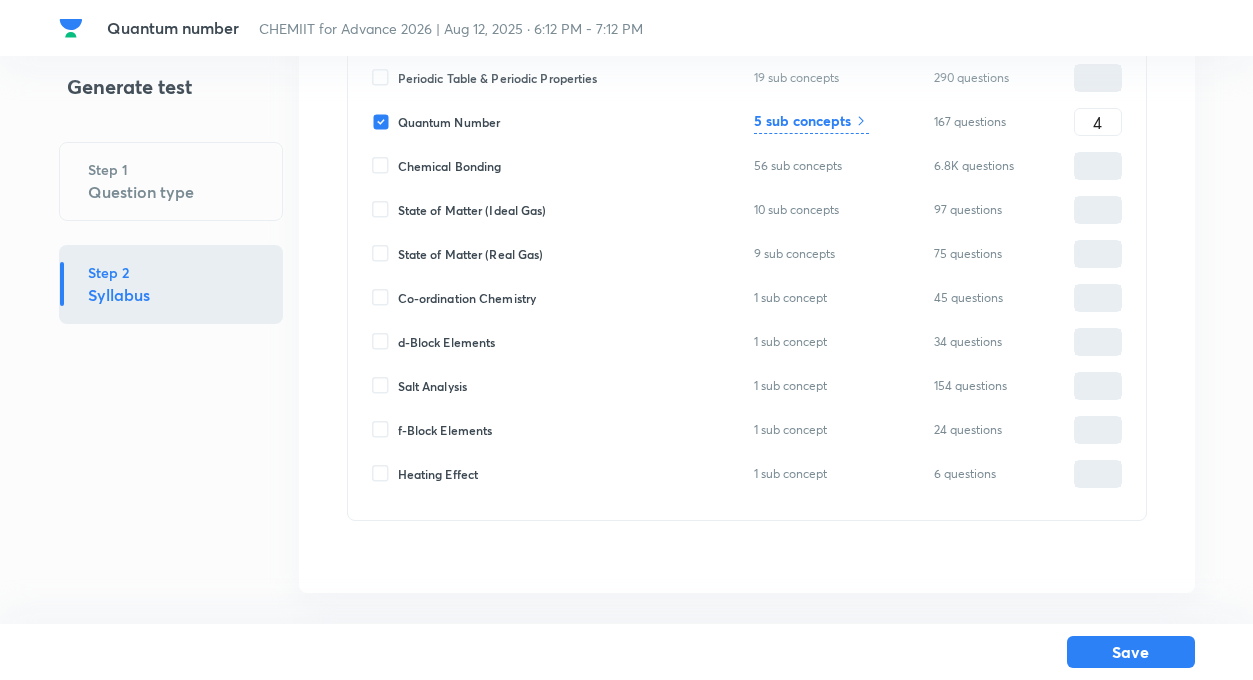 scroll, scrollTop: 689, scrollLeft: 0, axis: vertical 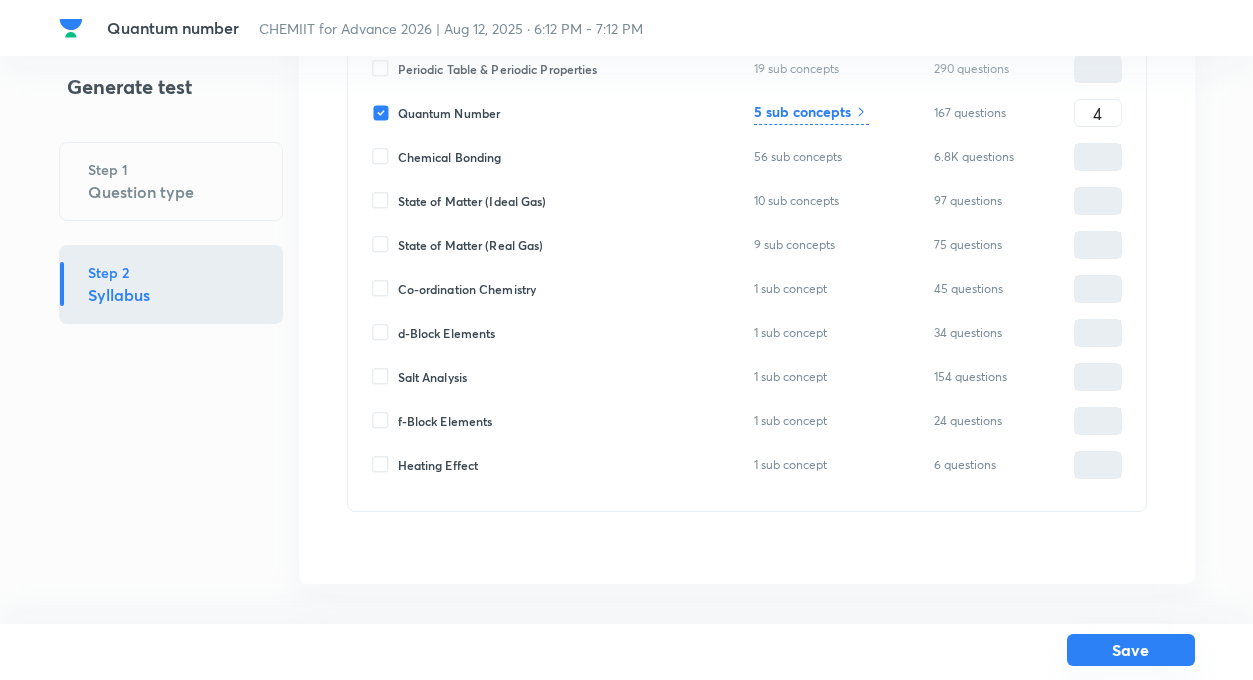 click on "Save" at bounding box center (1131, 650) 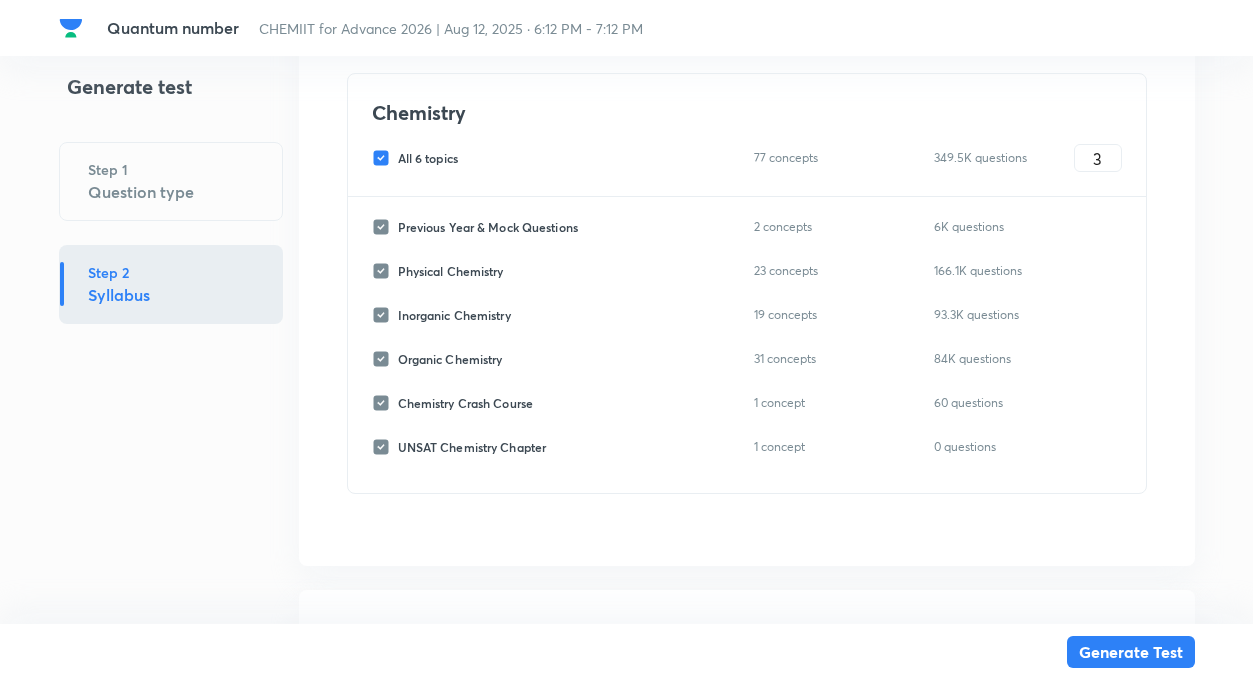 scroll, scrollTop: 1049, scrollLeft: 0, axis: vertical 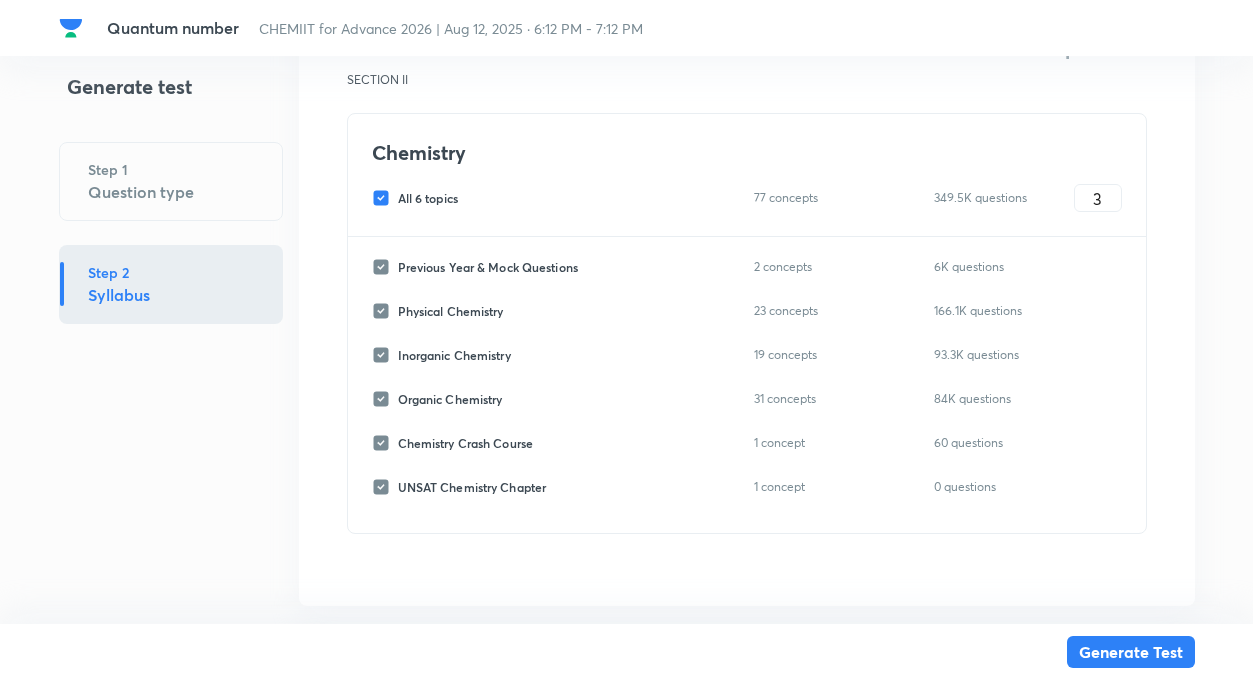 click on "All 6 topics" at bounding box center (385, 198) 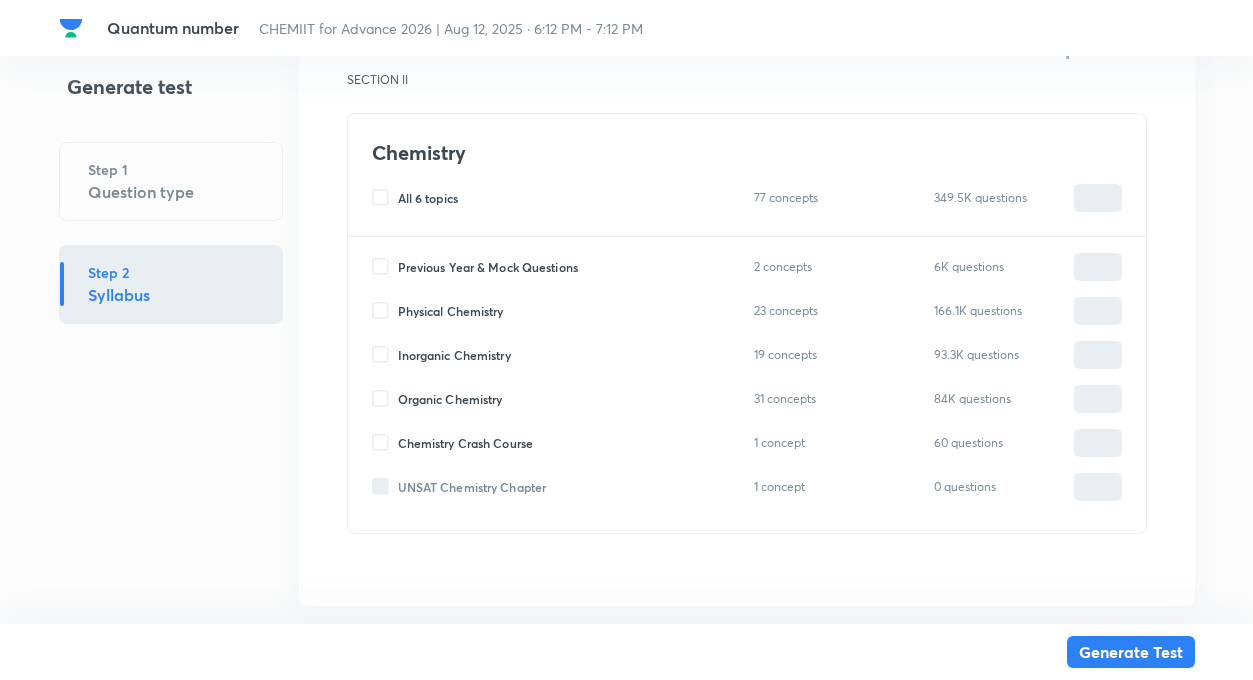 click on "Inorganic Chemistry" at bounding box center (385, 355) 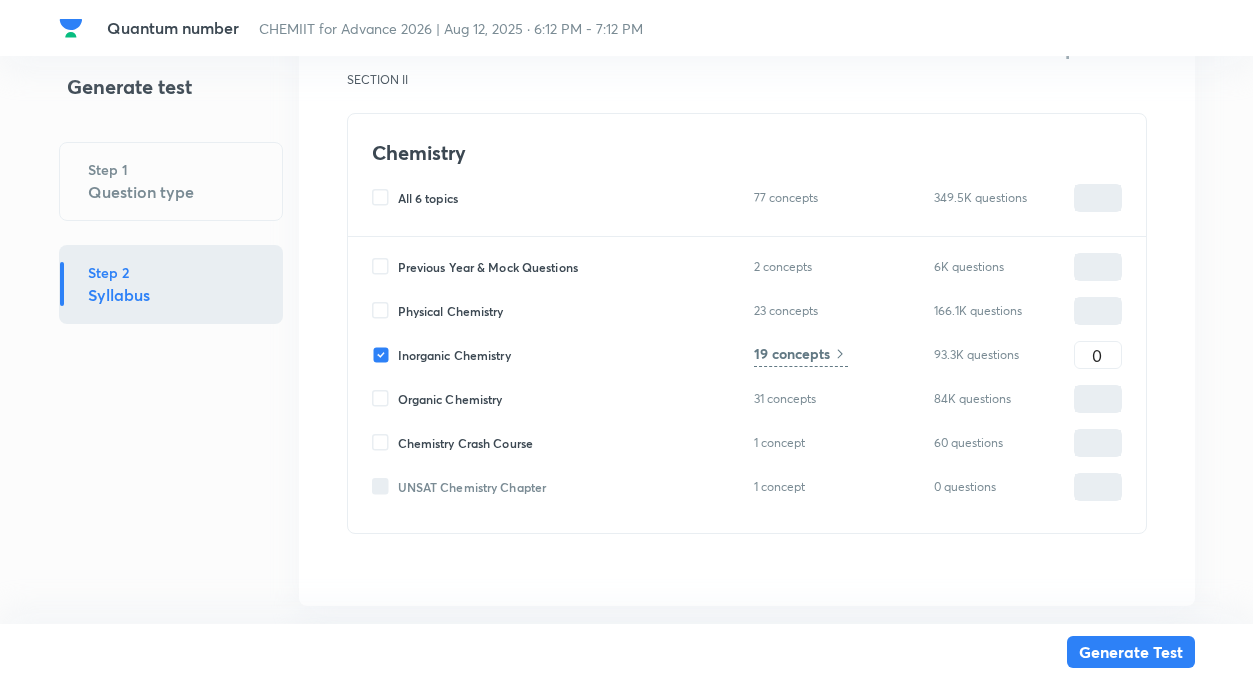 type on "0" 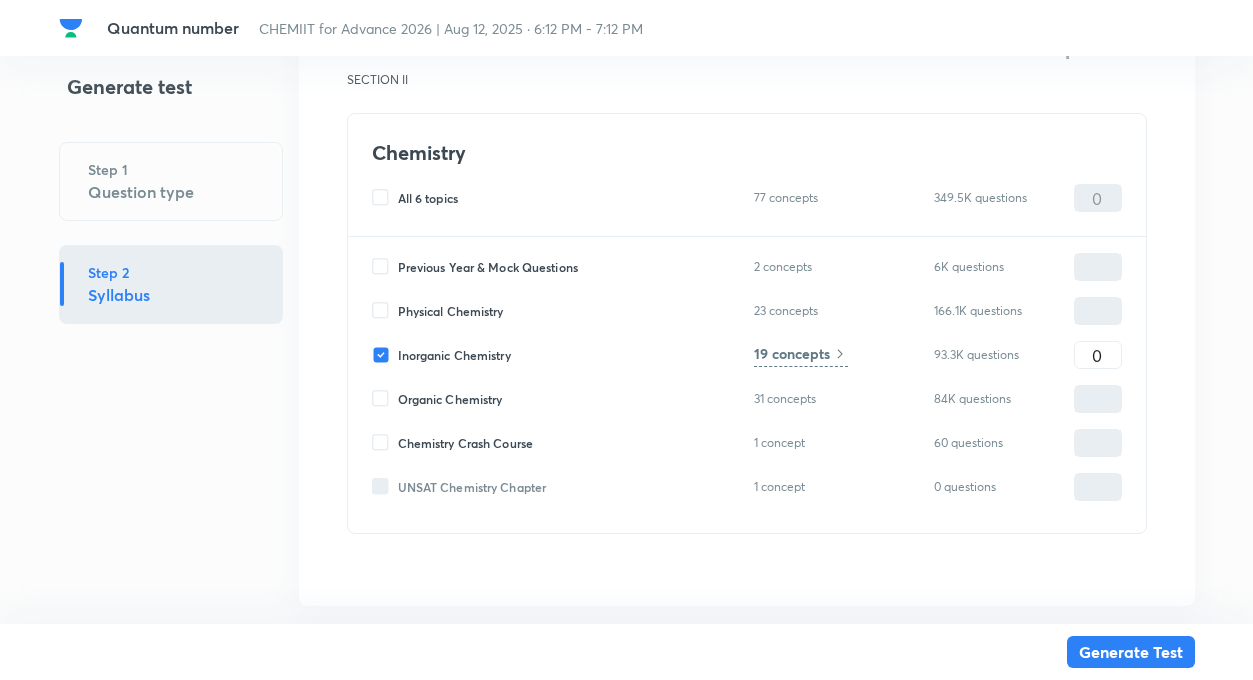 click on "19 concepts" at bounding box center (792, 353) 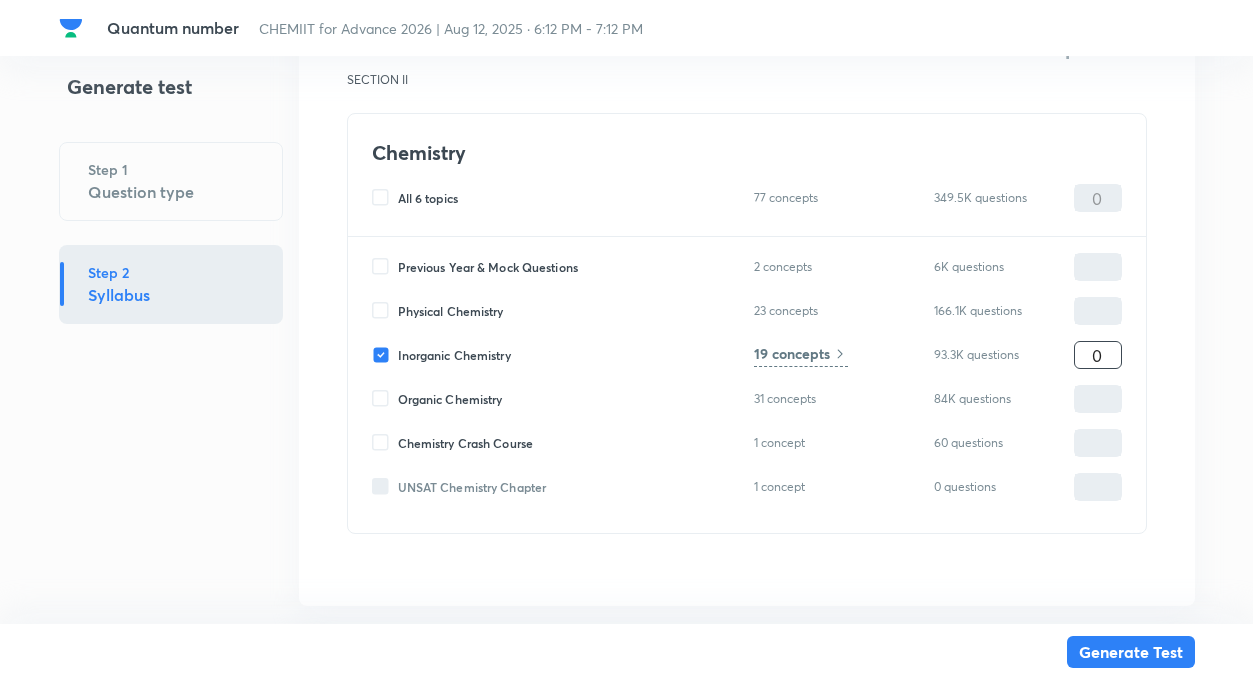 click on "0" at bounding box center (1098, 355) 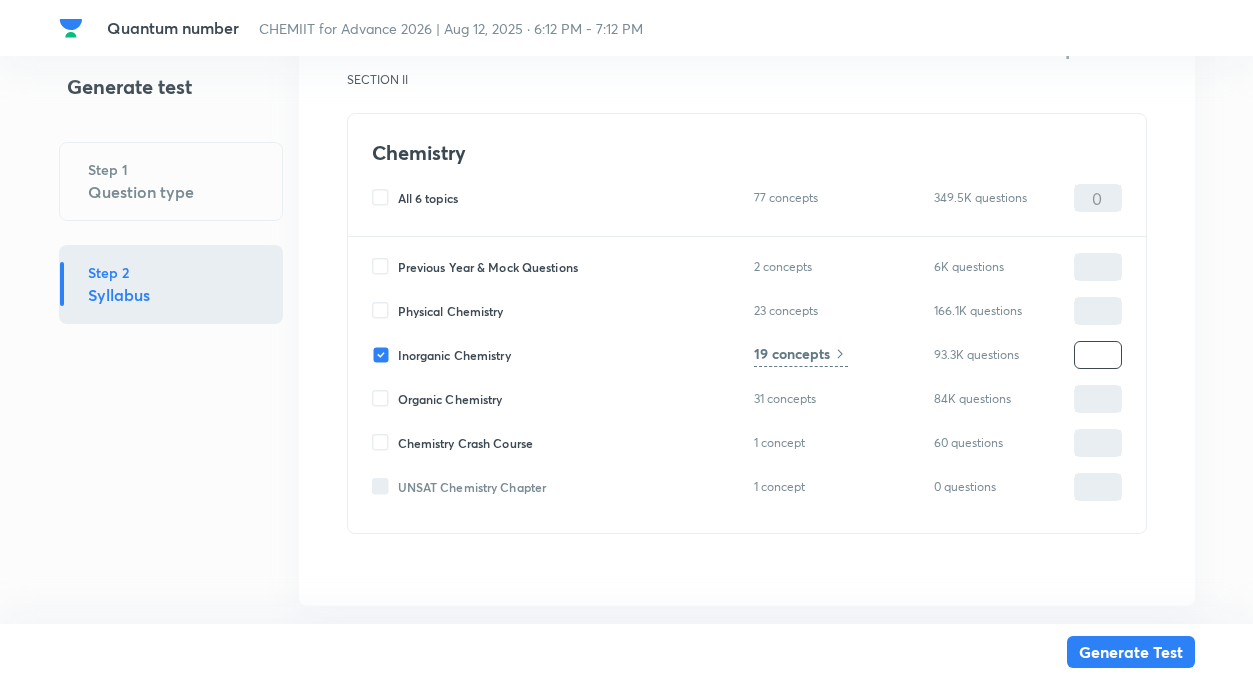 type on "3" 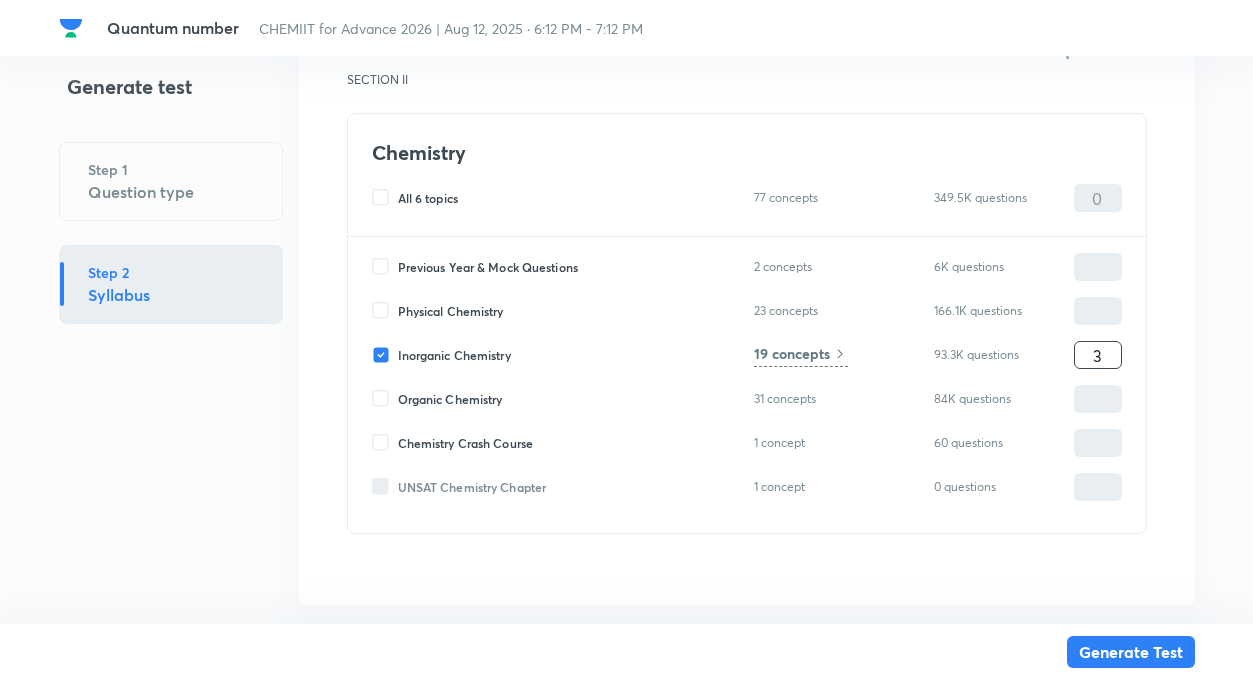type on "3" 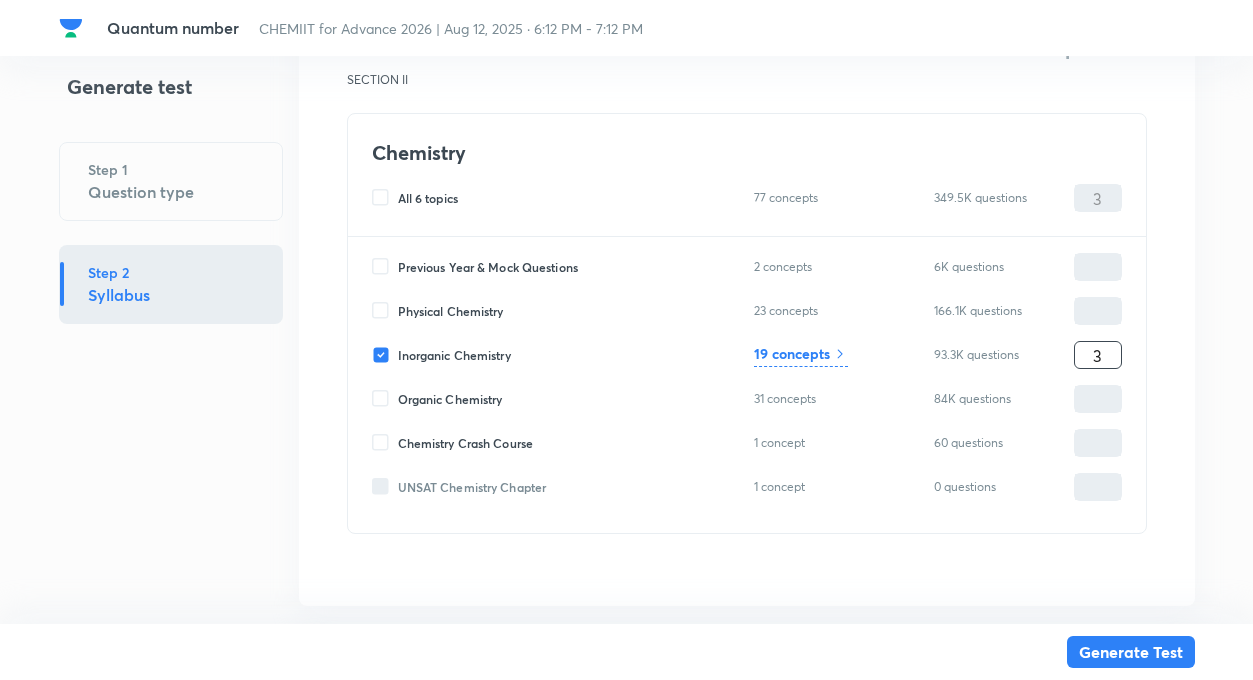 type on "3" 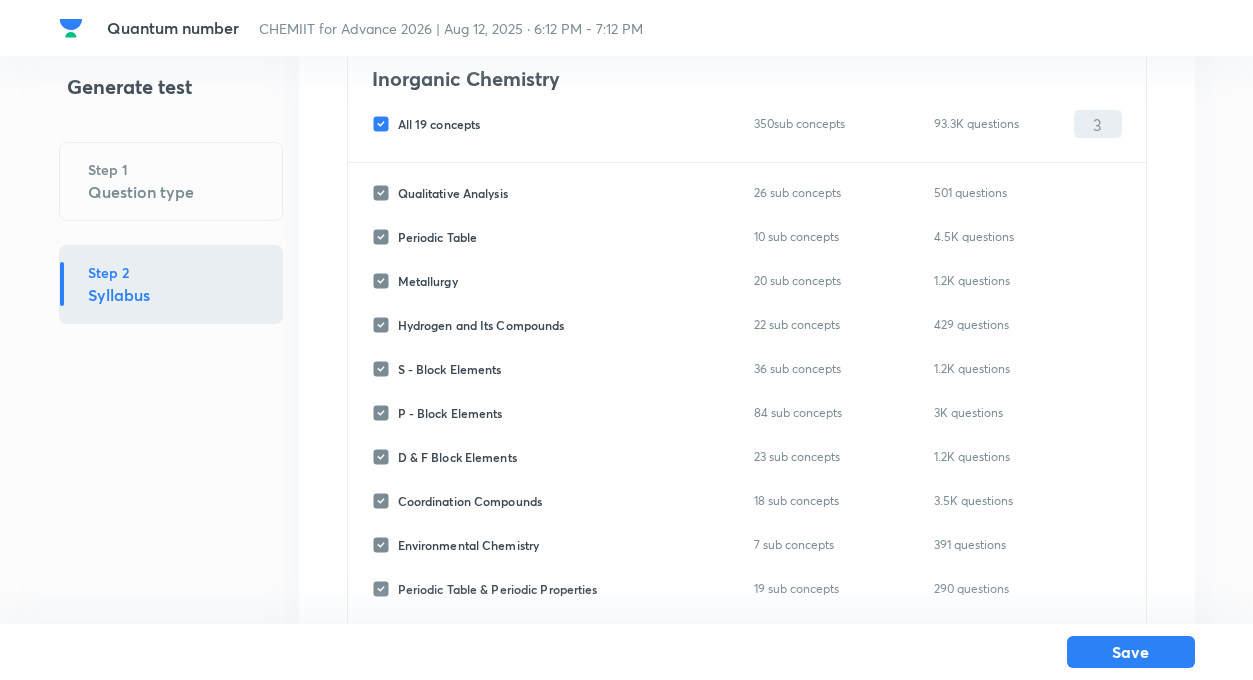 scroll, scrollTop: 129, scrollLeft: 0, axis: vertical 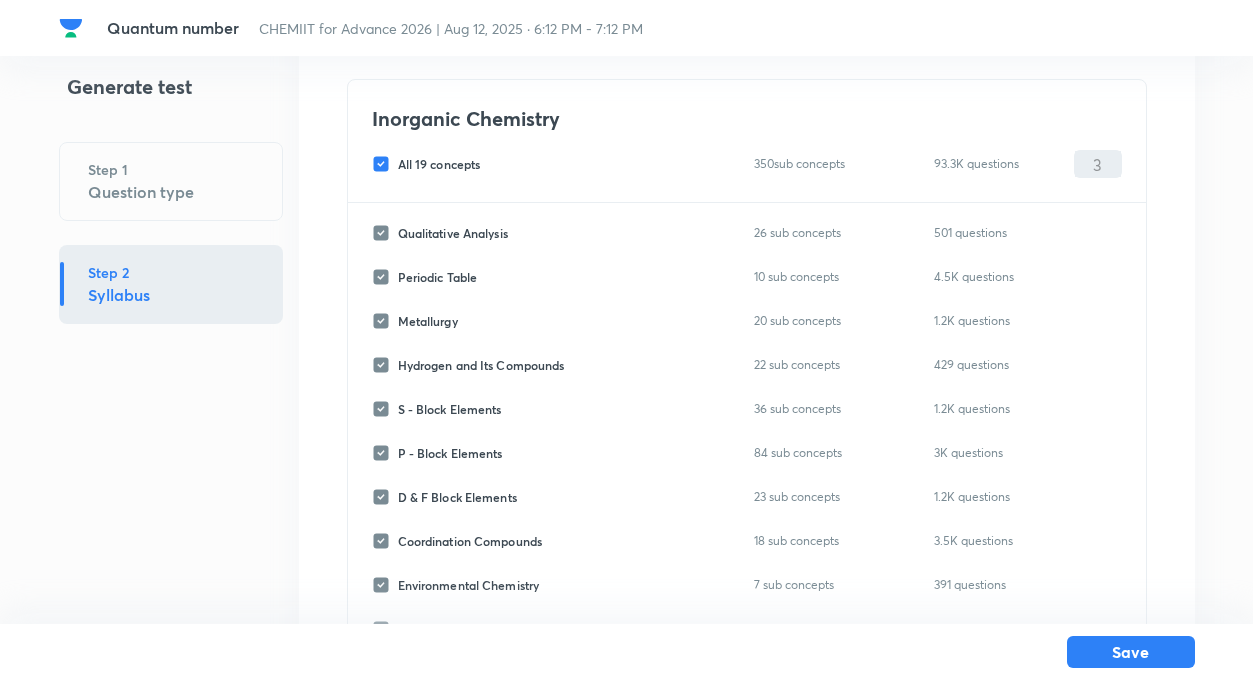click on "All 19 concepts" at bounding box center (385, 164) 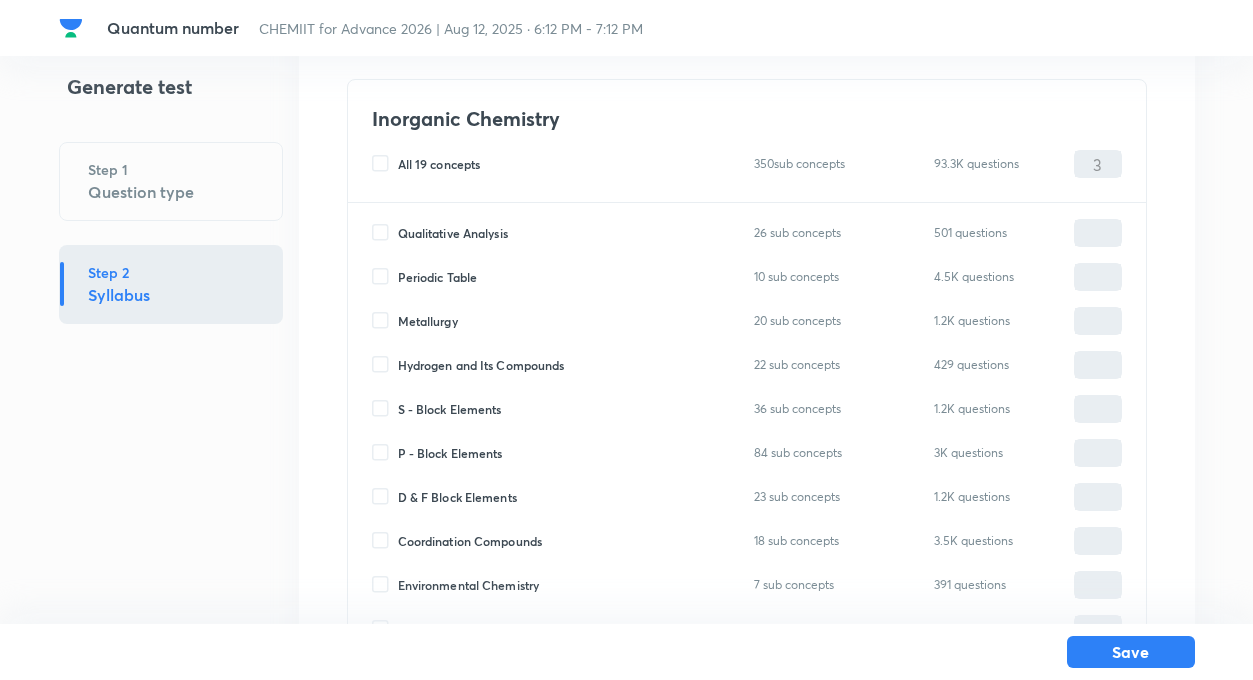 click on "Qualitative Analysis" at bounding box center [385, 233] 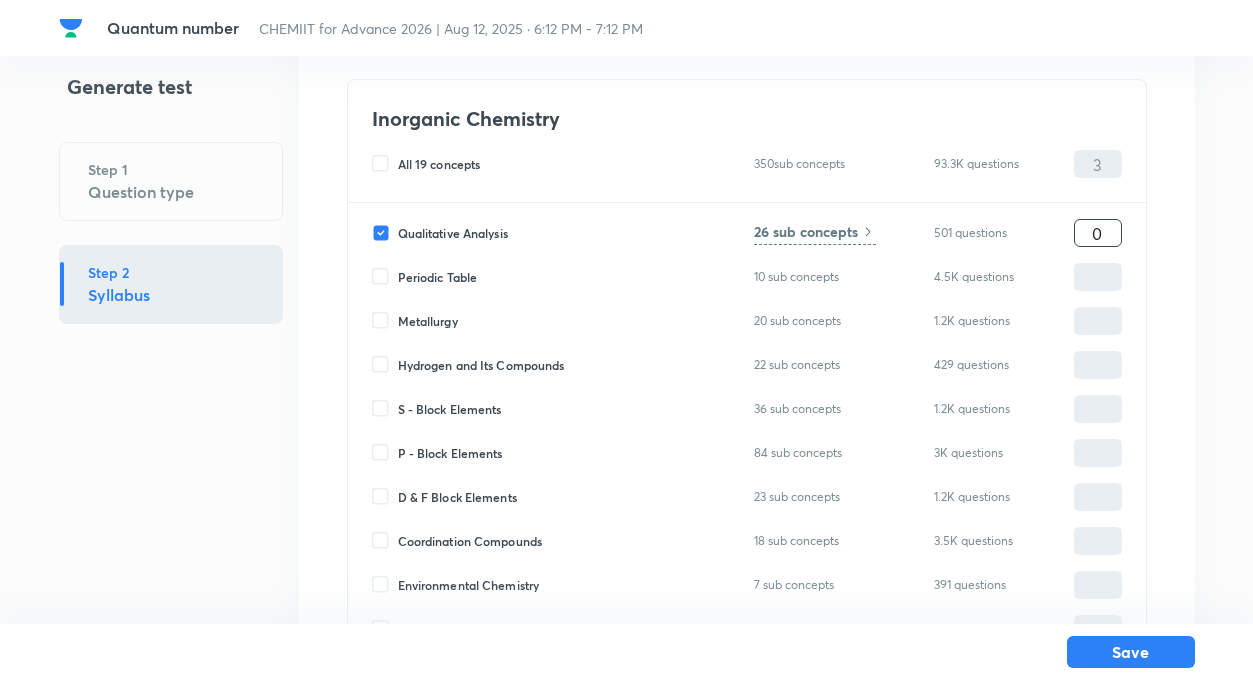 click on "0" at bounding box center (1098, 233) 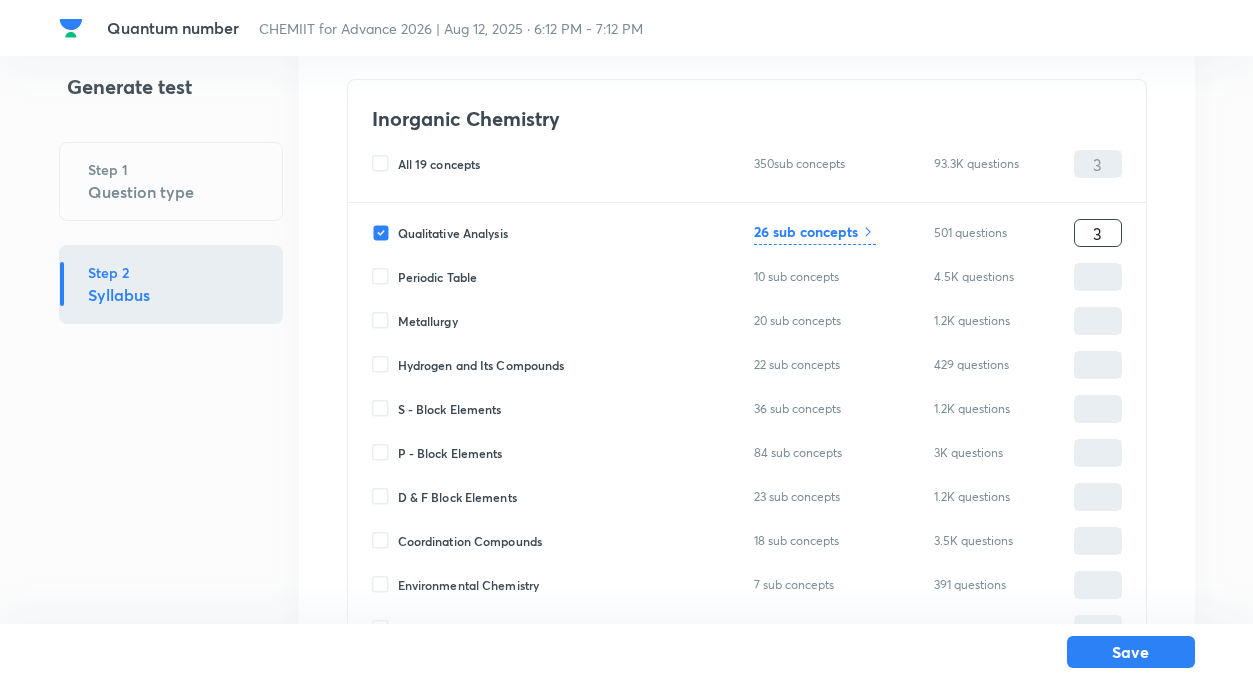 type on "3" 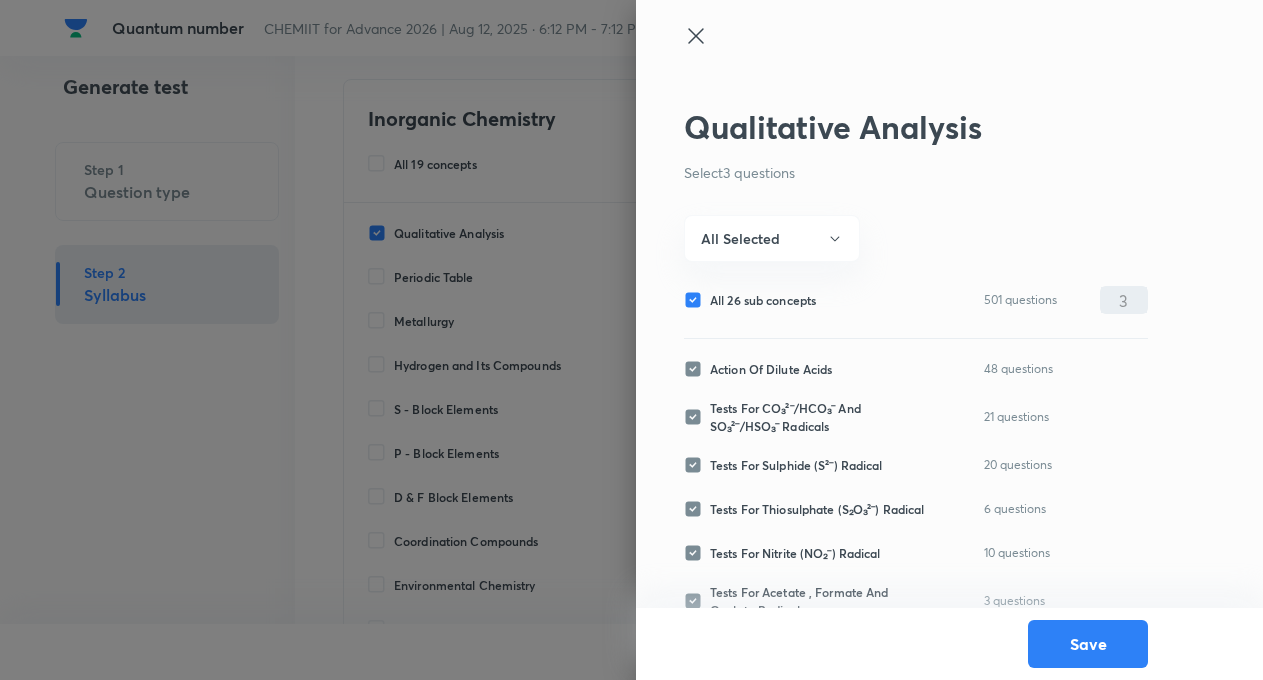 click on "All 26 sub concepts" at bounding box center (697, 300) 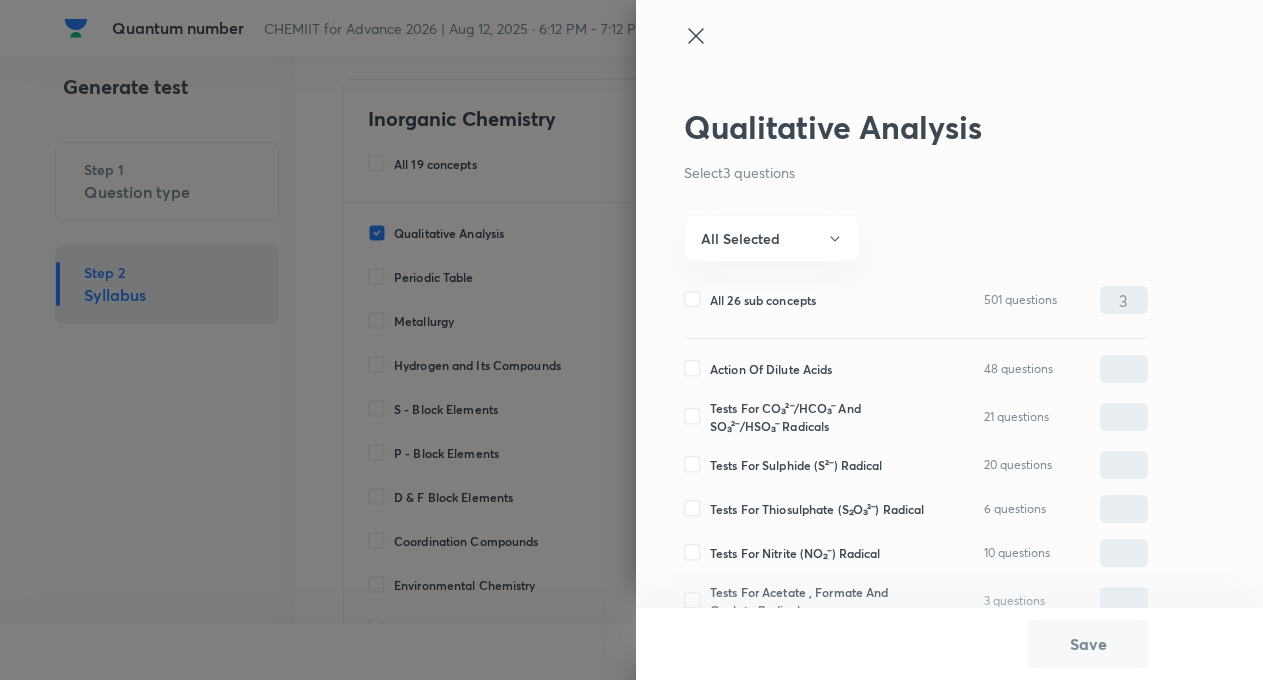 click on "All 26 sub concepts" at bounding box center [697, 300] 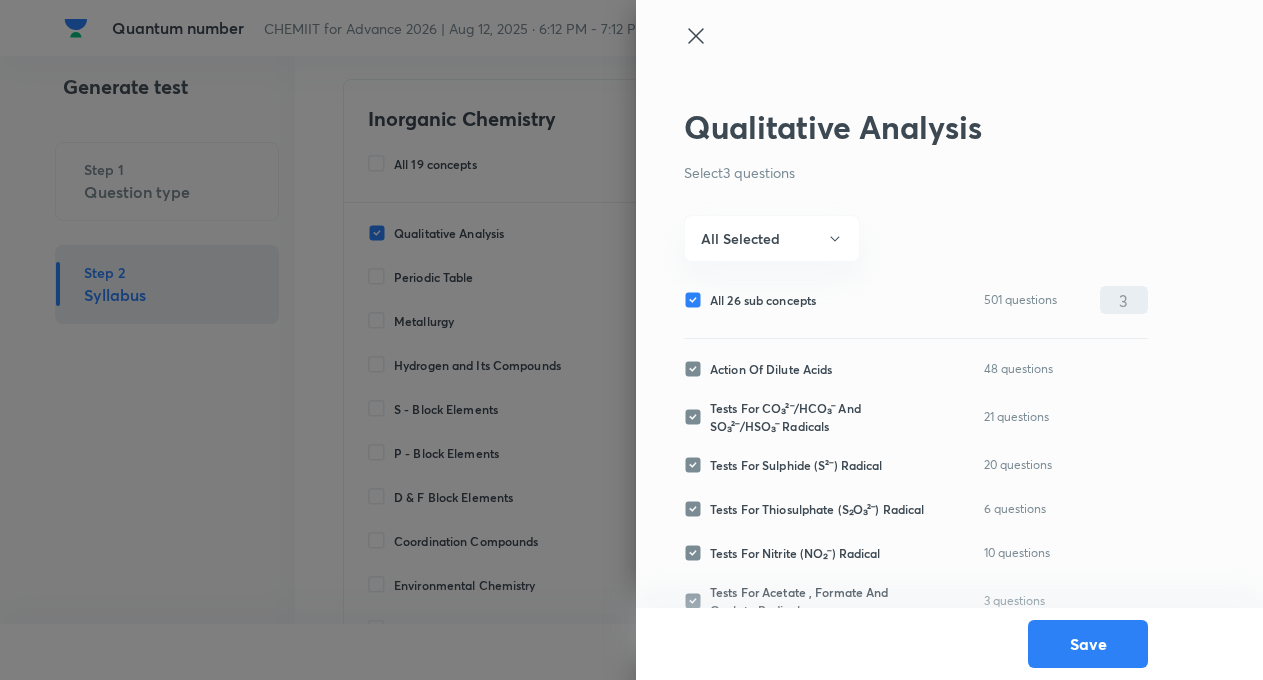 click 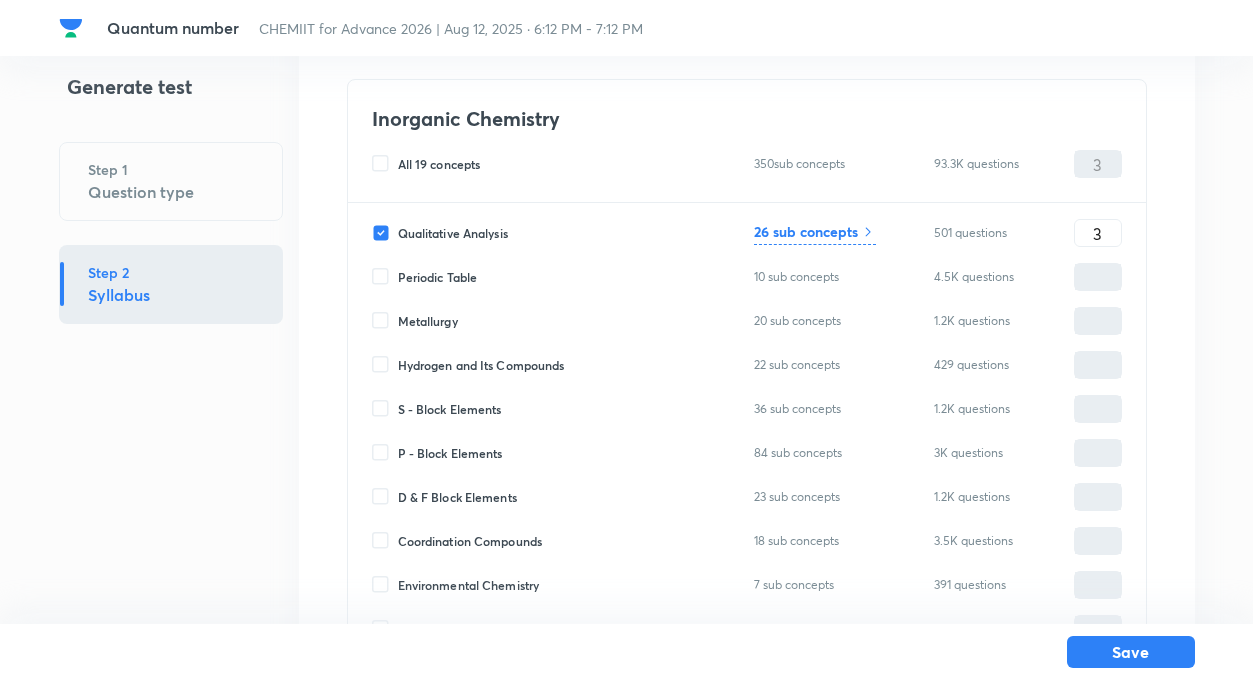 click on "Qualitative Analysis" at bounding box center [385, 233] 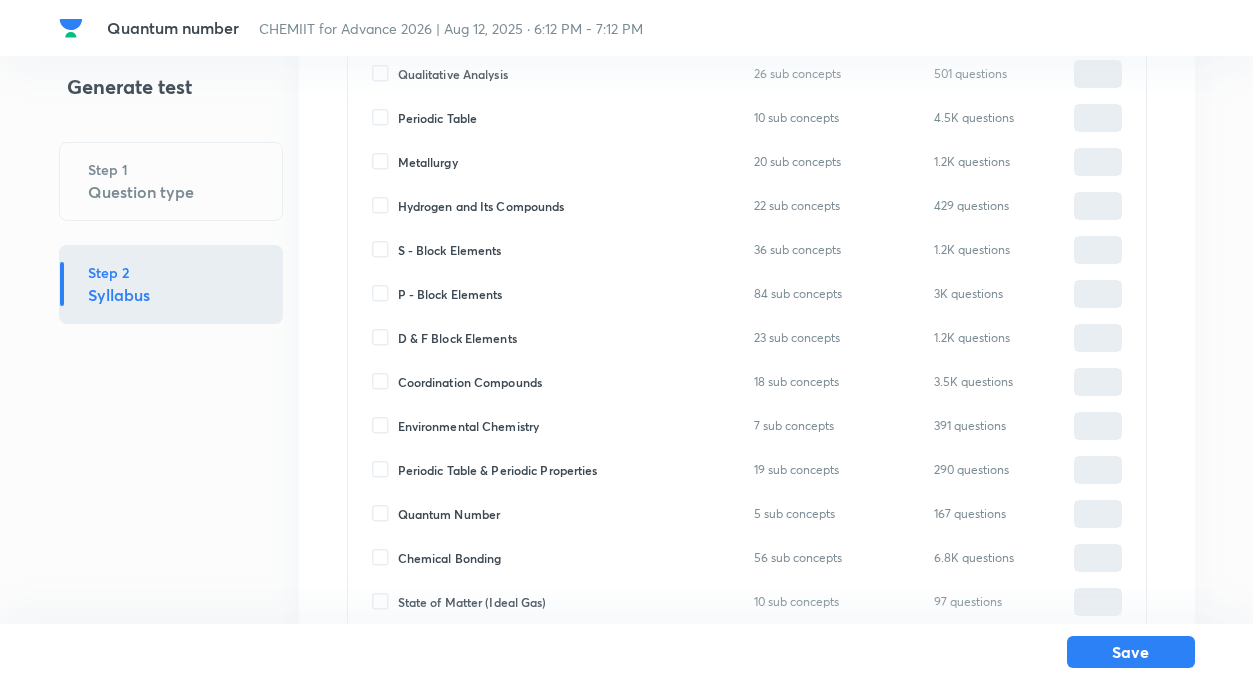 scroll, scrollTop: 289, scrollLeft: 0, axis: vertical 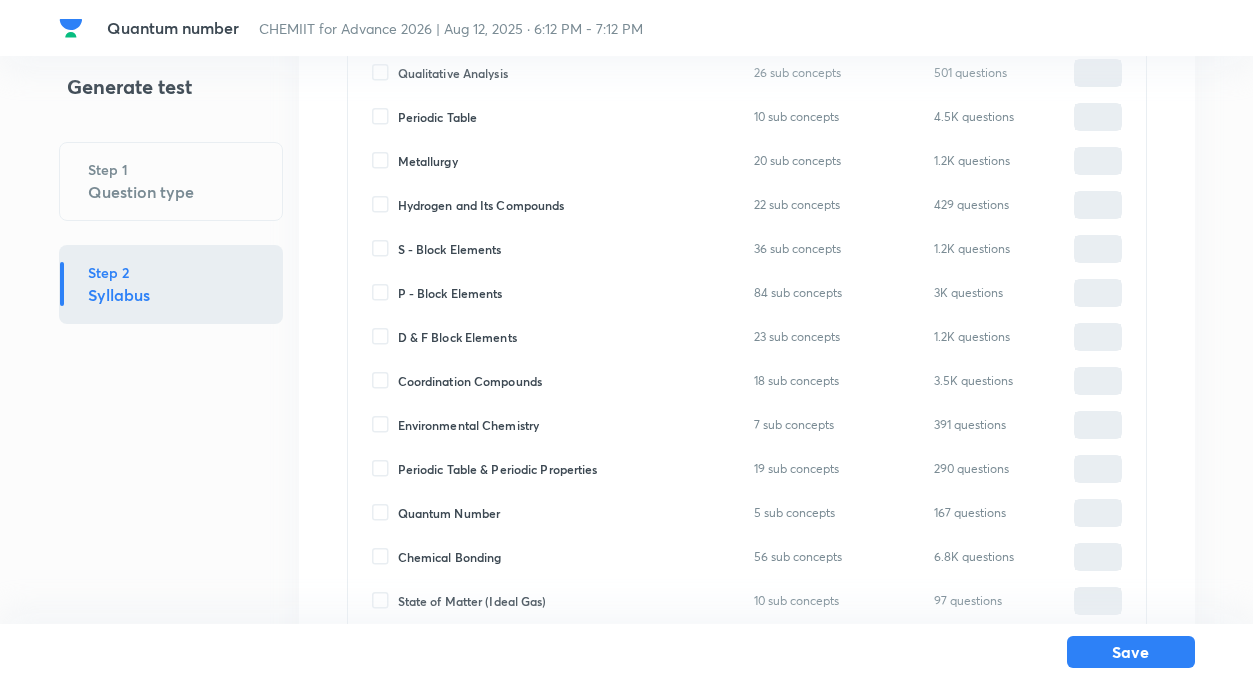 click on "Quantum Number" at bounding box center (385, 513) 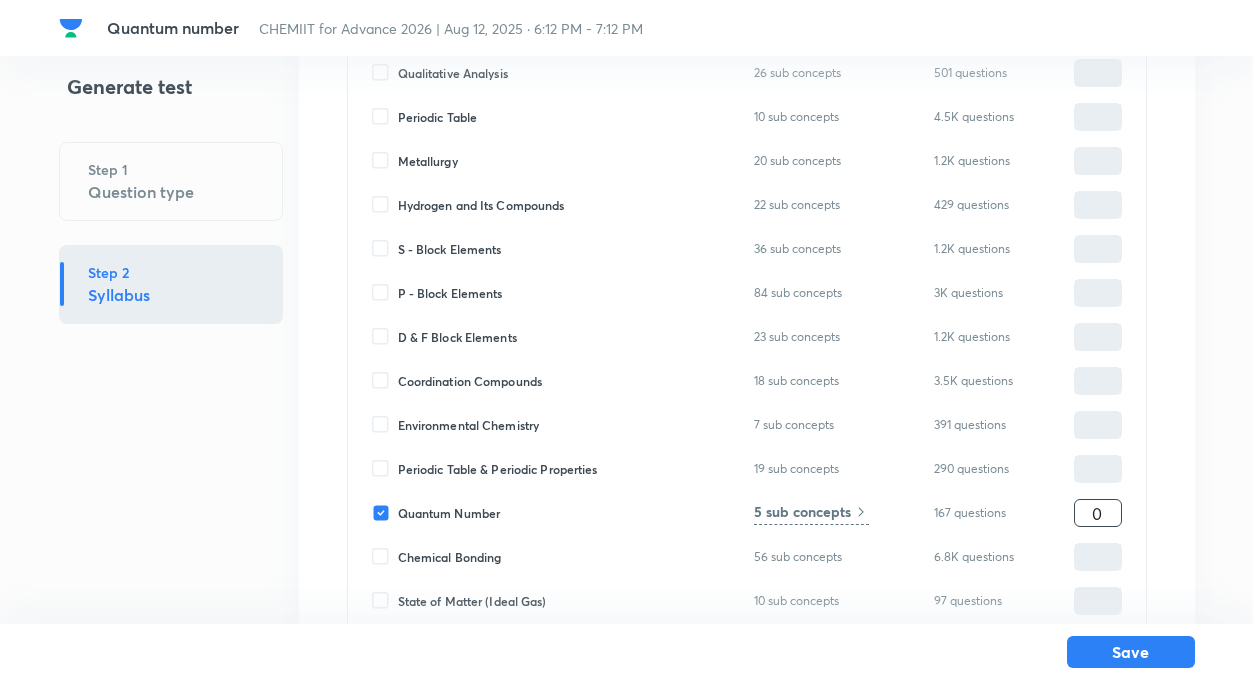 click on "0" at bounding box center (1098, 513) 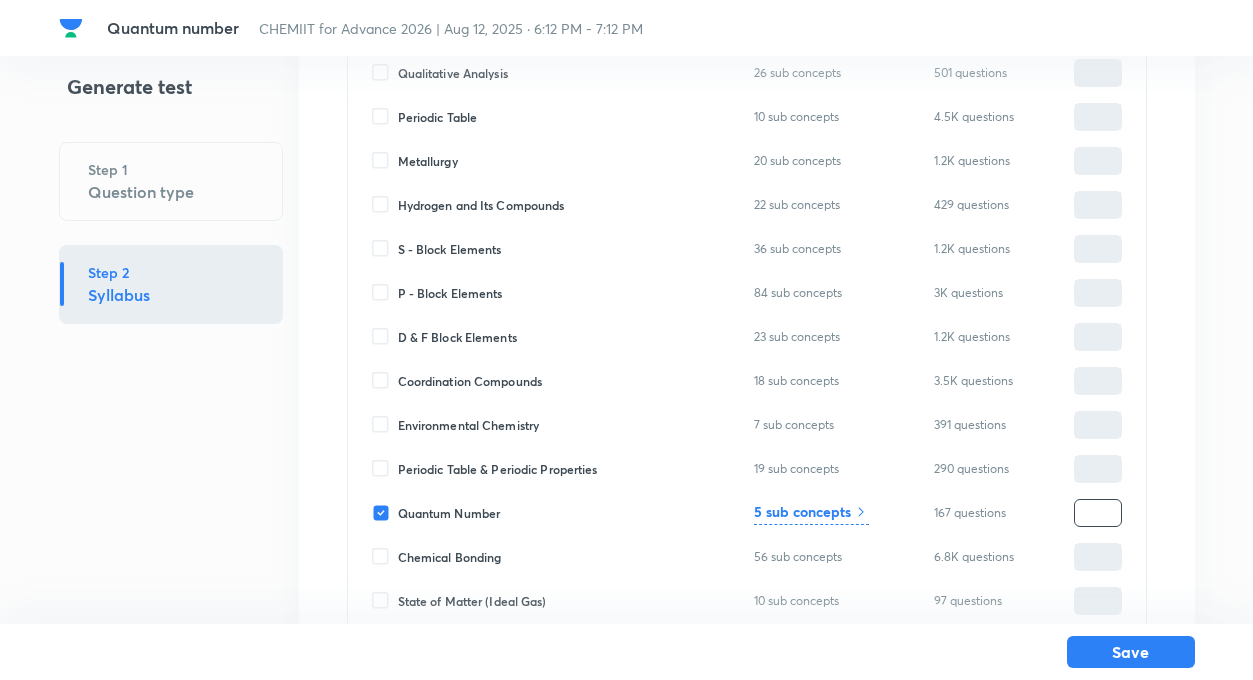 type on "3" 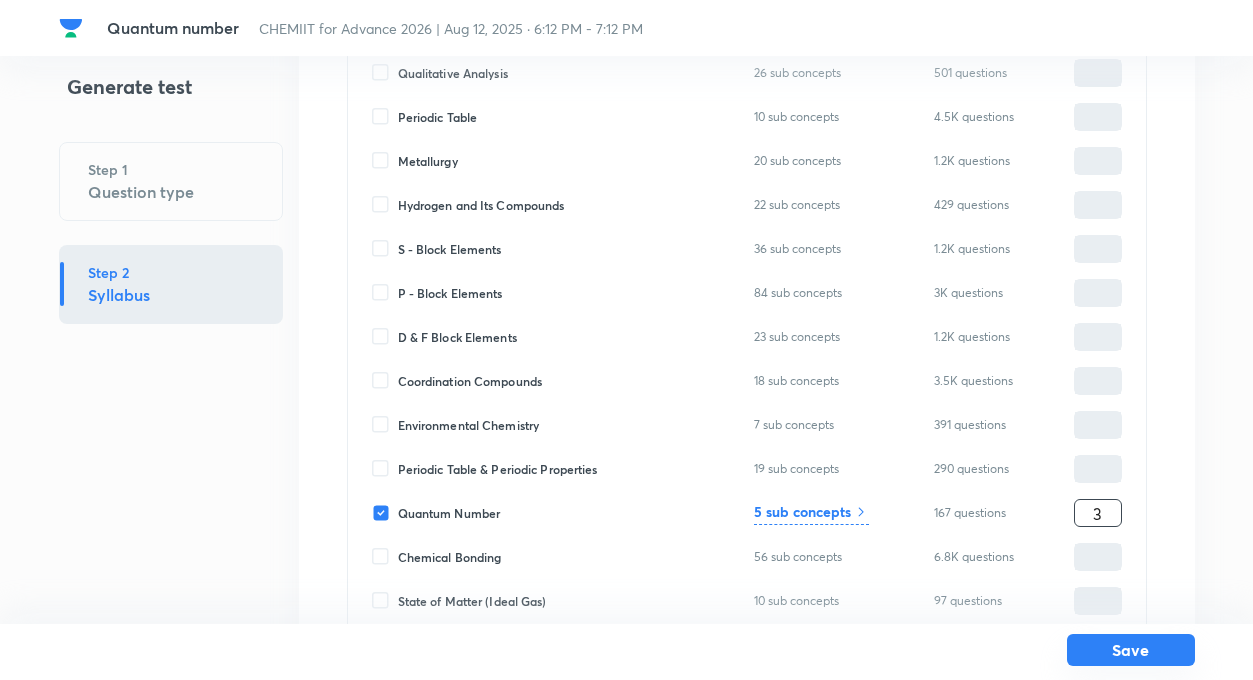 click on "Save" at bounding box center (1131, 650) 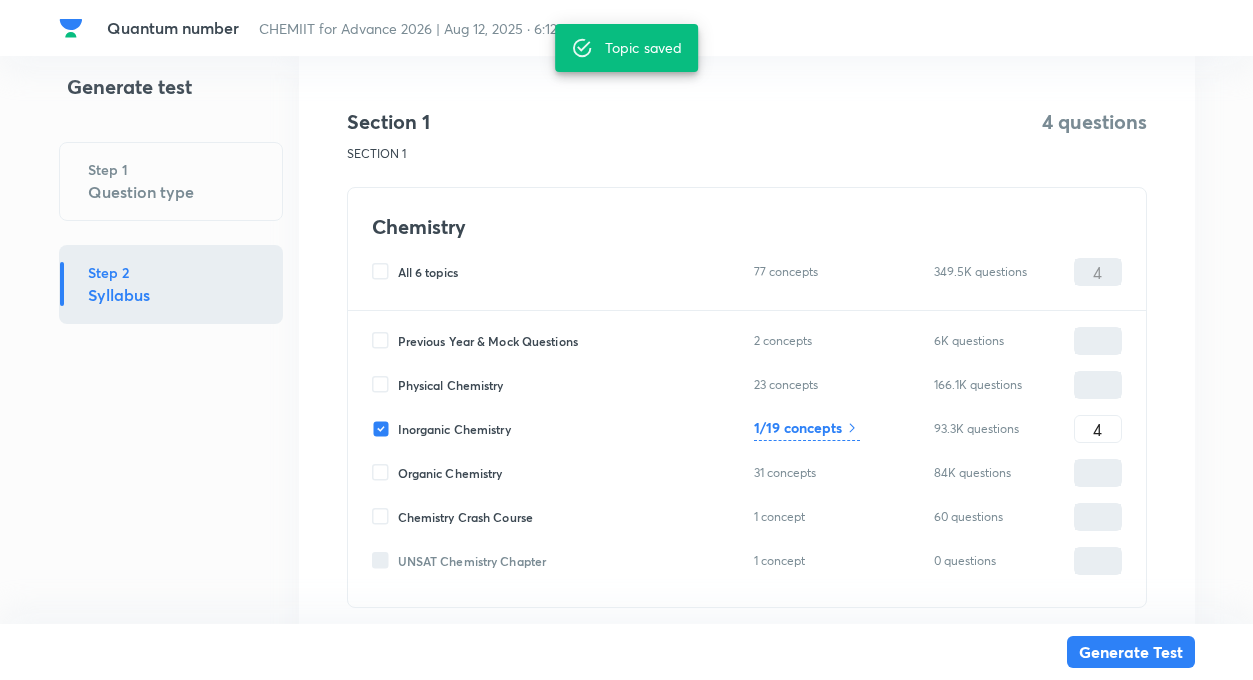 click on "Section 1 SECTION 1 4 questions Chemistry All 6 topics 77 concepts 349.5K questions 4 ​ Previous Year & Mock Questions 2 concepts 6K questions ​ Physical Chemistry 23 concepts 166.1K questions ​ Inorganic Chemistry 1/19 concepts 93.3K questions 4 ​ Organic Chemistry 31 concepts 84K questions ​ Chemistry Crash Course 1 concept 60 questions ​ UNSAT Chemistry Chapter  1 concept 0 questions ​" at bounding box center (747, 357) 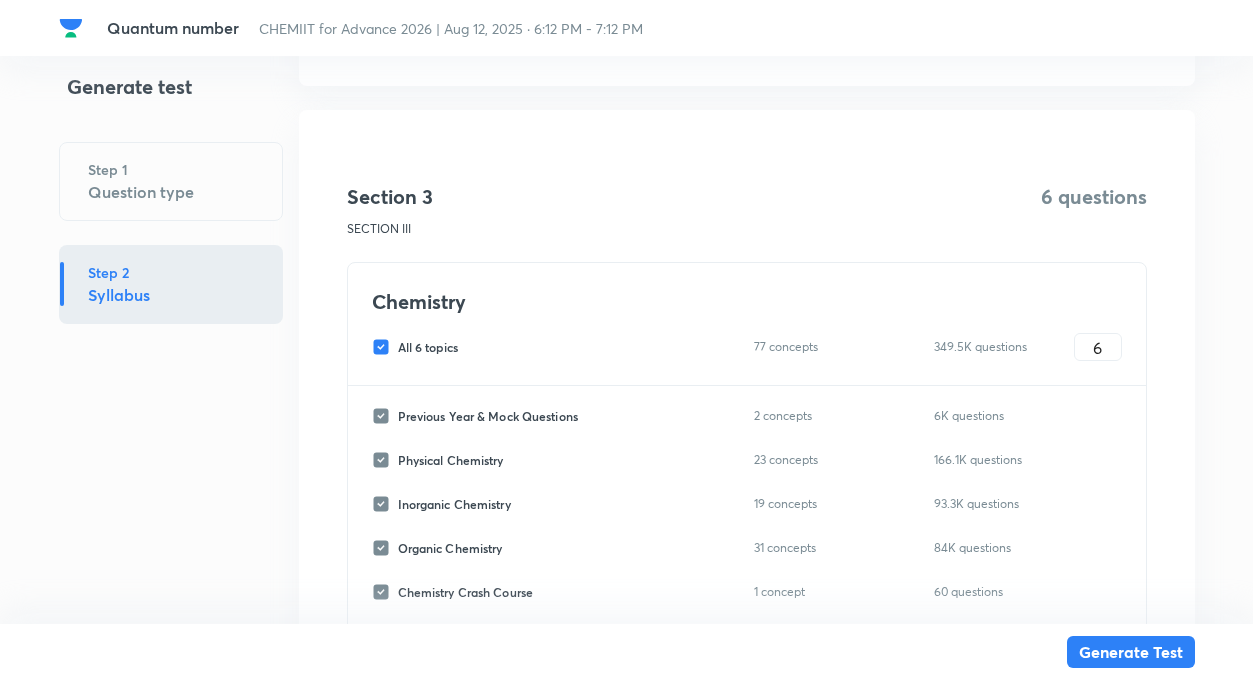 scroll, scrollTop: 1609, scrollLeft: 0, axis: vertical 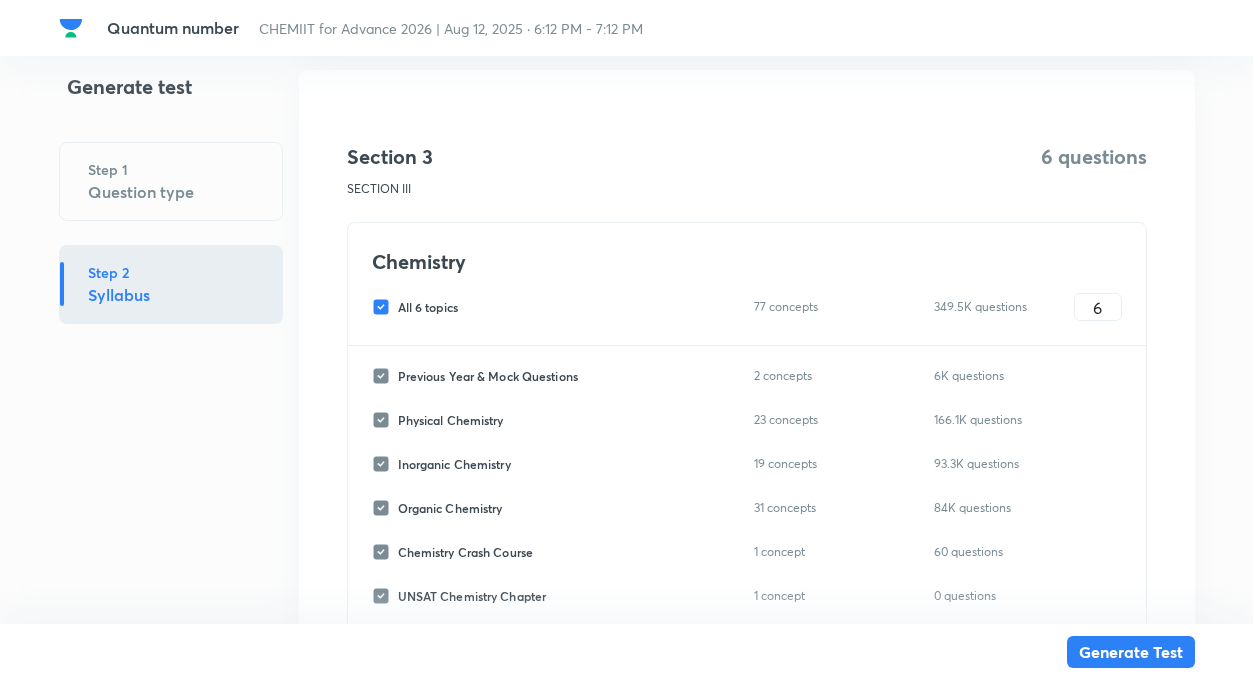 click on "All 6 topics" at bounding box center [385, 307] 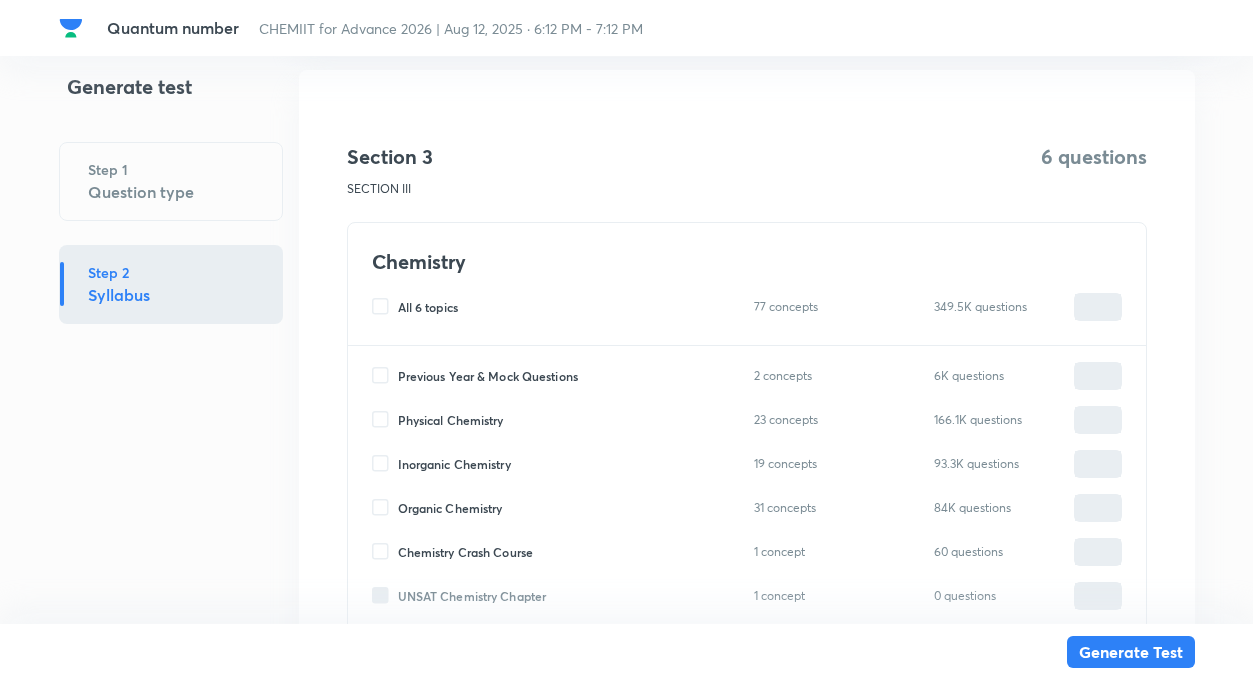 click on "Inorganic Chemistry" at bounding box center (385, 464) 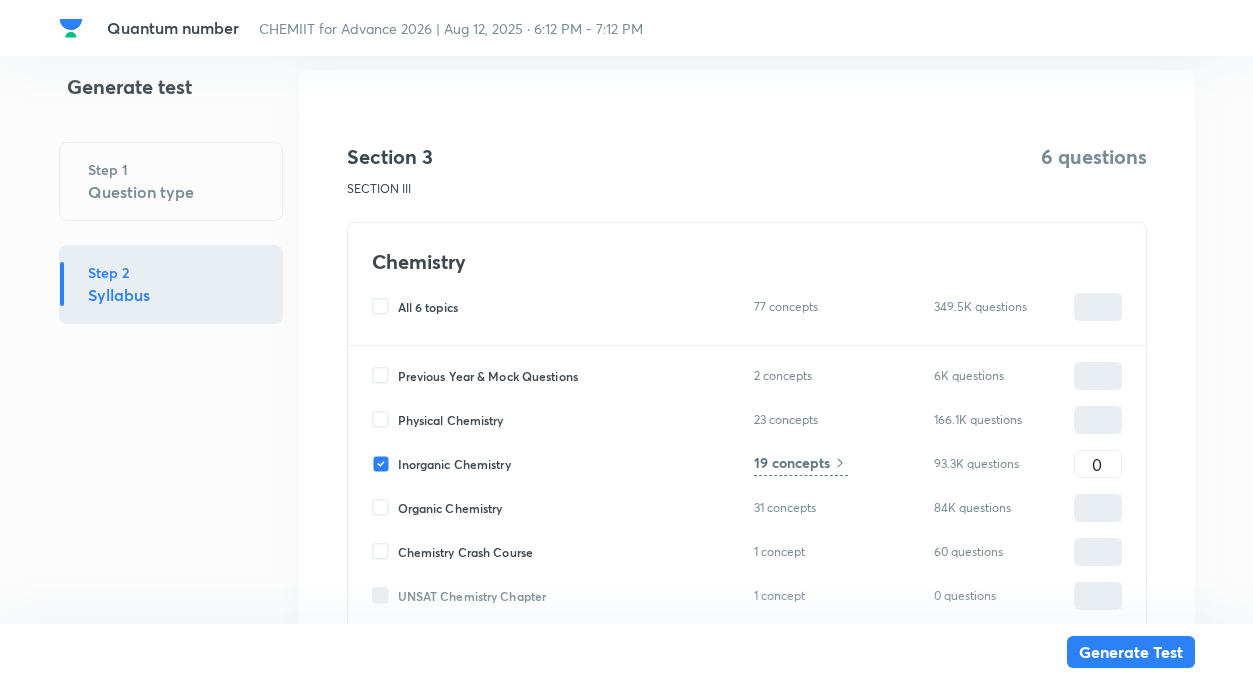 type on "0" 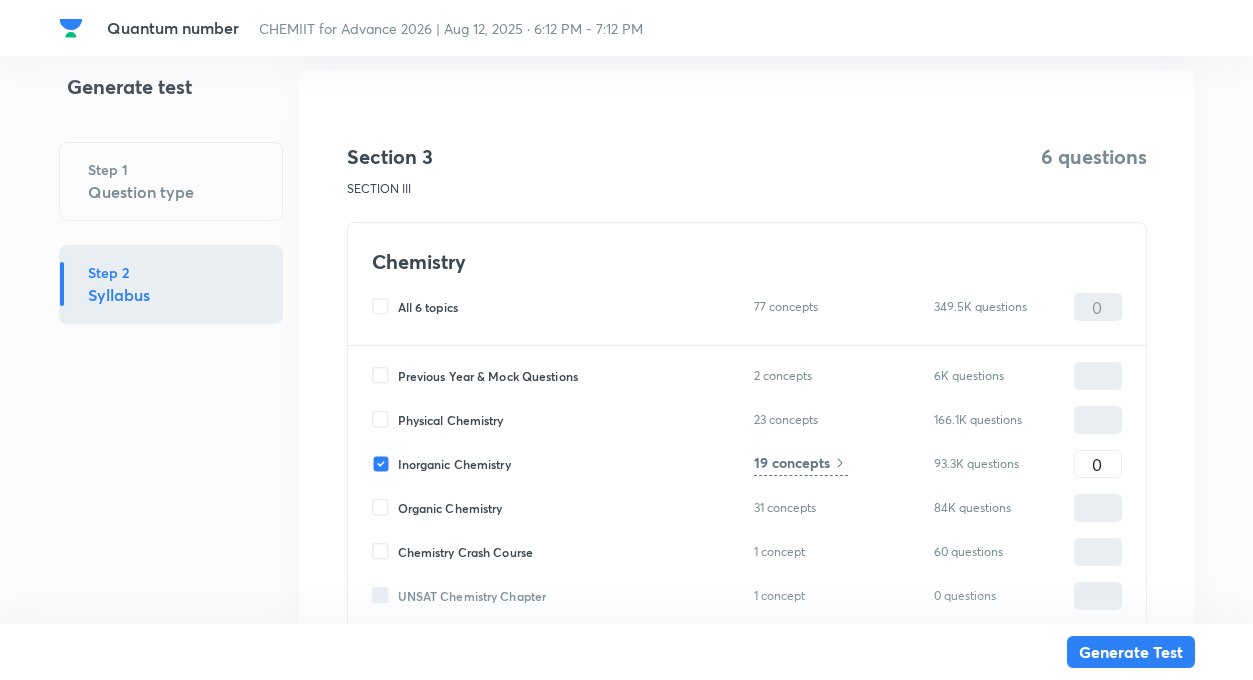 click on "19 concepts" at bounding box center (792, 462) 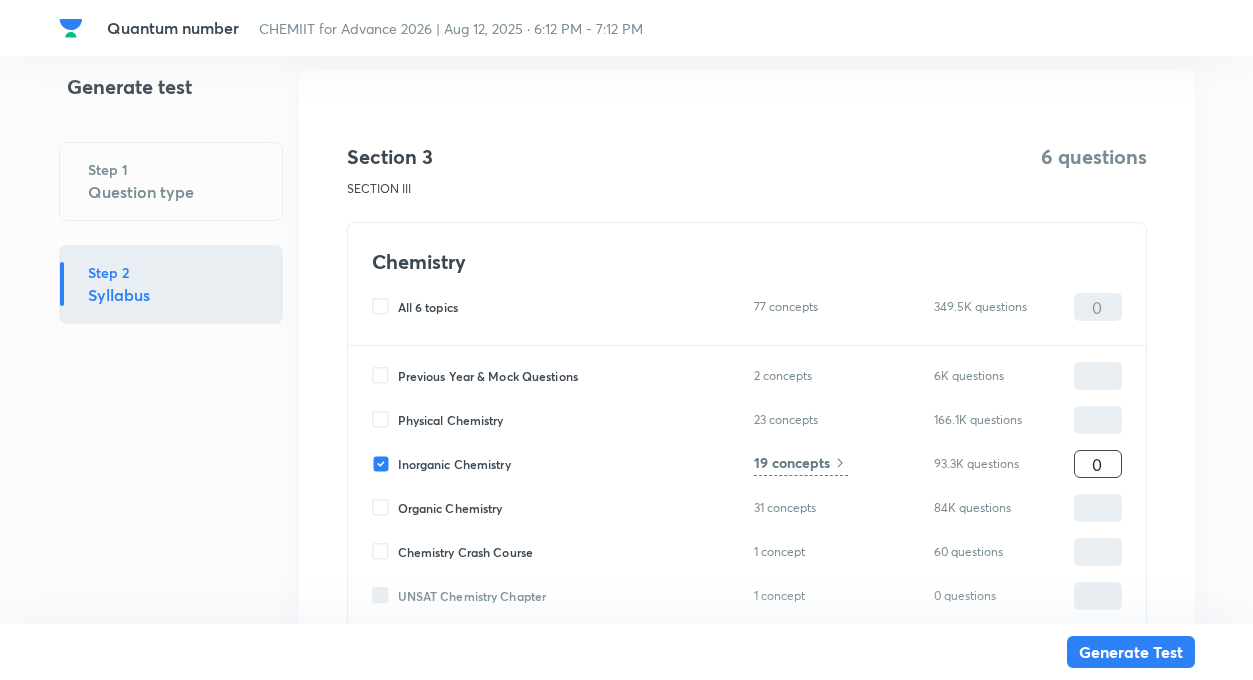 click on "0" at bounding box center (1098, 464) 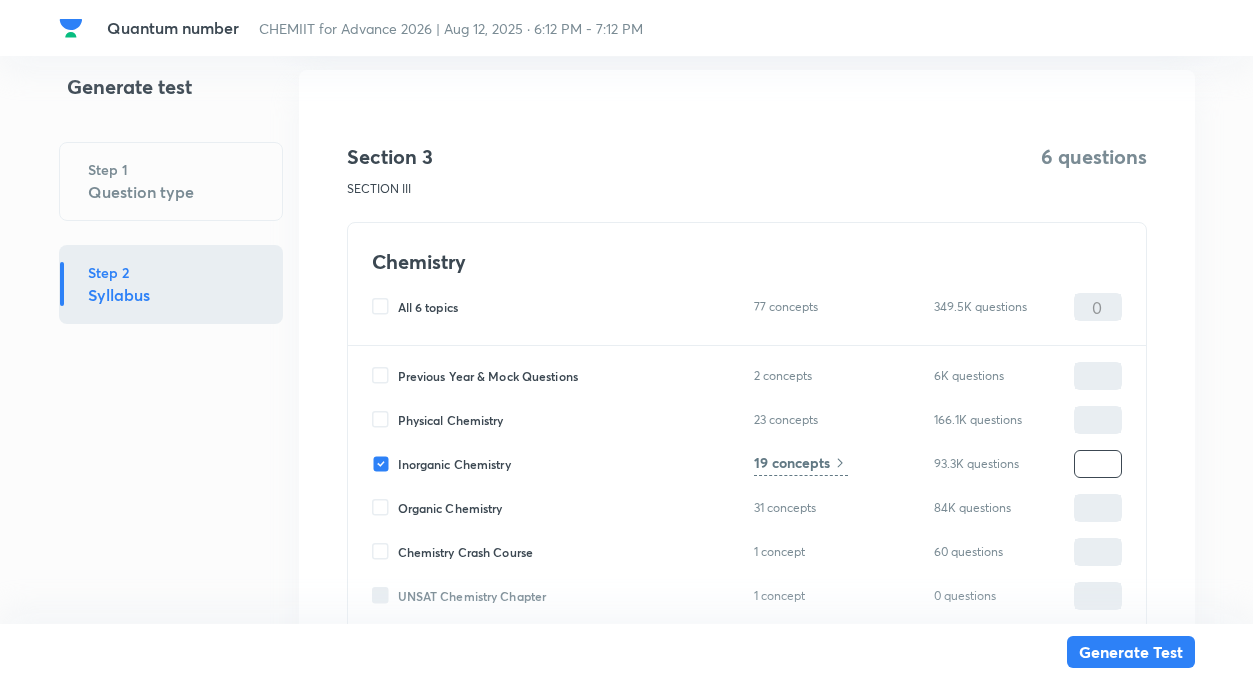 type on "6" 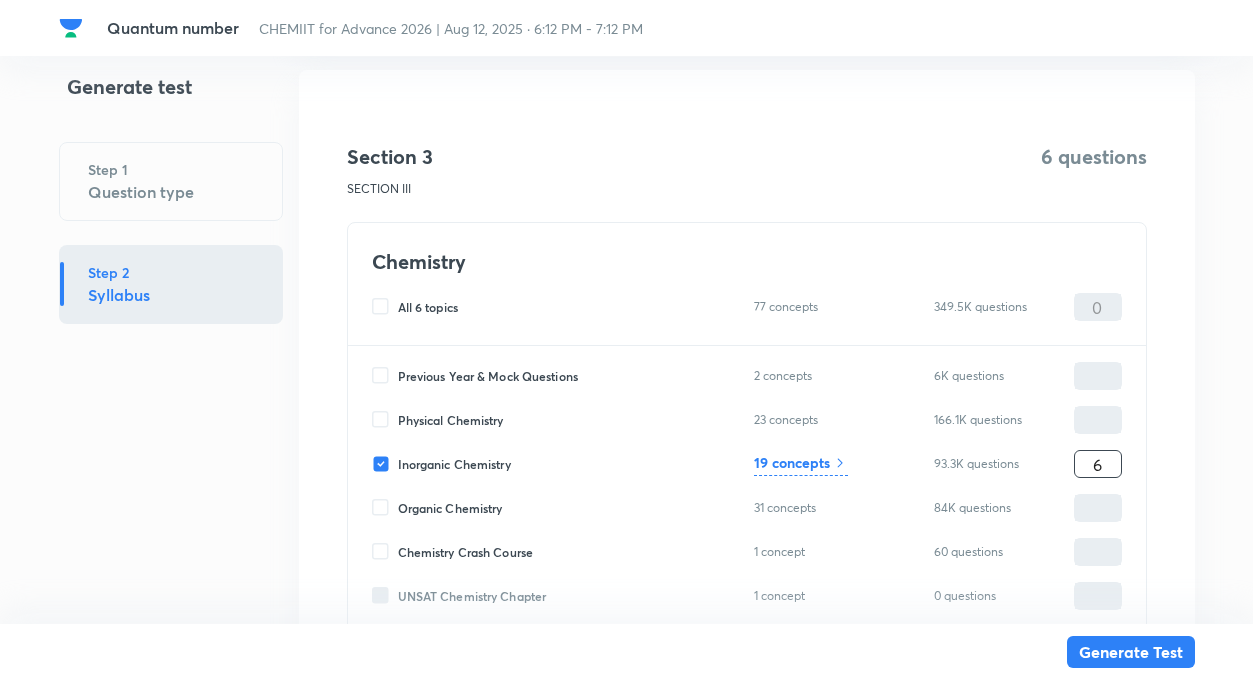 type on "6" 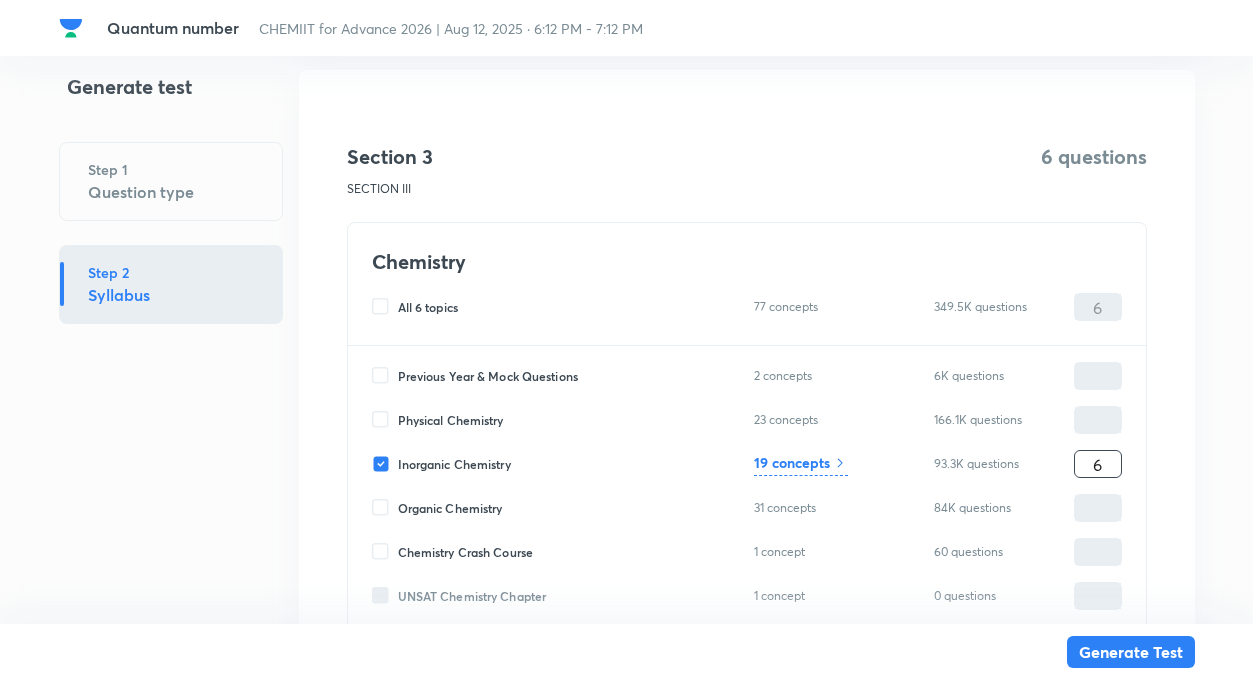 type on "6" 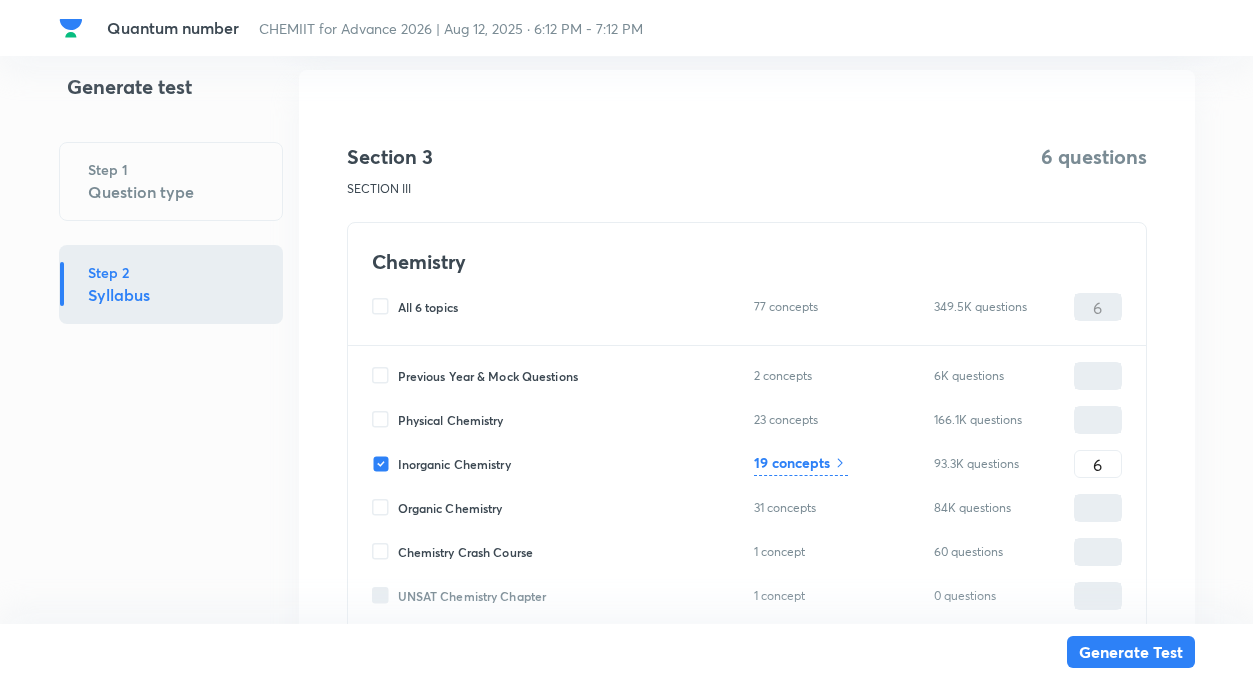 click on "19 concepts" at bounding box center [792, 462] 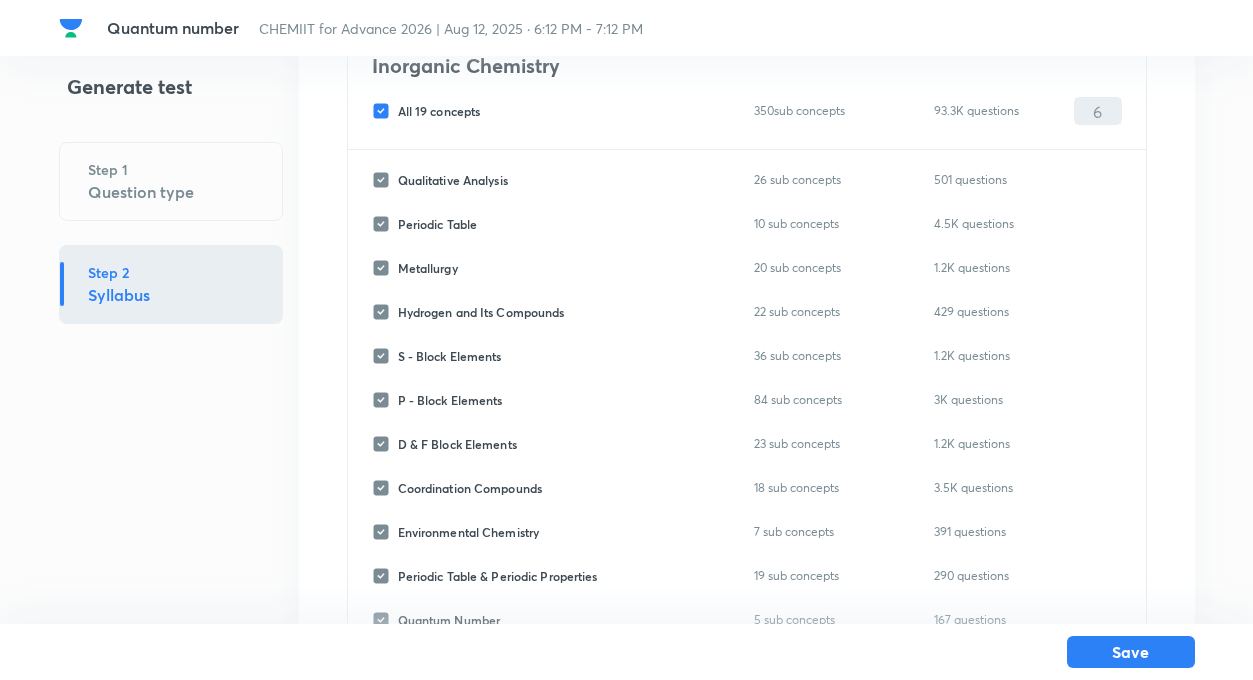 scroll, scrollTop: 89, scrollLeft: 0, axis: vertical 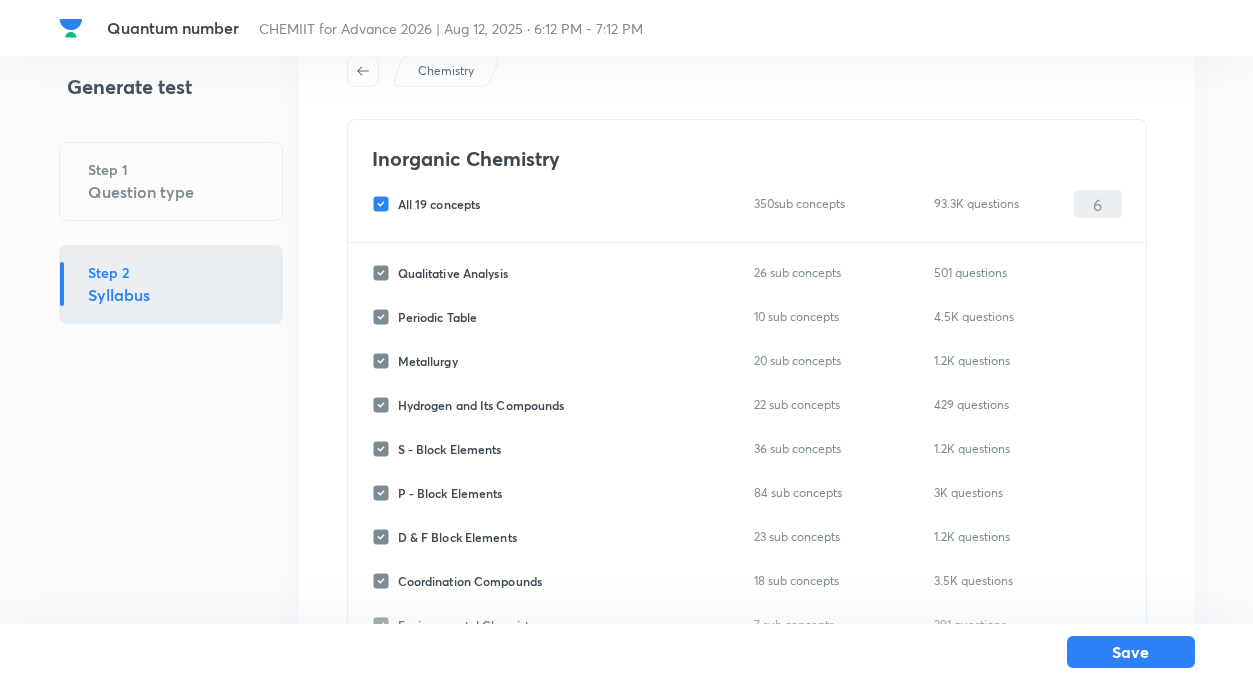 click on "All 19 concepts" at bounding box center [385, 204] 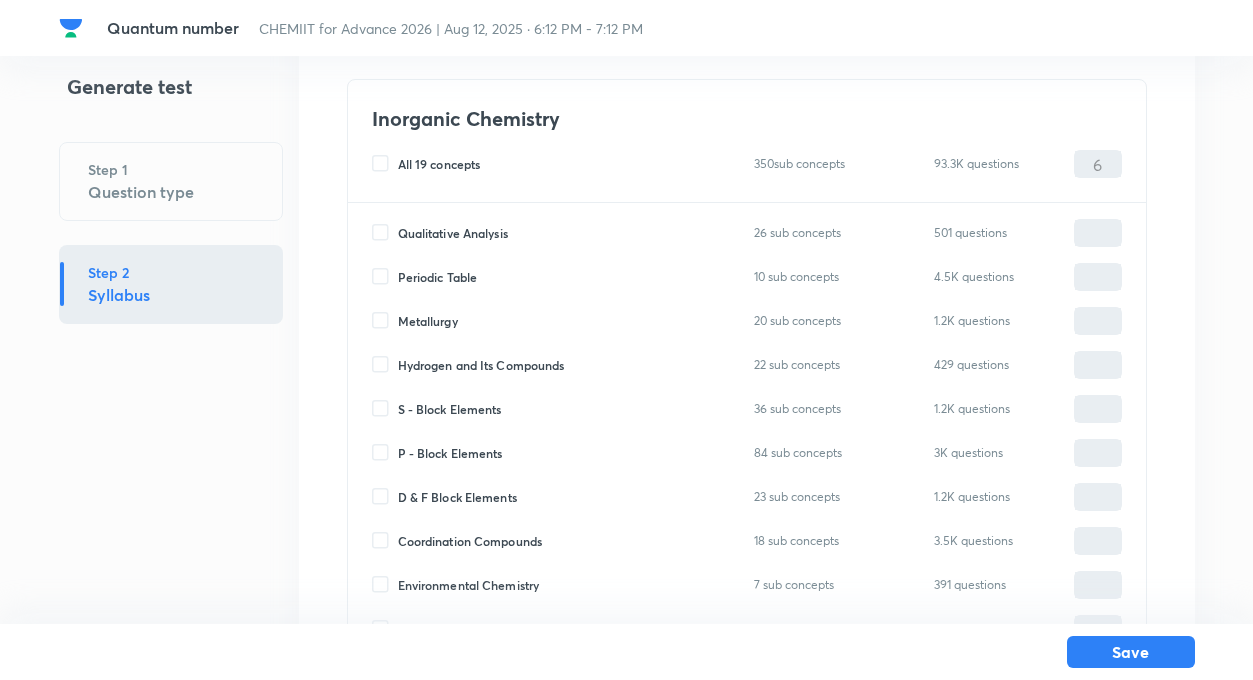 click on "Chemistry Inorganic Chemistry All 19 concepts 350  sub concepts 93.3K questions 6 ​ Qualitative Analysis 26 sub concepts 501 questions ​ Periodic Table 10 sub concepts 4.5K questions ​ Metallurgy 20 sub concepts 1.2K questions ​ Hydrogen and Its Compounds 22 sub concepts 429 questions ​ S - Block Elements 36 sub concepts 1.2K questions ​ P - Block Elements 84 sub concepts 3K questions ​ D & F Block Elements 23 sub concepts 1.2K questions ​ Coordination Compounds 18 sub concepts 3.5K questions ​ Environmental Chemistry 7 sub concepts 391 questions ​ Periodic Table & Periodic Properties 19 sub concepts 290 questions ​ Quantum Number 5 sub concepts 167 questions ​ Chemical Bonding 56 sub concepts 6.8K questions ​ State of Matter (Ideal Gas) 10 sub concepts 97 questions ​ State of Matter (Real Gas) 9 sub concepts 75 questions ​ Co-ordination Chemistry 1 sub concept 45 questions ​ d-Block Elements 1 sub concept 34 questions ​ Salt Analysis 1 sub concept 154 questions ​ ​ ​" at bounding box center (747, 555) 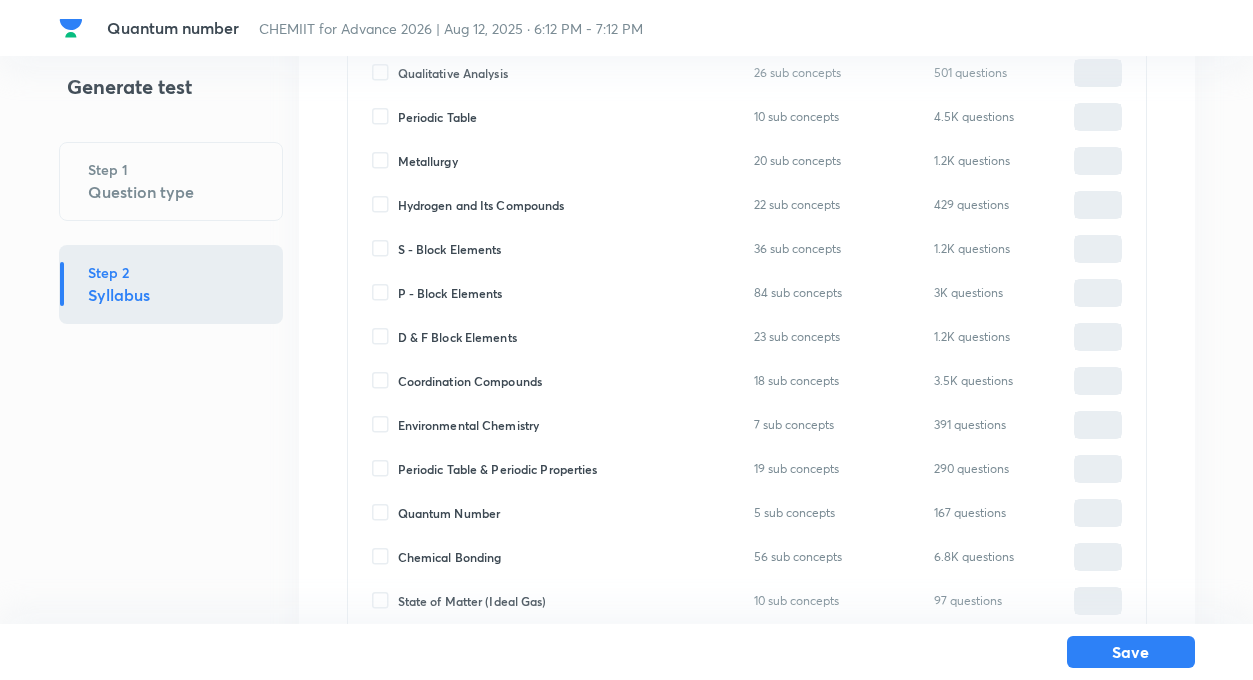 scroll, scrollTop: 329, scrollLeft: 0, axis: vertical 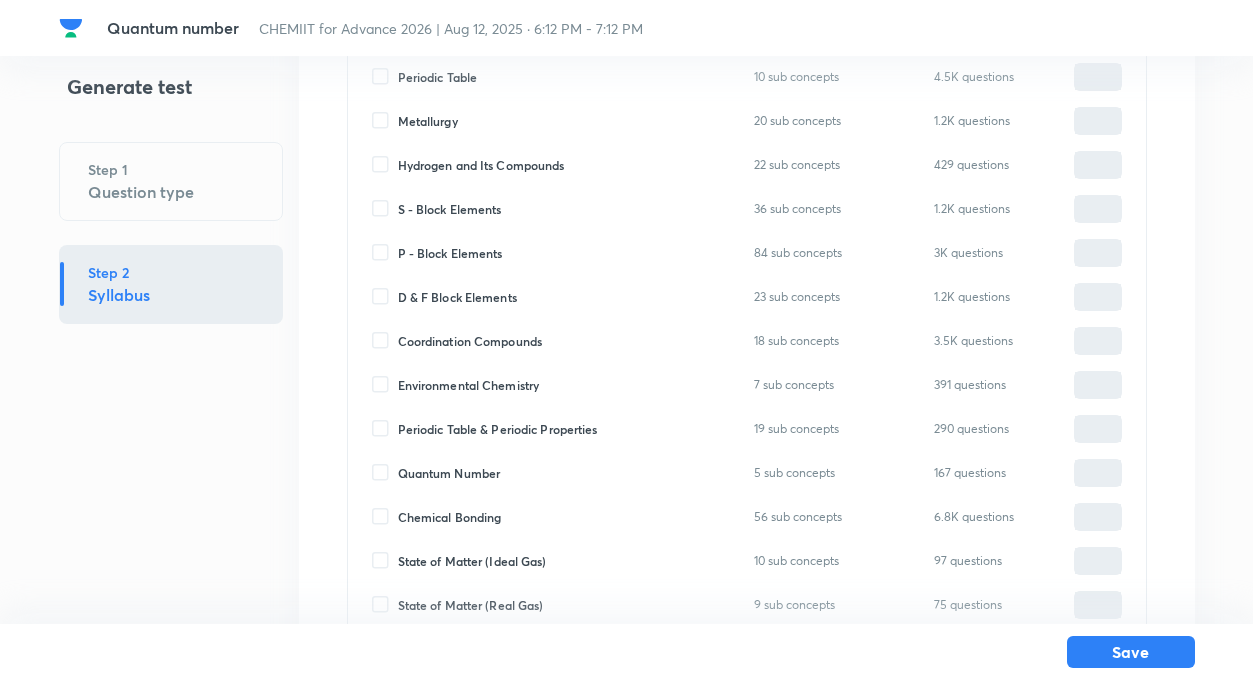 click on "Quantum Number" at bounding box center (385, 473) 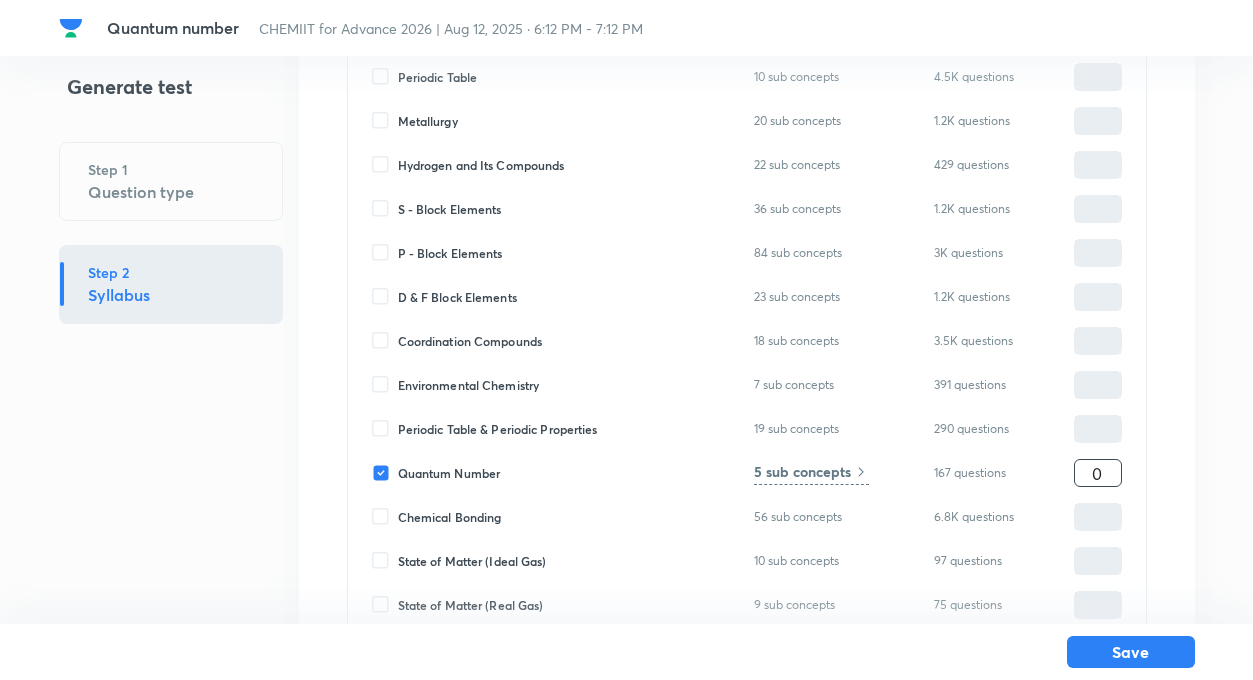click on "0" at bounding box center [1098, 473] 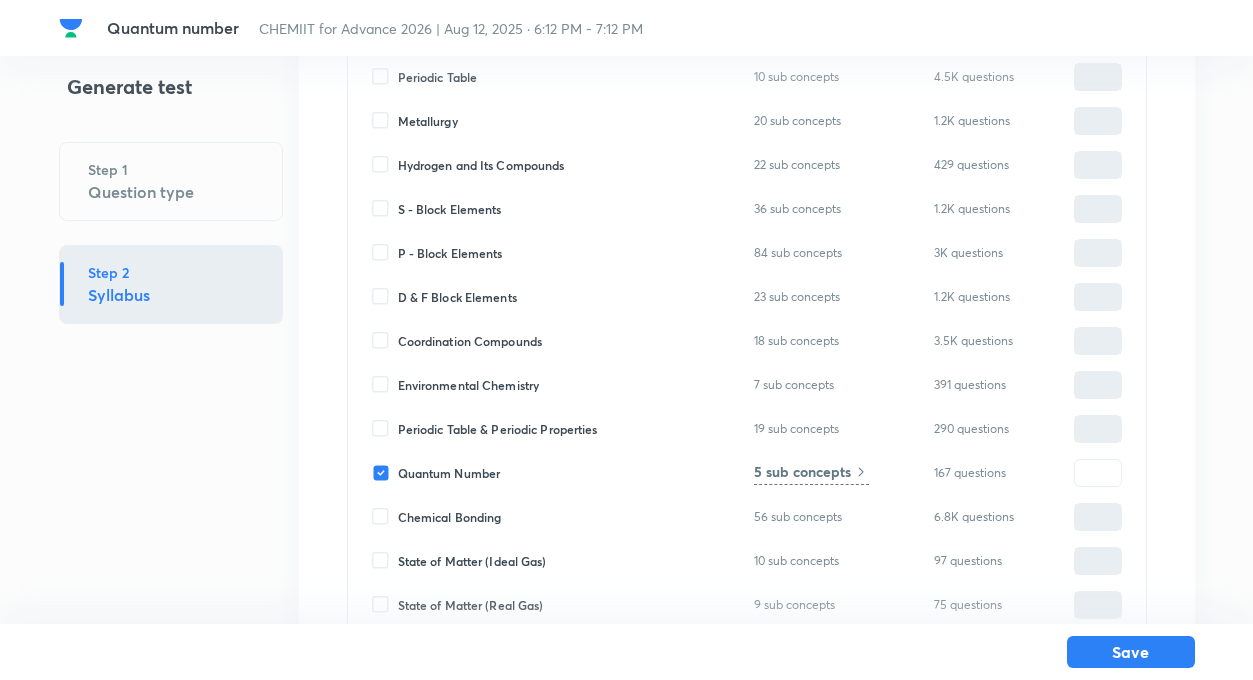 click on "Chemistry Inorganic Chemistry All 19 concepts 350  sub concepts 93.3K questions 6 ​ Qualitative Analysis 26 sub concepts 501 questions ​ Periodic Table 10 sub concepts 4.5K questions ​ Metallurgy 20 sub concepts 1.2K questions ​ Hydrogen and Its Compounds 22 sub concepts 429 questions ​ S - Block Elements 36 sub concepts 1.2K questions ​ P - Block Elements 84 sub concepts 3K questions ​ D & F Block Elements 23 sub concepts 1.2K questions ​ Coordination Compounds 18 sub concepts 3.5K questions ​ Environmental Chemistry 7 sub concepts 391 questions ​ Periodic Table & Periodic Properties 19 sub concepts 290 questions ​ Quantum Number 5 sub concepts 167 questions ​ Chemical Bonding 56 sub concepts 6.8K questions ​ State of Matter (Ideal Gas) 10 sub concepts 97 questions ​ State of Matter (Real Gas) 9 sub concepts 75 questions ​ Co-ordination Chemistry 1 sub concept 45 questions ​ d-Block Elements 1 sub concept 34 questions ​ Salt Analysis 1 sub concept 154 questions ​ ​ ​" at bounding box center [747, 355] 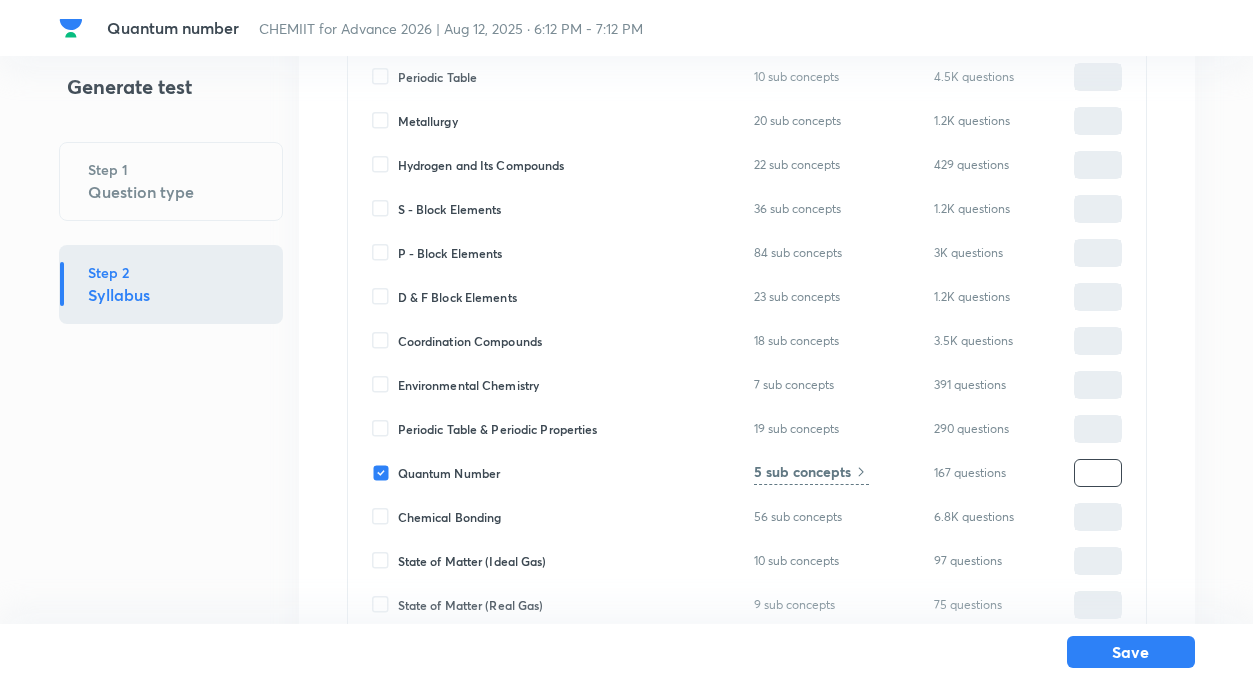 click at bounding box center [1098, 473] 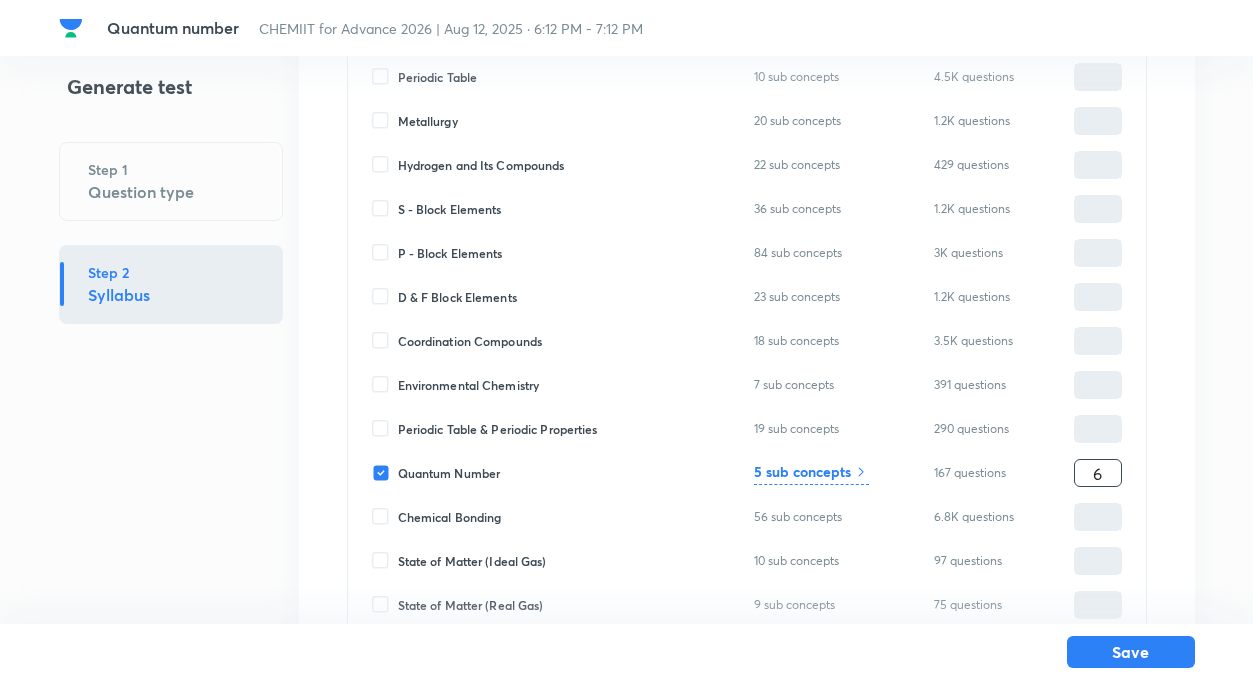 click on "Chemistry Inorganic Chemistry All 19 concepts 350  sub concepts 93.3K questions 6 ​ Qualitative Analysis 26 sub concepts 501 questions ​ Periodic Table 10 sub concepts 4.5K questions ​ Metallurgy 20 sub concepts 1.2K questions ​ Hydrogen and Its Compounds 22 sub concepts 429 questions ​ S - Block Elements 36 sub concepts 1.2K questions ​ P - Block Elements 84 sub concepts 3K questions ​ D & F Block Elements 23 sub concepts 1.2K questions ​ Coordination Compounds 18 sub concepts 3.5K questions ​ Environmental Chemistry 7 sub concepts 391 questions ​ Periodic Table & Periodic Properties 19 sub concepts 290 questions ​ Quantum Number 5 sub concepts 167 questions 6 ​ Chemical Bonding 56 sub concepts 6.8K questions ​ State of Matter (Ideal Gas) 10 sub concepts 97 questions ​ State of Matter (Real Gas) 9 sub concepts 75 questions ​ Co-ordination Chemistry 1 sub concept 45 questions ​ d-Block Elements 1 sub concept 34 questions ​ Salt Analysis 1 sub concept 154 questions ​ ​ ​" at bounding box center (747, 355) 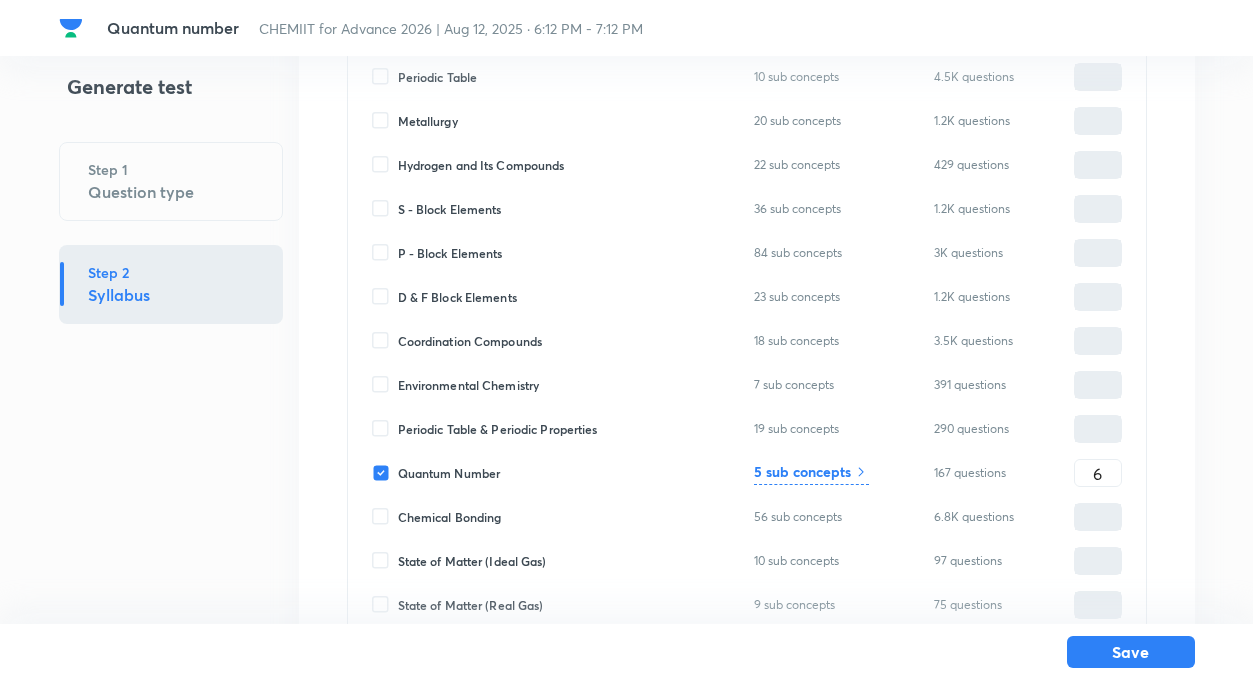 click on "5 sub concepts" at bounding box center [802, 471] 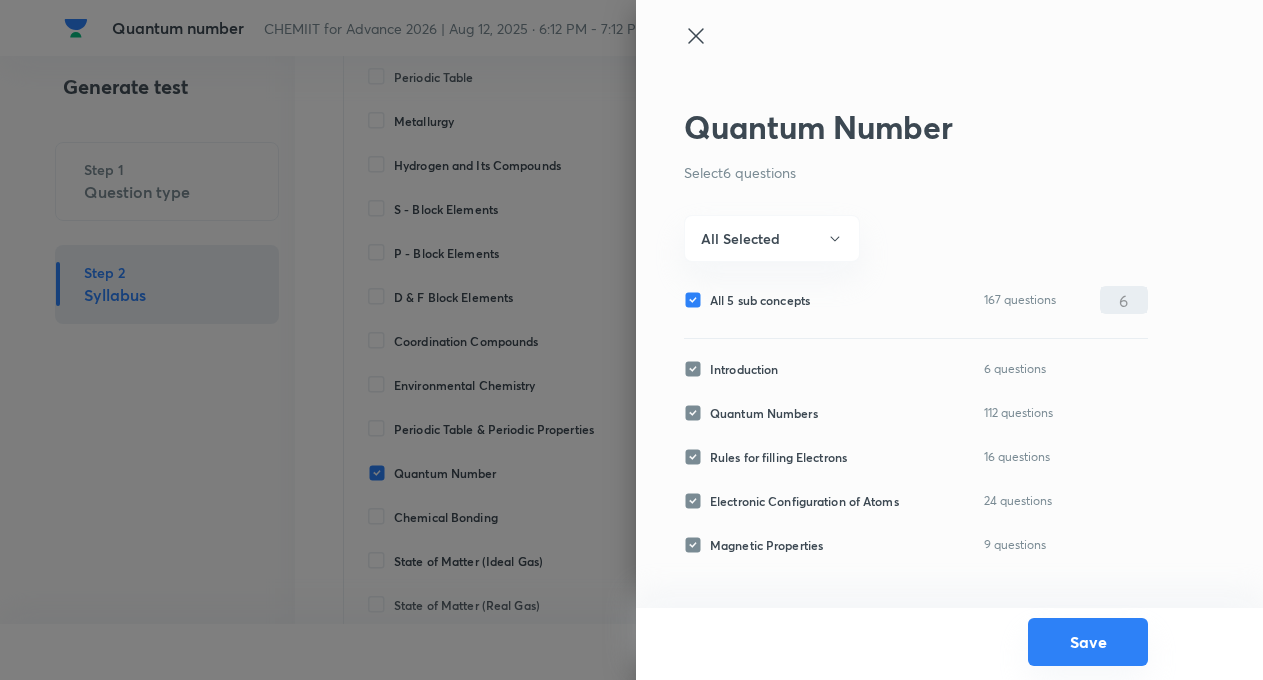 click on "Save" at bounding box center [1088, 642] 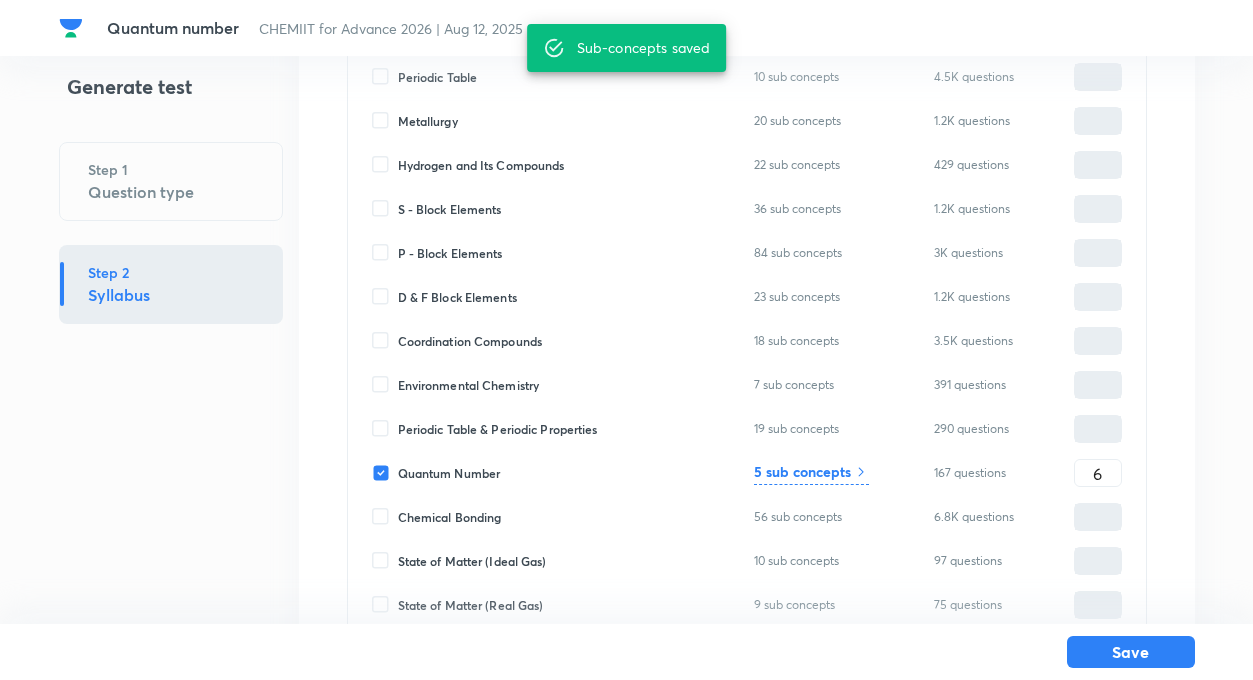 click on "Quantum number CHEMIIT for Advance 2026 | Aug 12, 2025 · 6:12 PM - 7:12 PM Generate test Step 1 Question type Step 2 Syllabus Chemistry Inorganic Chemistry All 19 concepts 350  sub concepts 93.3K questions 6 ​ Qualitative Analysis 26 sub concepts 501 questions ​ Periodic Table 10 sub concepts 4.5K questions ​ Metallurgy 20 sub concepts 1.2K questions ​ Hydrogen and Its Compounds 22 sub concepts 429 questions ​ S - Block Elements 36 sub concepts 1.2K questions ​ P - Block Elements 84 sub concepts 3K questions ​ D & F Block Elements 23 sub concepts 1.2K questions ​ Coordination Compounds 18 sub concepts 3.5K questions ​ Environmental Chemistry 7 sub concepts 391 questions ​ Periodic Table & Periodic Properties 19 sub concepts 290 questions ​ Quantum Number 5 sub concepts 167 questions 6 ​ Chemical Bonding 56 sub concepts 6.8K questions ​ State of Matter (Ideal Gas) 10 sub concepts 97 questions ​ State of Matter (Real Gas) 9 sub concepts 75 questions ​ Co-ordination Chemistry ​" at bounding box center (626, 355) 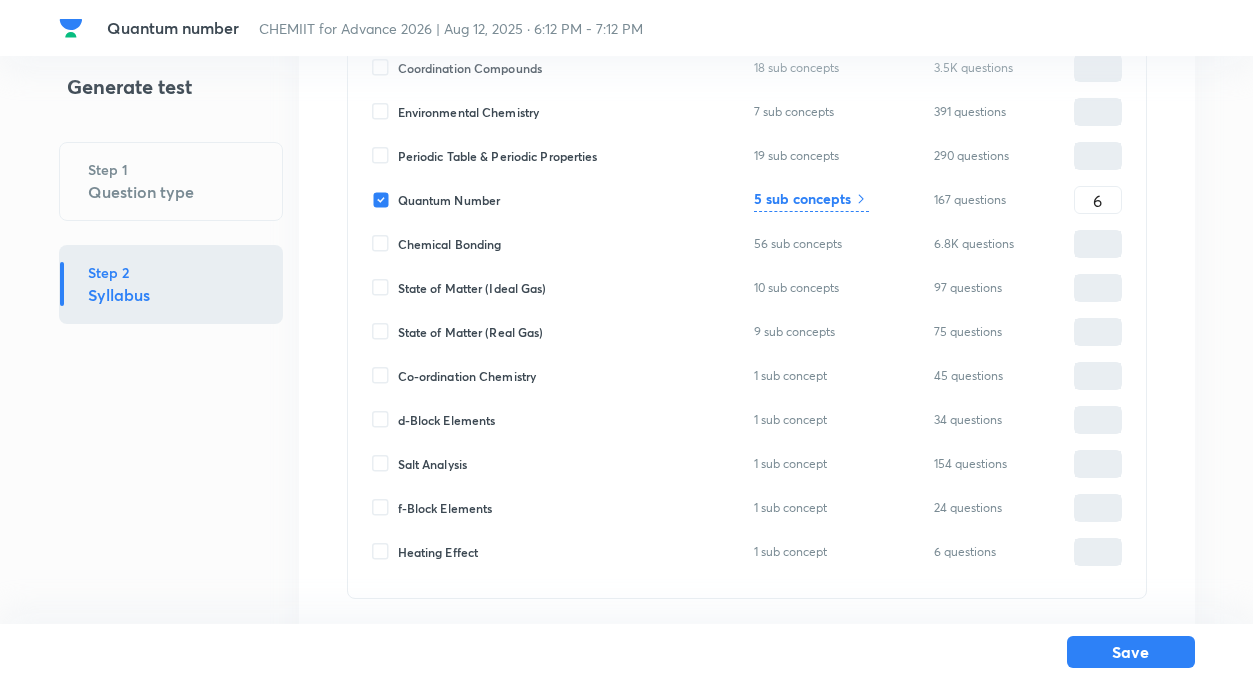 scroll, scrollTop: 689, scrollLeft: 0, axis: vertical 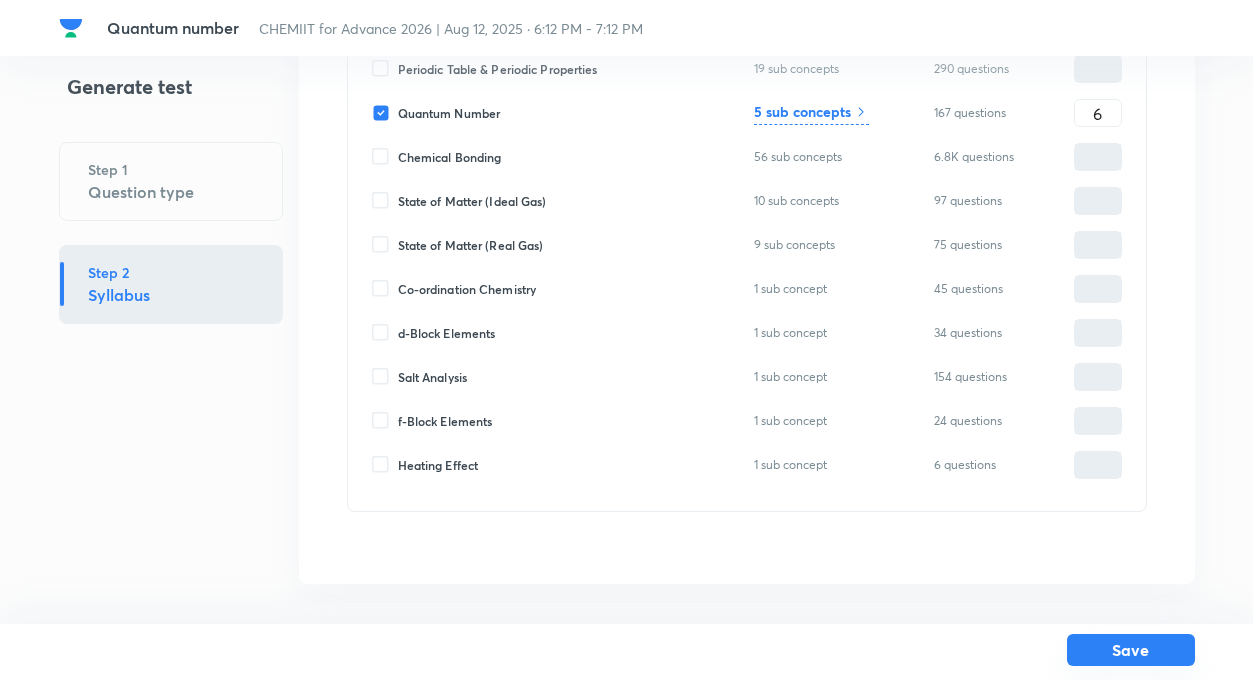 click on "Save" at bounding box center (1131, 650) 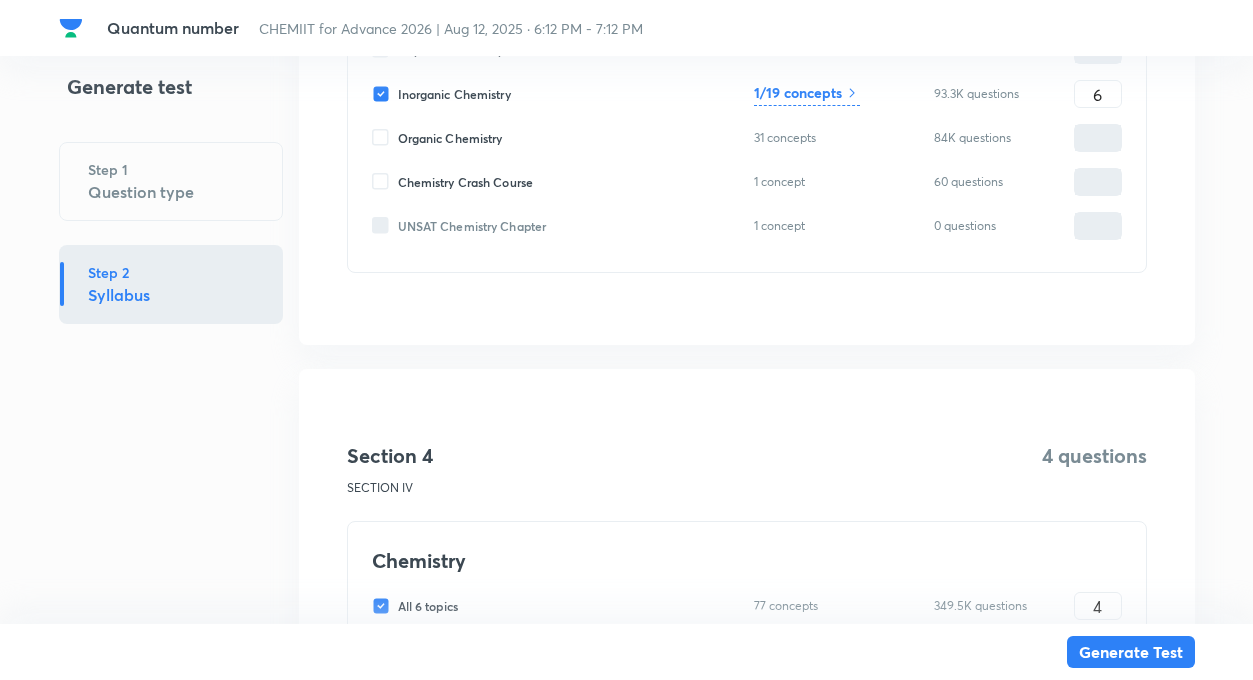 scroll, scrollTop: 2129, scrollLeft: 0, axis: vertical 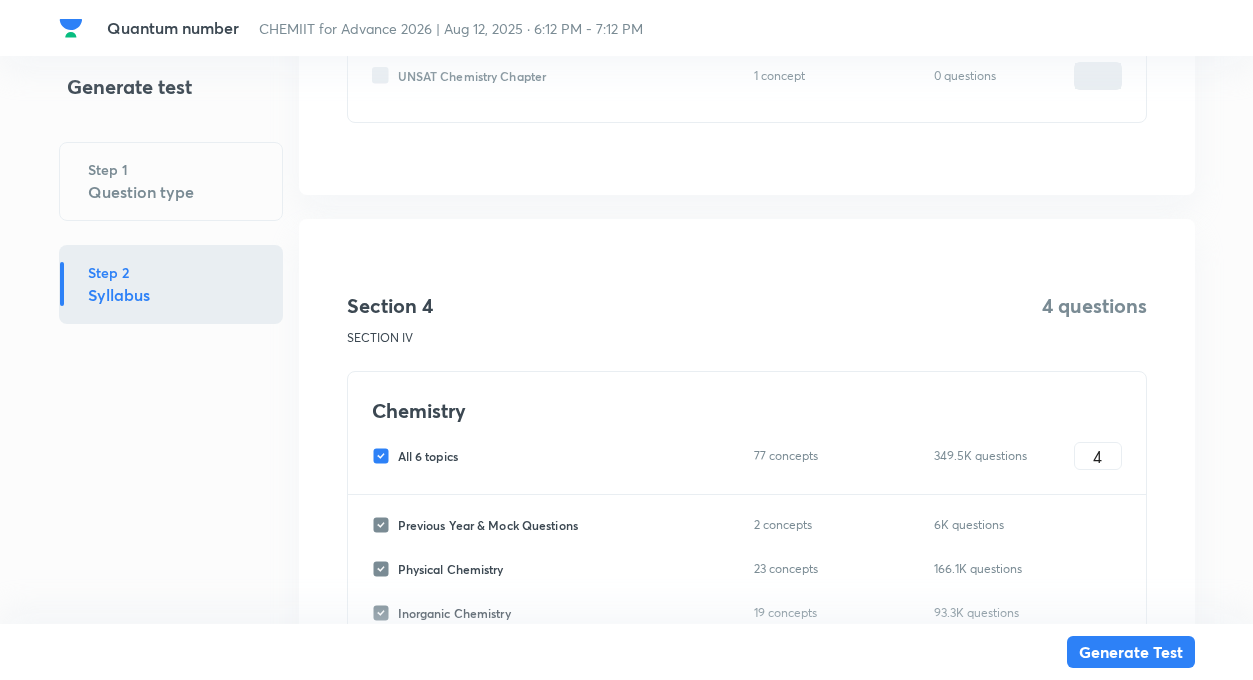 click on "Generate test Step 1 Question type Step 2 Syllabus Quantum number 17 questions All questions Section 1 SECTION 1 4 questions Chemistry All 6 topics 77 concepts 349.5K questions 4 ​ Previous Year & Mock Questions 2 concepts 6K questions ​ Physical Chemistry 23 concepts 166.1K questions ​ Inorganic Chemistry 1/19 concepts 93.3K questions 4 ​ Organic Chemistry 31 concepts 84K questions ​ Chemistry Crash Course 1 concept 60 questions ​ UNSAT Chemistry Chapter  1 concept 0 questions ​ Section 2 SECTION II 3 questions Chemistry All 6 topics 77 concepts 349.5K questions 3 ​ Previous Year & Mock Questions 2 concepts 6K questions ​ Physical Chemistry 23 concepts 166.1K questions ​ Inorganic Chemistry 1/19 concepts 93.3K questions 3 ​ Organic Chemistry 31 concepts 84K questions ​ Chemistry Crash Course 1 concept 60 questions ​ UNSAT Chemistry Chapter  1 concept 0 questions ​ Section 3 SECTION III 6 questions Chemistry All 6 topics 77 concepts 349.5K questions 6 ​ 2 concepts 6K questions 6" at bounding box center (627, -573) 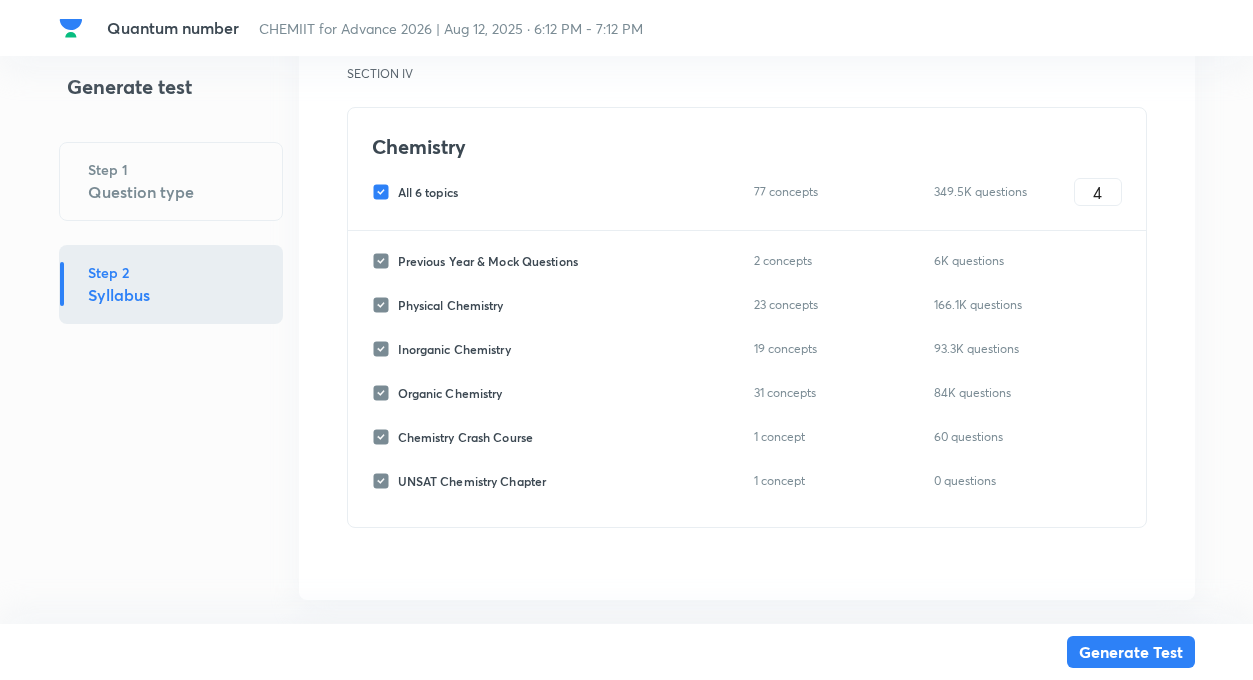 scroll, scrollTop: 2353, scrollLeft: 0, axis: vertical 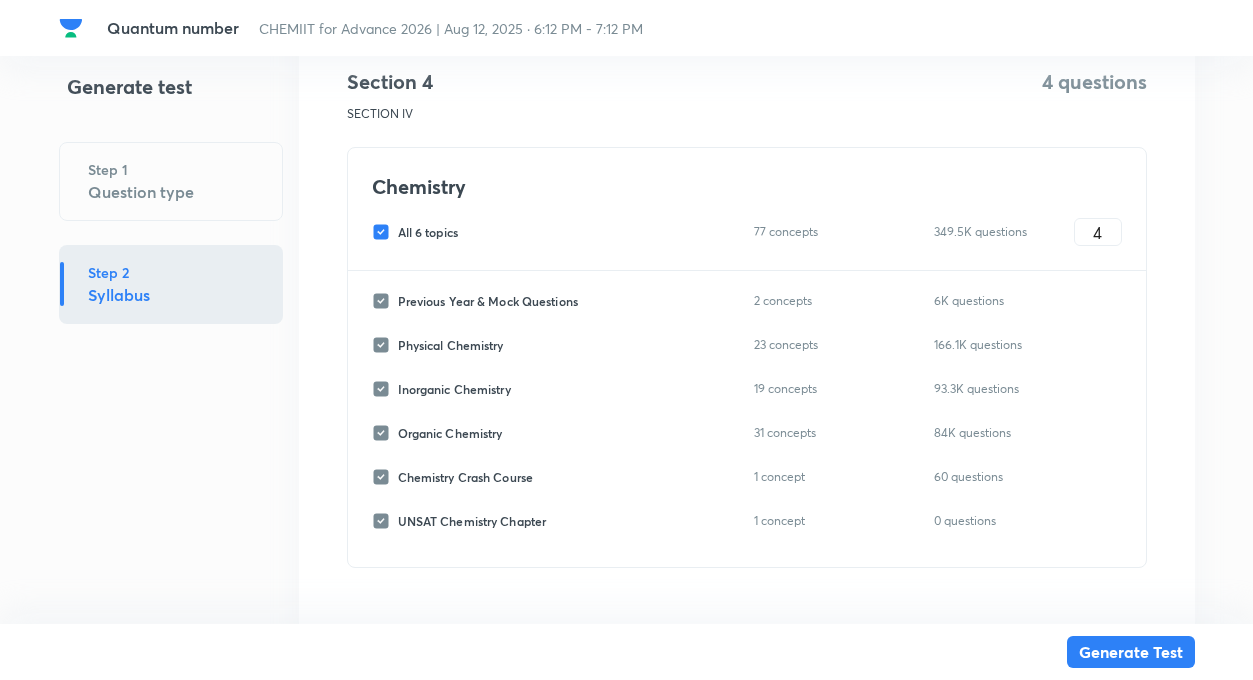 click on "All 6 topics" at bounding box center (385, 232) 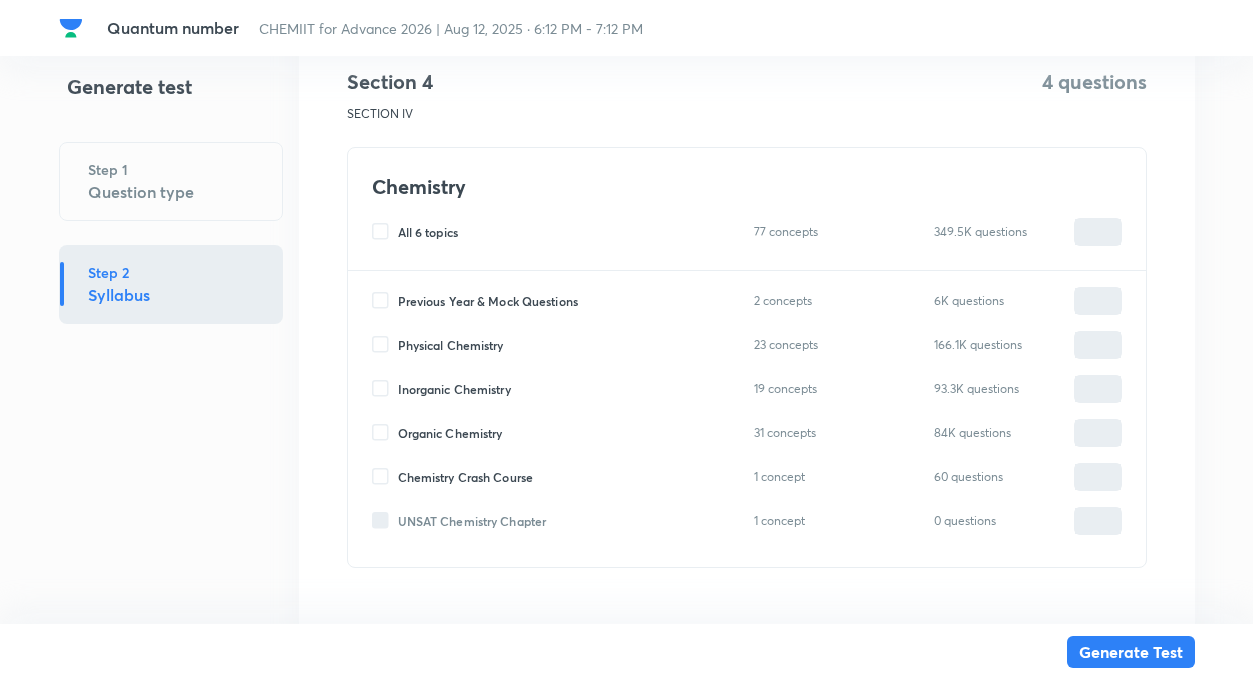 click on "Section 4 SECTION IV 4 questions Chemistry All 6 topics 77 concepts 349.5K questions ​ Previous Year & Mock Questions 2 concepts 6K questions ​ Physical Chemistry 23 concepts 166.1K questions ​ Inorganic Chemistry 19 concepts 93.3K questions ​ Organic Chemistry 31 concepts 84K questions ​ Chemistry Crash Course 1 concept 60 questions ​ UNSAT Chemistry Chapter  1 concept 0 questions ​" at bounding box center (747, 317) 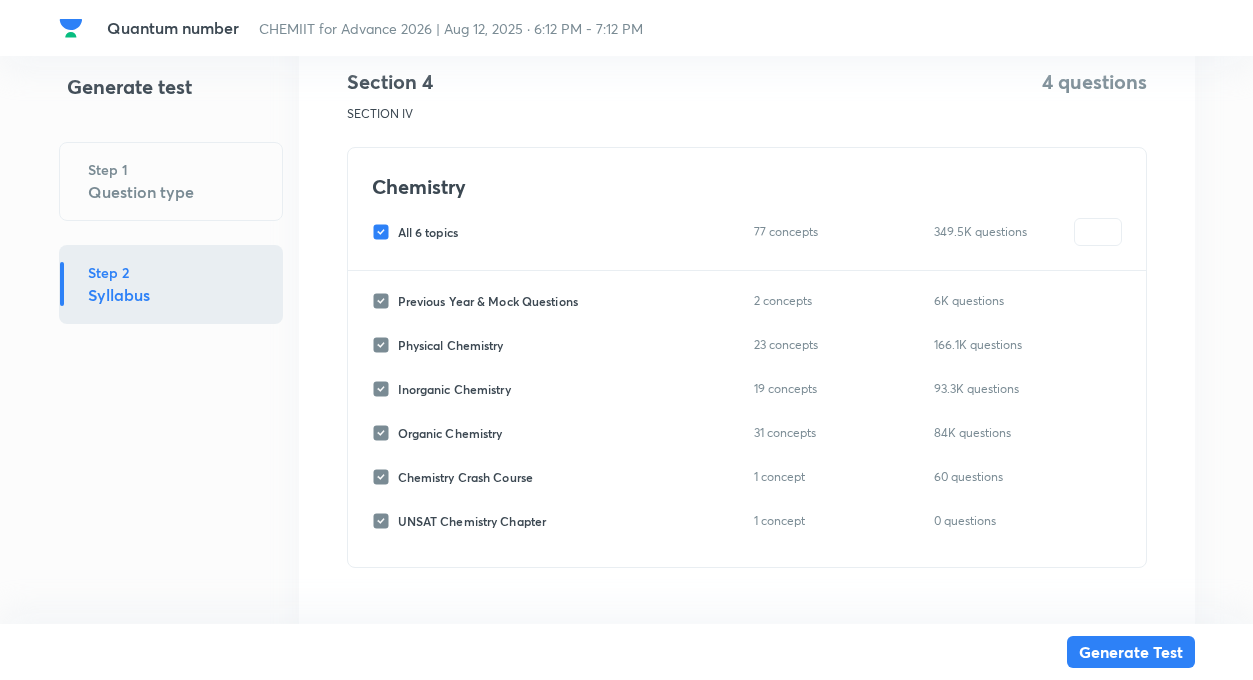 click on "All 6 topics" at bounding box center [385, 232] 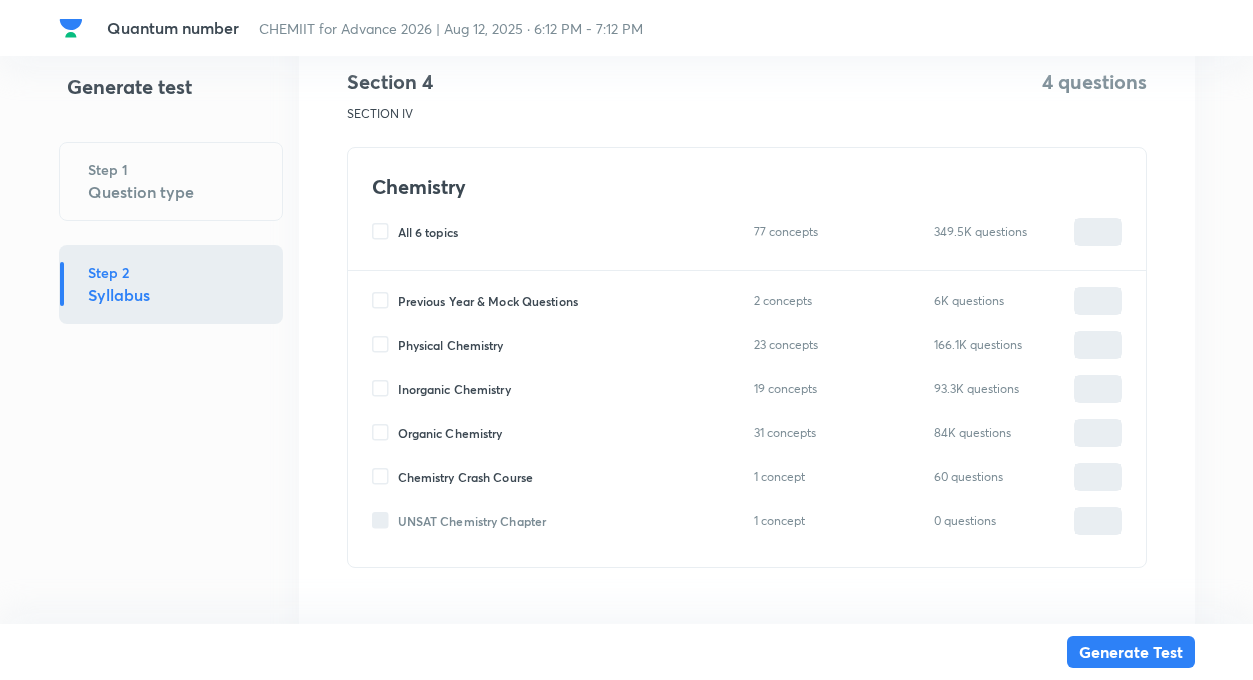 click on "Inorganic Chemistry" at bounding box center (385, 389) 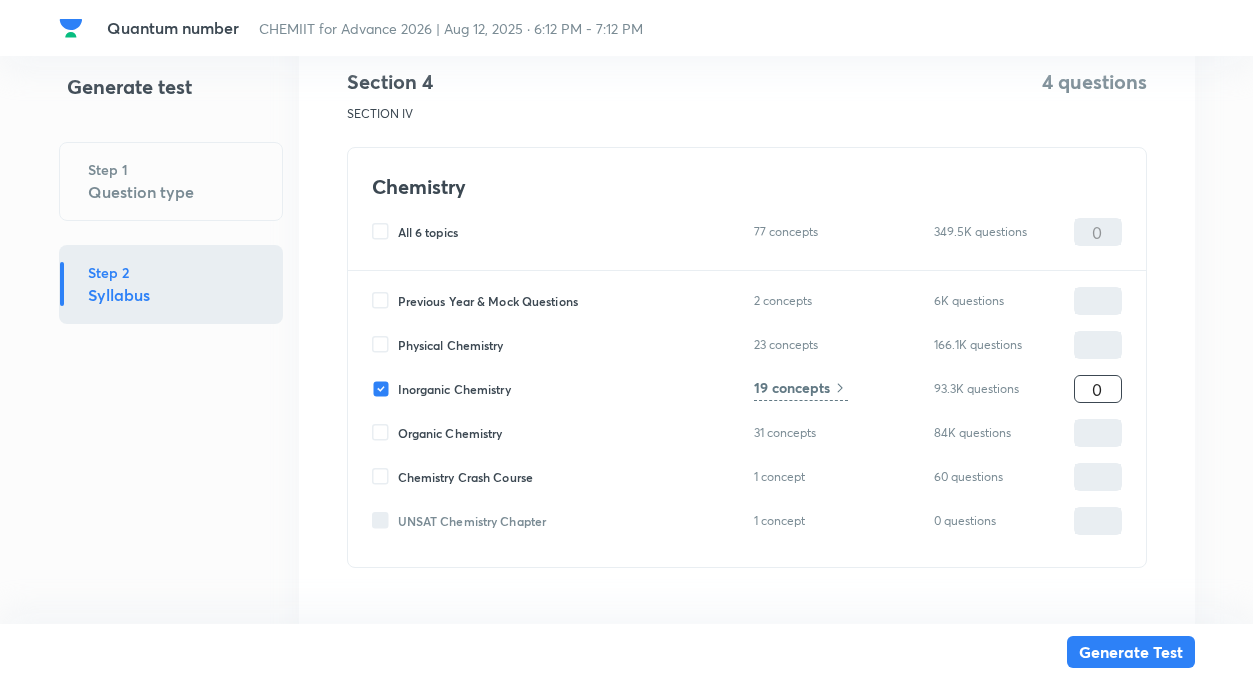 click on "0" at bounding box center [1098, 389] 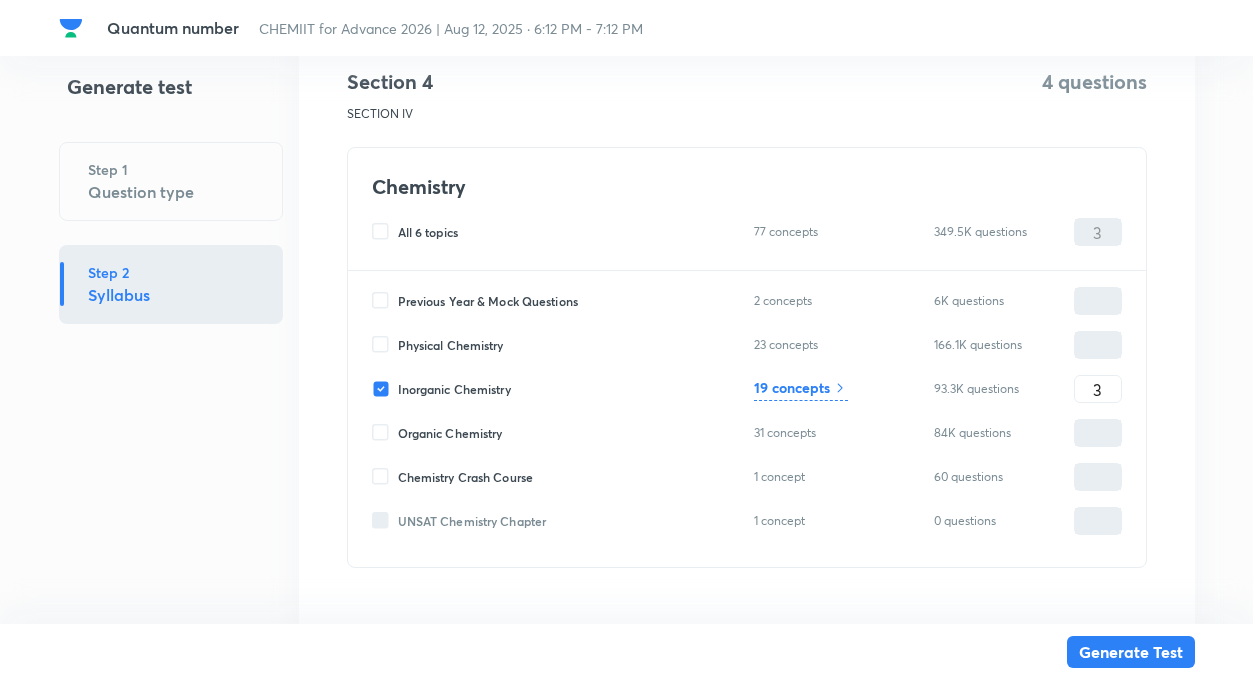 click on "19 concepts" at bounding box center (792, 387) 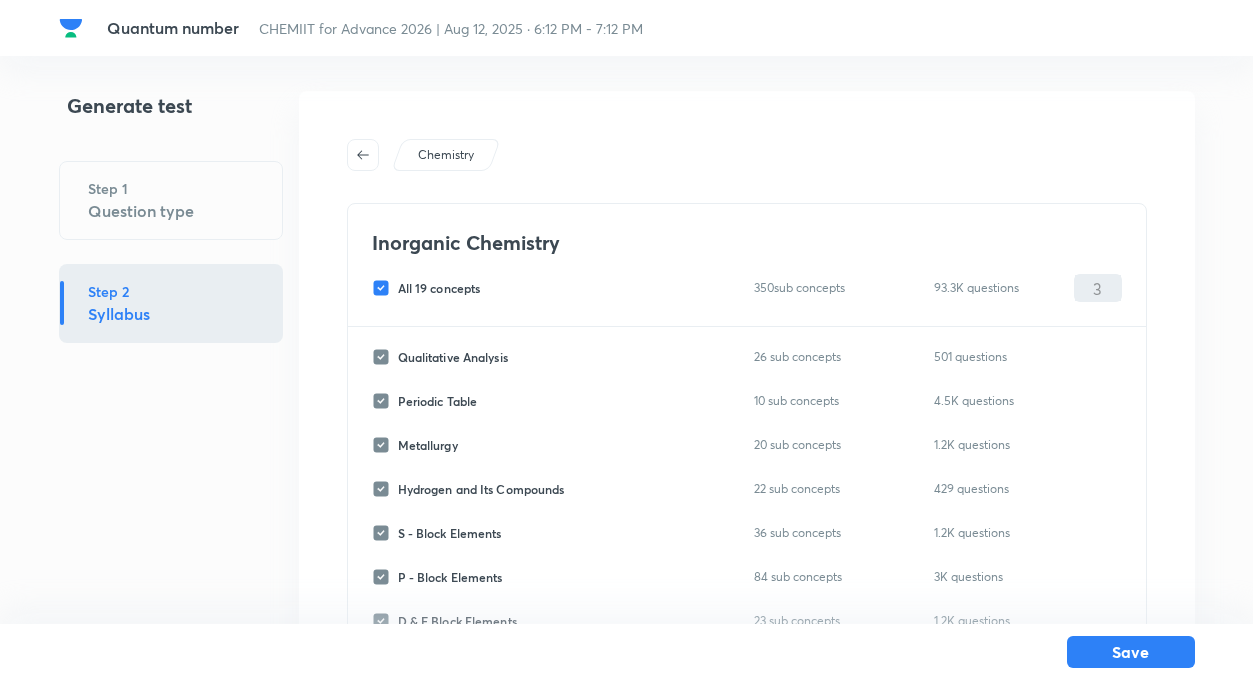 scroll, scrollTop: 0, scrollLeft: 0, axis: both 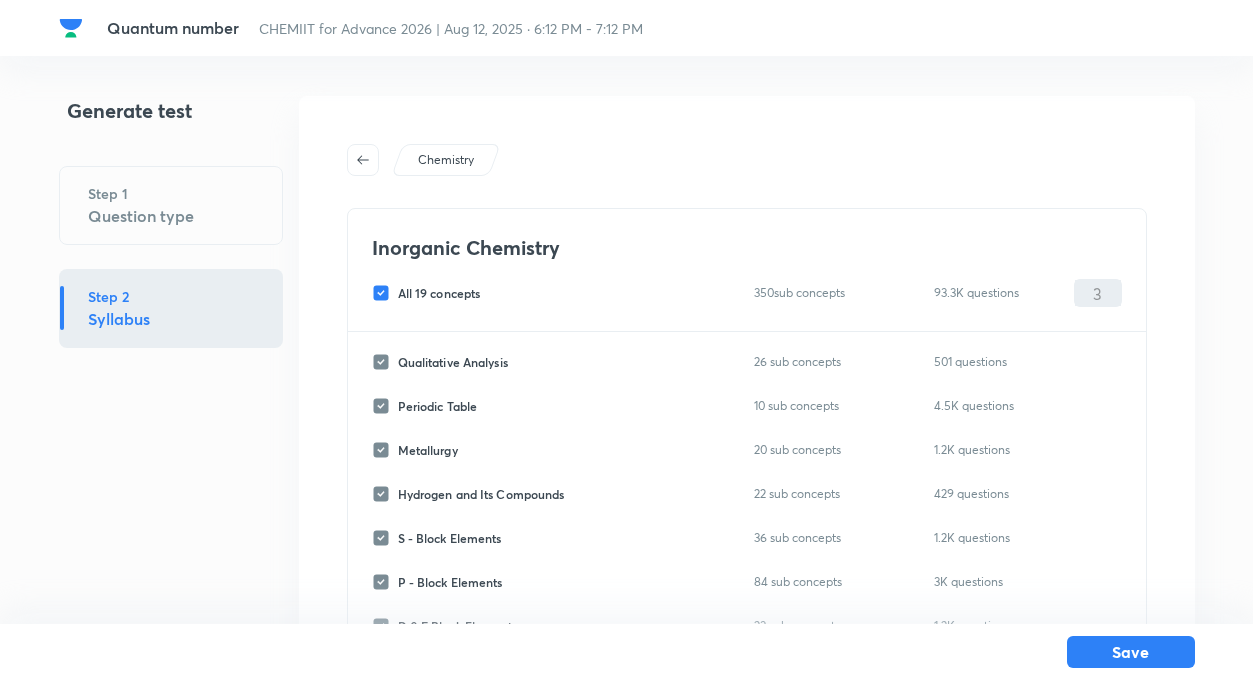 click on "All 19 concepts" at bounding box center [385, 293] 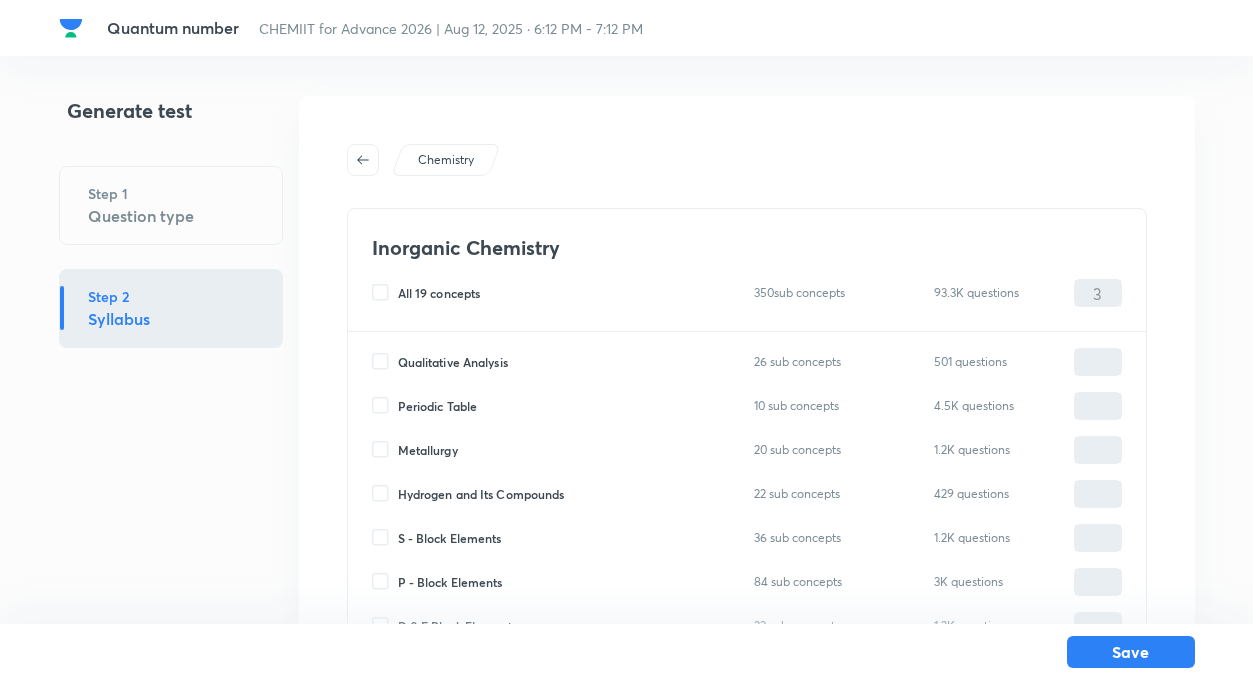 click on "Chemistry Inorganic Chemistry All 19 concepts 350  sub concepts 93.3K questions 3 ​ Qualitative Analysis 26 sub concepts 501 questions ​ Periodic Table 10 sub concepts 4.5K questions ​ Metallurgy 20 sub concepts 1.2K questions ​ Hydrogen and Its Compounds 22 sub concepts 429 questions ​ S - Block Elements 36 sub concepts 1.2K questions ​ P - Block Elements 84 sub concepts 3K questions ​ D & F Block Elements 23 sub concepts 1.2K questions ​ Coordination Compounds 18 sub concepts 3.5K questions ​ Environmental Chemistry 7 sub concepts 391 questions ​ Periodic Table & Periodic Properties 19 sub concepts 290 questions ​ Quantum Number 5 sub concepts 167 questions ​ Chemical Bonding 56 sub concepts 6.8K questions ​ State of Matter (Ideal Gas) 10 sub concepts 97 questions ​ State of Matter (Real Gas) 9 sub concepts 75 questions ​ Co-ordination Chemistry 1 sub concept 45 questions ​ d-Block Elements 1 sub concept 34 questions ​ Salt Analysis 1 sub concept 154 questions ​ ​ ​" at bounding box center (747, 684) 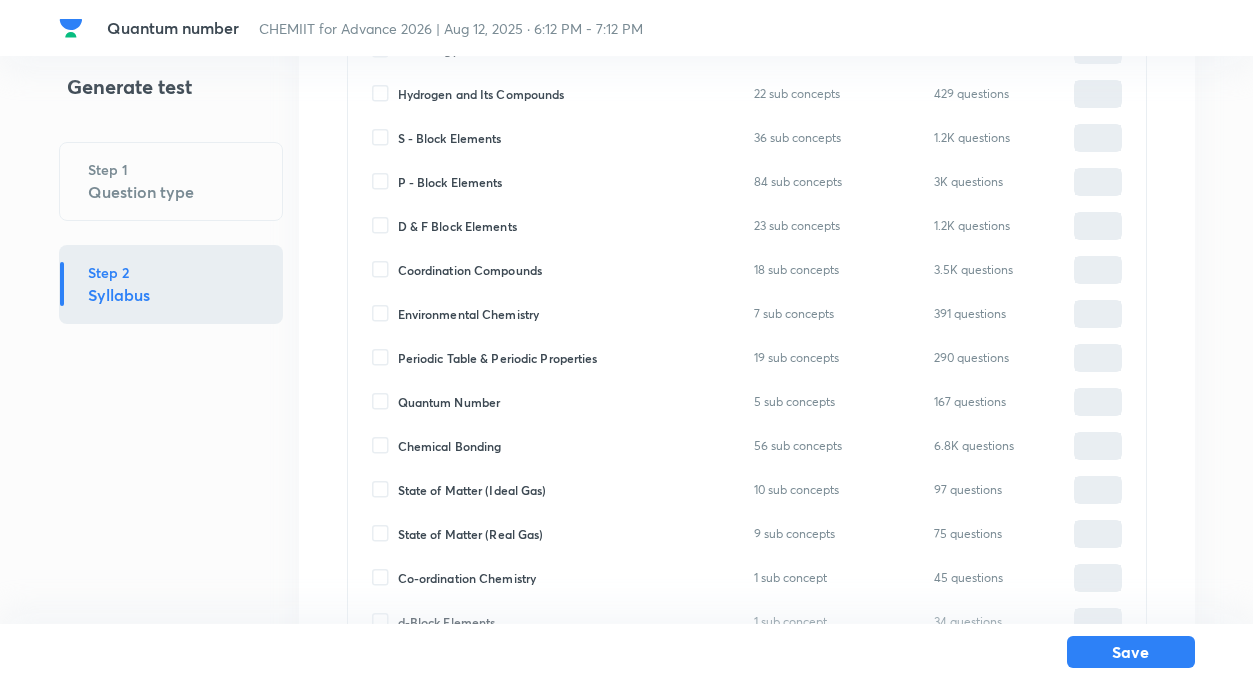 scroll, scrollTop: 440, scrollLeft: 0, axis: vertical 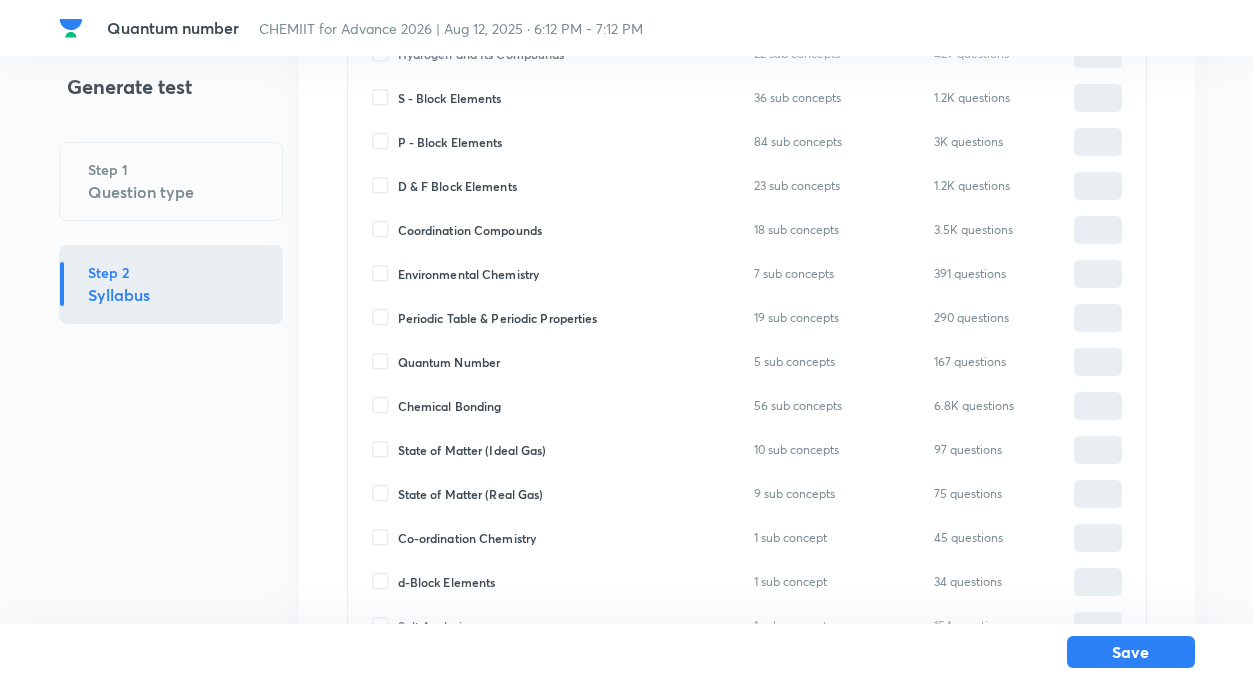 click on "Quantum Number" at bounding box center (385, 362) 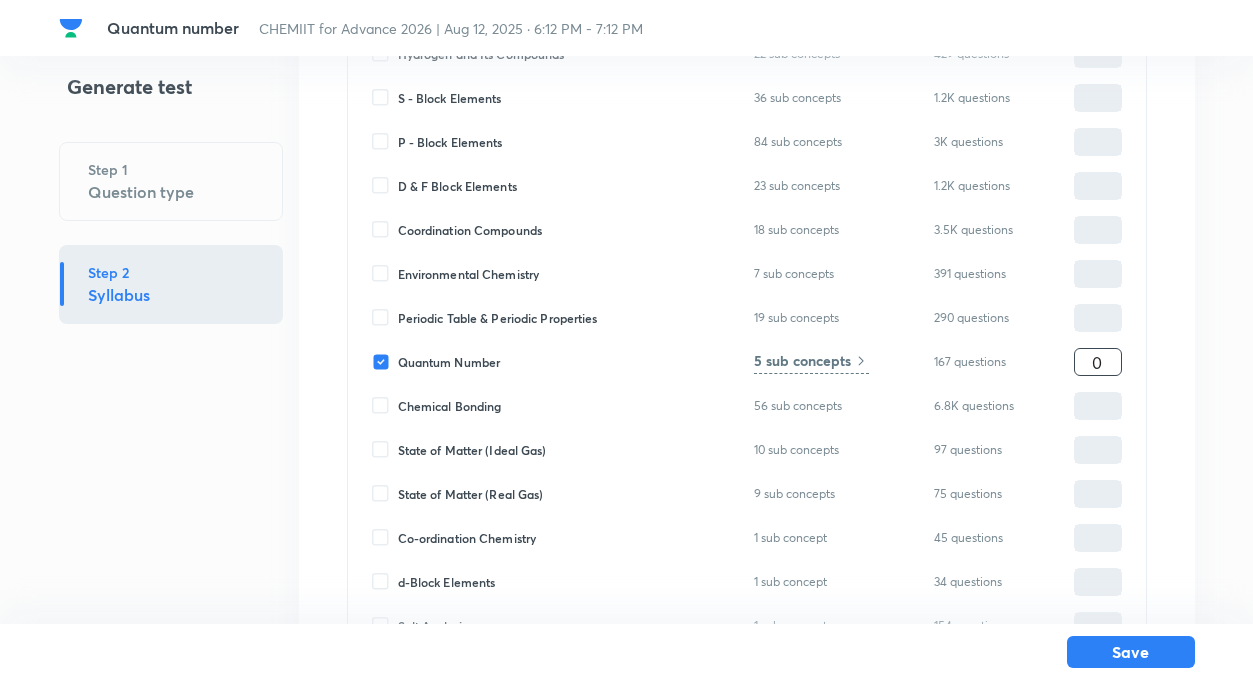 click on "0" at bounding box center [1098, 362] 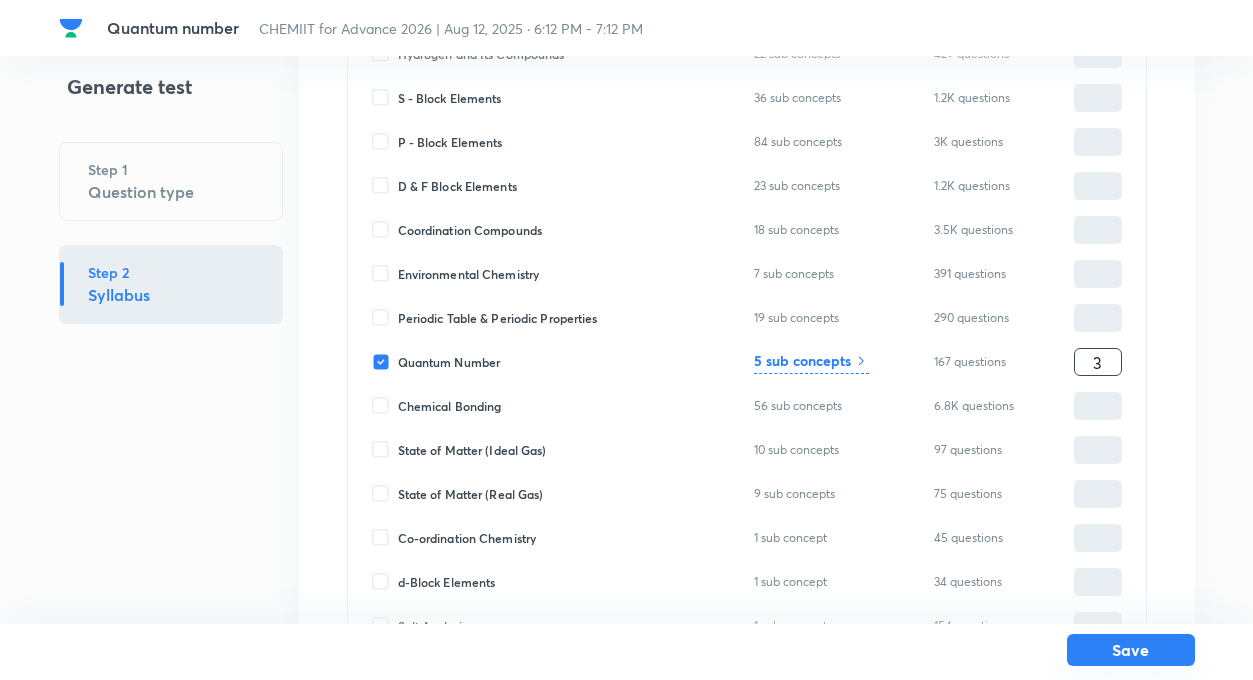 click on "Save" at bounding box center (1131, 650) 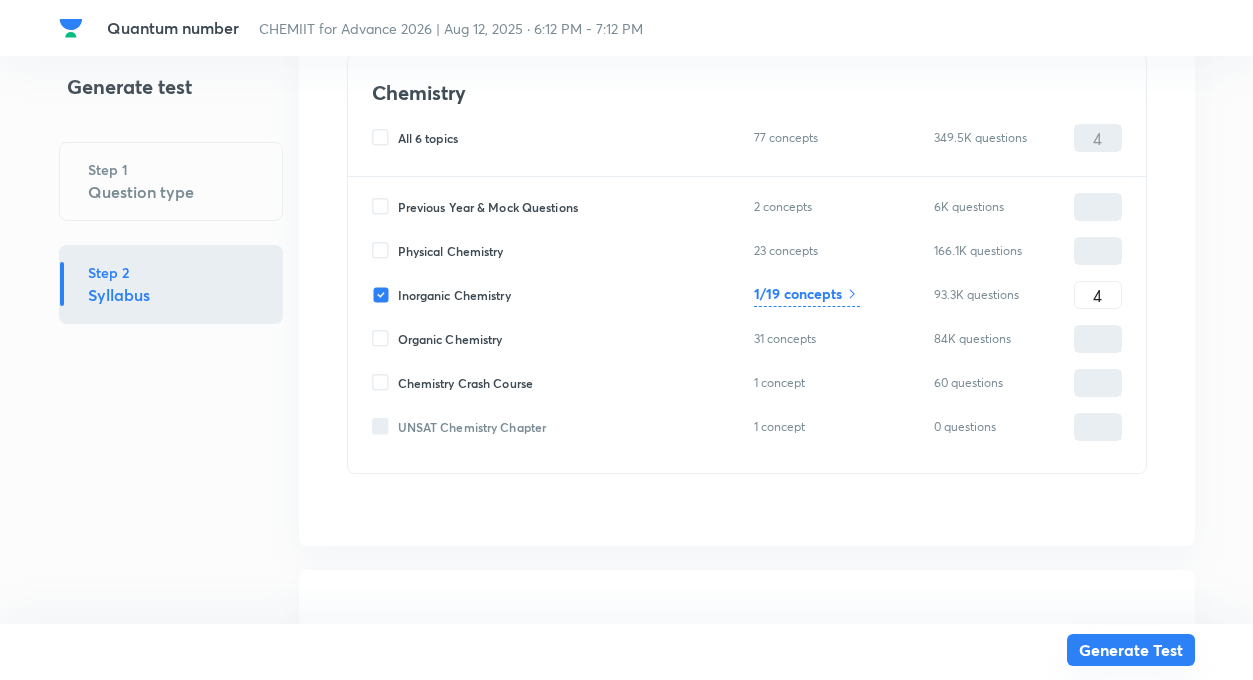 click on "Generate Test" at bounding box center [1131, 650] 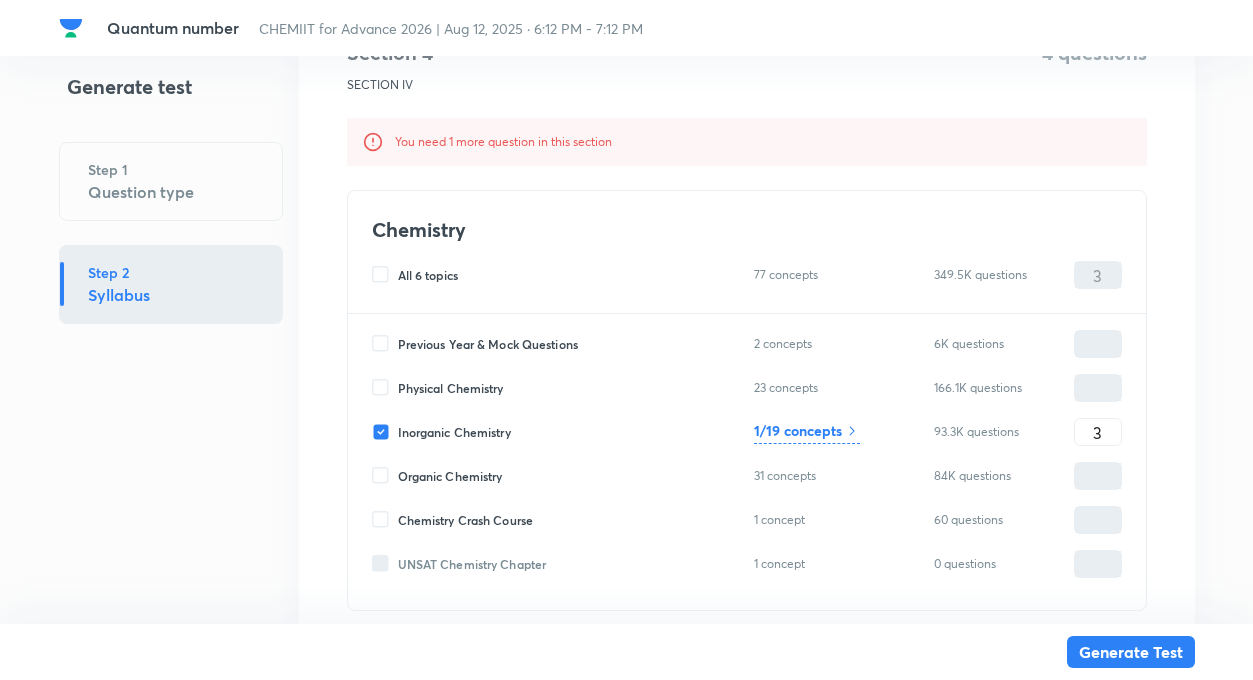 scroll, scrollTop: 2400, scrollLeft: 0, axis: vertical 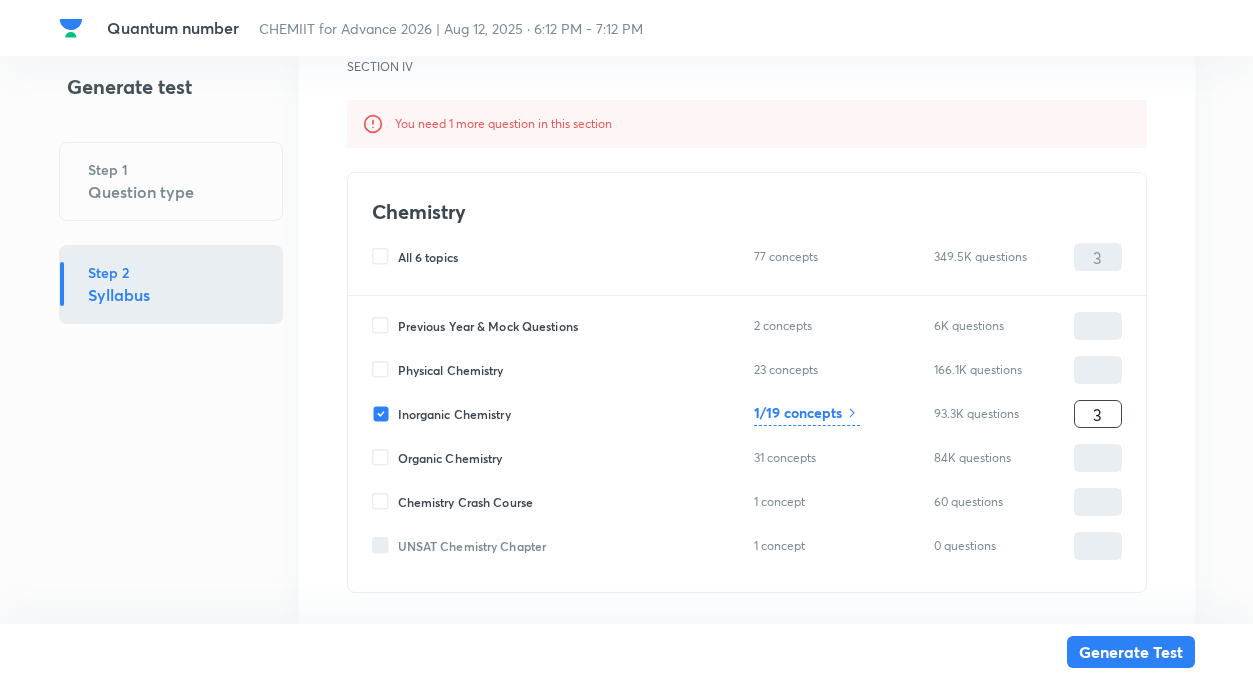 click on "3" at bounding box center (1098, 414) 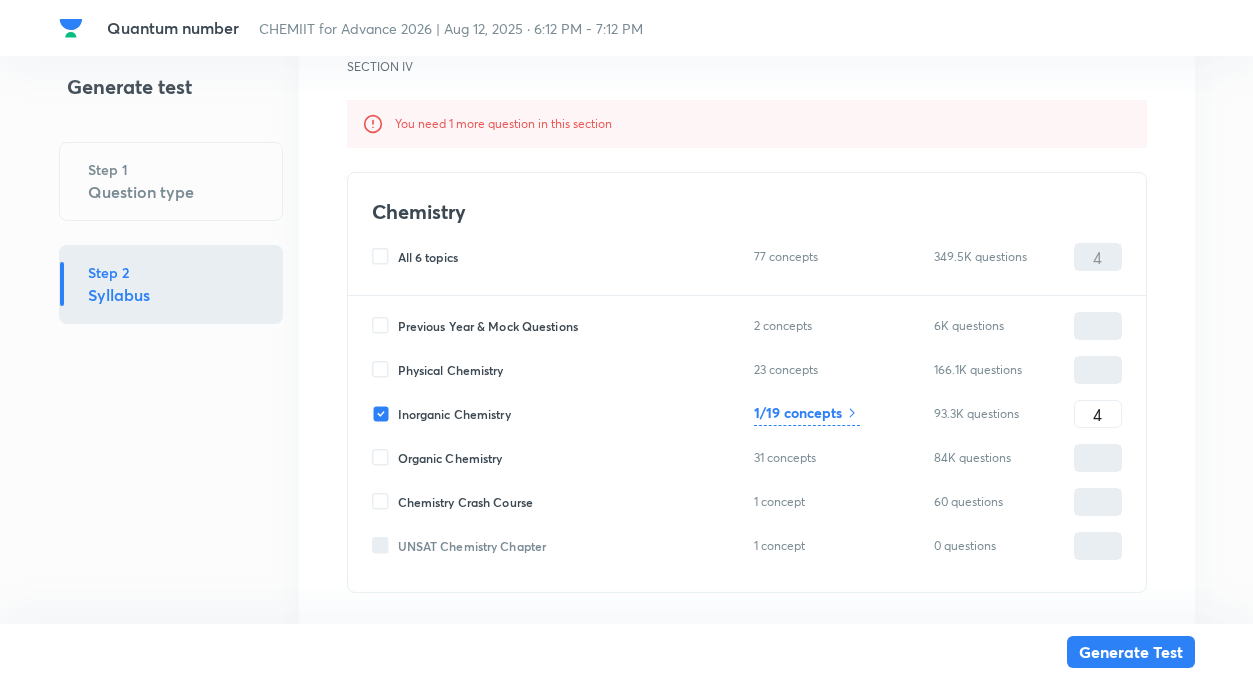 click on "Generate test Step 1 Question type Step 2 Syllabus" at bounding box center (171, -808) 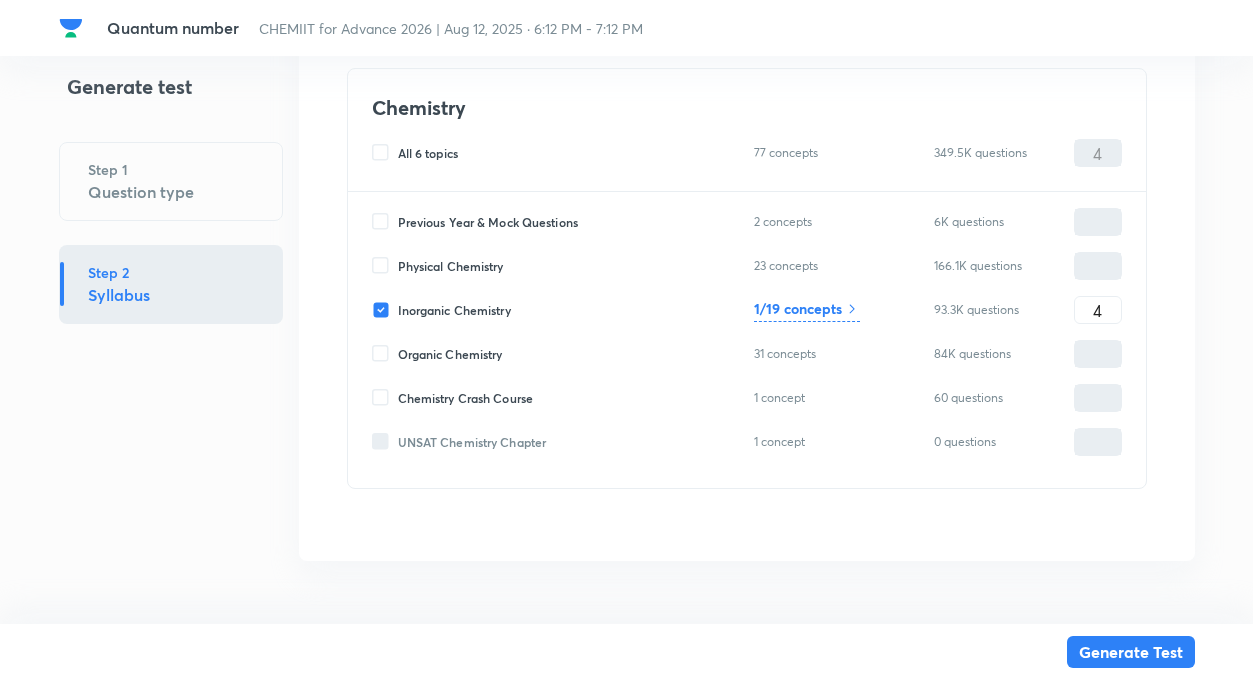 scroll, scrollTop: 2505, scrollLeft: 0, axis: vertical 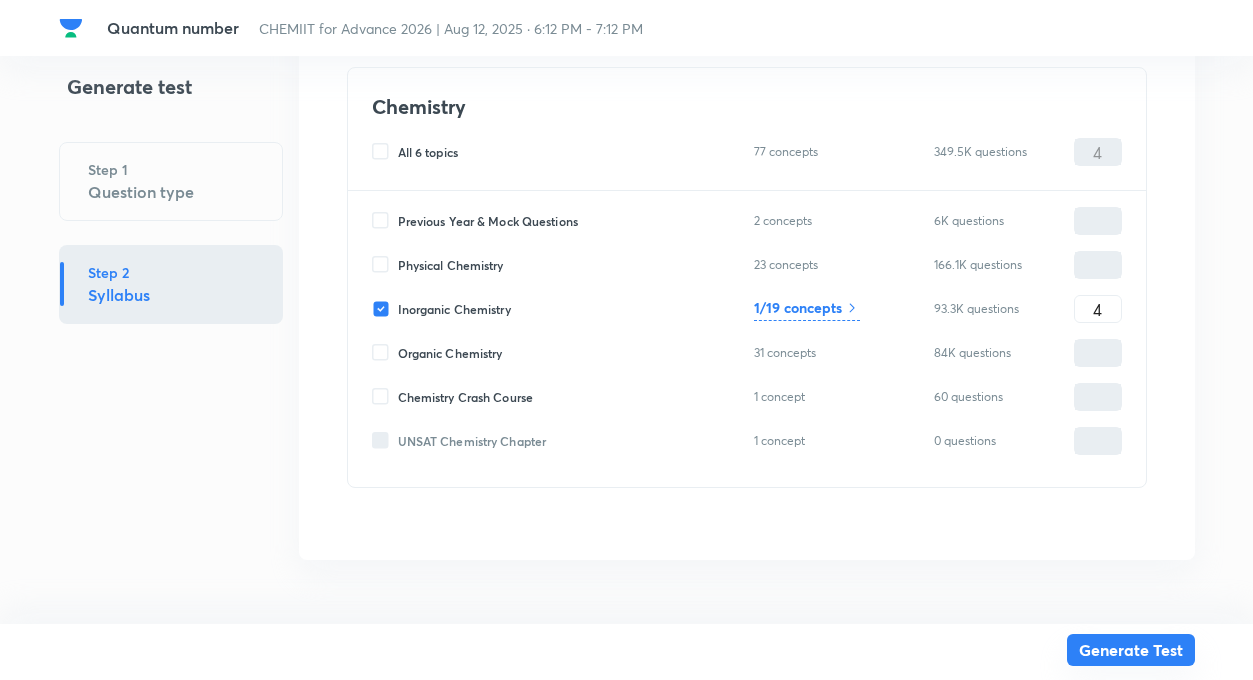 click on "Generate Test" at bounding box center [1131, 650] 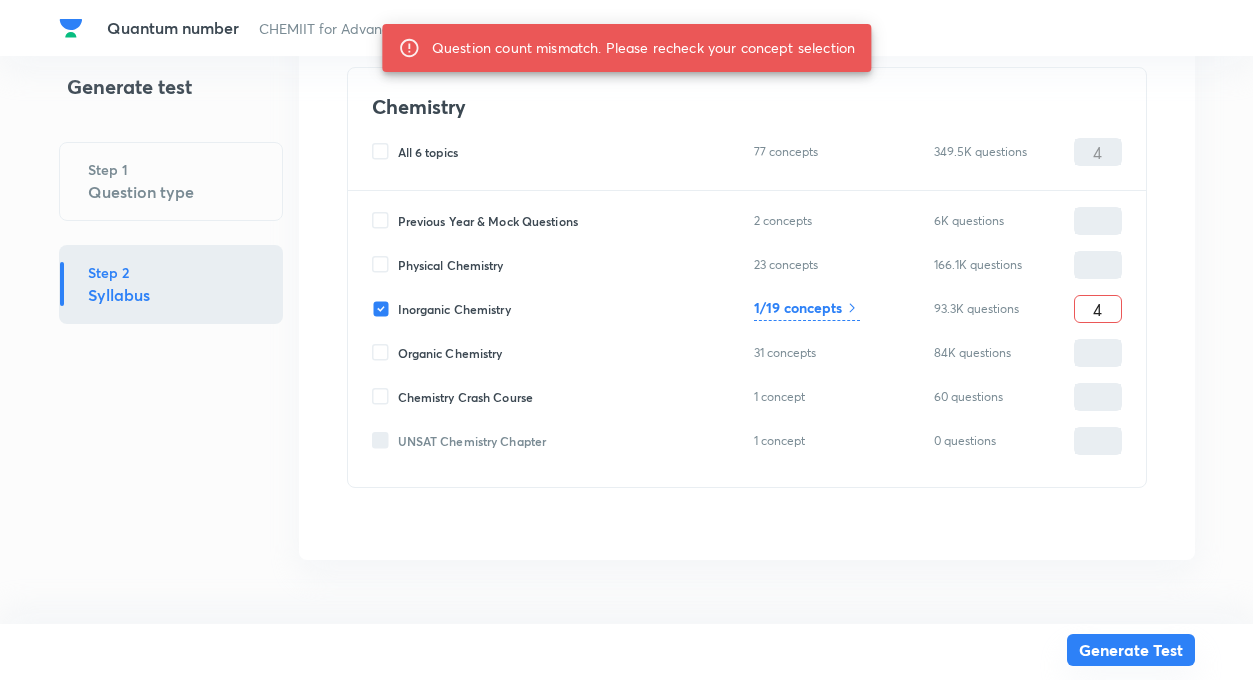 scroll, scrollTop: 2433, scrollLeft: 0, axis: vertical 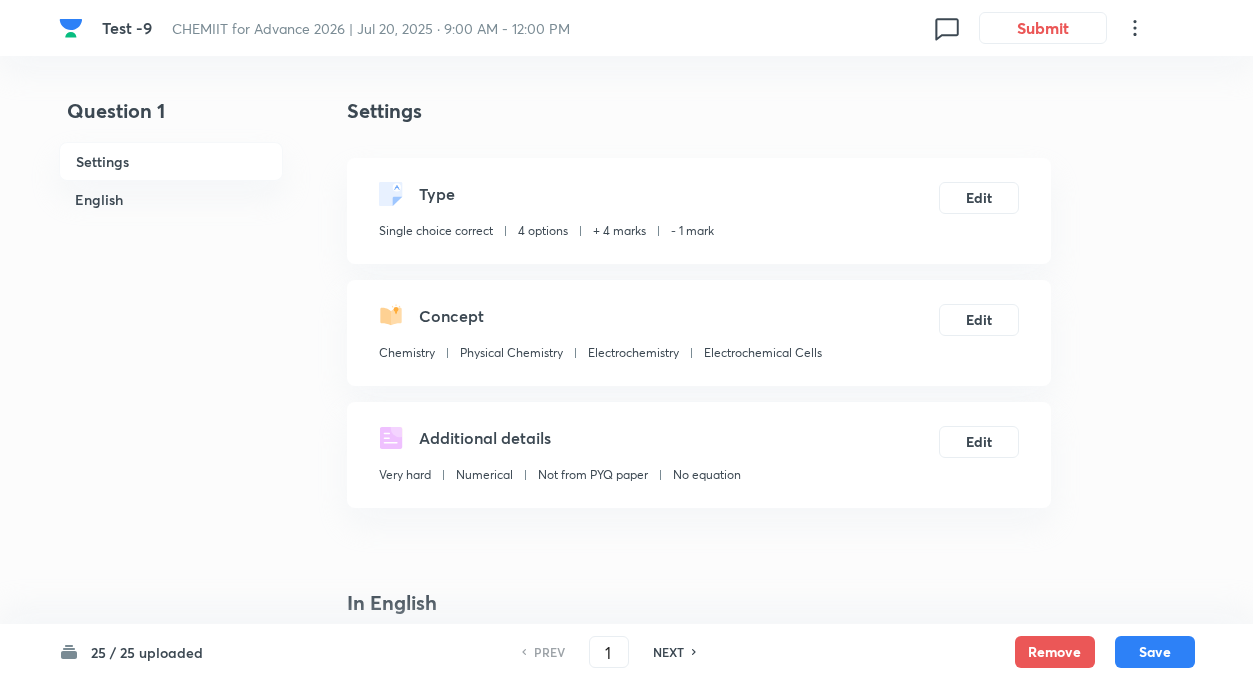 click 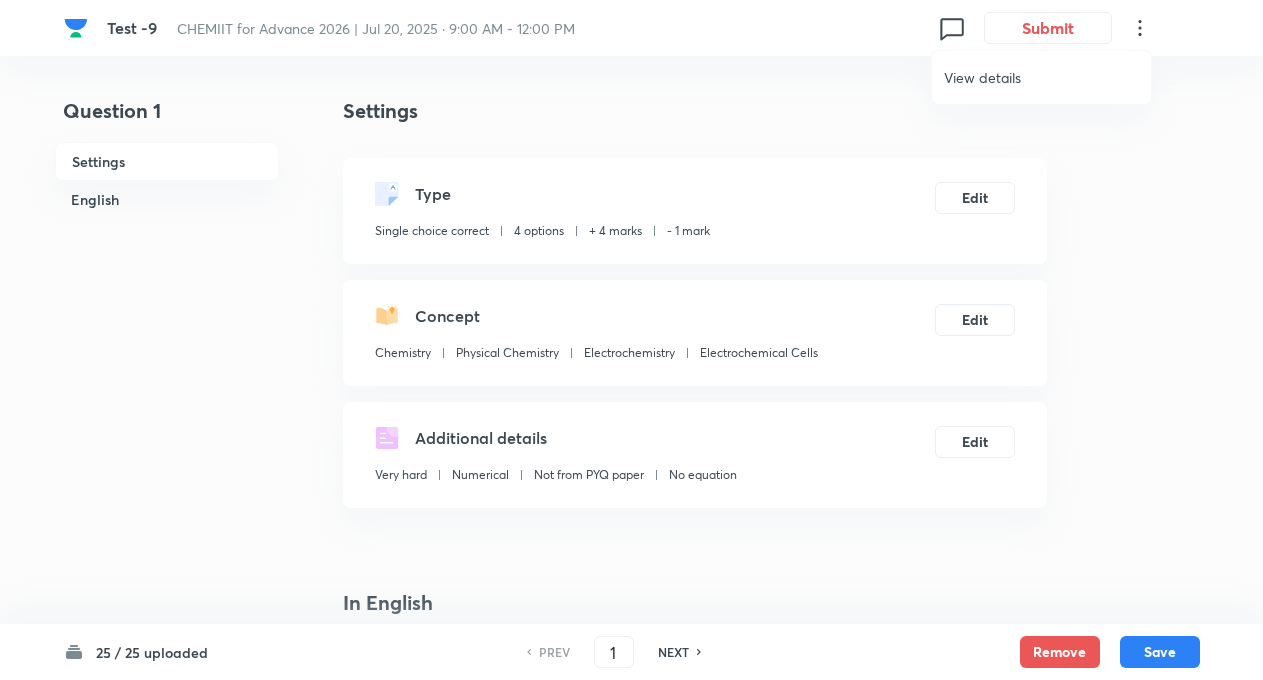 click on "View details" at bounding box center [1041, 77] 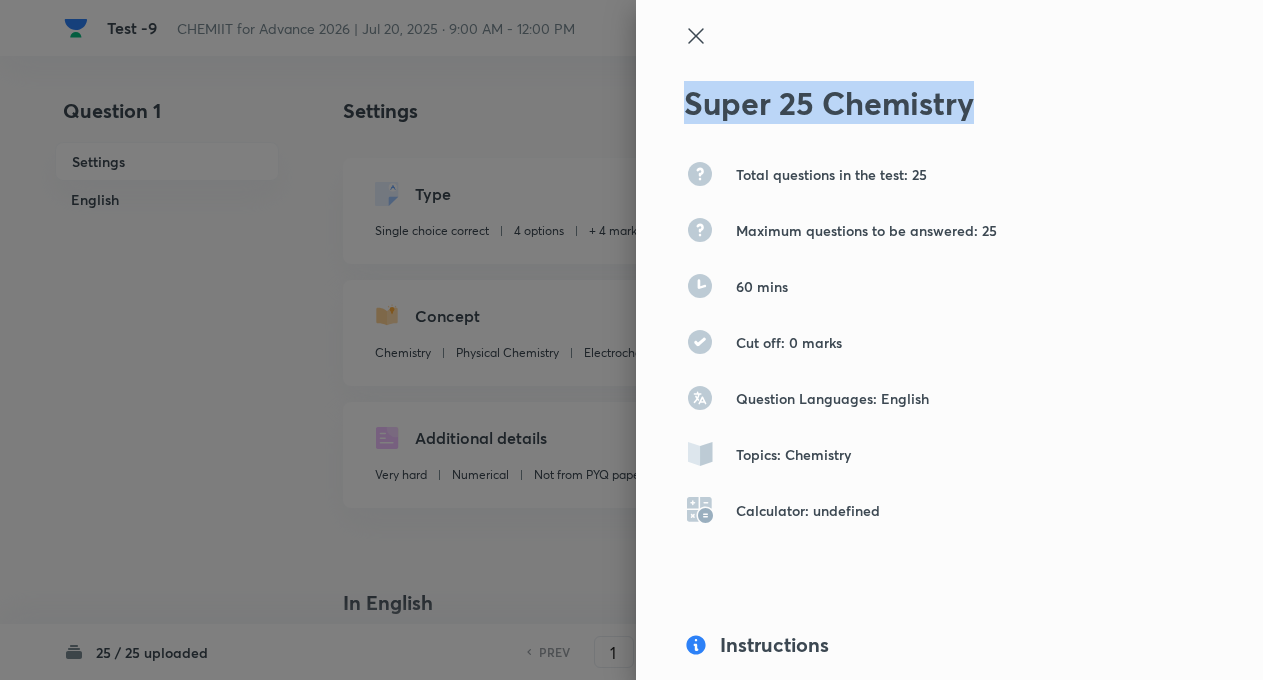 drag, startPoint x: 977, startPoint y: 104, endPoint x: 667, endPoint y: 99, distance: 310.0403 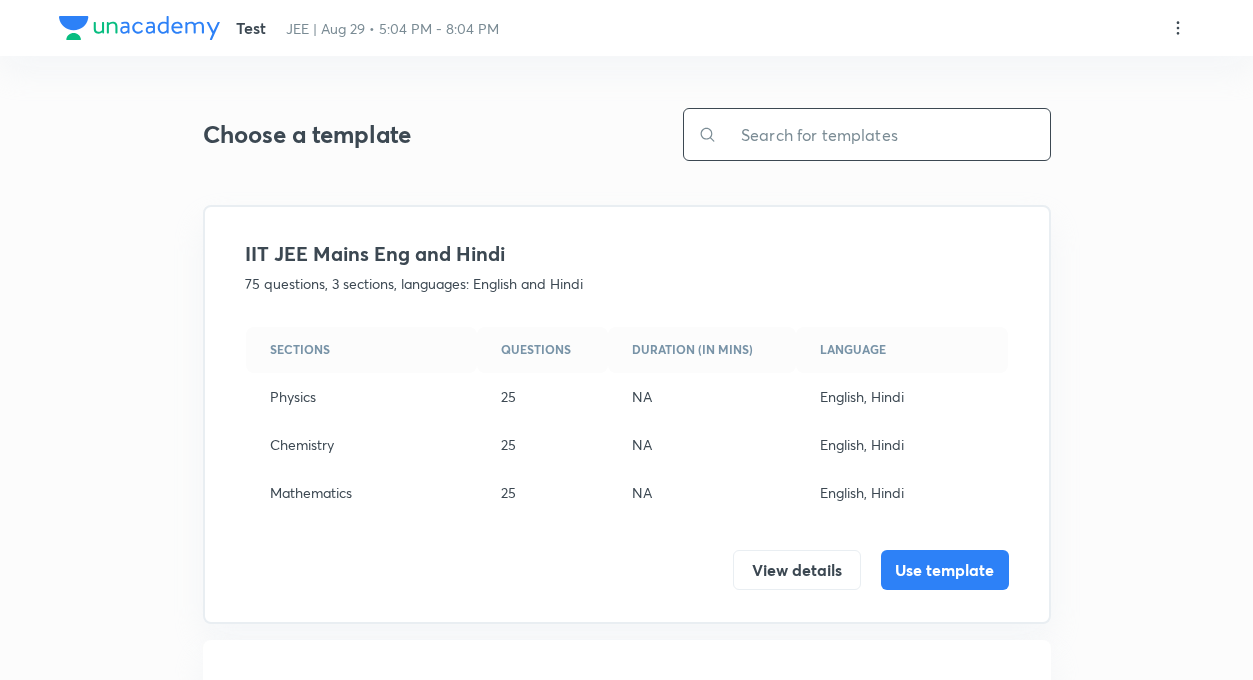 scroll, scrollTop: 0, scrollLeft: 0, axis: both 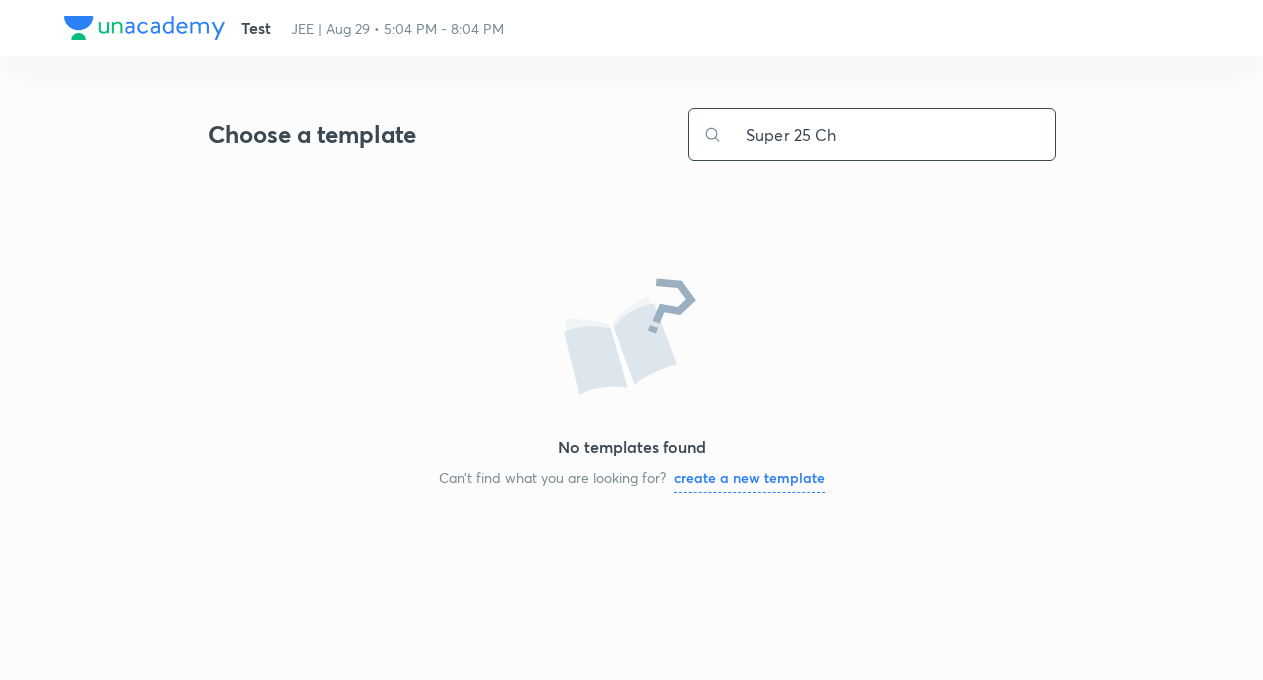 click on "create a new template" at bounding box center [749, 477] 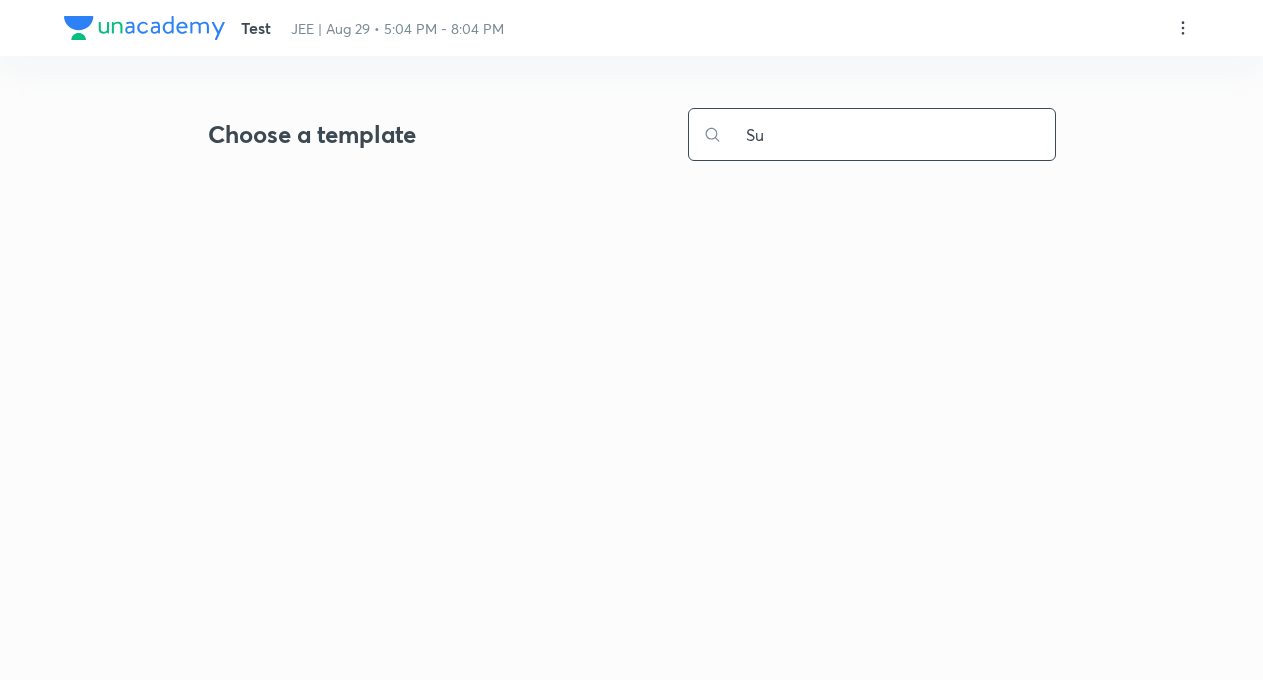 type on "S" 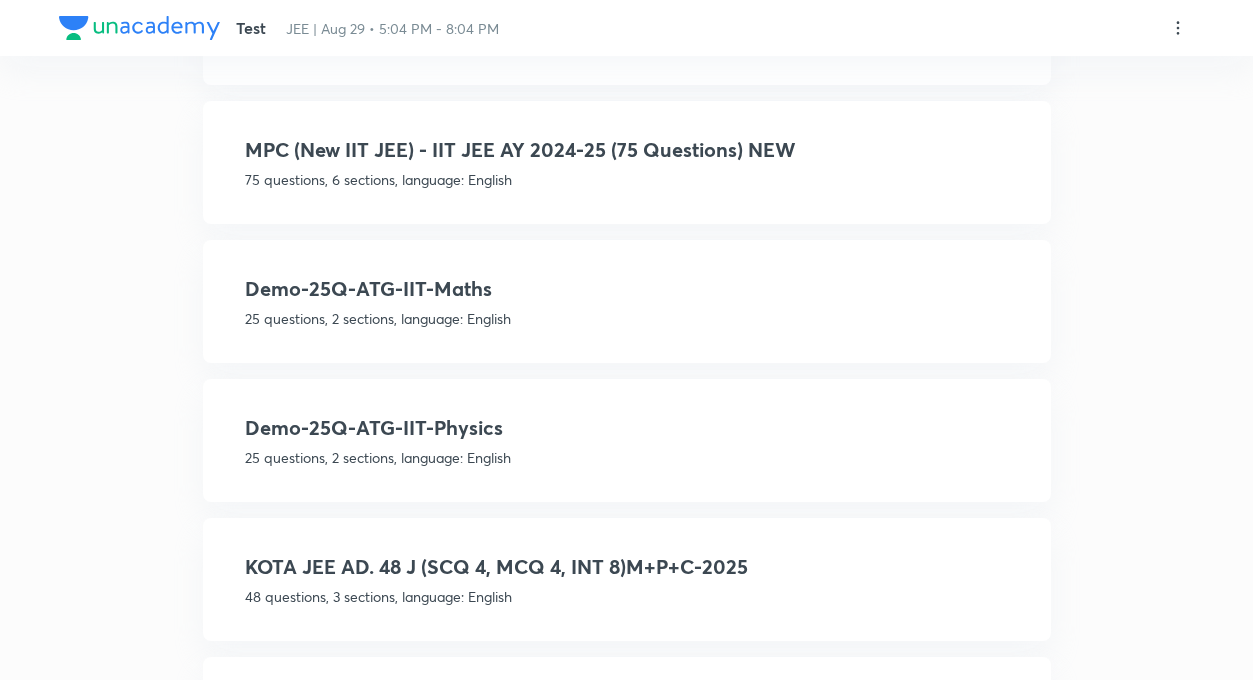 scroll, scrollTop: 1118, scrollLeft: 0, axis: vertical 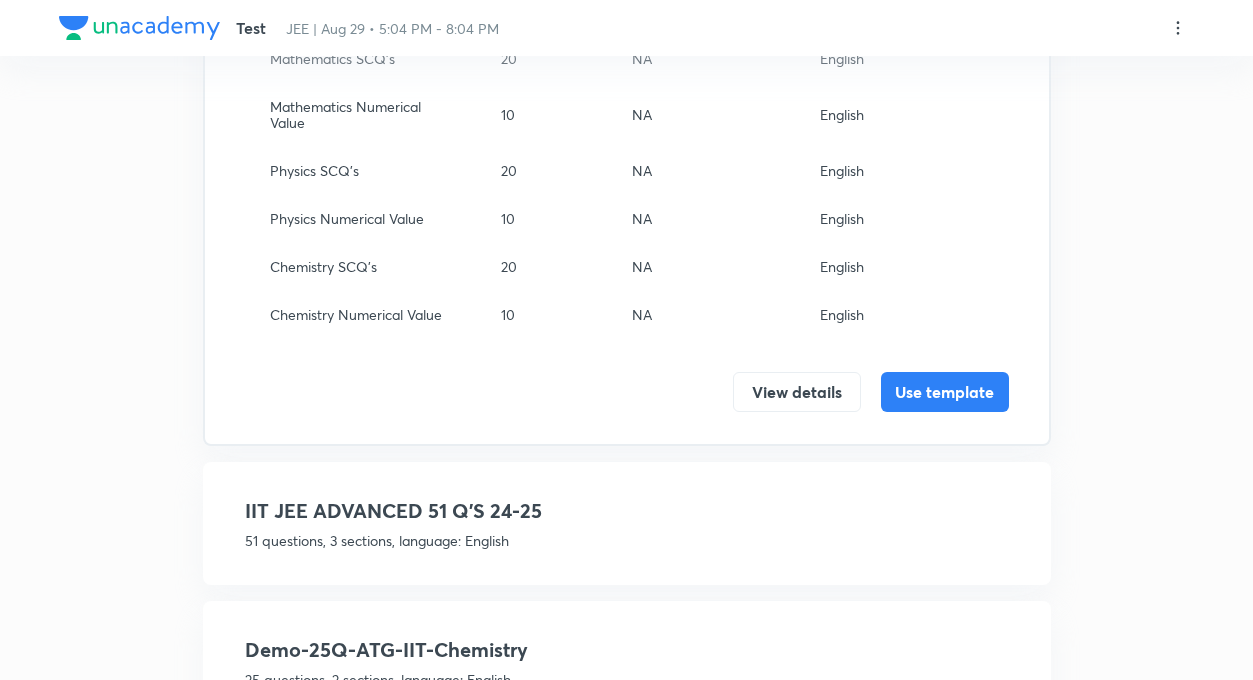 type on "25" 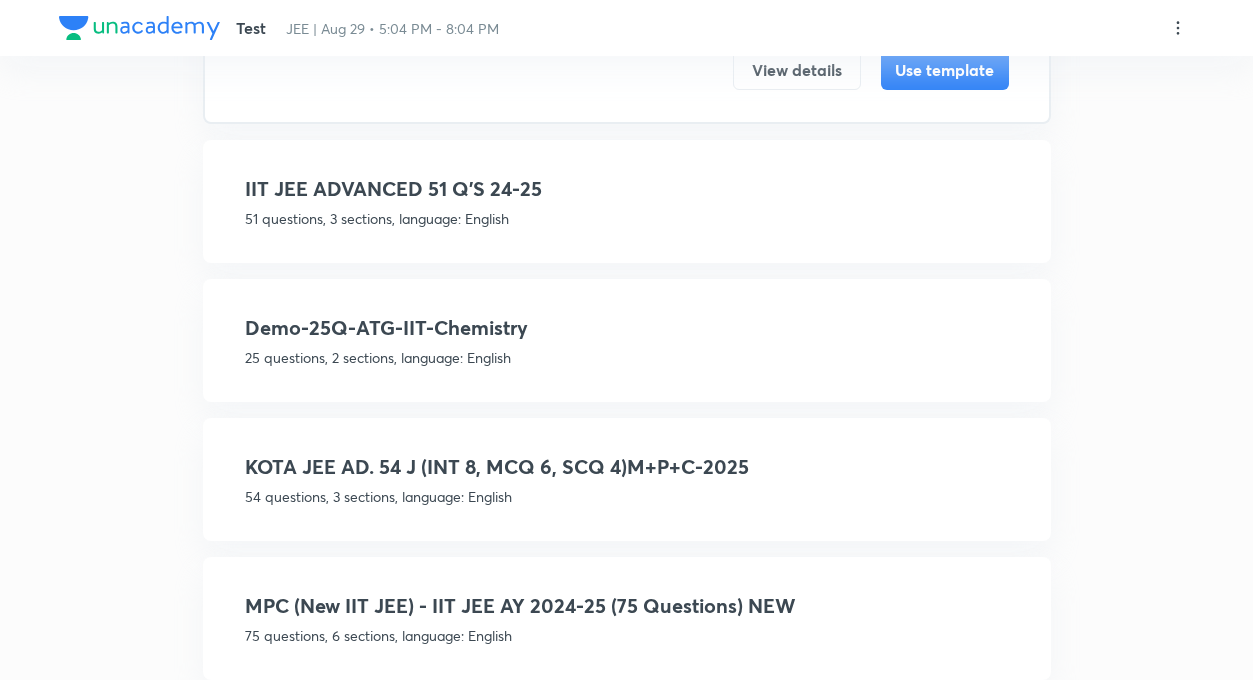 scroll, scrollTop: 664, scrollLeft: 0, axis: vertical 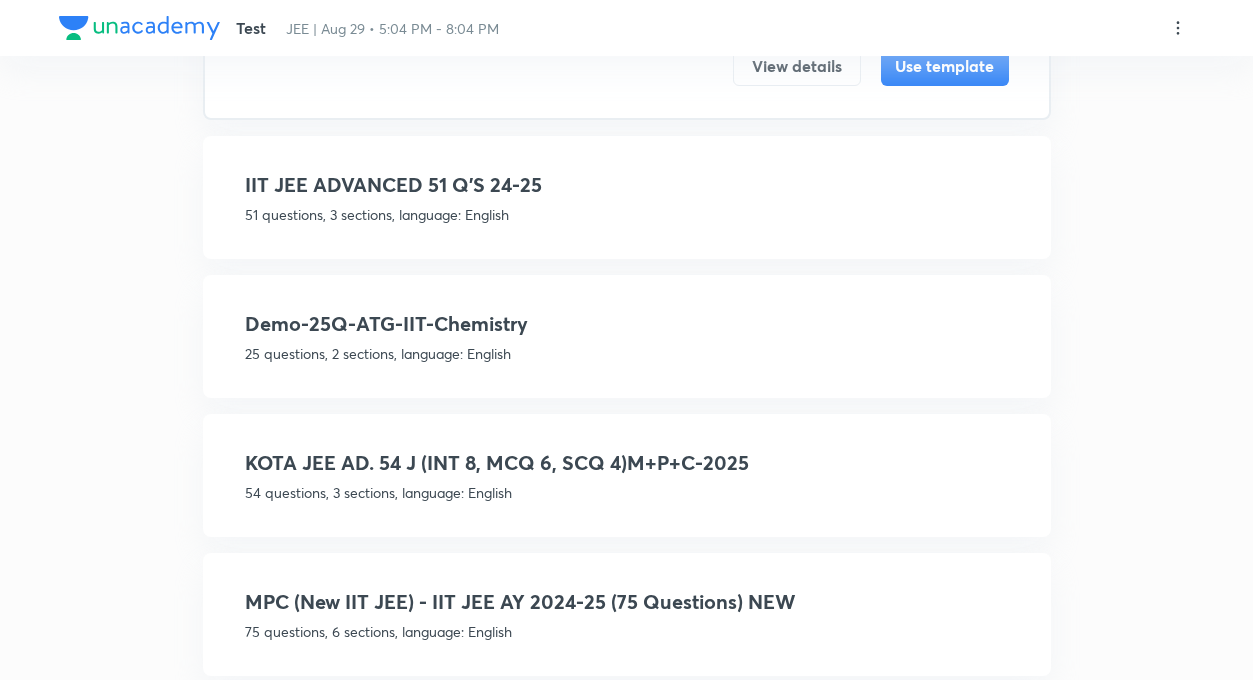 click on "25 questions, 2 sections, language: English" at bounding box center [627, 353] 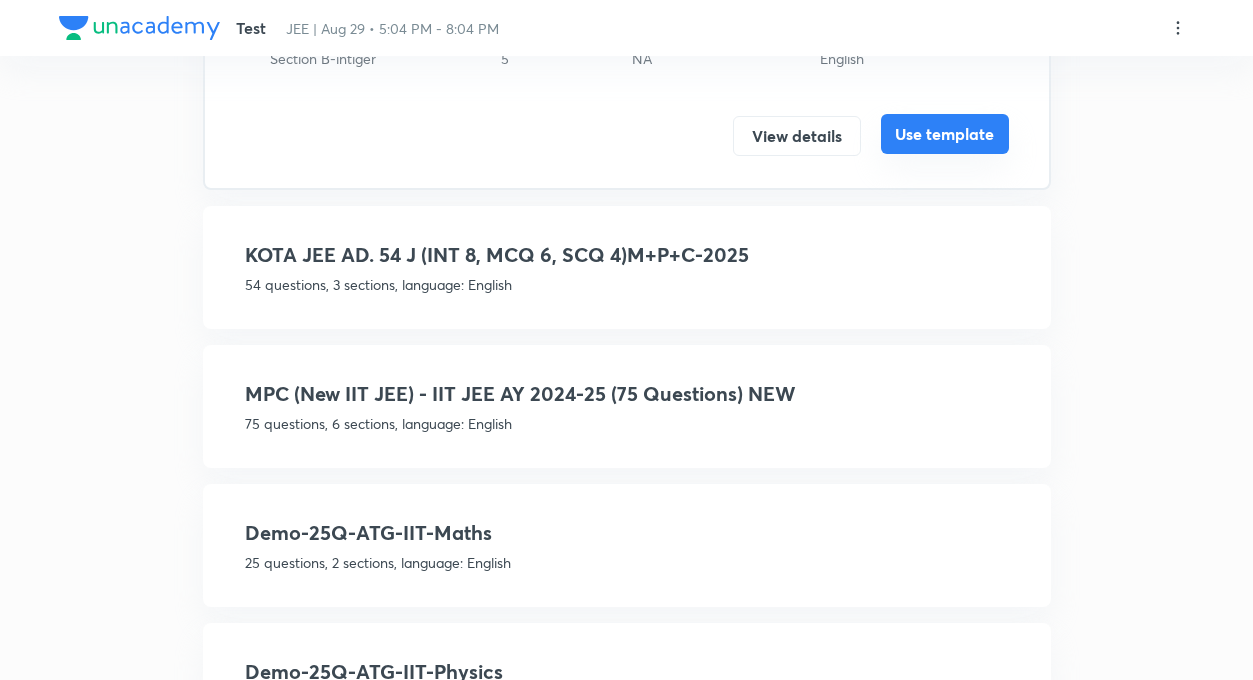 click on "Use template" at bounding box center [945, 134] 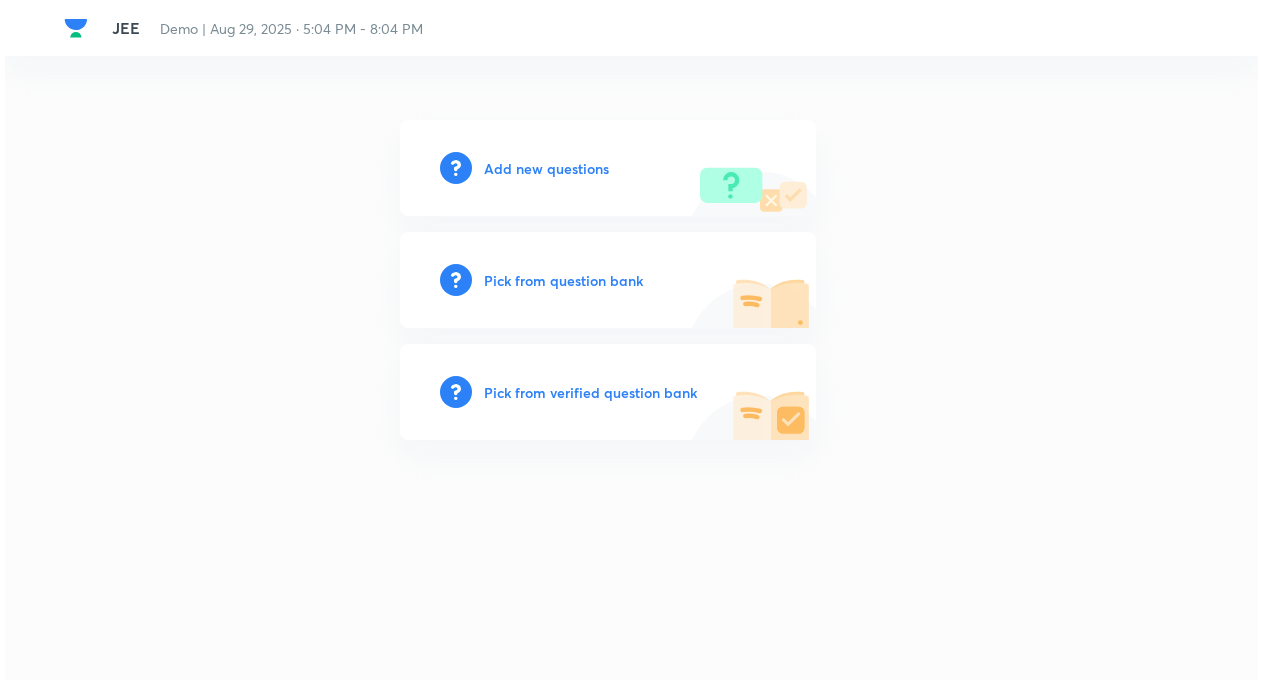 scroll, scrollTop: 0, scrollLeft: 0, axis: both 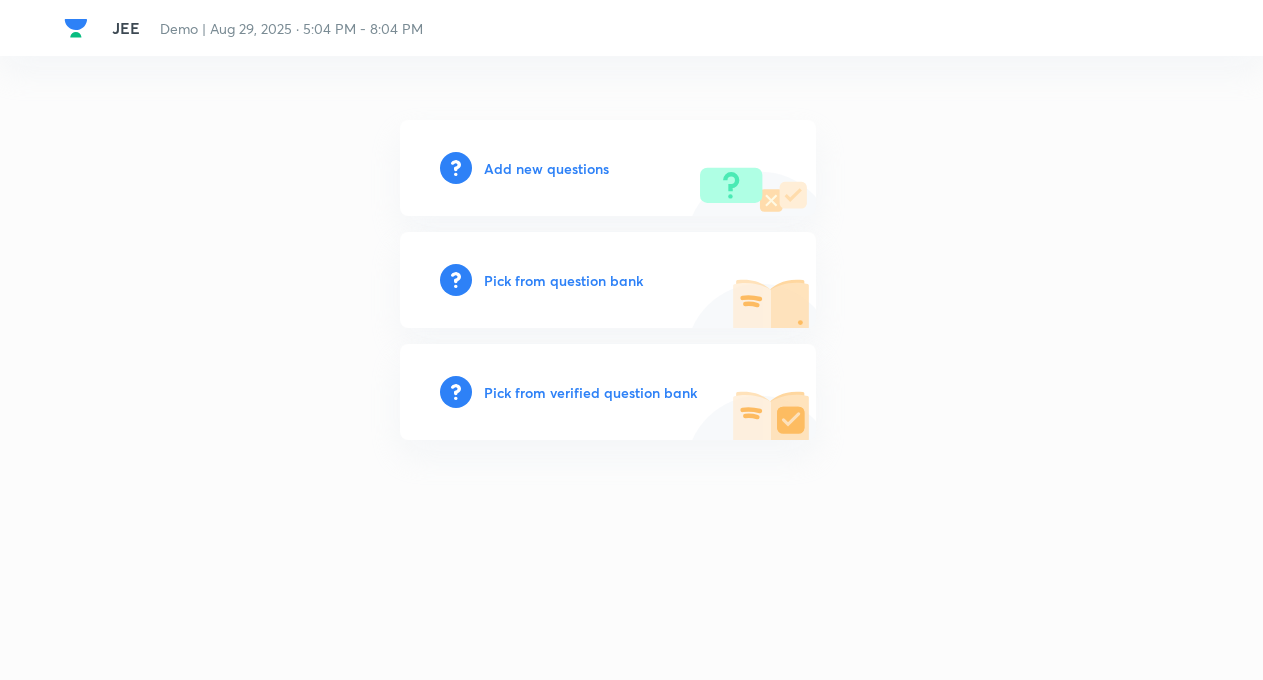 click on "Pick from question bank" at bounding box center (563, 280) 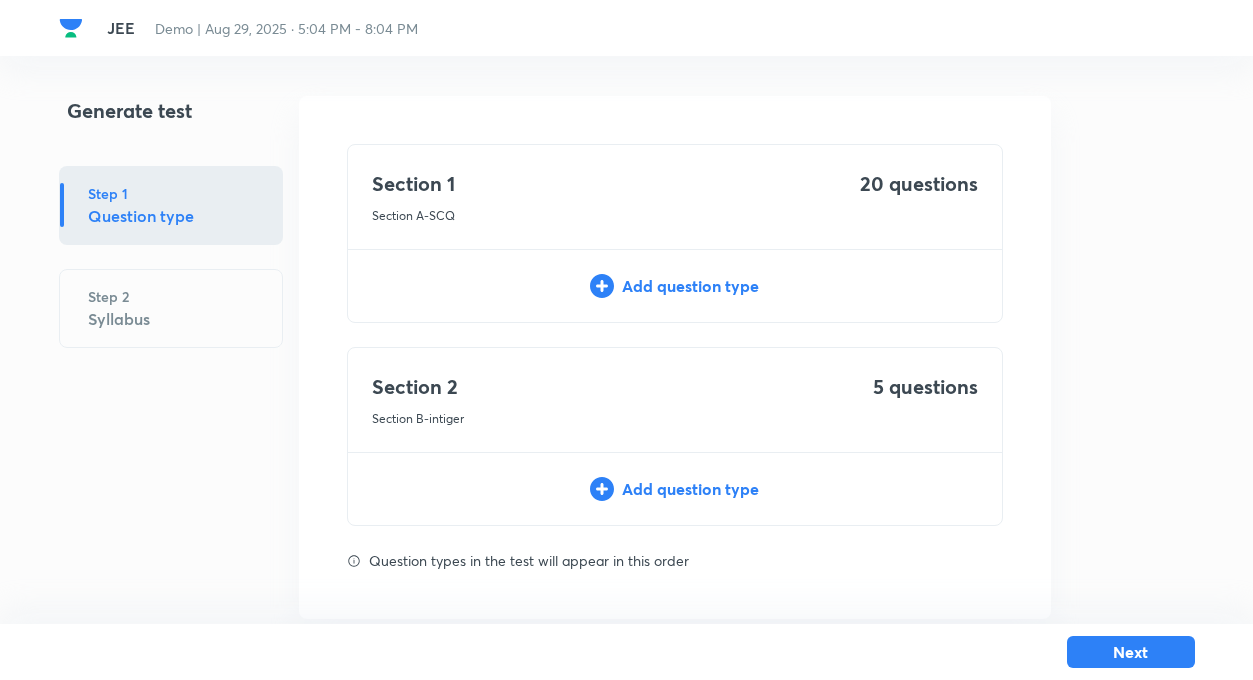 click on "Add question type" at bounding box center (675, 286) 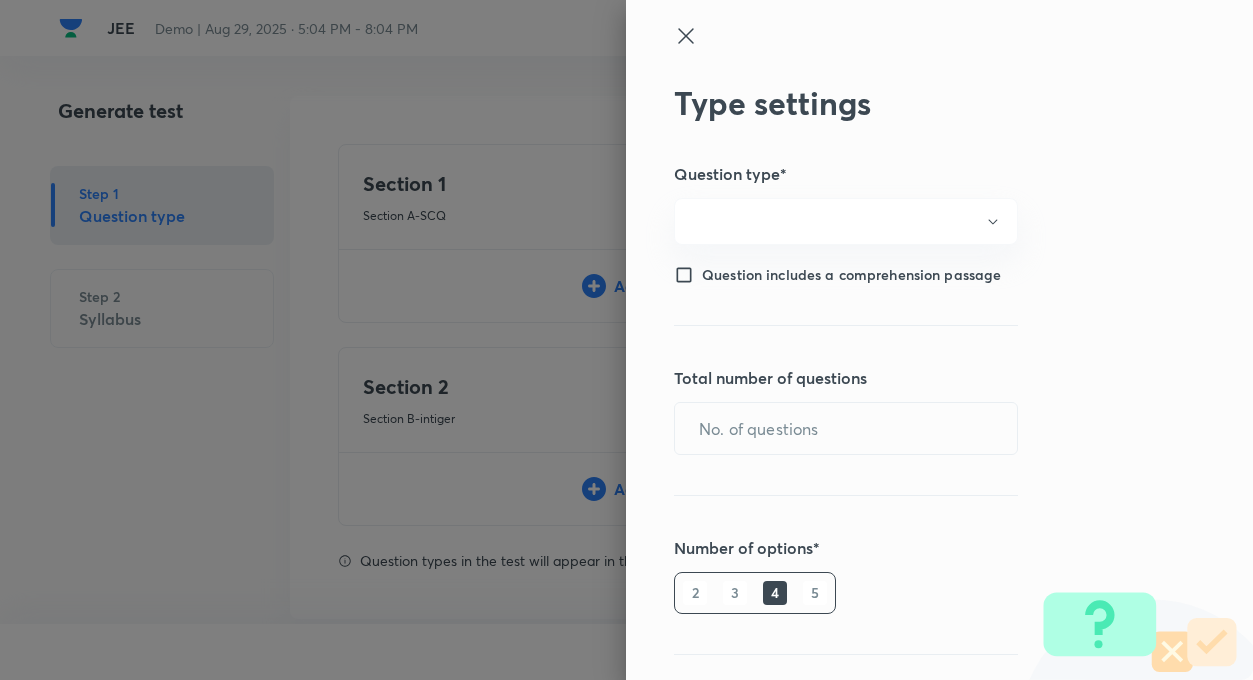 type on "1" 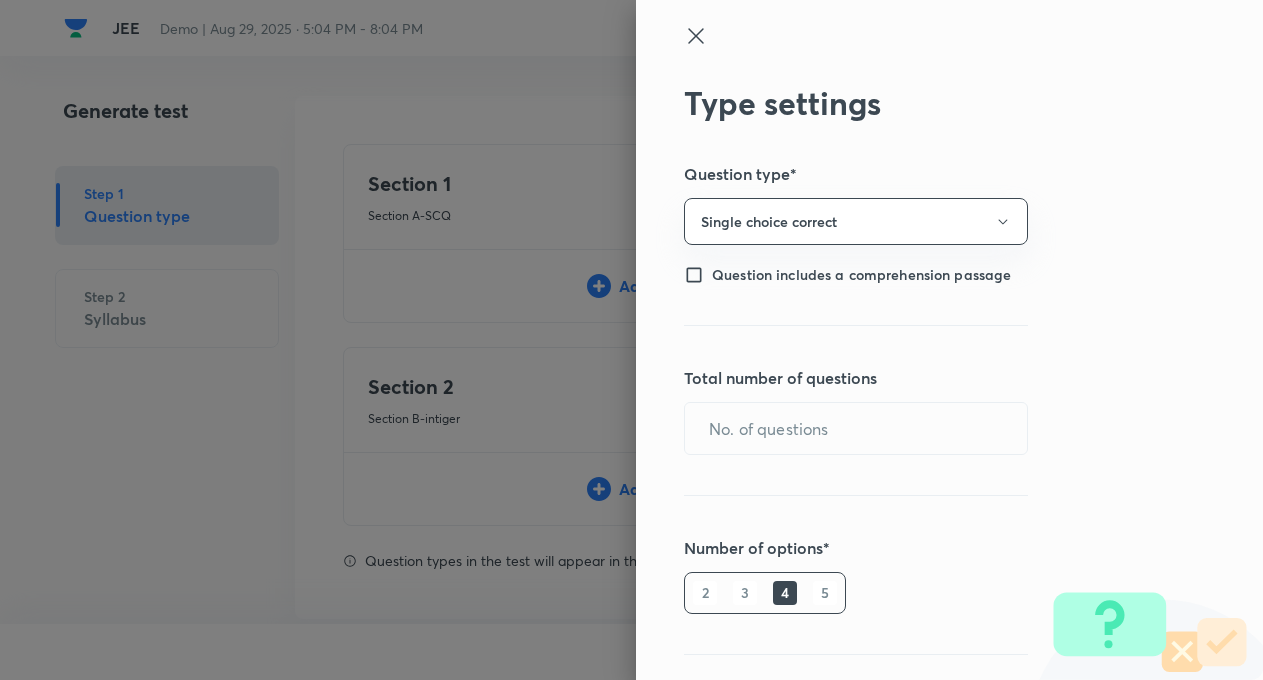 click on "Type settings Question type* Single choice correct Question includes a comprehension passage Total number of questions ​ Number of options* 2 3 4 5 Positive mark 1 ​ Negative Marks (Don’t add negative sign) 0 ​ Save" at bounding box center [949, 340] 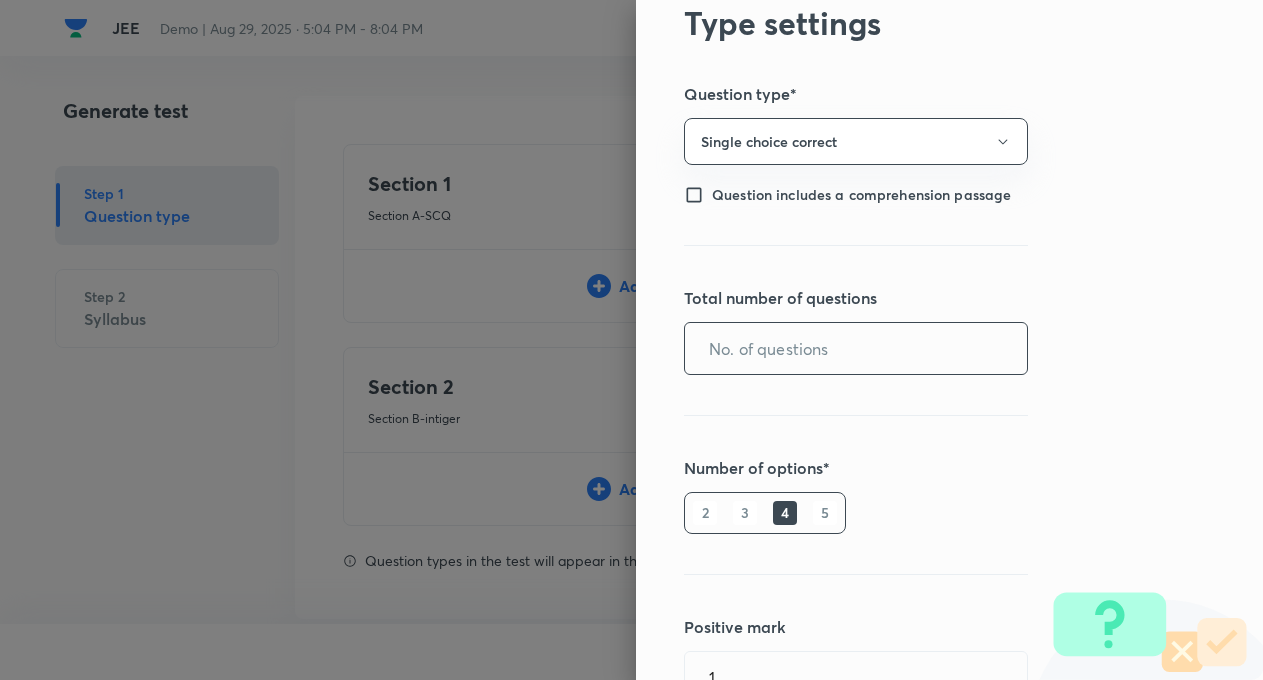 scroll, scrollTop: 120, scrollLeft: 0, axis: vertical 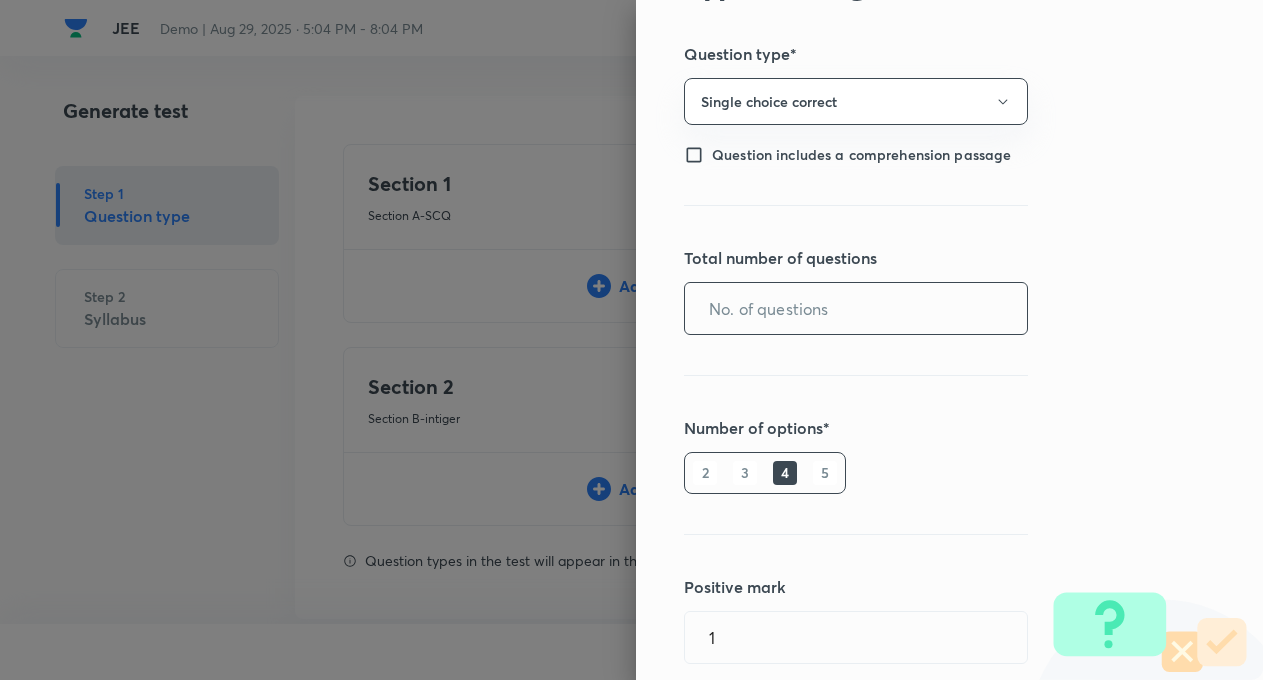 click at bounding box center [856, 308] 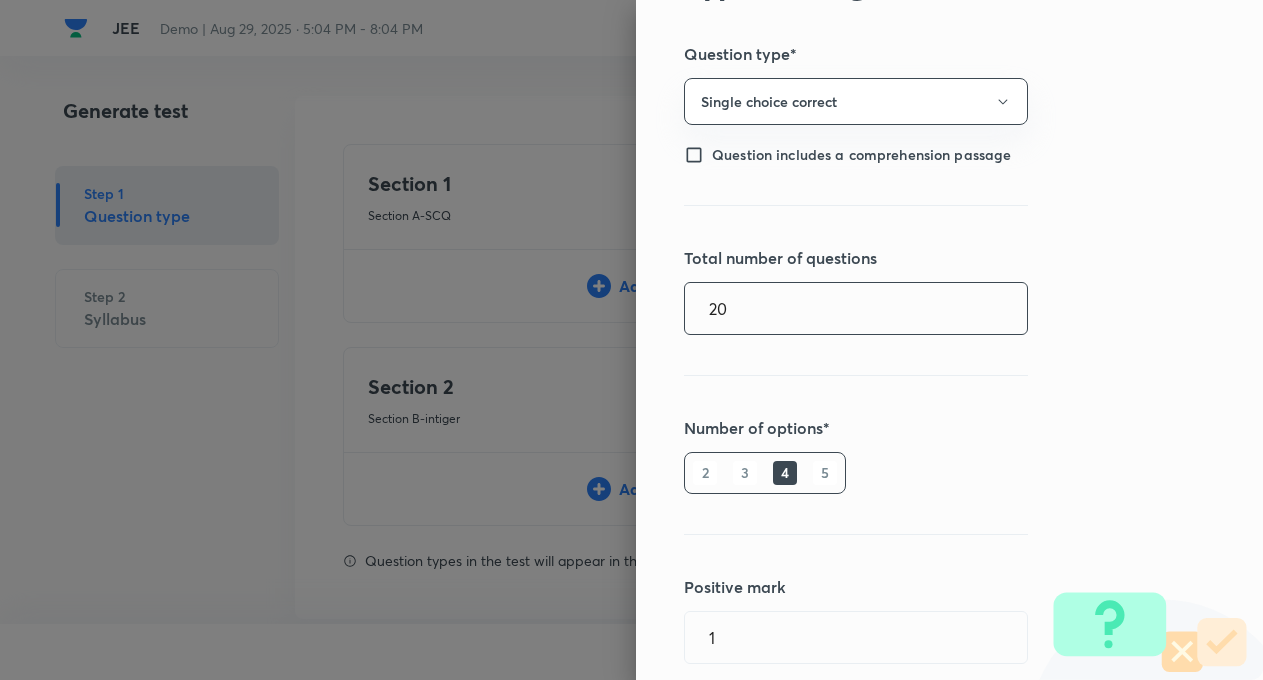 type on "20" 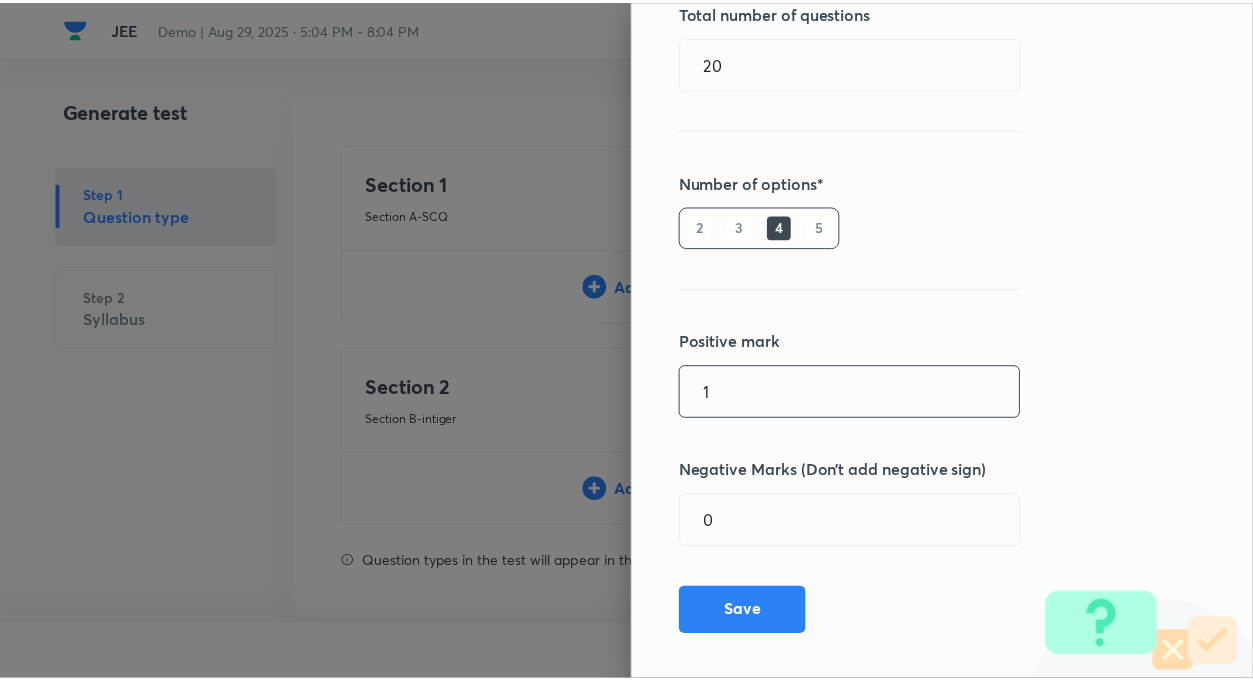 scroll, scrollTop: 384, scrollLeft: 0, axis: vertical 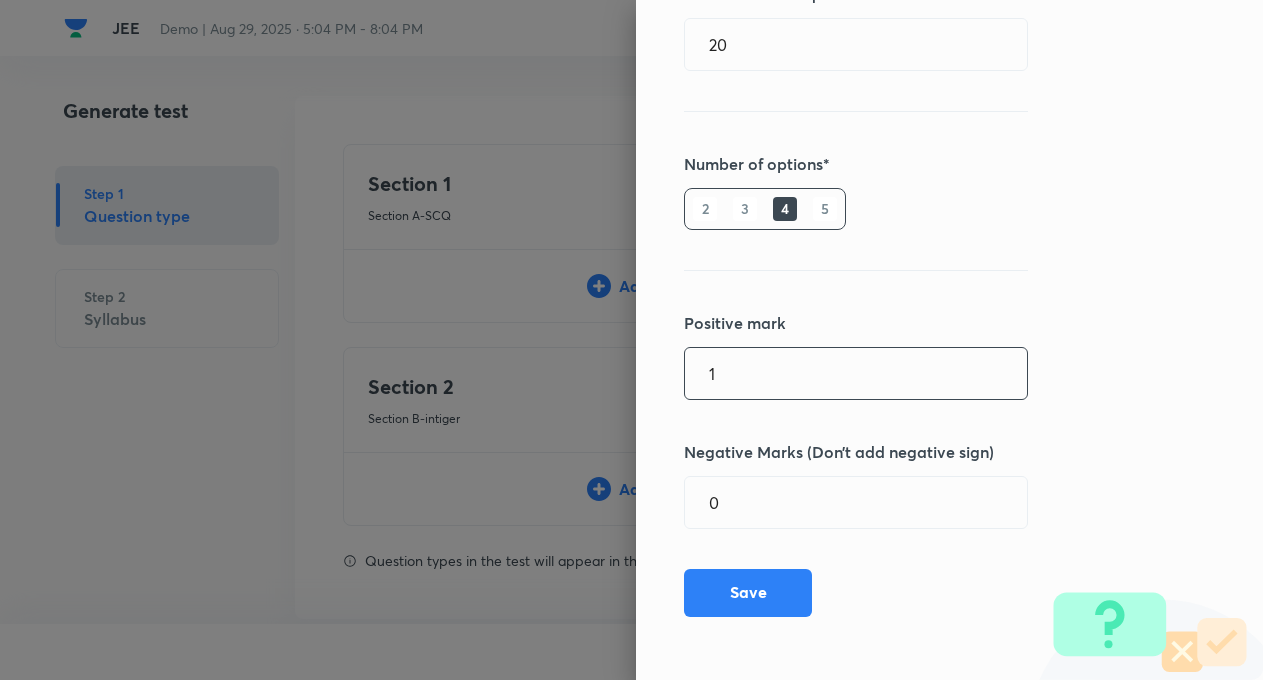 click on "1" at bounding box center (856, 373) 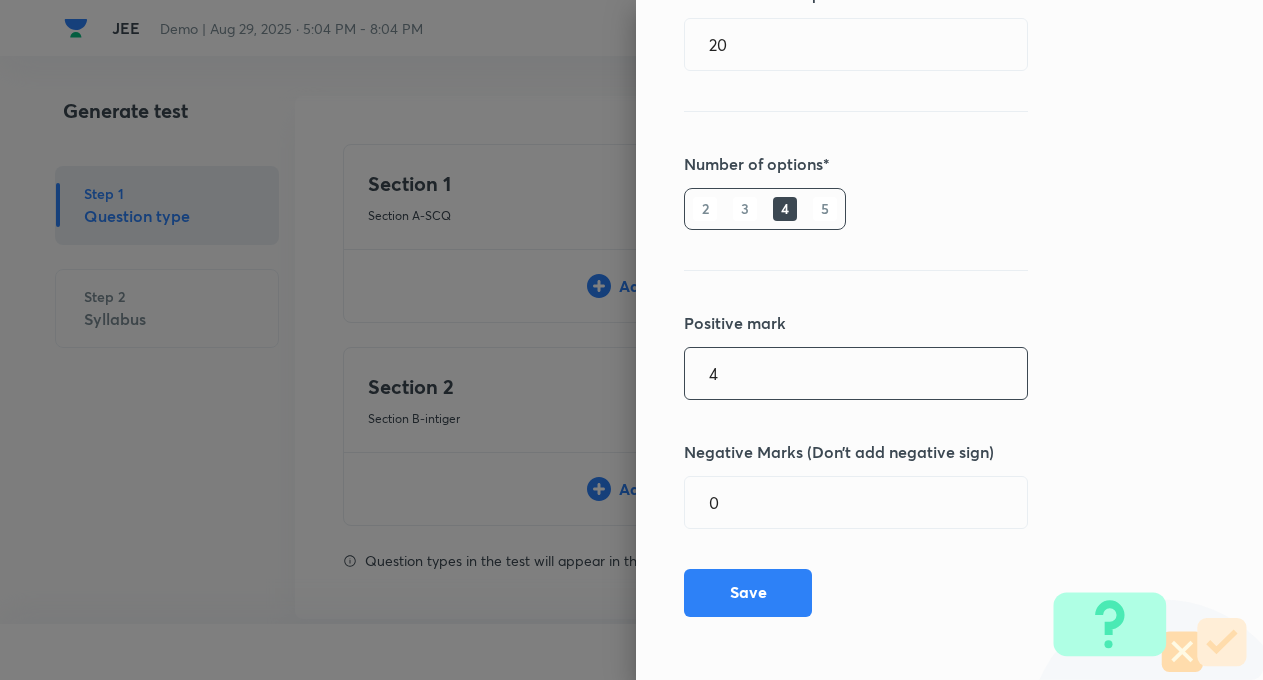 type on "4" 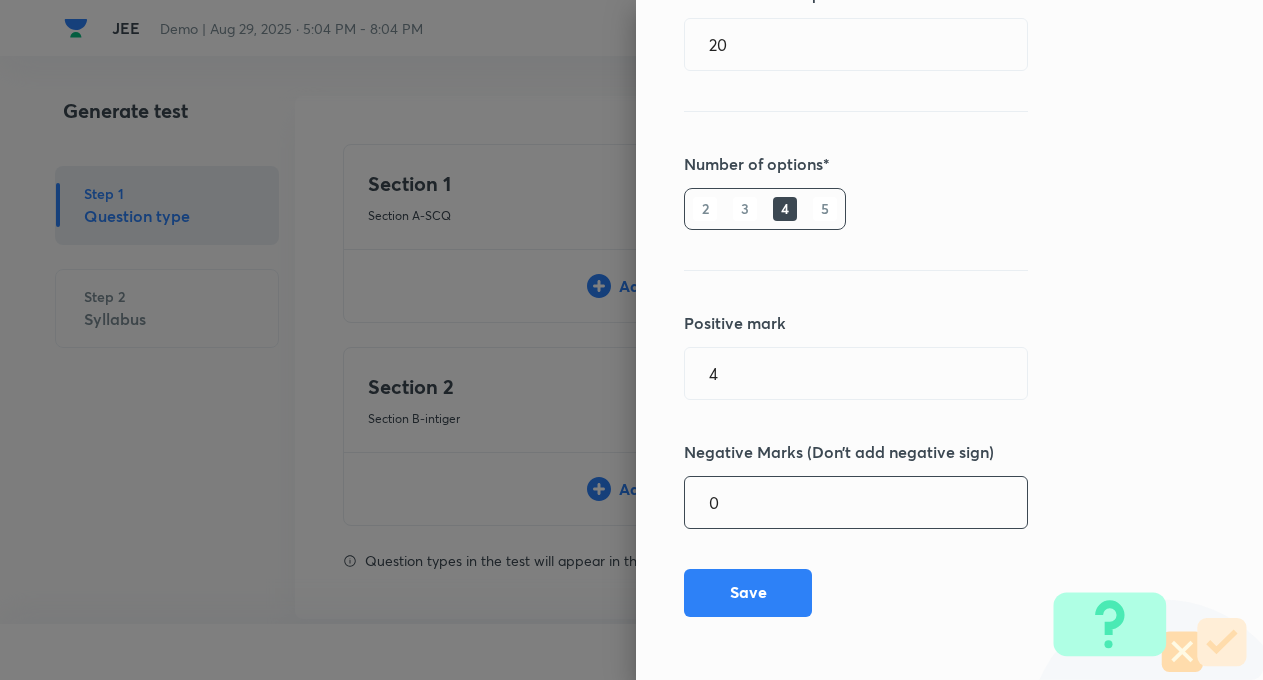 click on "0" at bounding box center (856, 502) 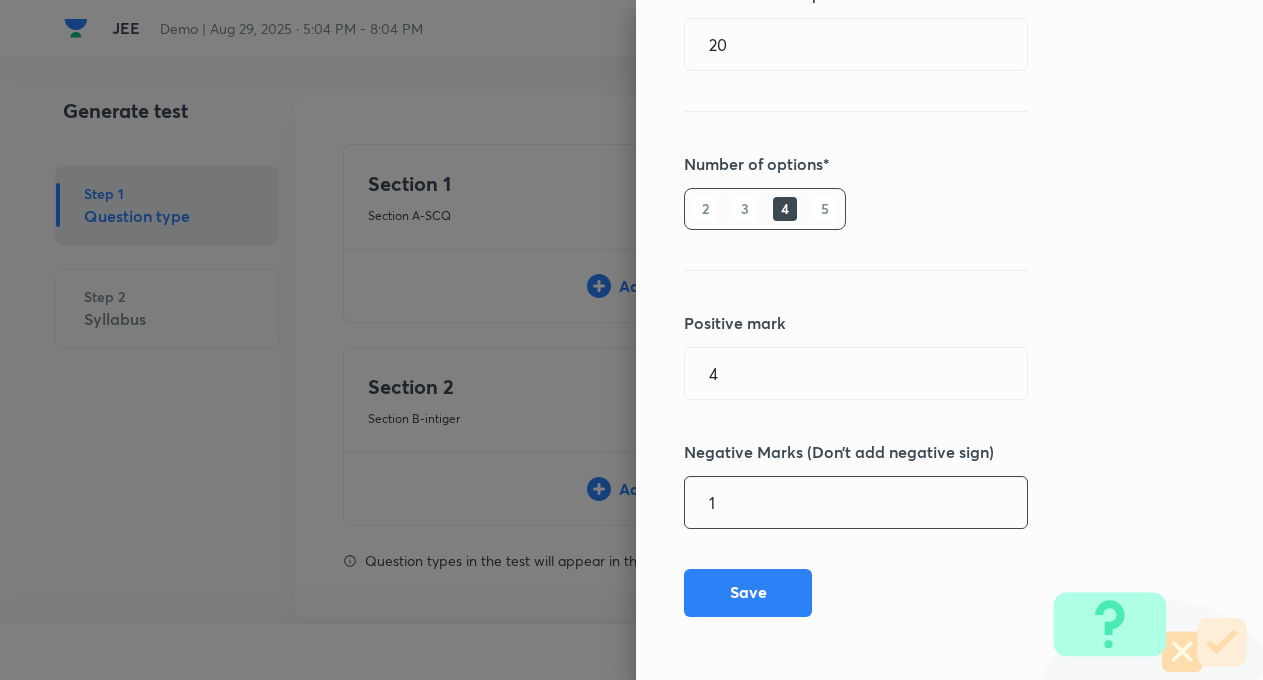 type on "1" 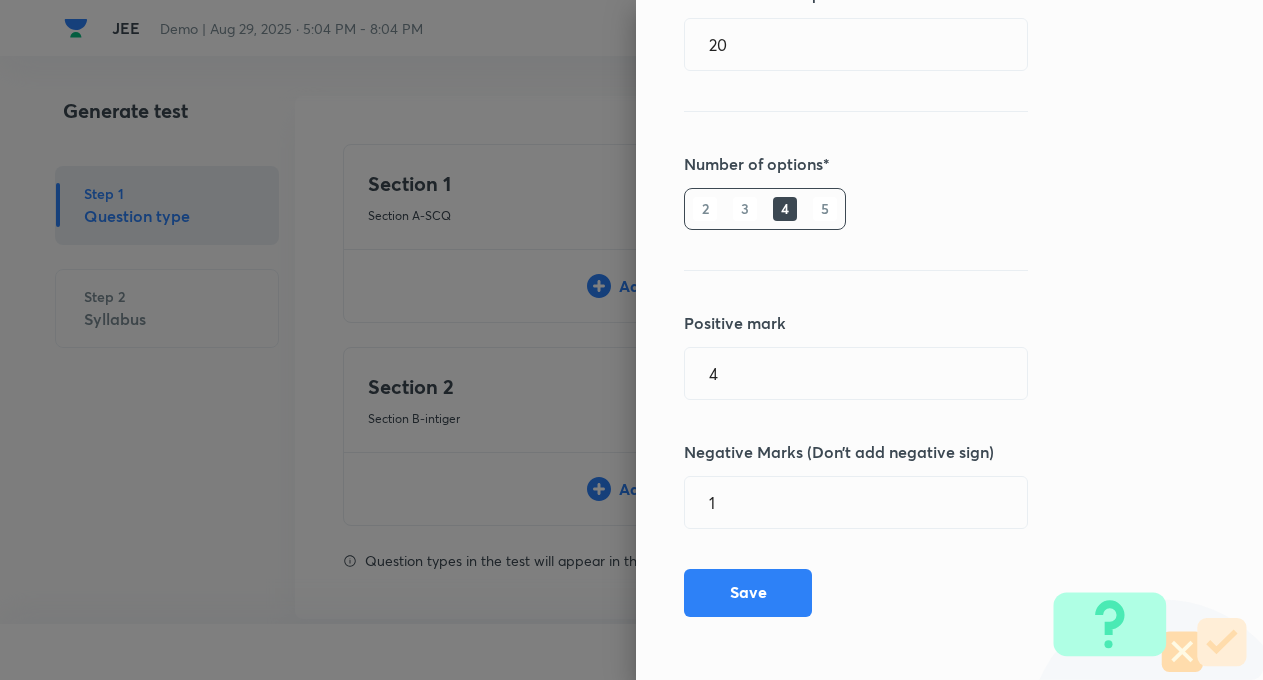 click on "Type settings Question type* Single choice correct Question includes a comprehension passage Total number of questions 20 ​ Number of options* 2 3 4 5 Positive mark 4 ​ Negative Marks (Don’t add negative sign) 1 ​ Save" at bounding box center (949, 340) 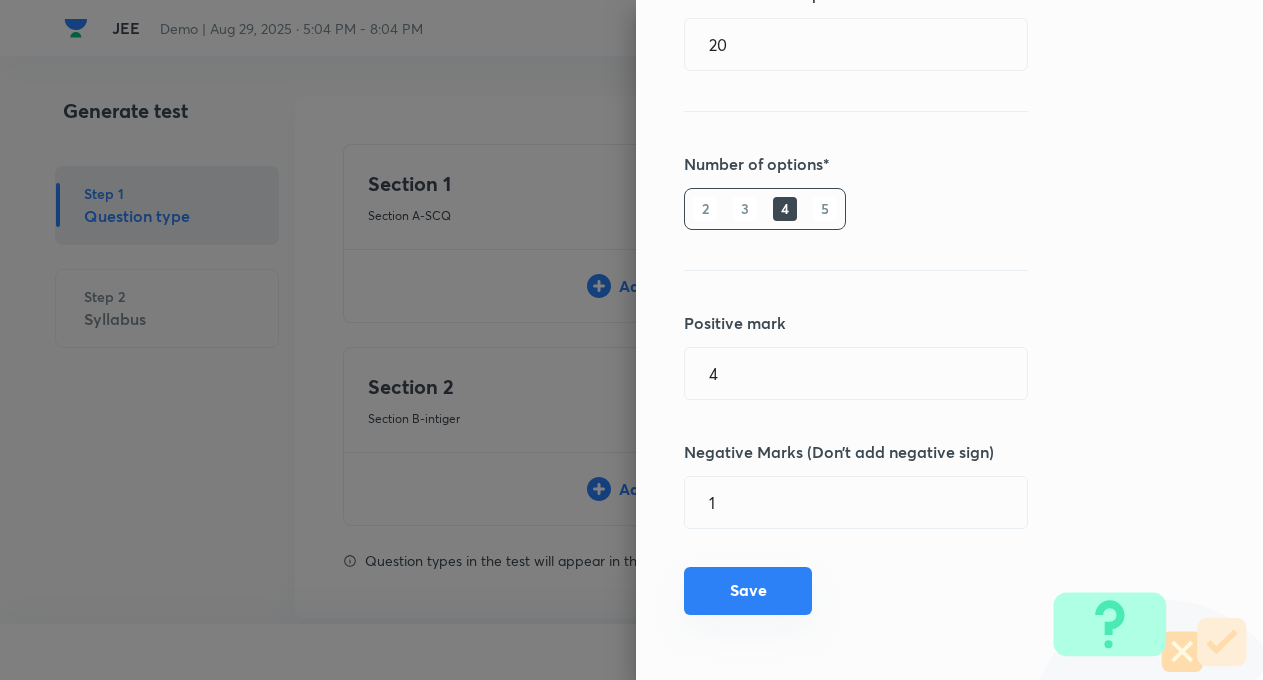 click on "Save" at bounding box center (748, 591) 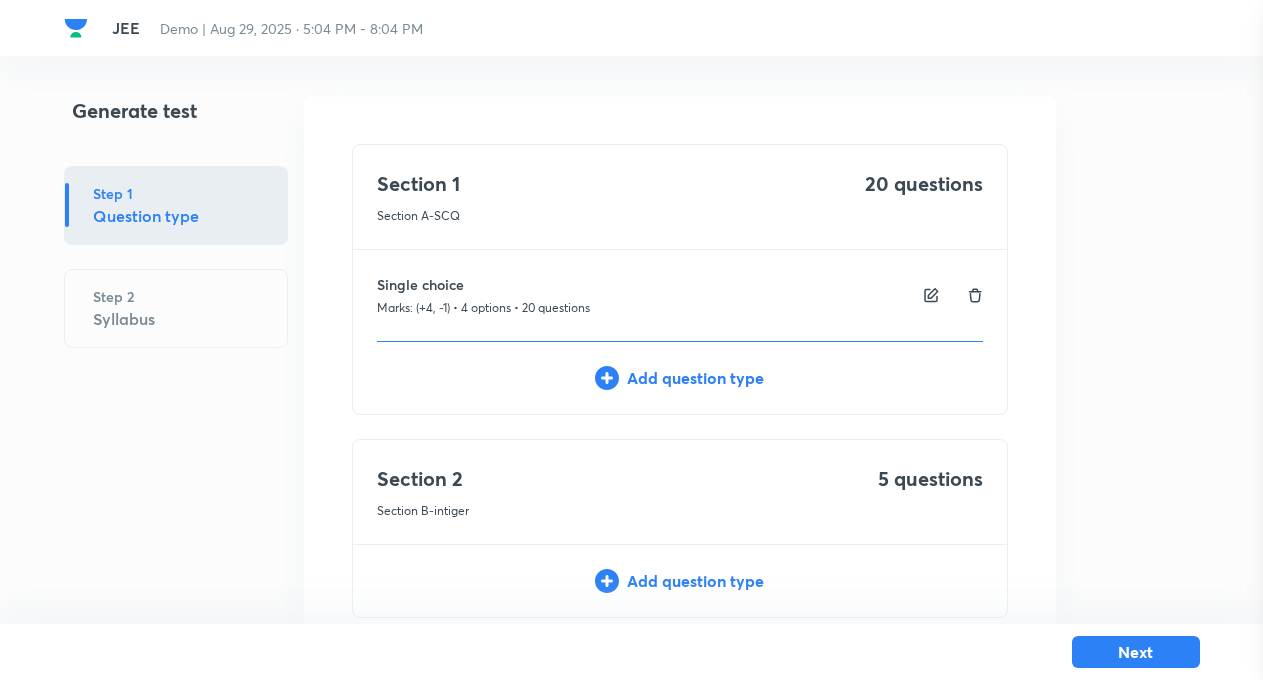 type 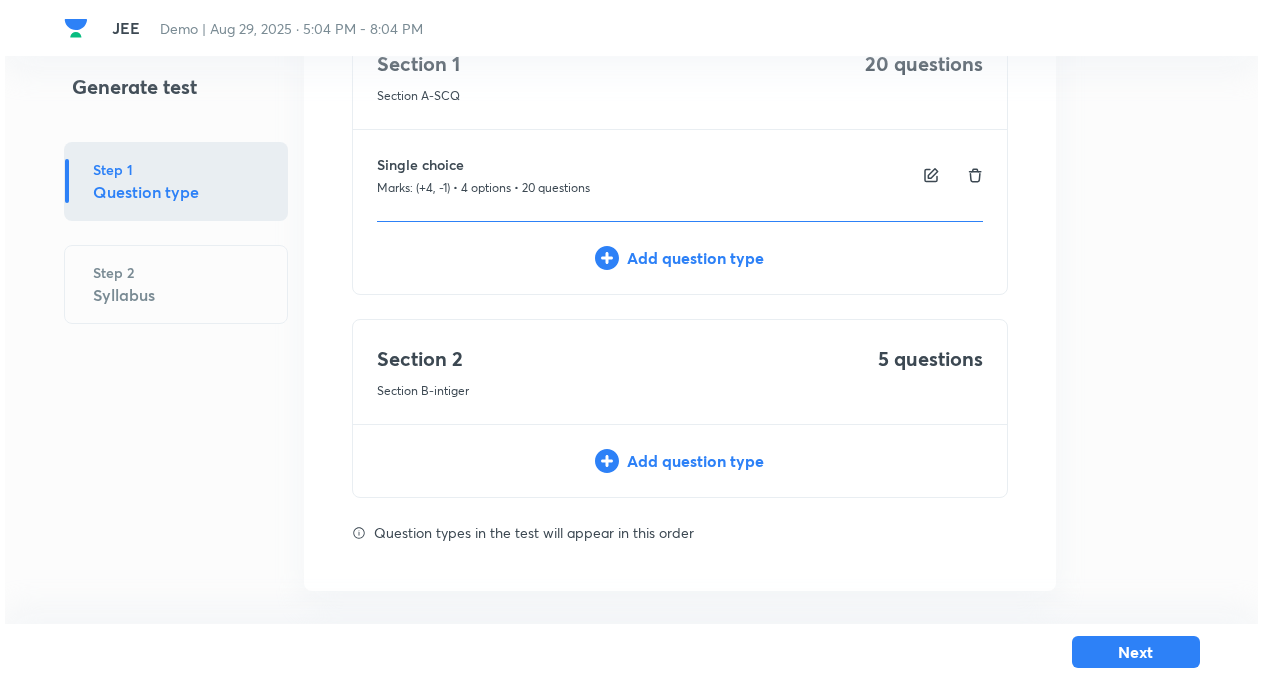 scroll, scrollTop: 127, scrollLeft: 0, axis: vertical 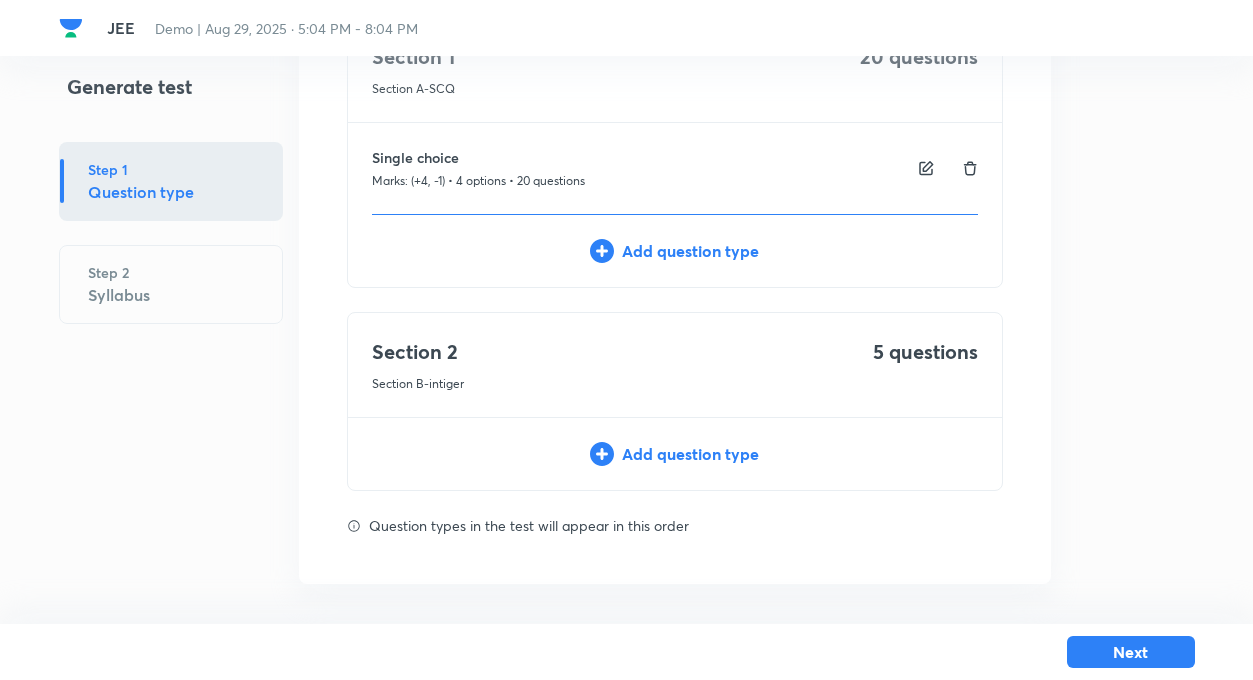 click on "Add question type" at bounding box center [675, 454] 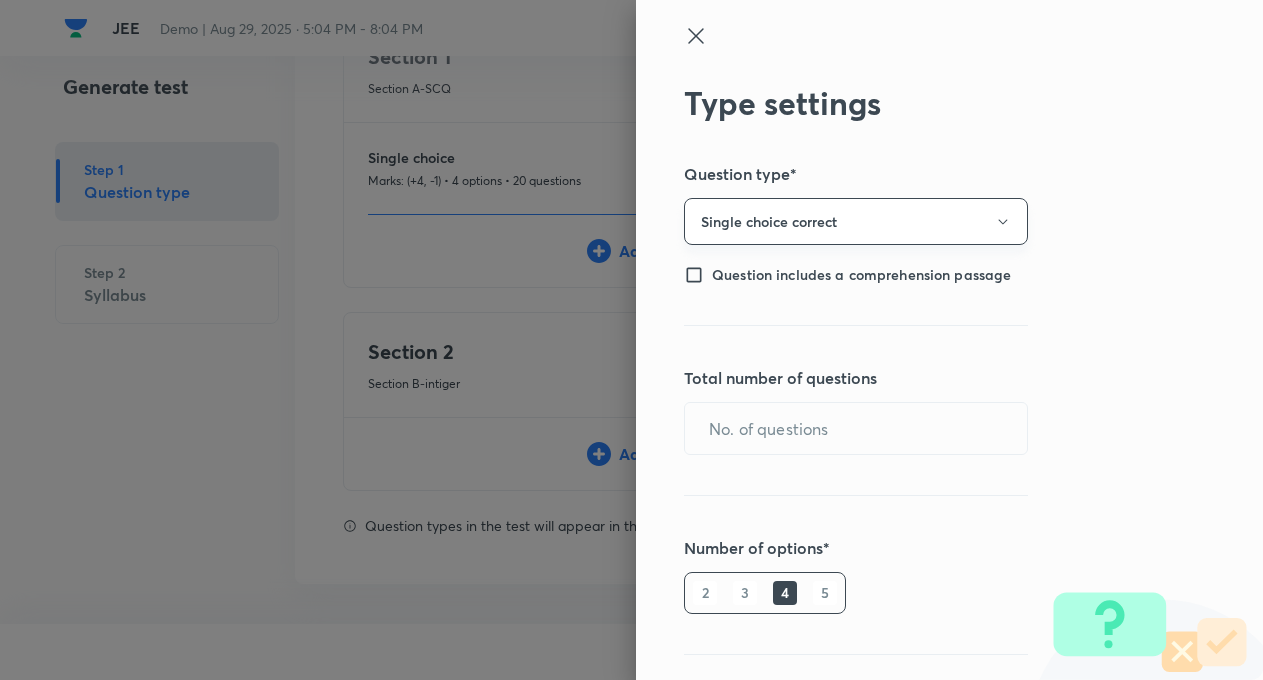 click on "Single choice correct" at bounding box center [856, 221] 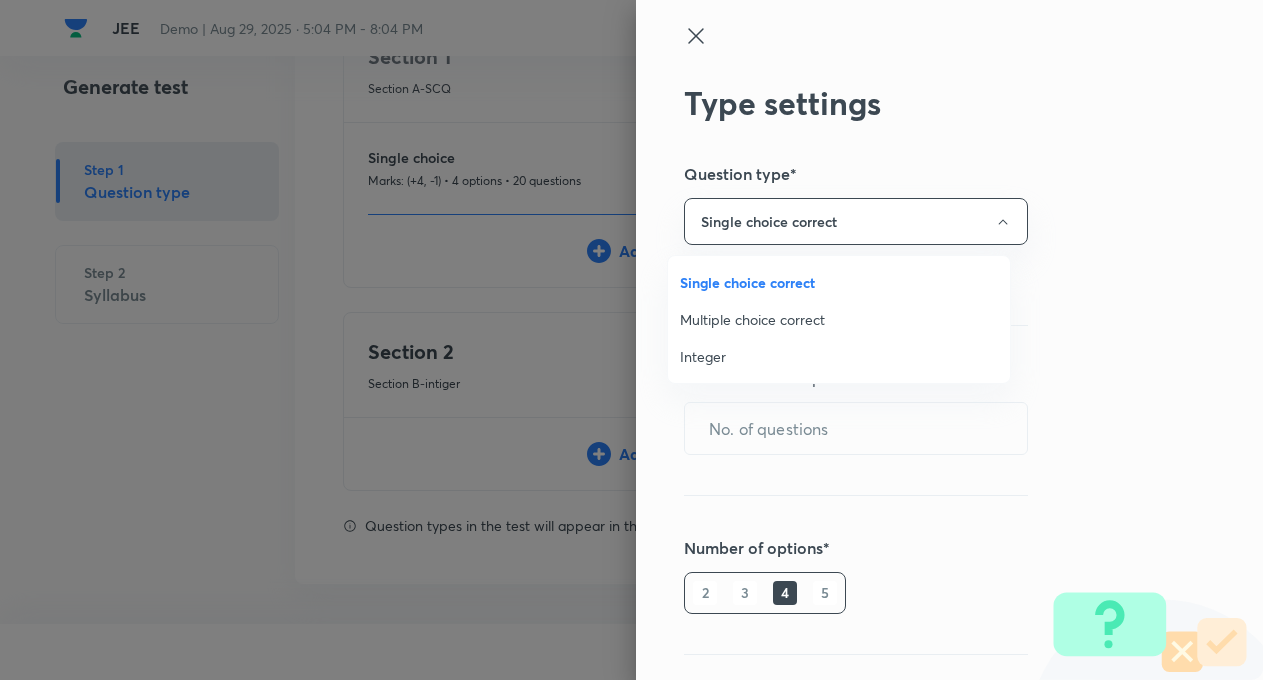 click on "Integer" at bounding box center [839, 356] 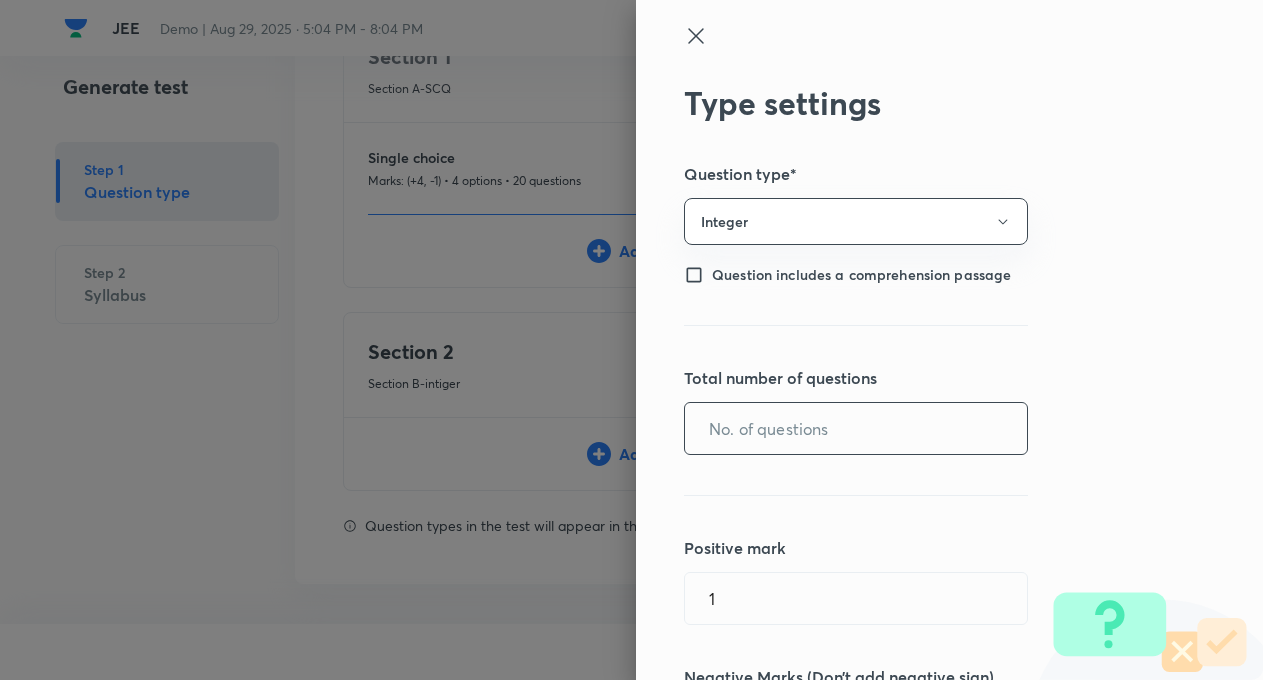 click at bounding box center [856, 428] 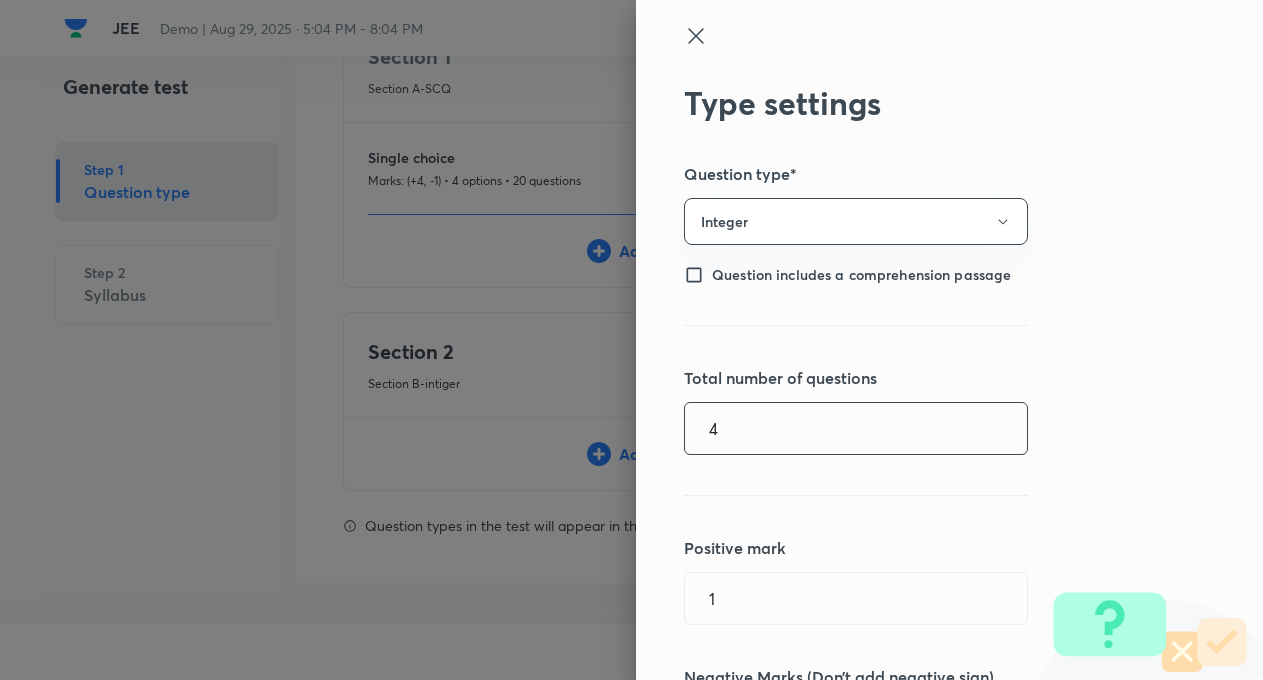 type on "4" 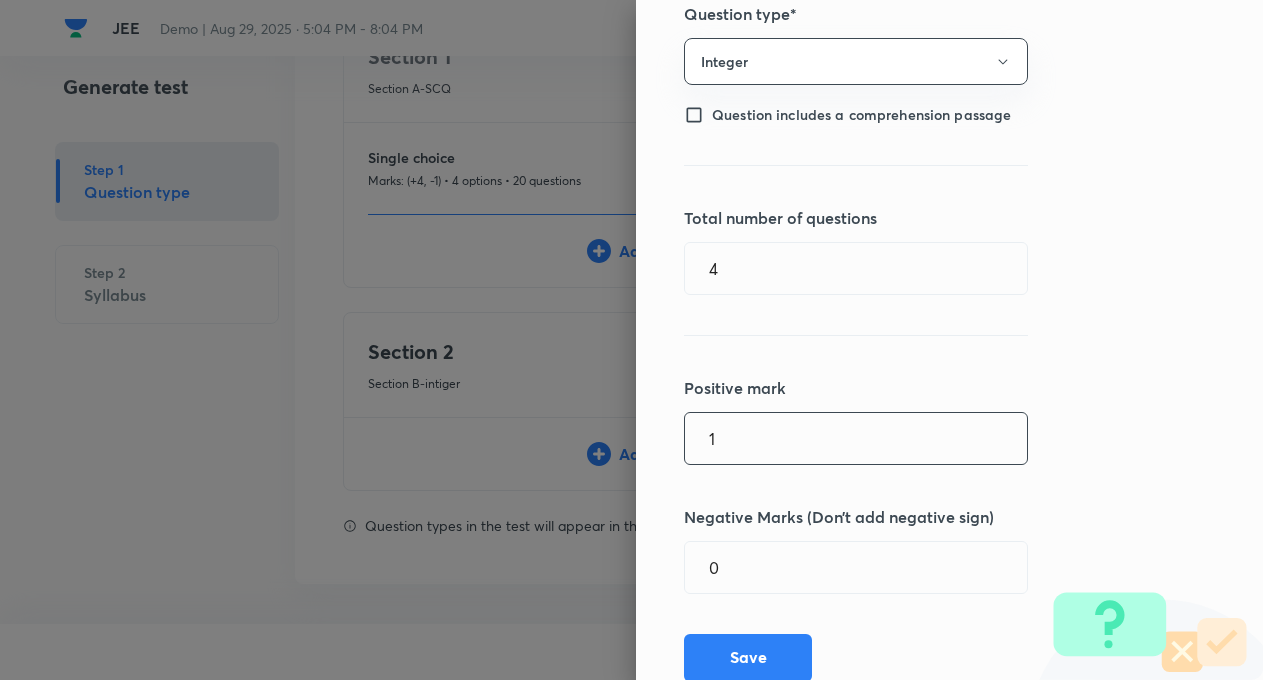 scroll, scrollTop: 200, scrollLeft: 0, axis: vertical 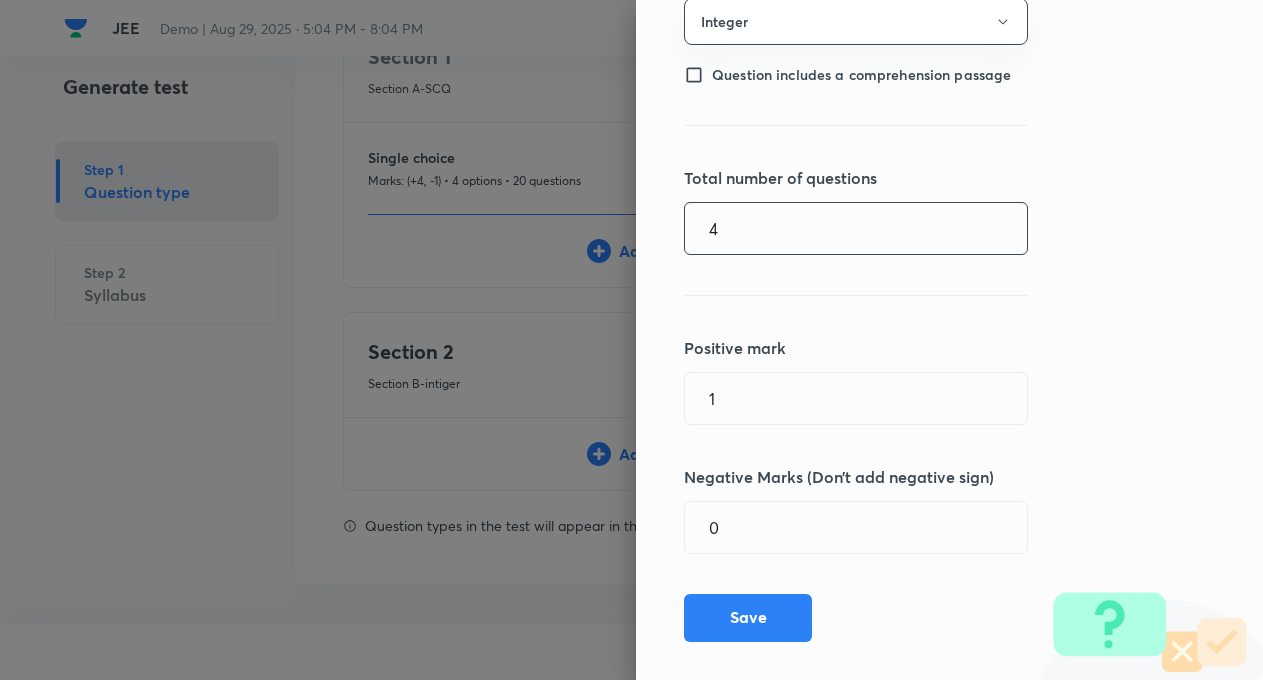 click on "4" at bounding box center (856, 228) 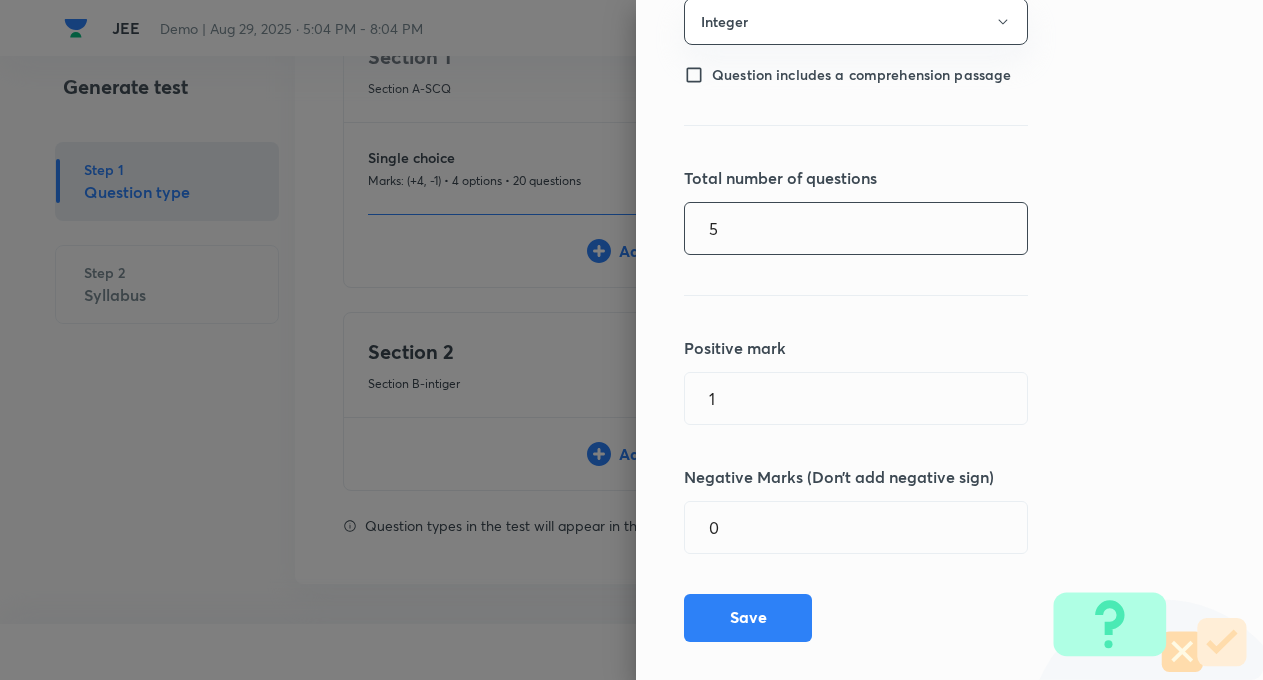 type on "5" 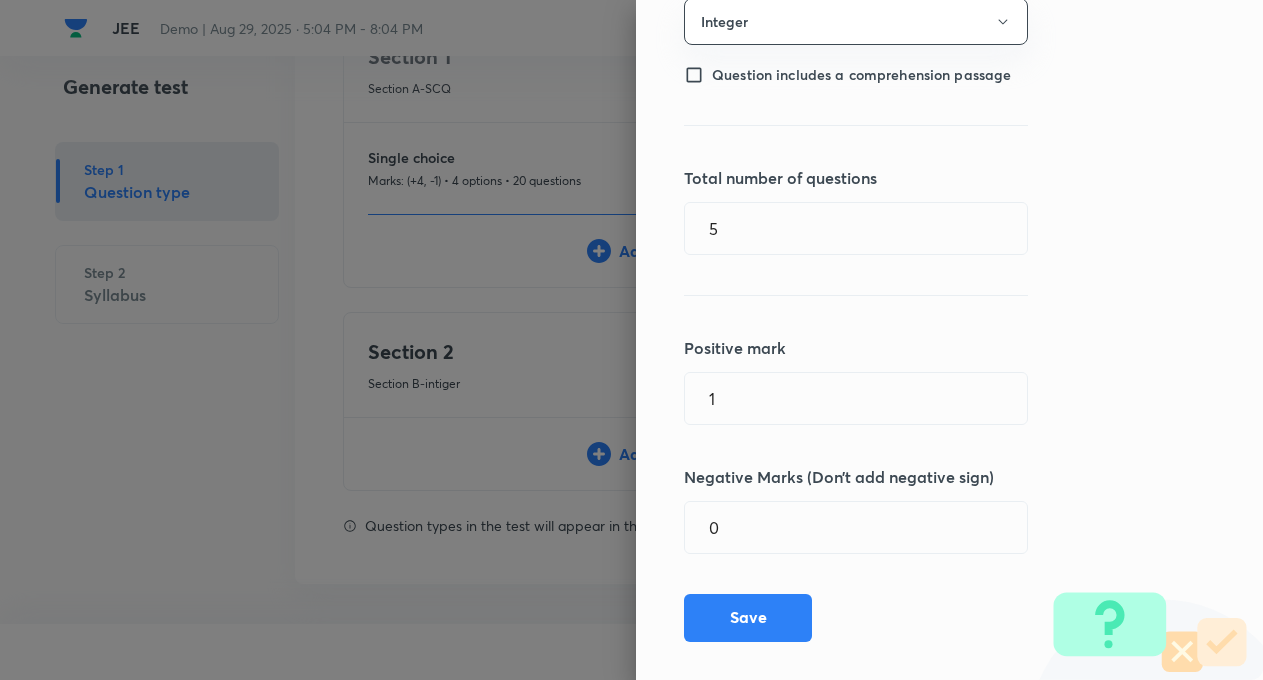 click on "Type settings Question type* Integer Question includes a comprehension passage Total number of questions 5 ​ Positive mark 1 ​ Negative Marks (Don’t add negative sign) 0 ​ Save" at bounding box center [949, 340] 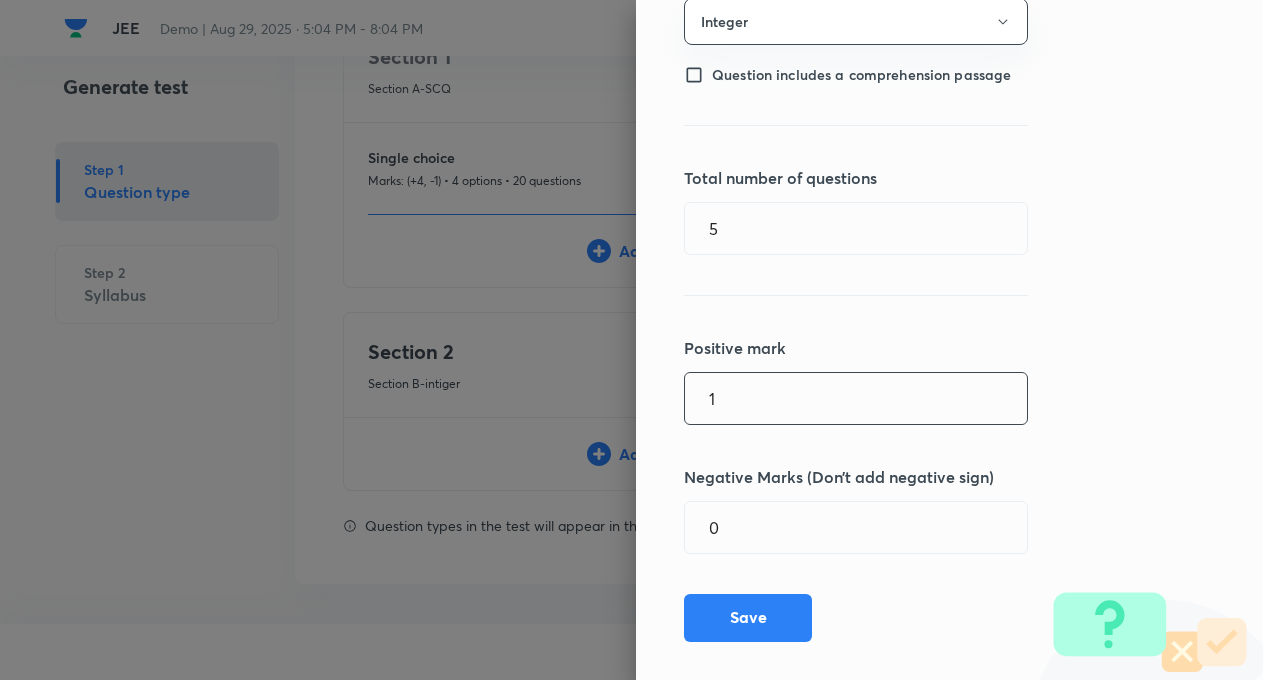 click on "1" at bounding box center (856, 398) 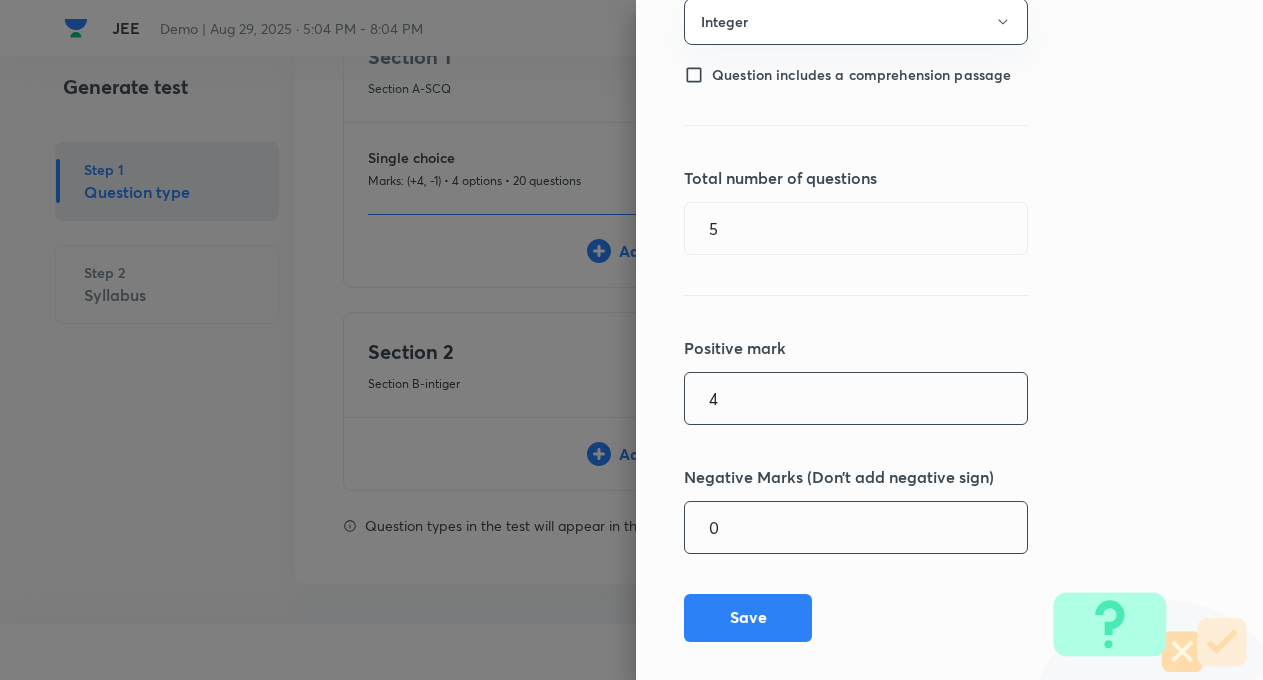 type on "4" 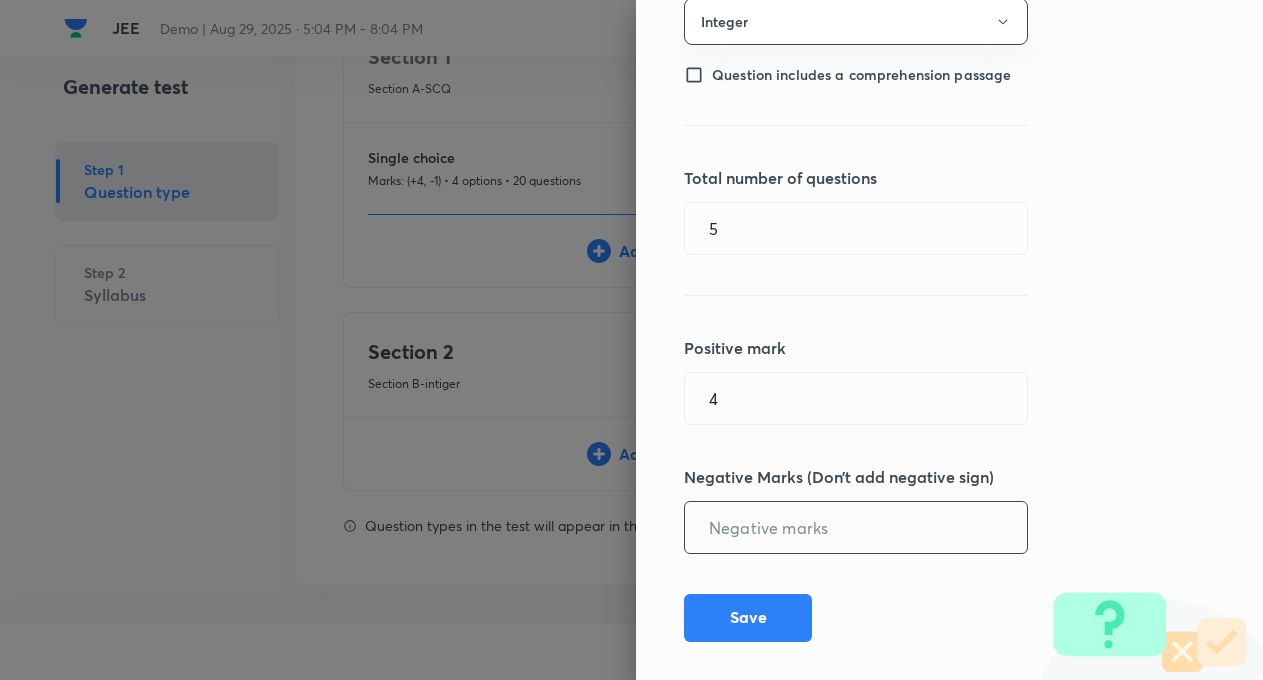 click at bounding box center (856, 527) 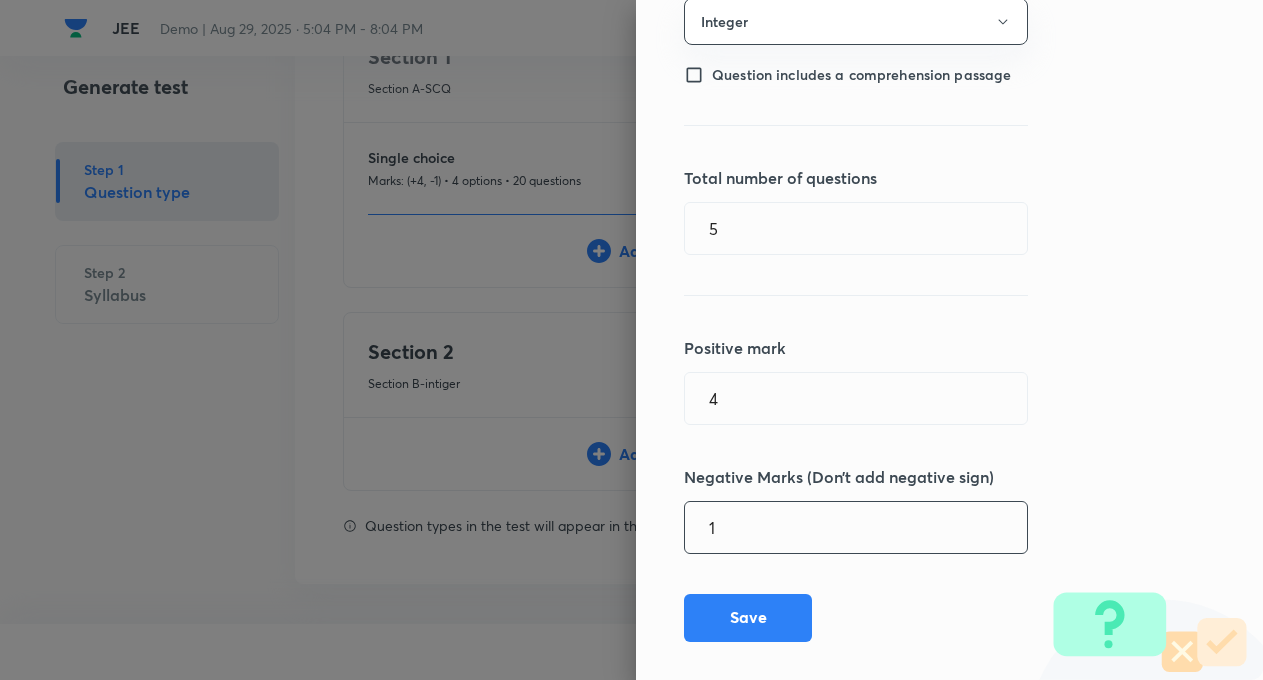 type on "1" 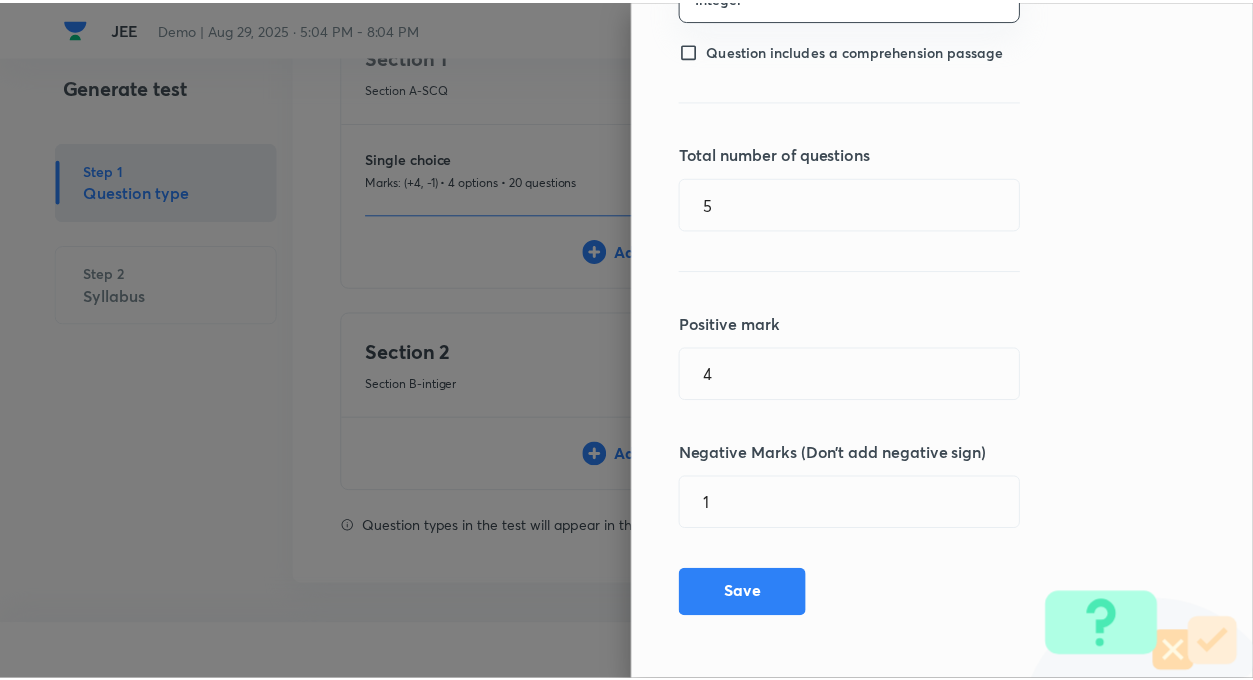scroll, scrollTop: 185, scrollLeft: 0, axis: vertical 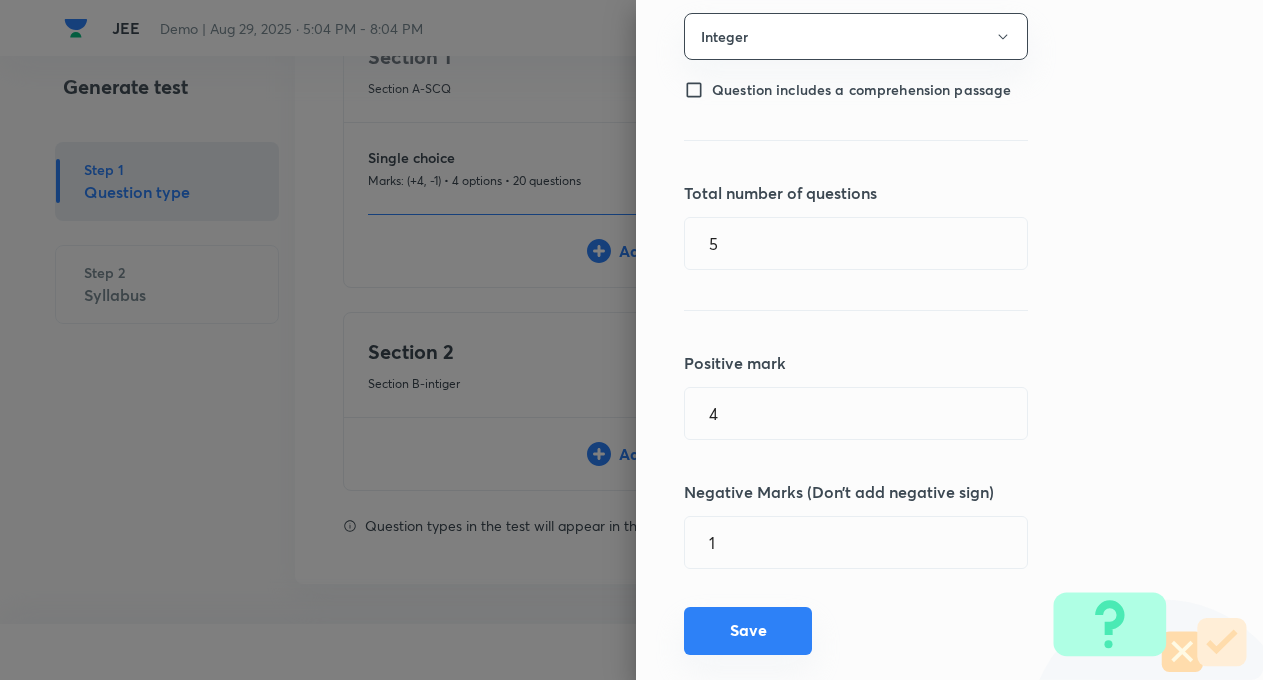 click on "Save" at bounding box center [748, 631] 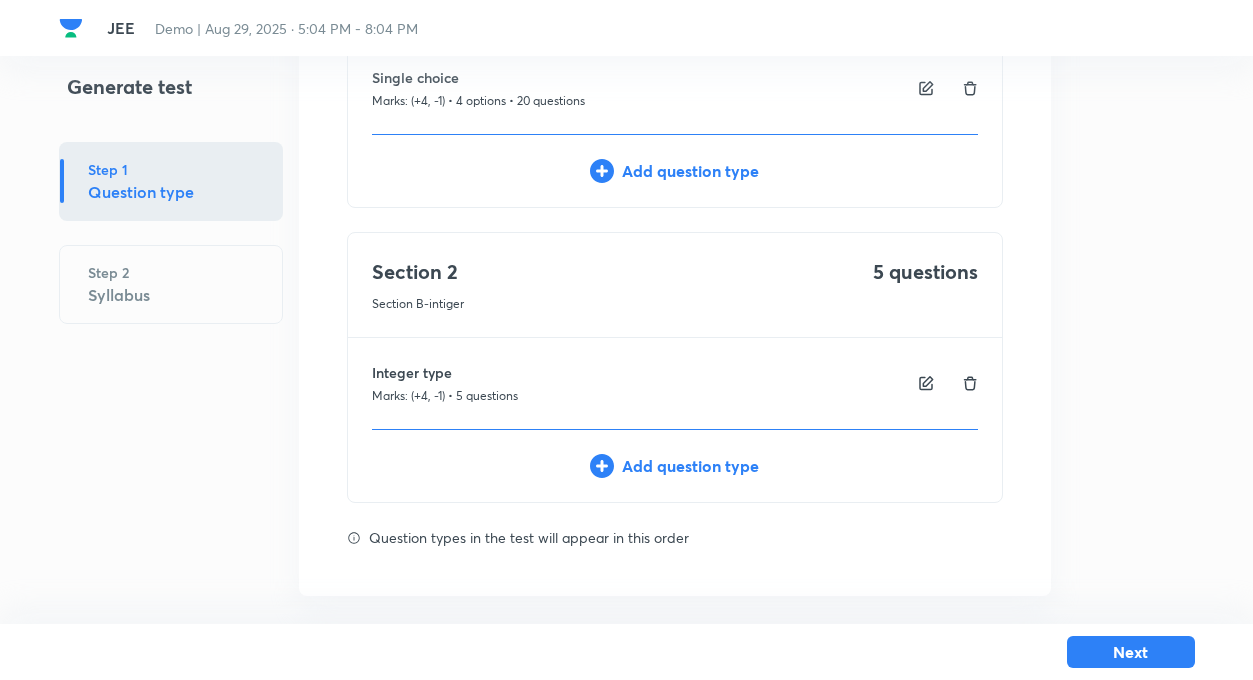 scroll, scrollTop: 219, scrollLeft: 0, axis: vertical 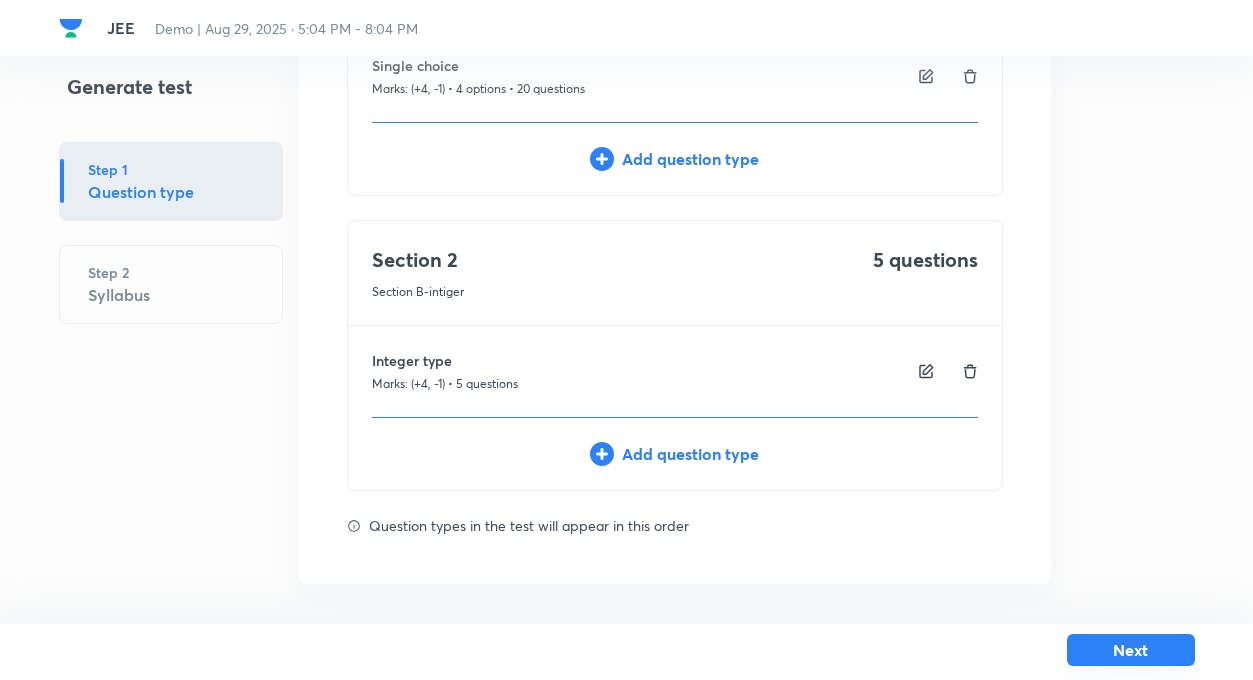 click on "Next" at bounding box center [1131, 650] 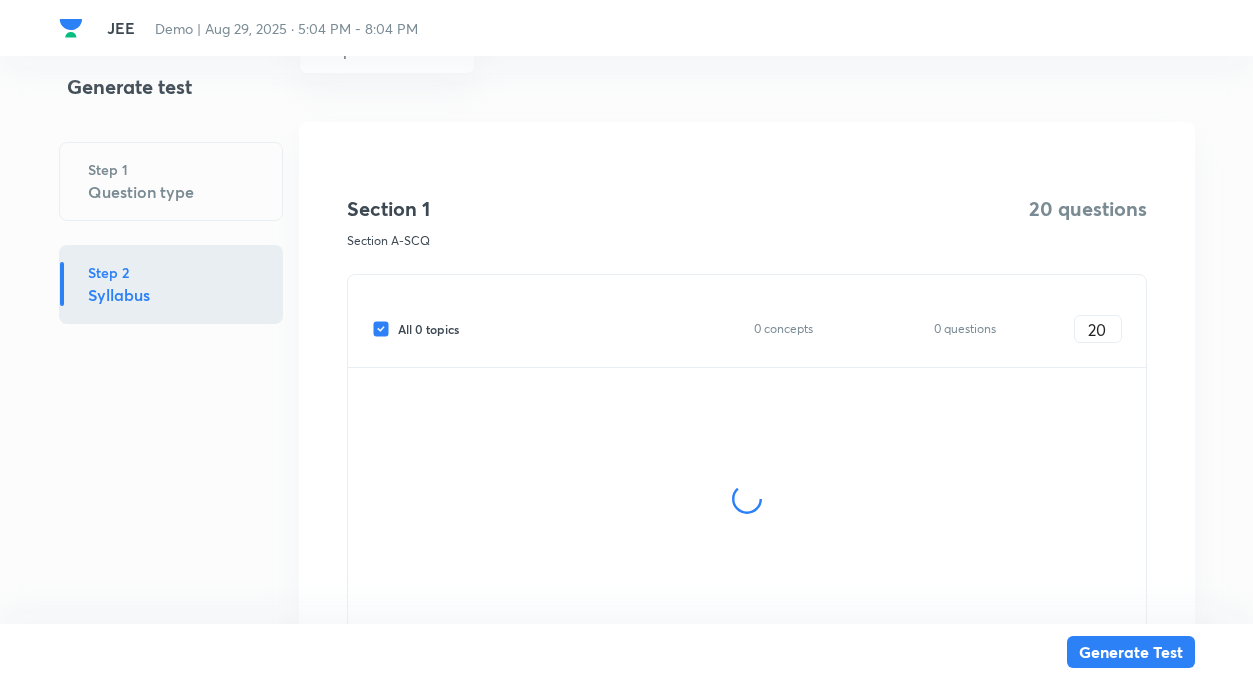 type 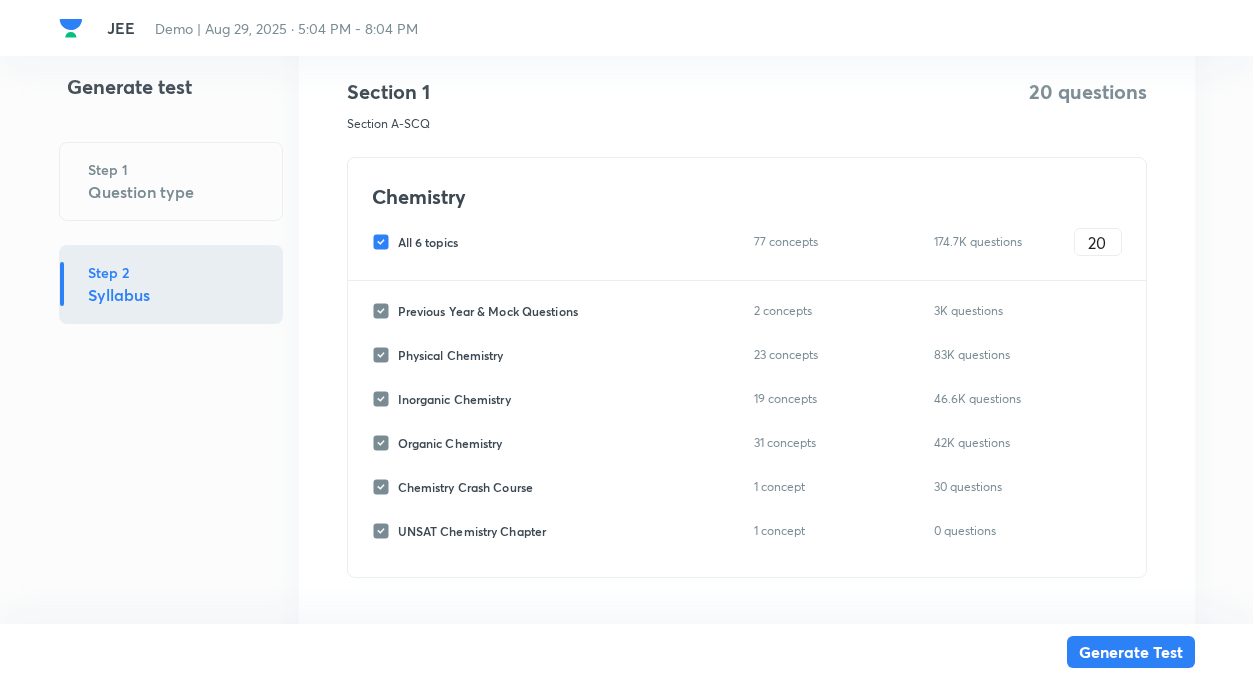 scroll, scrollTop: 400, scrollLeft: 0, axis: vertical 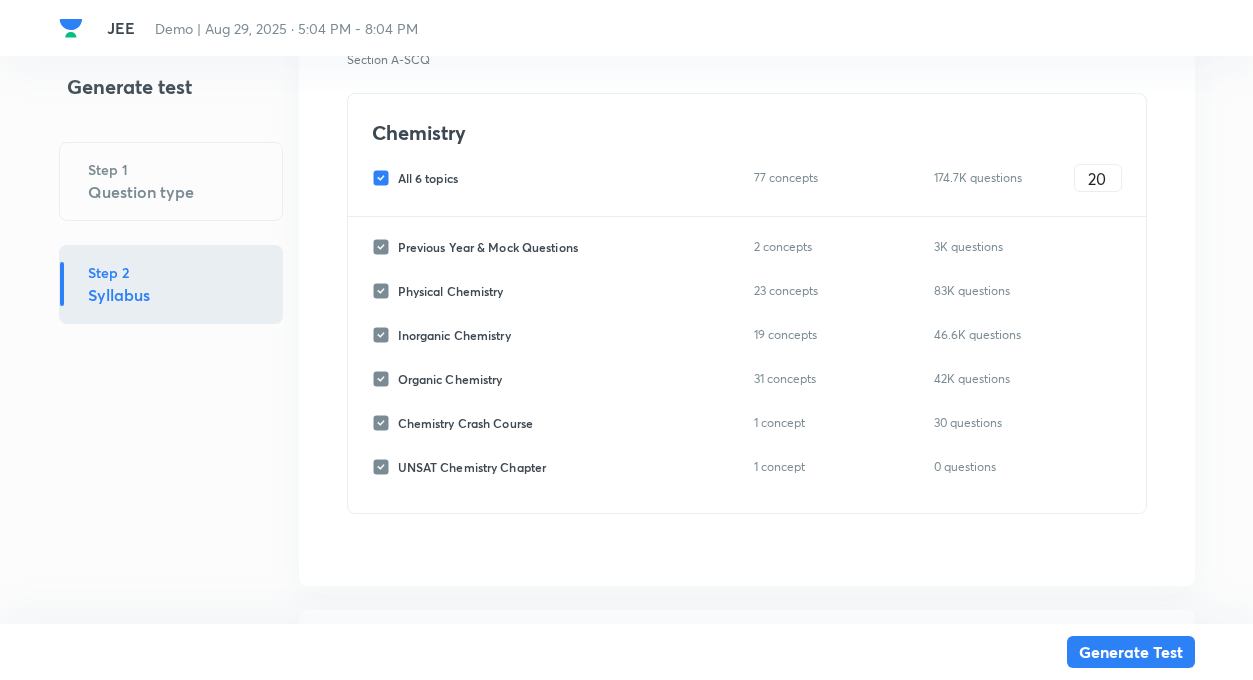 click on "All 6 topics" at bounding box center [385, 178] 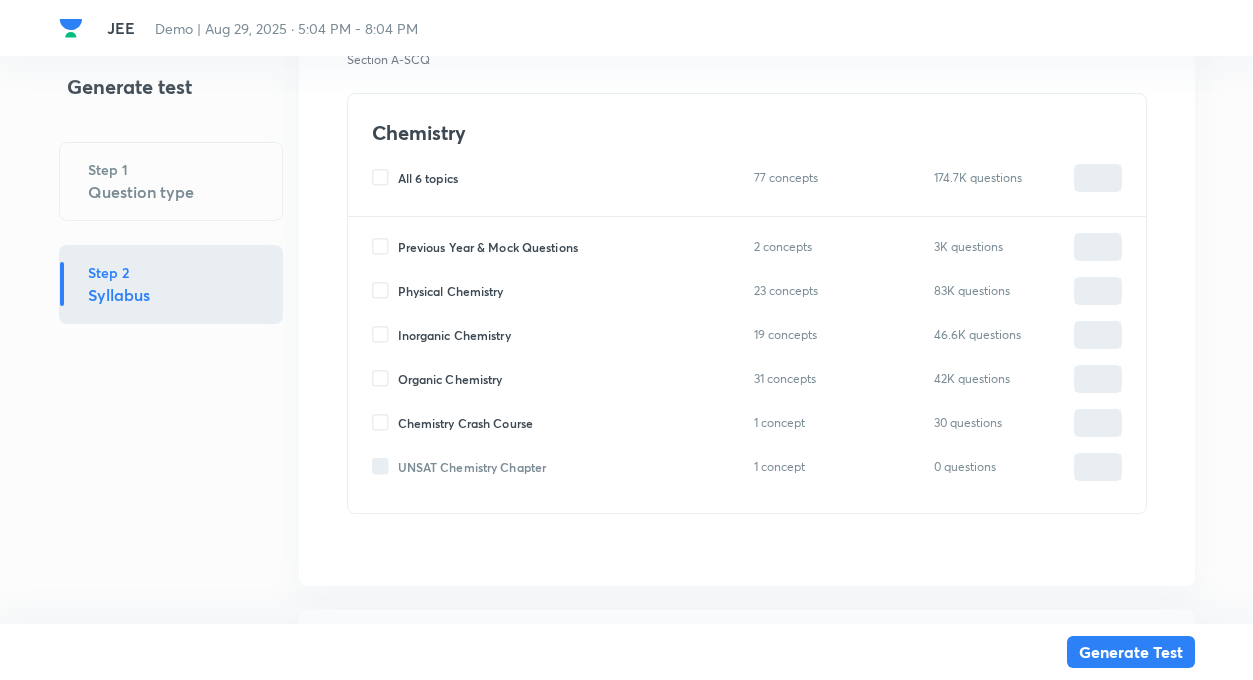 click on "Inorganic Chemistry" at bounding box center (385, 335) 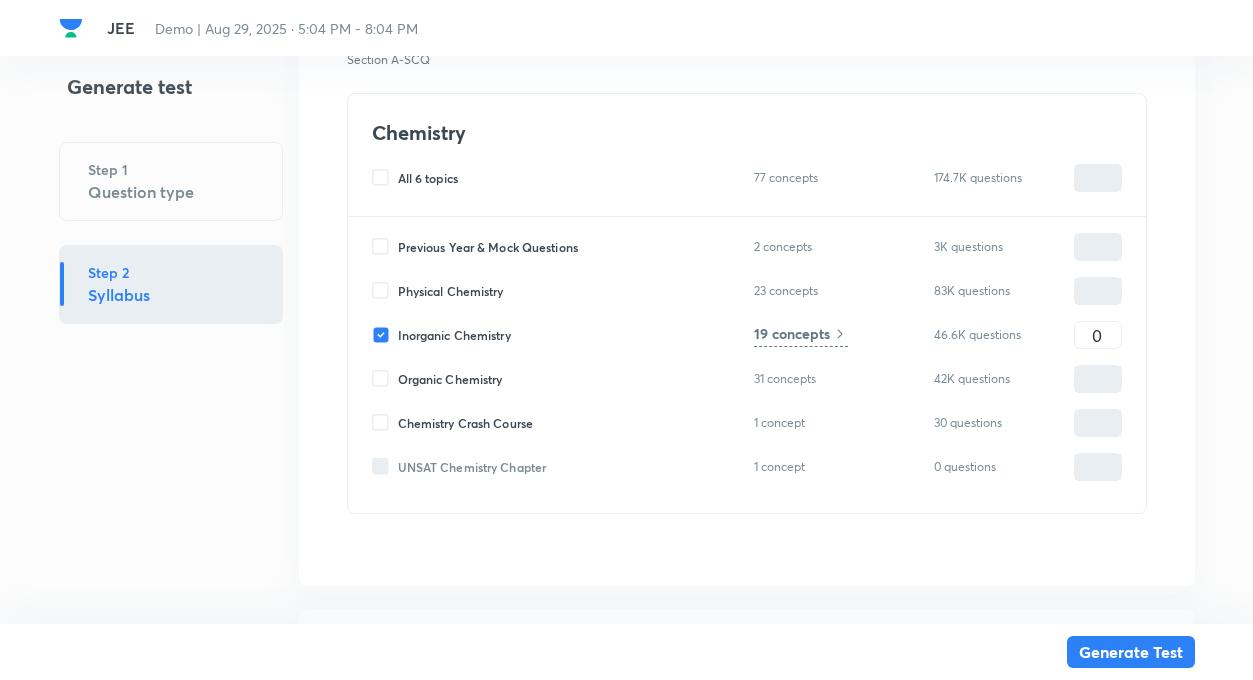 type on "0" 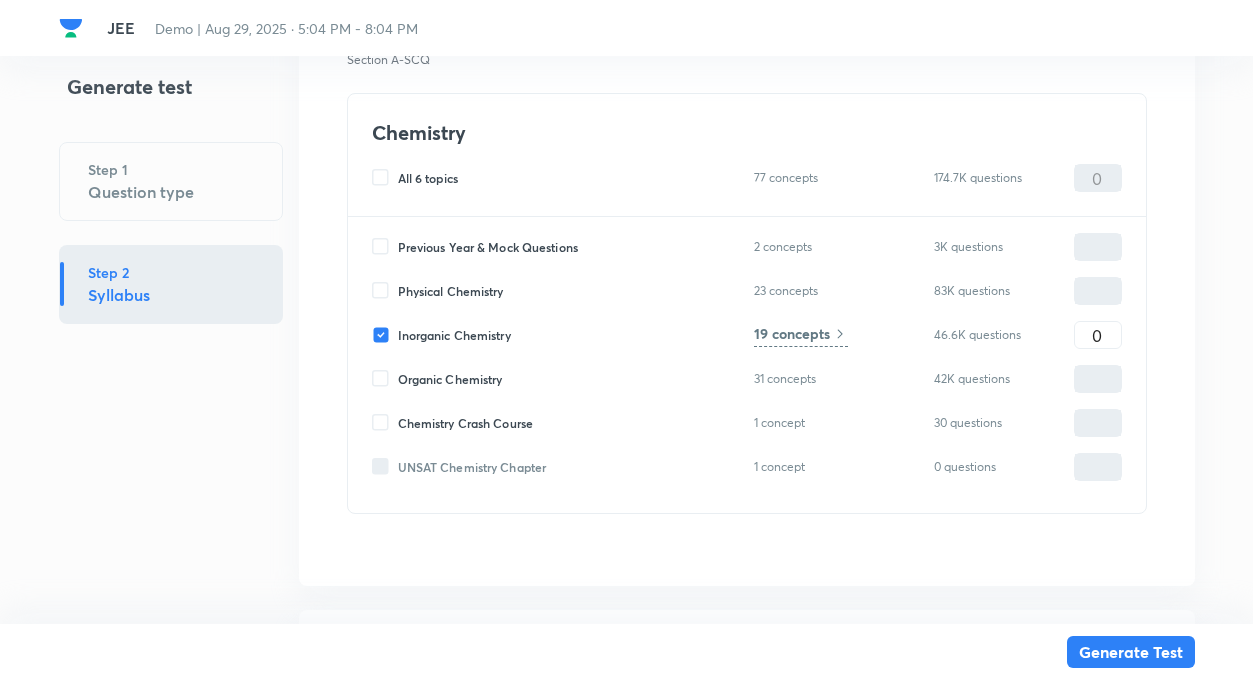 click on "19 concepts" at bounding box center (792, 333) 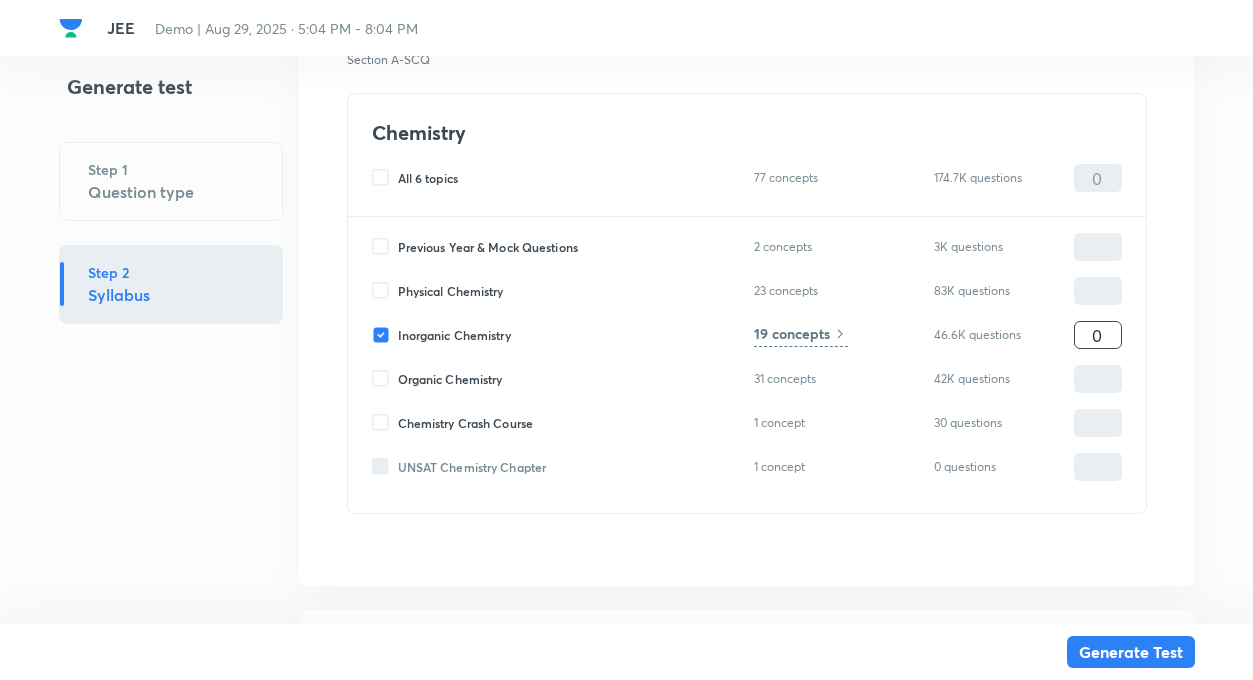 click on "0" at bounding box center (1098, 335) 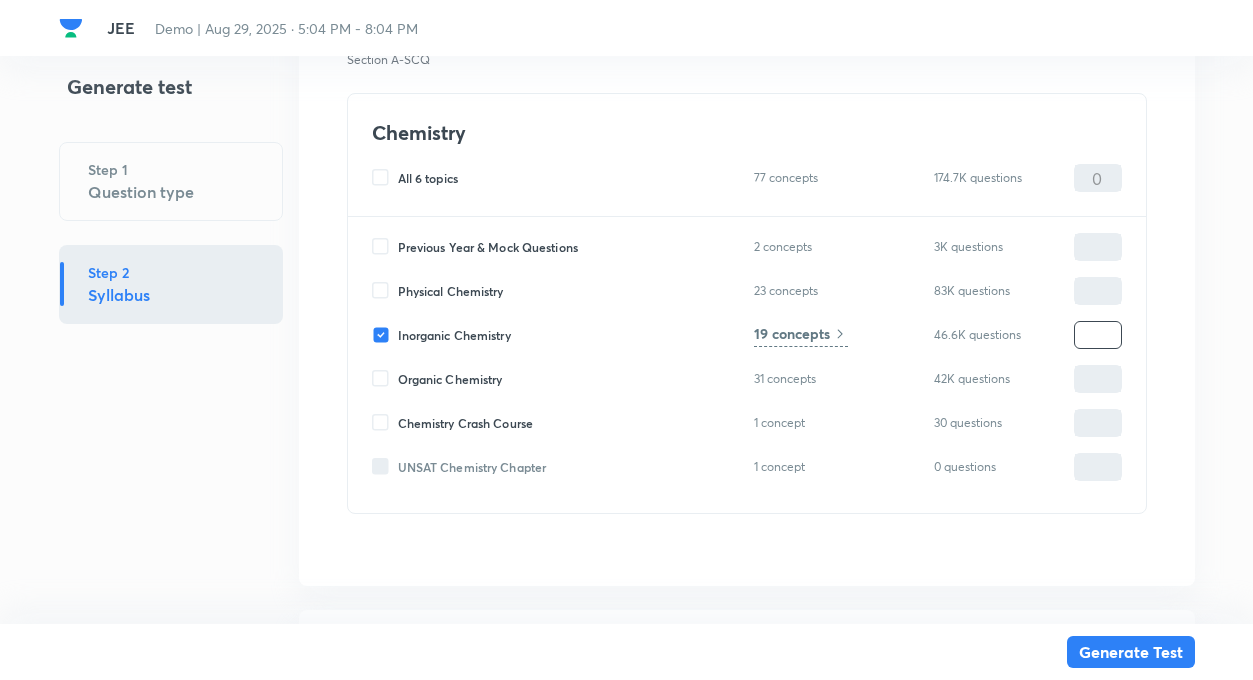 type on "2" 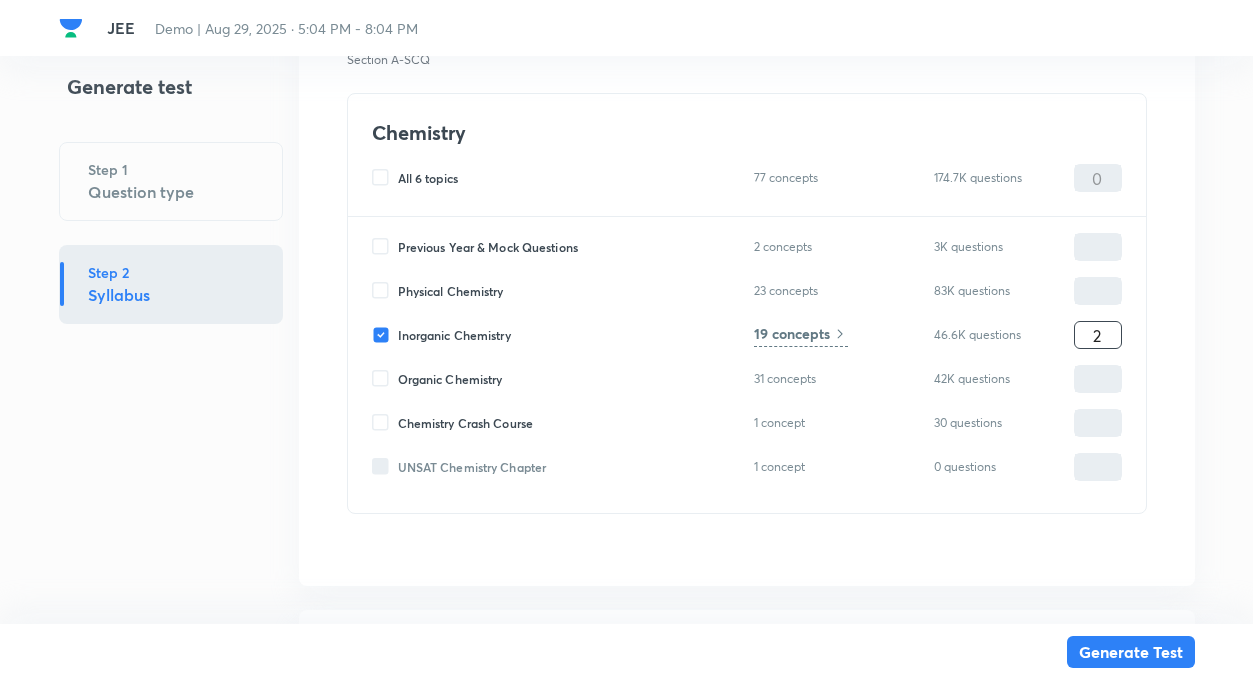type on "2" 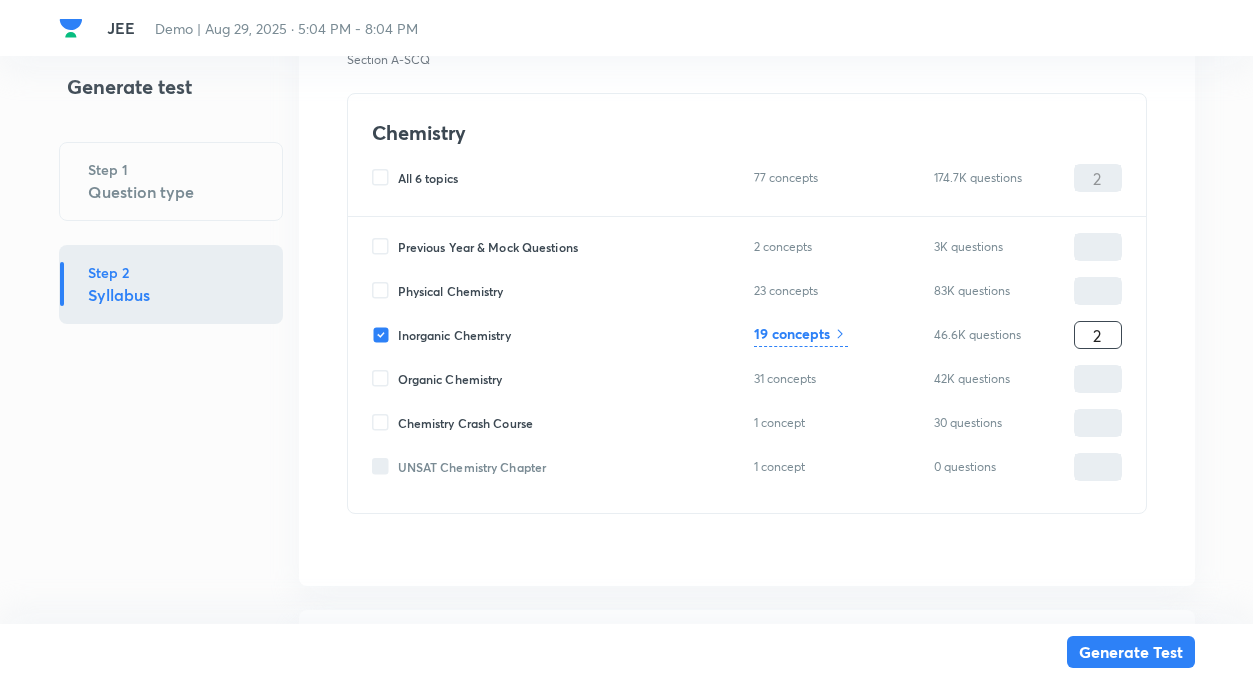 type on "20" 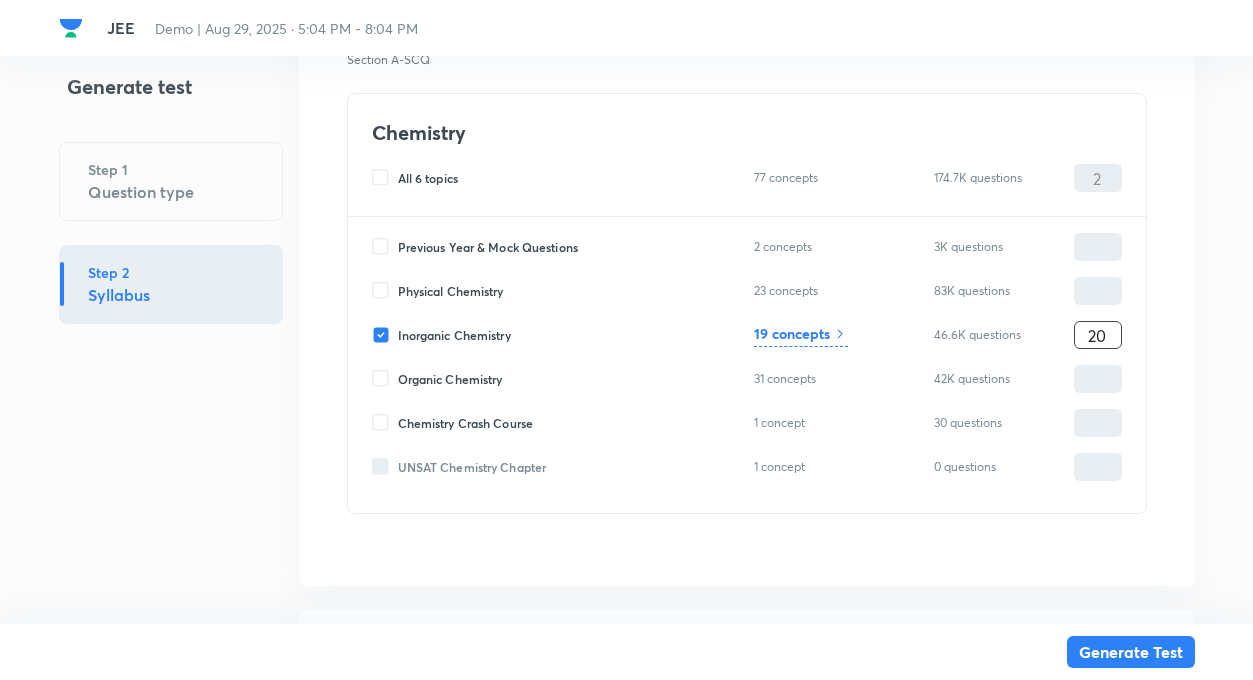type on "20" 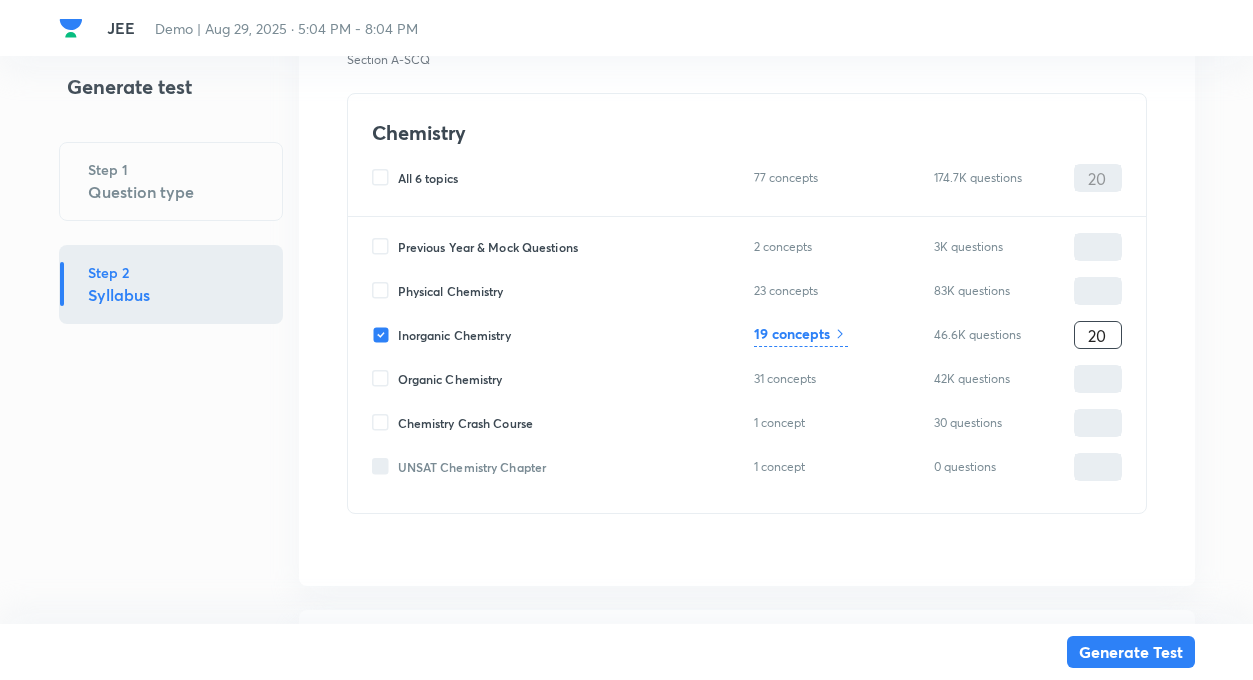 type on "20" 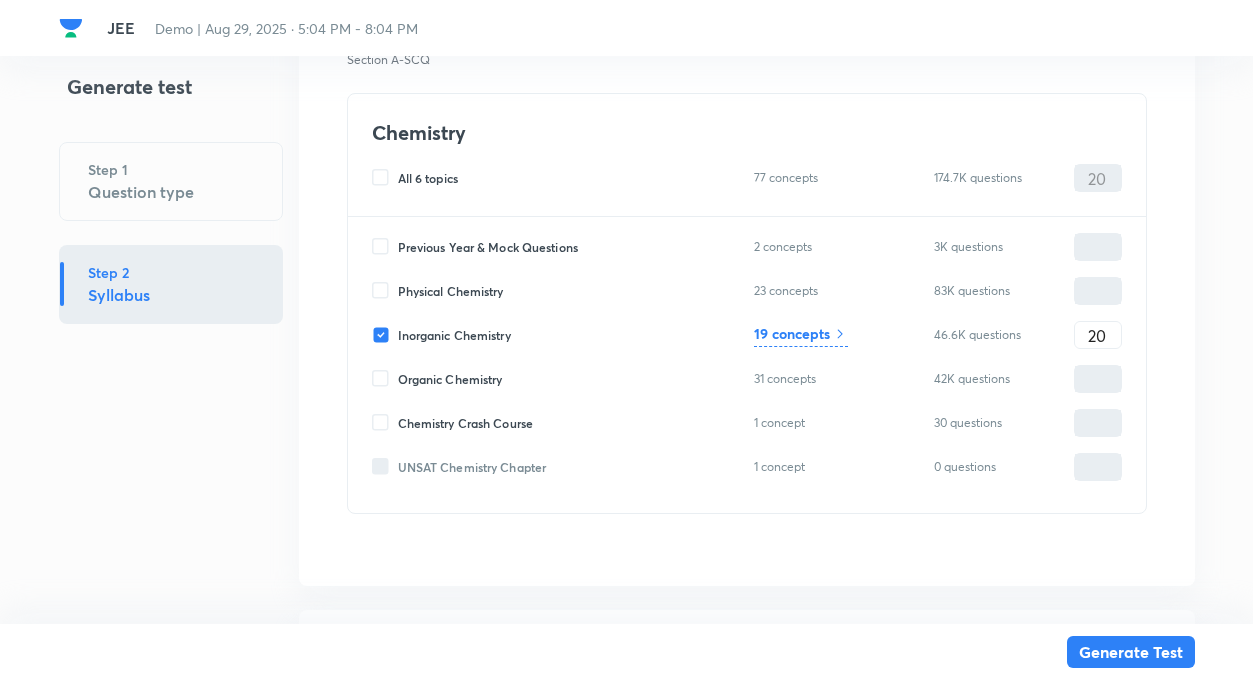 click on "Inorganic Chemistry 19 concepts 46.6K questions 20 ​" at bounding box center [747, 335] 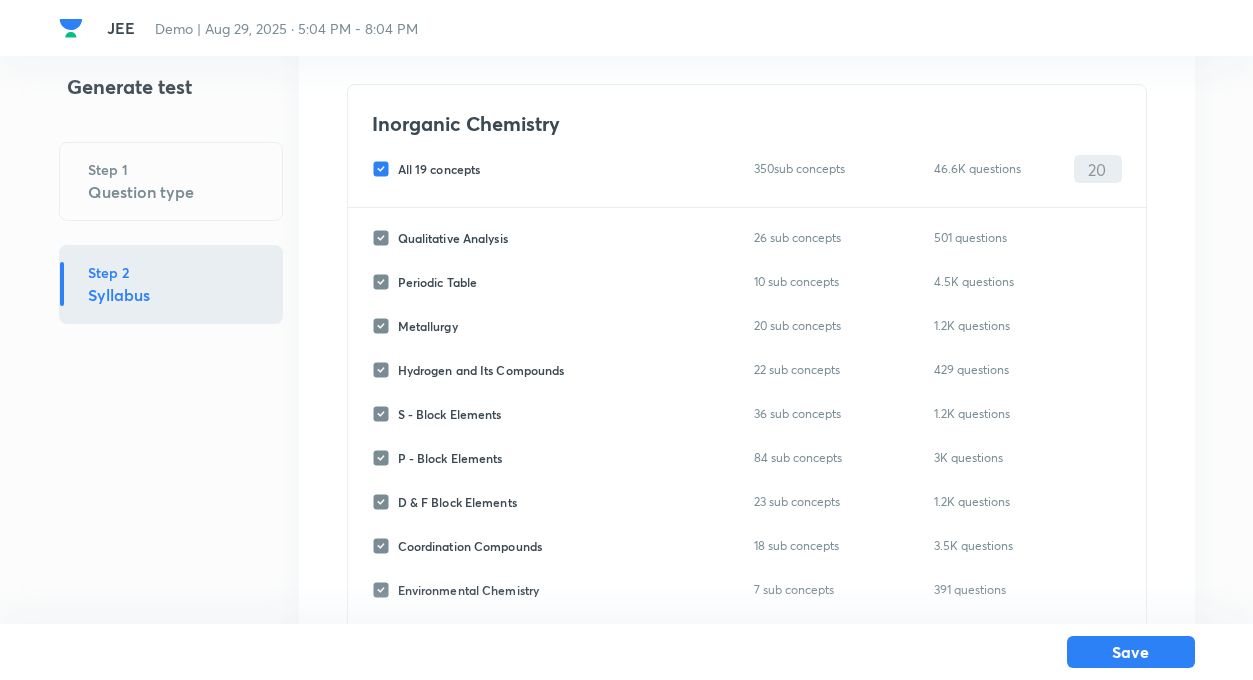 scroll, scrollTop: 0, scrollLeft: 0, axis: both 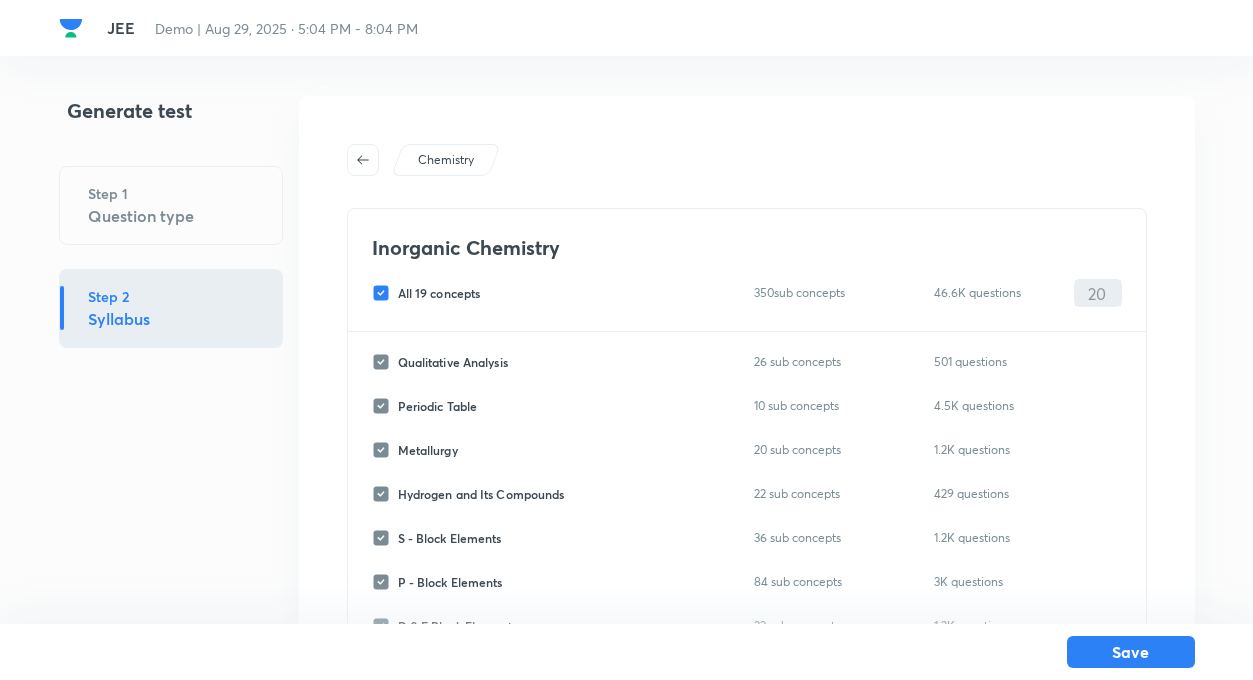 click on "All 19 concepts" at bounding box center (385, 293) 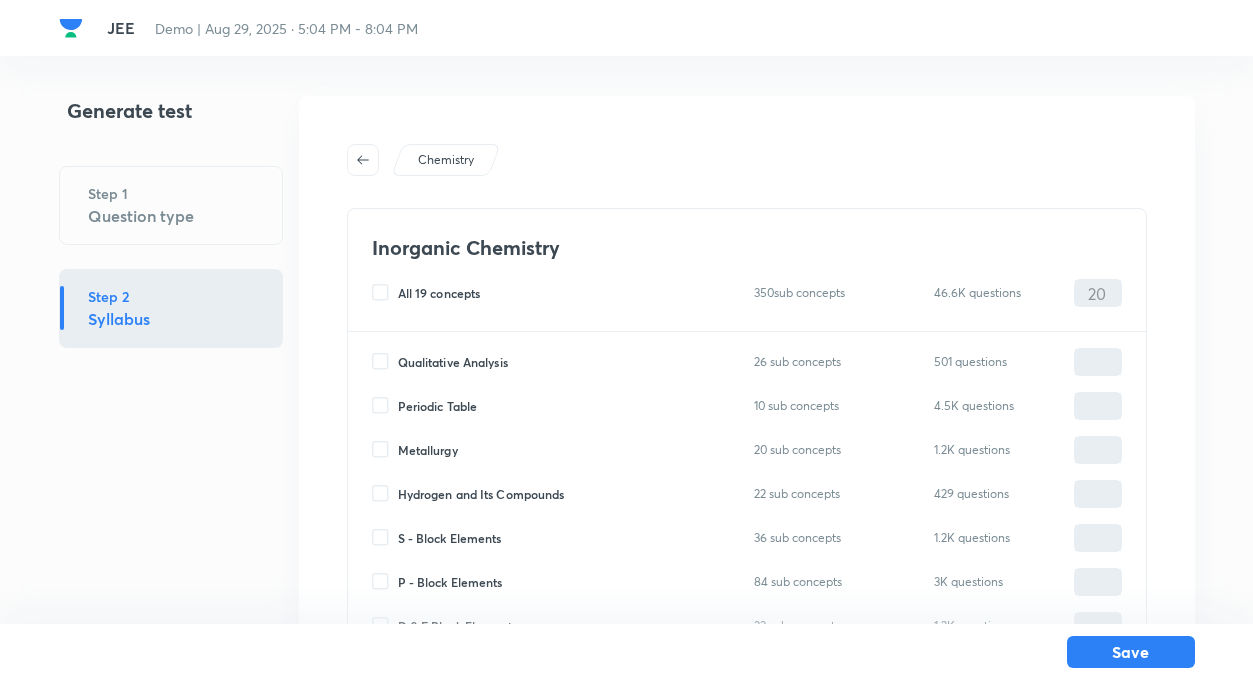 click on "Chemistry Inorganic Chemistry All 19 concepts 350  sub concepts 46.6K questions 20 ​ Qualitative Analysis 26 sub concepts 501 questions ​ Periodic Table 10 sub concepts 4.5K questions ​ Metallurgy 20 sub concepts 1.2K questions ​ Hydrogen and Its Compounds 22 sub concepts 429 questions ​ S - Block Elements 36 sub concepts 1.2K questions ​ P - Block Elements 84 sub concepts 3K questions ​ D & F Block Elements 23 sub concepts 1.2K questions ​ Coordination Compounds 18 sub concepts 3.5K questions ​ Environmental Chemistry 7 sub concepts 391 questions ​ Periodic Table & Periodic Properties 19 sub concepts 290 questions ​ Quantum Number 5 sub concepts 167 questions ​ Chemical Bonding 56 sub concepts 6.8K questions ​ State of Matter (Ideal Gas) 10 sub concepts 97 questions ​ State of Matter (Real Gas) 9 sub concepts 75 questions ​ Co-ordination Chemistry 1 sub concept 45 questions ​ d-Block Elements 1 sub concept 34 questions ​ Salt Analysis 1 sub concept 154 questions ​ ​ ​" at bounding box center [747, 684] 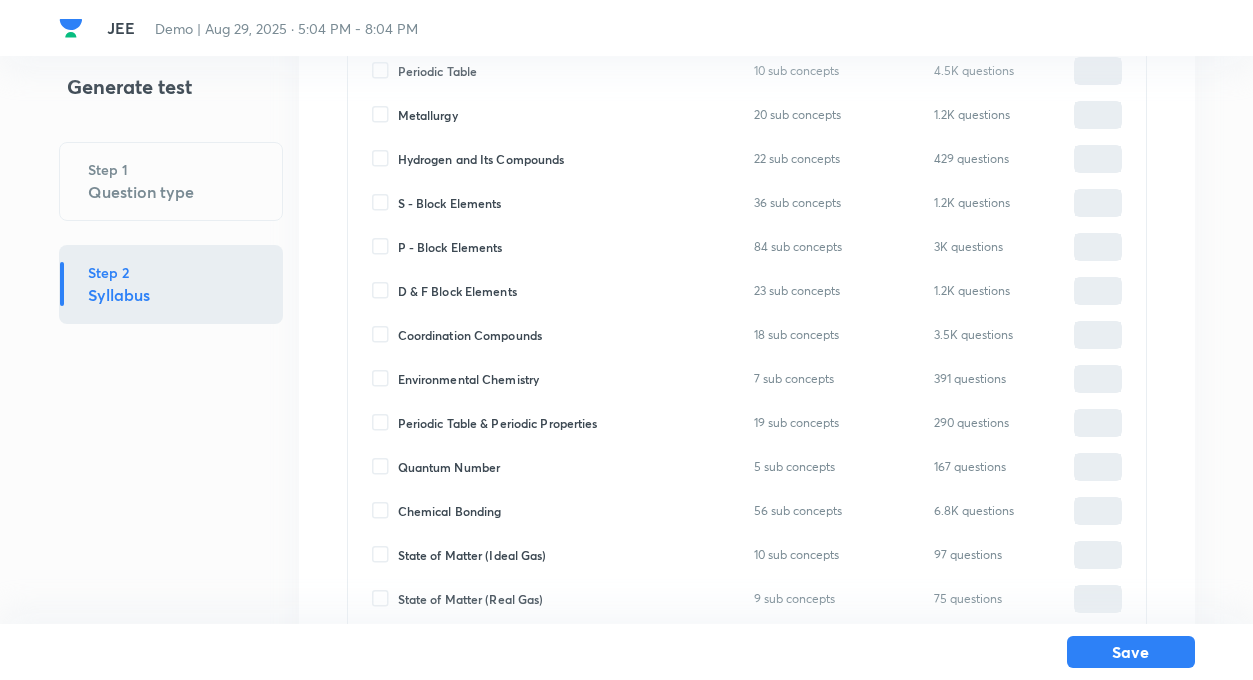 scroll, scrollTop: 560, scrollLeft: 0, axis: vertical 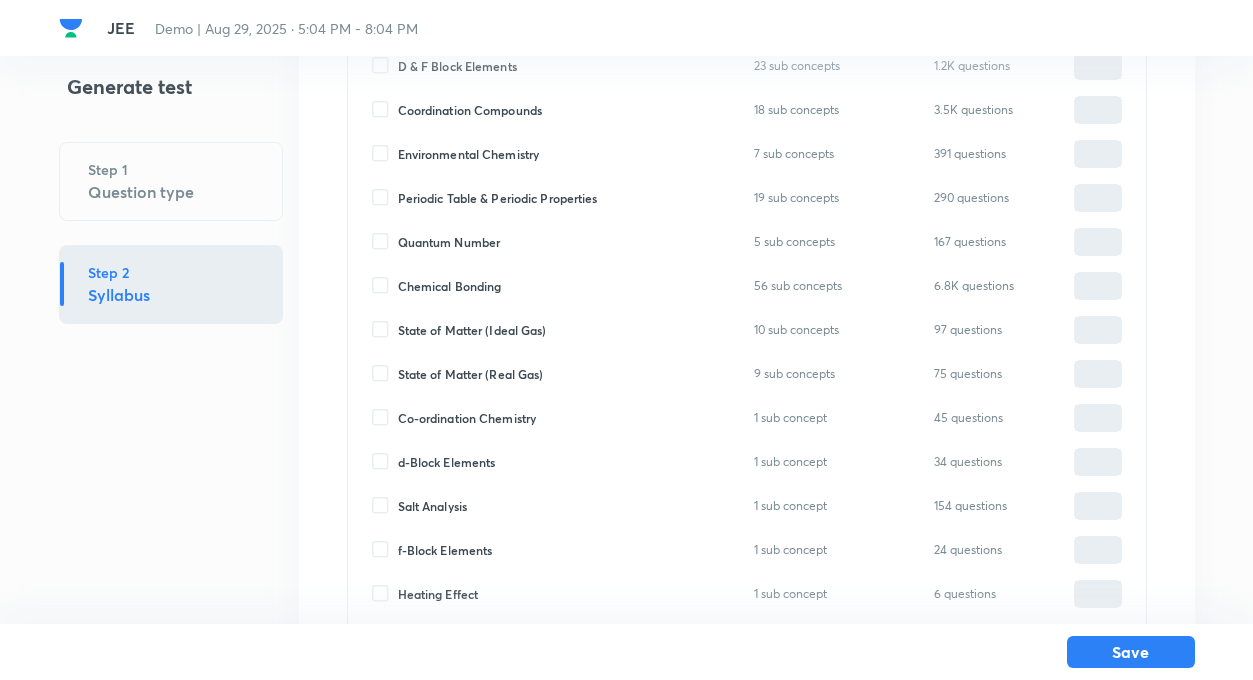 click on "Quantum Number" at bounding box center (385, 242) 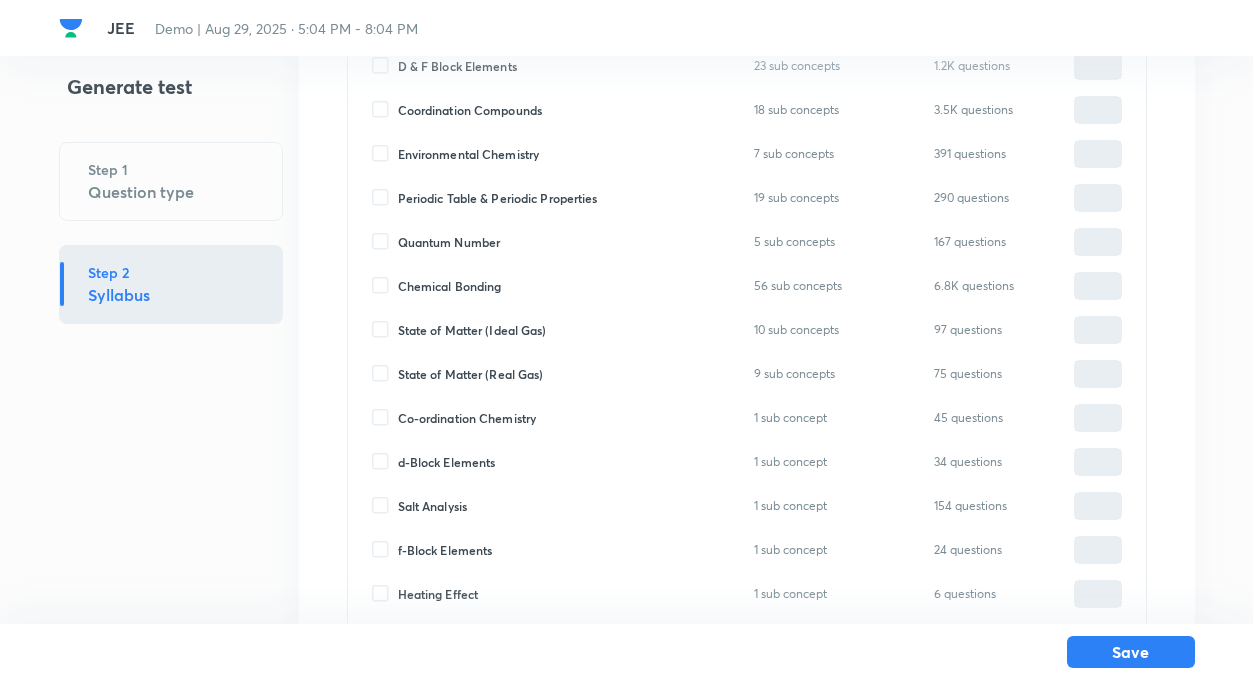 checkbox on "true" 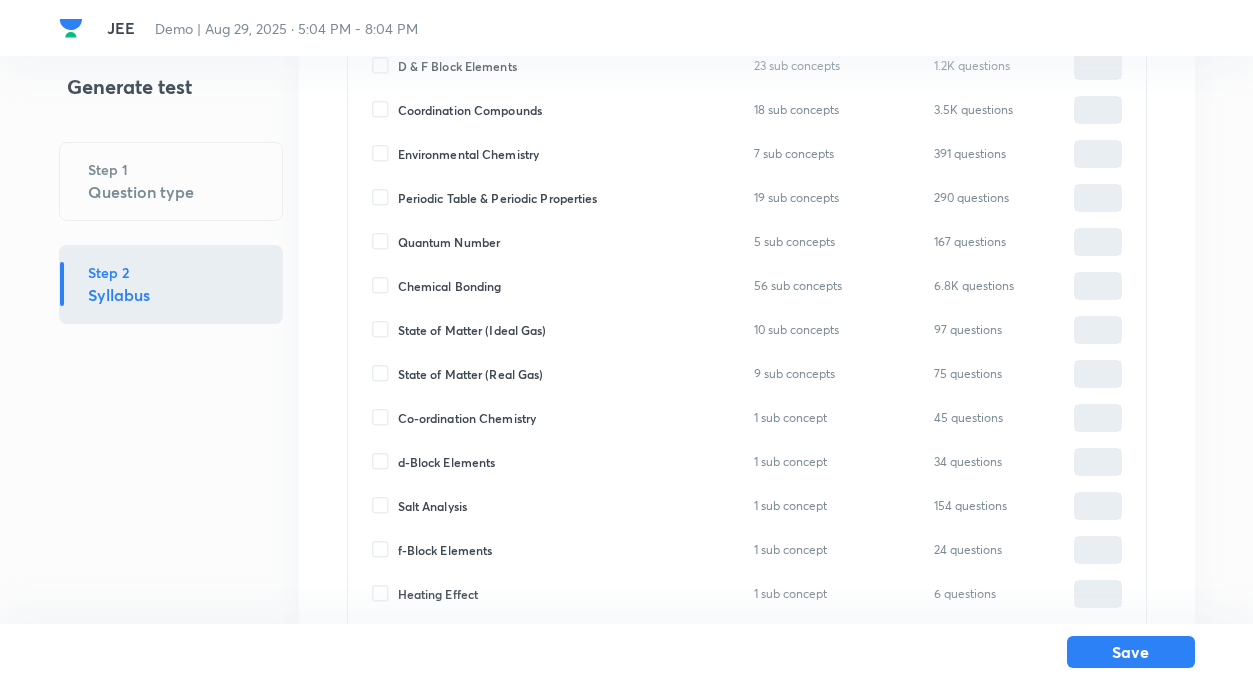 type on "0" 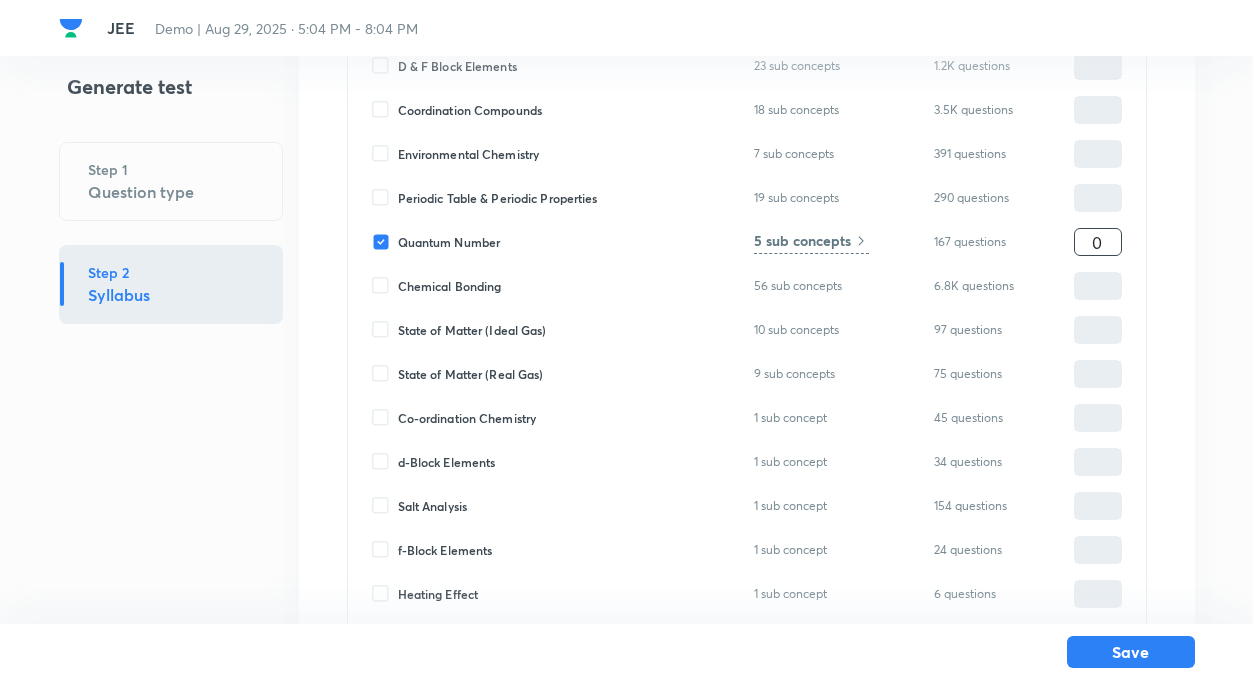 click on "0" at bounding box center [1098, 242] 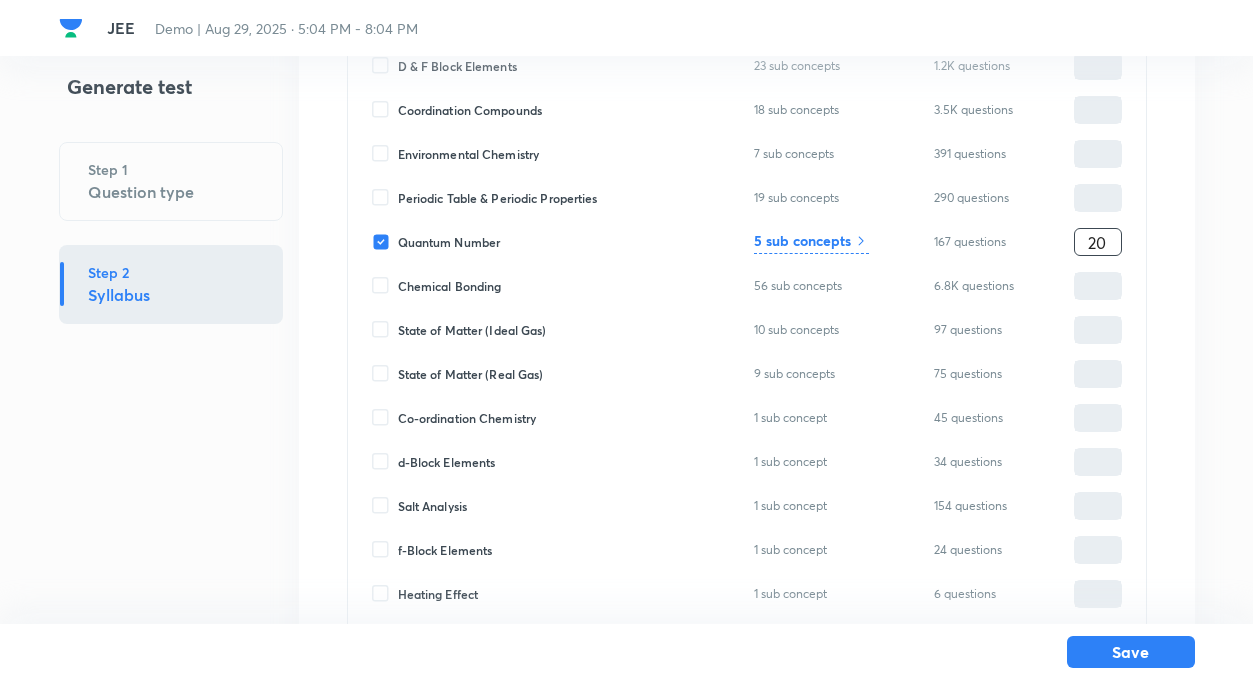 type on "20" 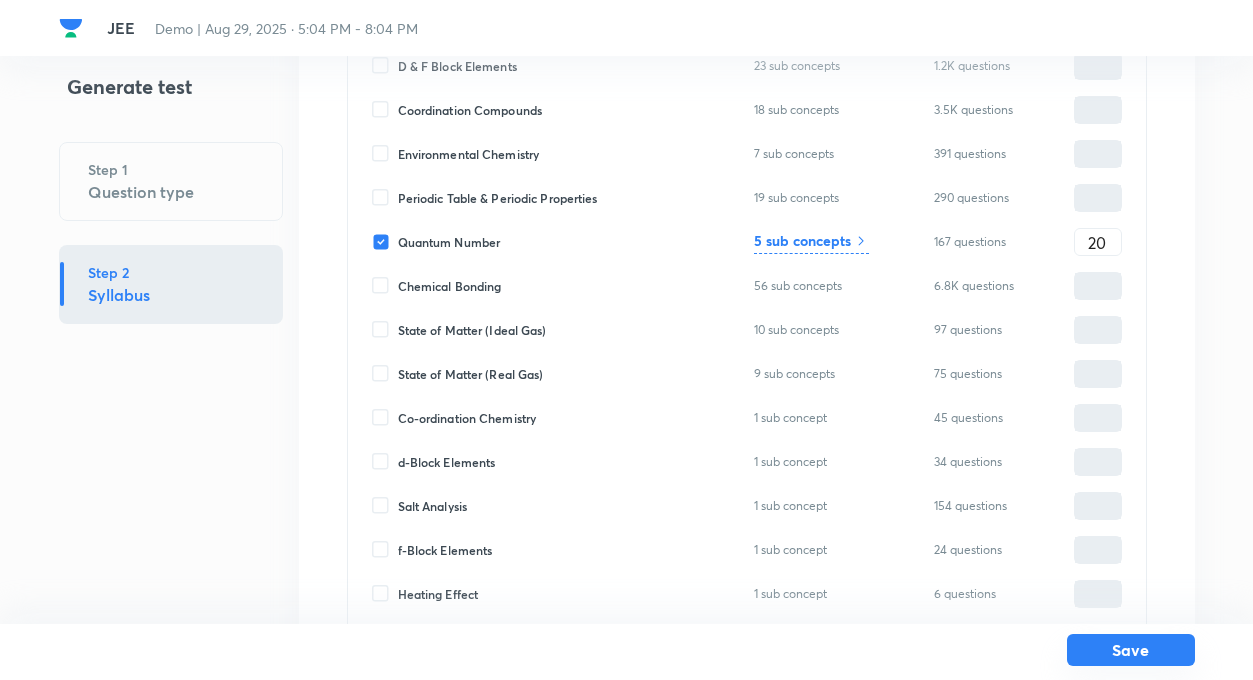 click on "Save" at bounding box center [1131, 650] 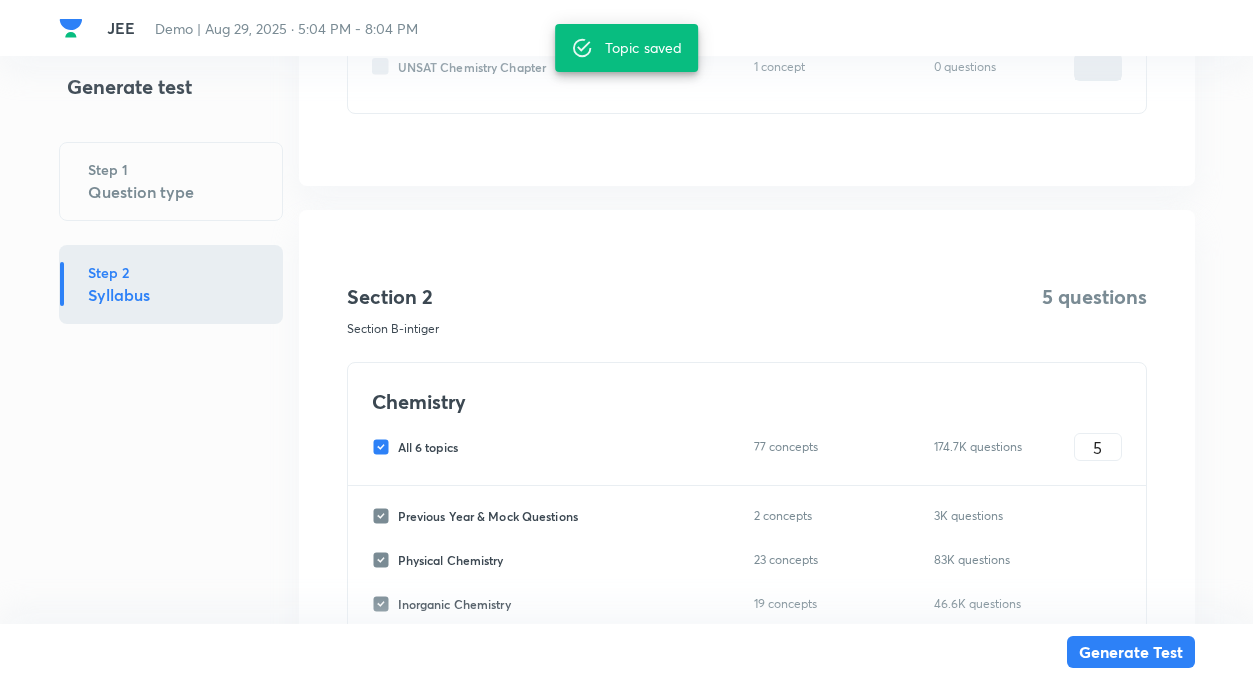 scroll, scrollTop: 840, scrollLeft: 0, axis: vertical 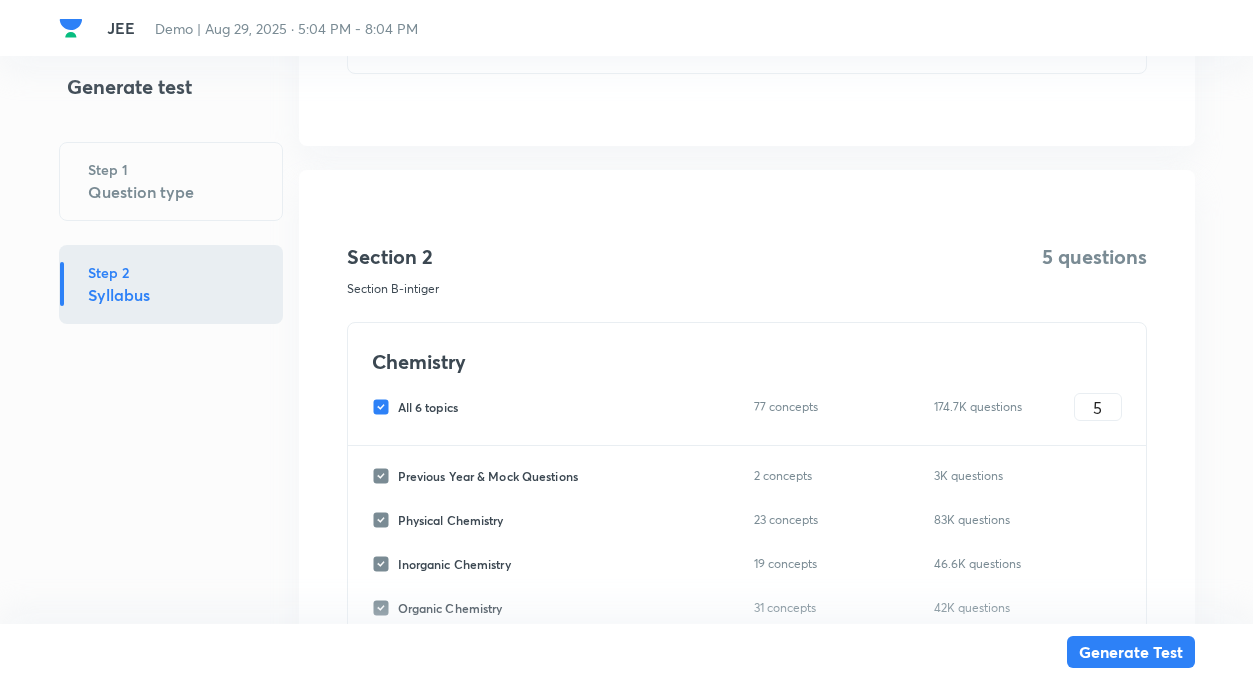 click on "All 6 topics" at bounding box center [385, 407] 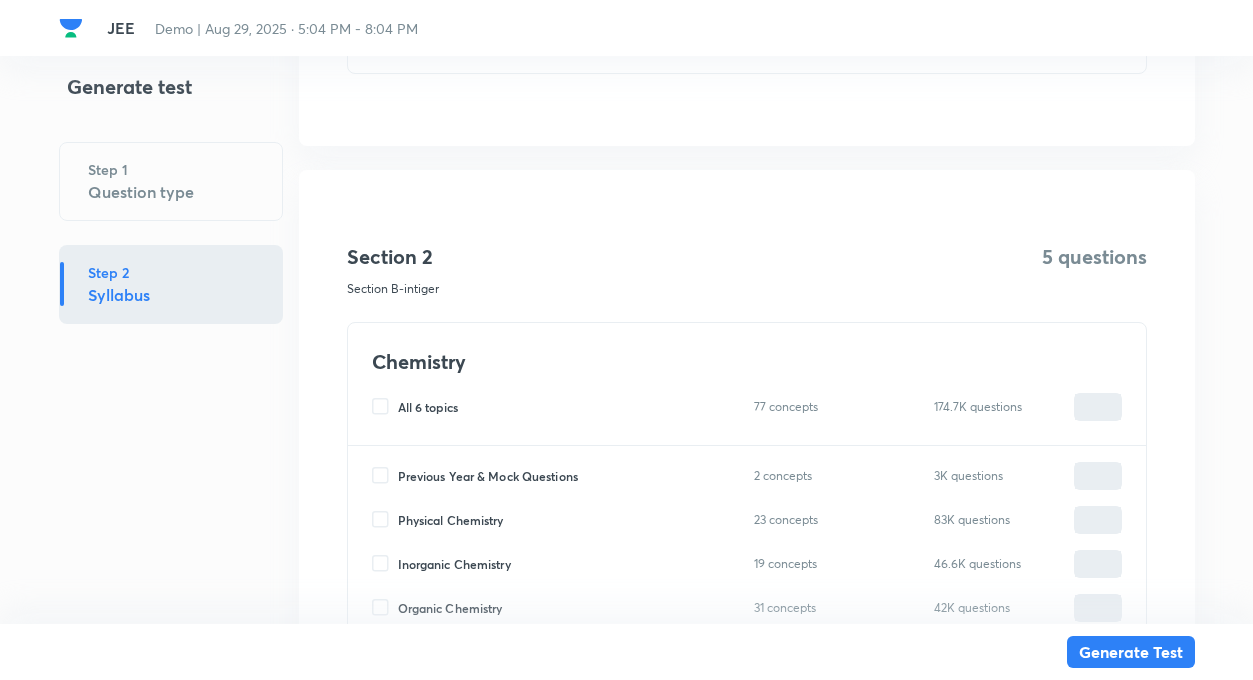 click on "Section 2 Section B-intiger 5 questions Chemistry All 6 topics 77 concepts 174.7K questions ​ Previous Year & Mock Questions 2 concepts 3K questions ​ Physical Chemistry 23 concepts 83K questions ​ Inorganic Chemistry 19 concepts 46.6K questions ​ Organic Chemistry 31 concepts 42K questions ​ Chemistry Crash Course 1 concept 30 questions ​ UNSAT Chemistry Chapter  1 concept 0 questions ​" at bounding box center (747, 492) 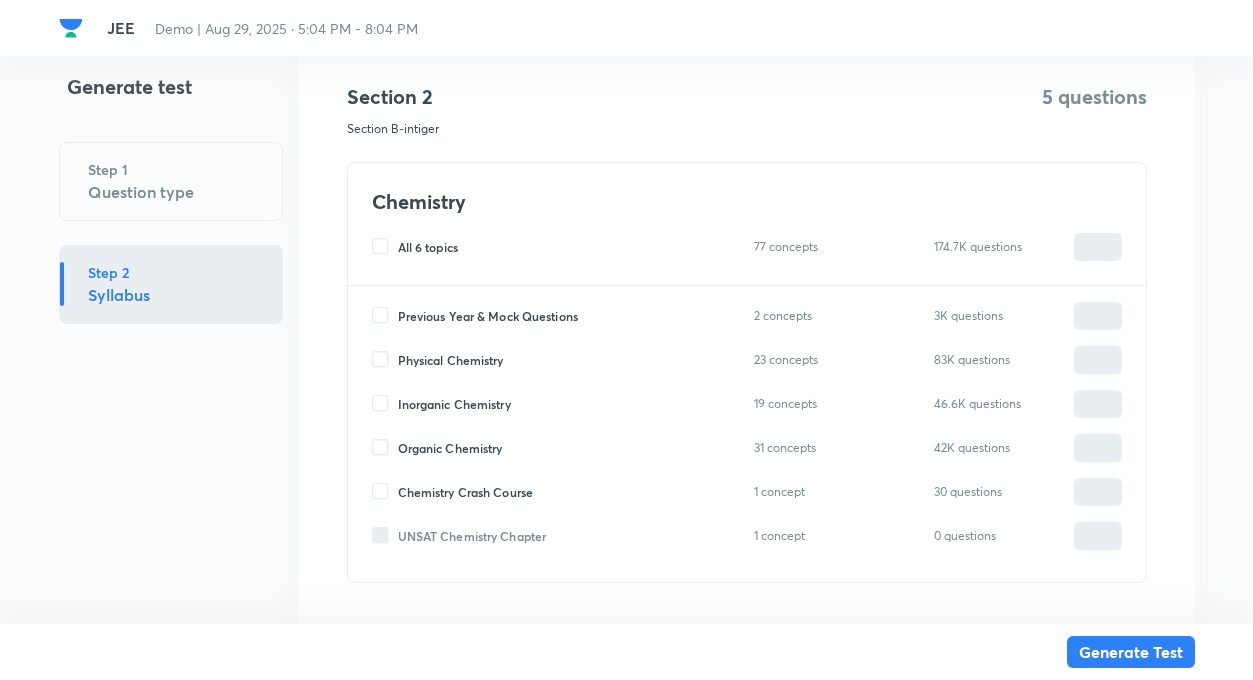 scroll, scrollTop: 1040, scrollLeft: 0, axis: vertical 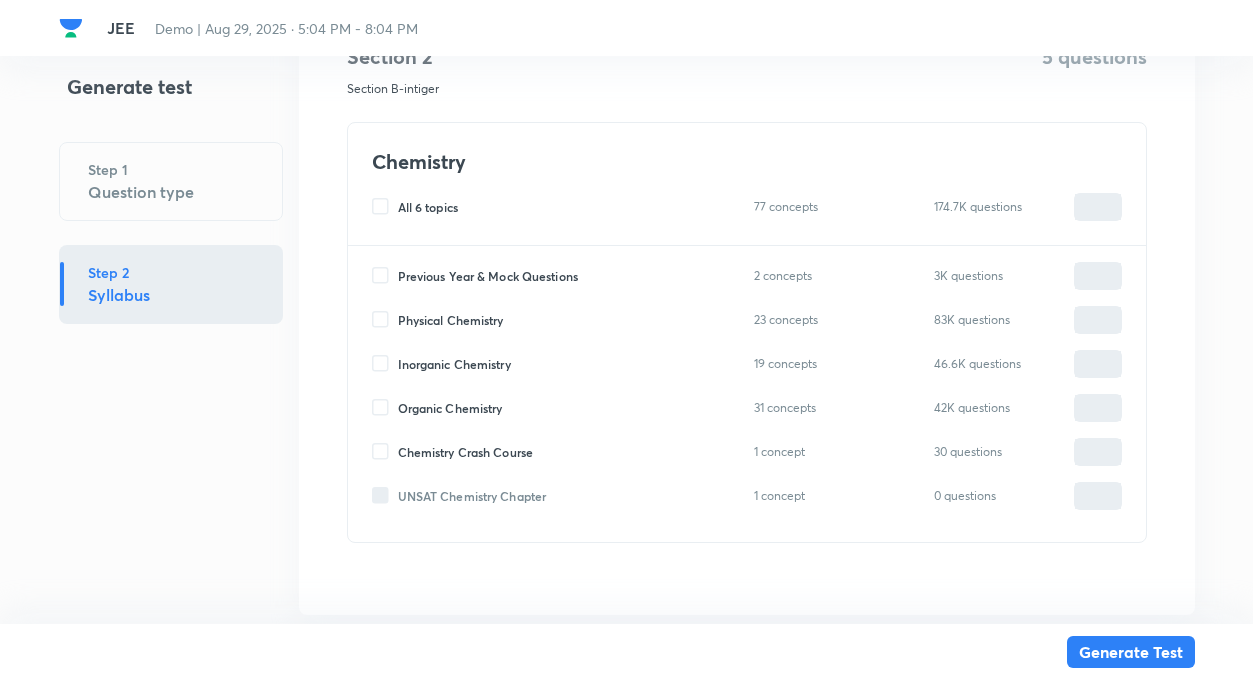 click on "Inorganic Chemistry" at bounding box center (385, 364) 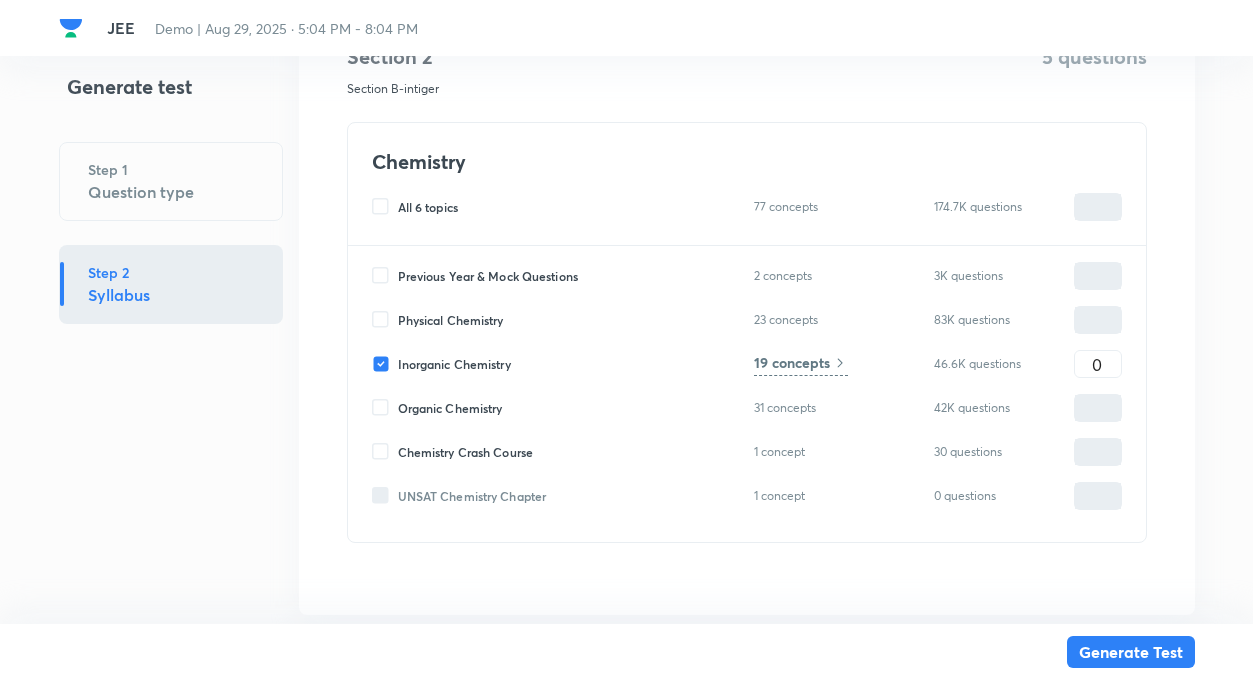 type on "0" 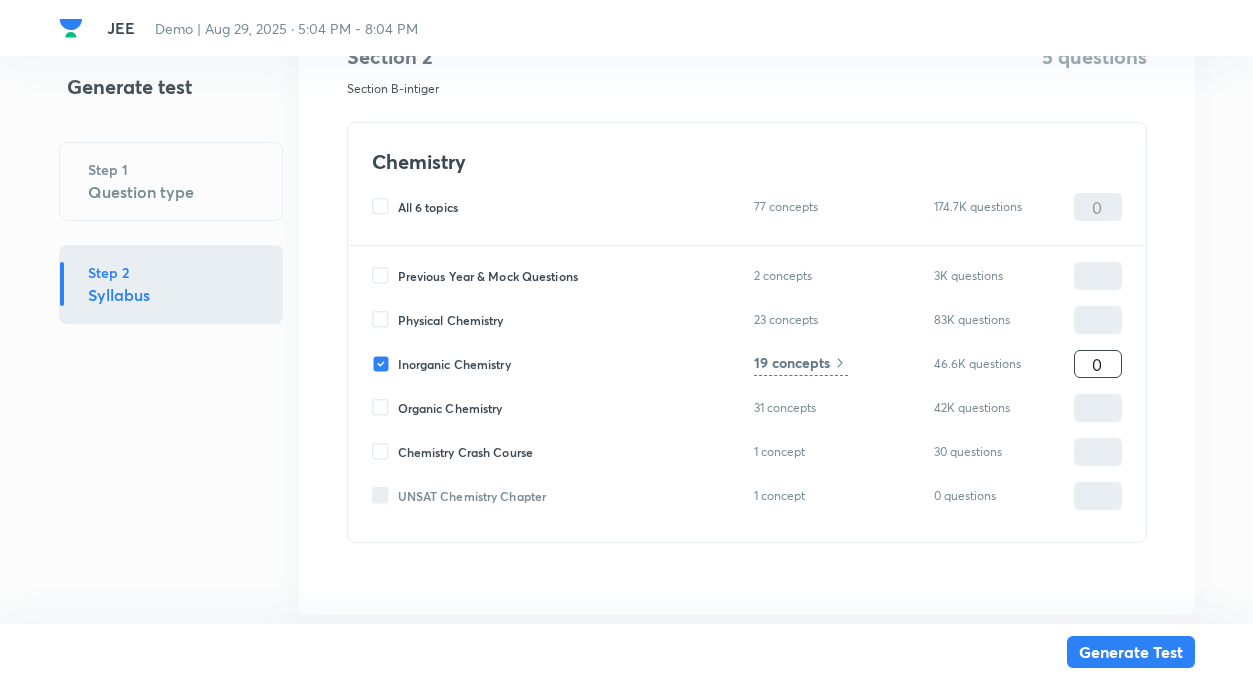 click on "0" at bounding box center (1098, 364) 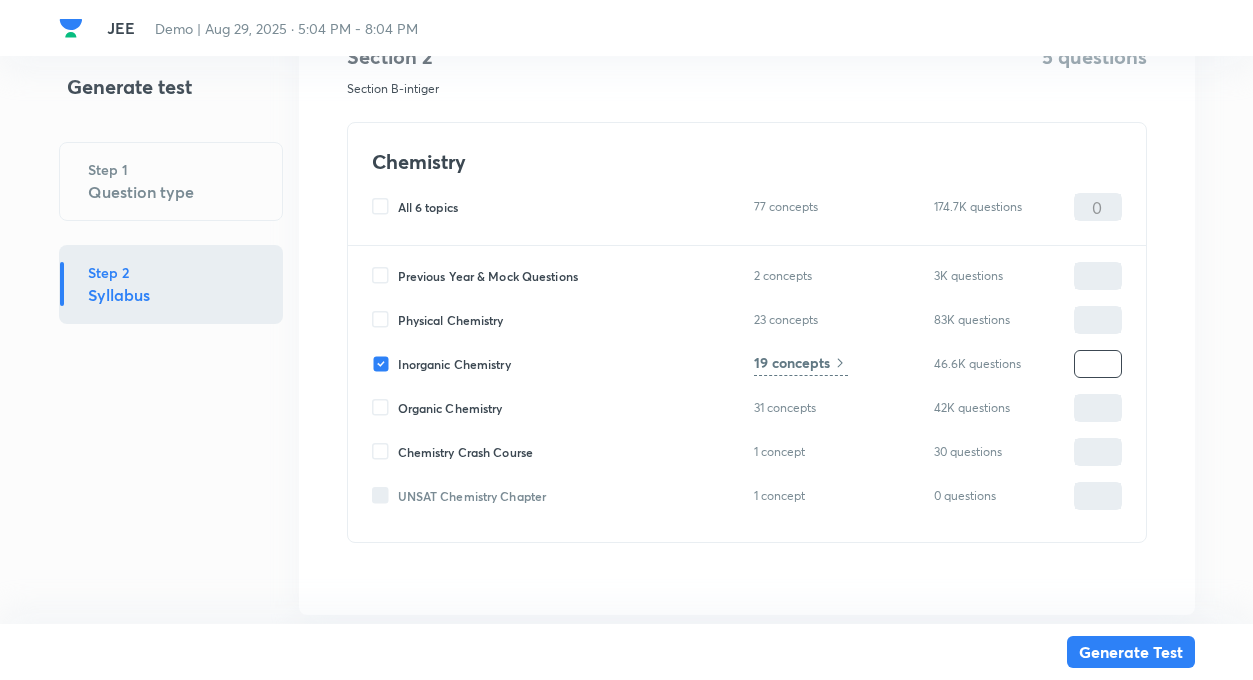 type on "5" 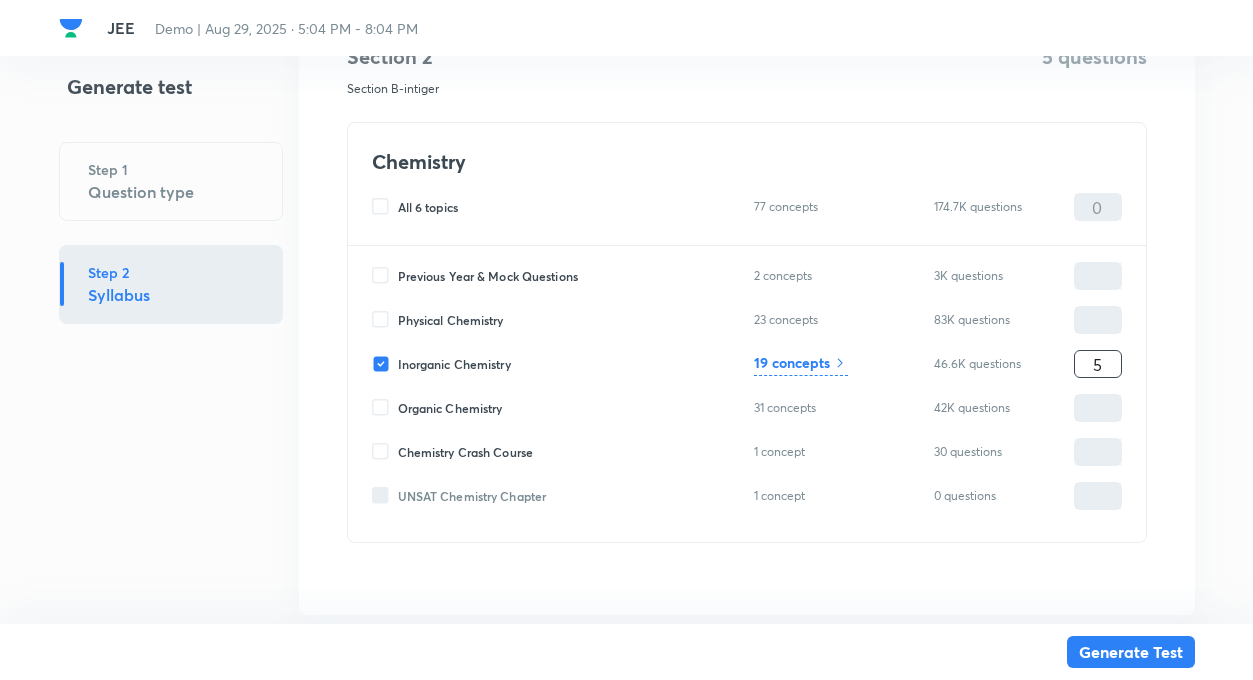type on "5" 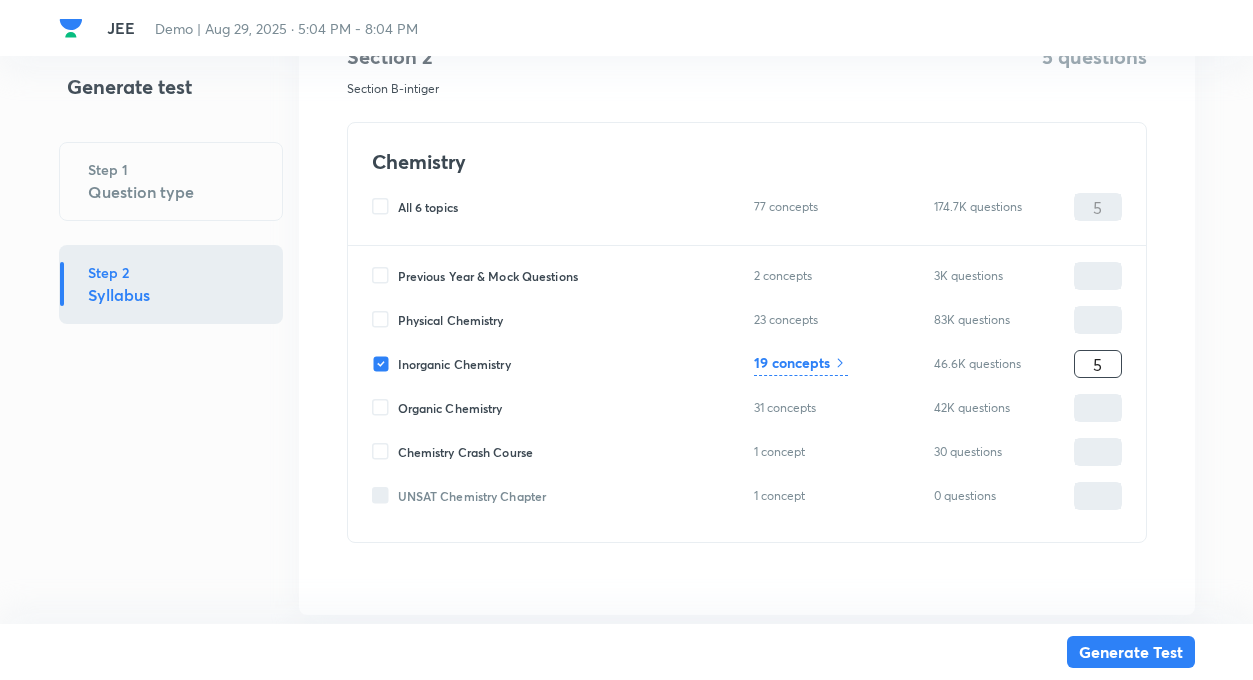 type on "5" 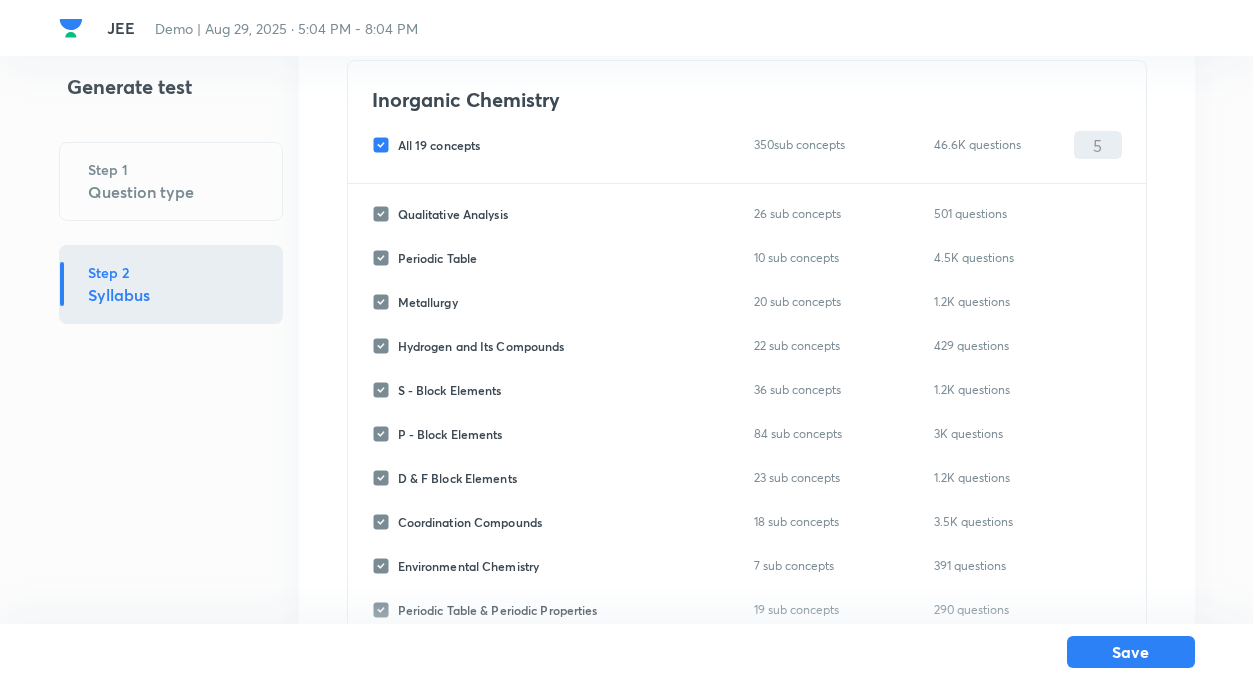 scroll, scrollTop: 0, scrollLeft: 0, axis: both 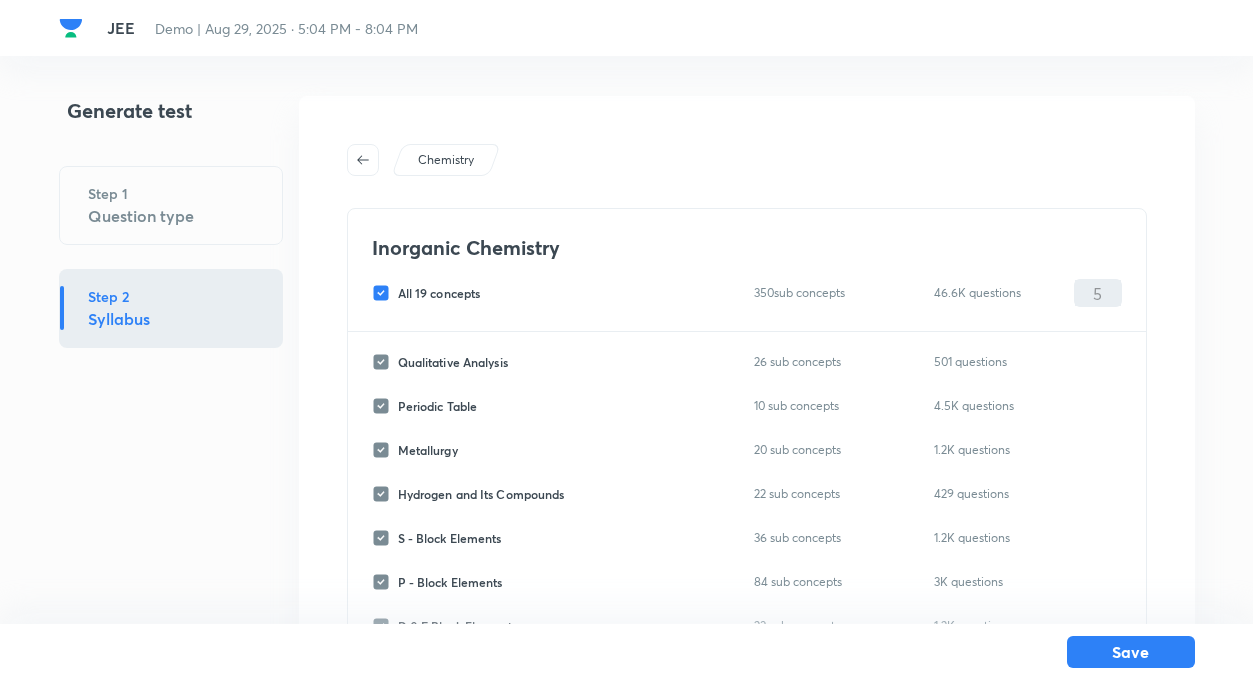 click on "All 19 concepts" at bounding box center (385, 293) 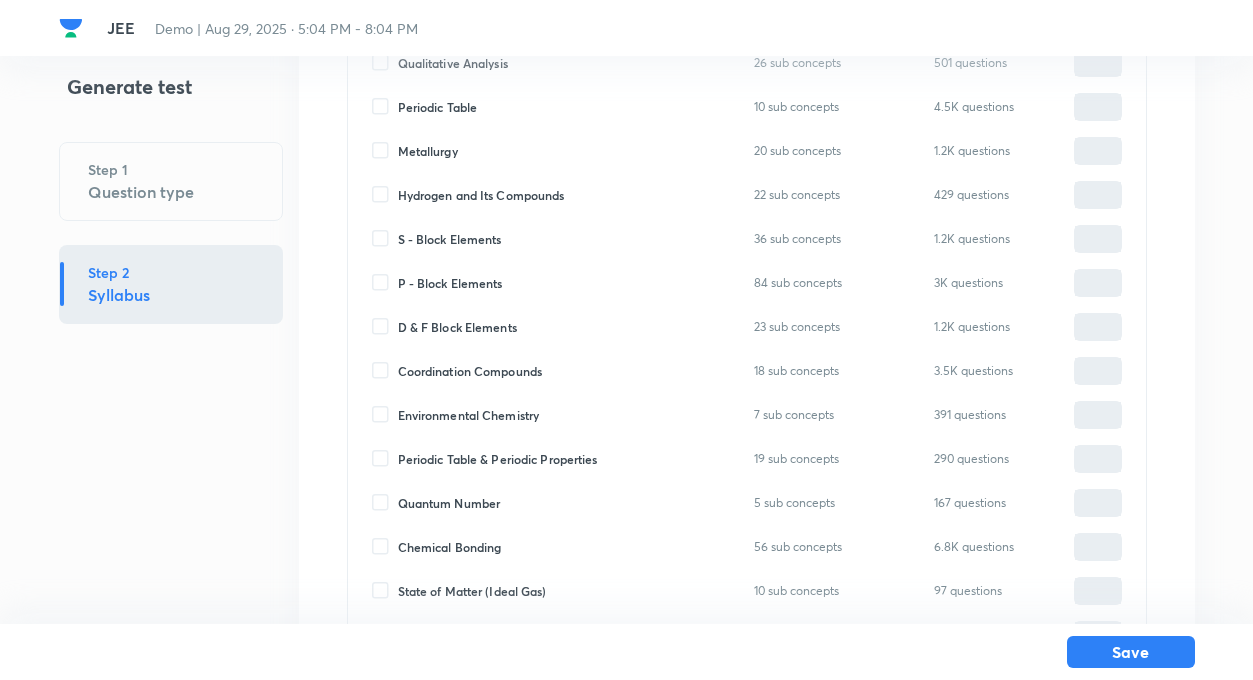 scroll, scrollTop: 320, scrollLeft: 0, axis: vertical 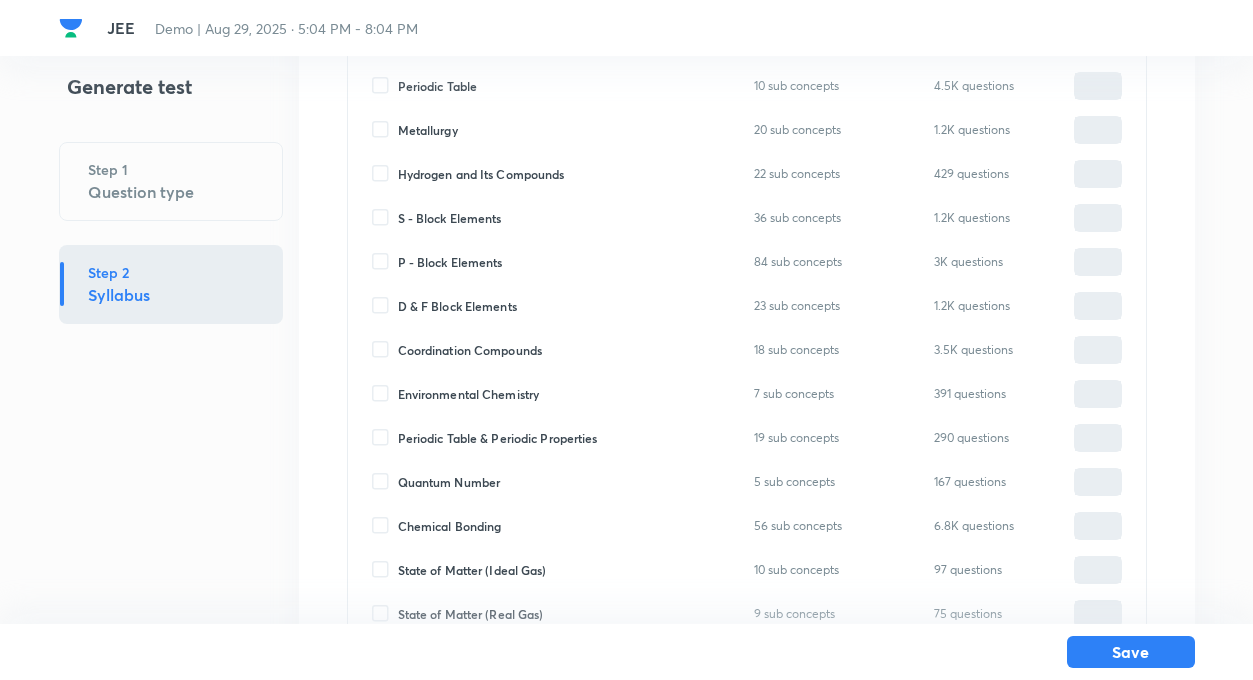 click on "Quantum Number" at bounding box center (385, 482) 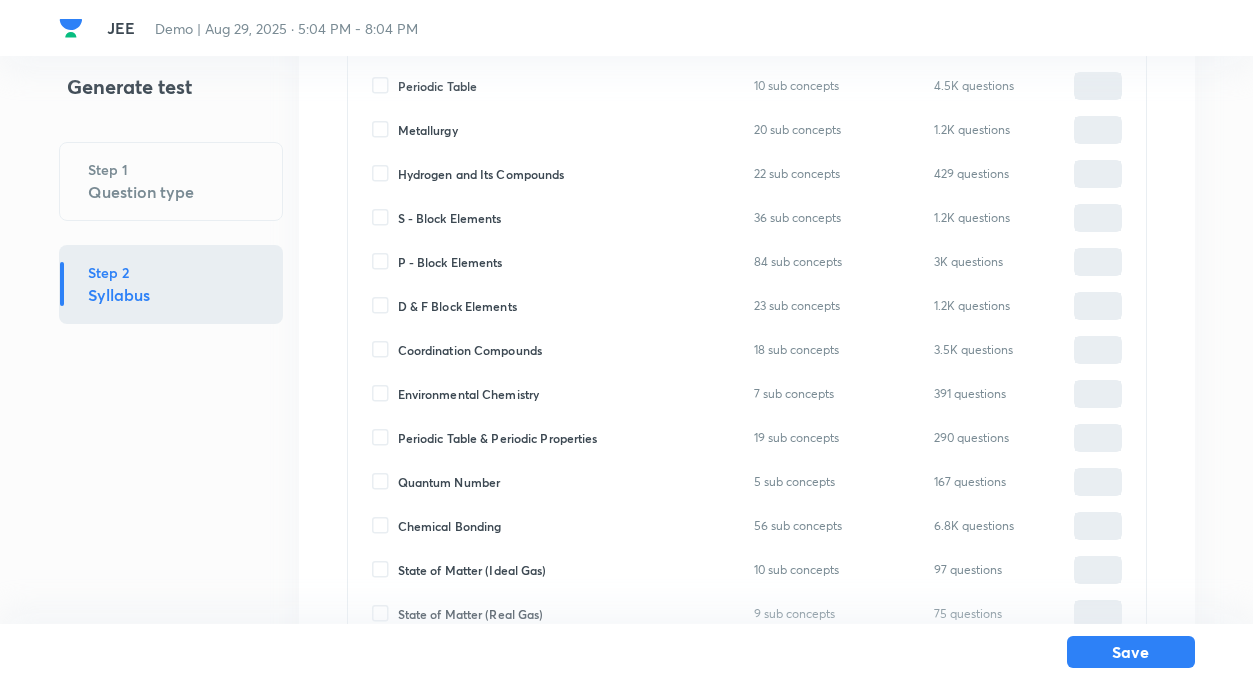 checkbox on "true" 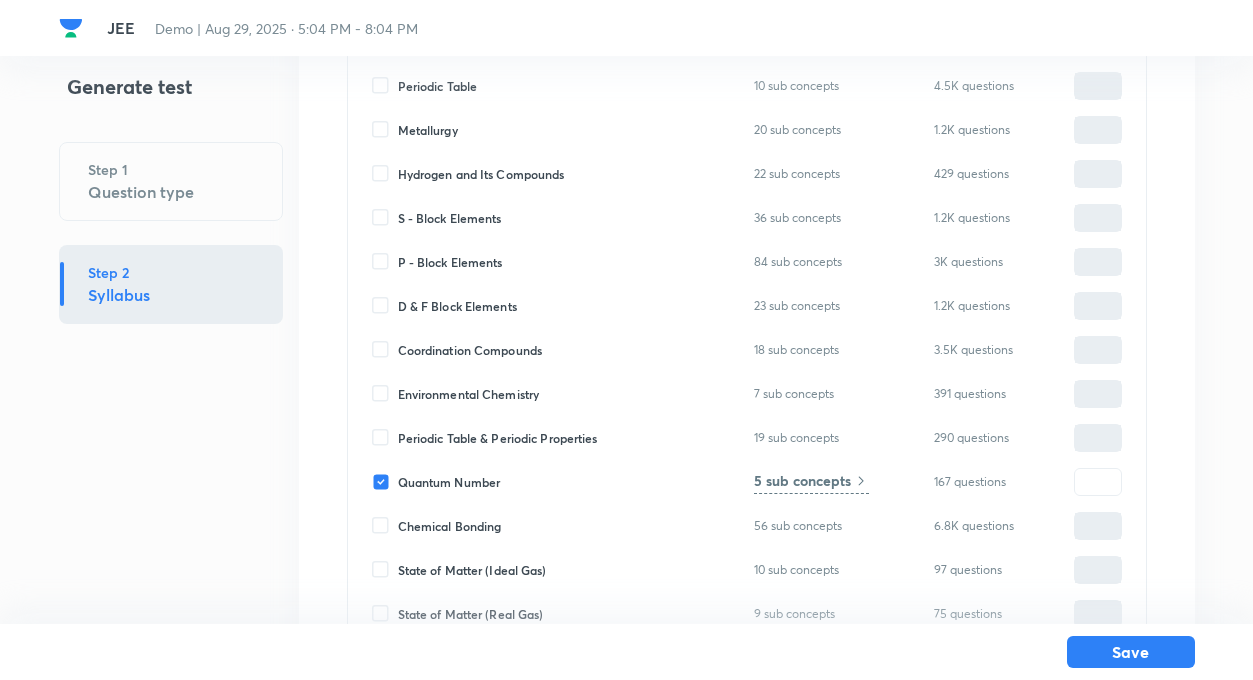 type on "0" 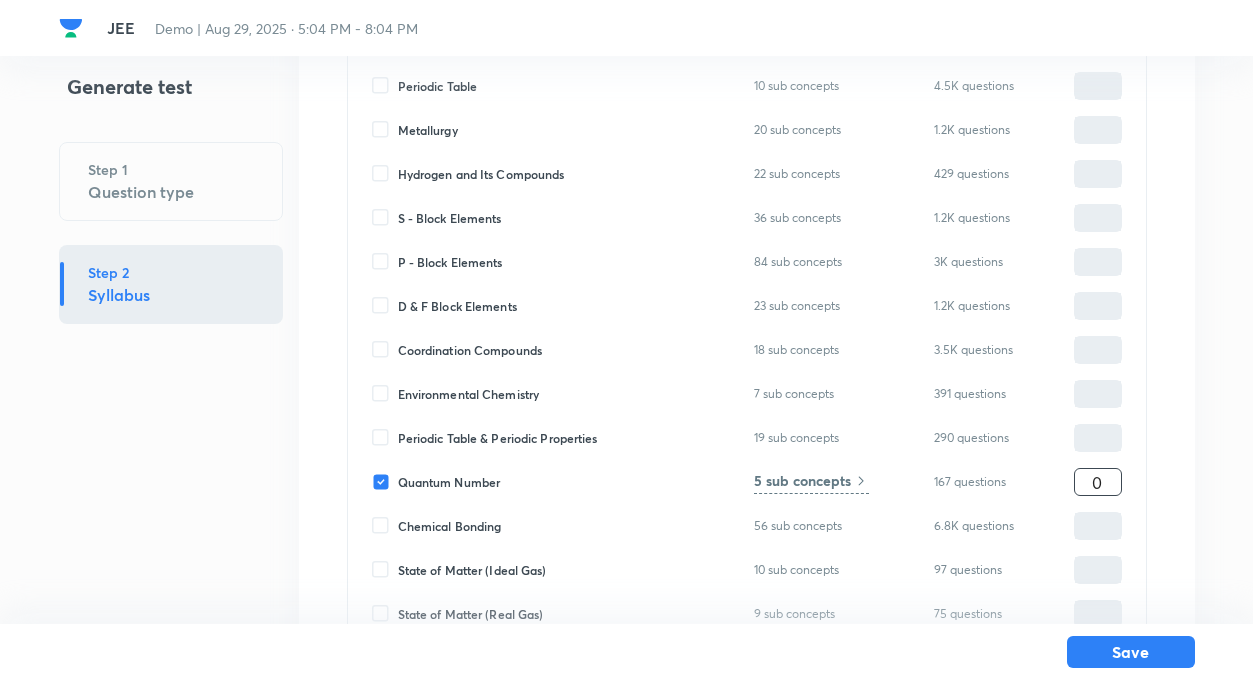 click on "0" at bounding box center [1098, 482] 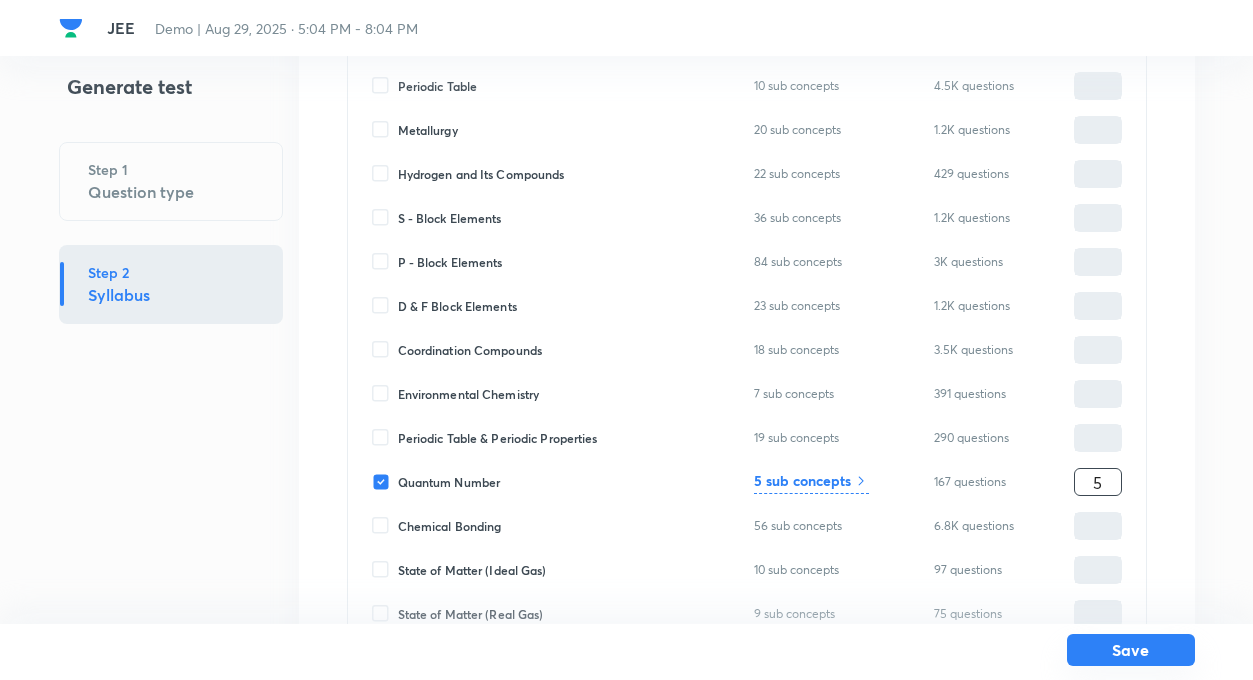 type on "5" 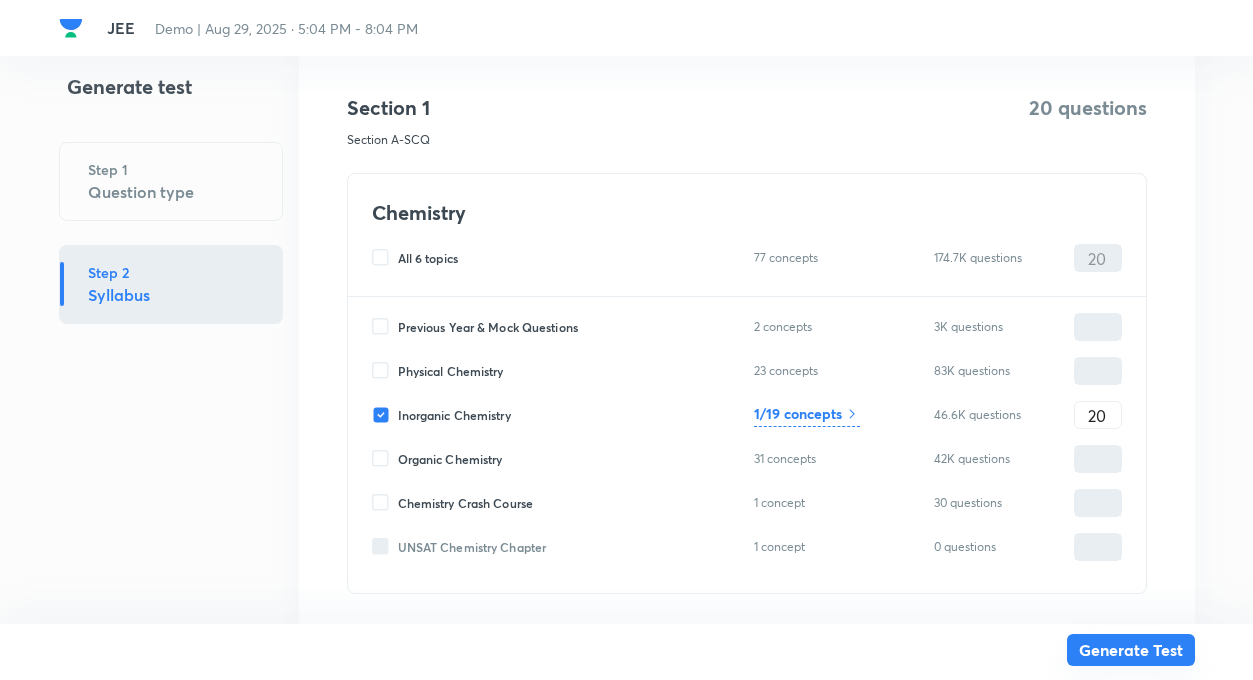 click on "Generate Test" at bounding box center [1131, 650] 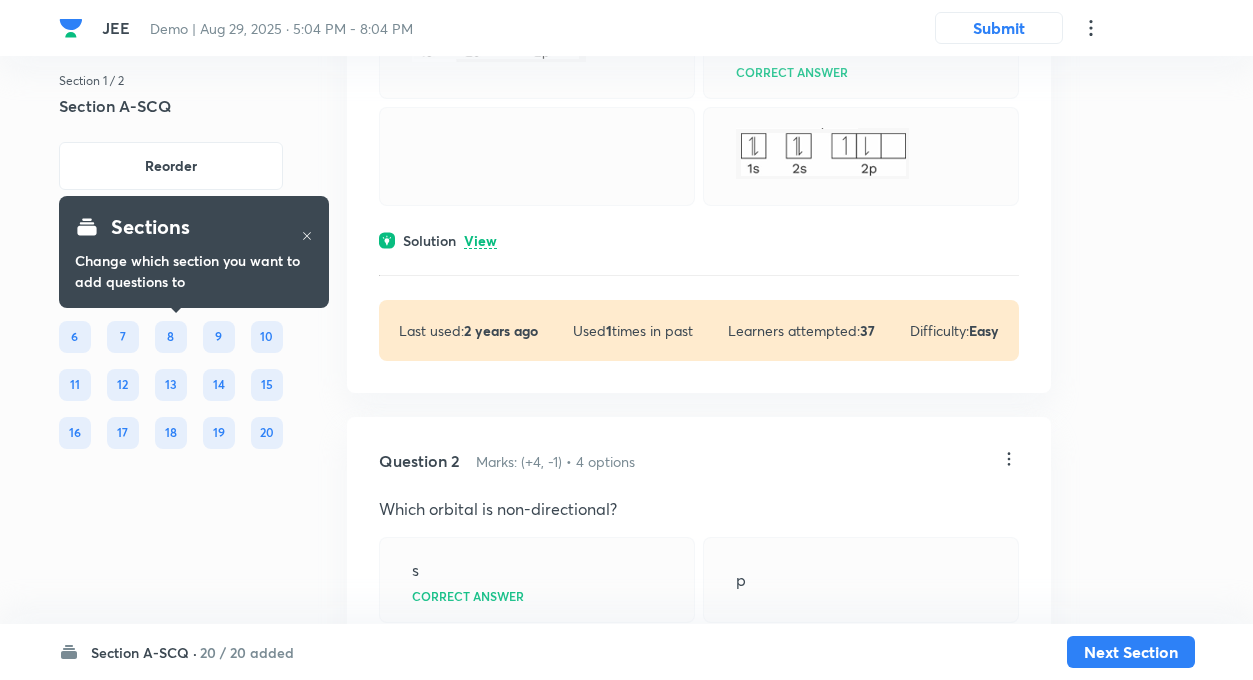 scroll, scrollTop: 0, scrollLeft: 0, axis: both 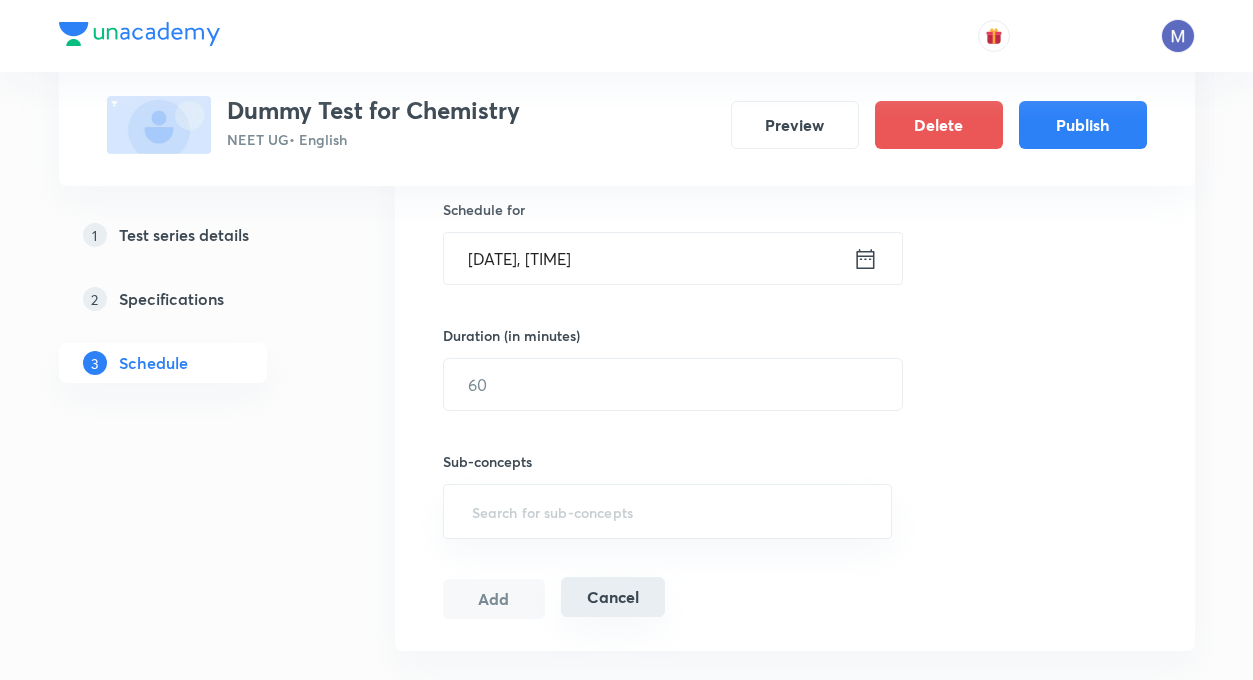 click on "Cancel" at bounding box center [612, 597] 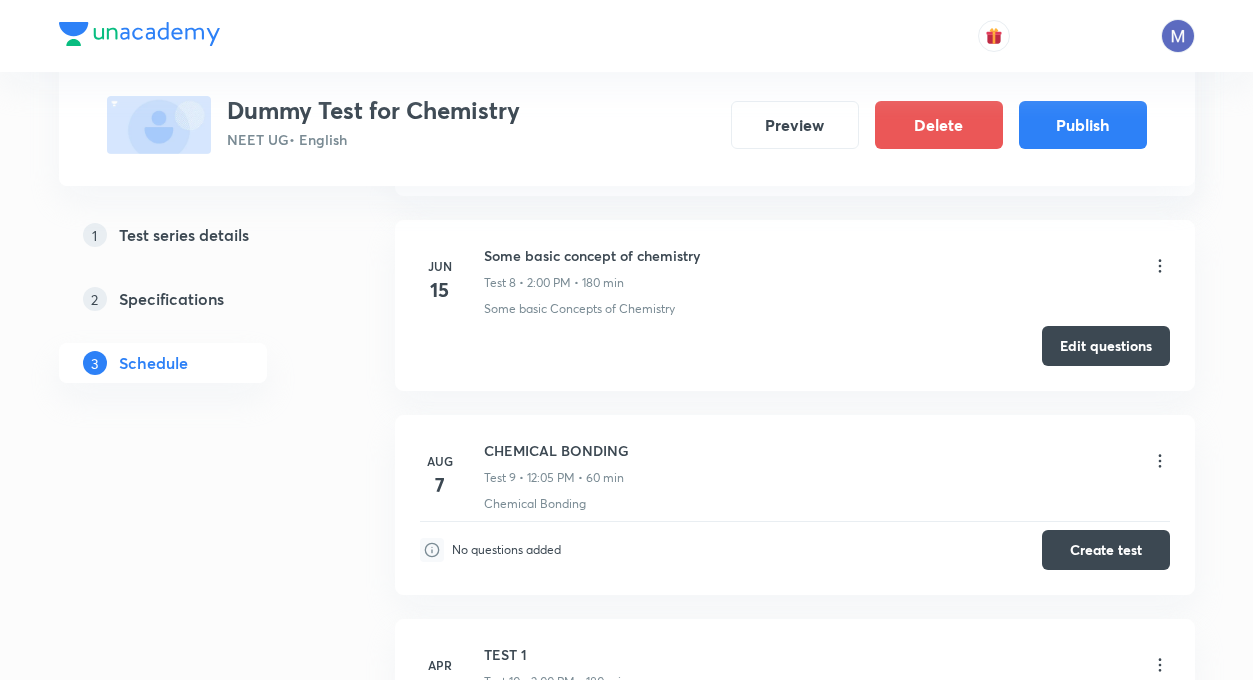 scroll, scrollTop: 1734, scrollLeft: 0, axis: vertical 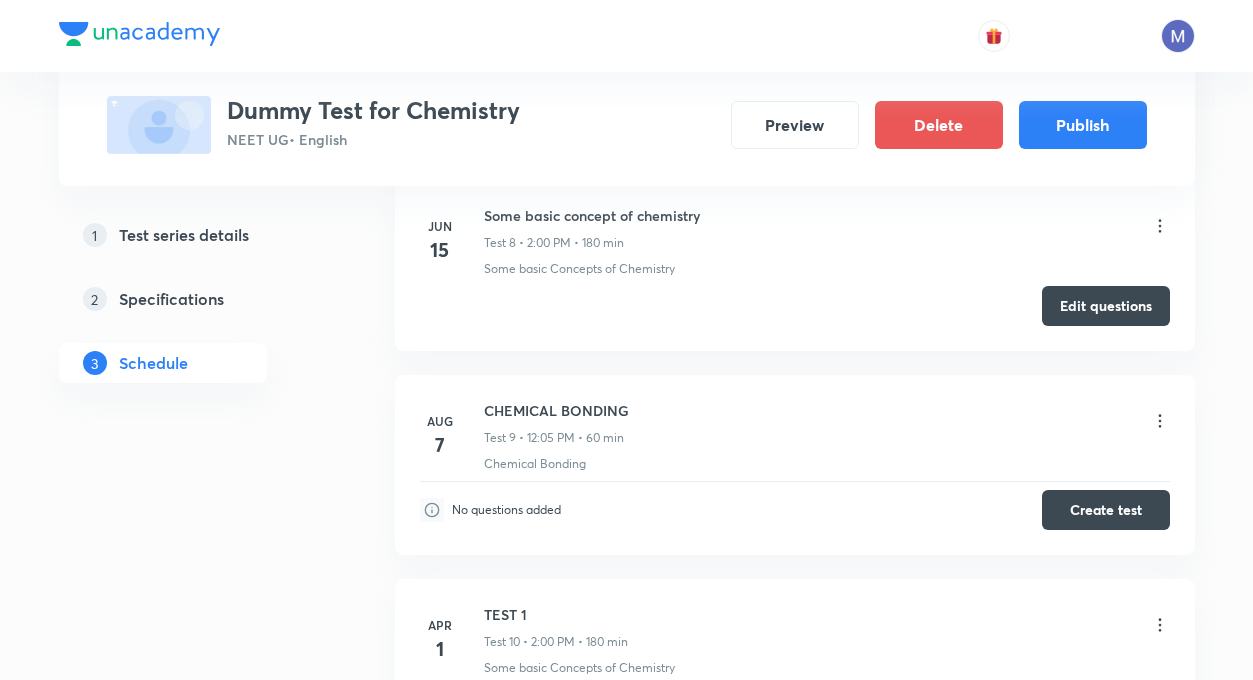 click 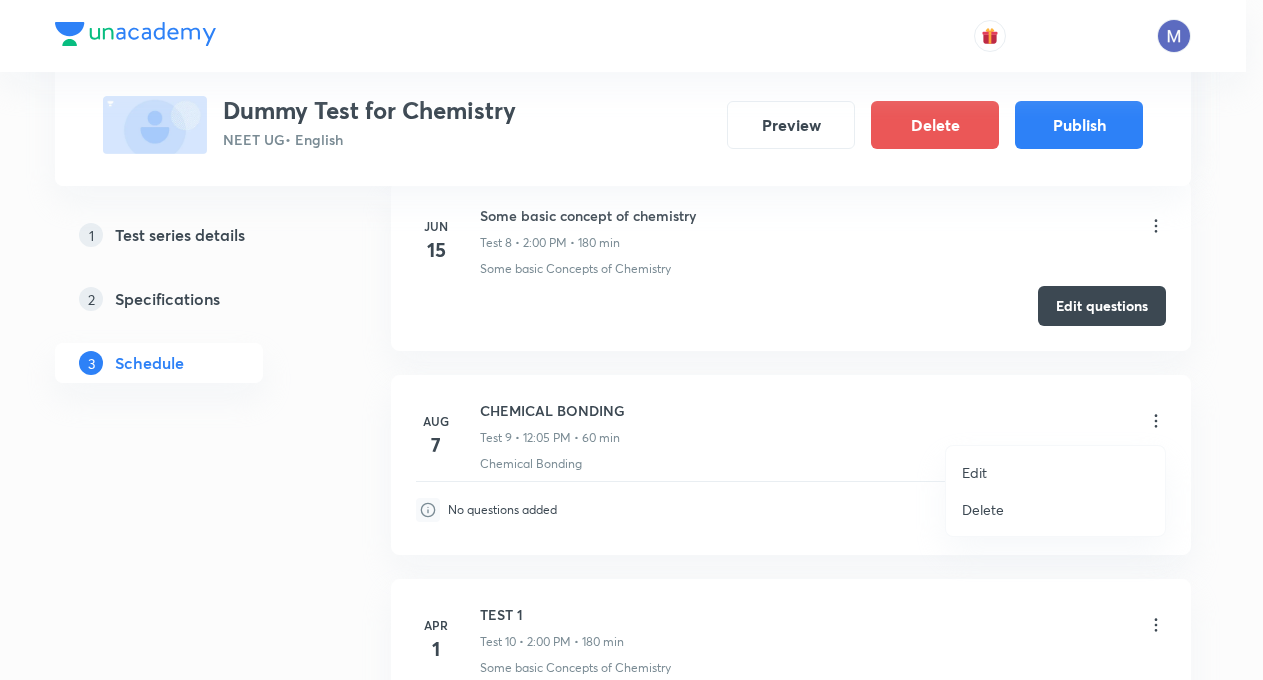 click at bounding box center (631, 340) 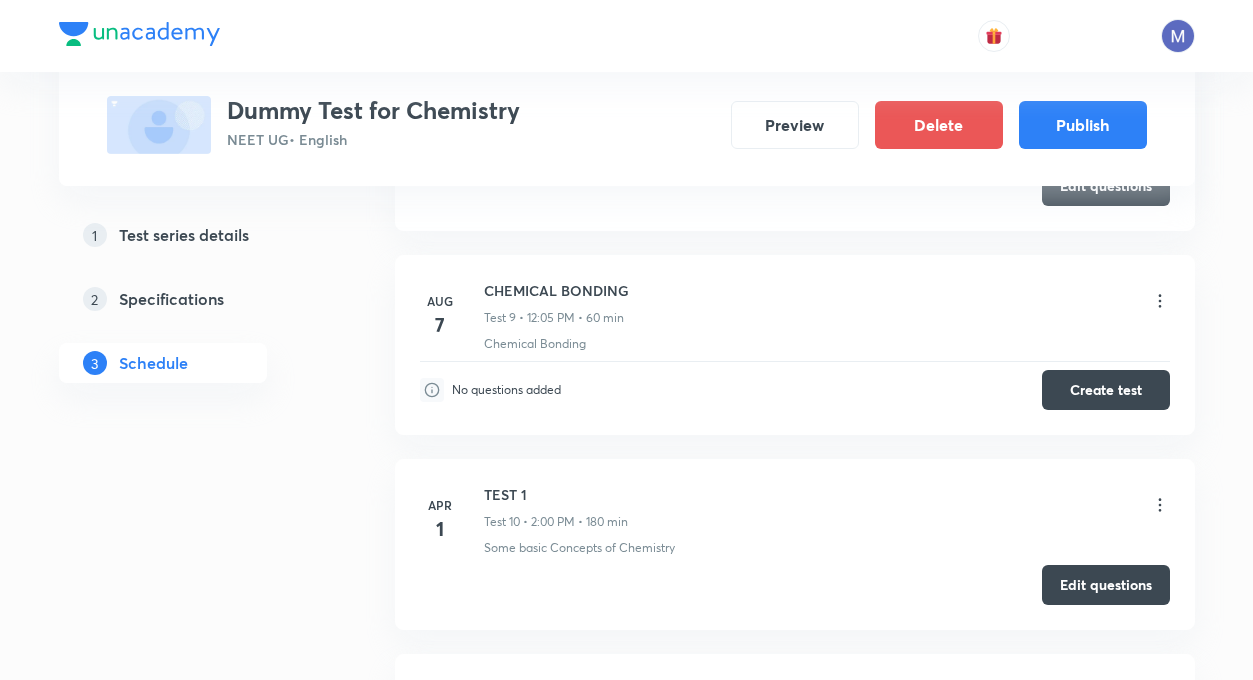 scroll, scrollTop: 1894, scrollLeft: 0, axis: vertical 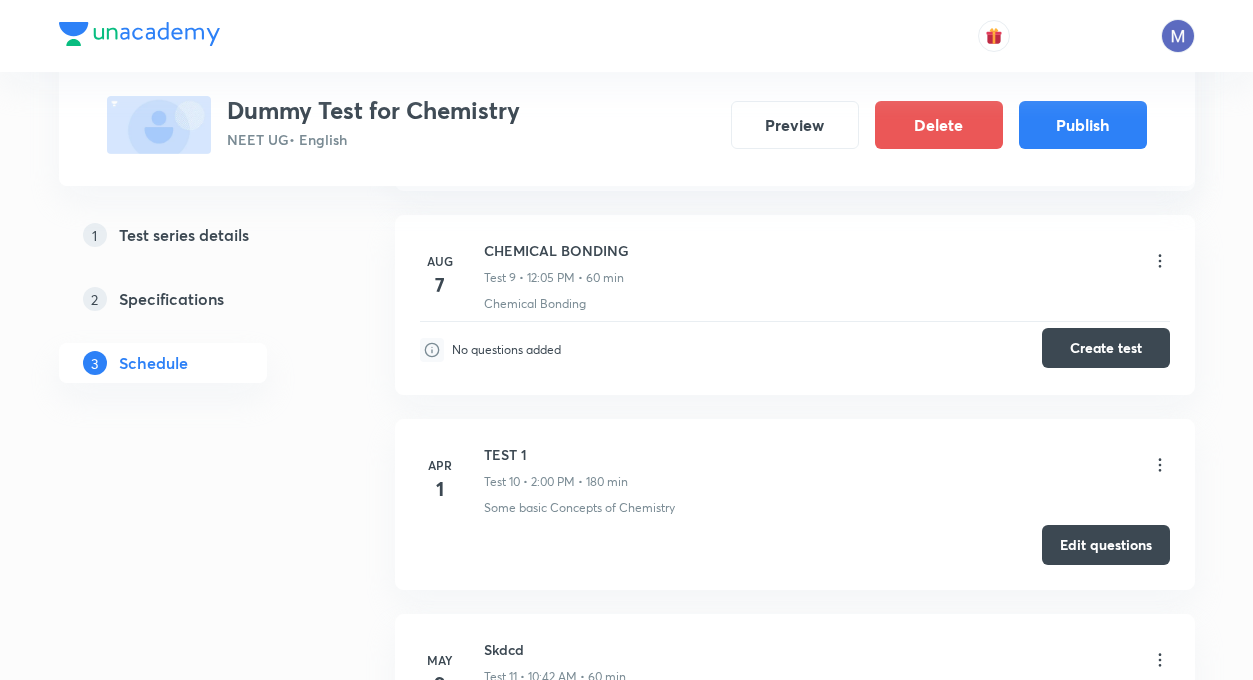 click on "Create test" at bounding box center (1106, 348) 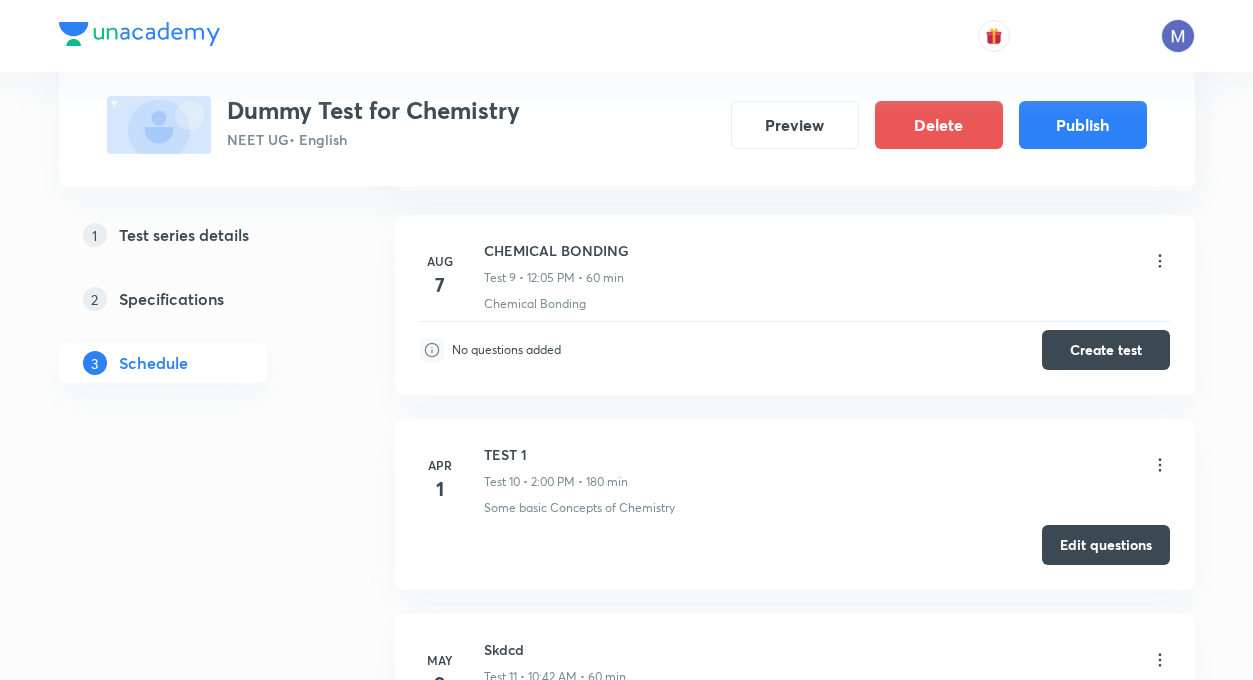 type 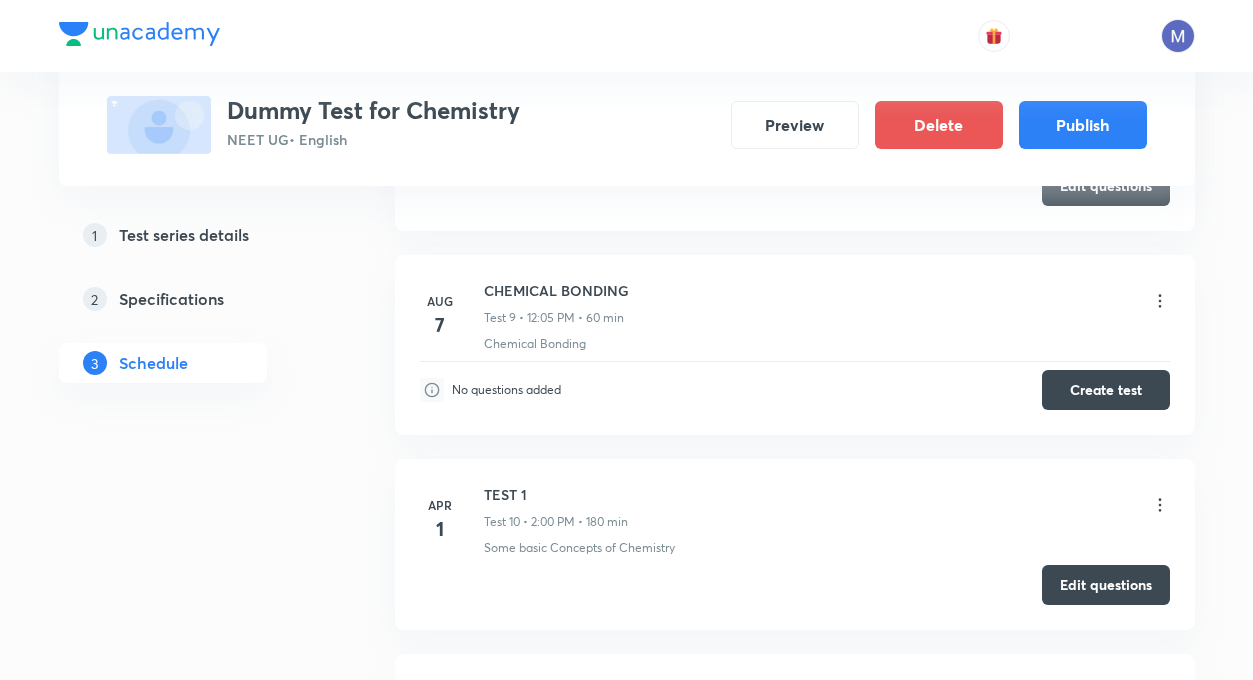 scroll, scrollTop: 1814, scrollLeft: 0, axis: vertical 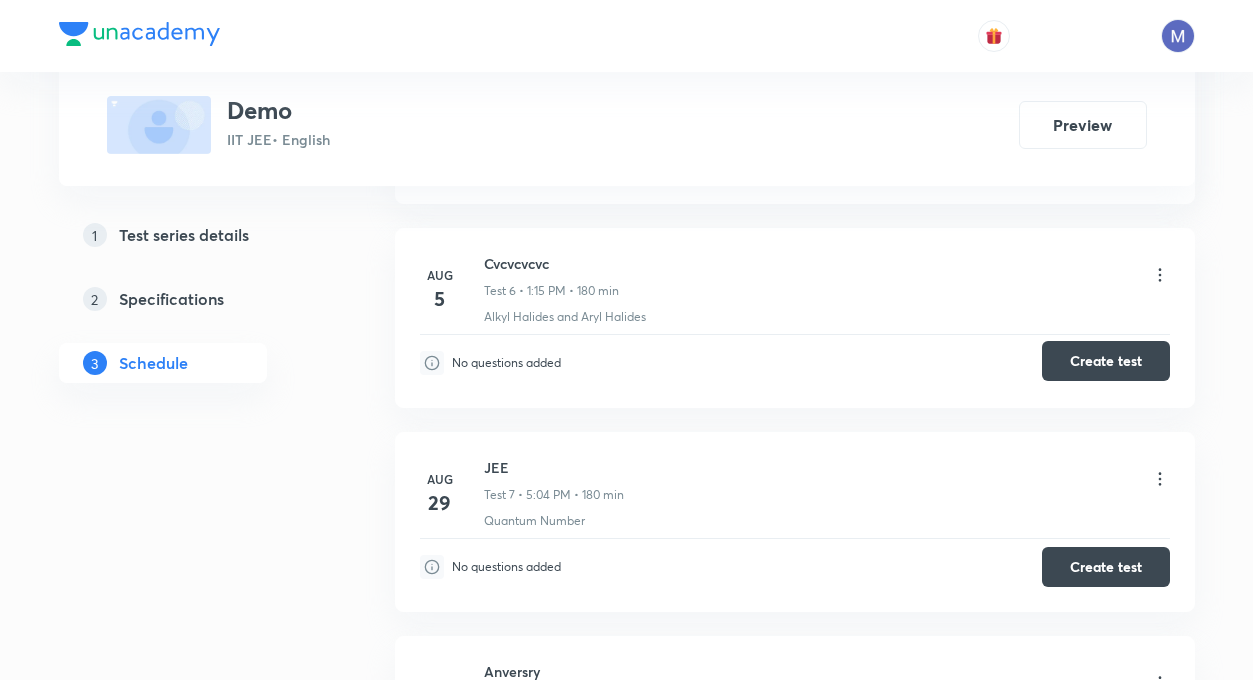 click on "Create test" at bounding box center [1106, 361] 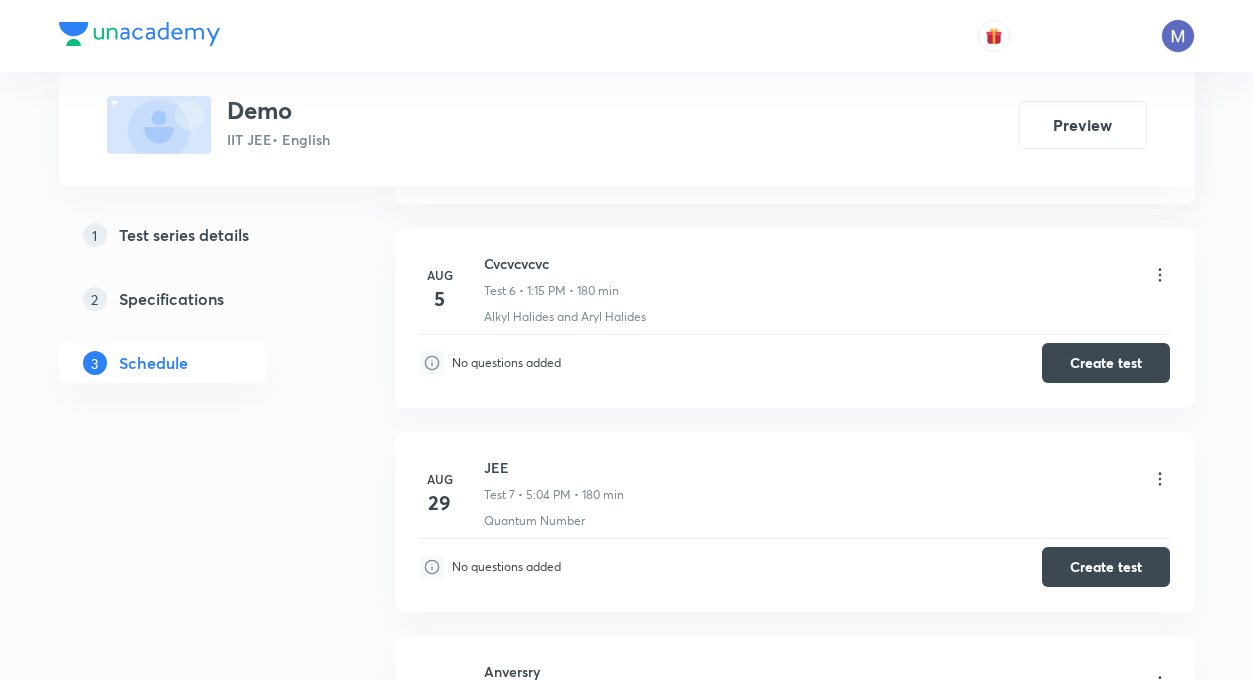 click 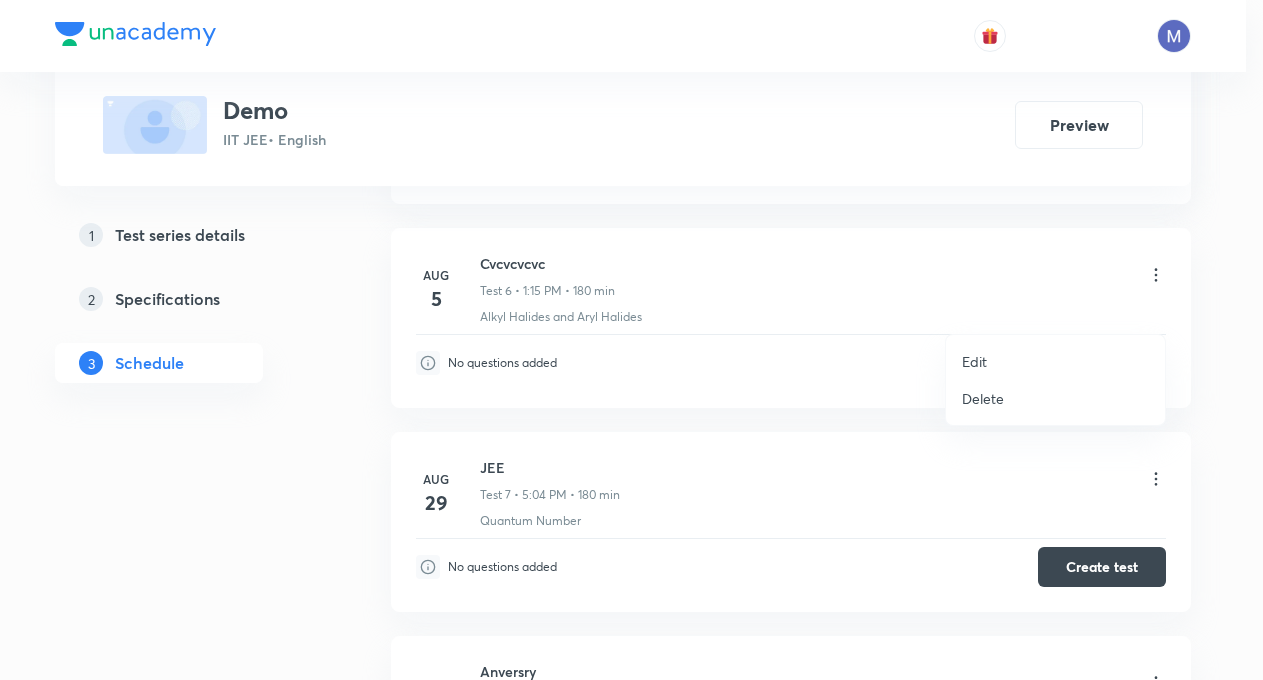 click on "Edit" at bounding box center (974, 361) 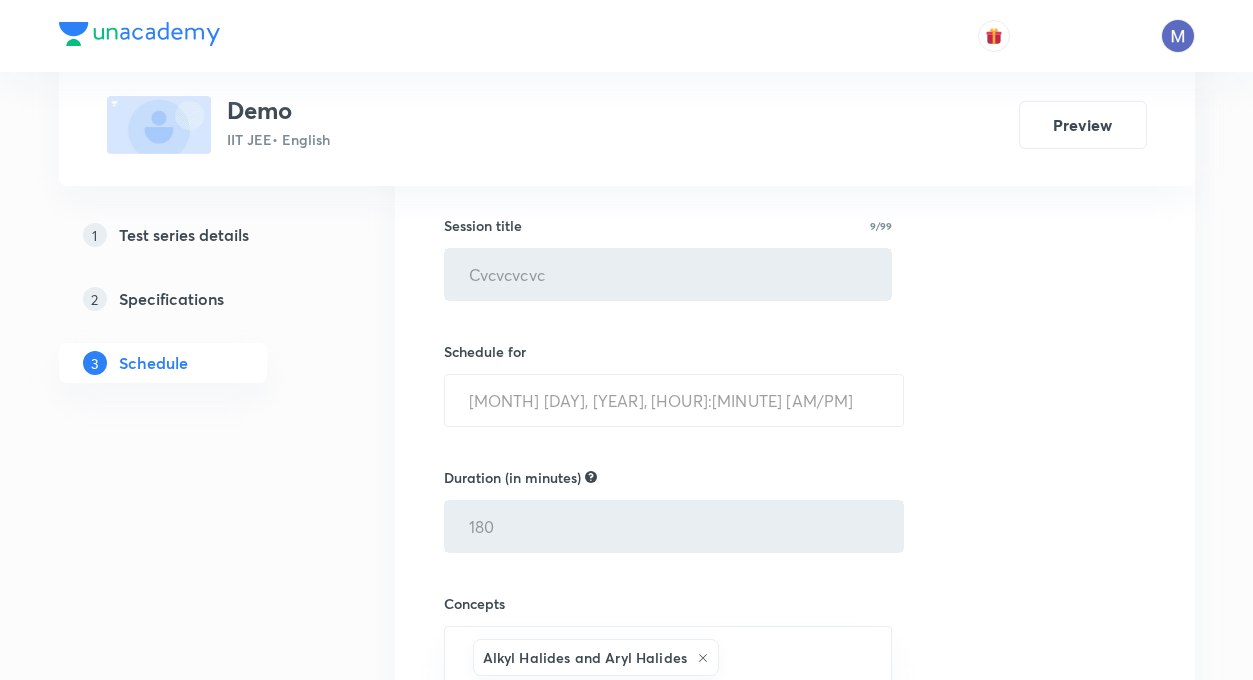 scroll, scrollTop: 1363, scrollLeft: 0, axis: vertical 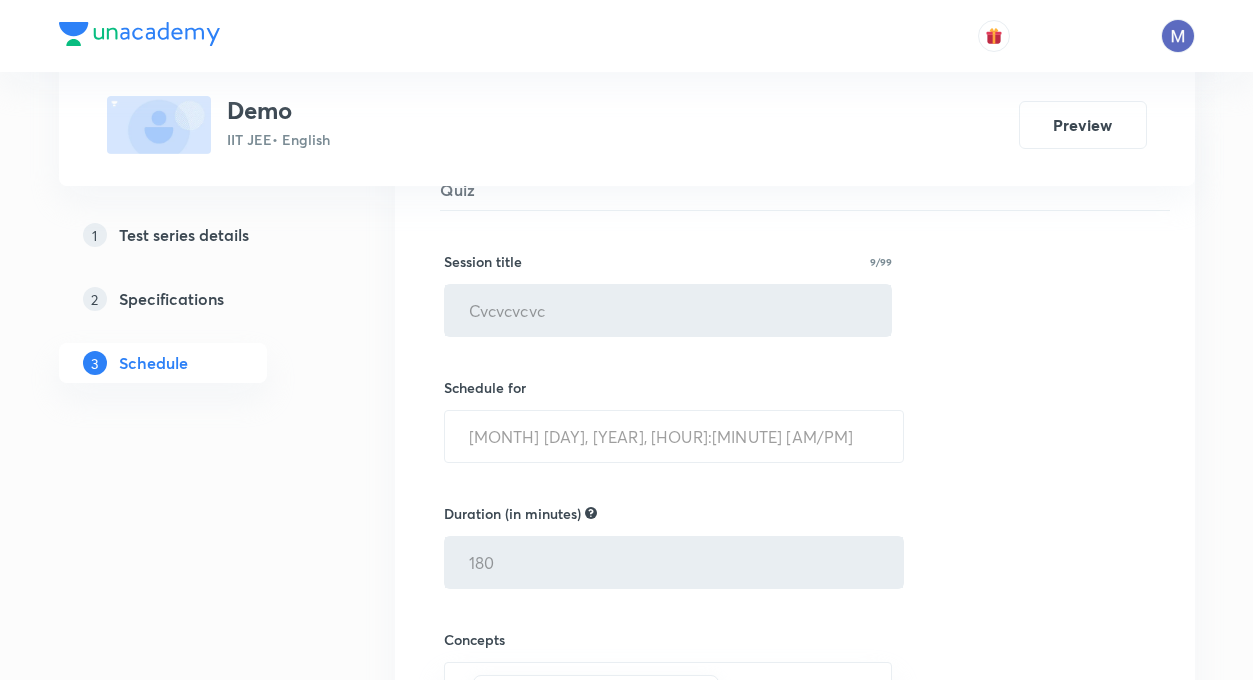 click on "[MONTH] [DAY], [YEAR], [HOUR]:[MINUTE] [AM/PM]" at bounding box center [674, 436] 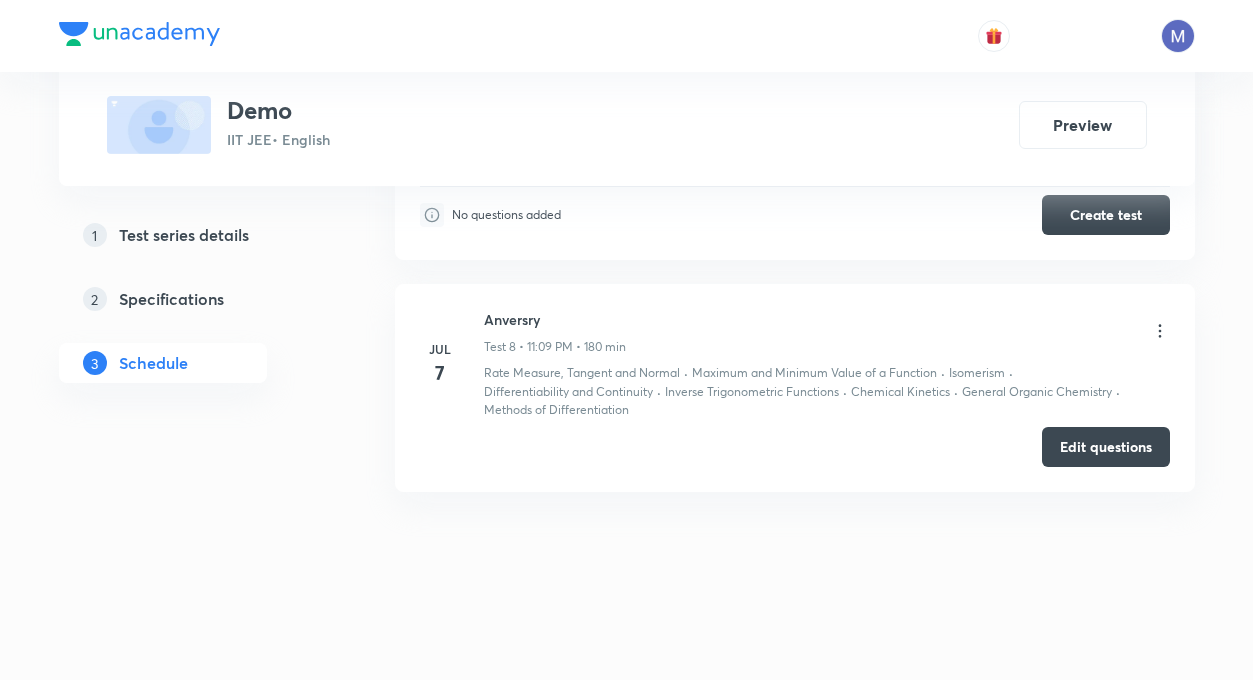 scroll, scrollTop: 2261, scrollLeft: 0, axis: vertical 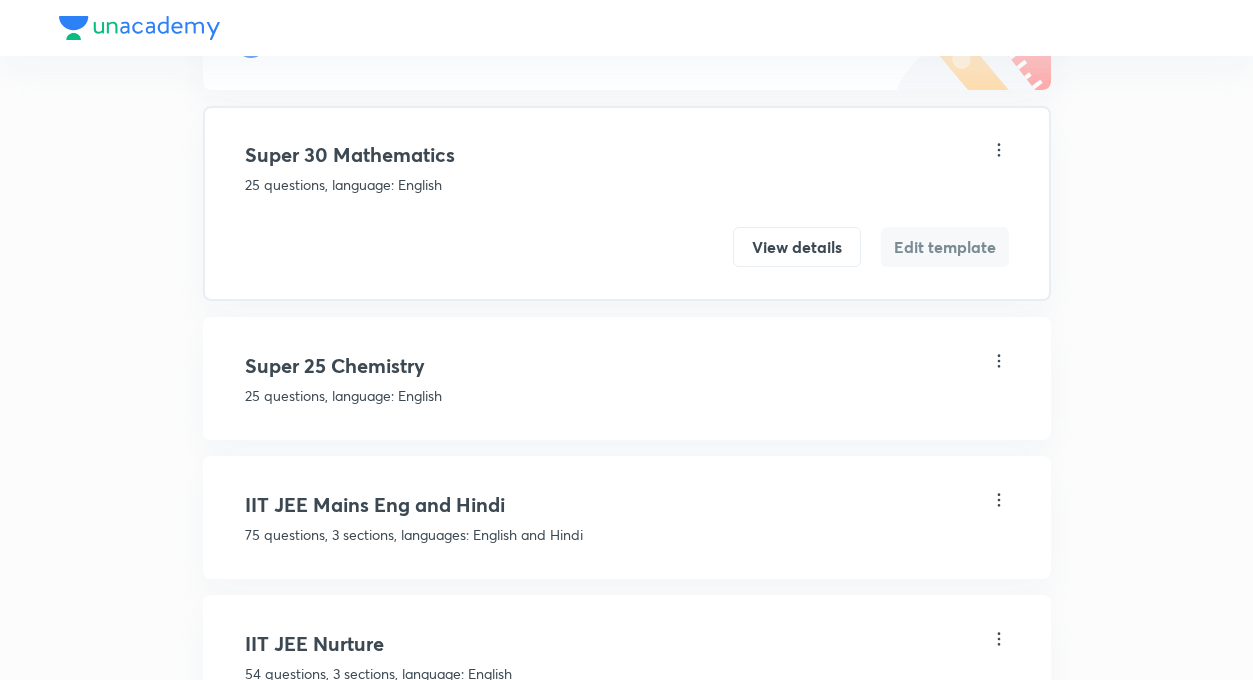 click on "Super 25 Chemistry" at bounding box center [627, 366] 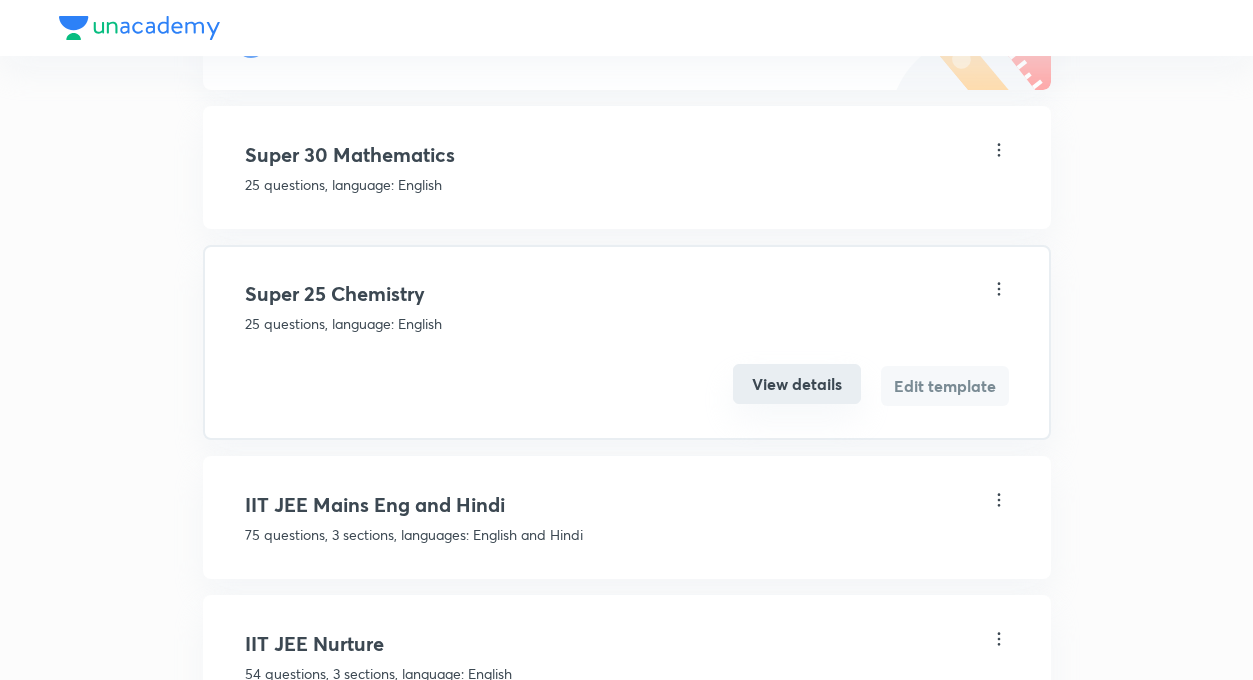 click on "View details" at bounding box center [797, 384] 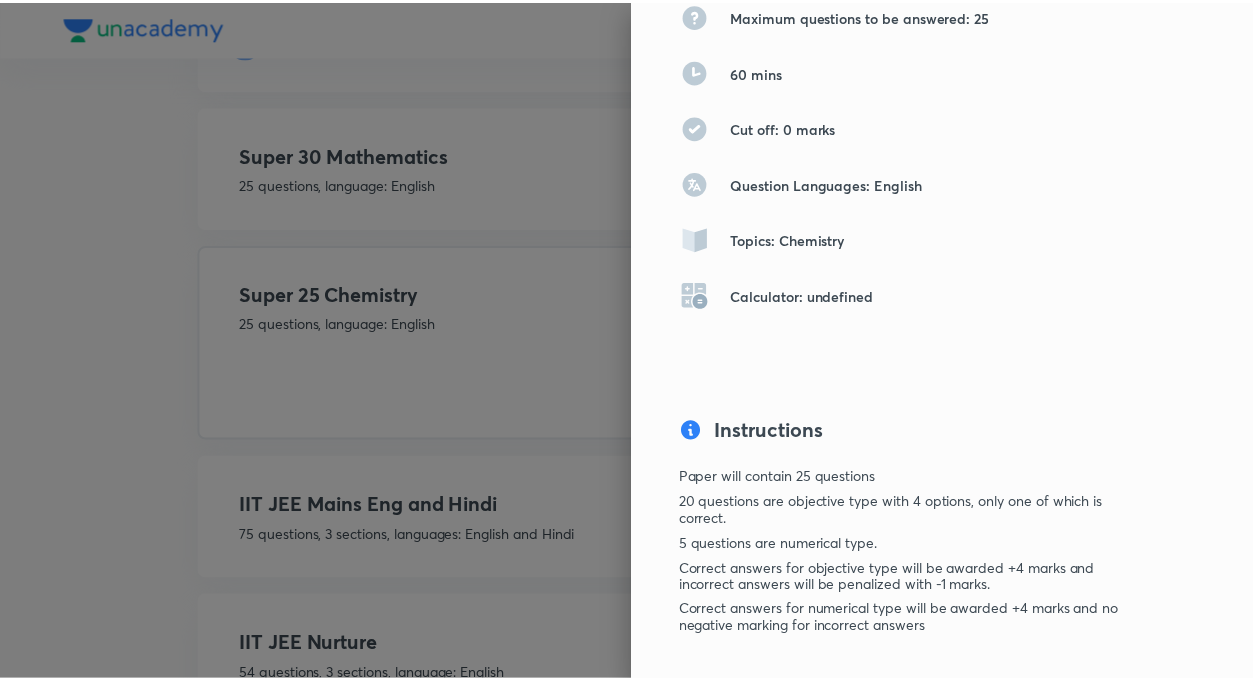scroll, scrollTop: 435, scrollLeft: 0, axis: vertical 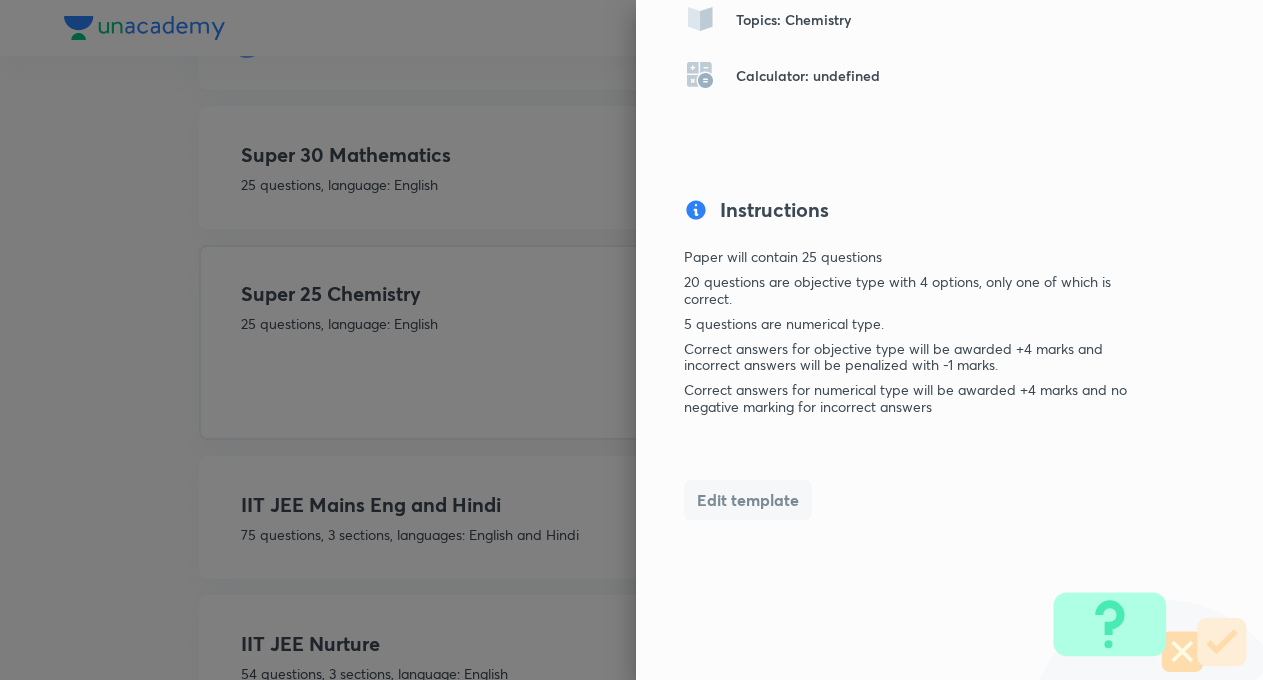click at bounding box center (631, 340) 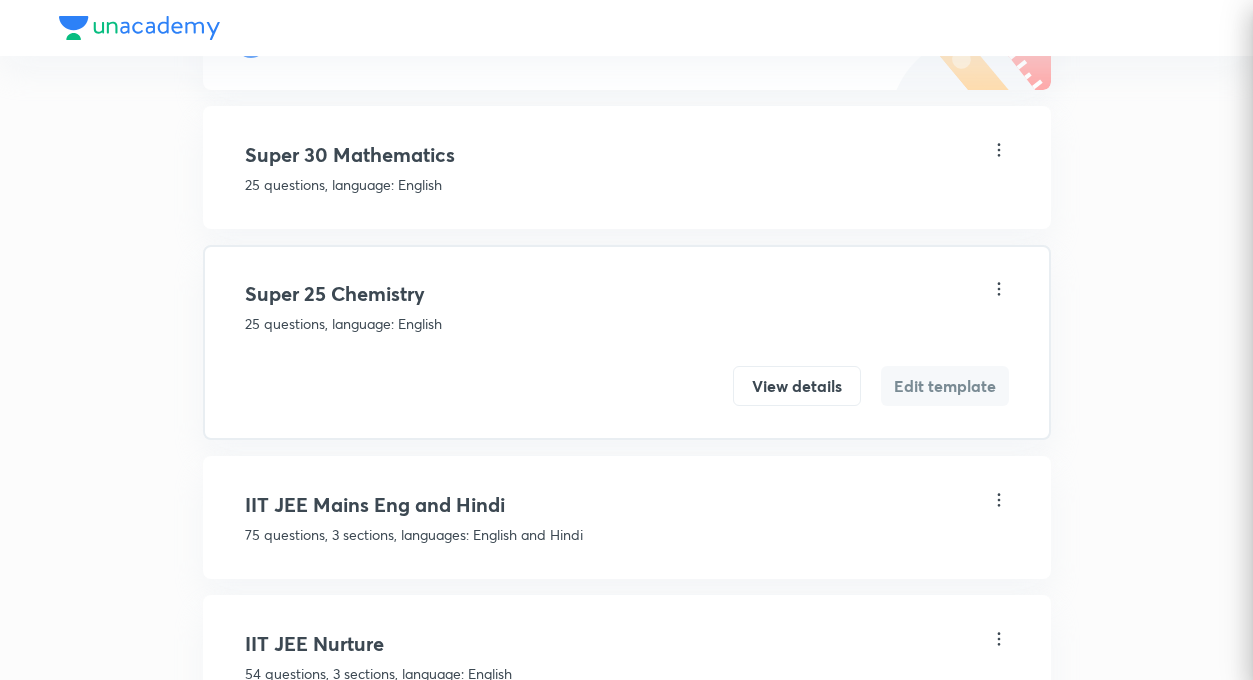 scroll, scrollTop: 0, scrollLeft: 0, axis: both 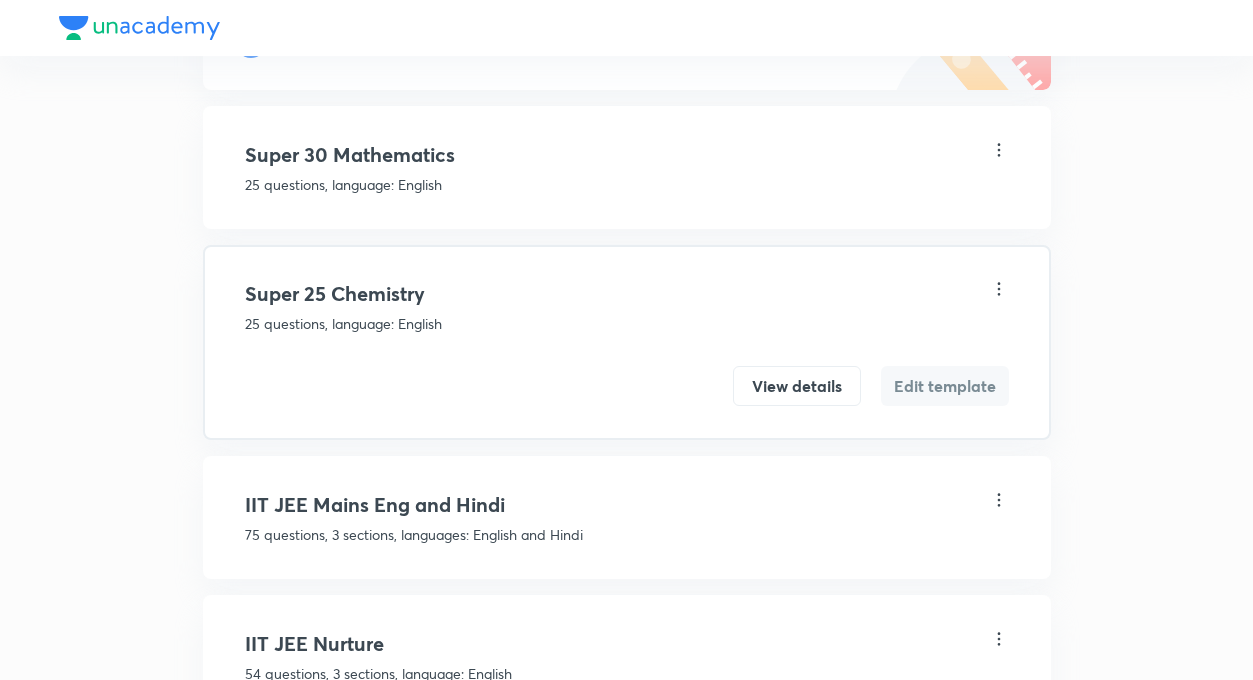 type 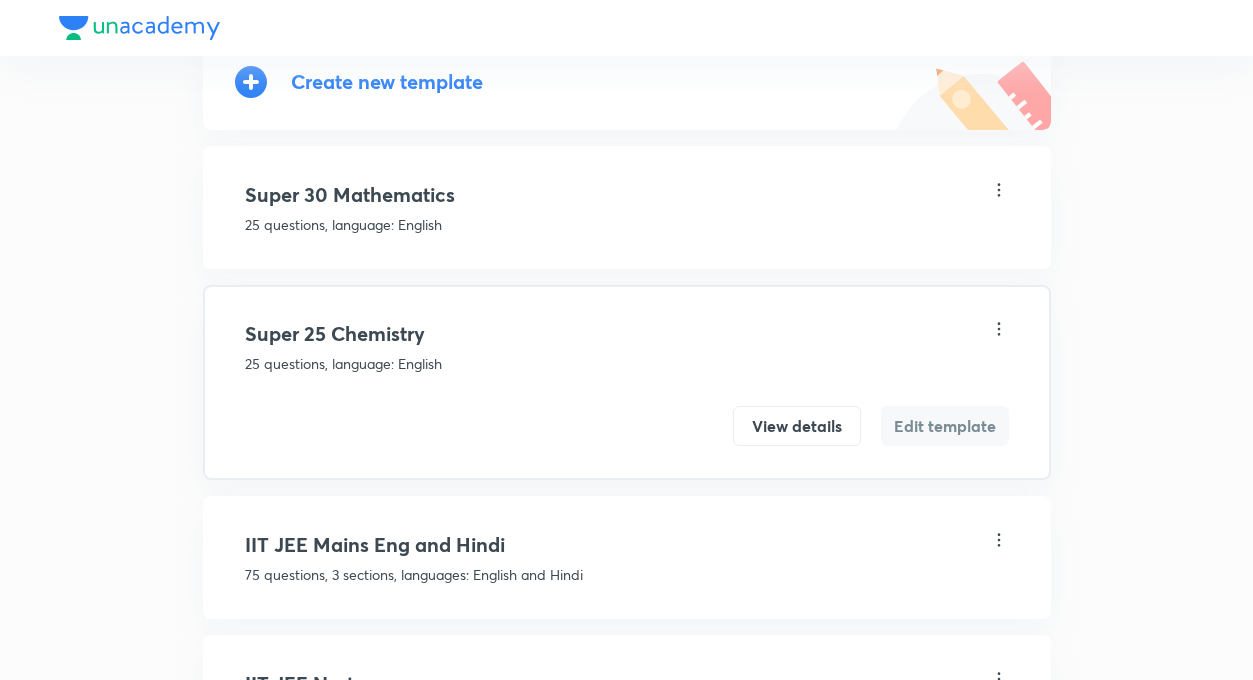 click 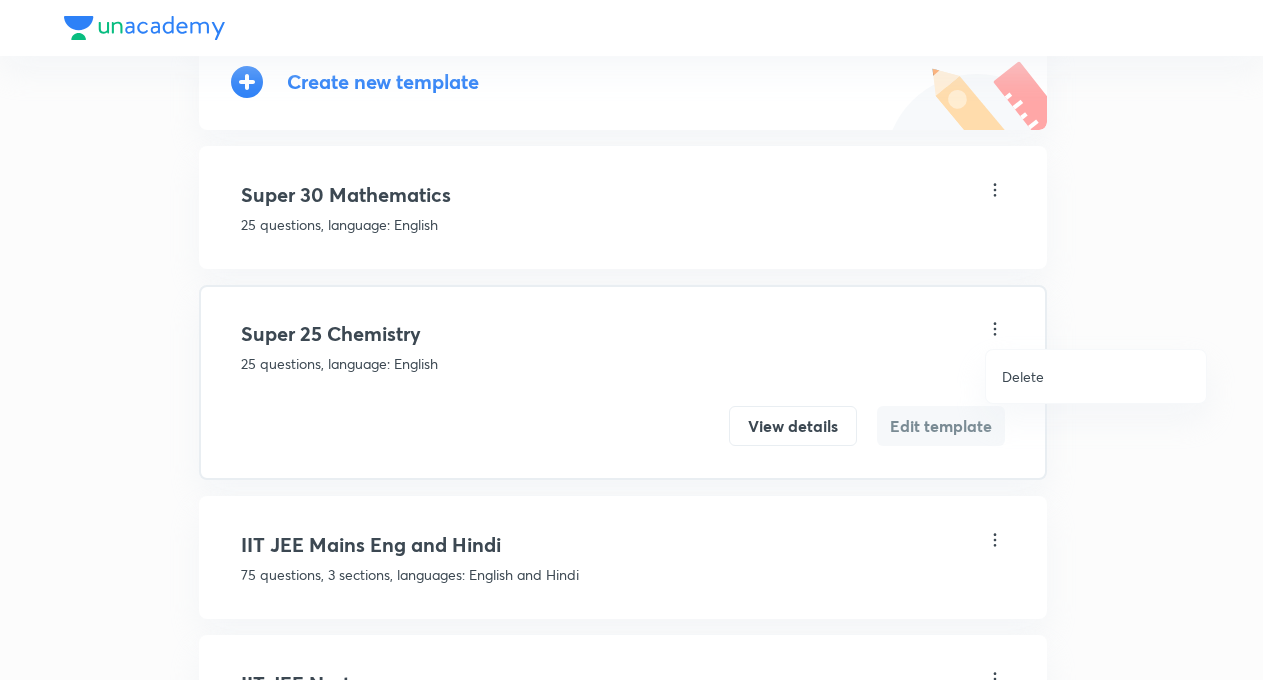 click at bounding box center [631, 340] 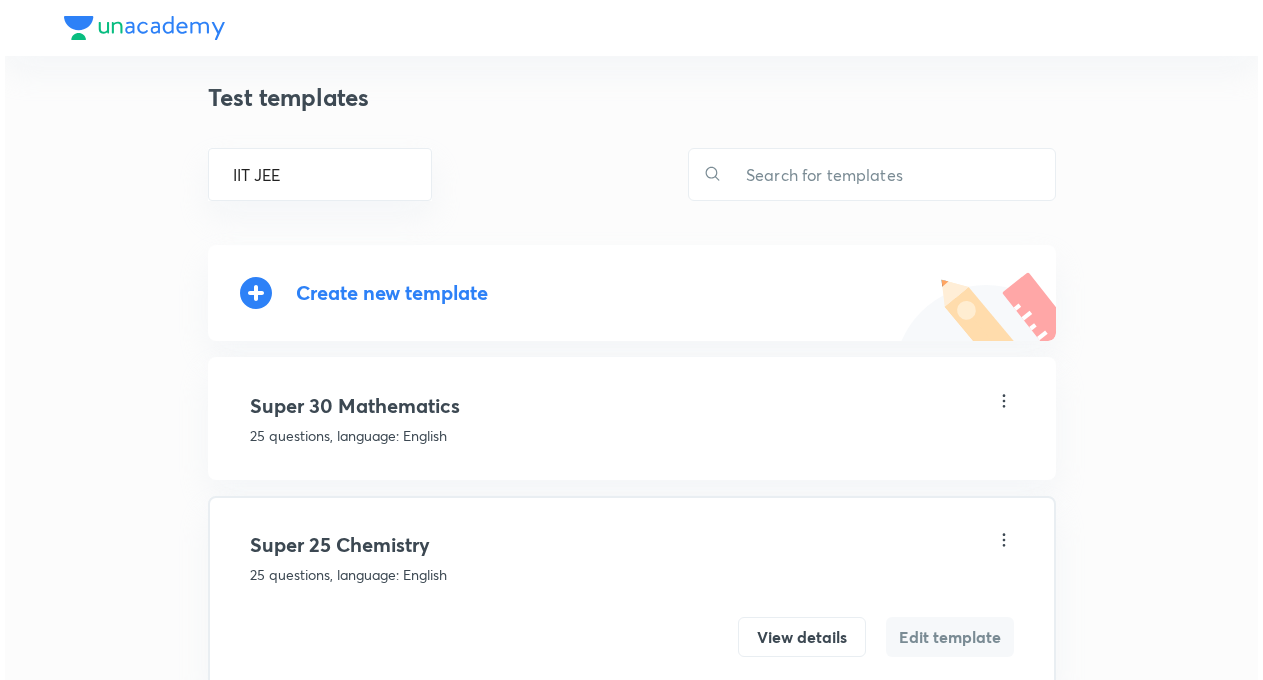 scroll, scrollTop: 0, scrollLeft: 0, axis: both 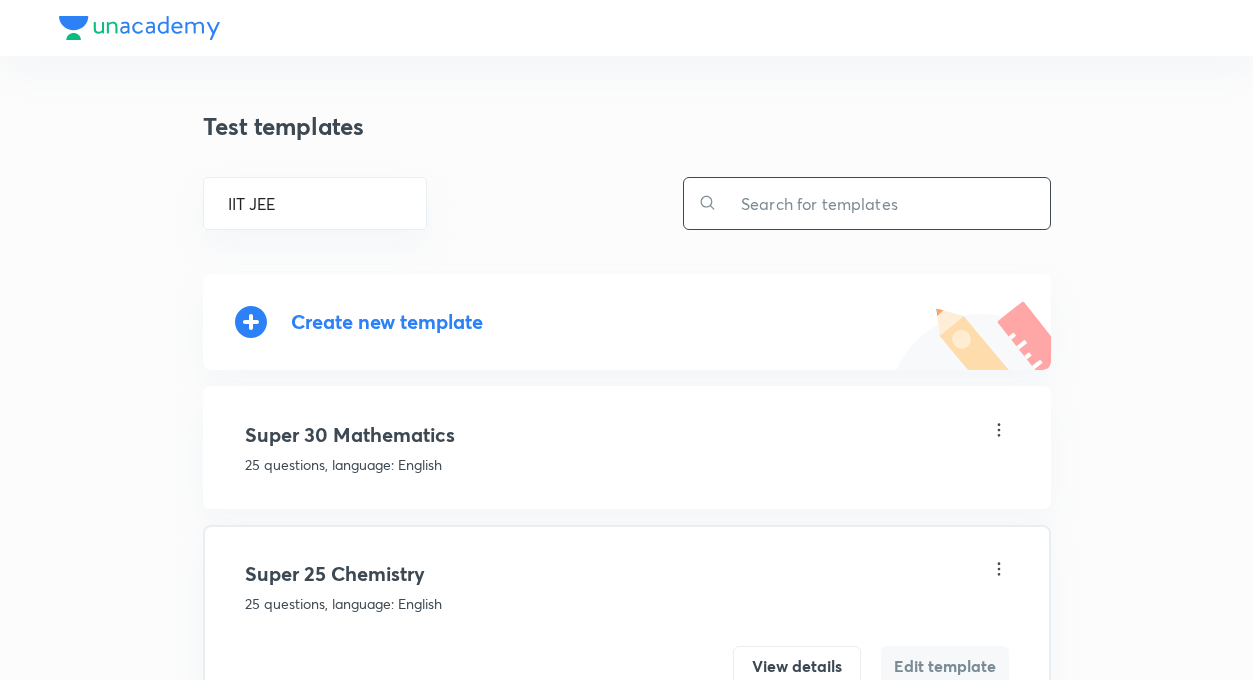 click at bounding box center [883, 203] 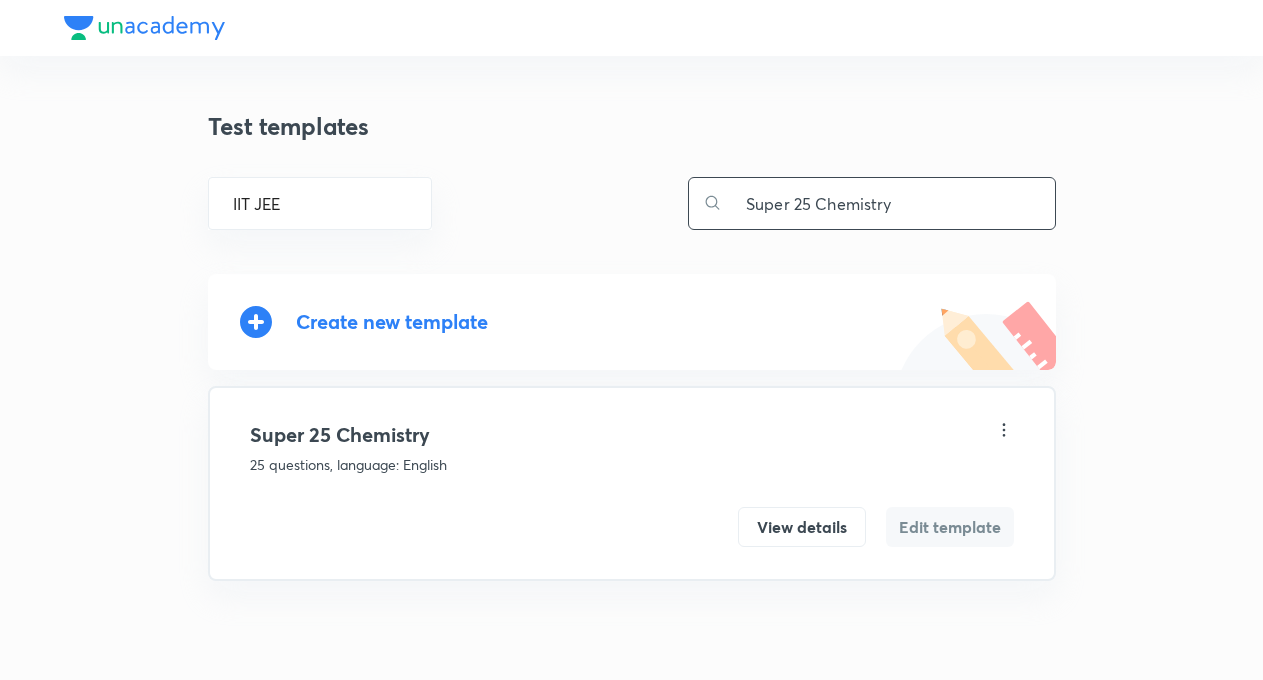 click on "Super 25 Chemistry" at bounding box center [888, 203] 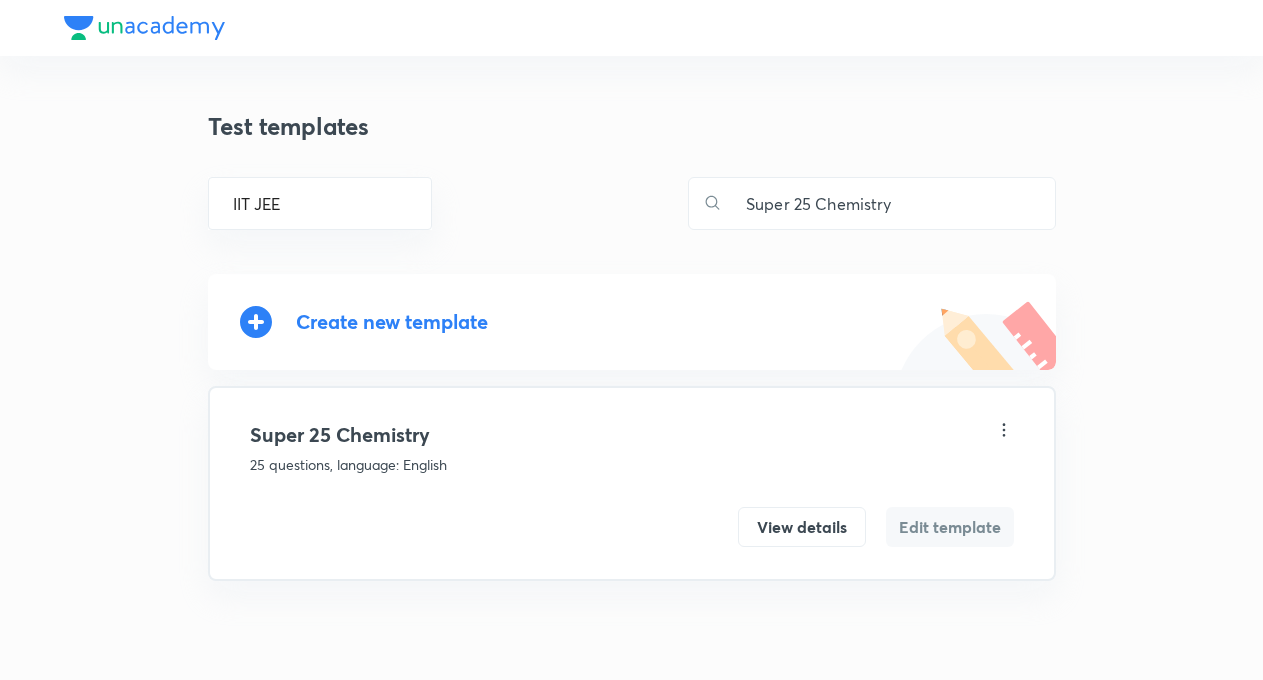 click on "25 questions, language: English" at bounding box center (632, 464) 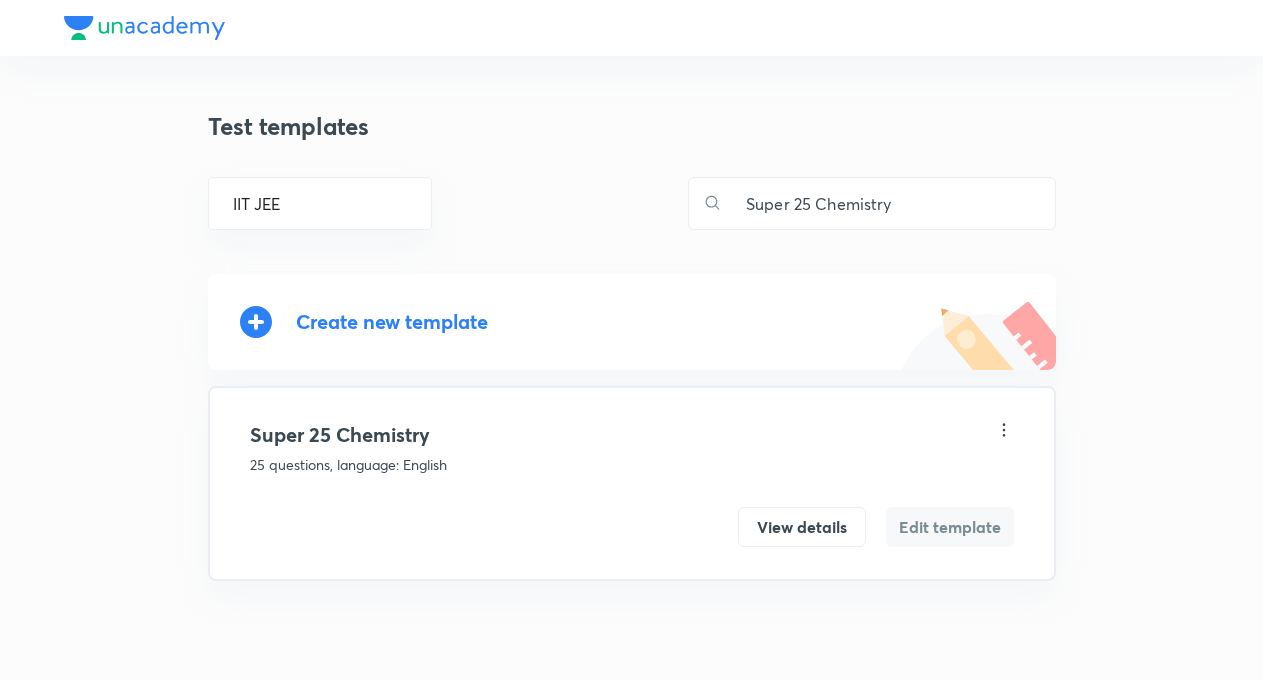 click 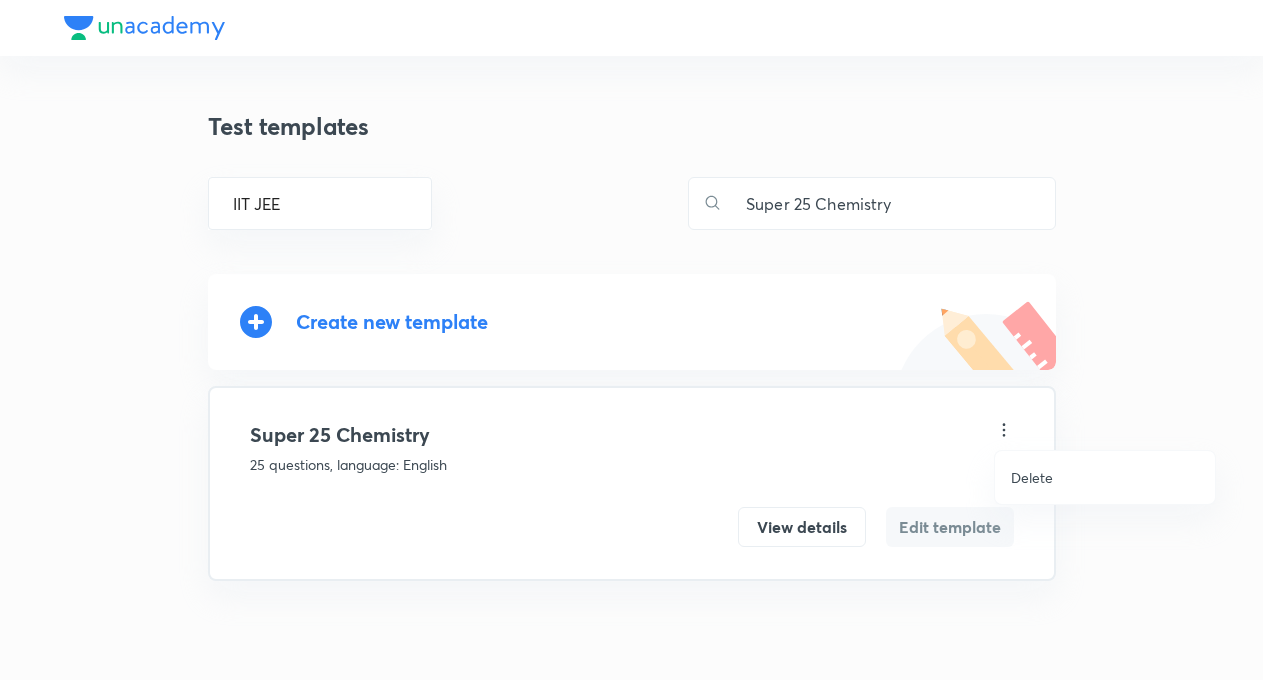 click at bounding box center (631, 340) 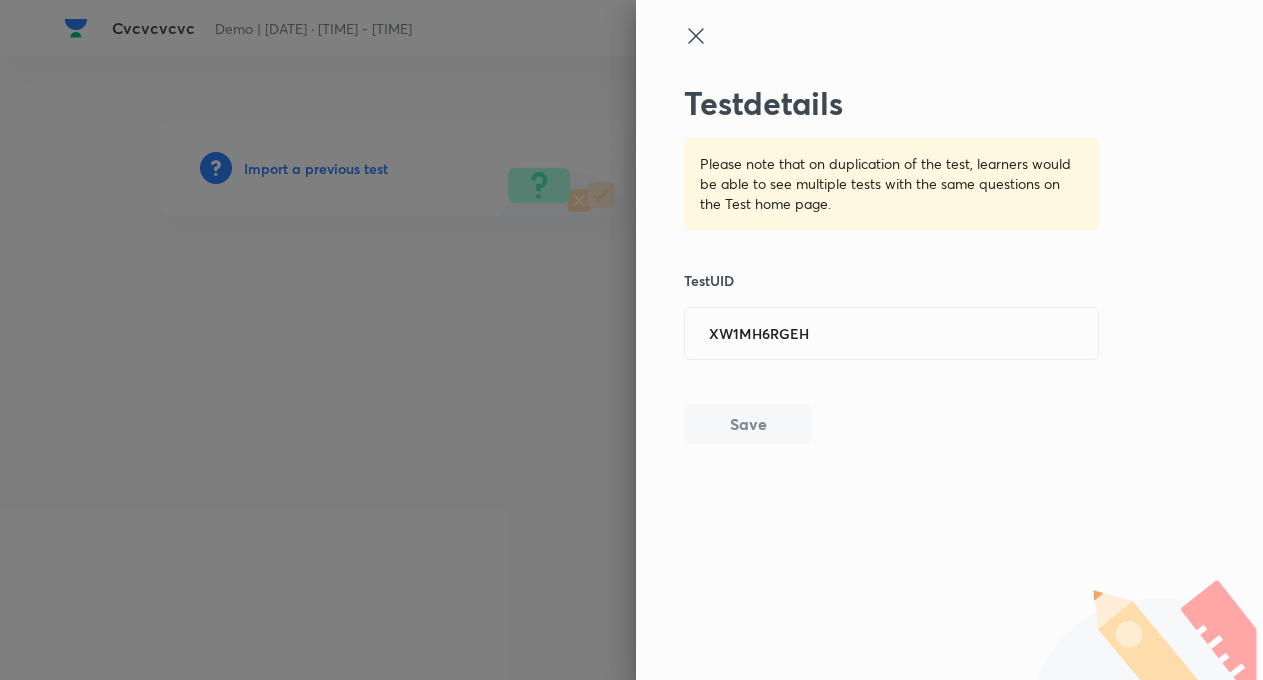 scroll, scrollTop: 0, scrollLeft: 0, axis: both 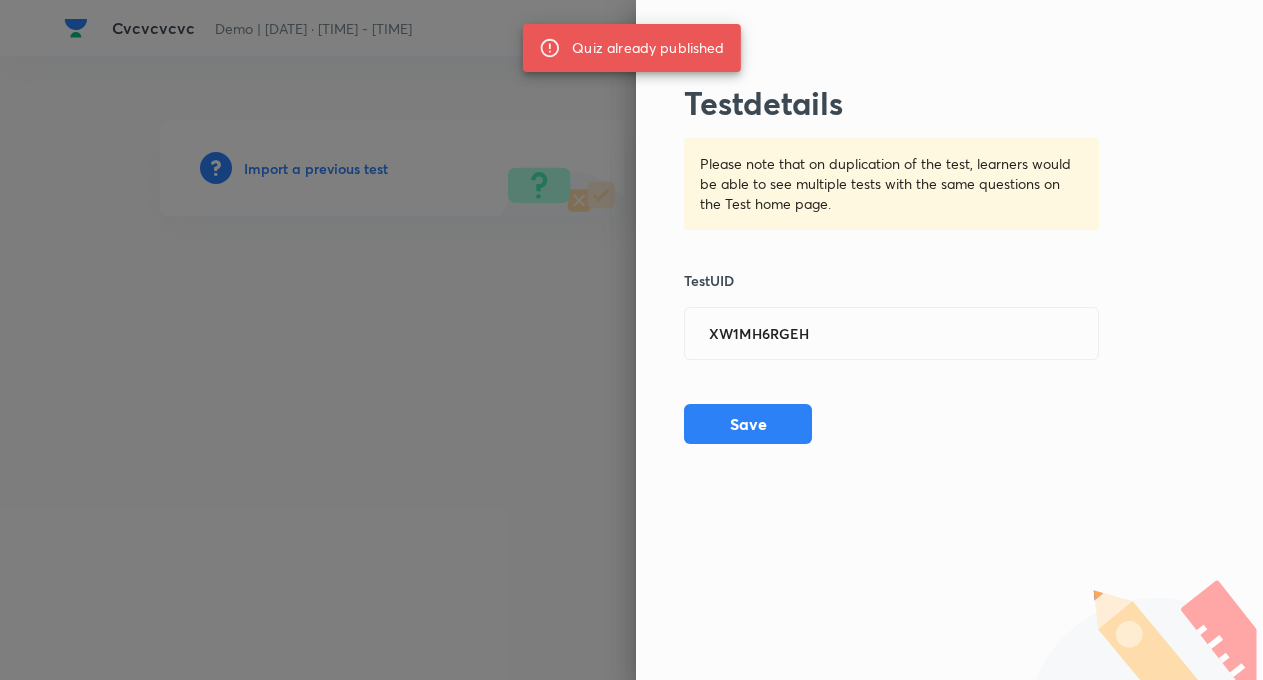 click at bounding box center [631, 340] 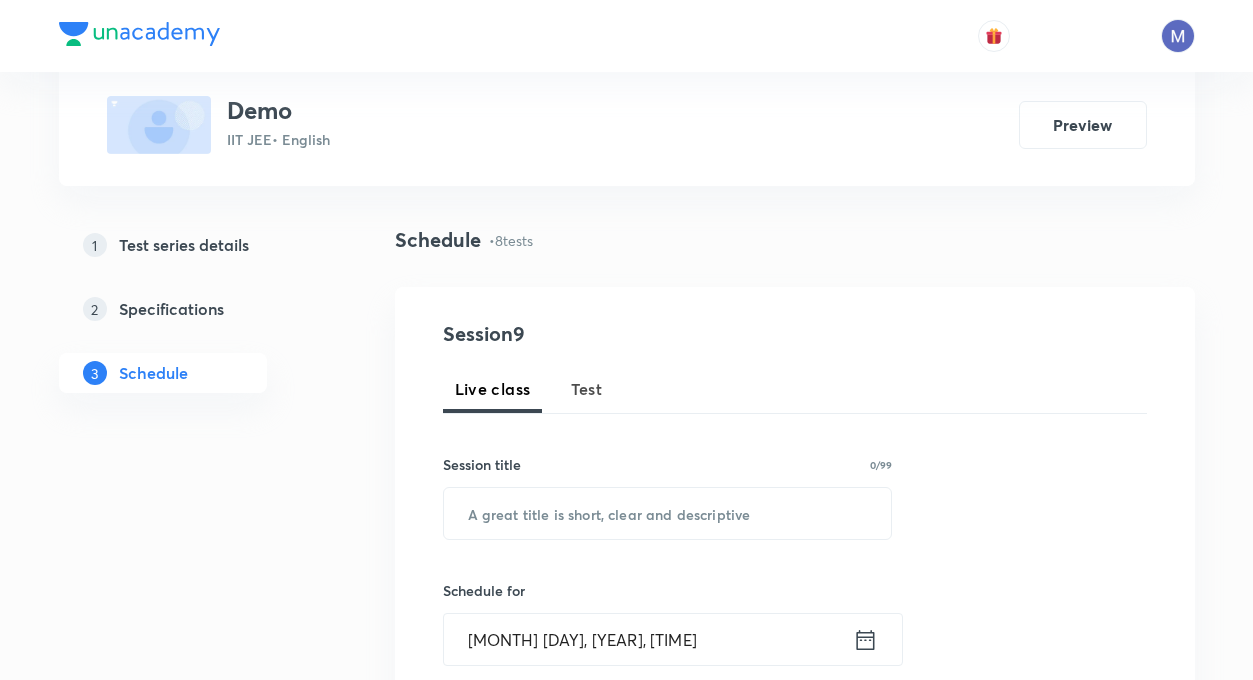 scroll, scrollTop: 108, scrollLeft: 0, axis: vertical 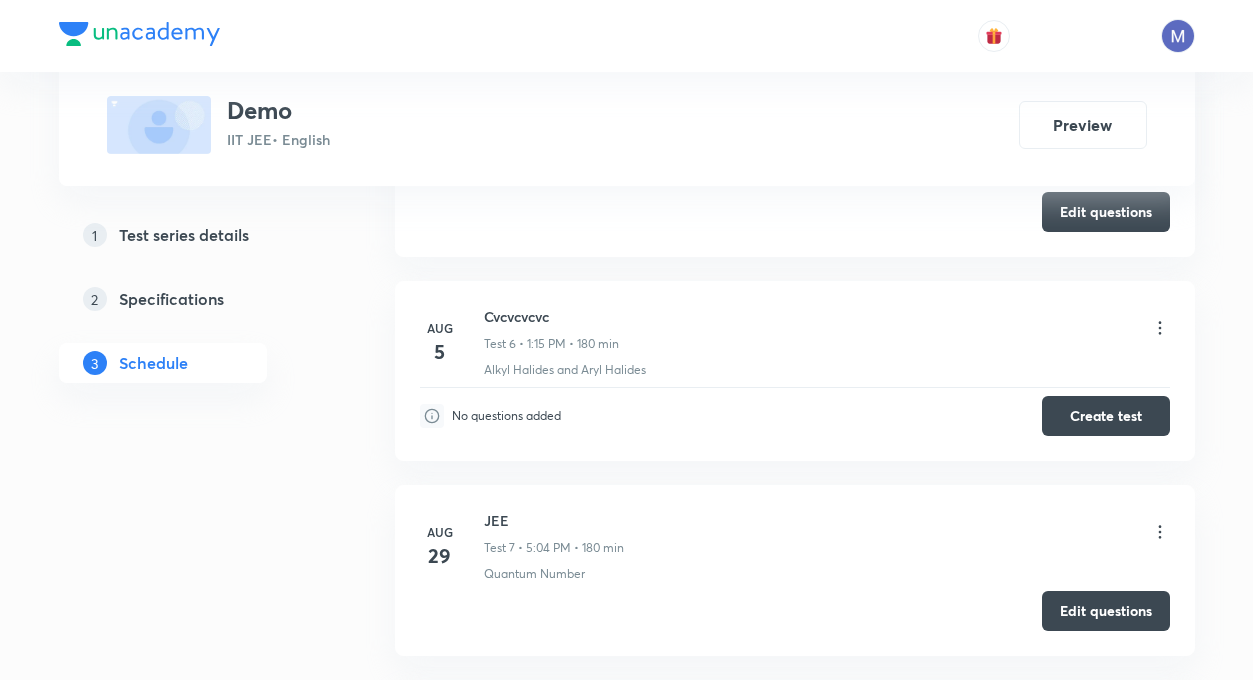 click 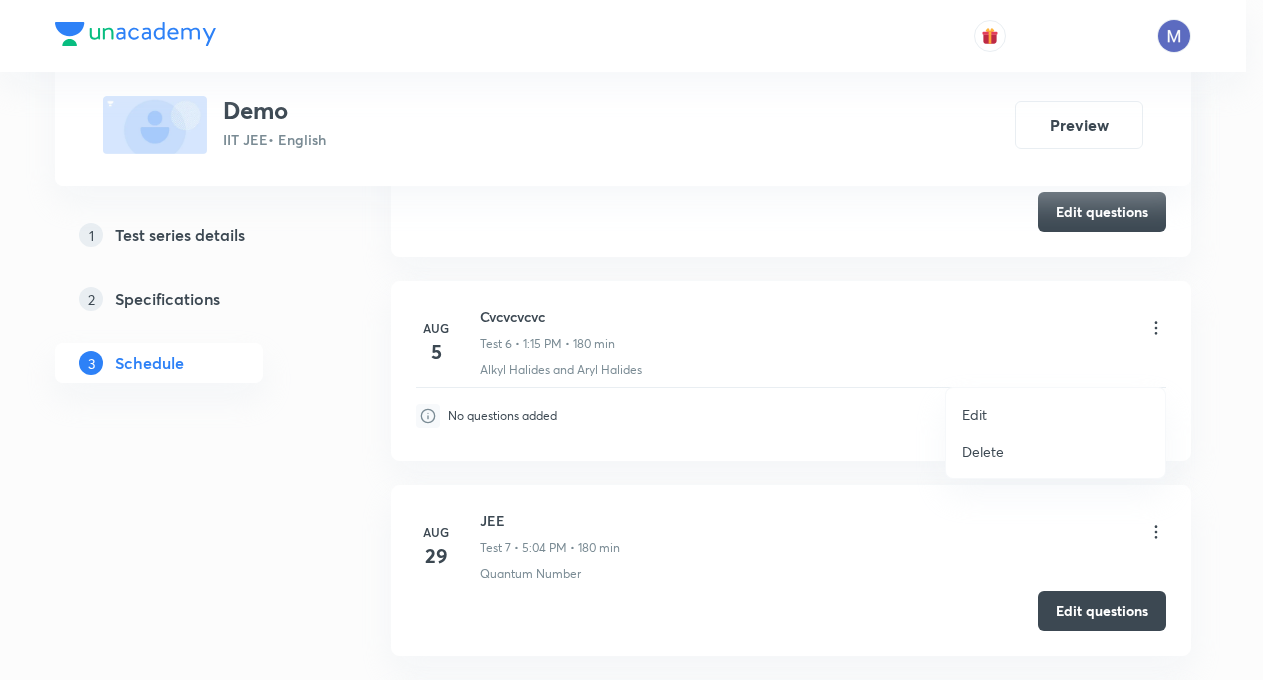 click on "Delete" at bounding box center (983, 451) 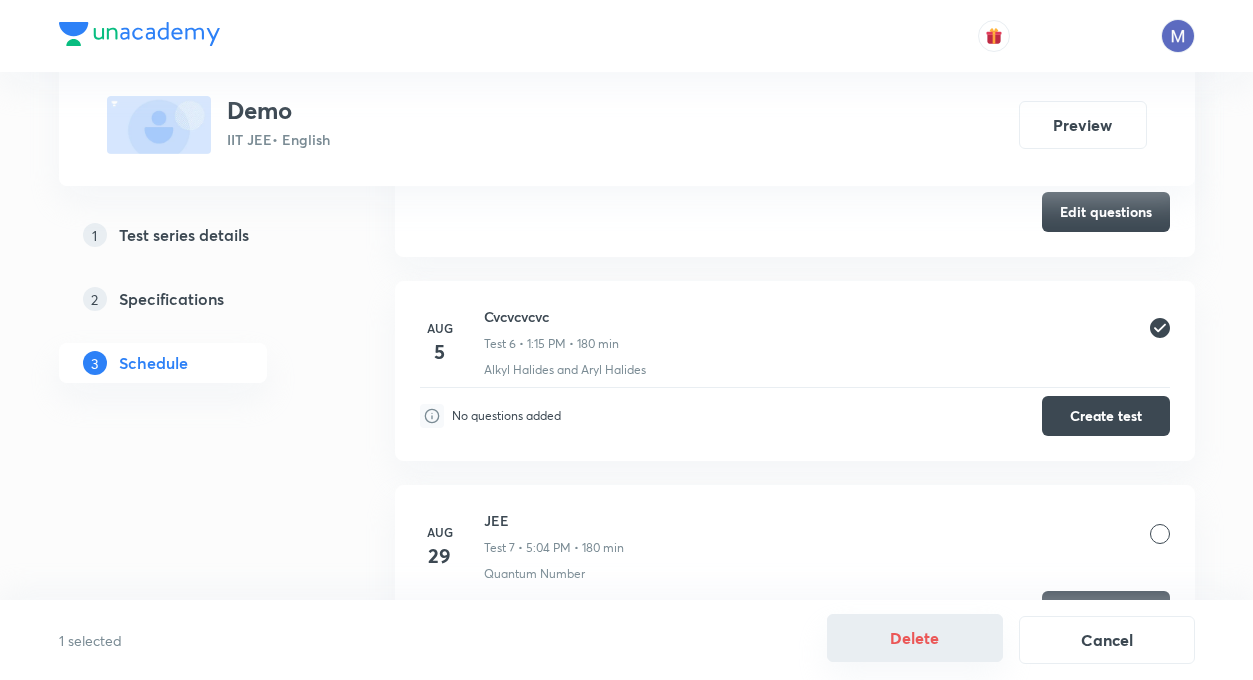 click on "Delete" at bounding box center (915, 638) 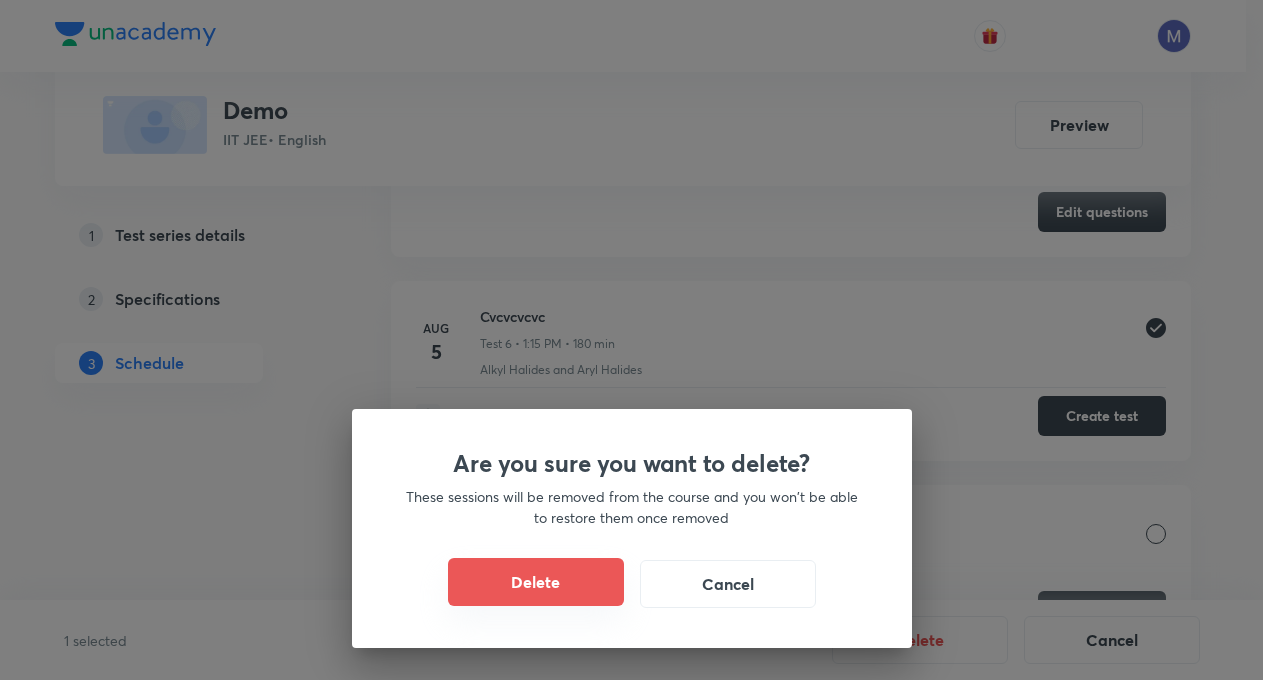 click on "Delete" at bounding box center (536, 582) 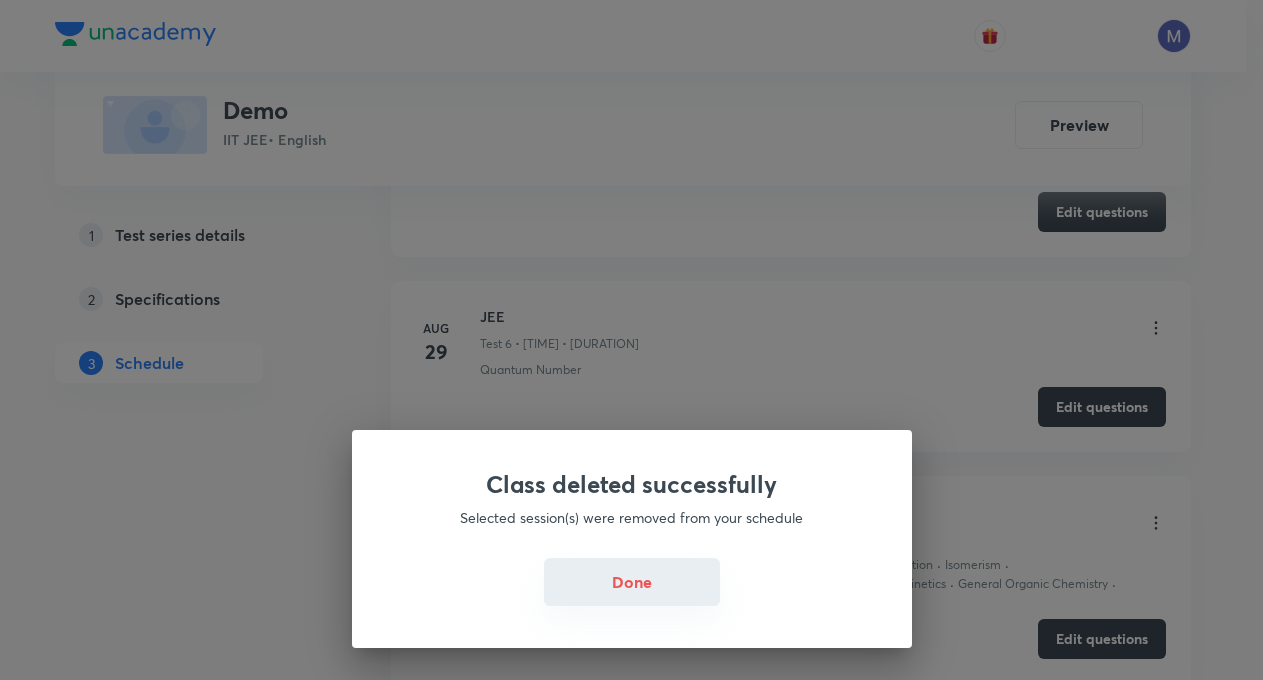 click on "Done" at bounding box center [632, 582] 